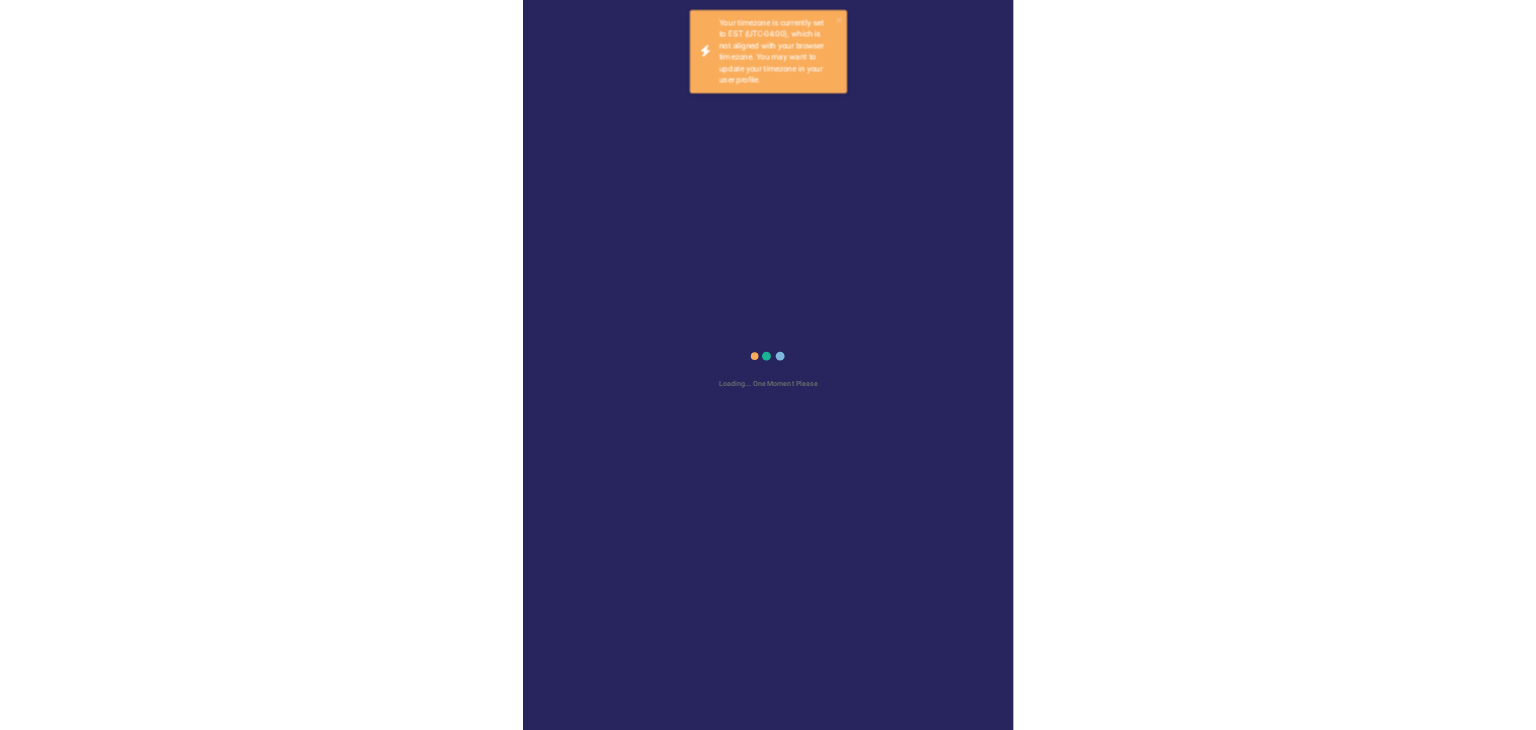 scroll, scrollTop: 0, scrollLeft: 0, axis: both 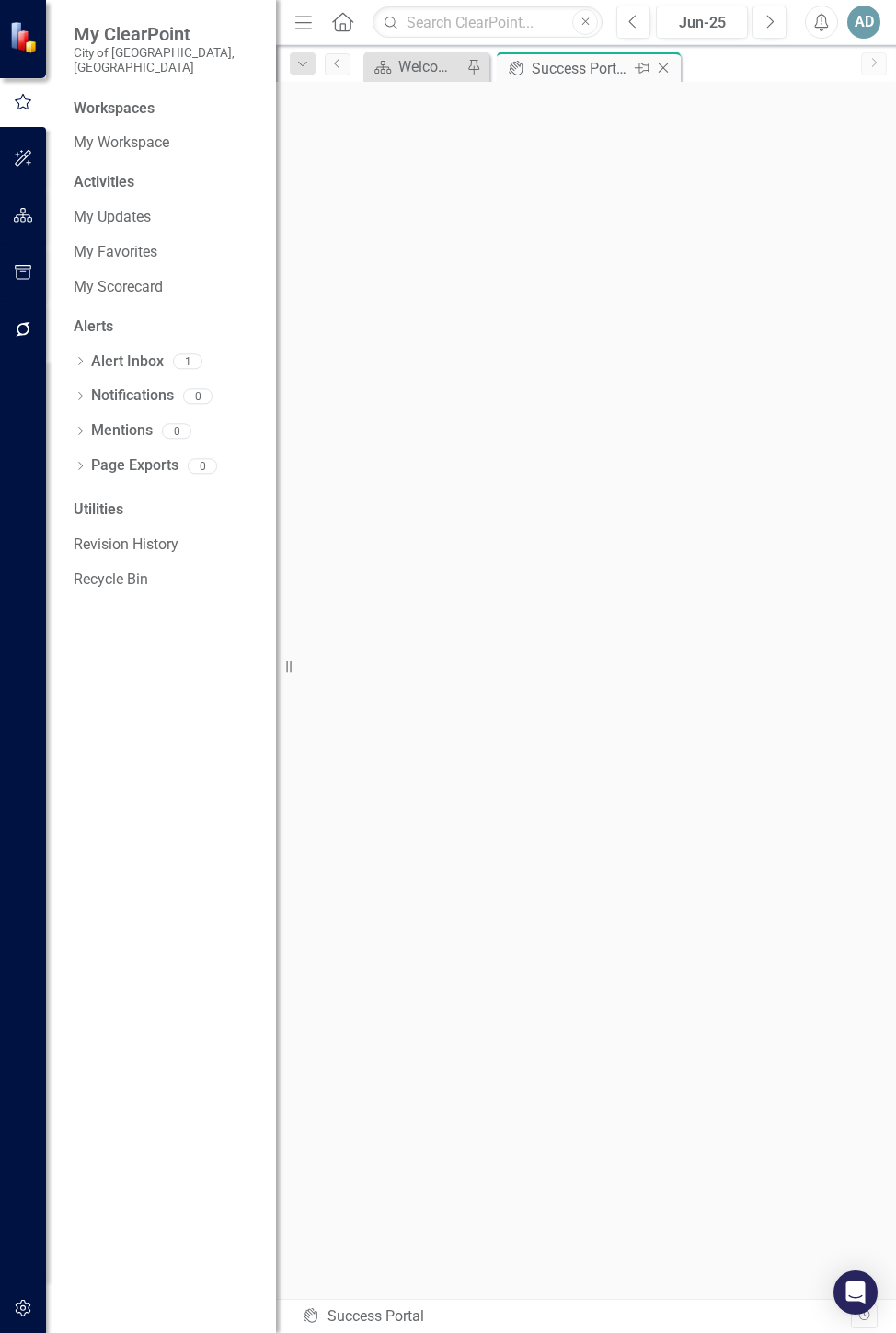 click on "Success Portal" at bounding box center [580, 68] 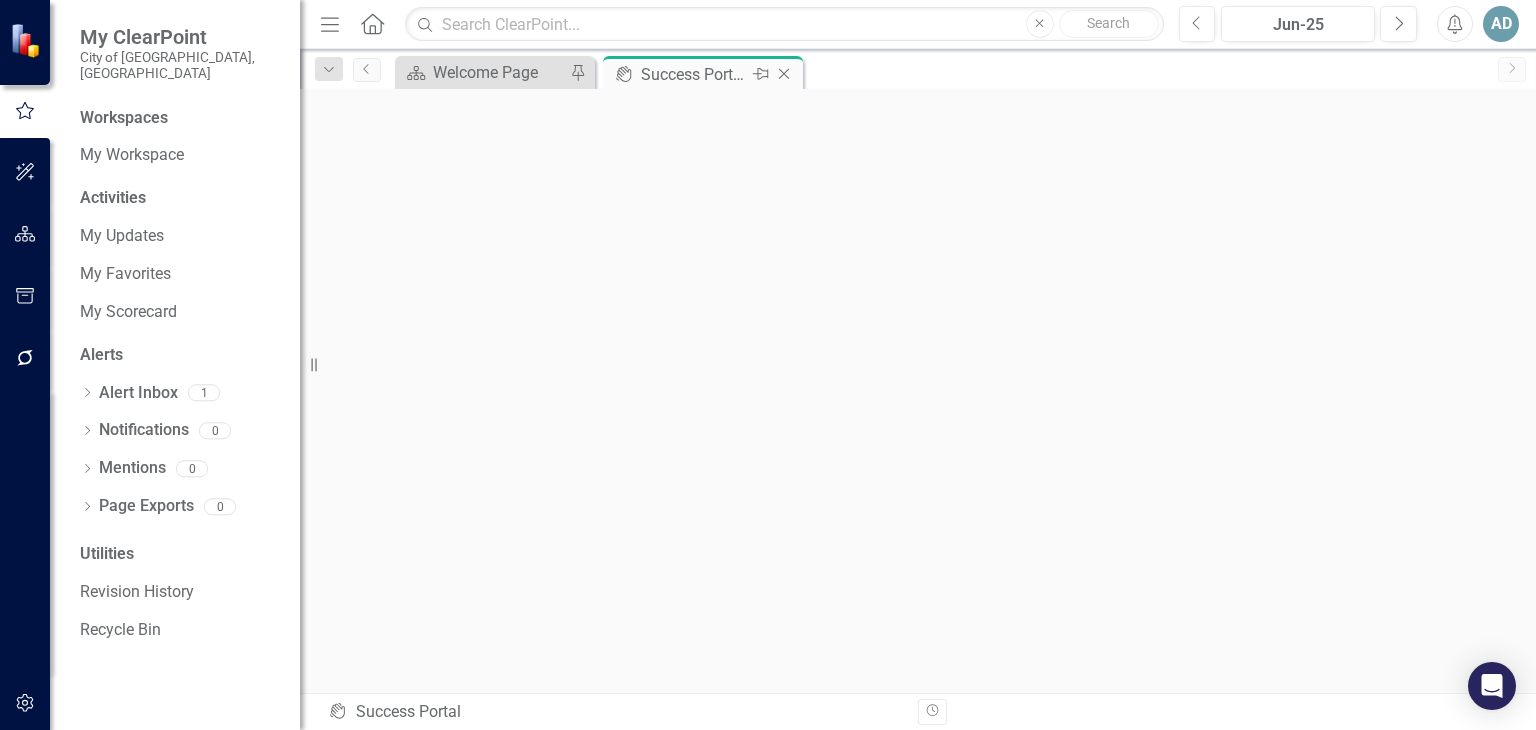 click on "Success Portal" at bounding box center (694, 74) 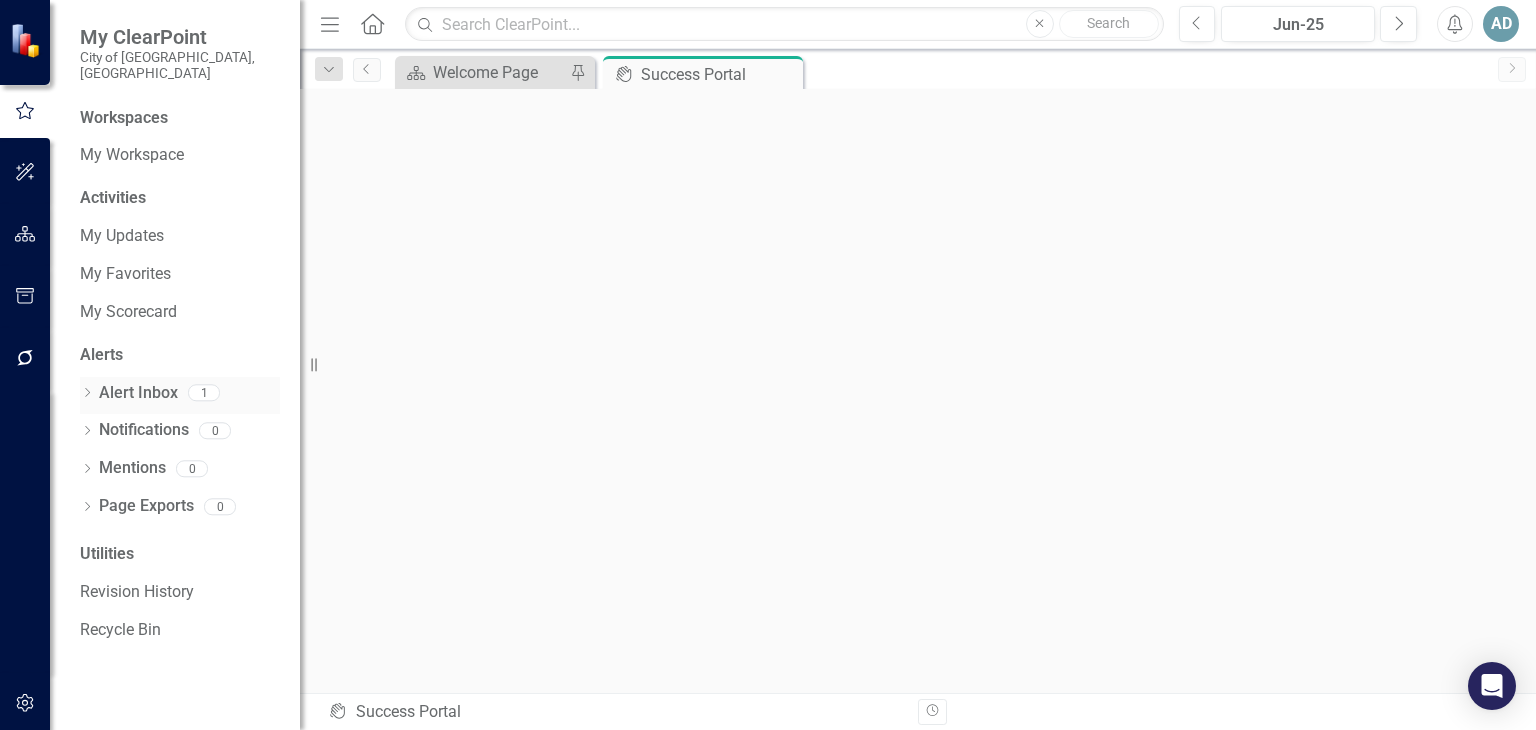 click on "Alert Inbox" at bounding box center (138, 393) 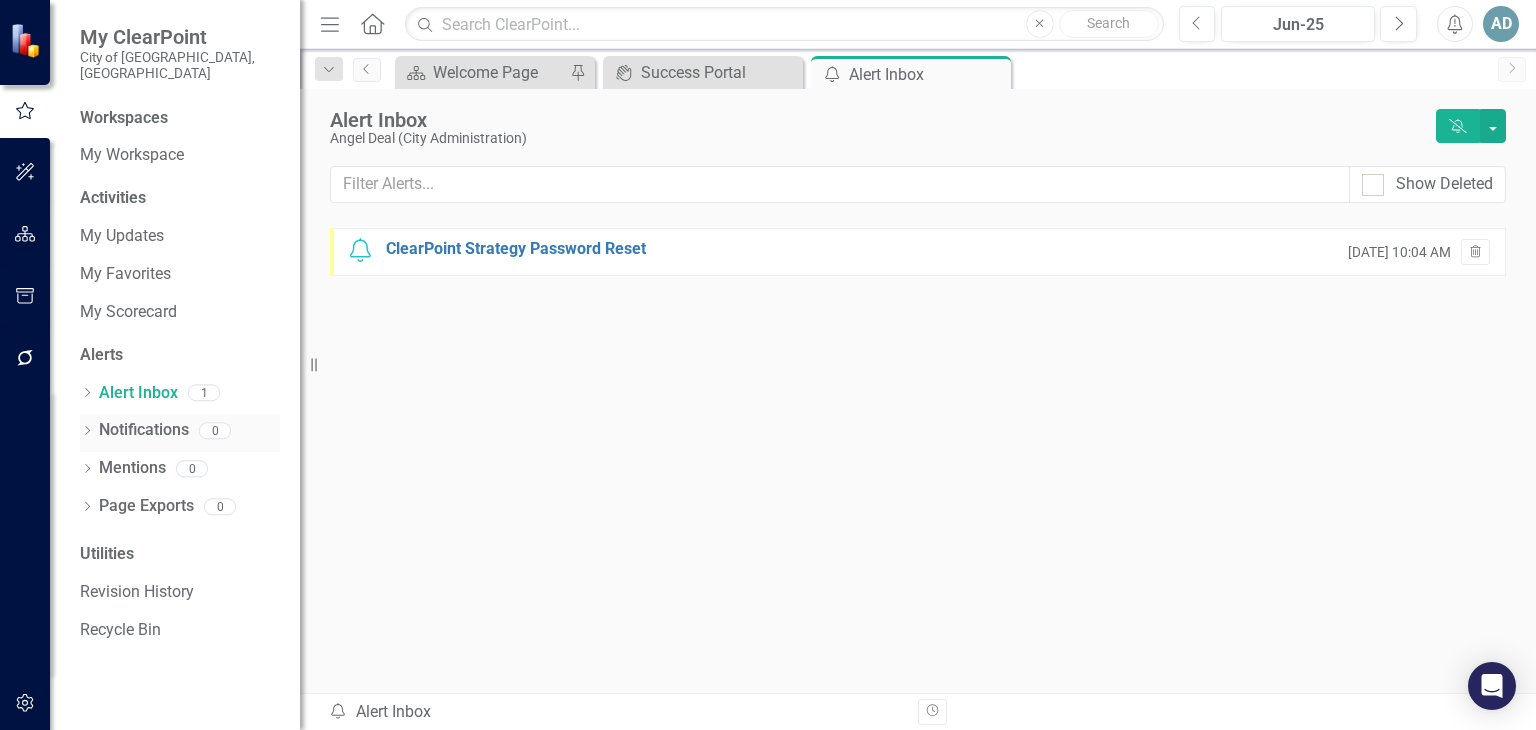 click on "Notifications" at bounding box center [144, 430] 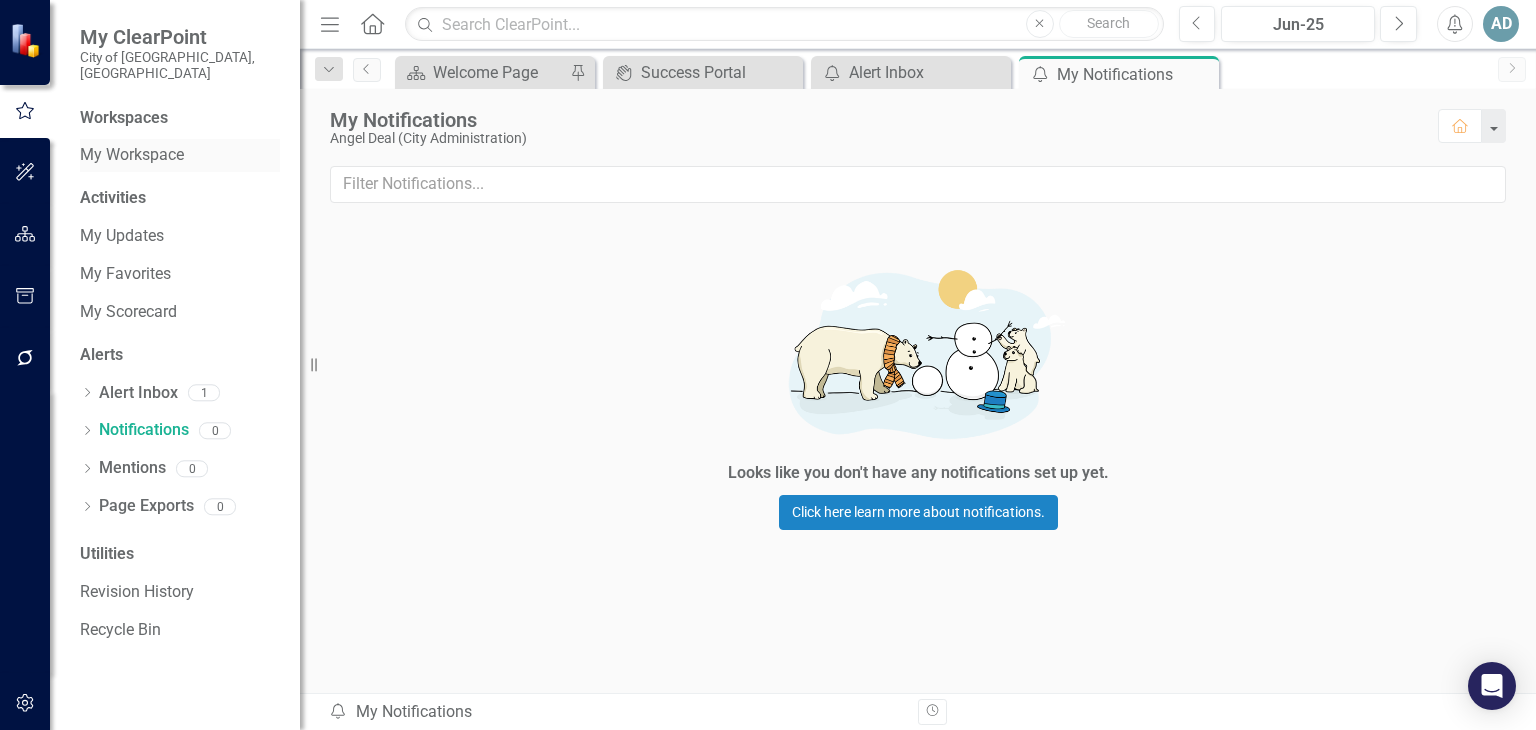 click on "My Workspace" at bounding box center (180, 155) 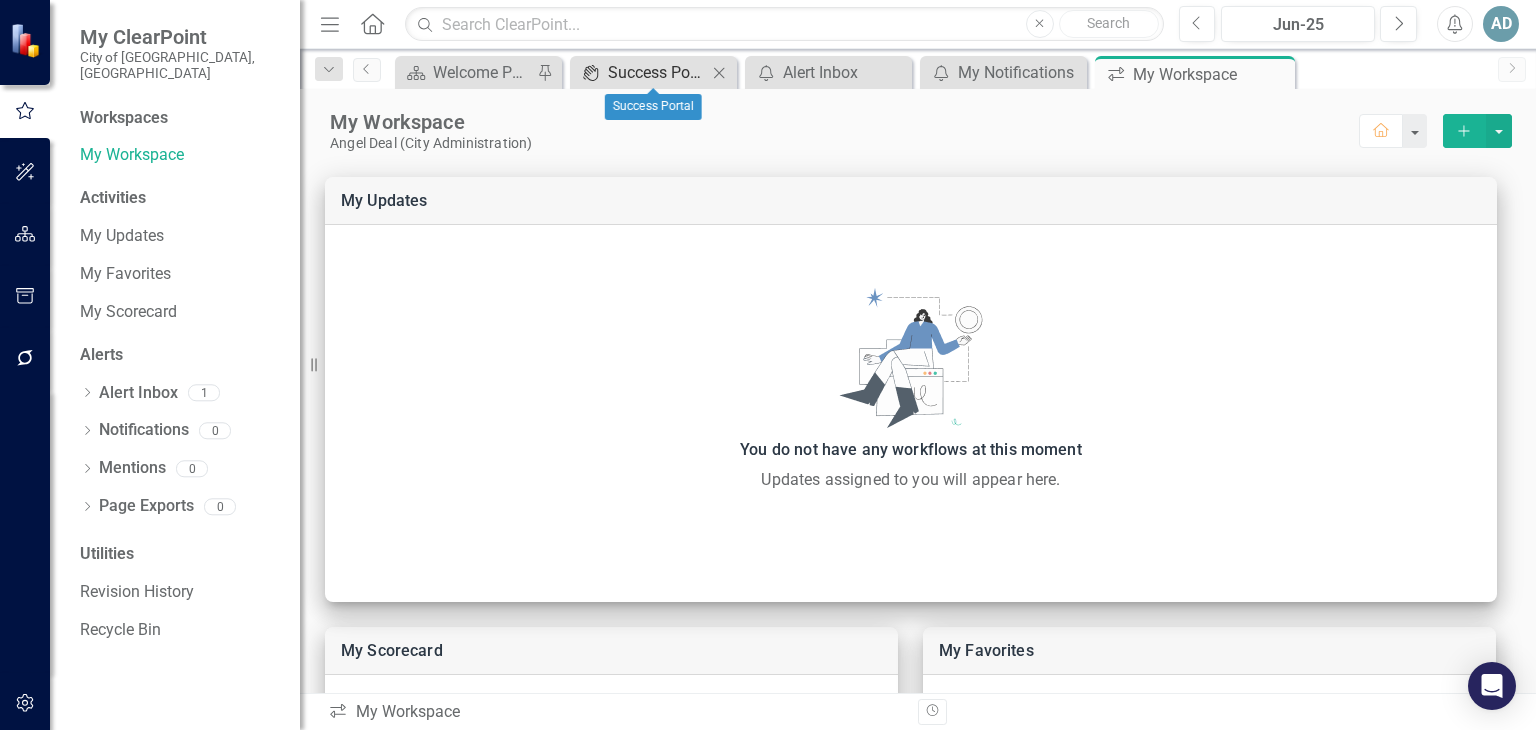 click on "Success Portal" at bounding box center [657, 72] 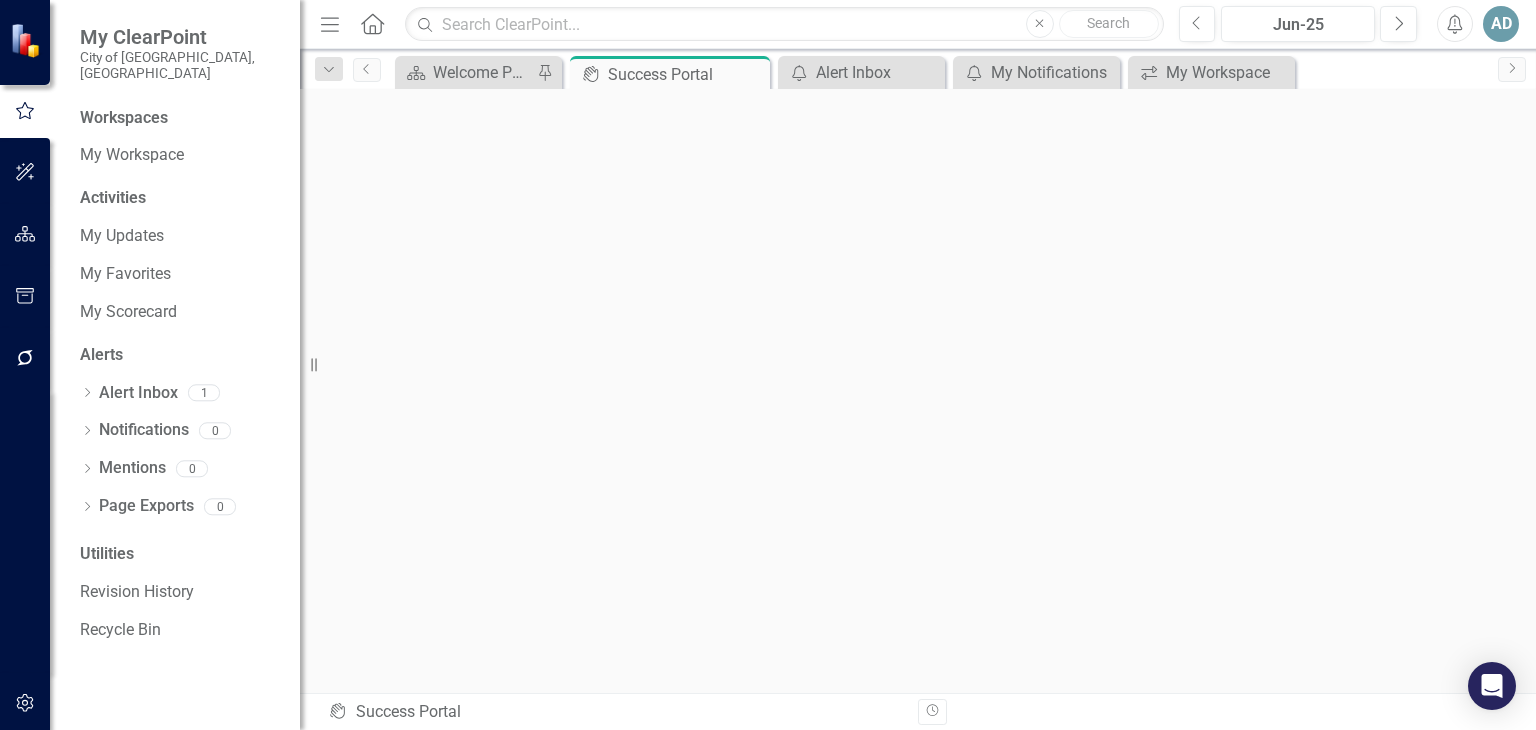scroll, scrollTop: 6, scrollLeft: 0, axis: vertical 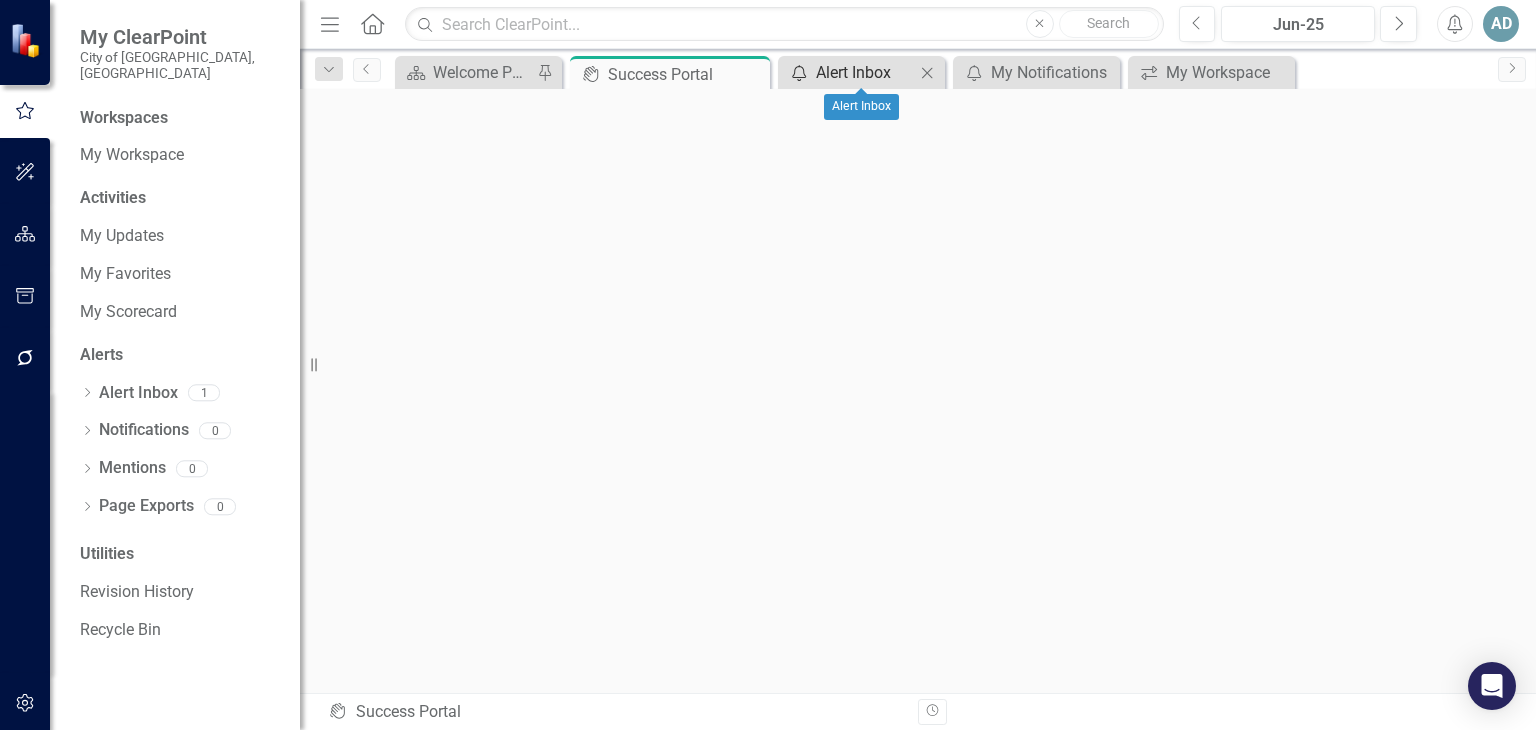 click on "Alert Inbox" at bounding box center (865, 72) 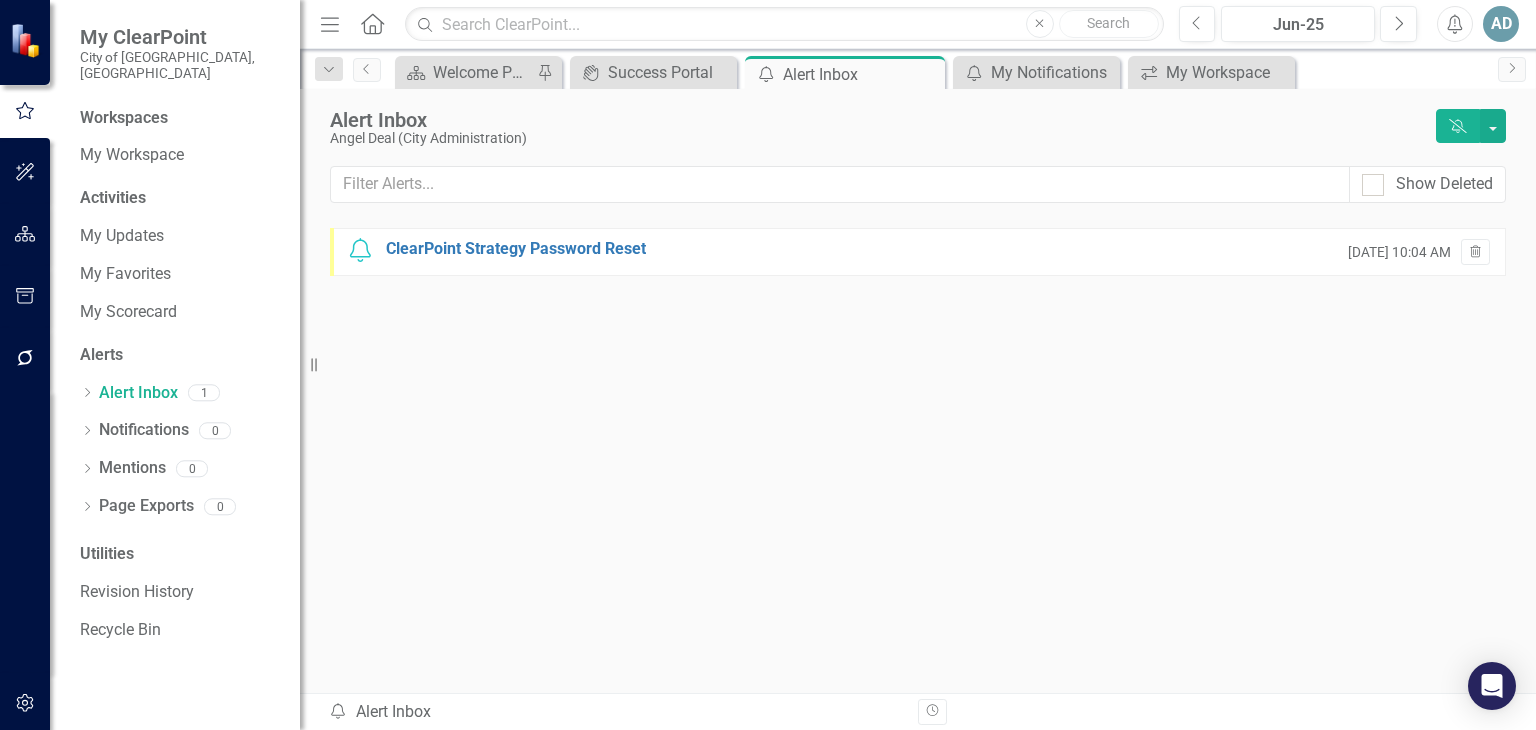 scroll, scrollTop: 0, scrollLeft: 0, axis: both 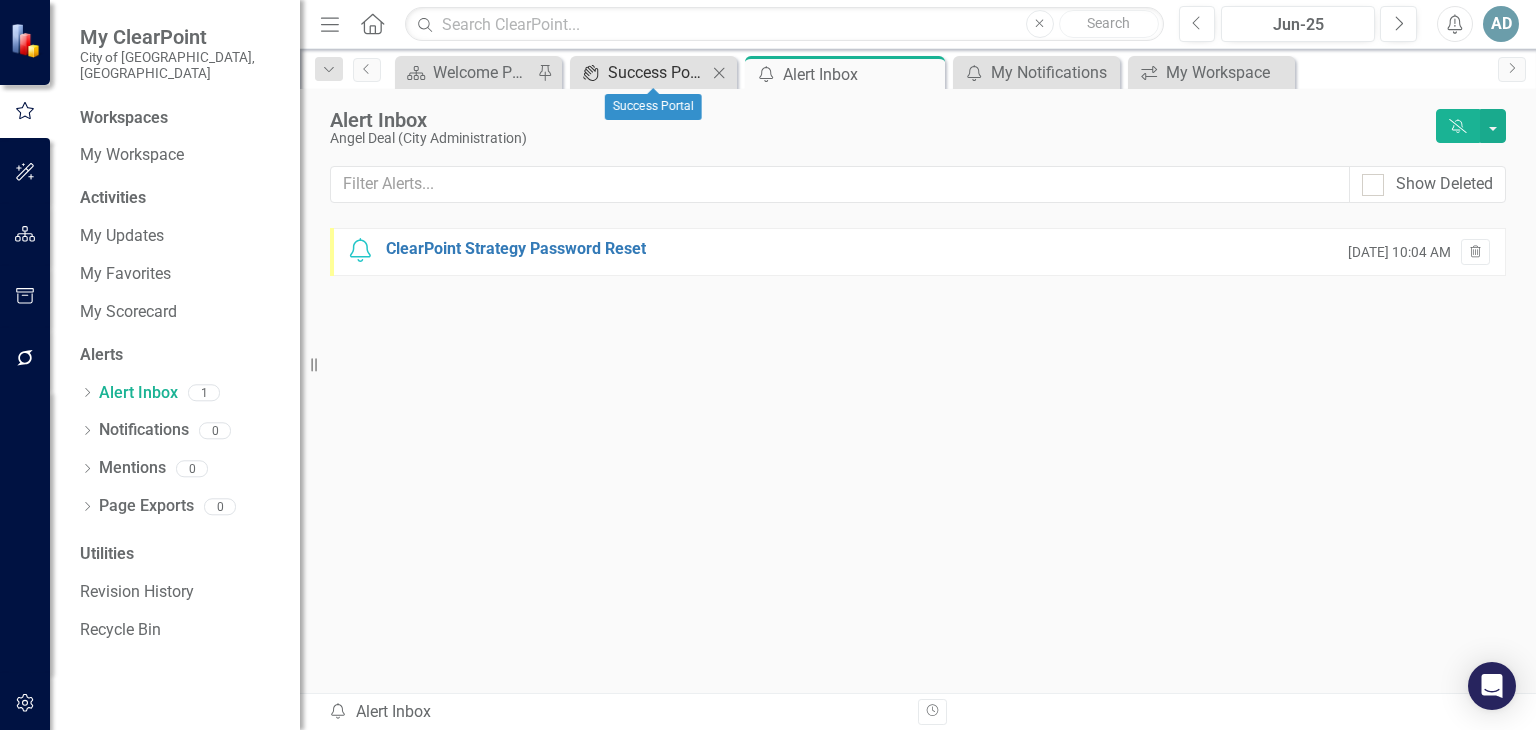 click on "Success Portal" at bounding box center (657, 72) 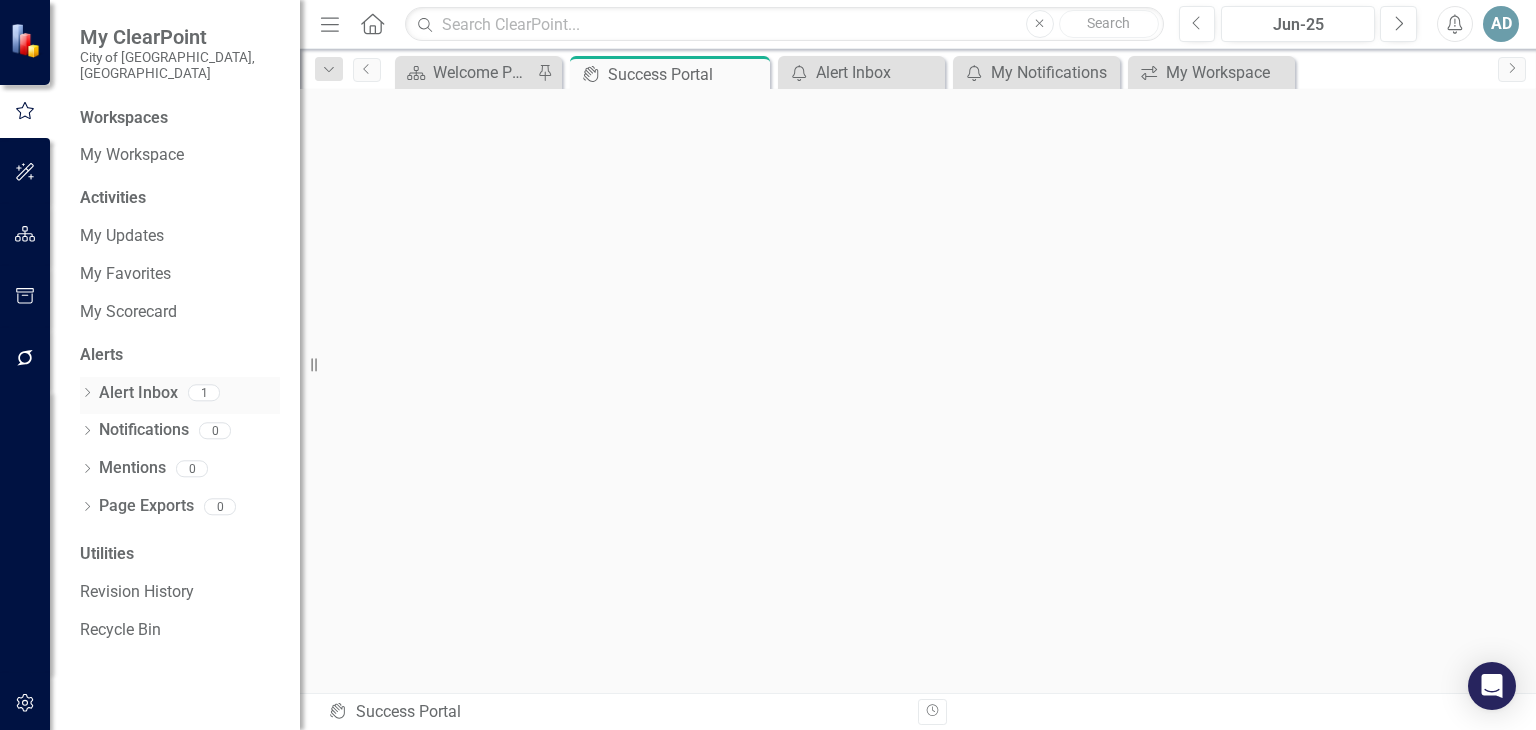 click on "Dropdown" 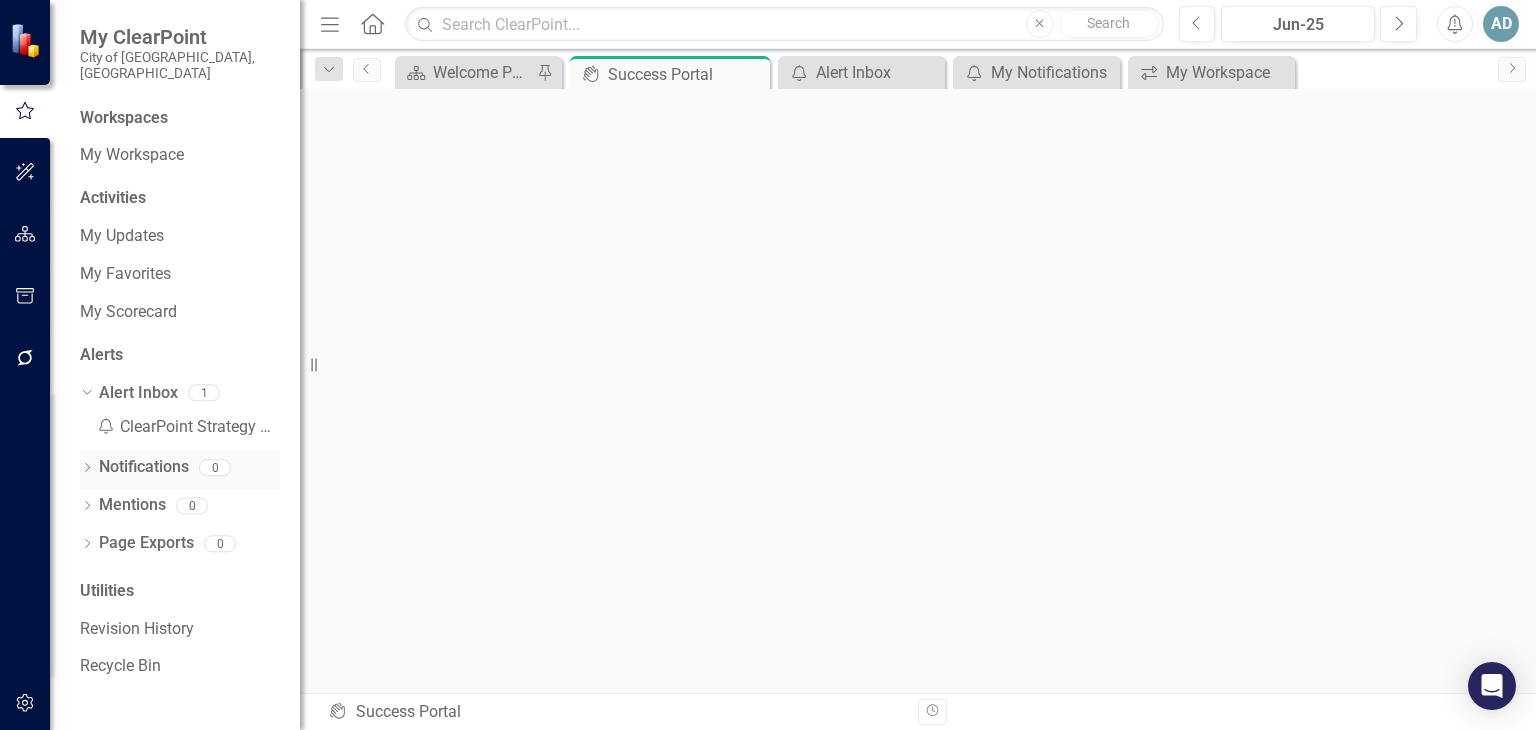click on "Dropdown" 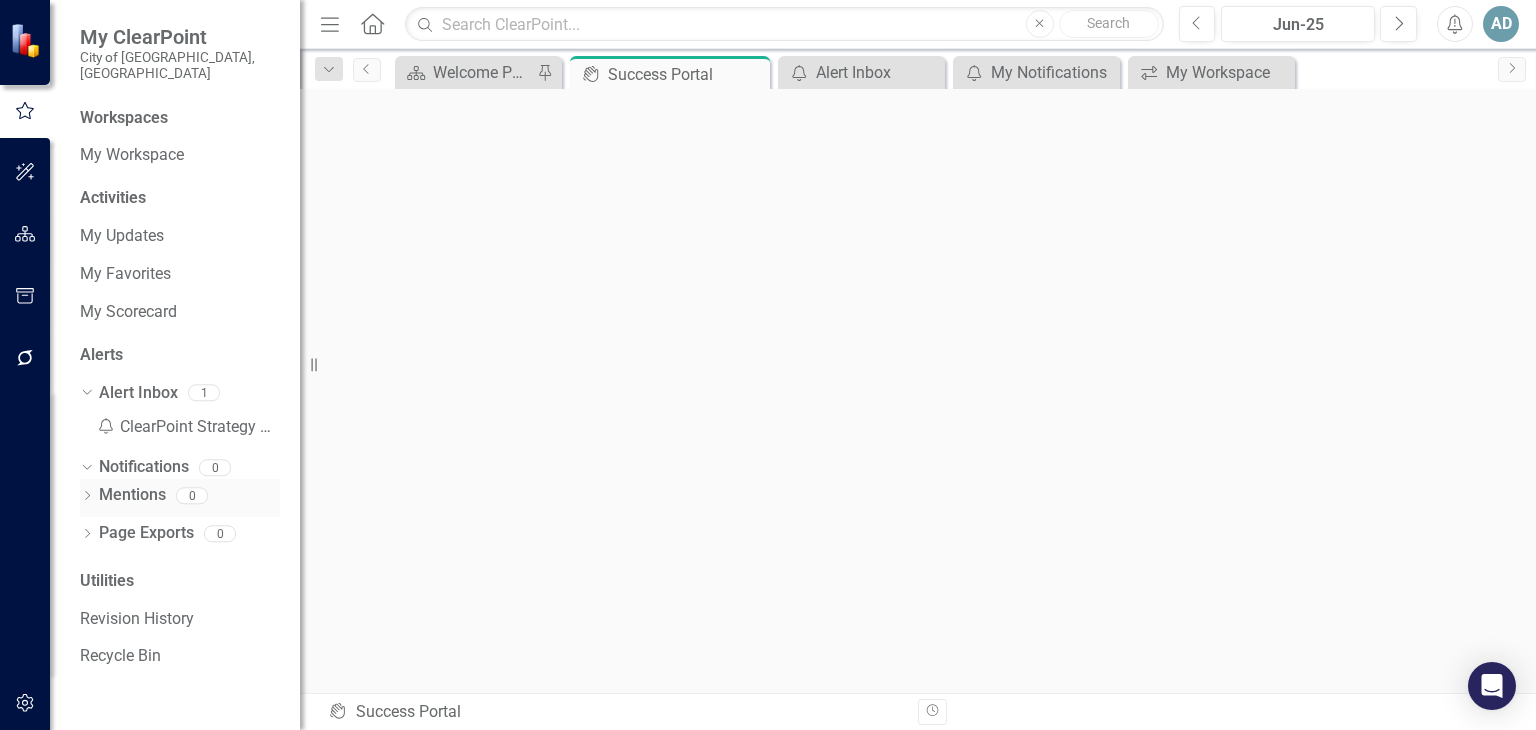 click on "Dropdown" at bounding box center [87, 497] 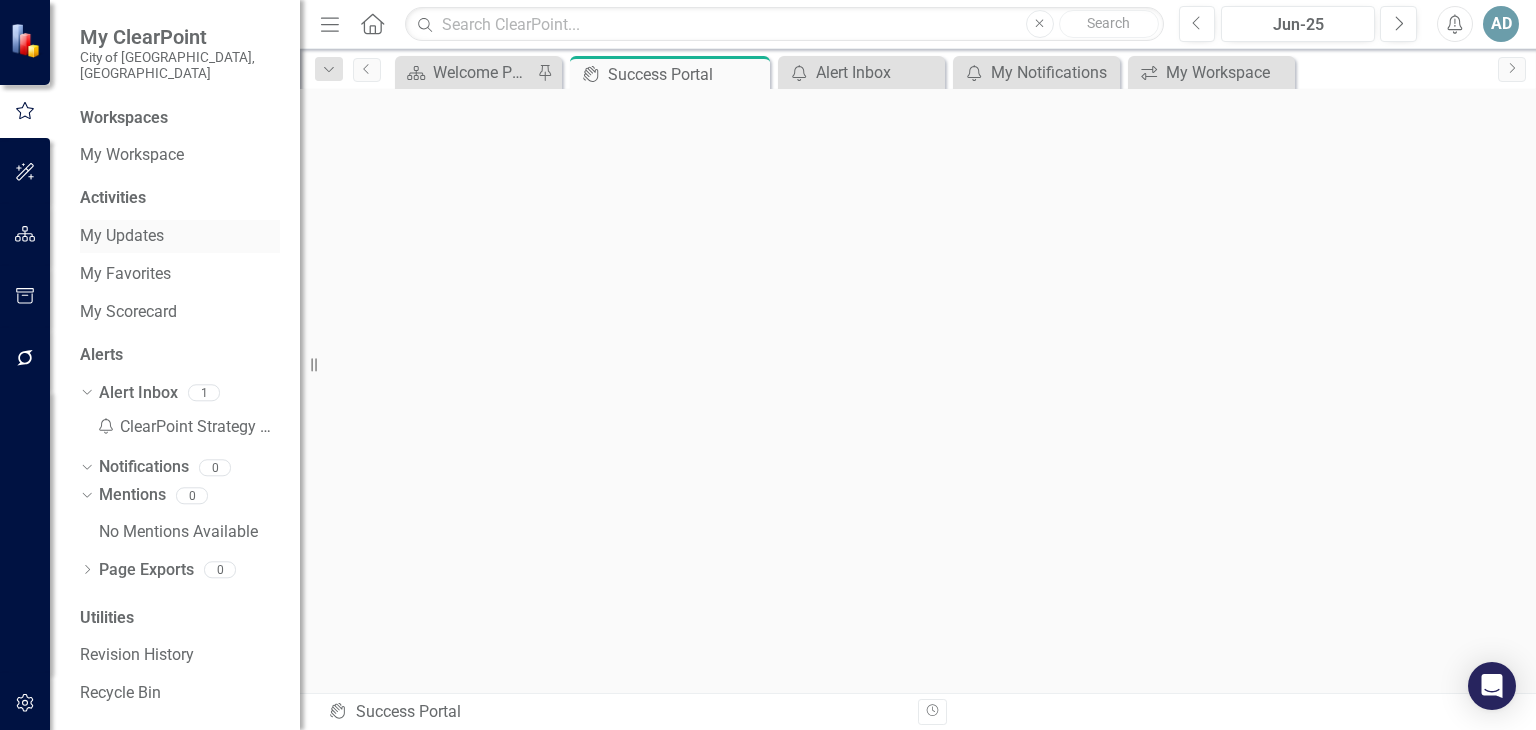 click on "My Updates" at bounding box center (180, 236) 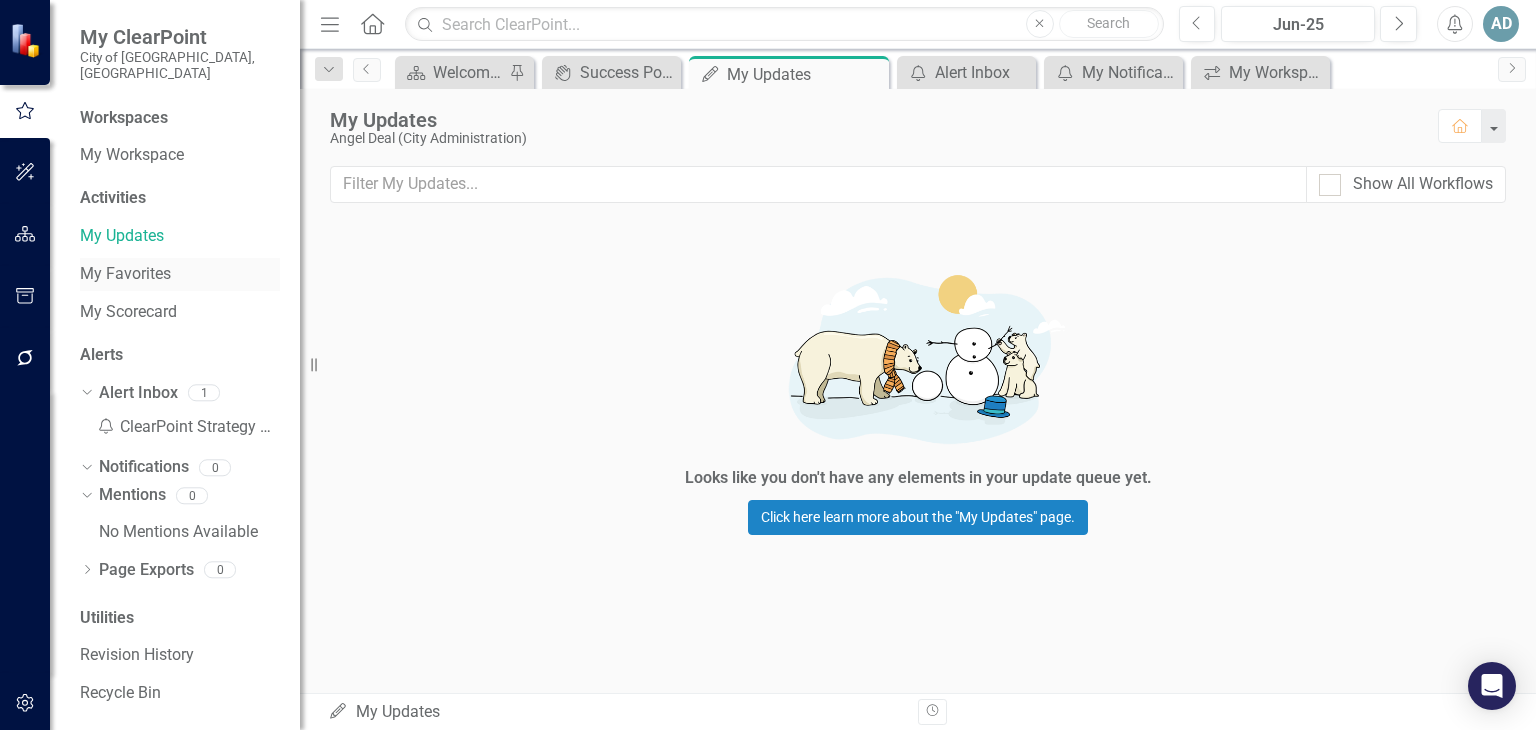 click on "My Favorites" at bounding box center [180, 274] 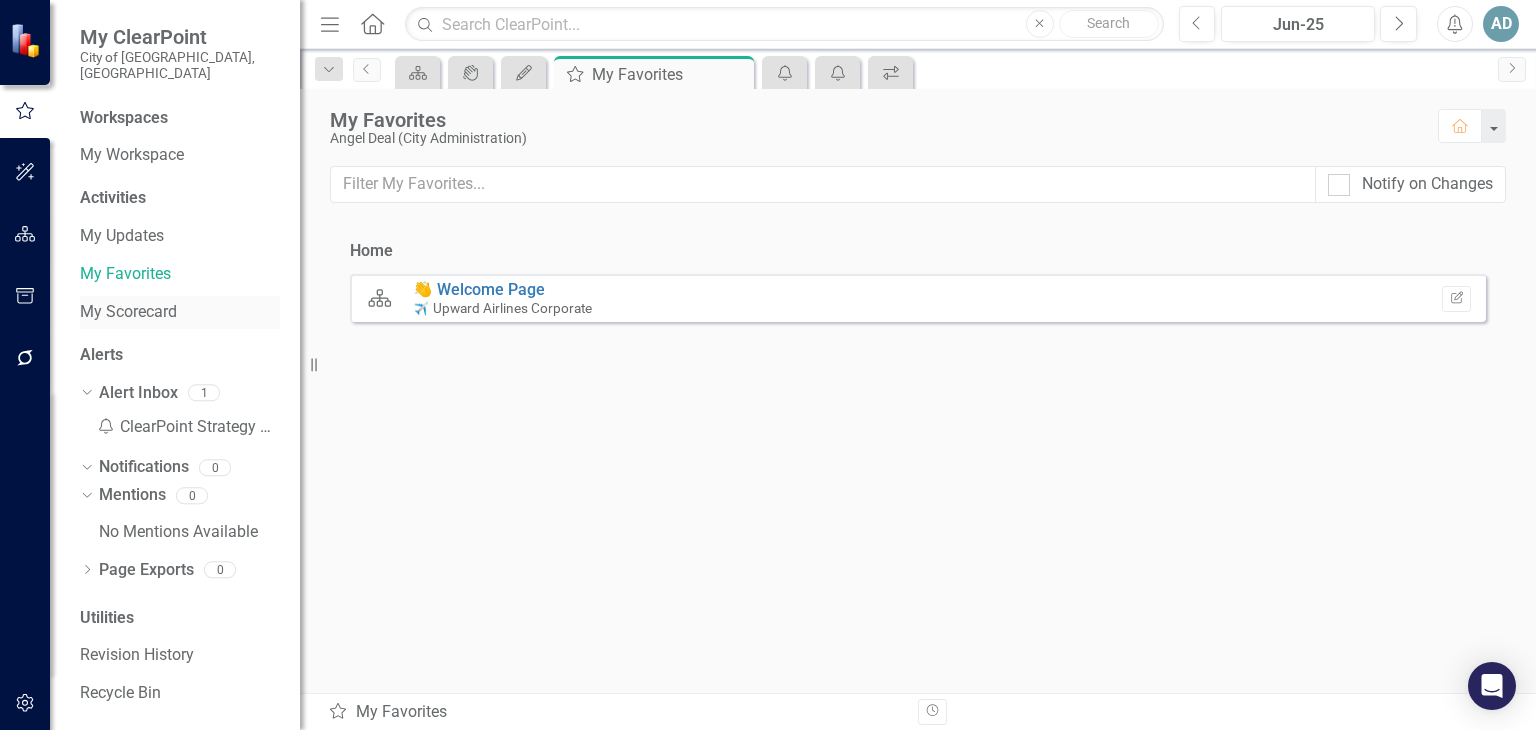 click on "My Scorecard" at bounding box center [180, 312] 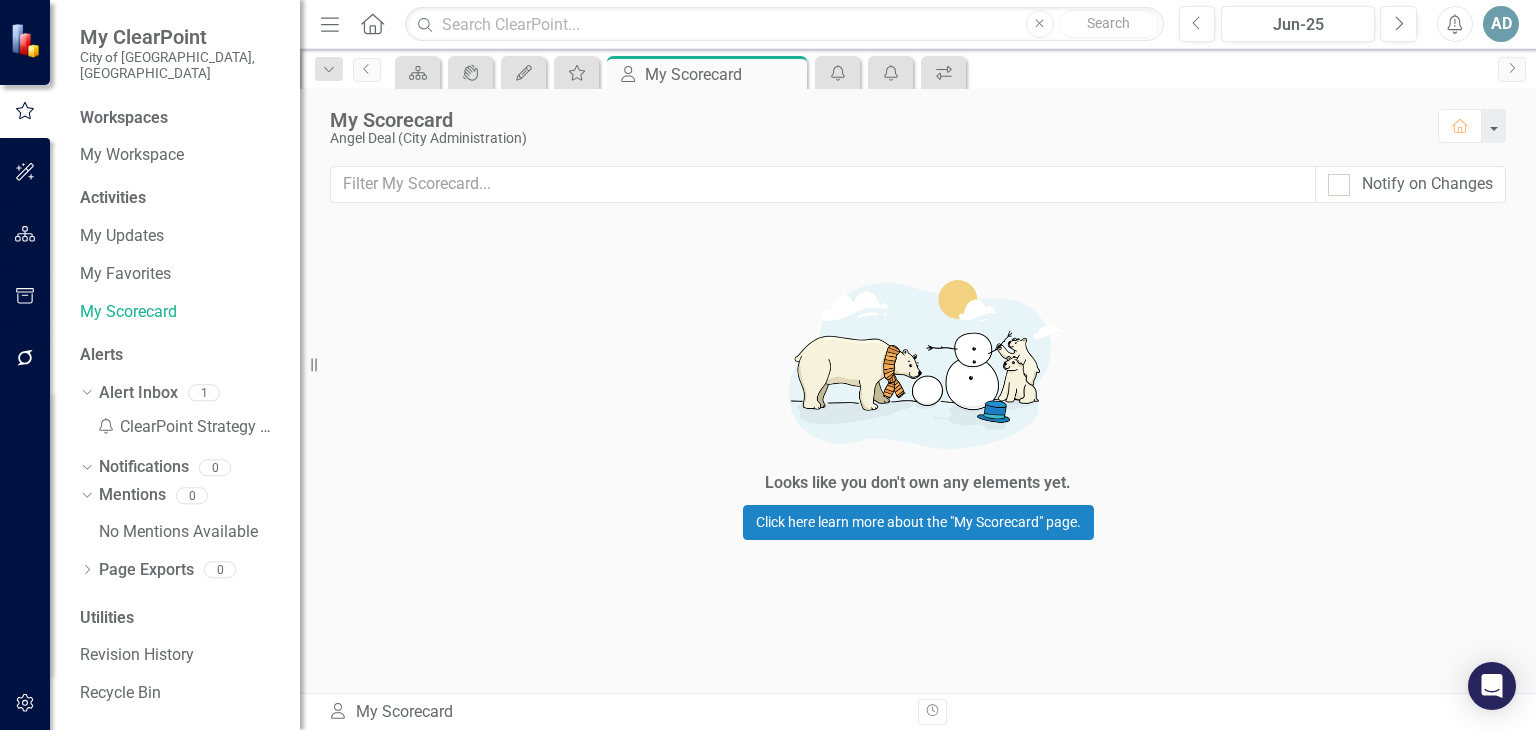 click on "Workspaces" at bounding box center (124, 118) 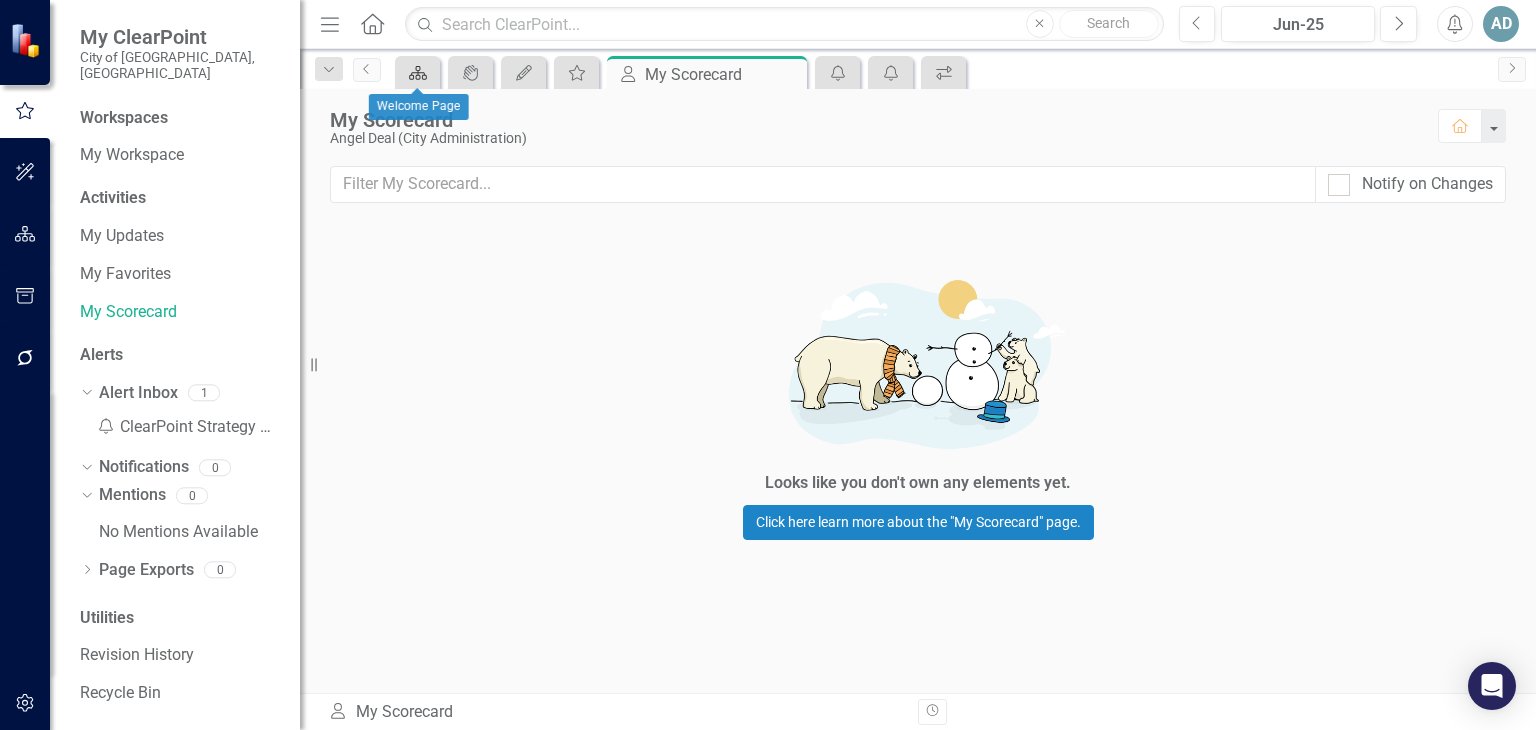 click on "Scorecard" 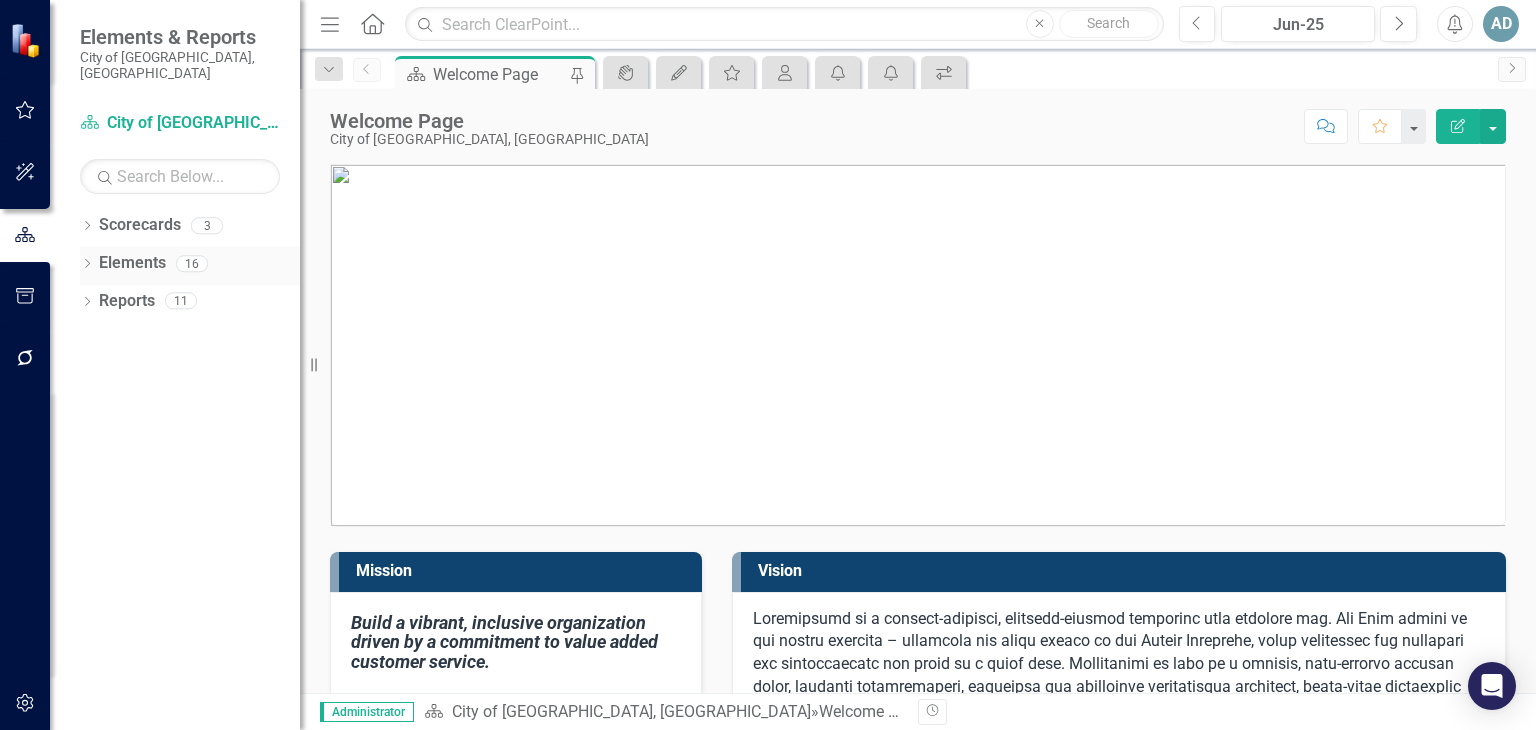 click on "Dropdown" 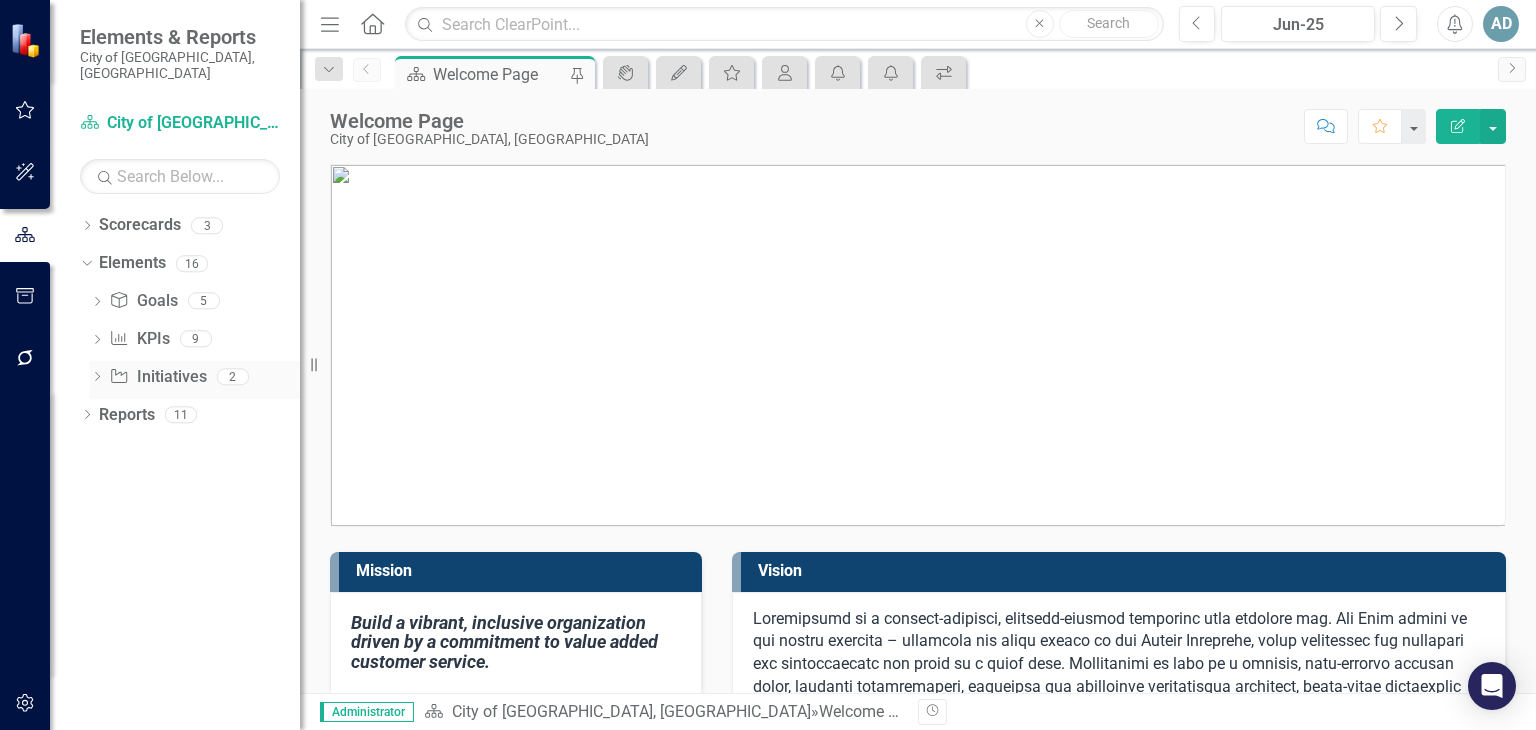 click on "Initiative Initiatives" at bounding box center [157, 377] 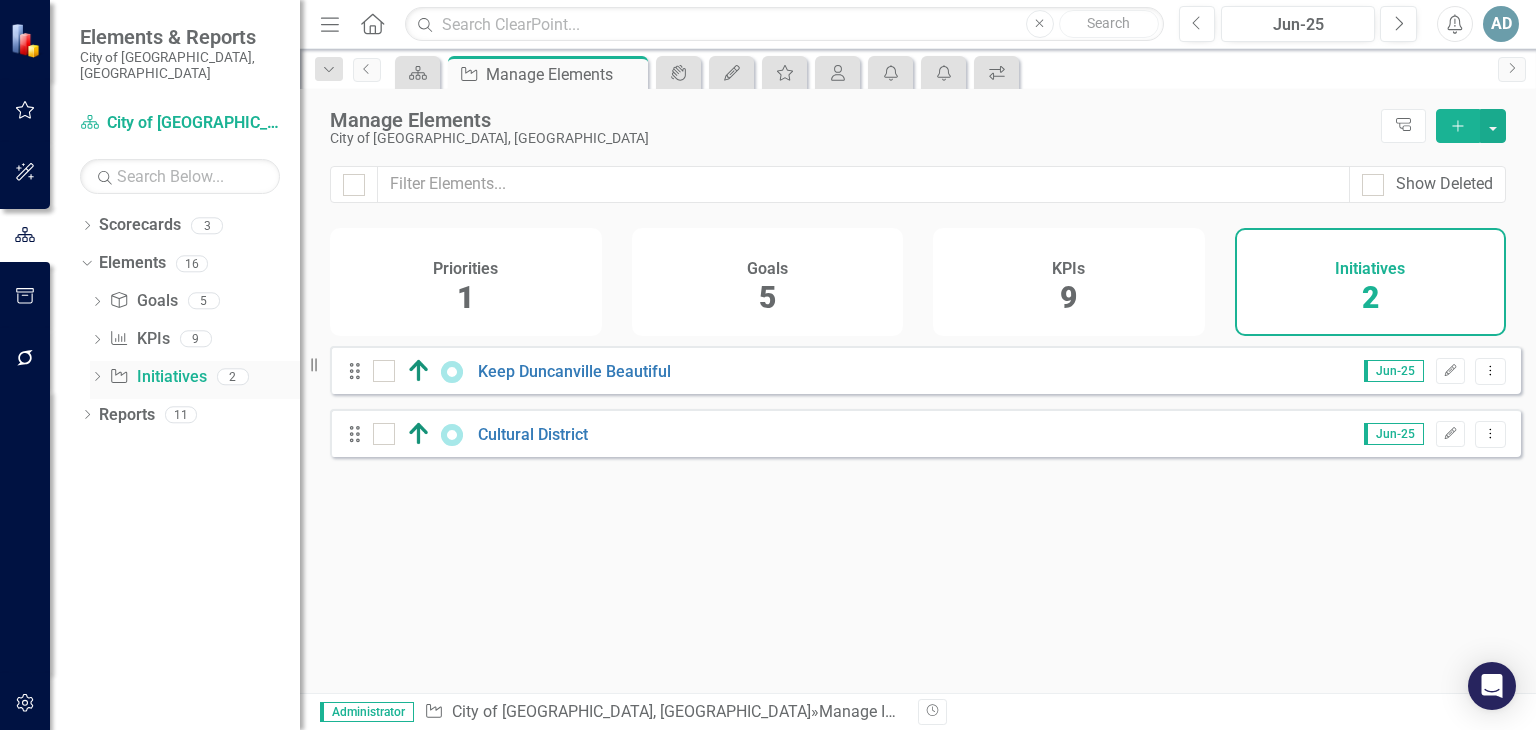 click on "Dropdown" 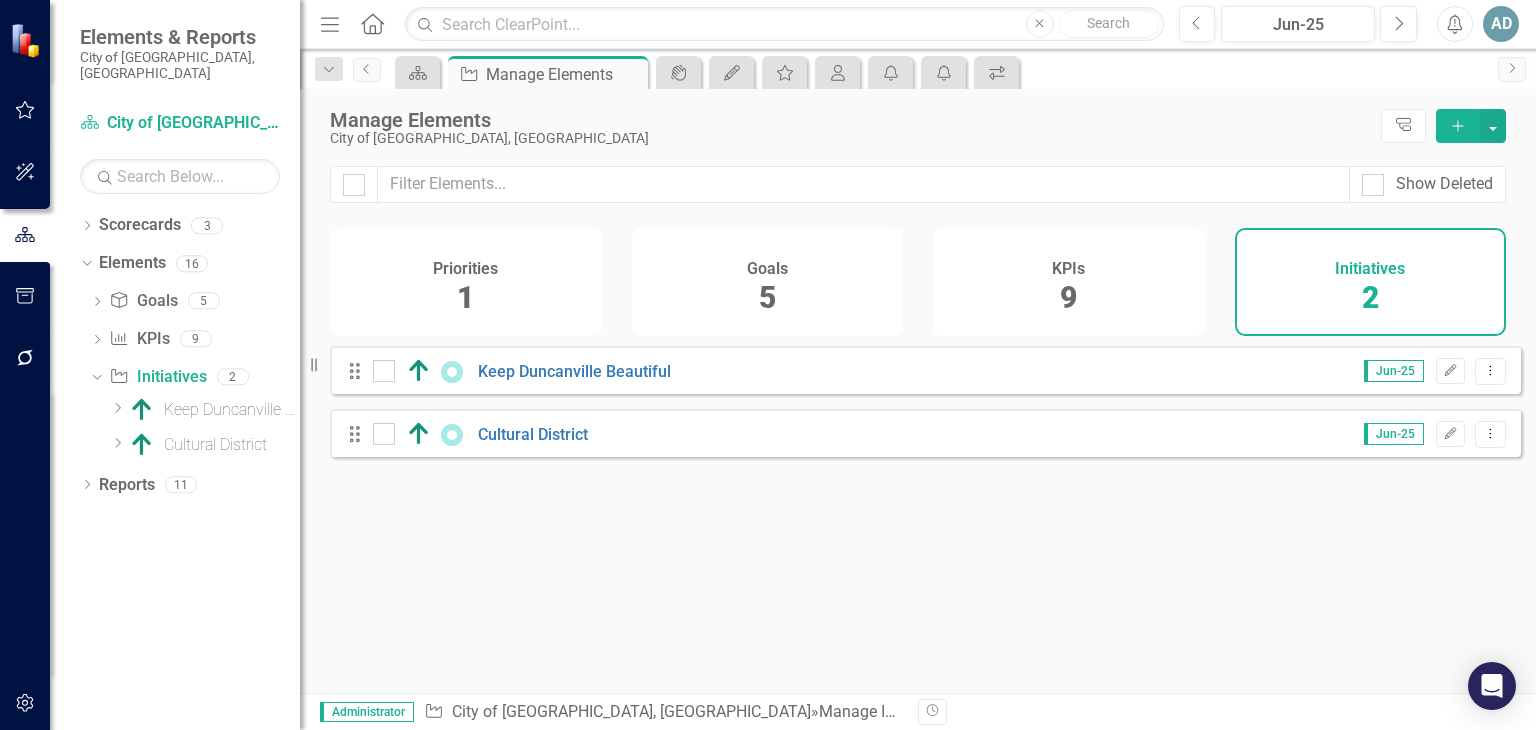 click on "Add" 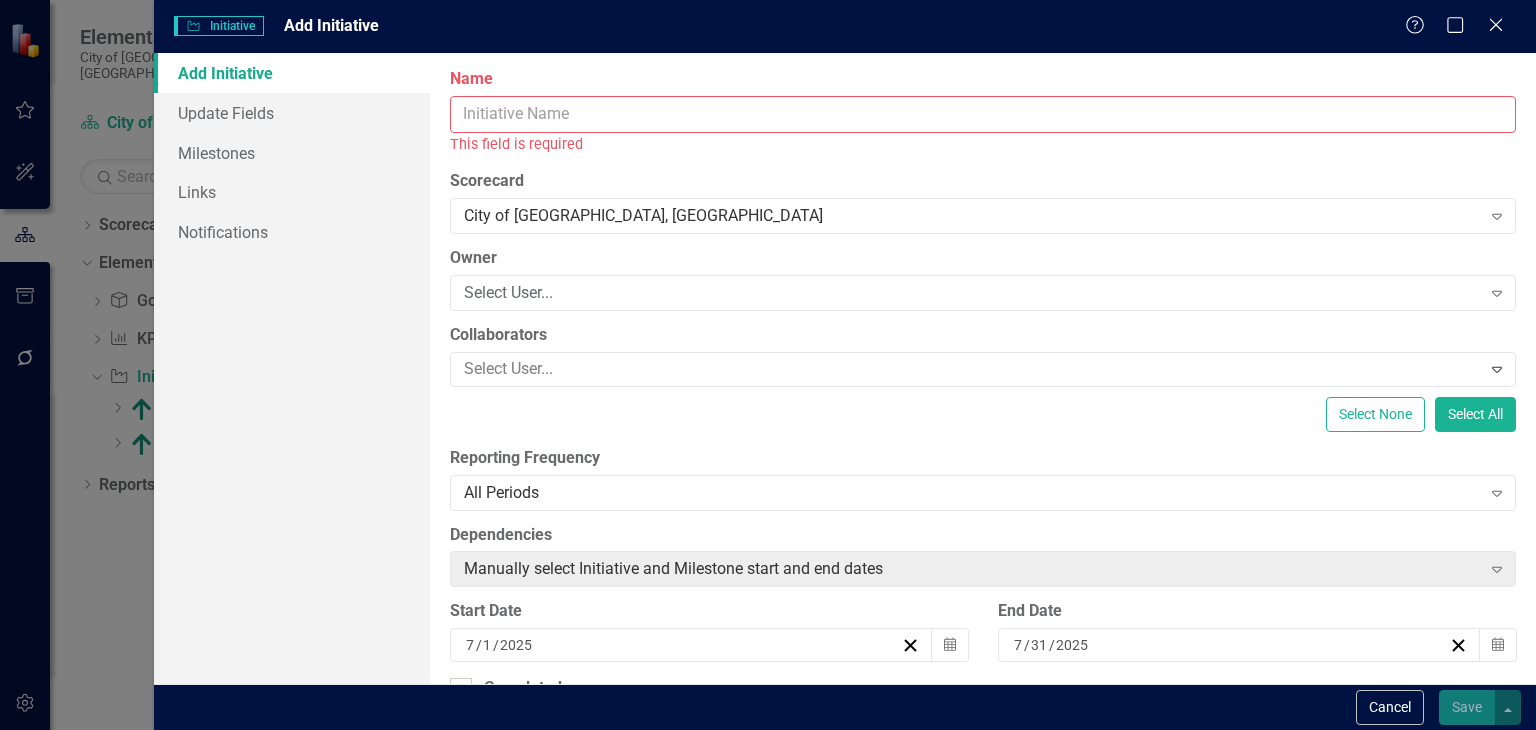 click on "Name" at bounding box center (983, 114) 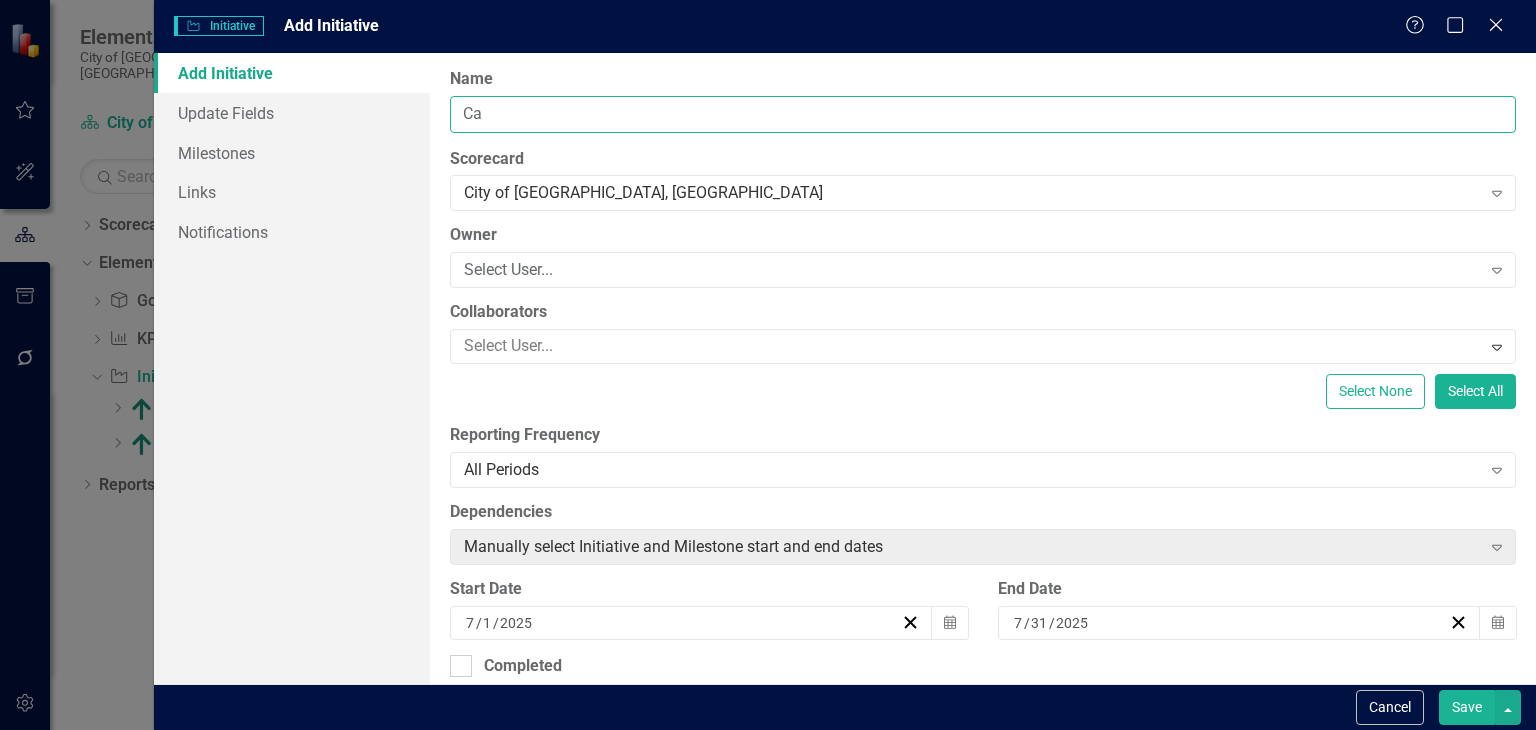 type on "C" 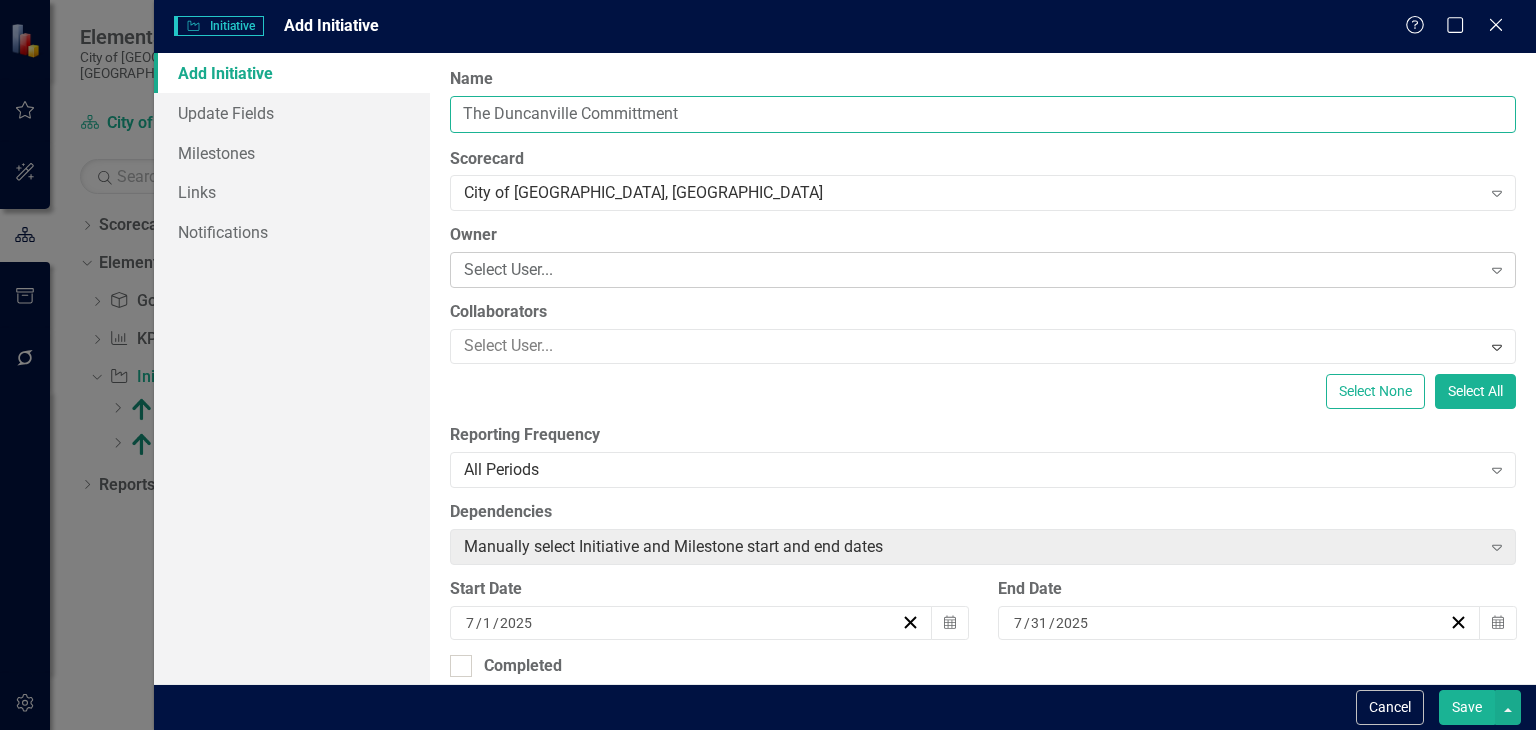 type on "The Duncanville Committment" 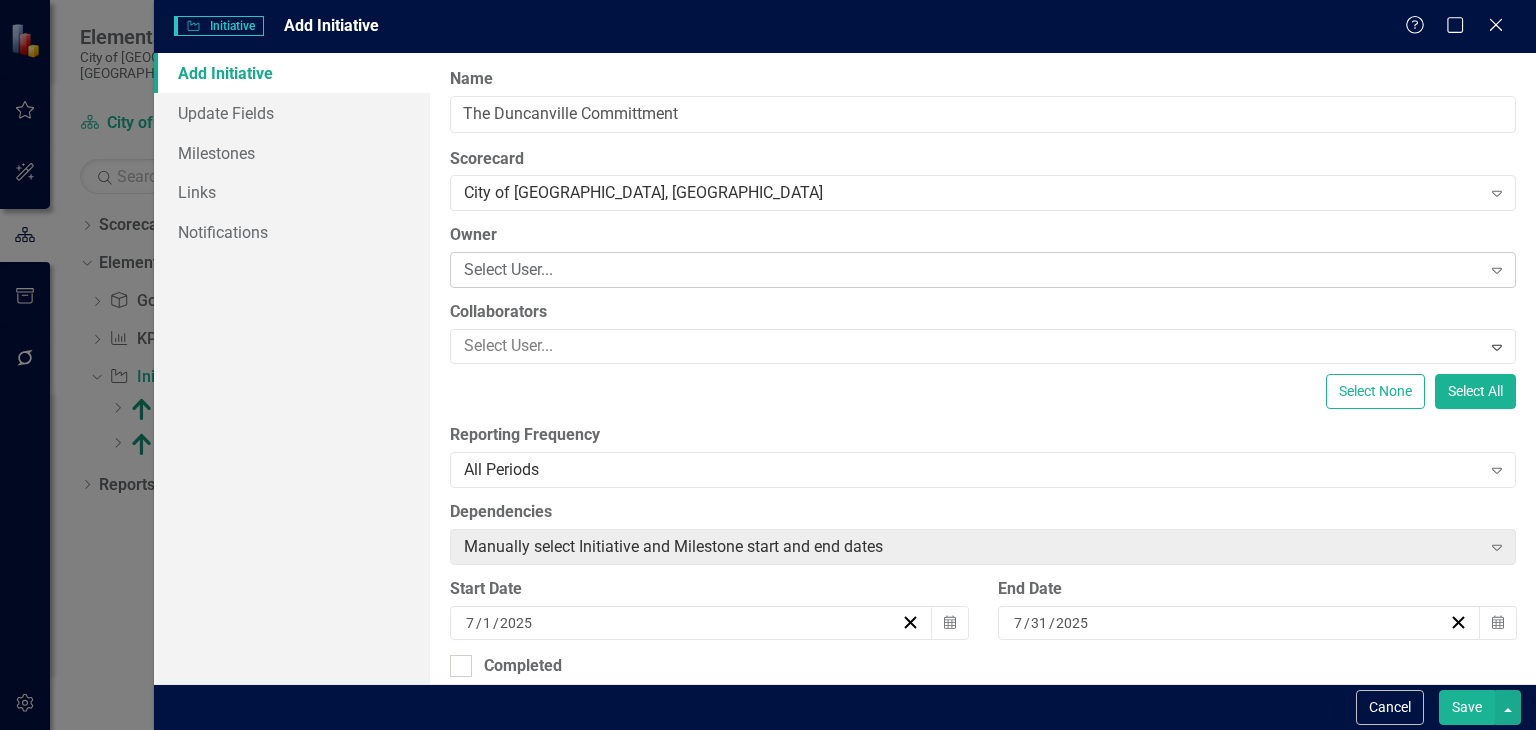 click on "Select User..." at bounding box center [972, 270] 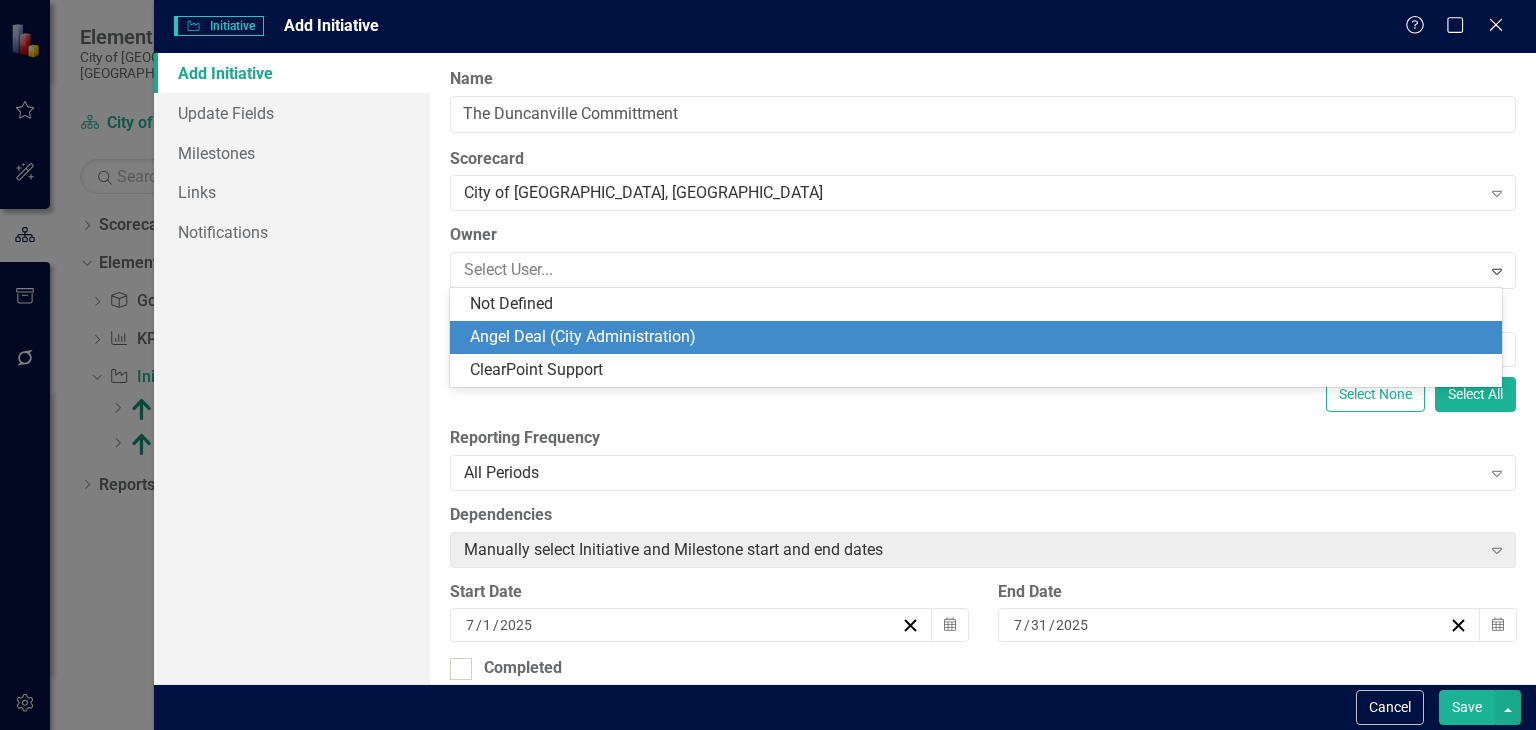 click on "Angel Deal (City Administration)" at bounding box center (980, 337) 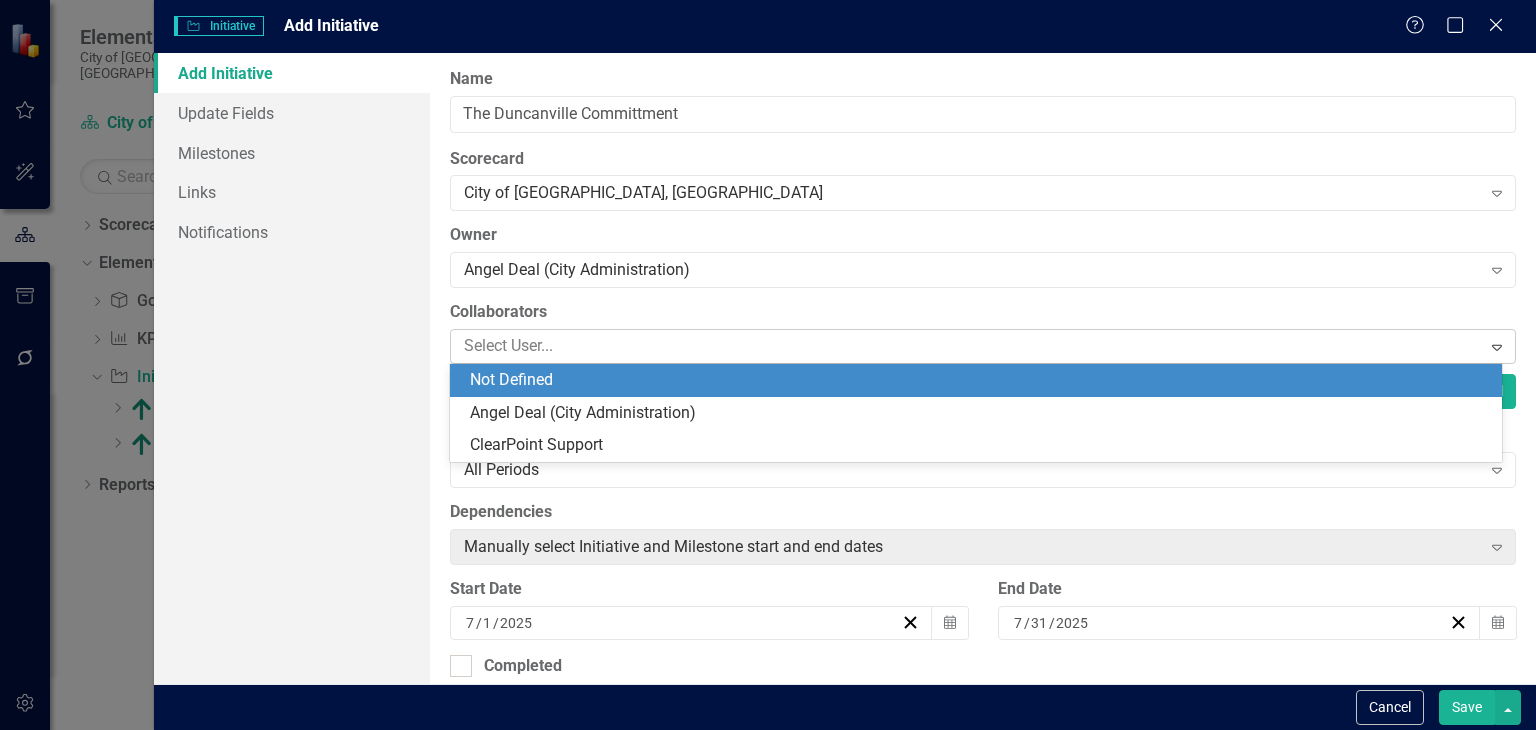 click at bounding box center (968, 346) 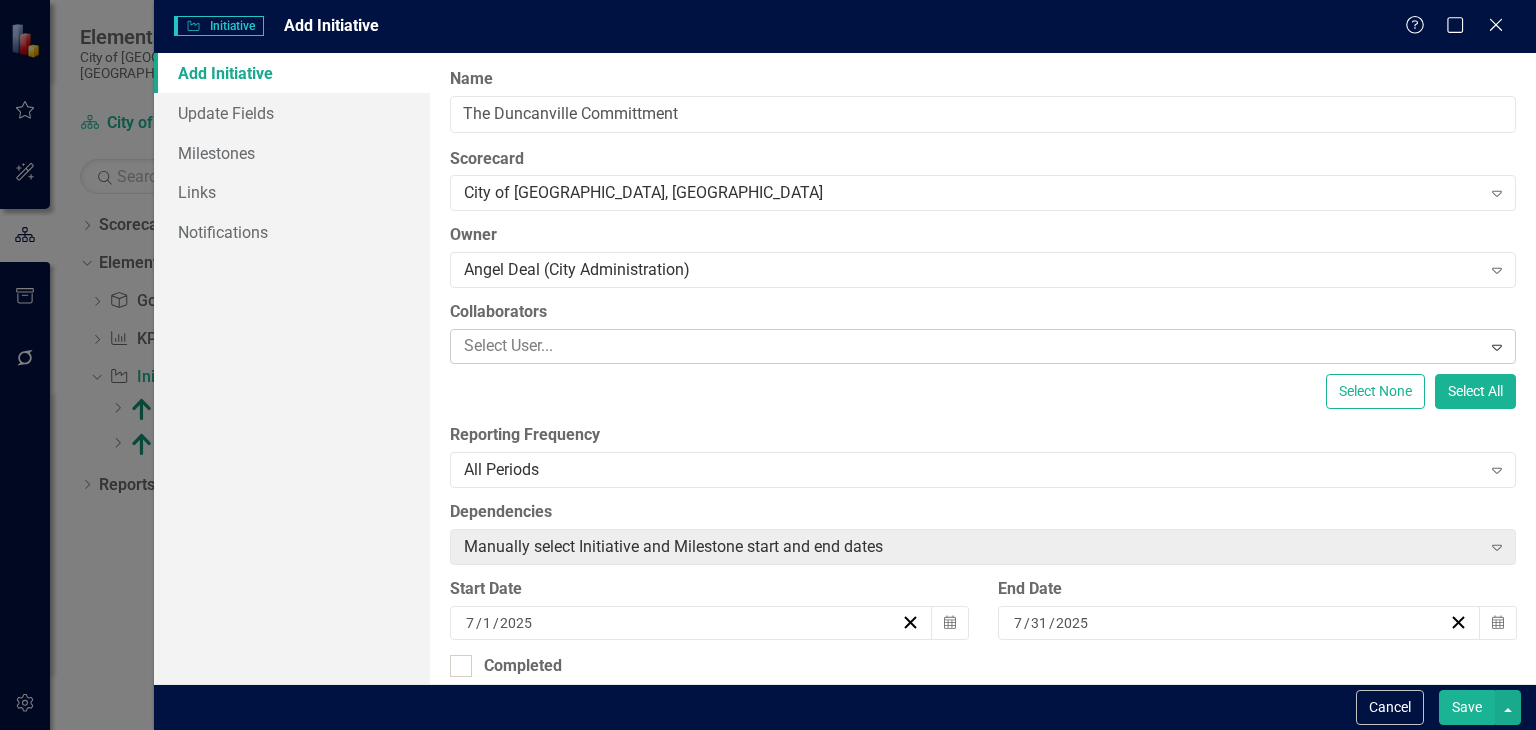 click at bounding box center (968, 346) 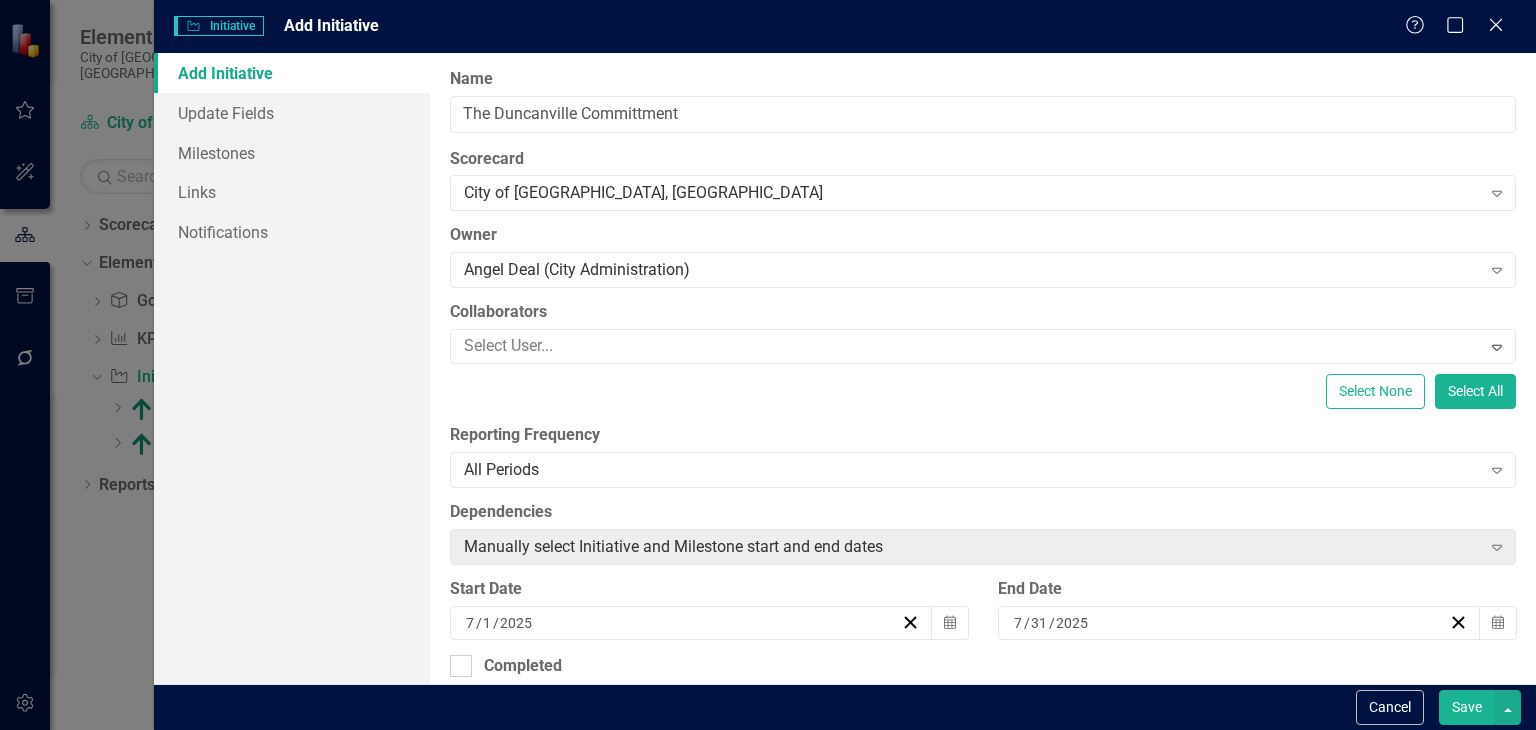 scroll, scrollTop: 100, scrollLeft: 0, axis: vertical 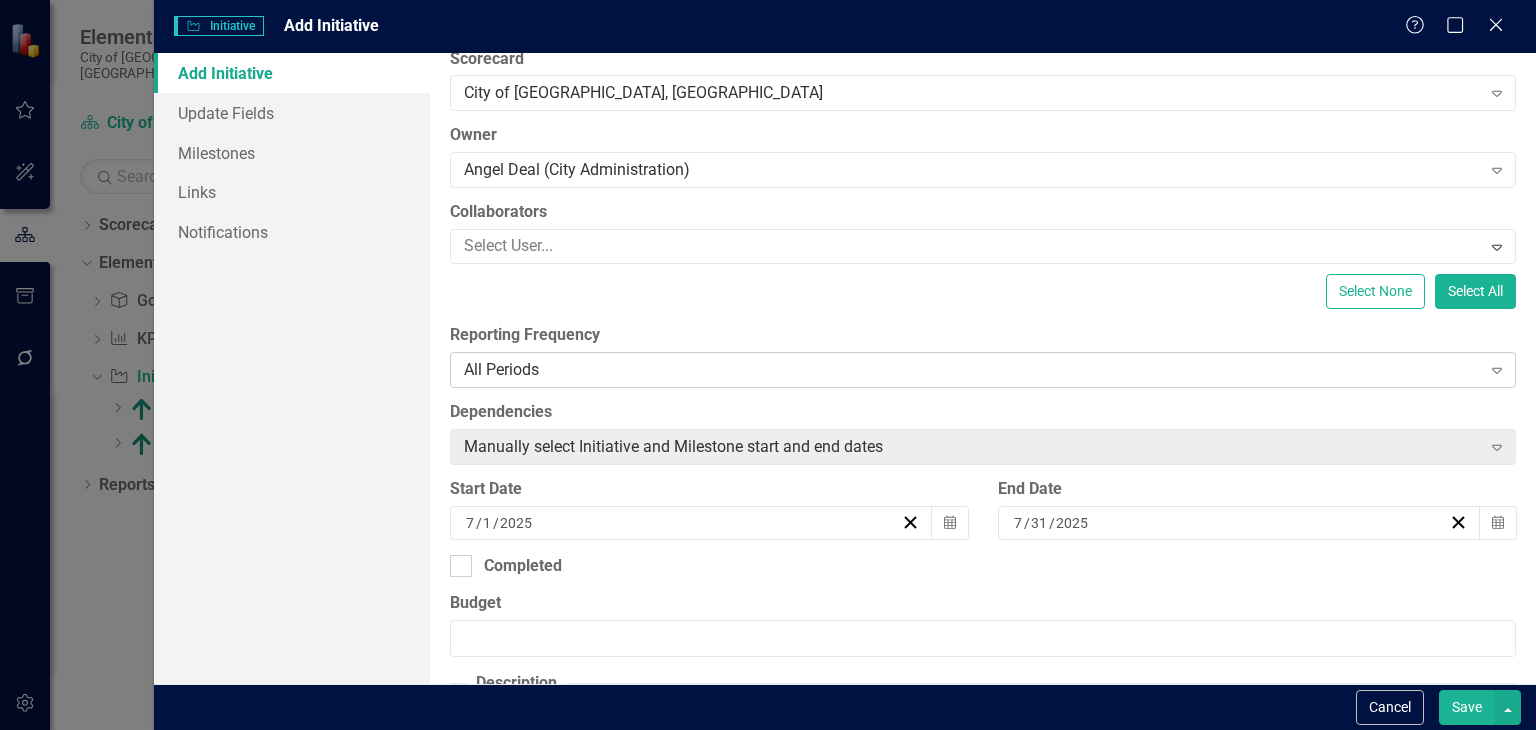 click on "All Periods" at bounding box center (972, 370) 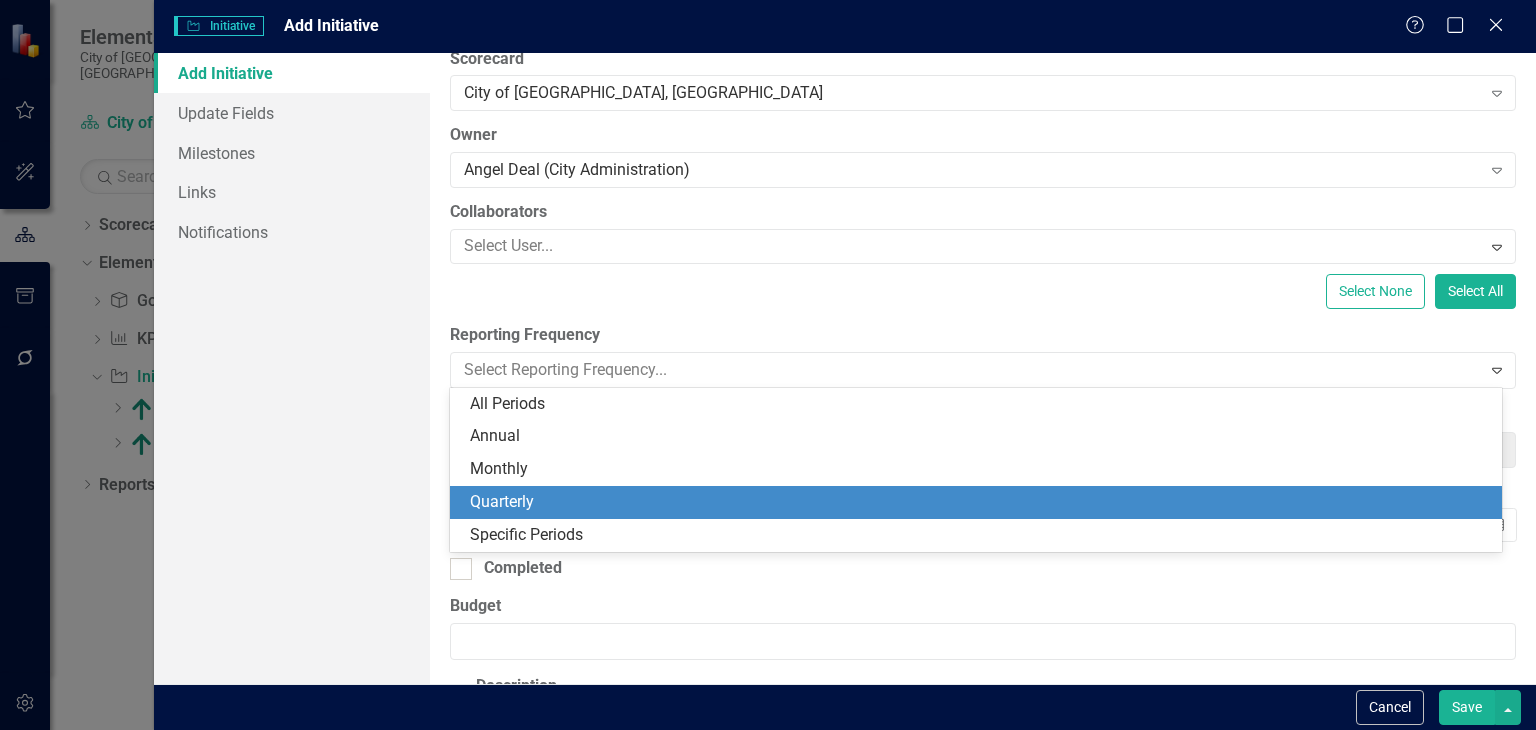click on "Quarterly" at bounding box center (980, 502) 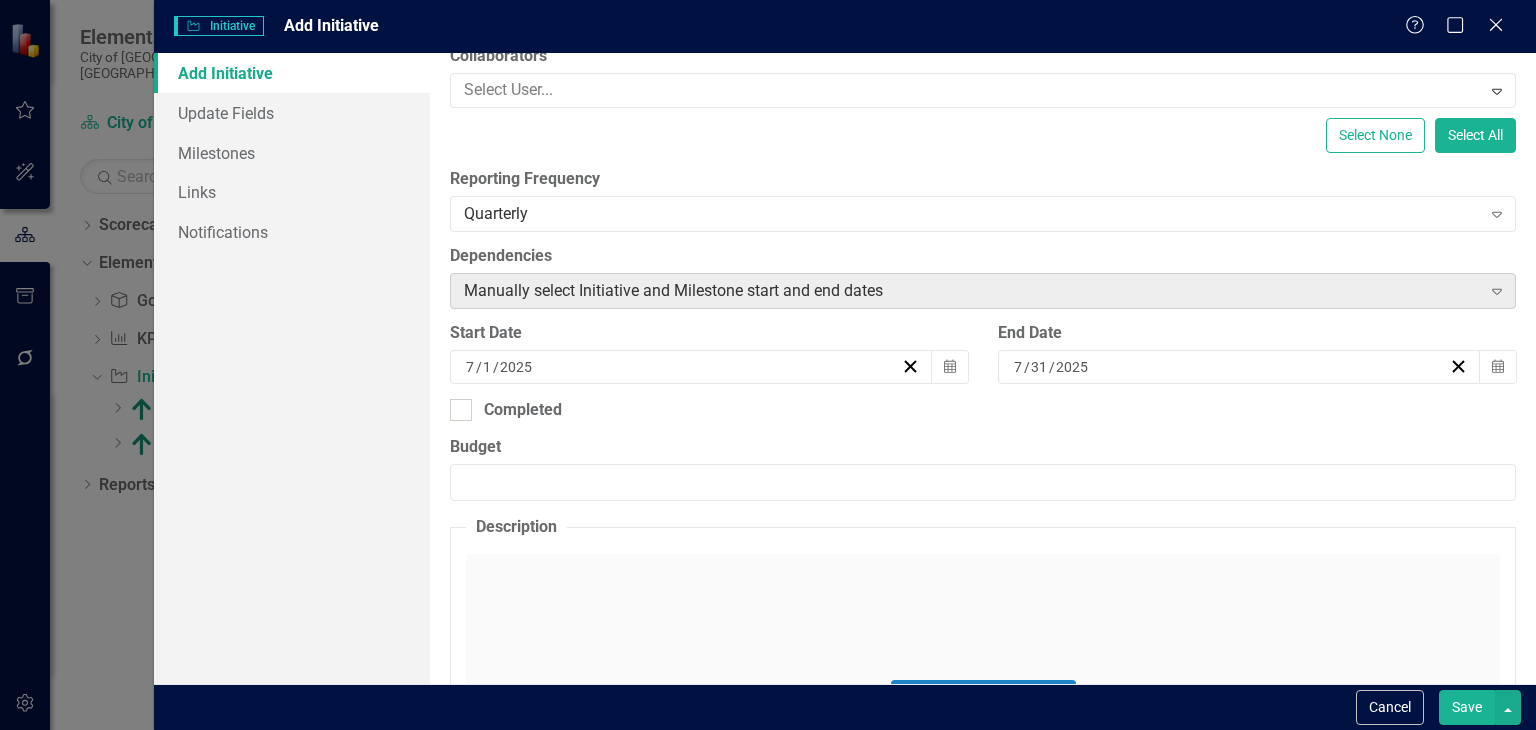 scroll, scrollTop: 300, scrollLeft: 0, axis: vertical 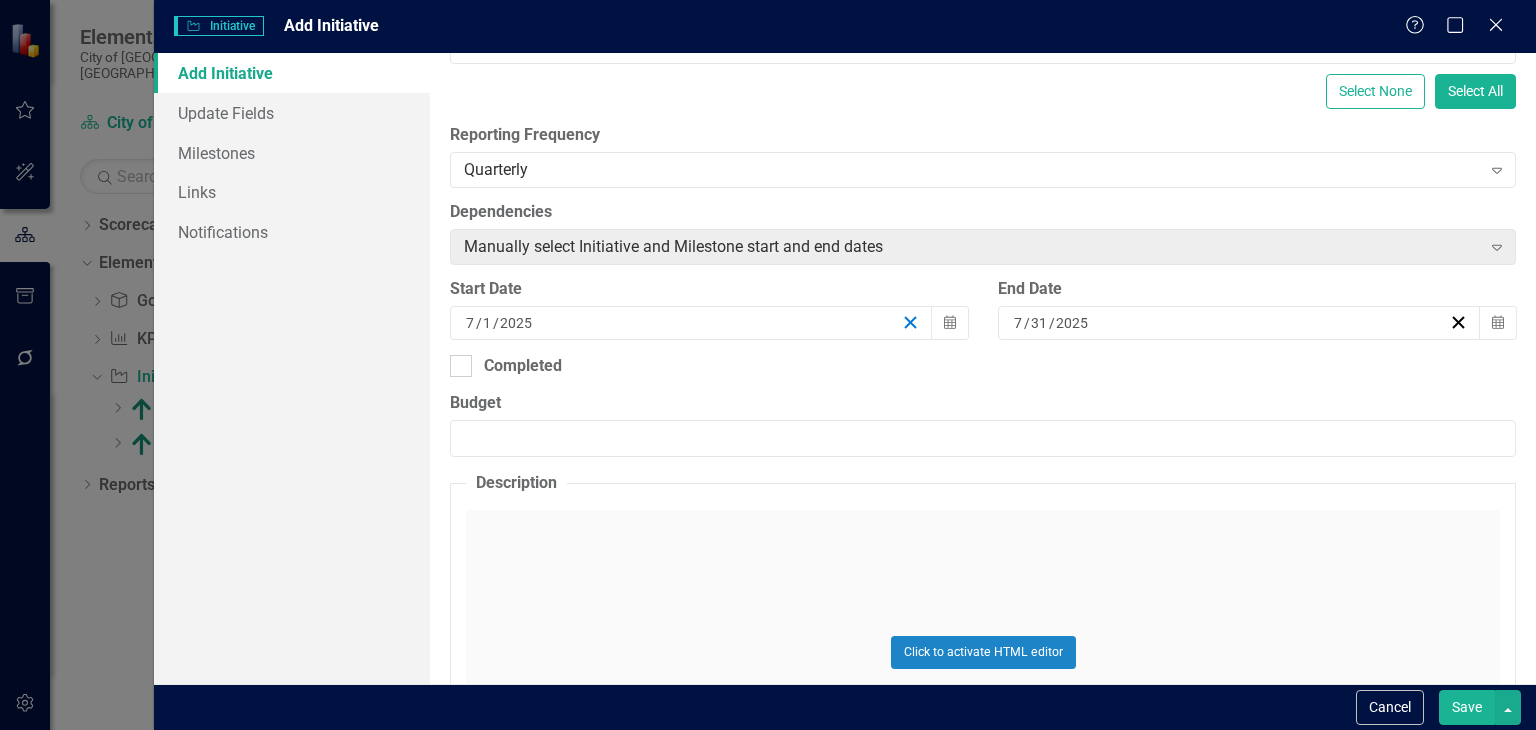 click 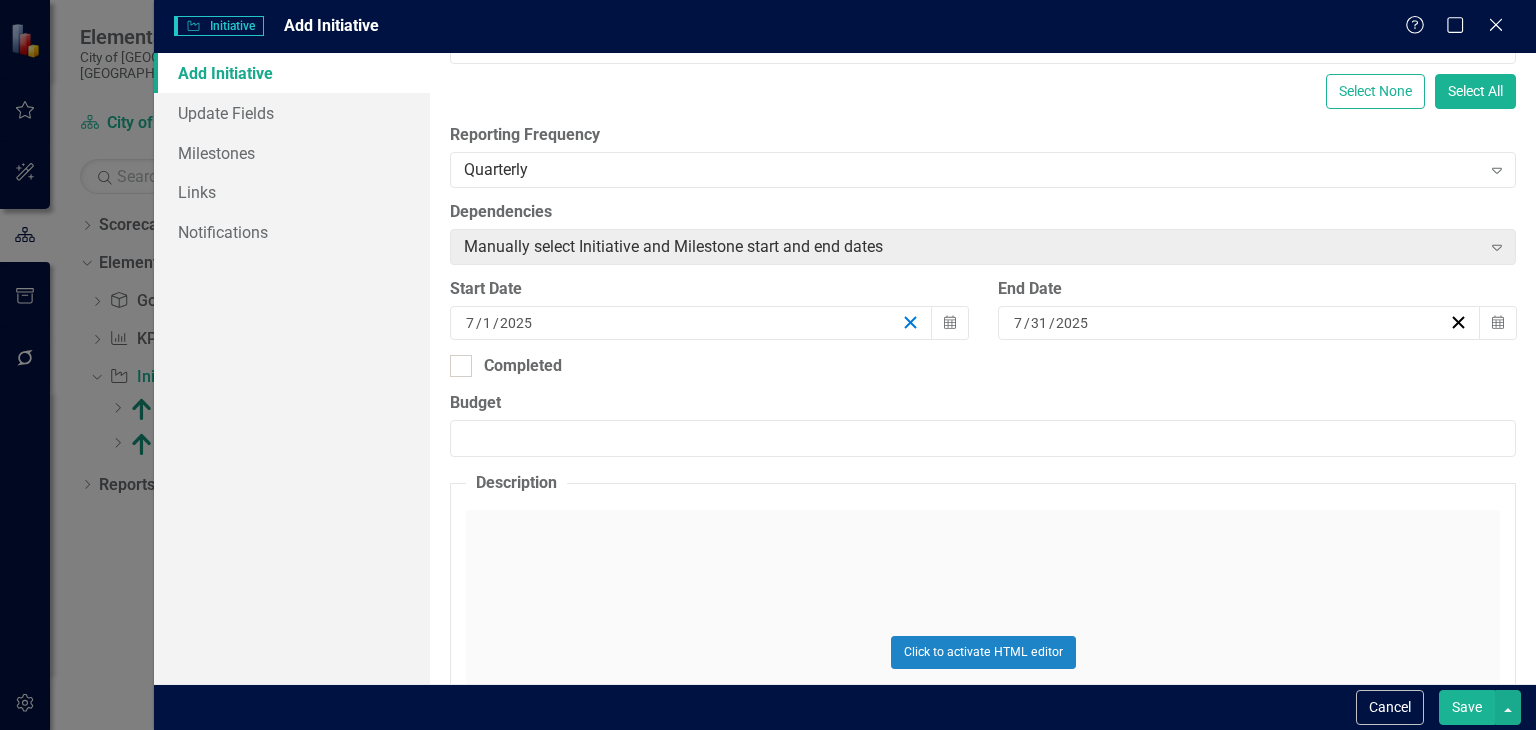 type 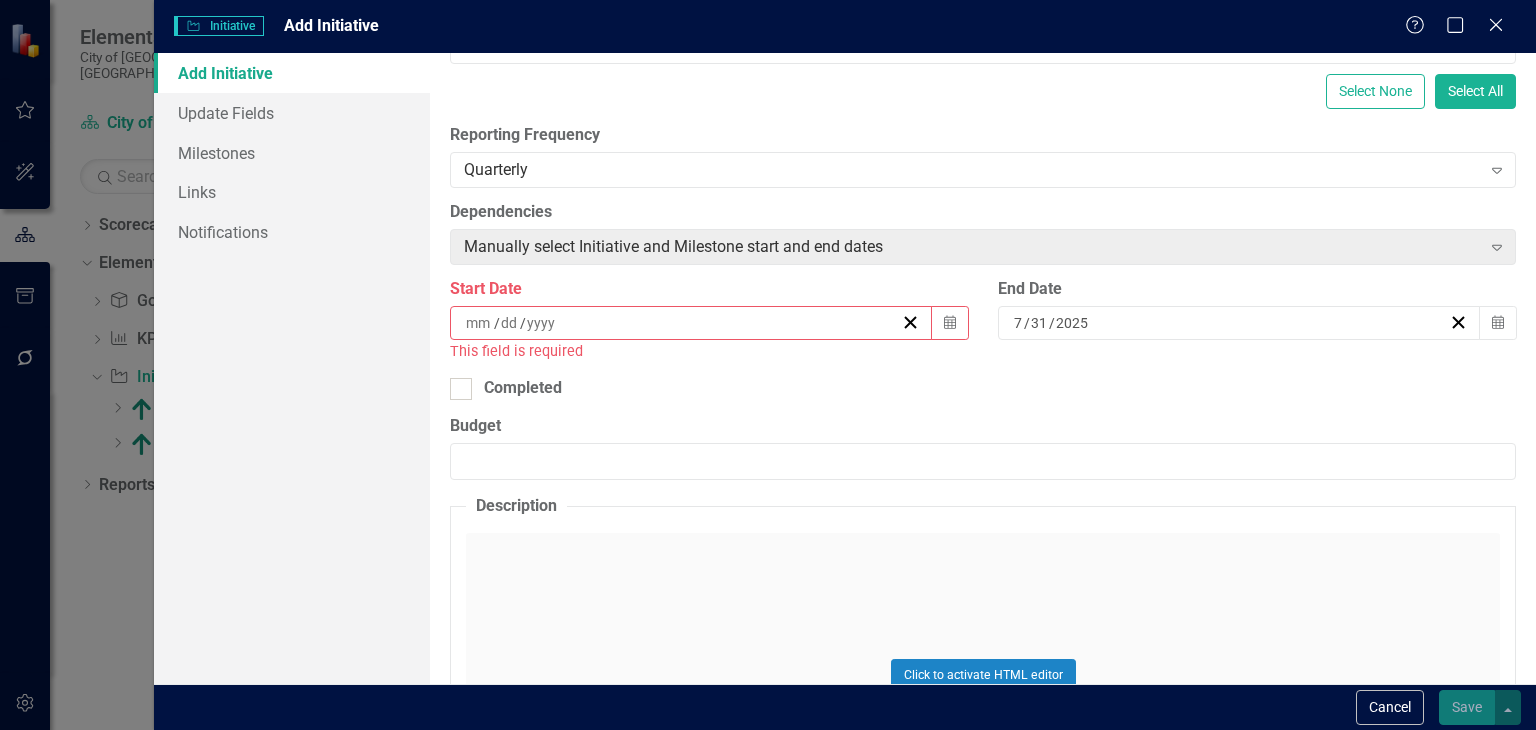 click on "/ /" at bounding box center (682, 323) 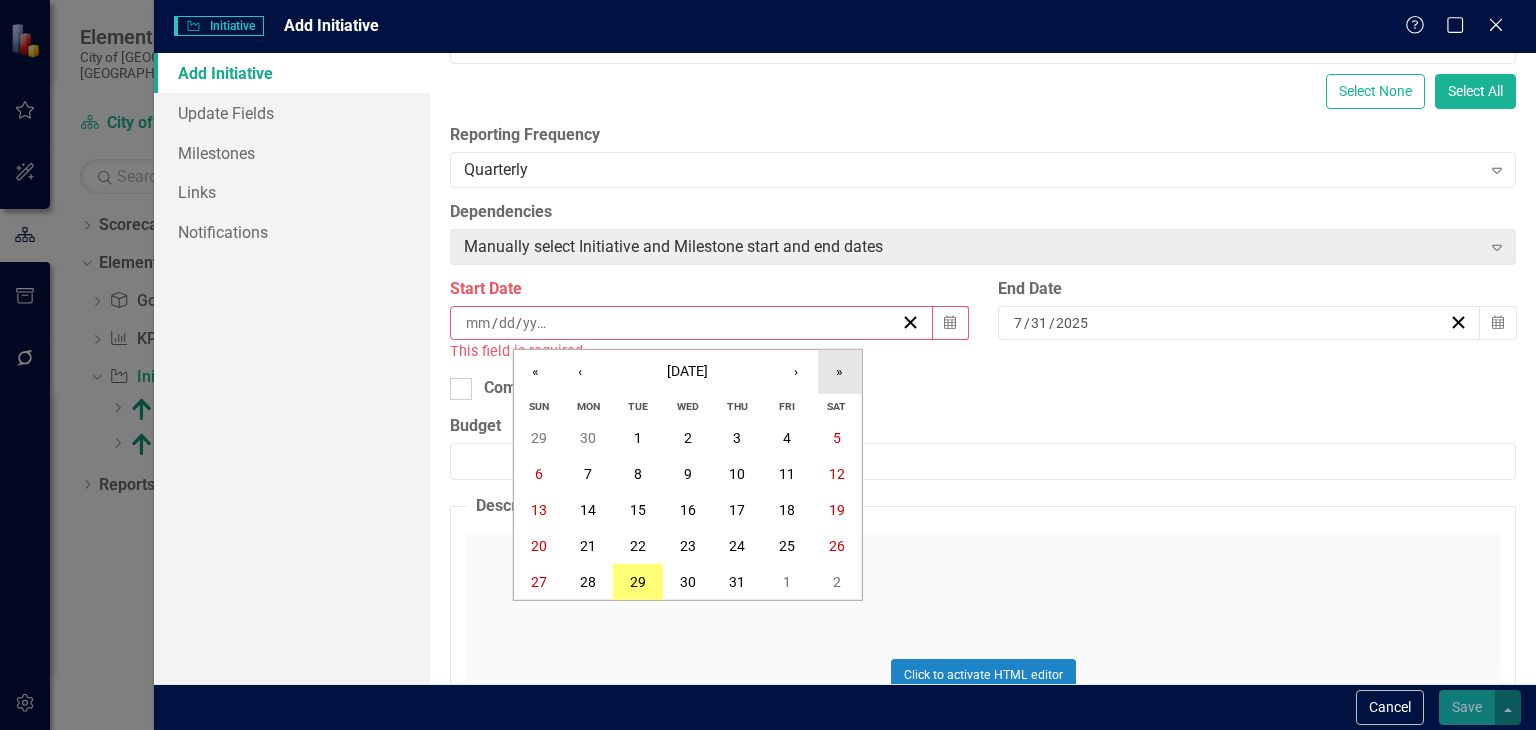 click on "»" at bounding box center (840, 372) 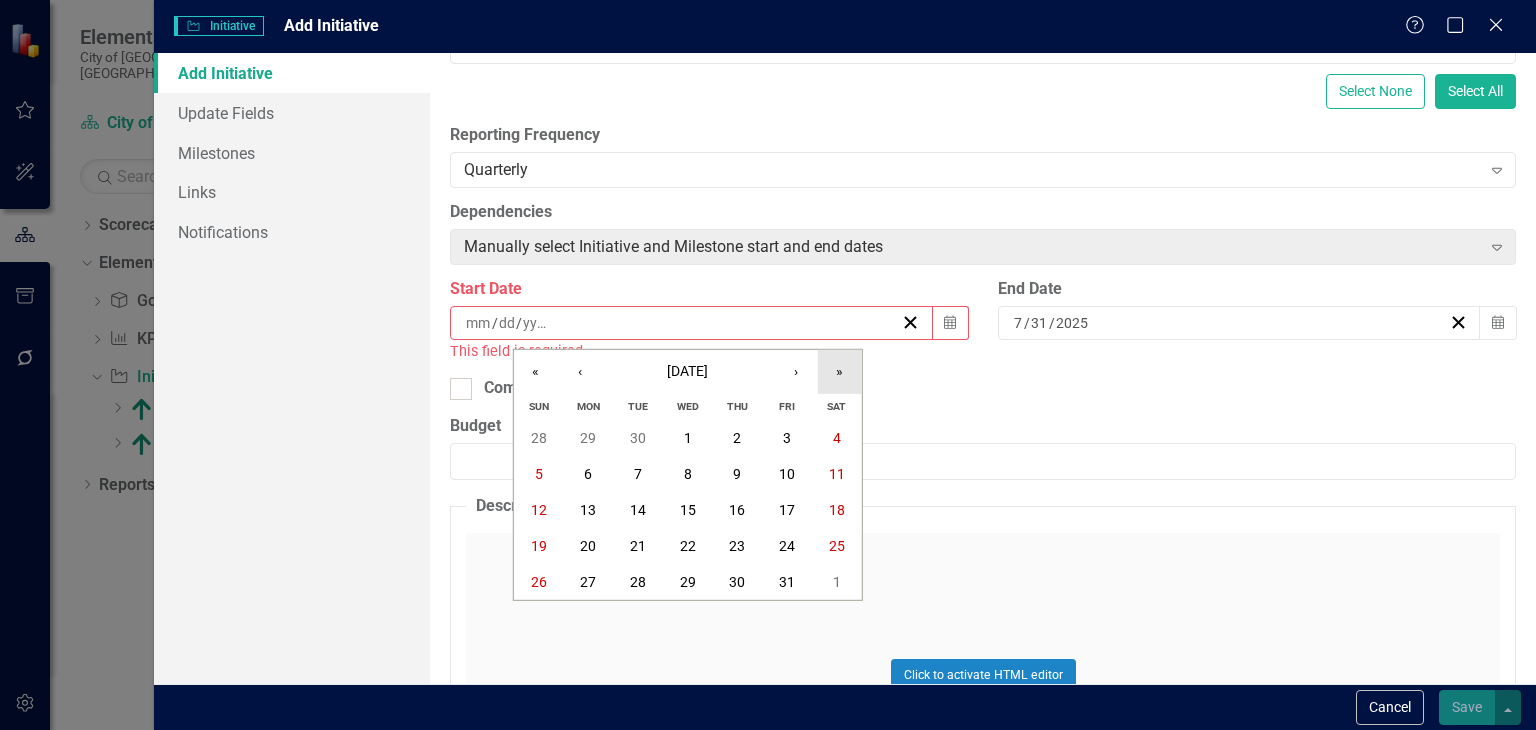 click on "»" at bounding box center [840, 372] 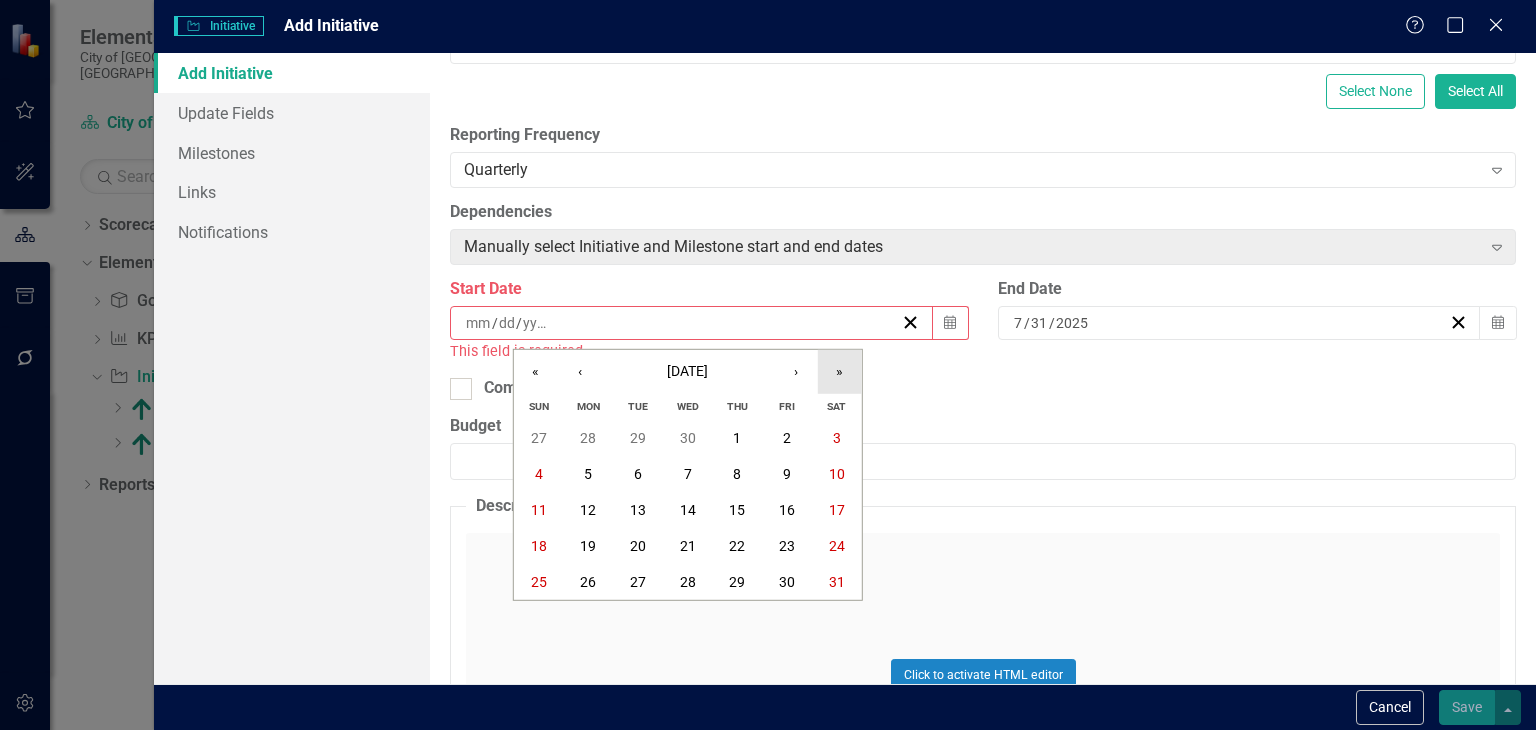 click on "»" at bounding box center [840, 372] 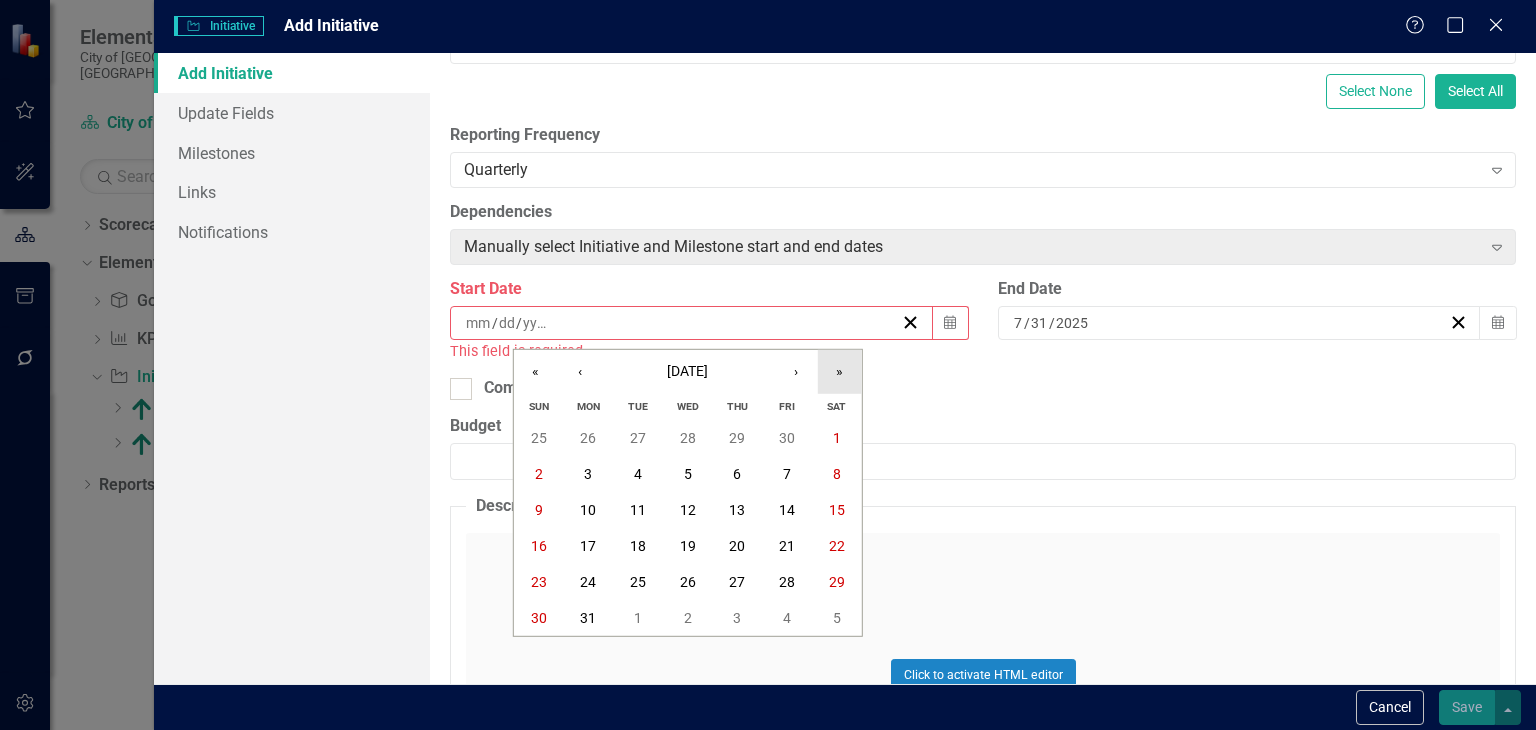 click on "»" at bounding box center (840, 372) 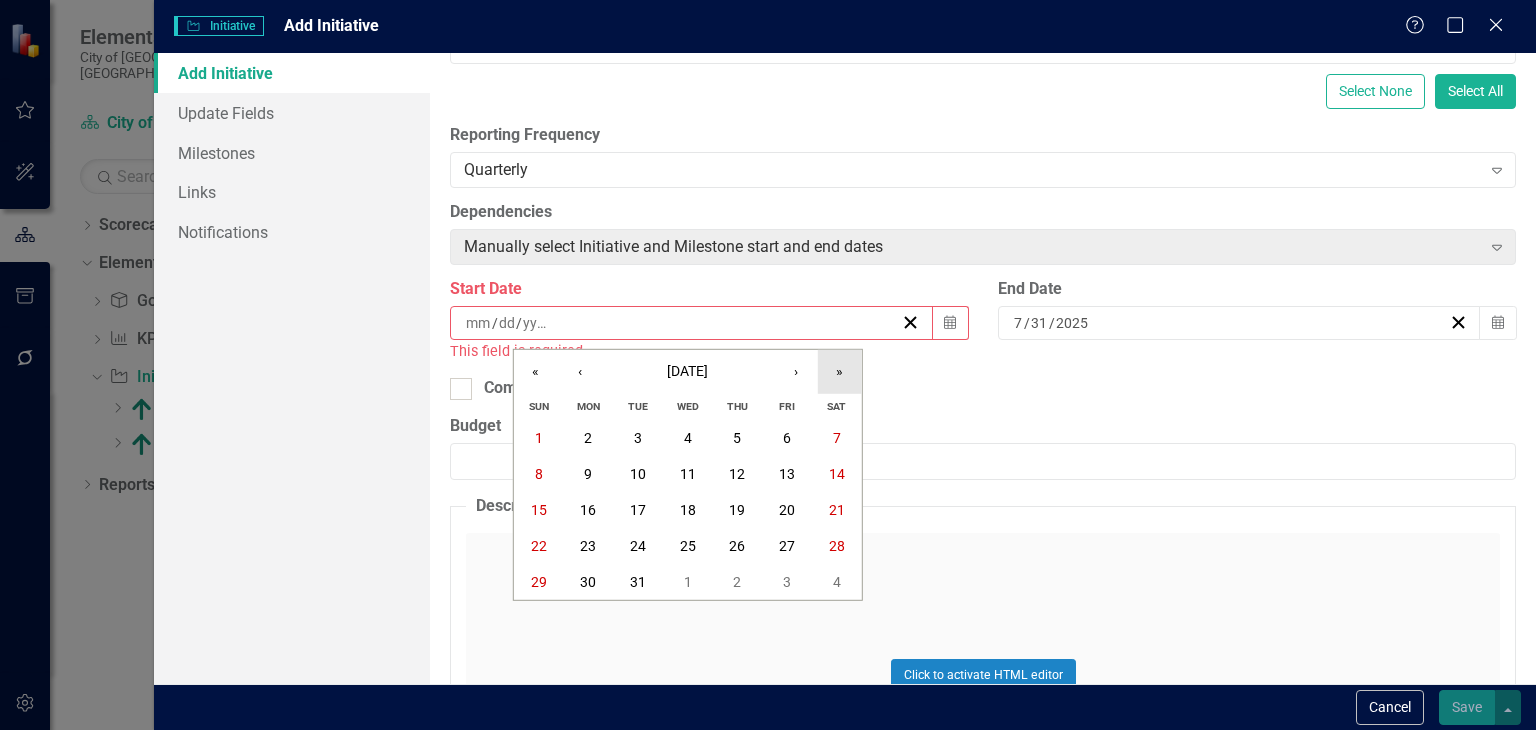click on "»" at bounding box center (840, 372) 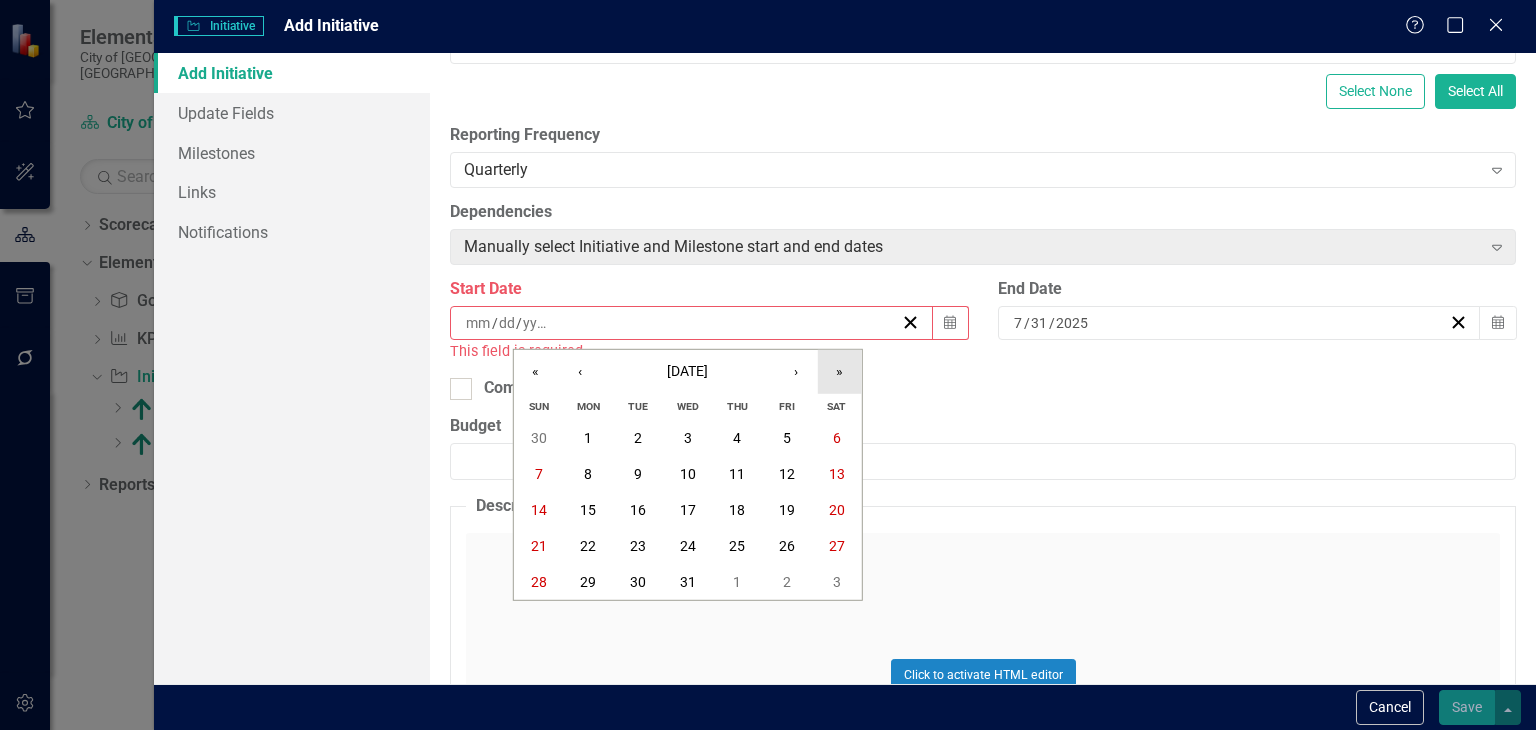 click on "»" at bounding box center [840, 372] 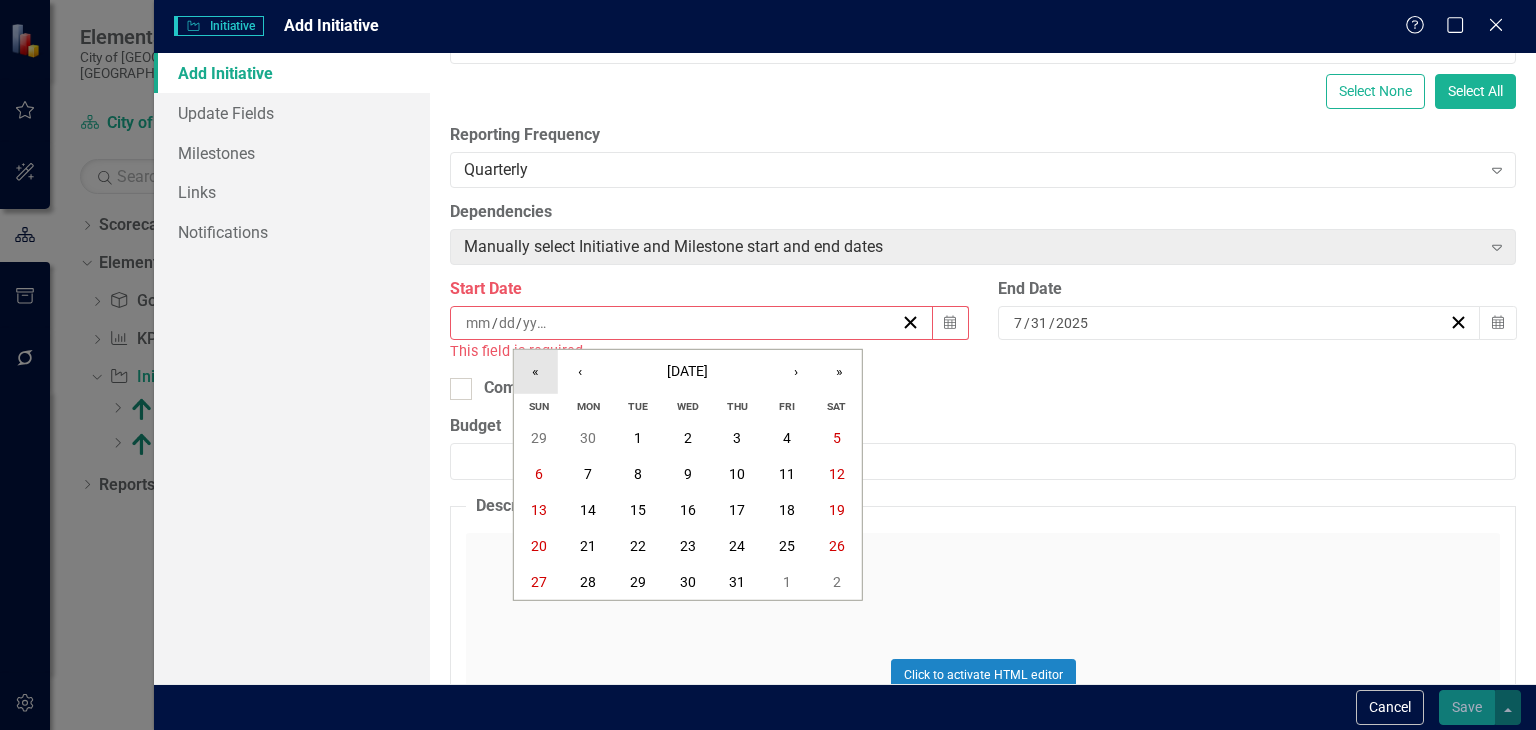 click on "«" at bounding box center (536, 372) 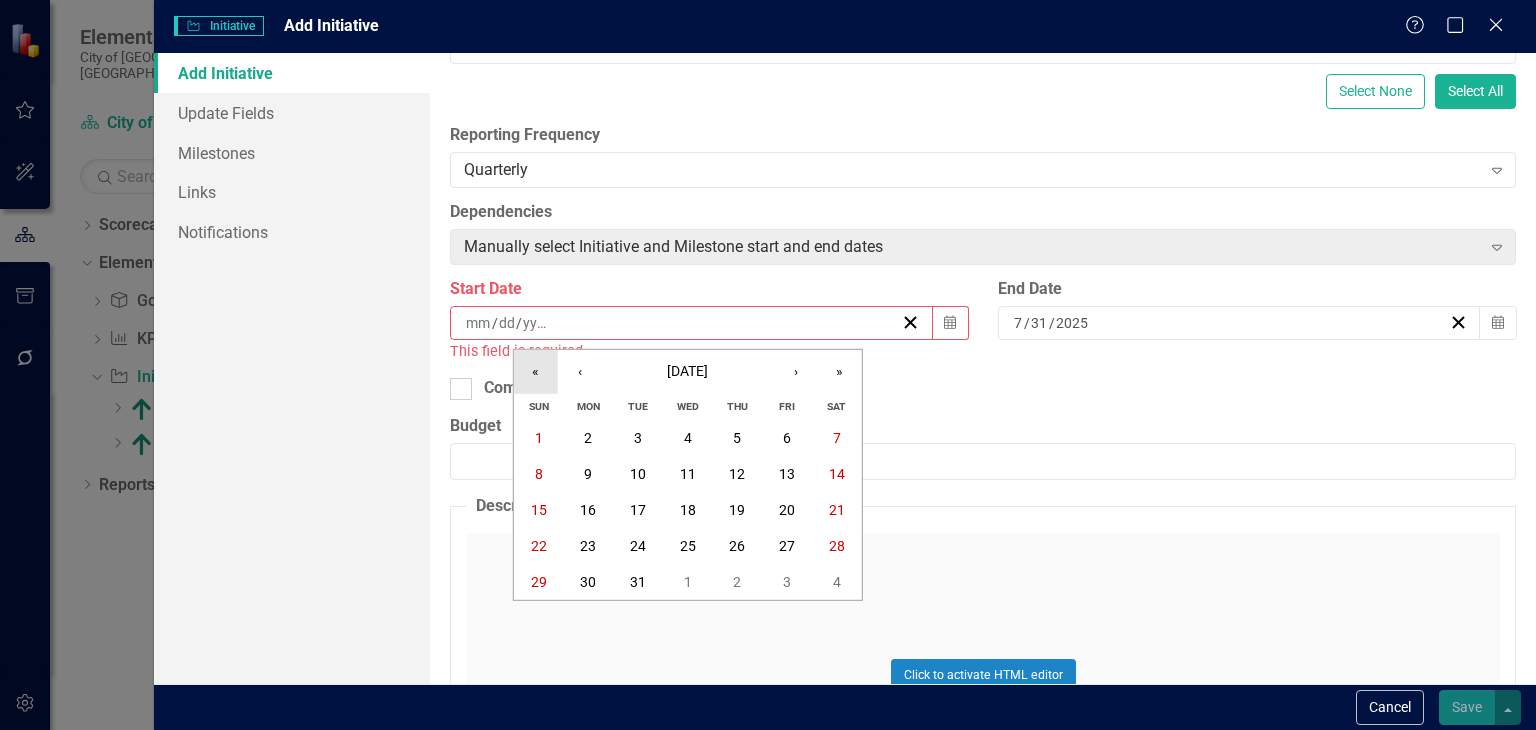 click on "«" at bounding box center (536, 372) 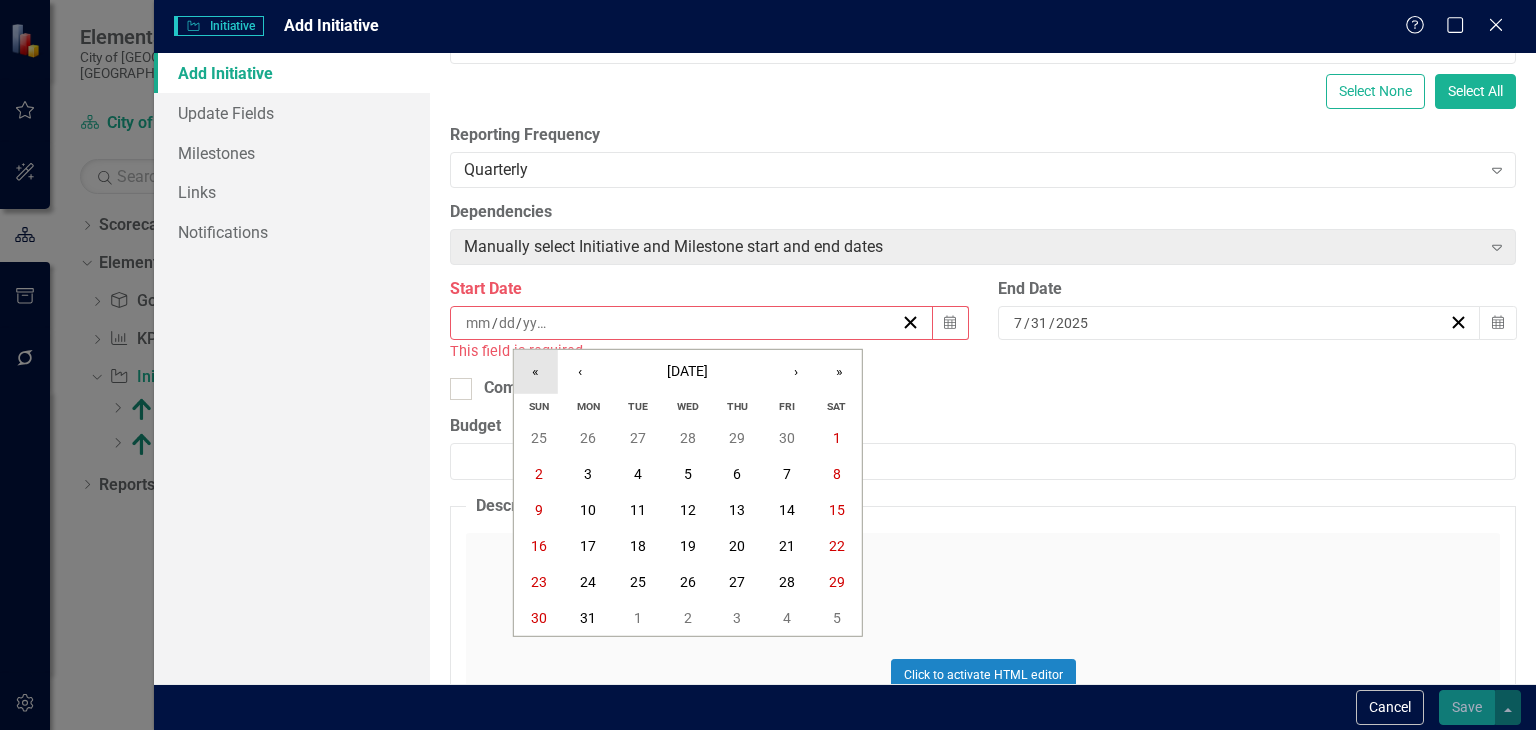 click on "«" at bounding box center (536, 372) 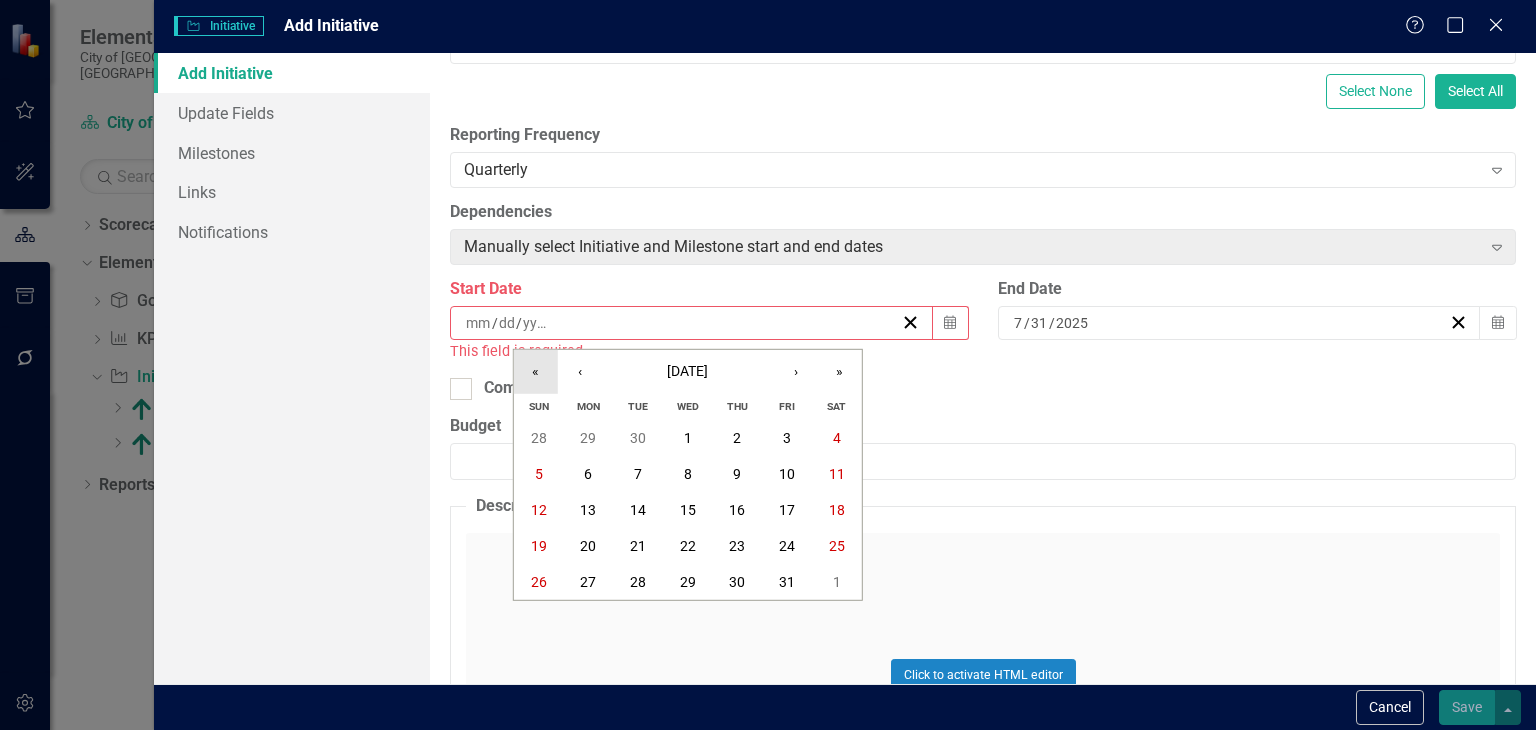click on "«" at bounding box center [536, 372] 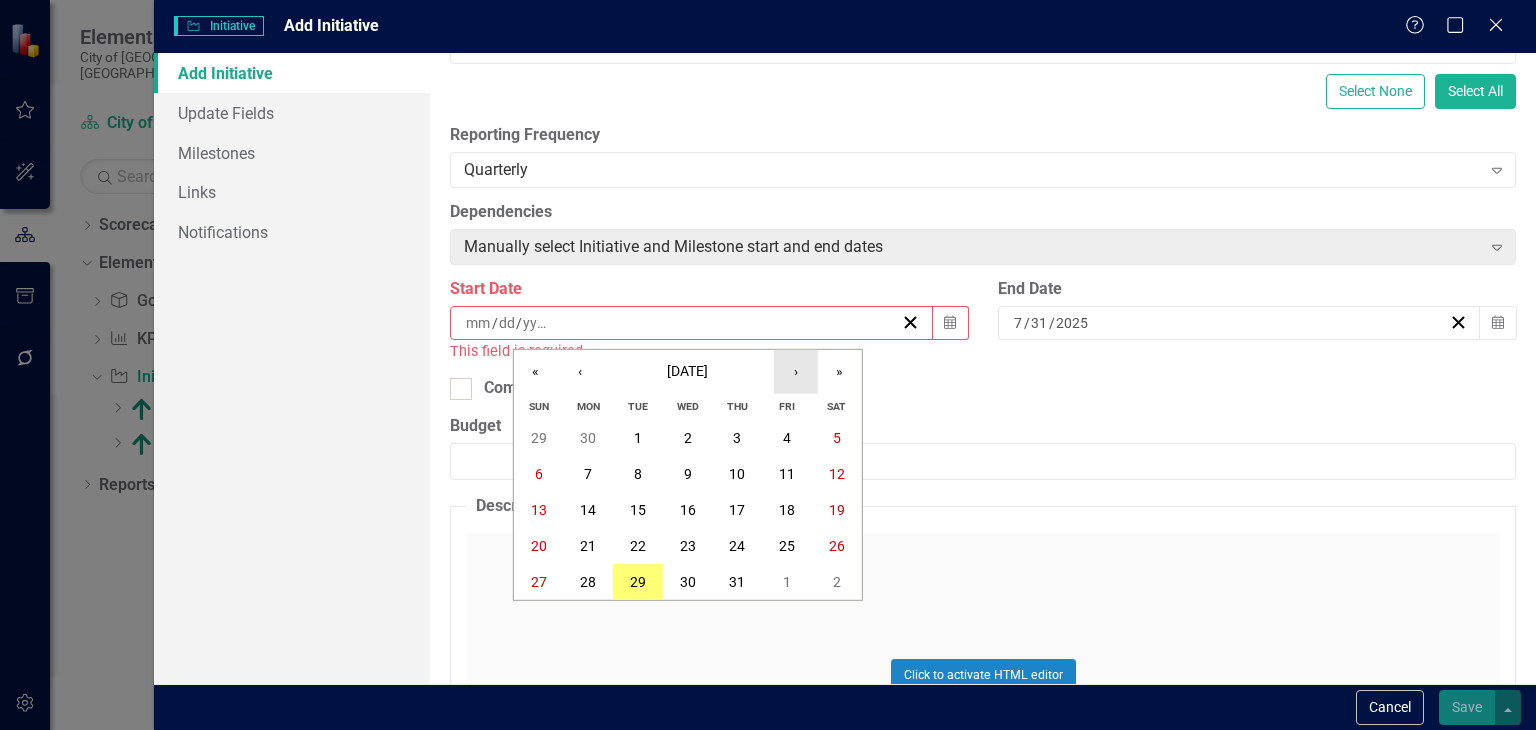 click on "›" at bounding box center (796, 372) 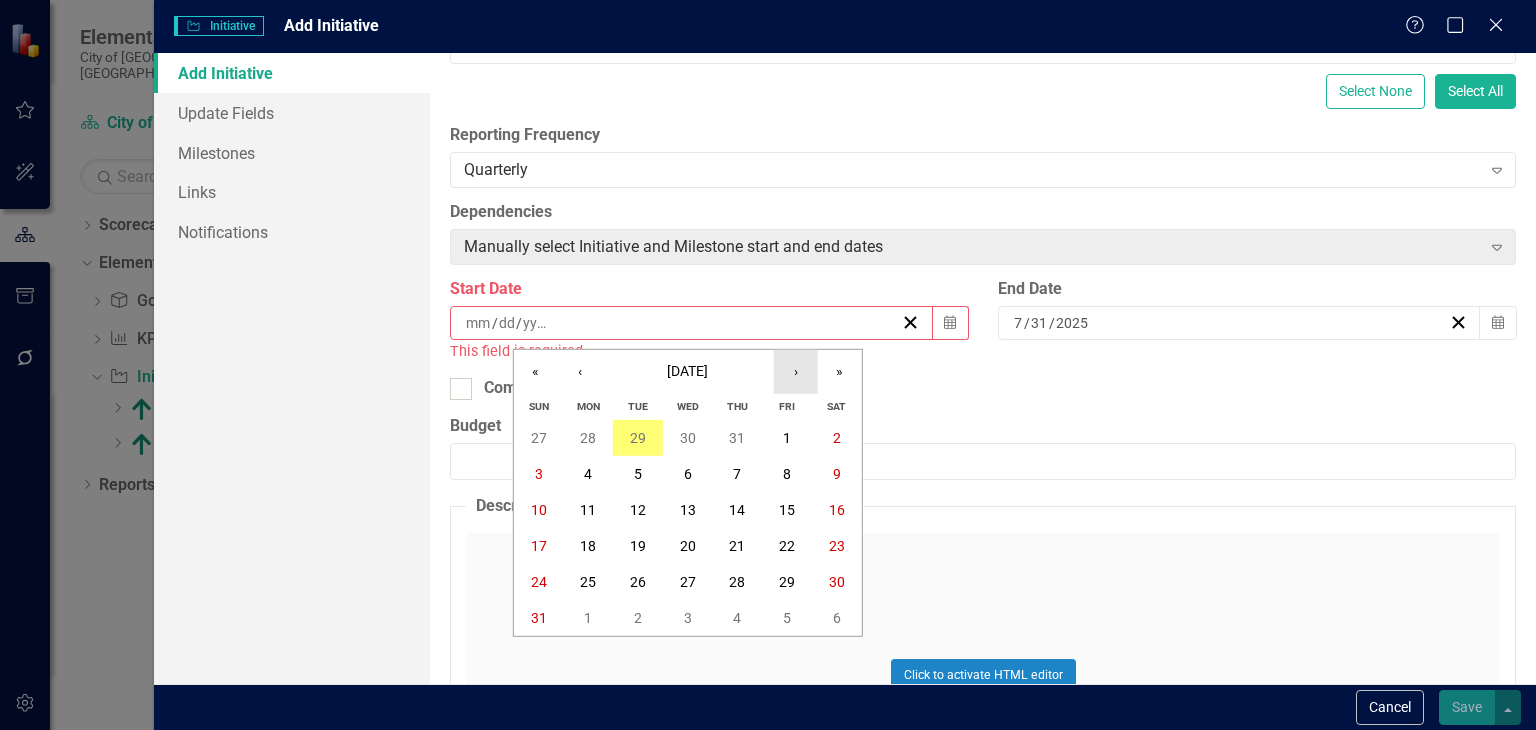click on "›" at bounding box center (796, 372) 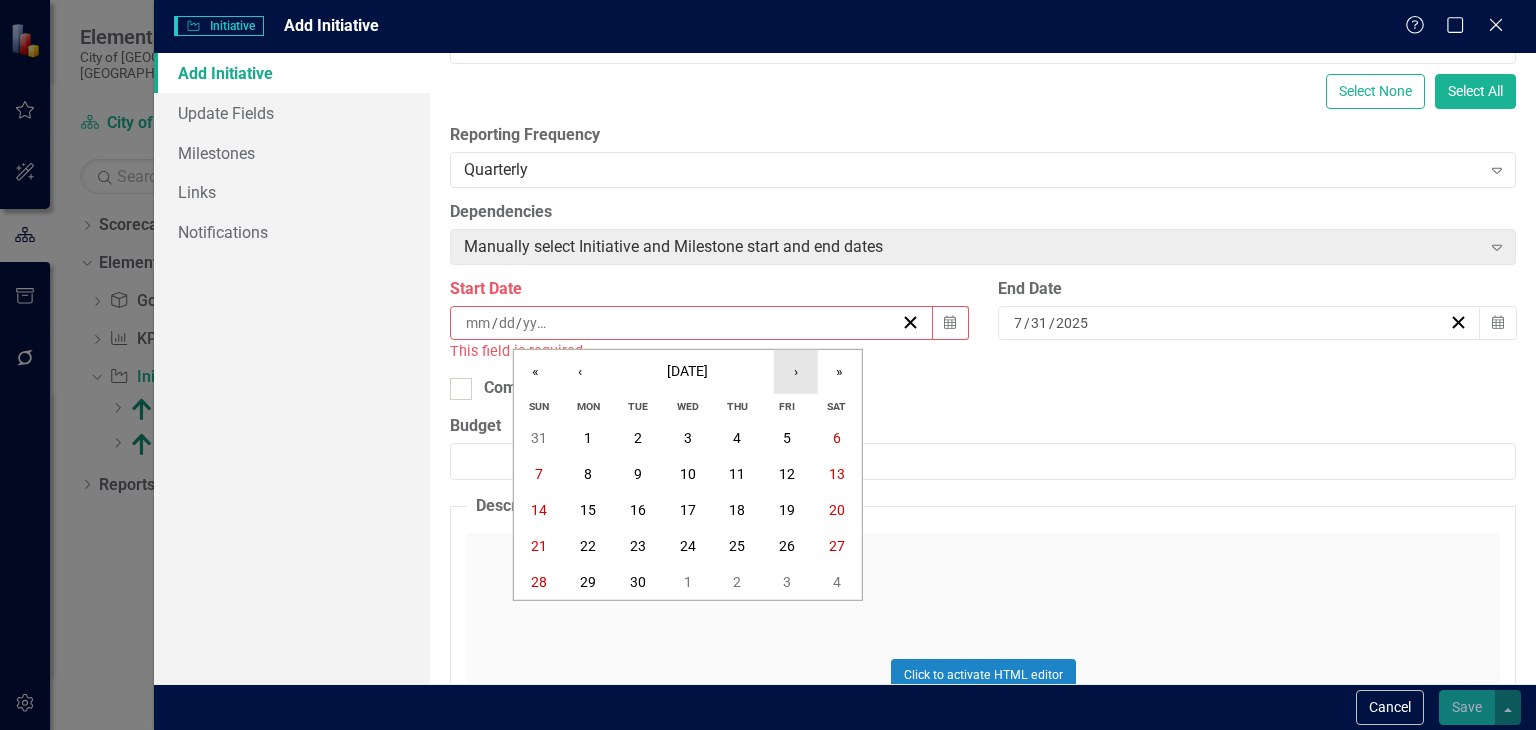 click on "›" at bounding box center [796, 372] 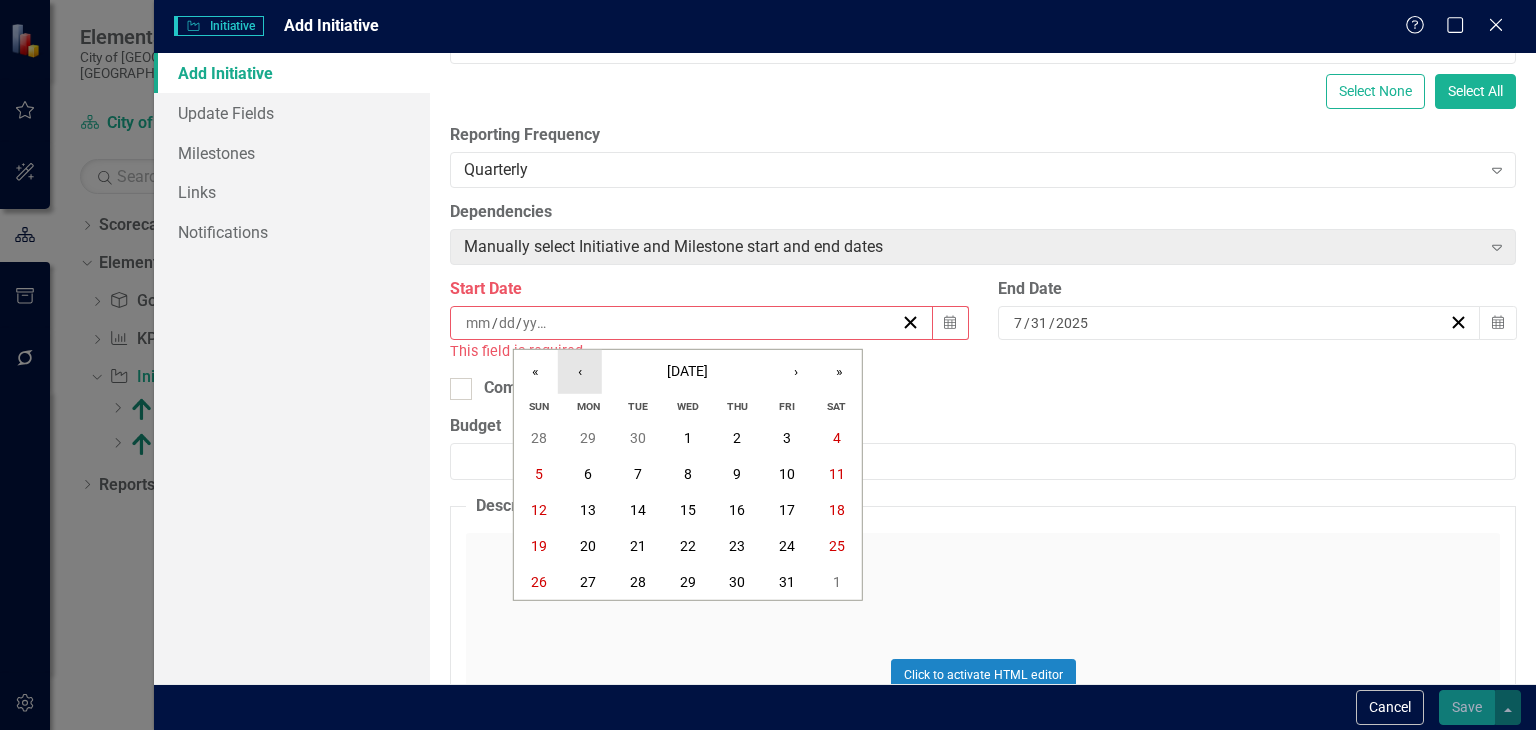 click on "‹" at bounding box center [580, 372] 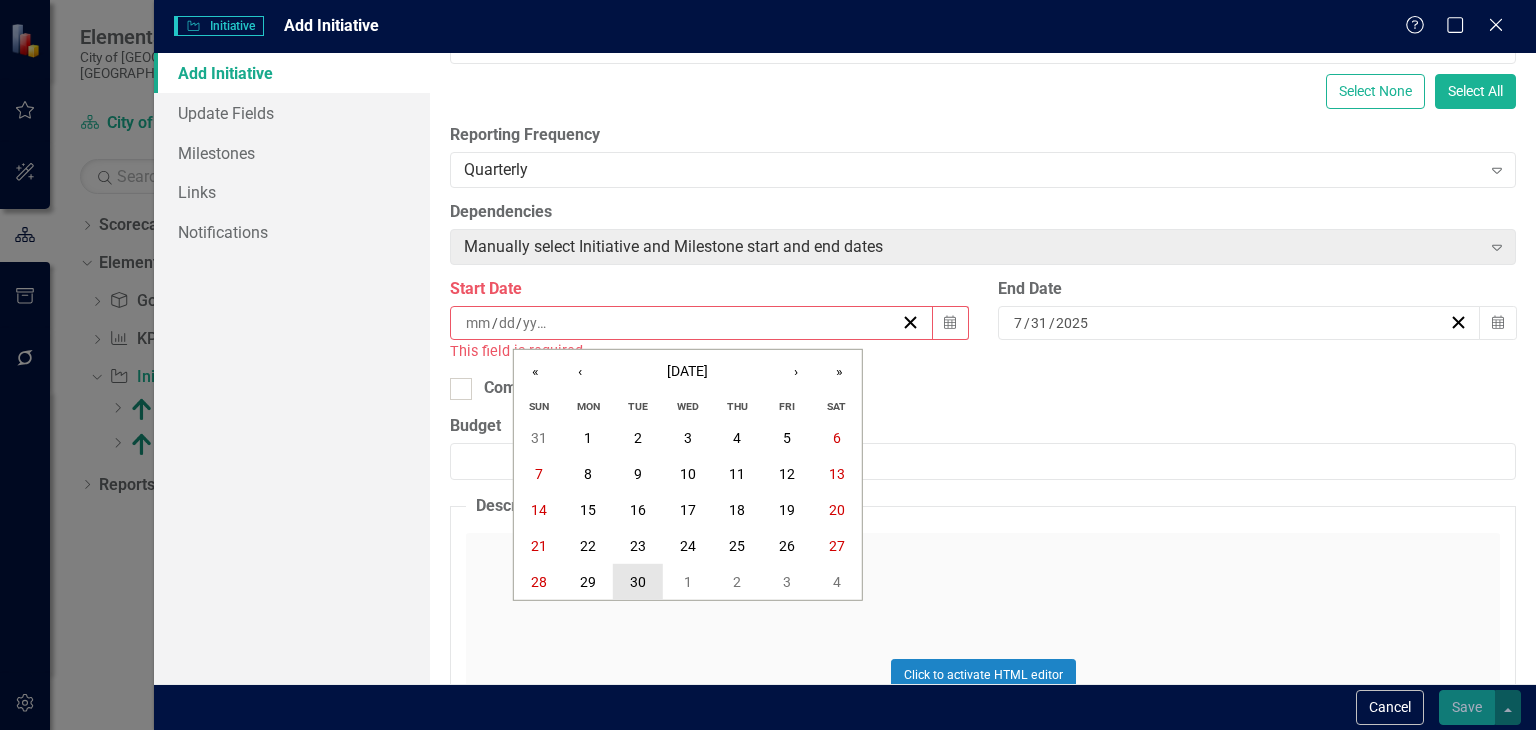 click on "30" at bounding box center [638, 582] 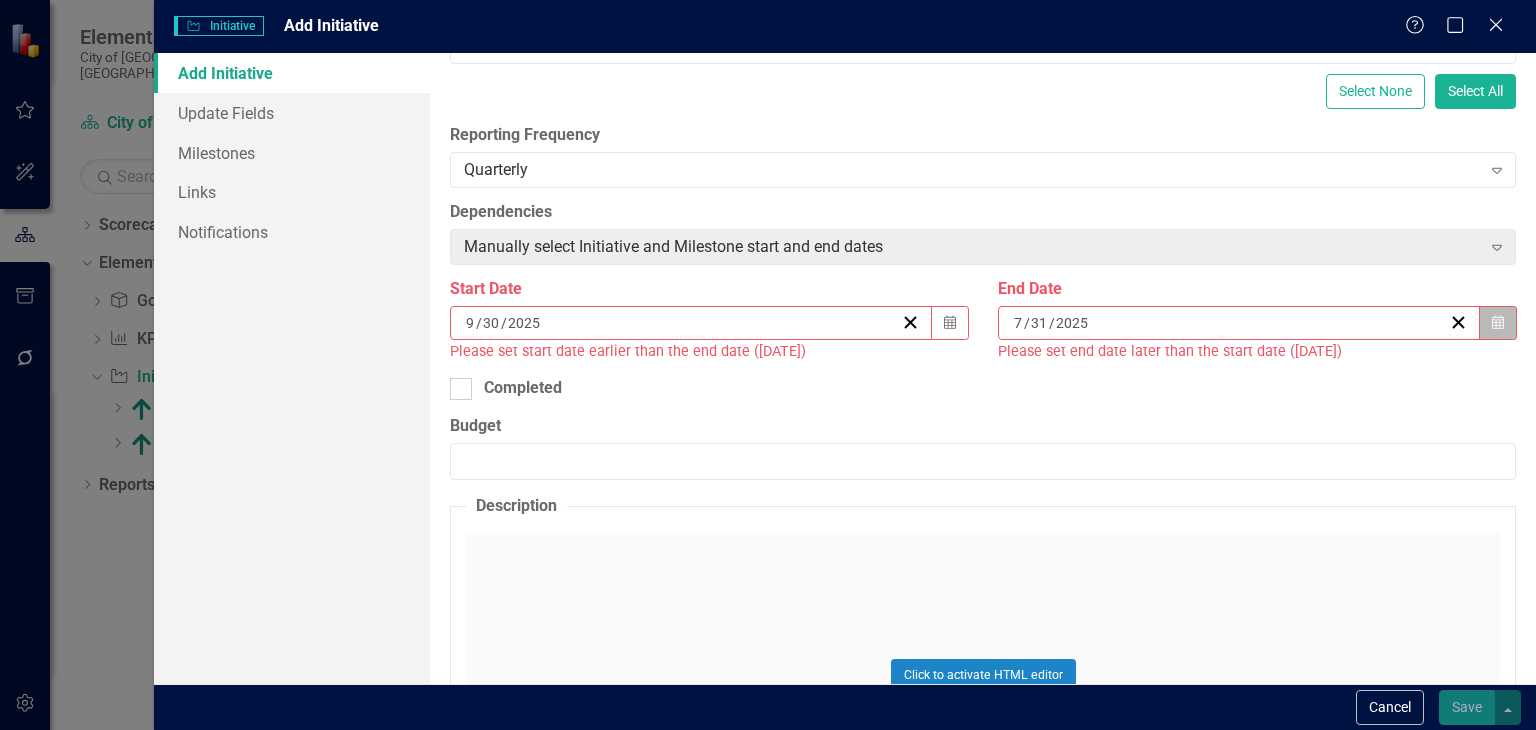 click on "Calendar" 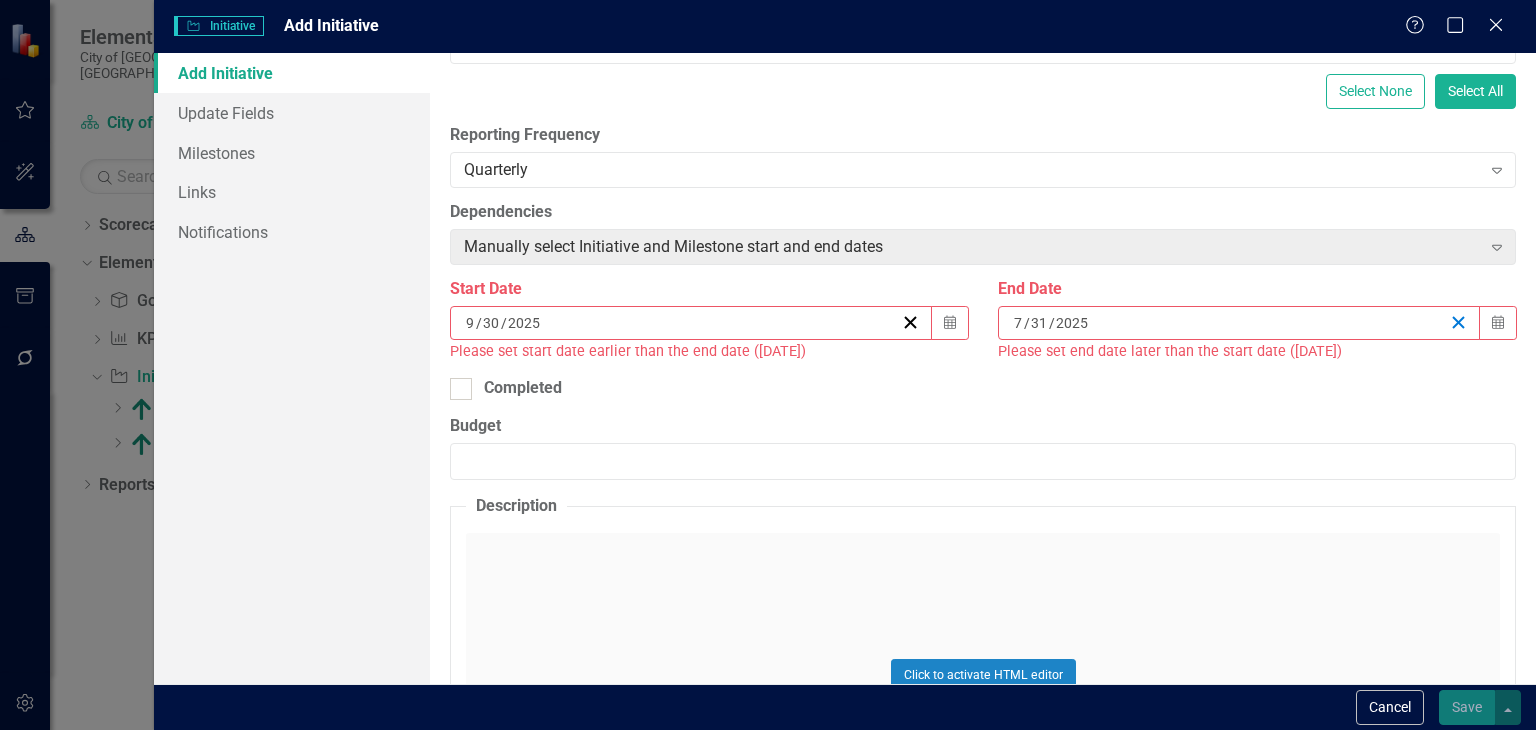 click 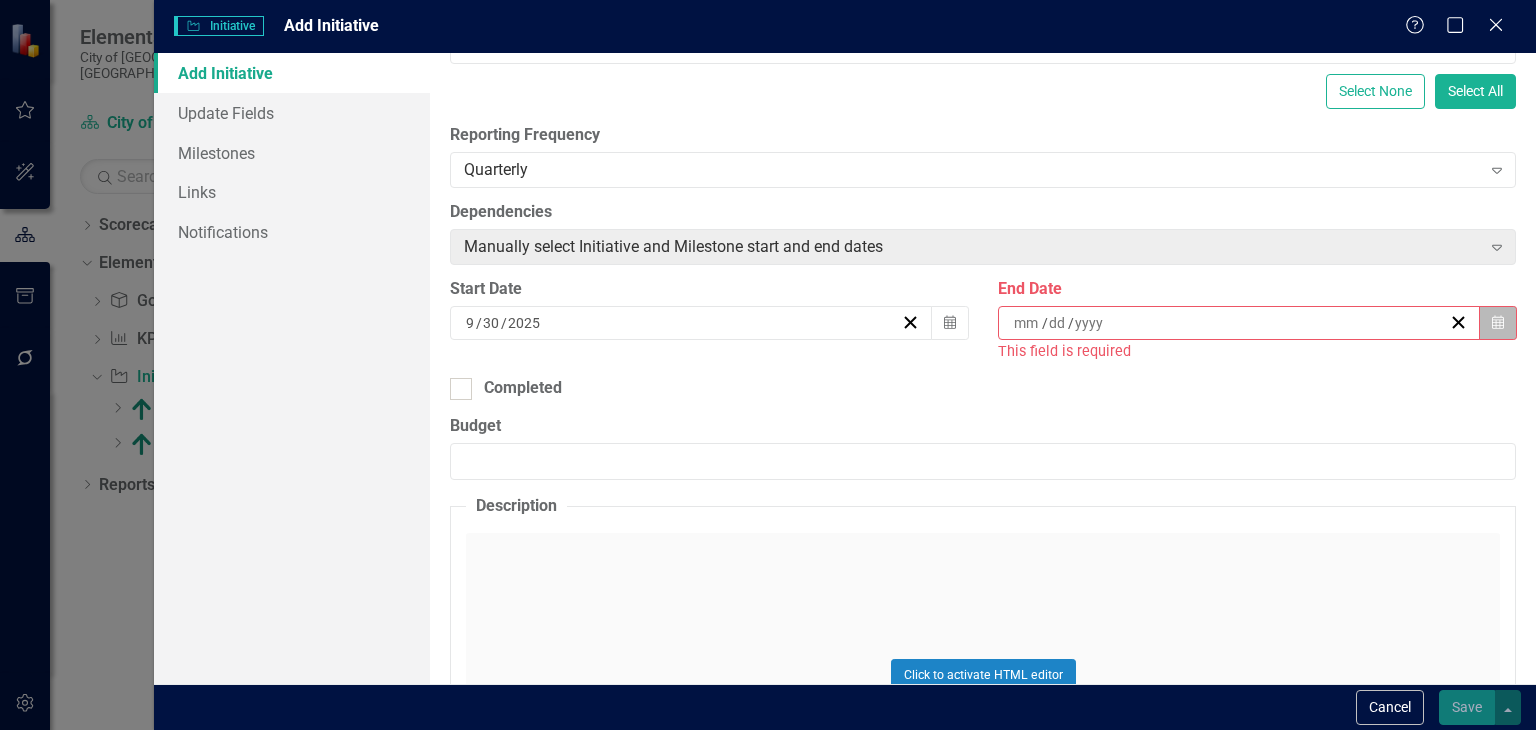 click on "Calendar" 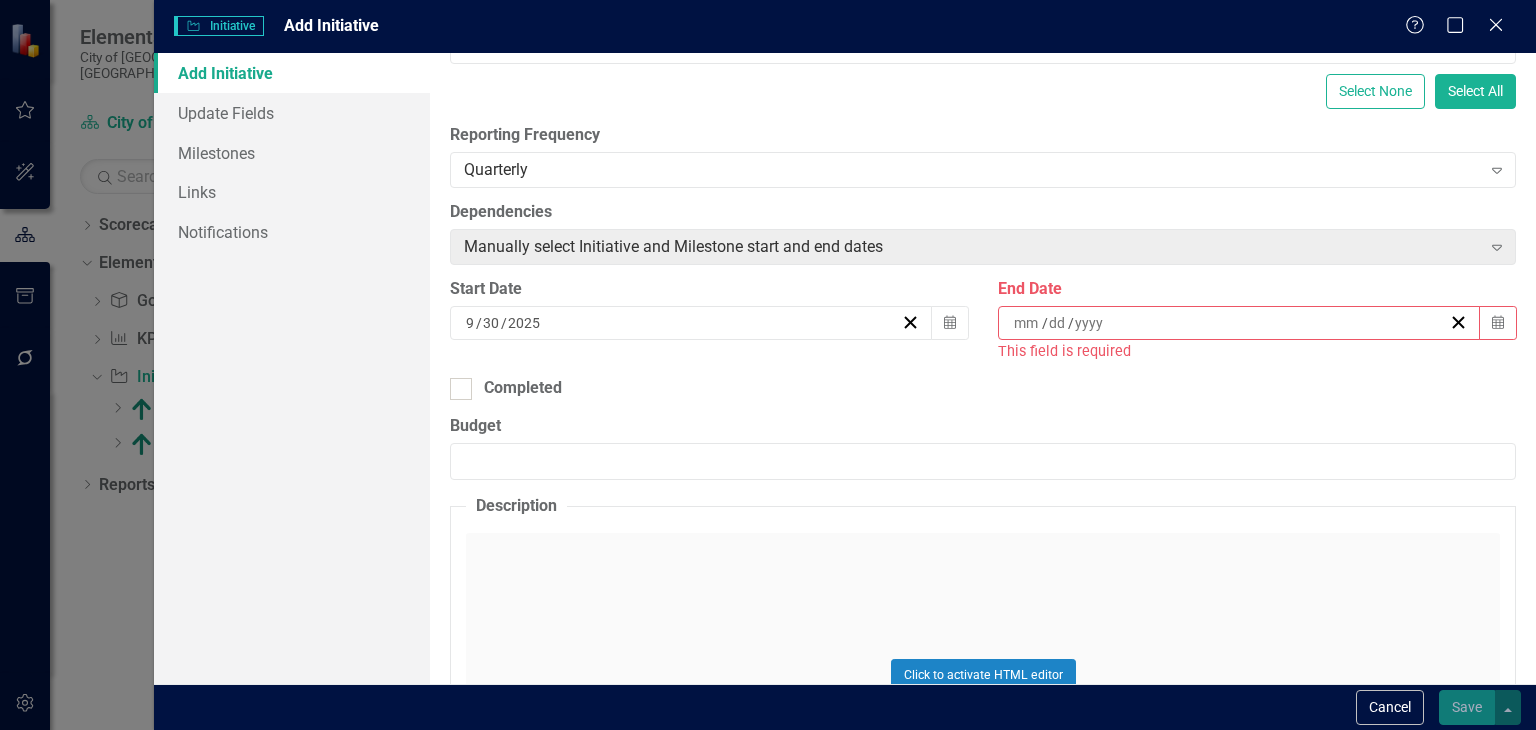 drag, startPoint x: 472, startPoint y: 320, endPoint x: 437, endPoint y: 318, distance: 35.057095 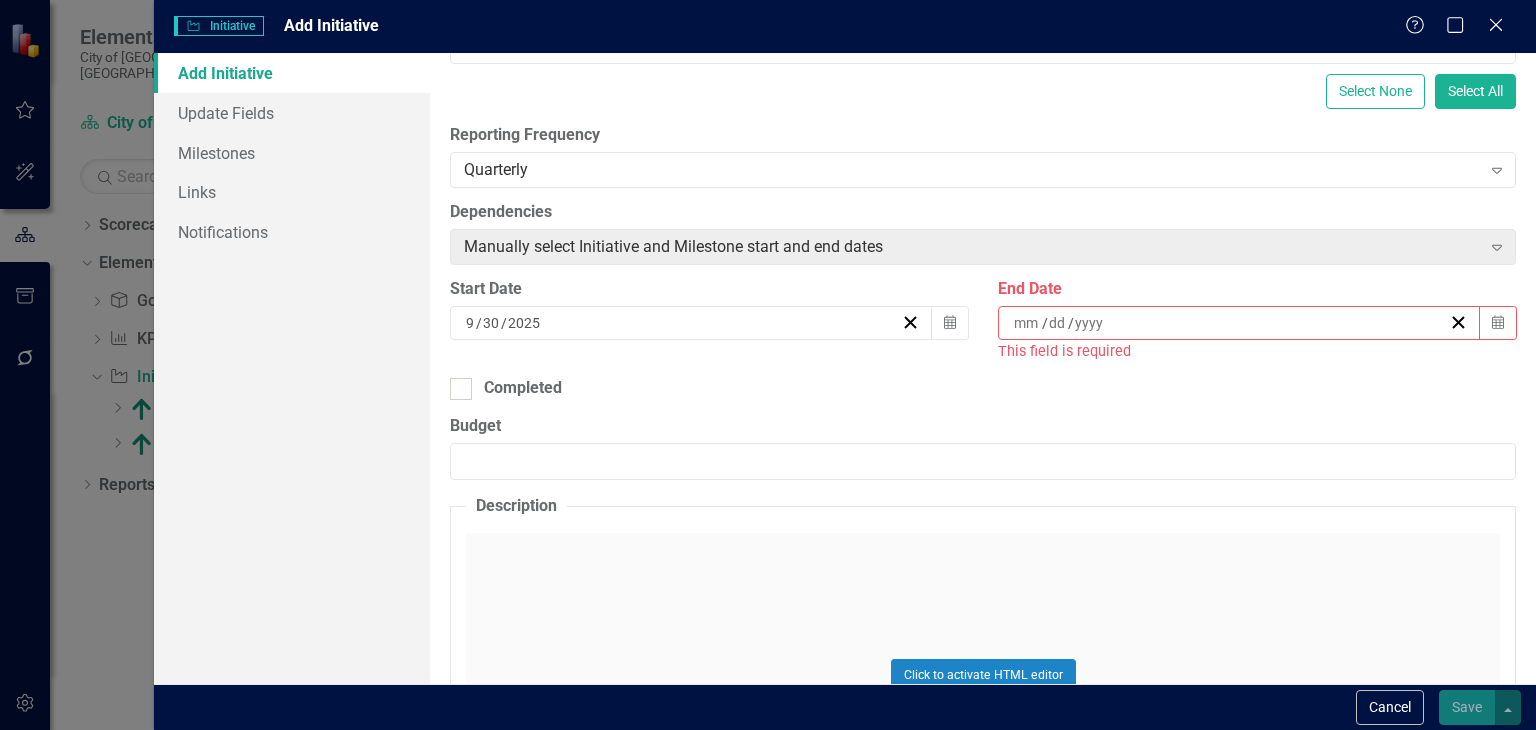 click on "/" at bounding box center (479, 323) 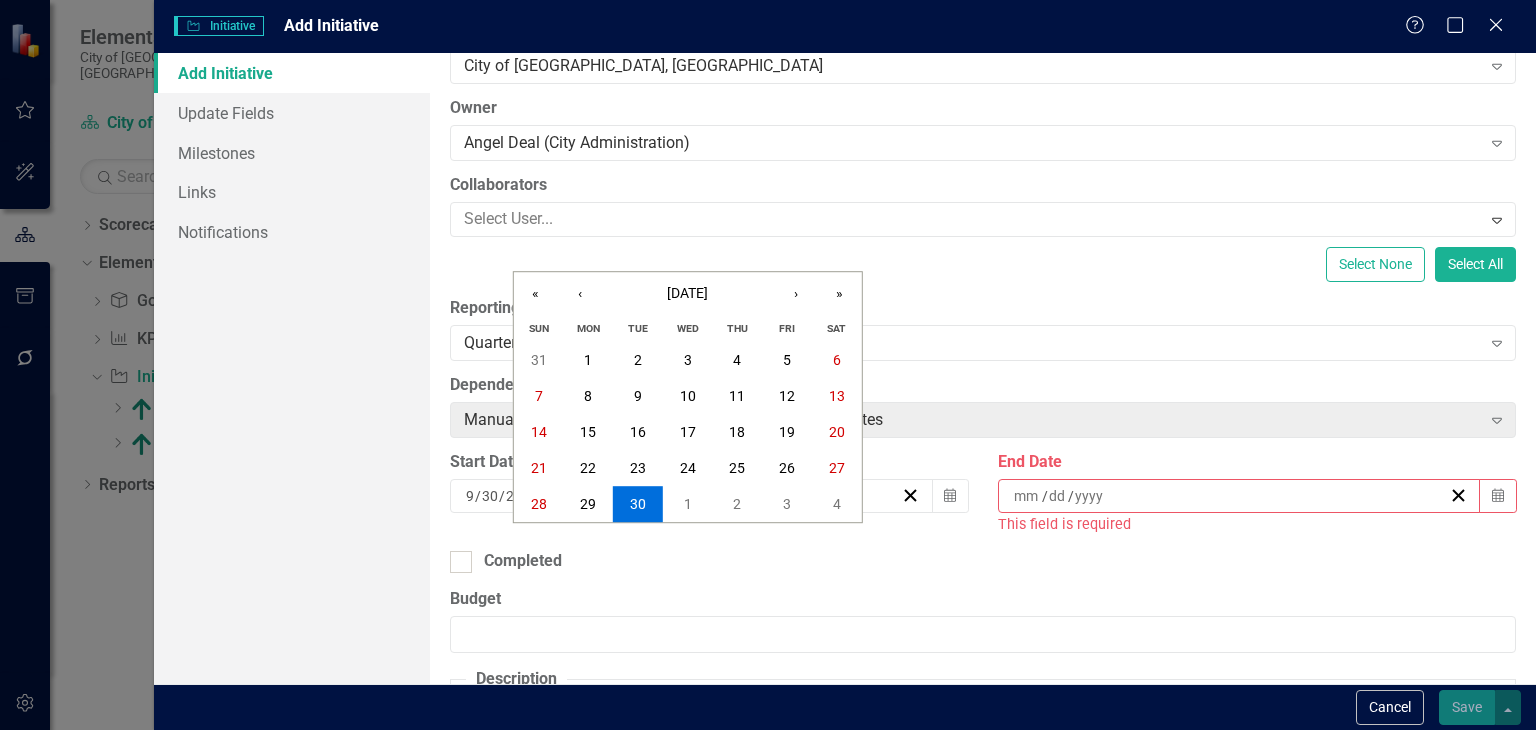 scroll, scrollTop: 0, scrollLeft: 0, axis: both 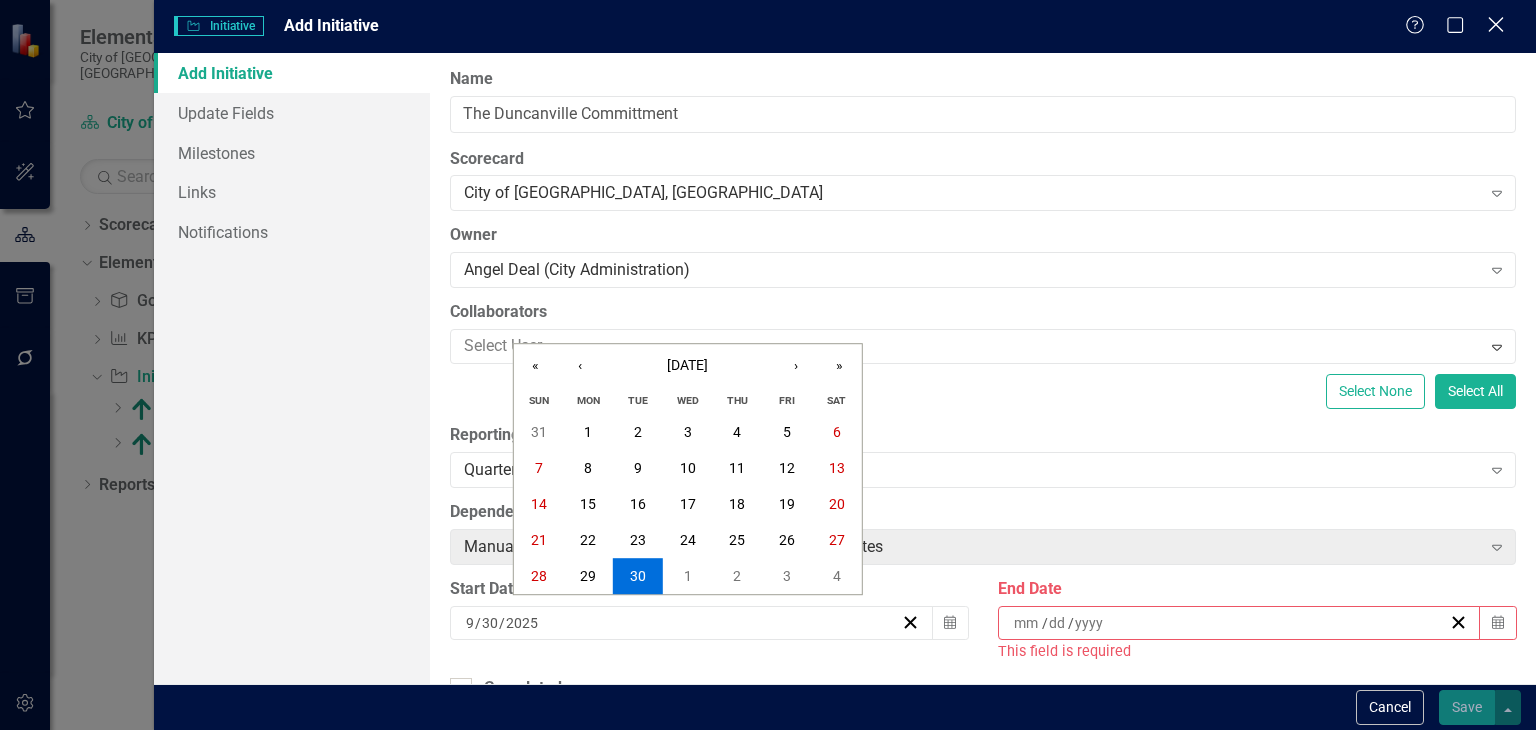click on "Close" 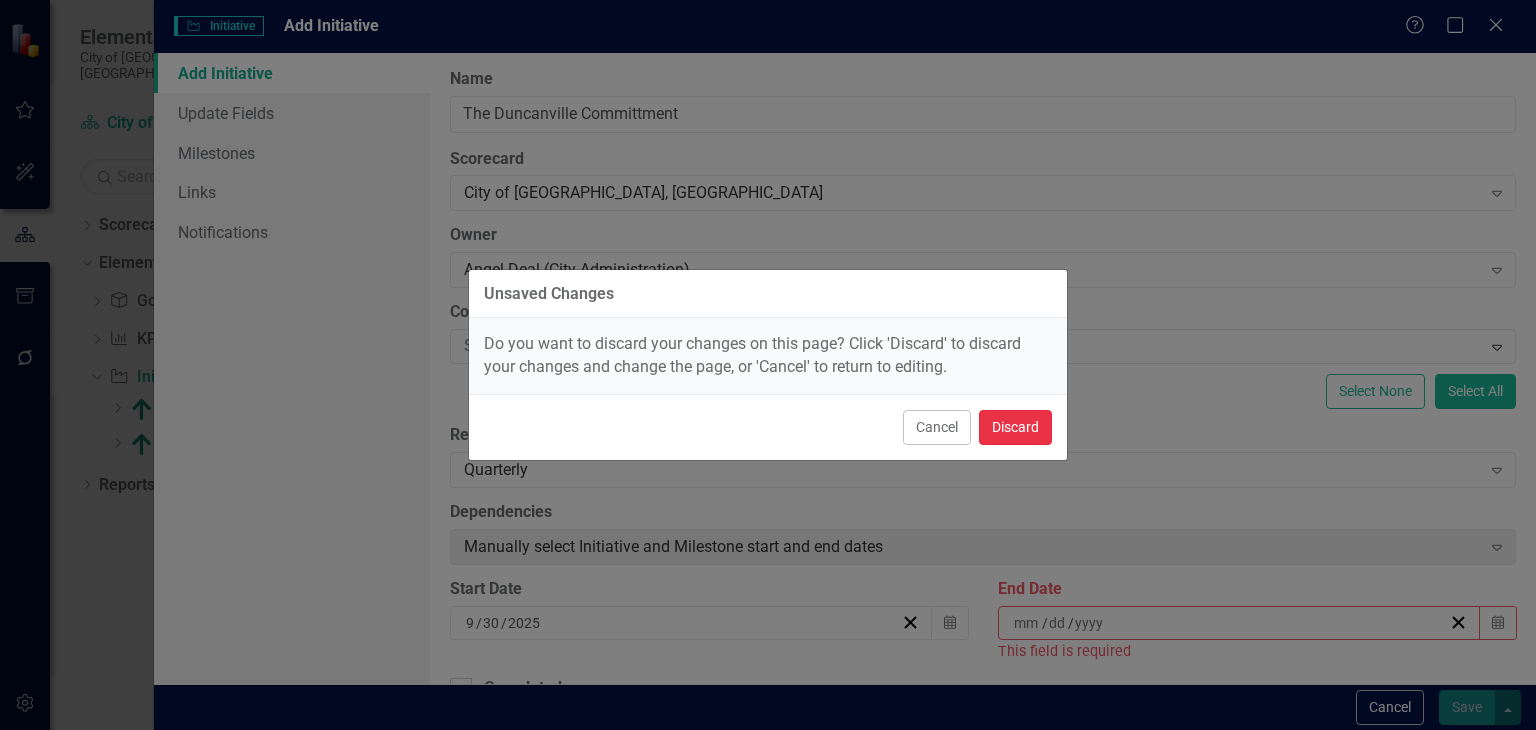 click on "Discard" at bounding box center [1015, 427] 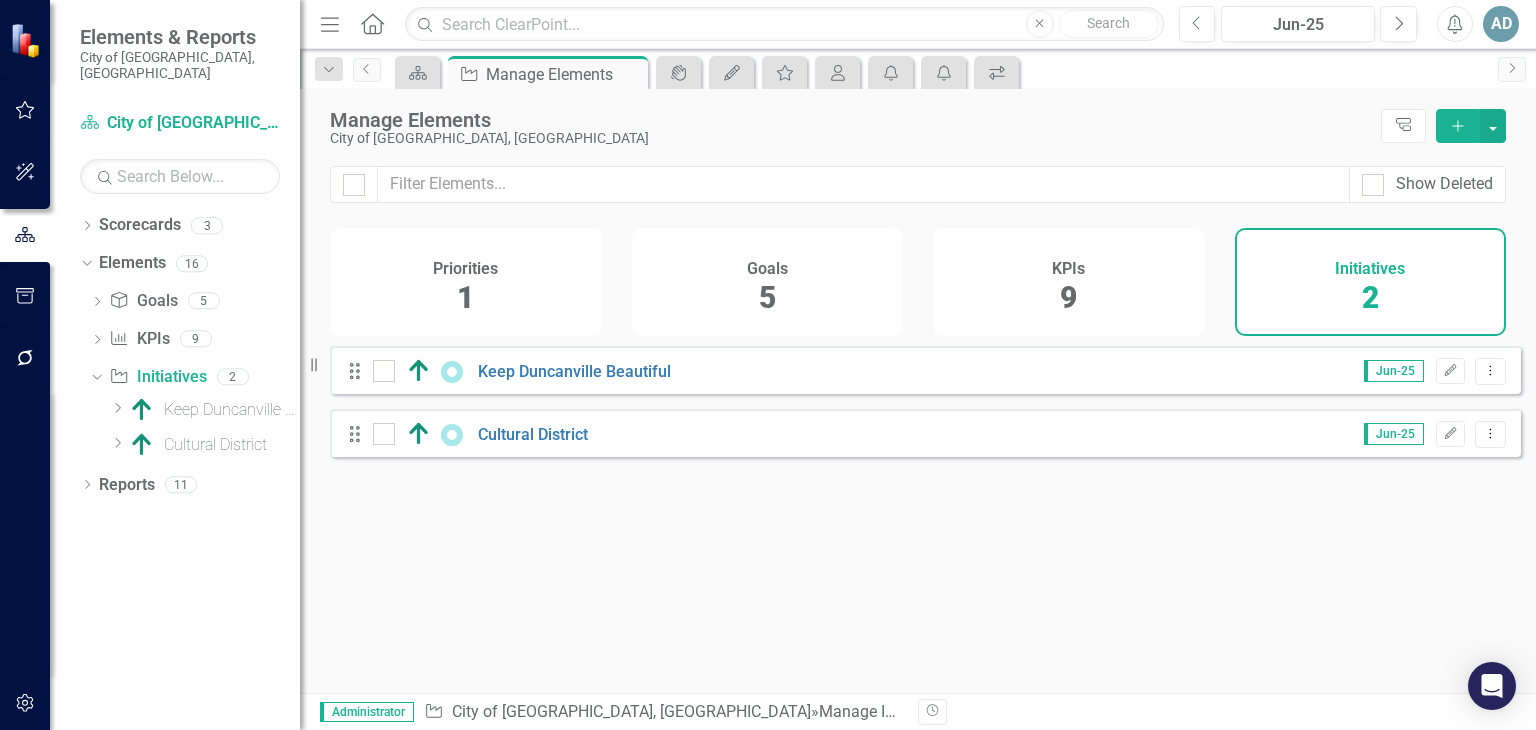 click on "Drag" 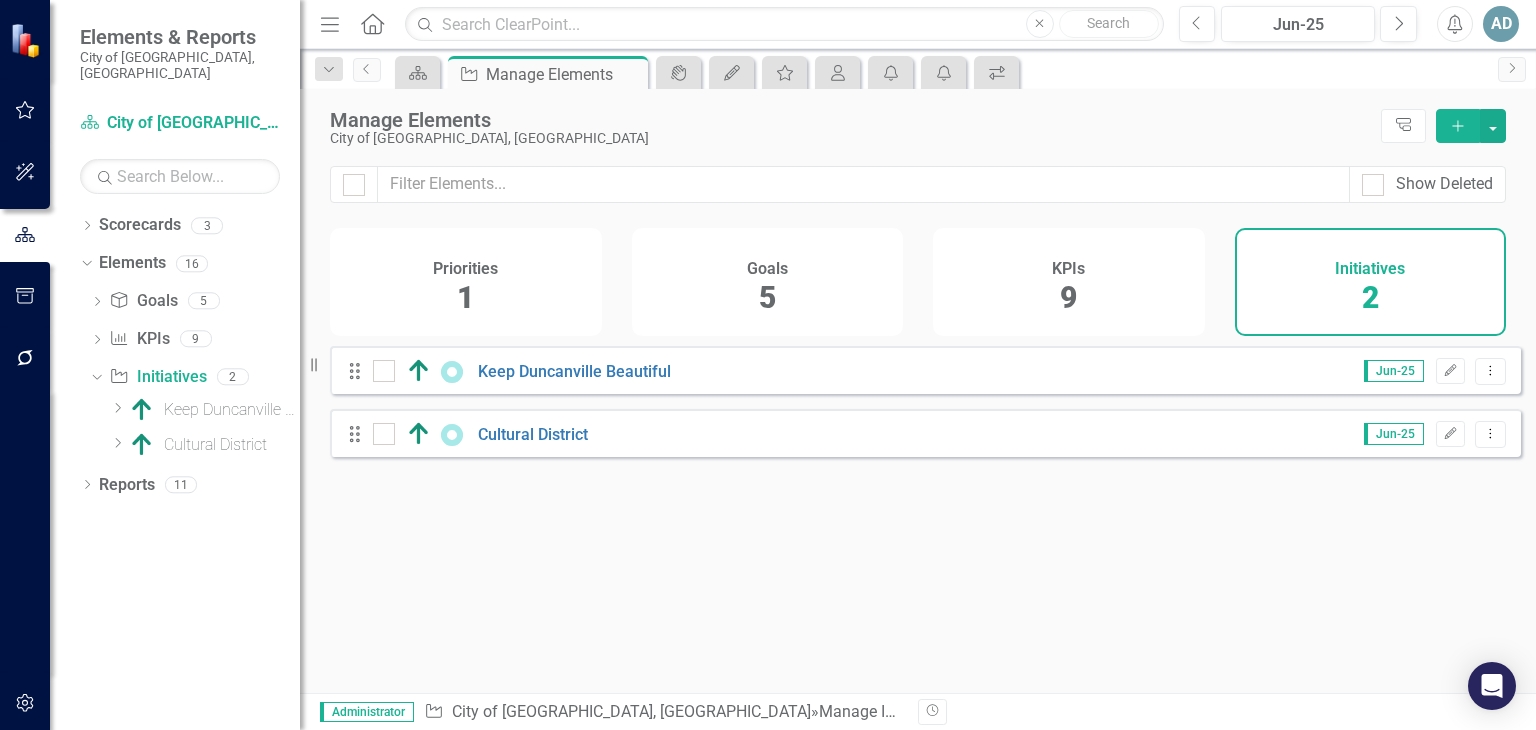 click on "KPIs 9" at bounding box center (1069, 282) 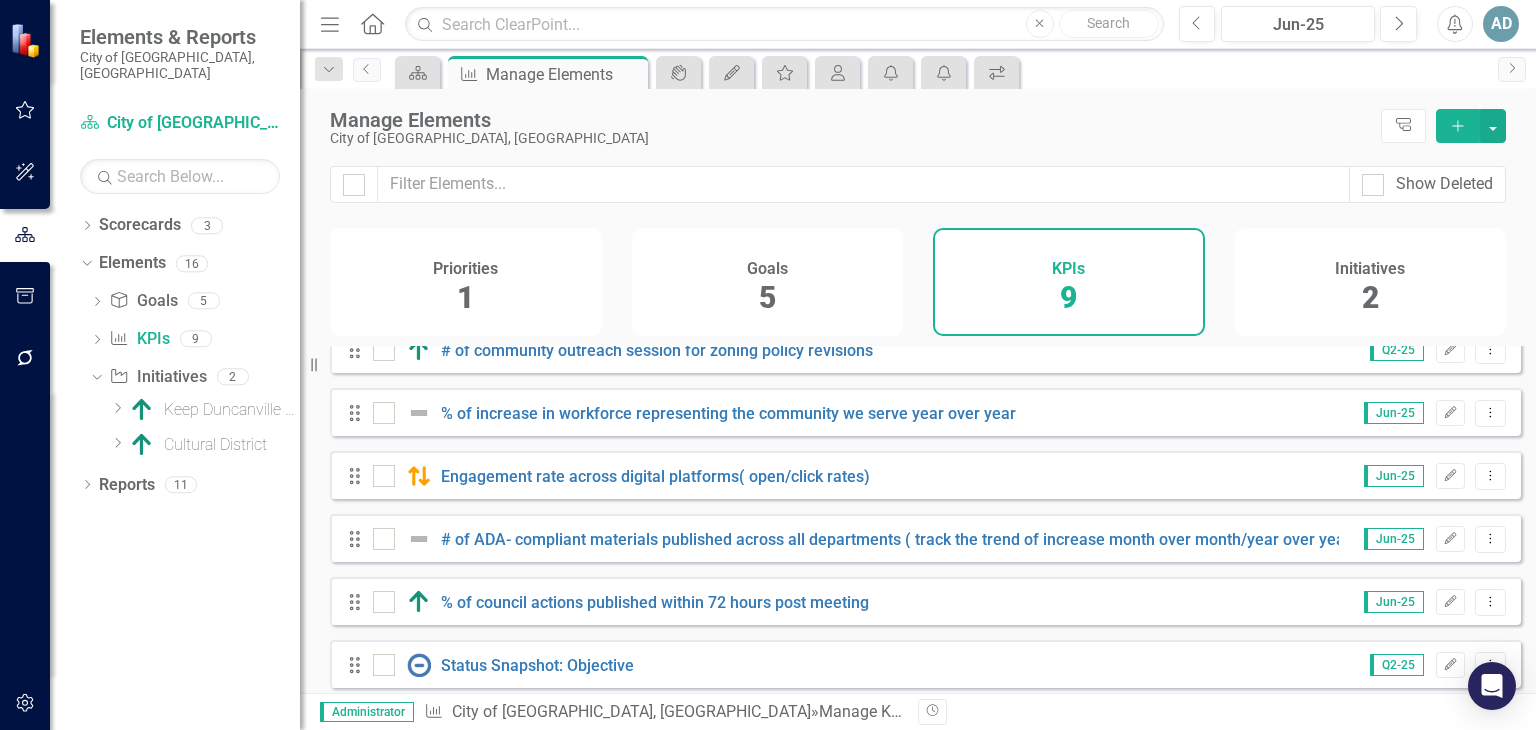 scroll, scrollTop: 0, scrollLeft: 0, axis: both 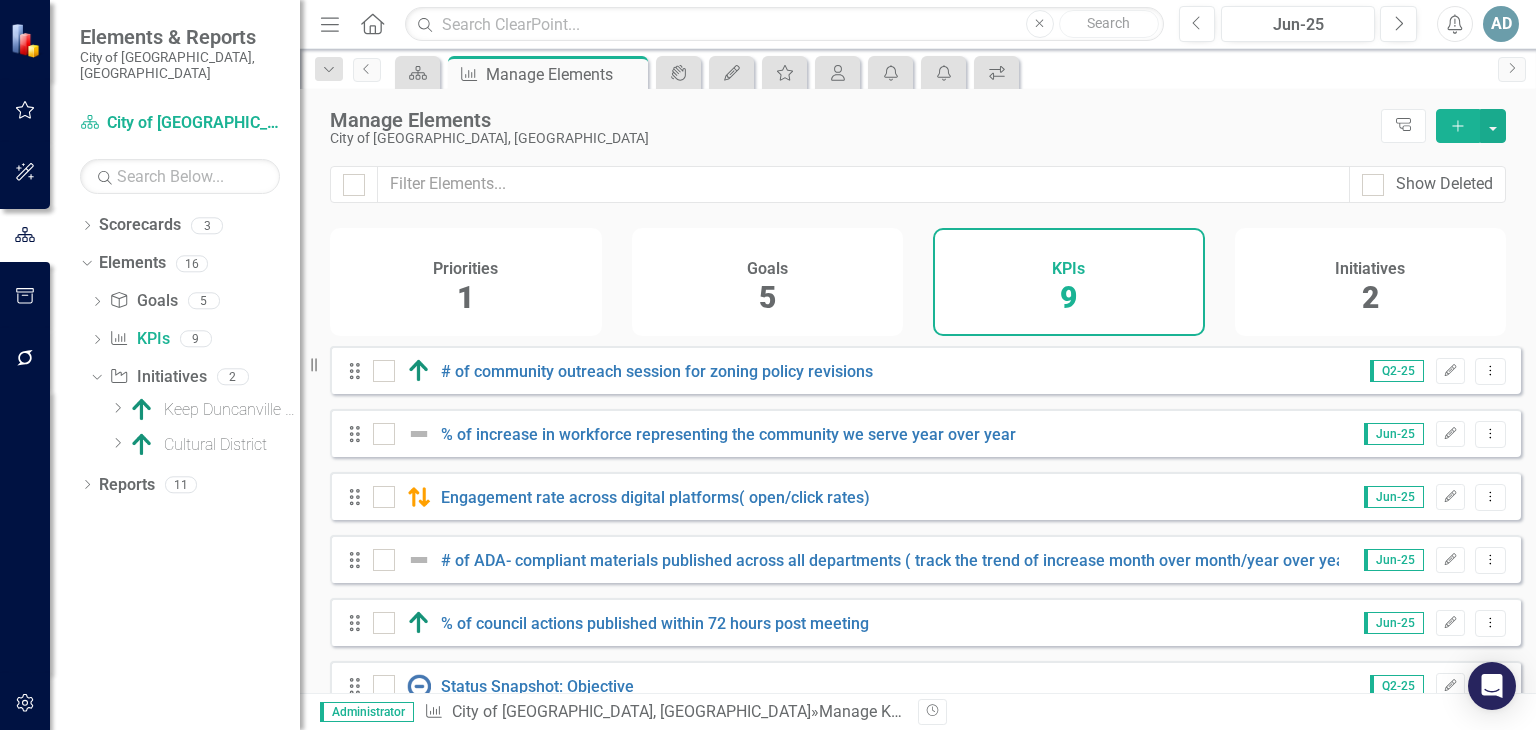 click on "Goals 5" at bounding box center [768, 282] 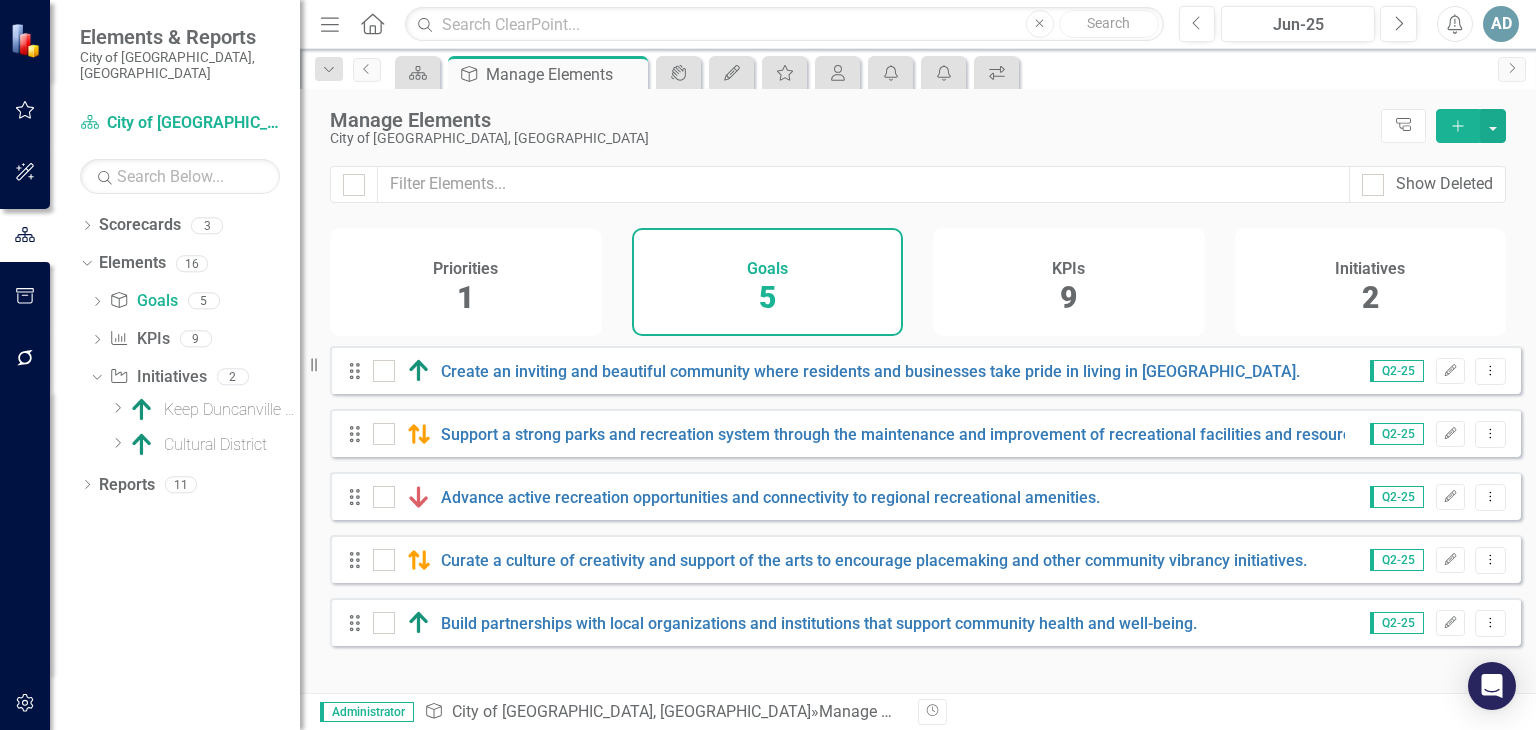 click on "KPIs 9" at bounding box center [1069, 282] 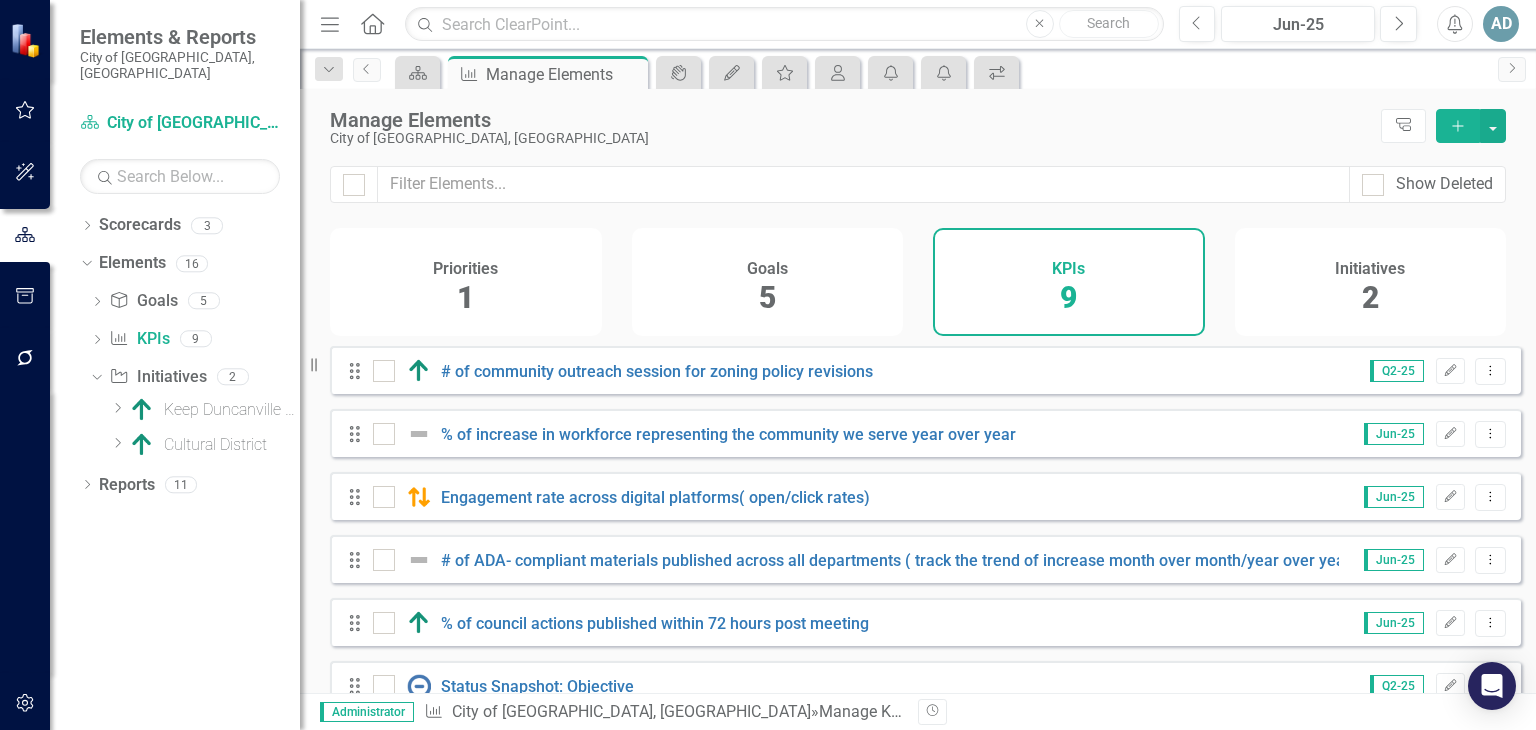click on "Add" 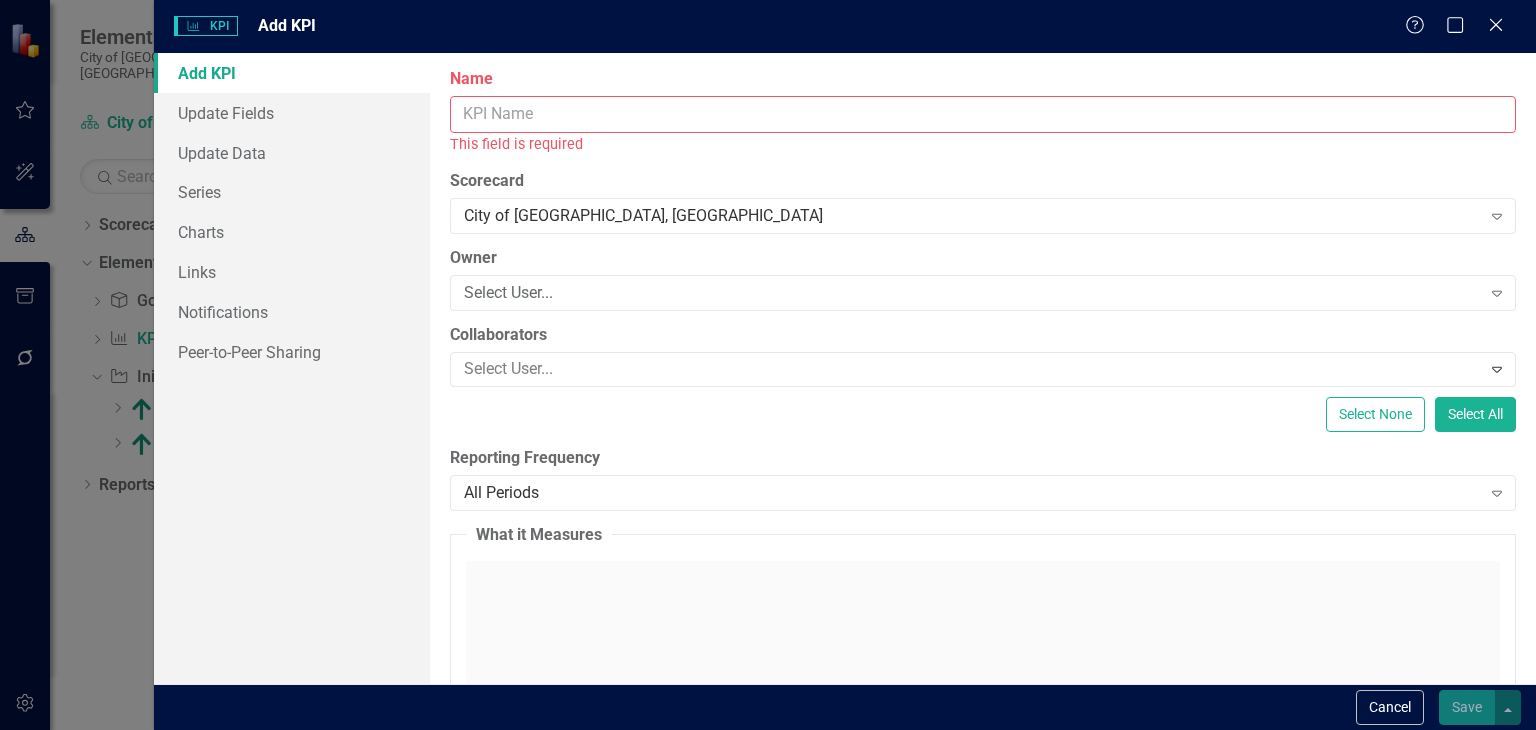 click on "Name" at bounding box center (983, 114) 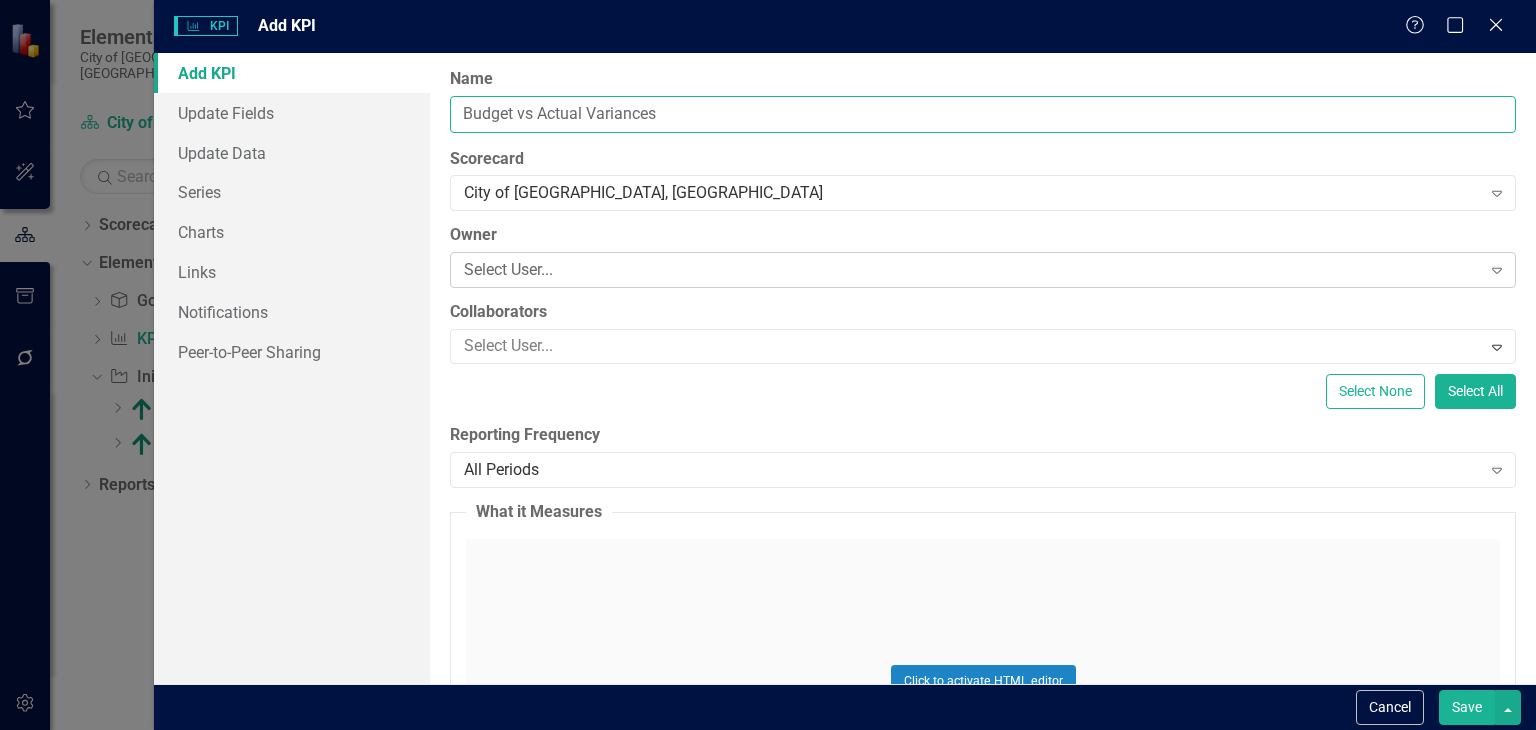type on "Budget vs Actual Variances" 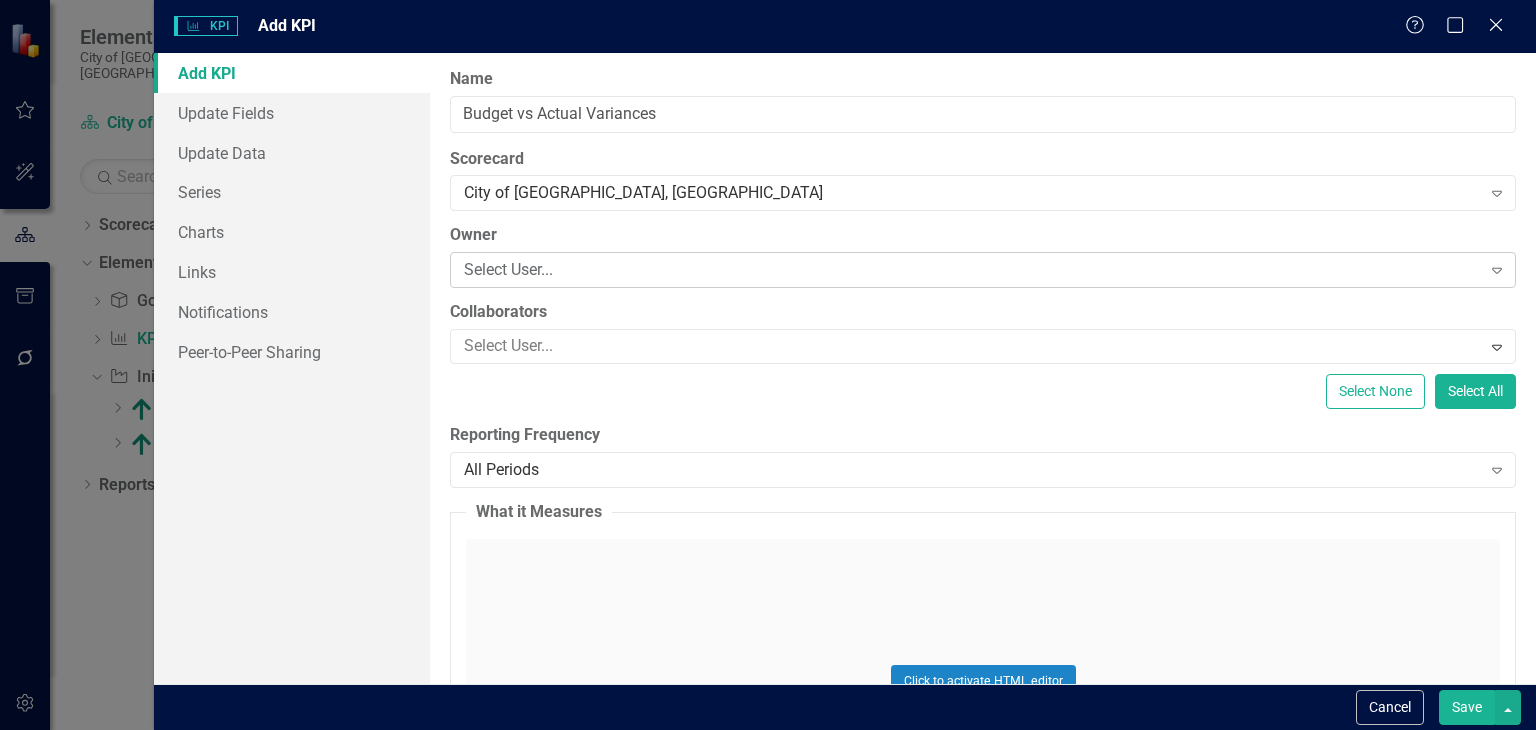 click on "Select User..." at bounding box center (972, 270) 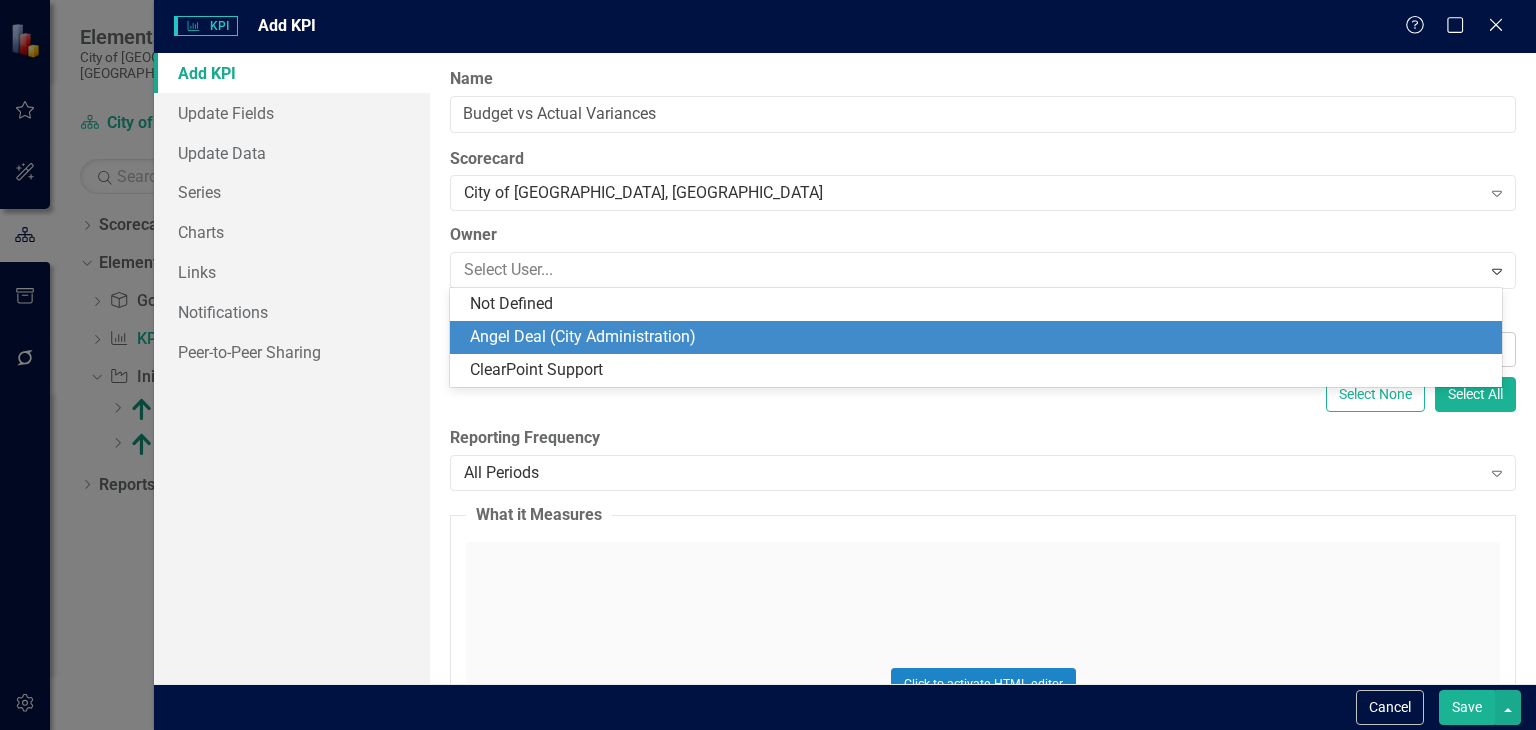 click on "Angel Deal (City Administration)" at bounding box center (980, 337) 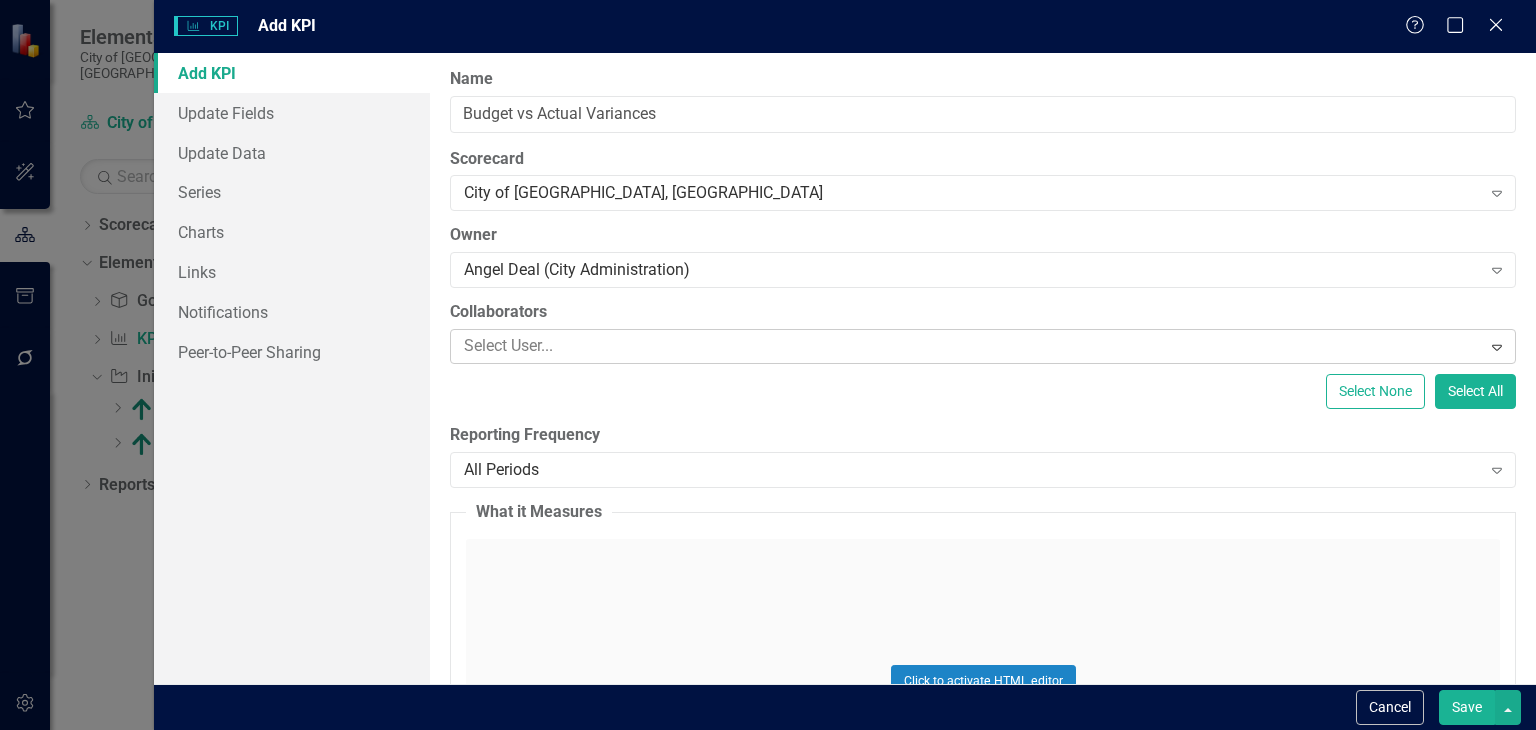 click at bounding box center [968, 346] 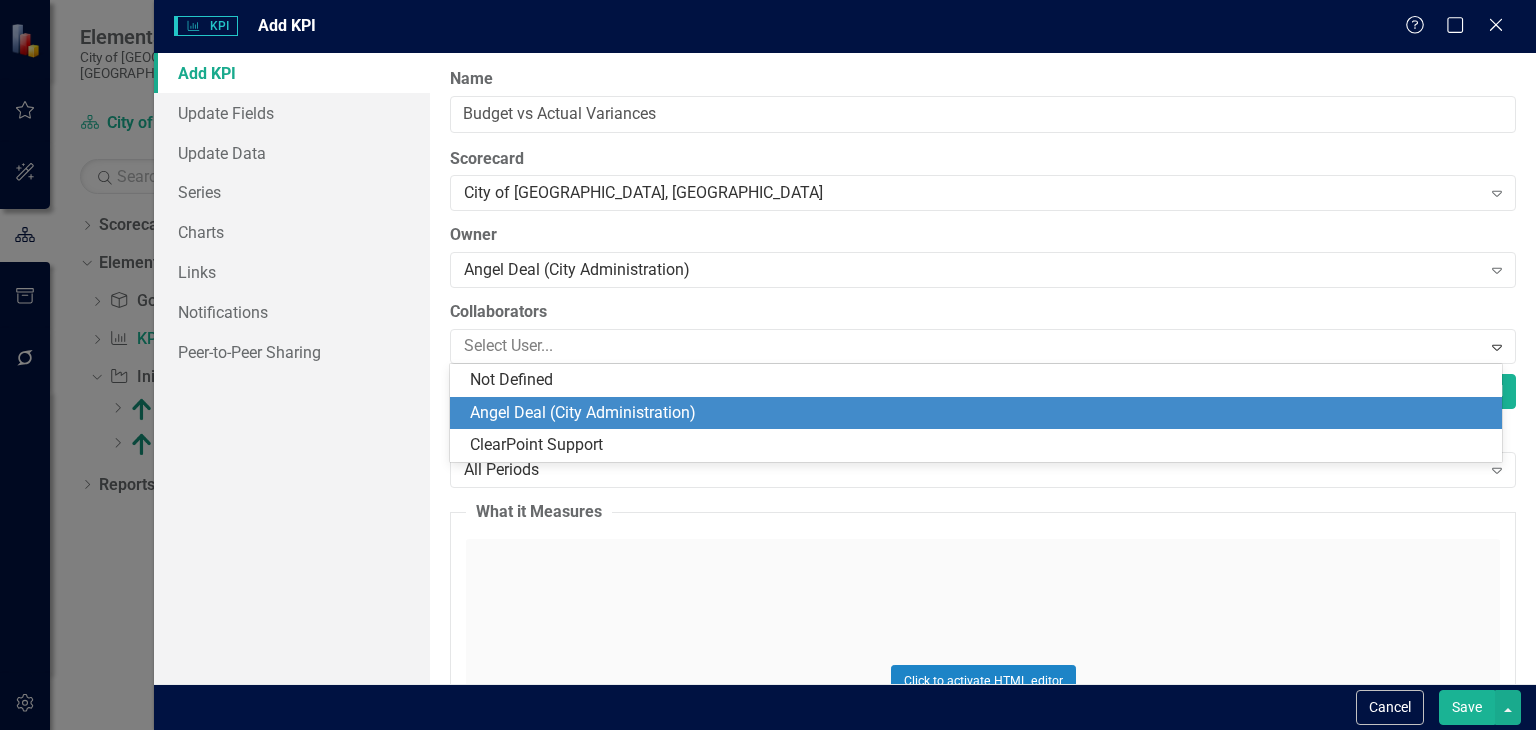 click on "Angel Deal (City Administration)" at bounding box center (980, 413) 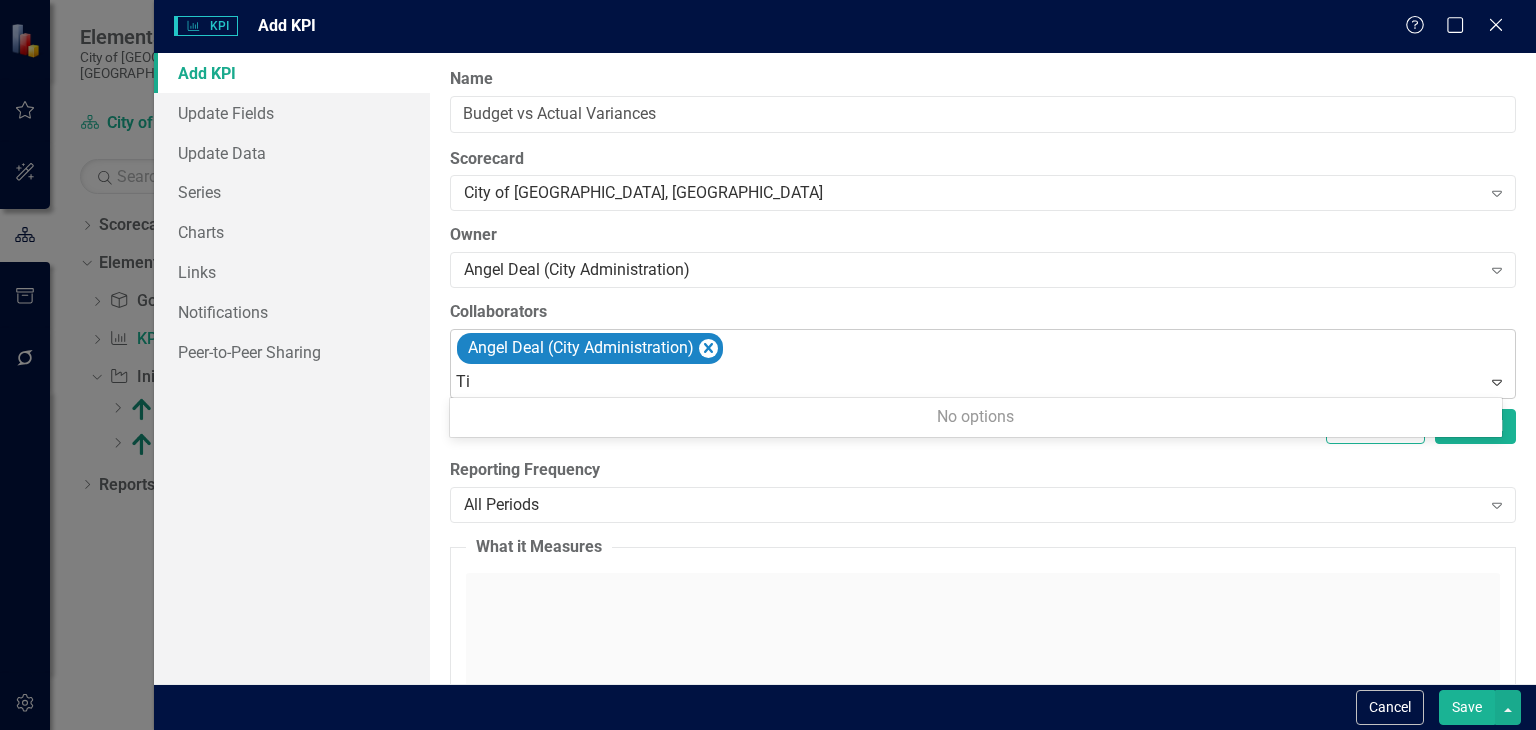 type on "T" 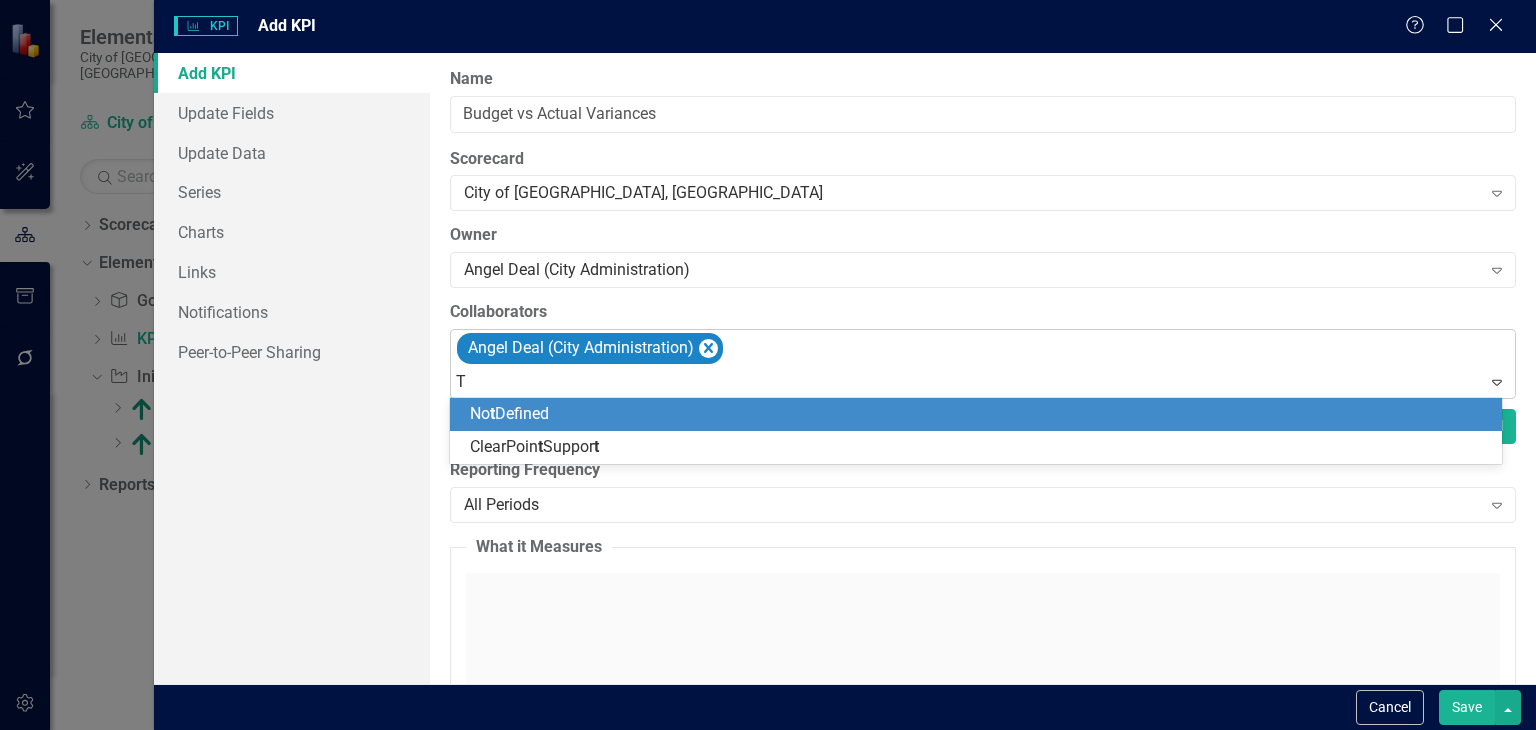 type 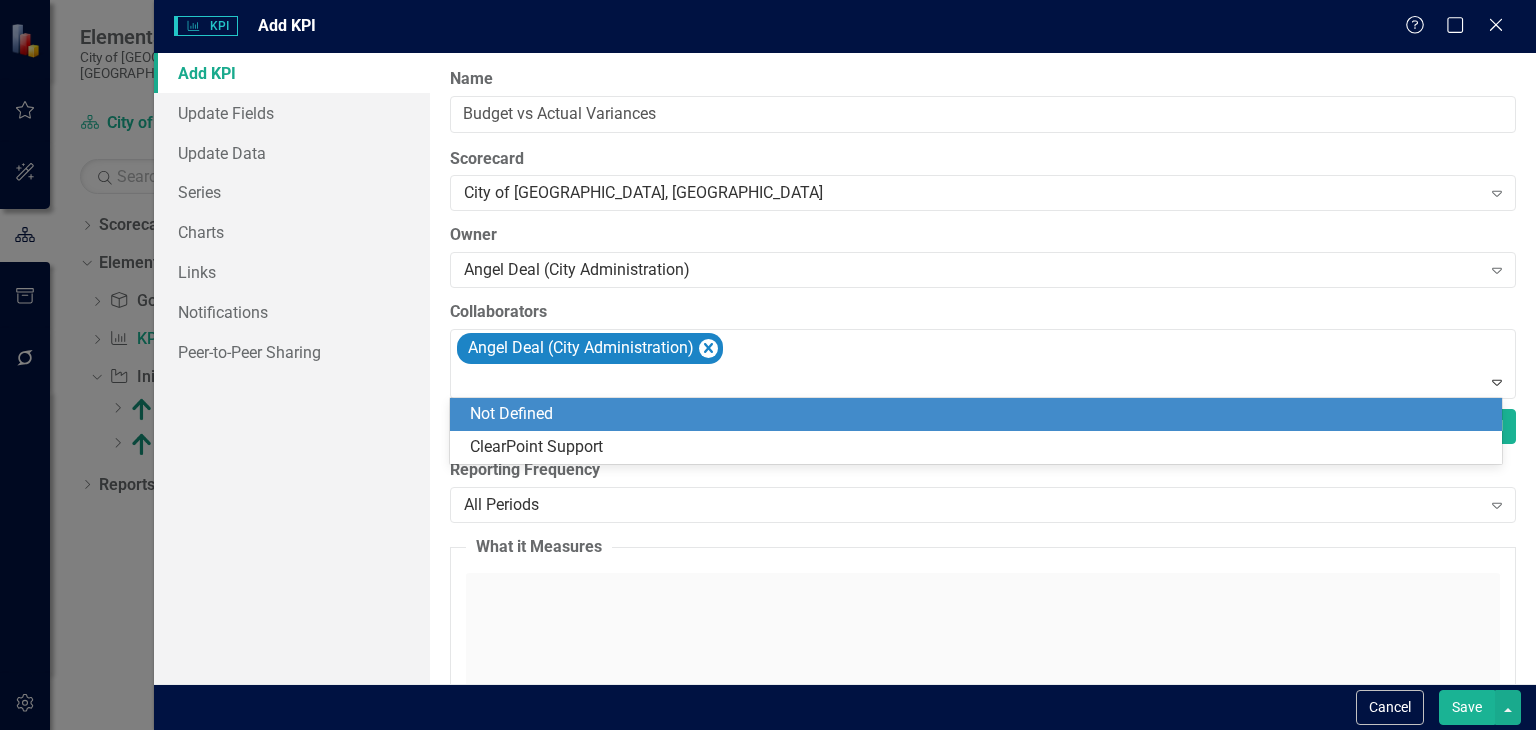 click on "Collaborators" at bounding box center [983, 312] 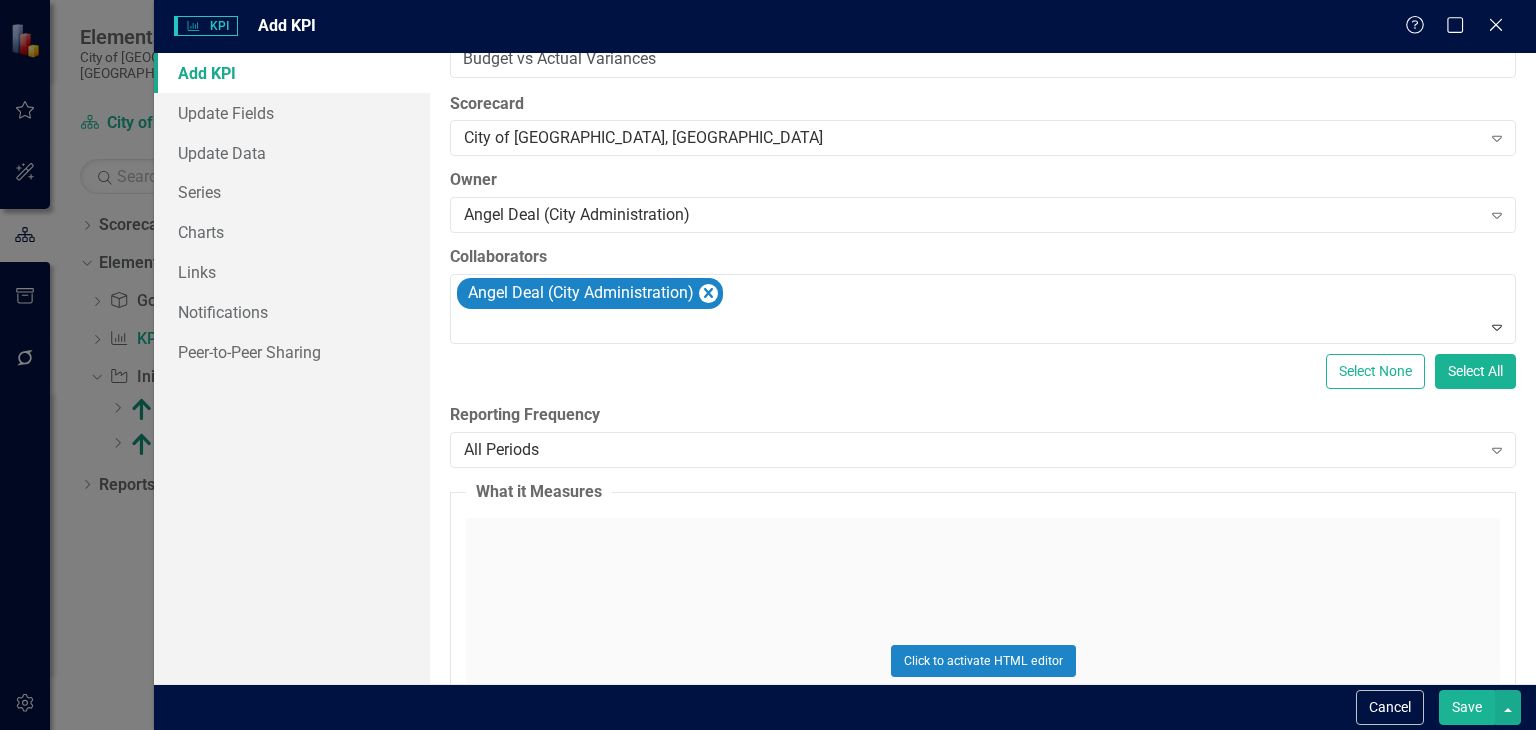 scroll, scrollTop: 100, scrollLeft: 0, axis: vertical 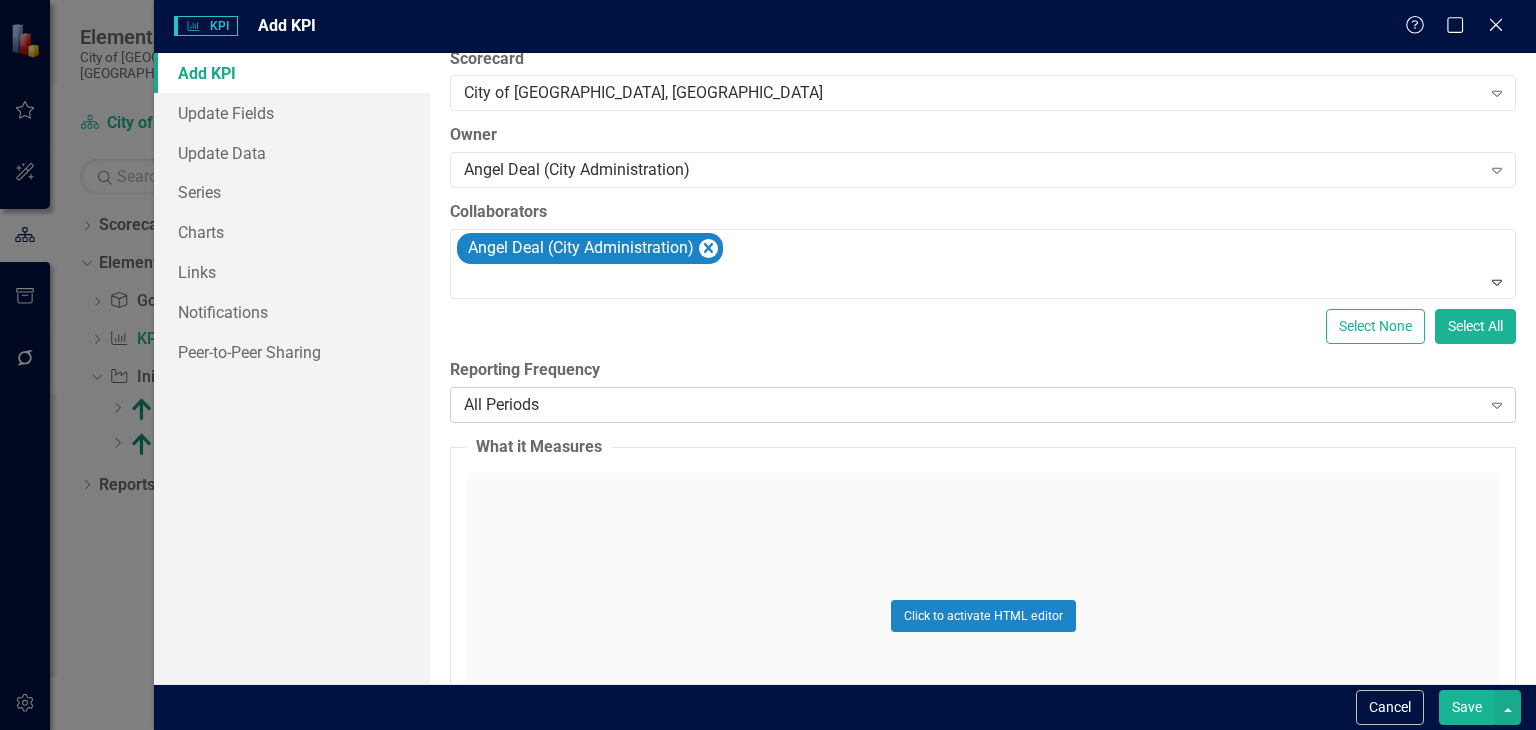 click on "Expand" 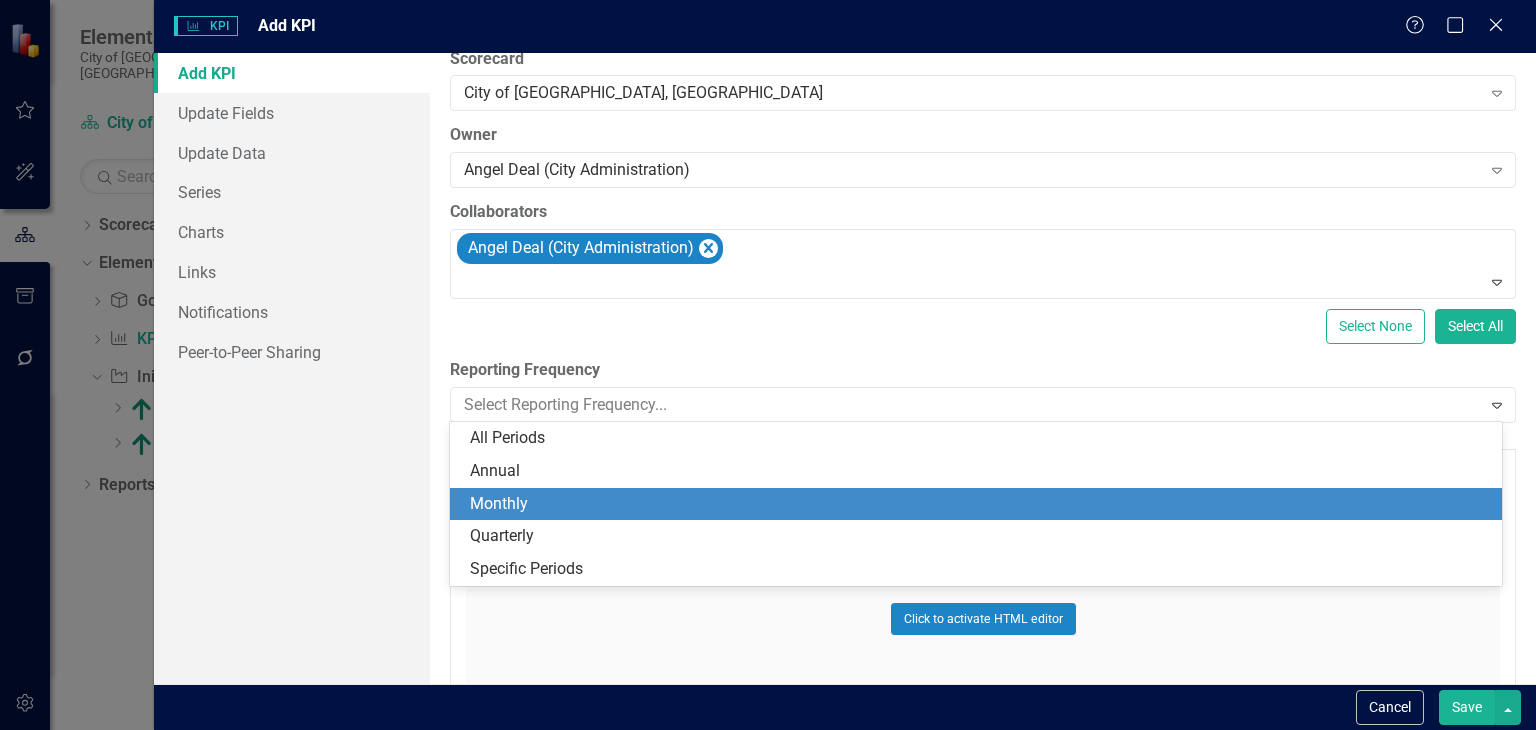click on "Monthly" at bounding box center (980, 504) 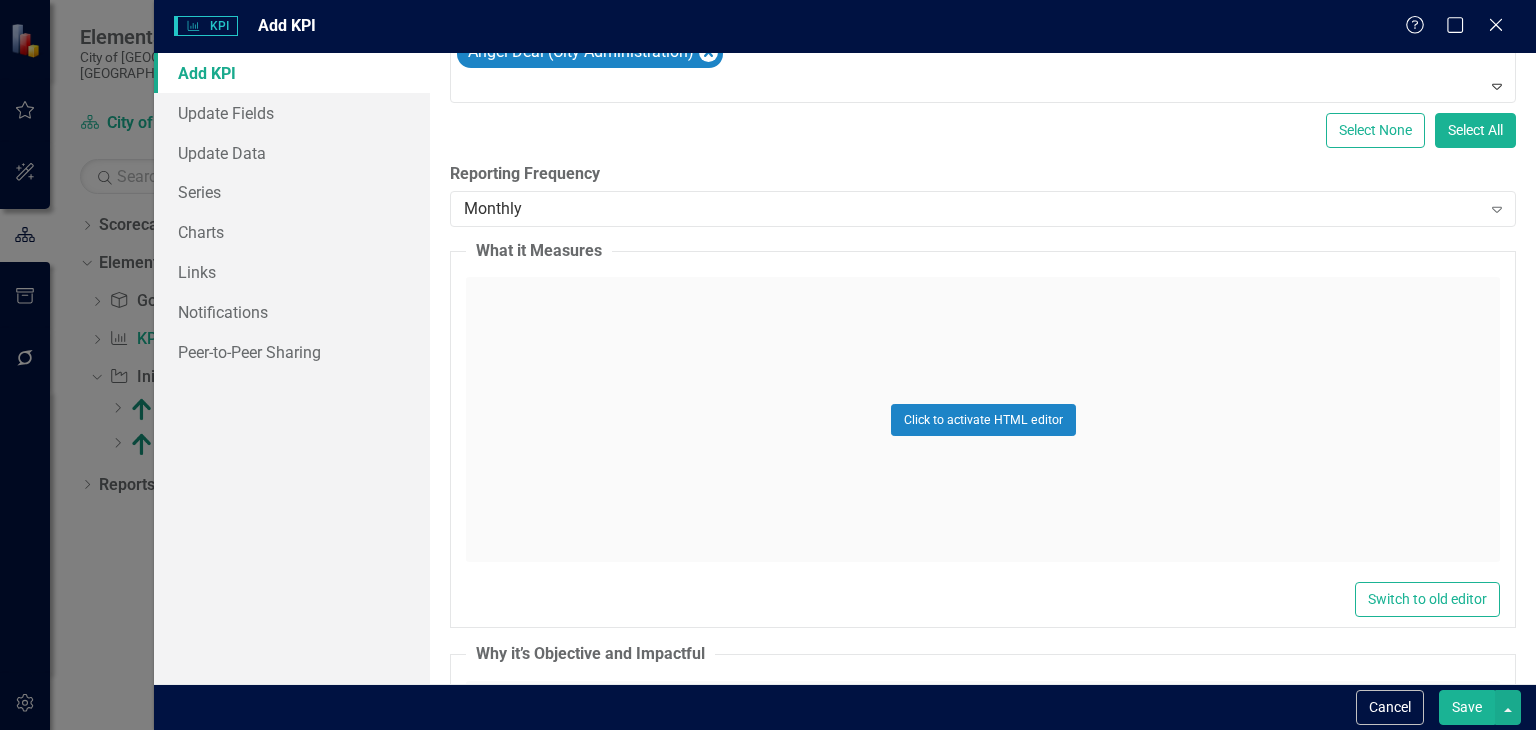 scroll, scrollTop: 300, scrollLeft: 0, axis: vertical 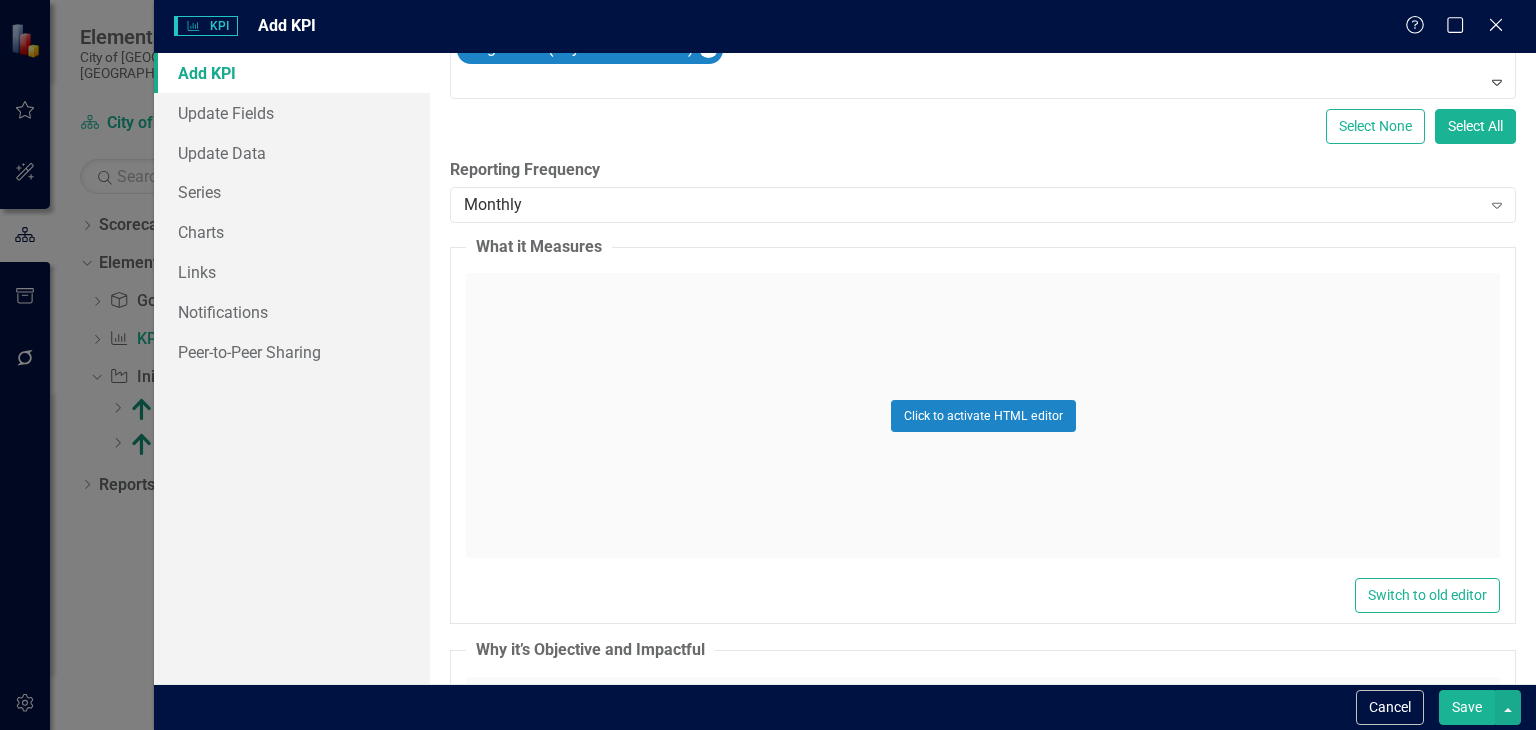 click on "Click to activate HTML editor" at bounding box center (983, 415) 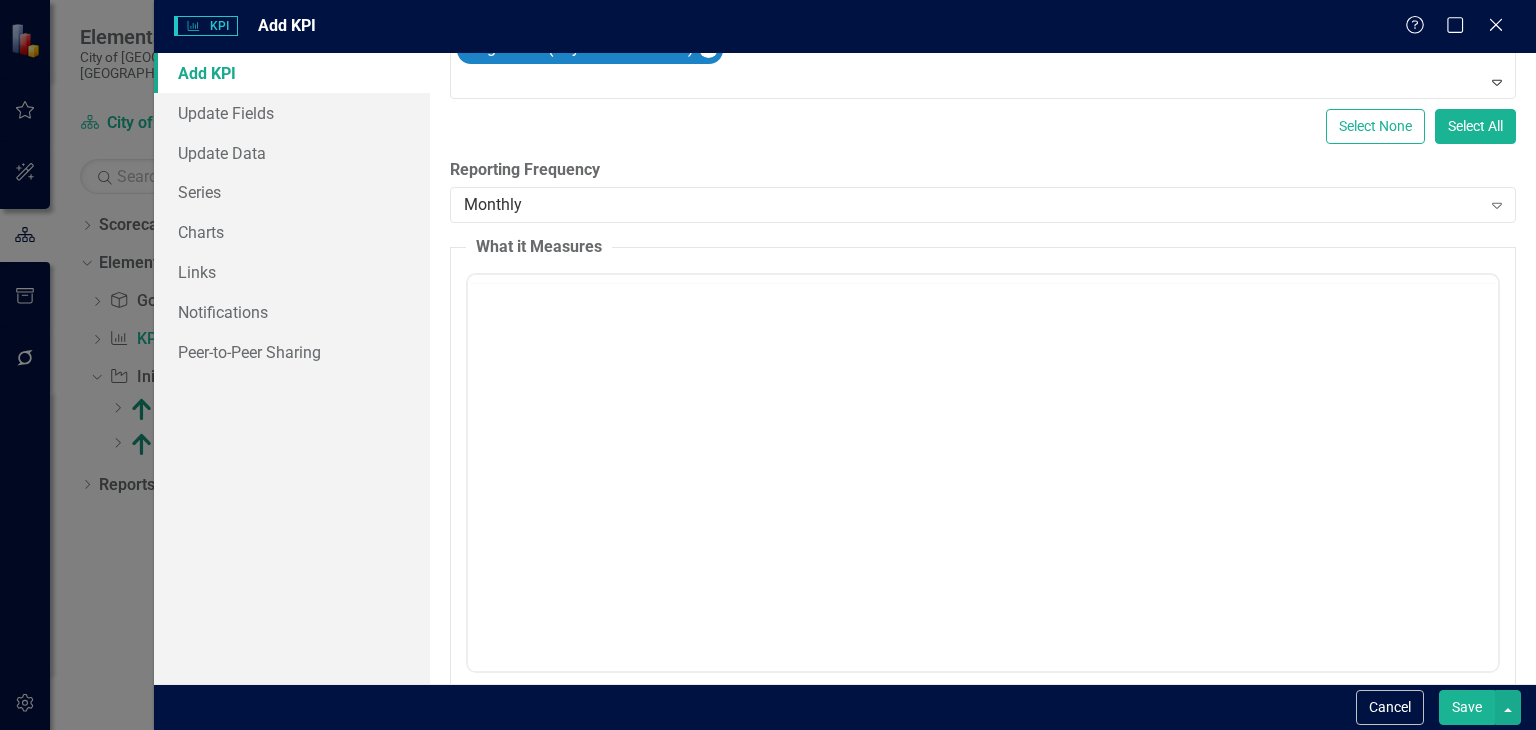 scroll, scrollTop: 0, scrollLeft: 0, axis: both 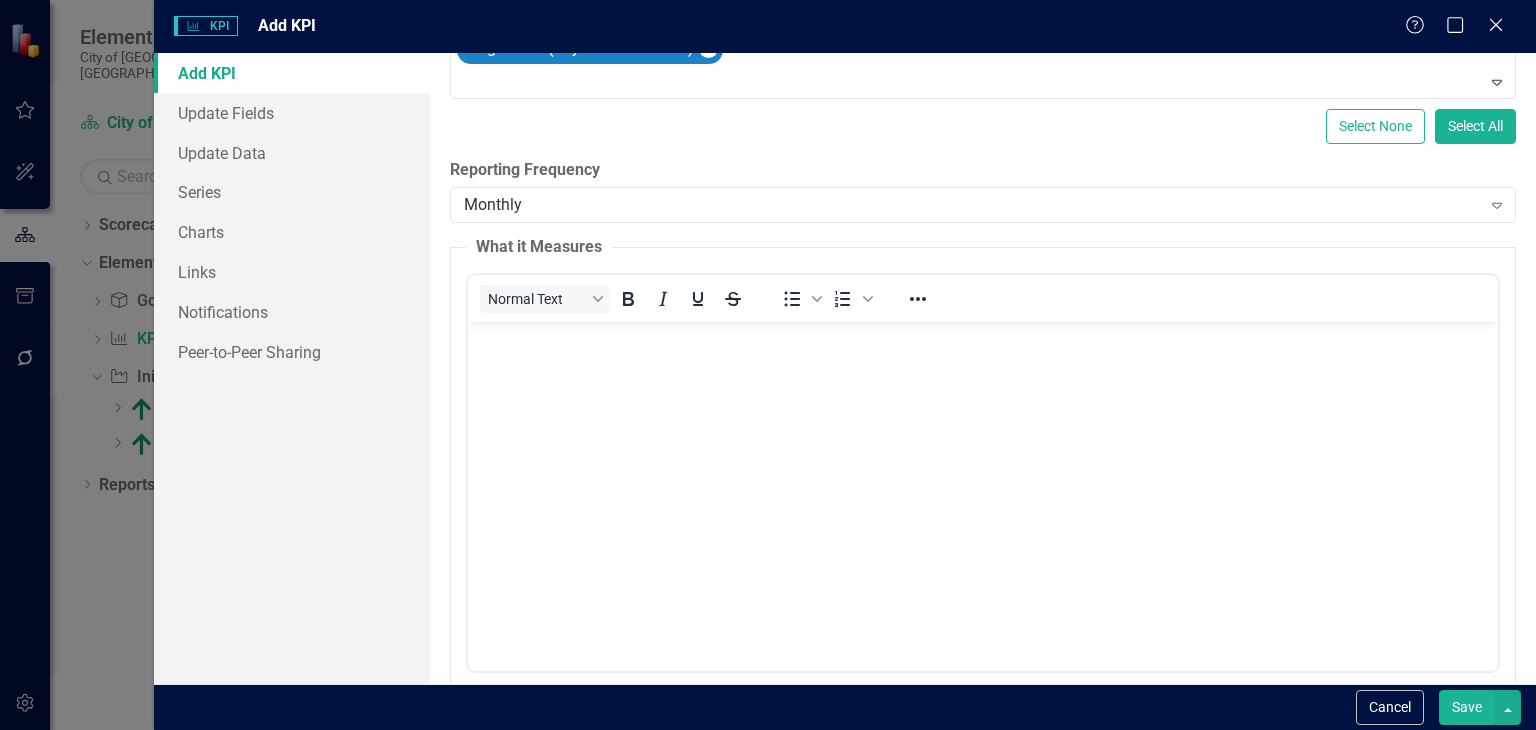 click at bounding box center (983, 472) 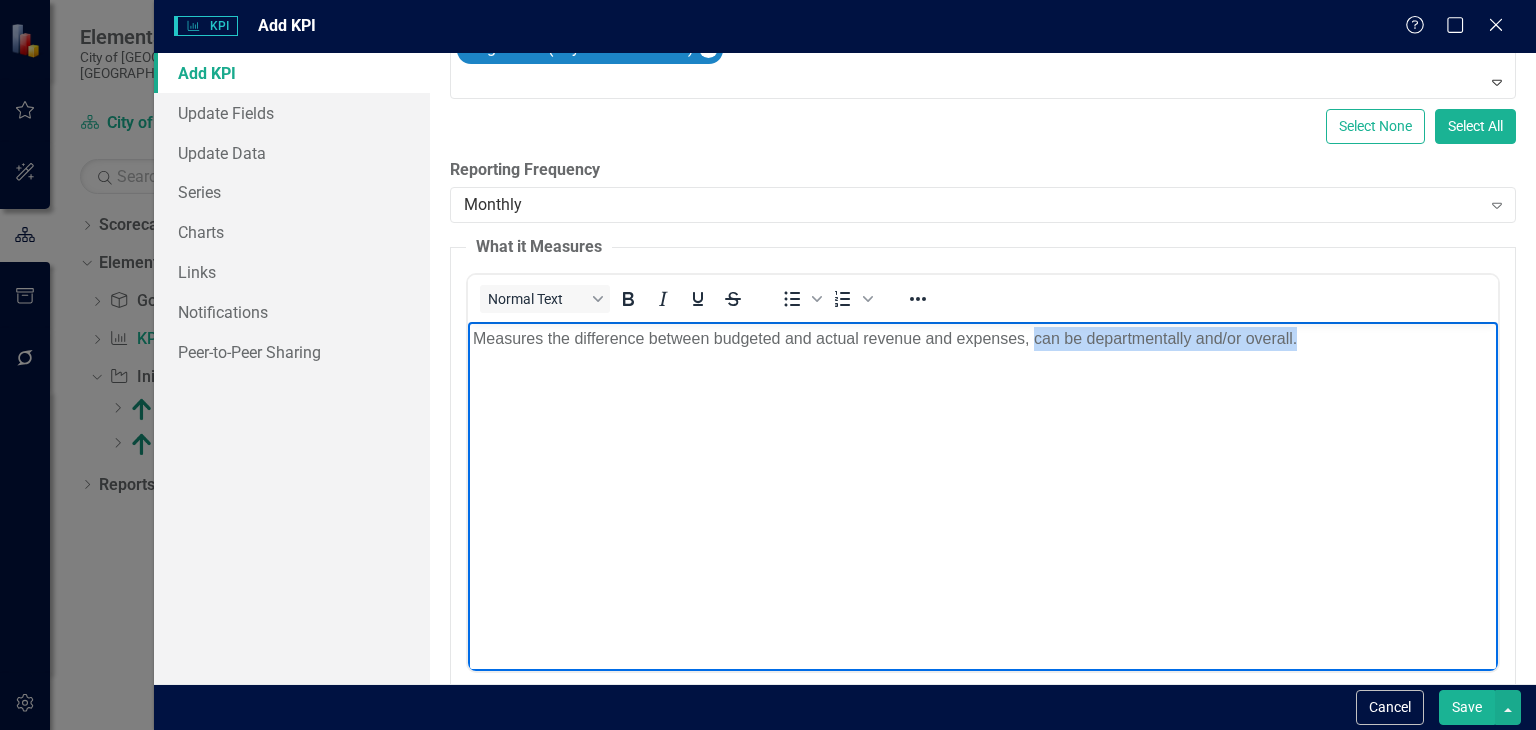 drag, startPoint x: 1304, startPoint y: 331, endPoint x: 1034, endPoint y: 338, distance: 270.09073 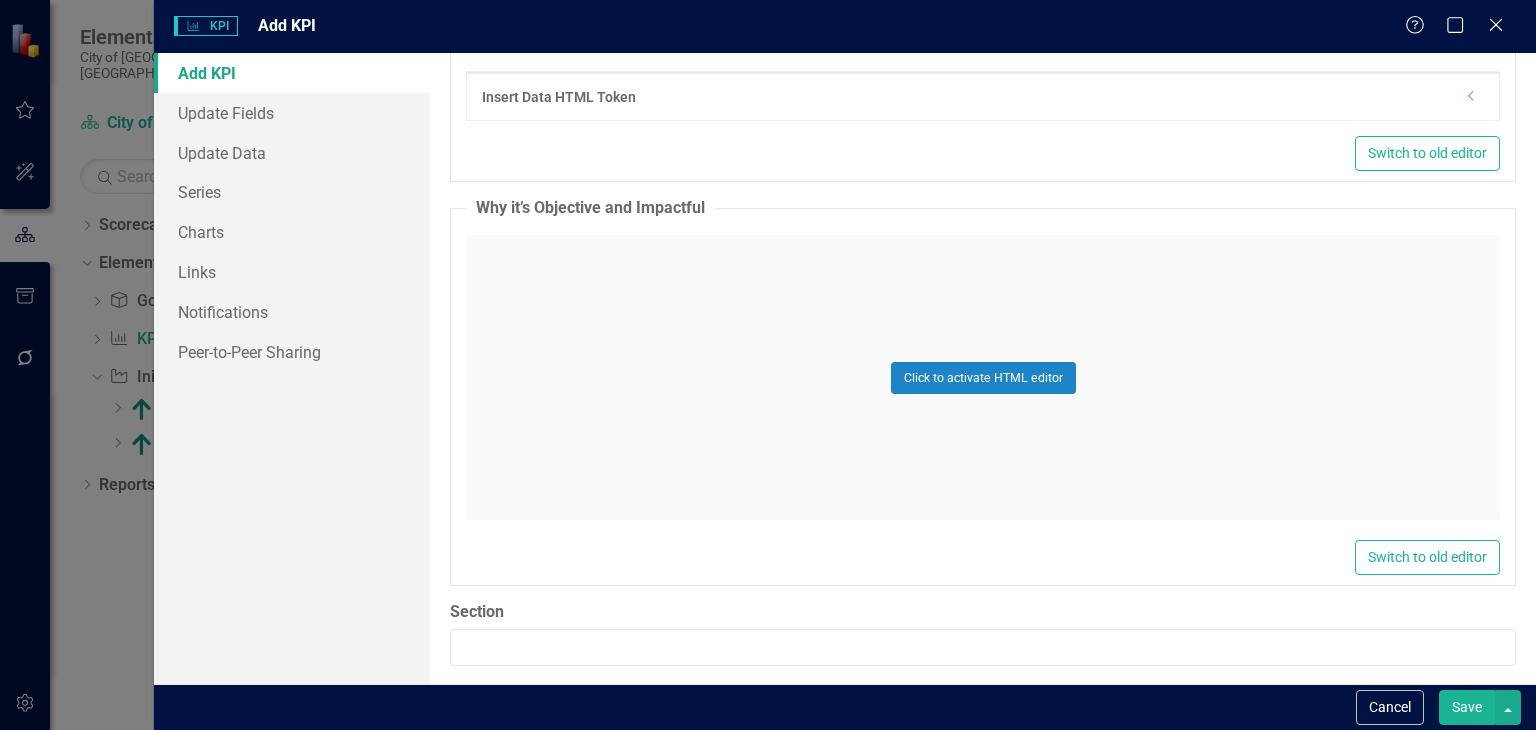 scroll, scrollTop: 931, scrollLeft: 0, axis: vertical 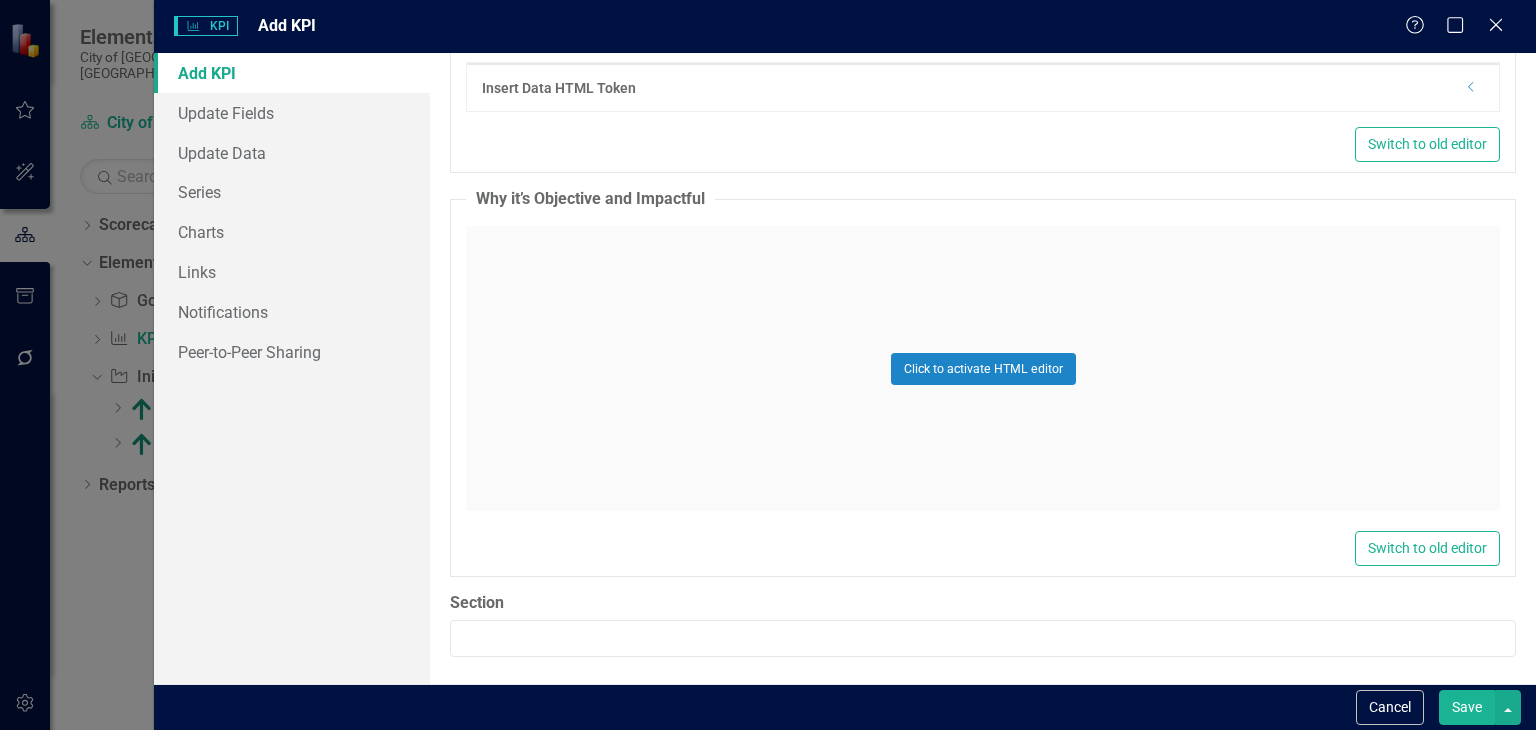 drag, startPoint x: 544, startPoint y: 266, endPoint x: 520, endPoint y: 281, distance: 28.301943 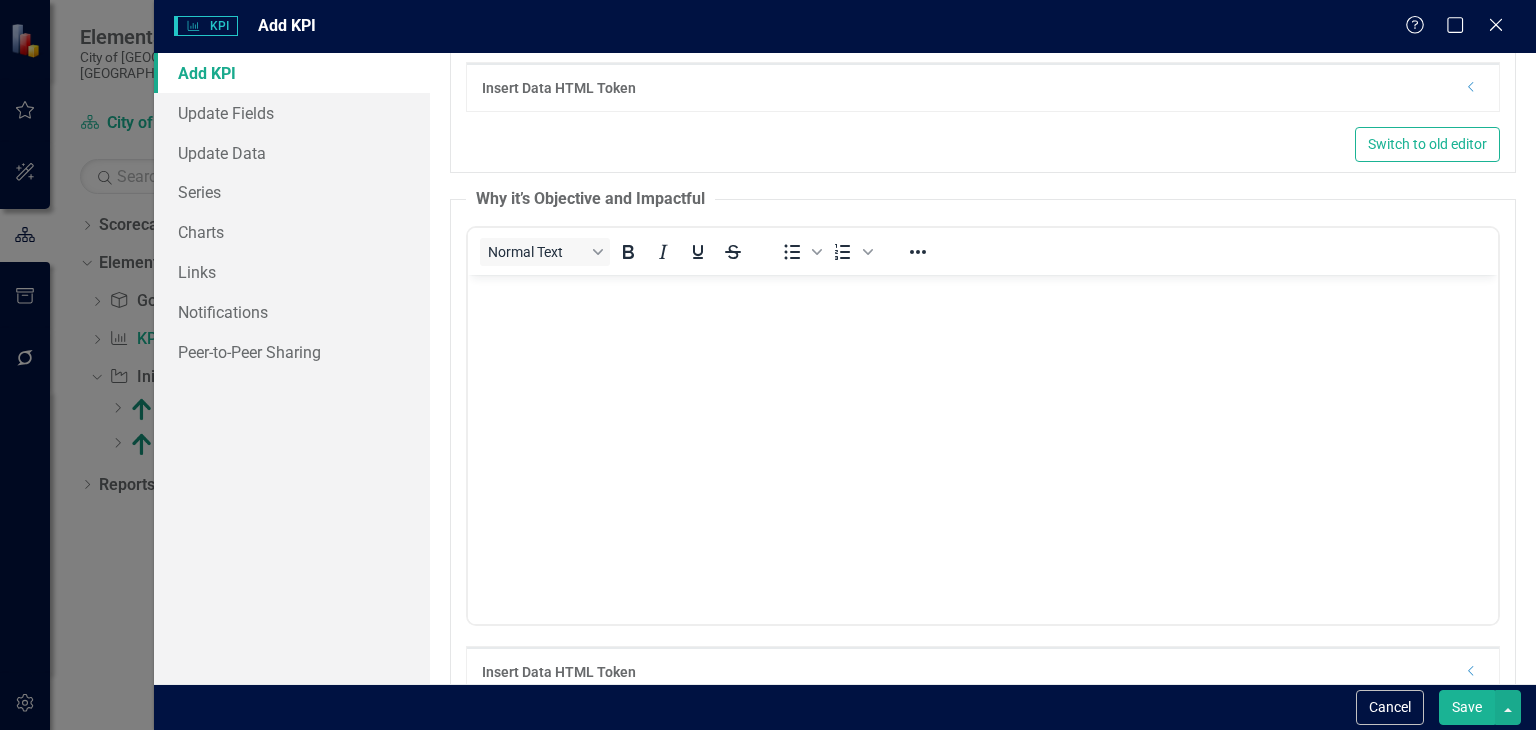 scroll, scrollTop: 0, scrollLeft: 0, axis: both 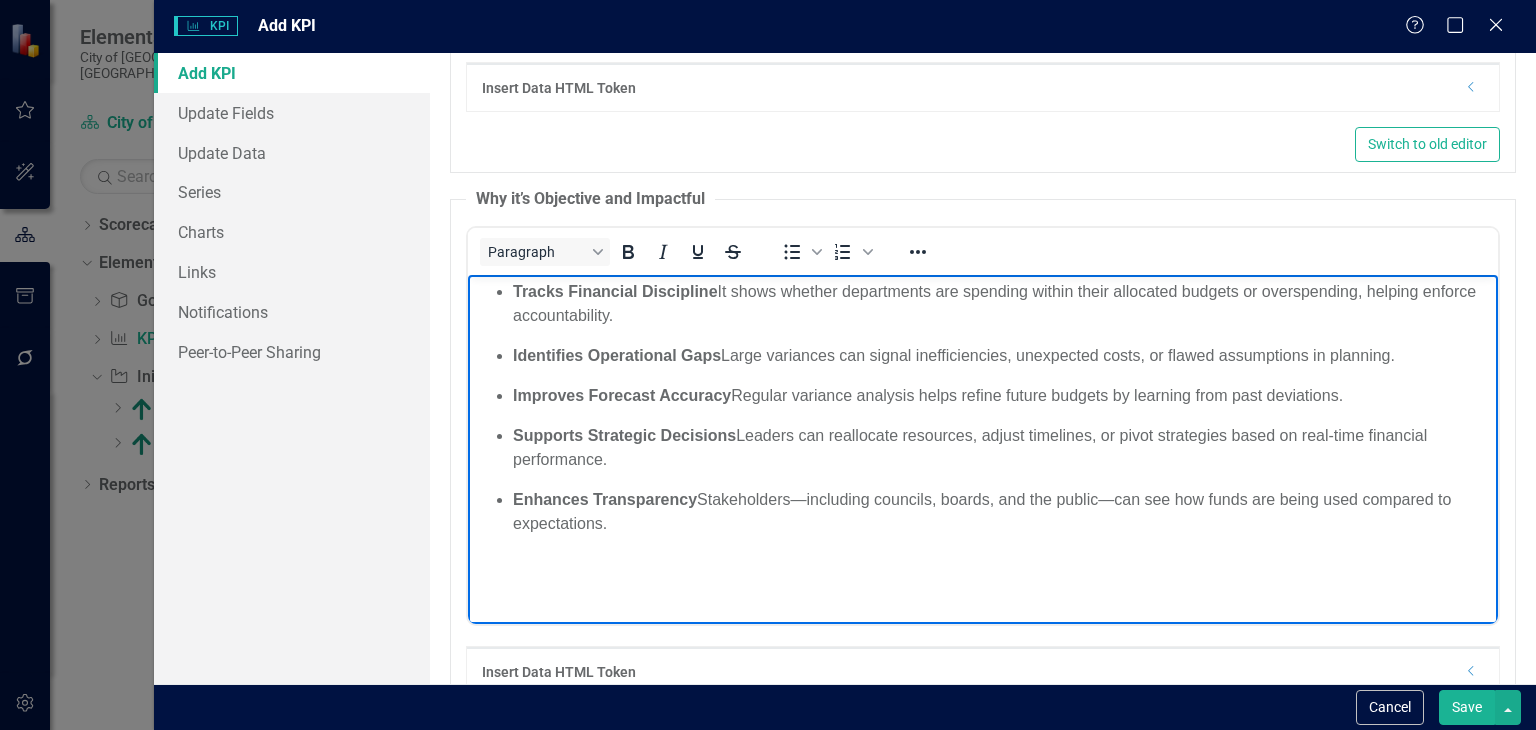 type 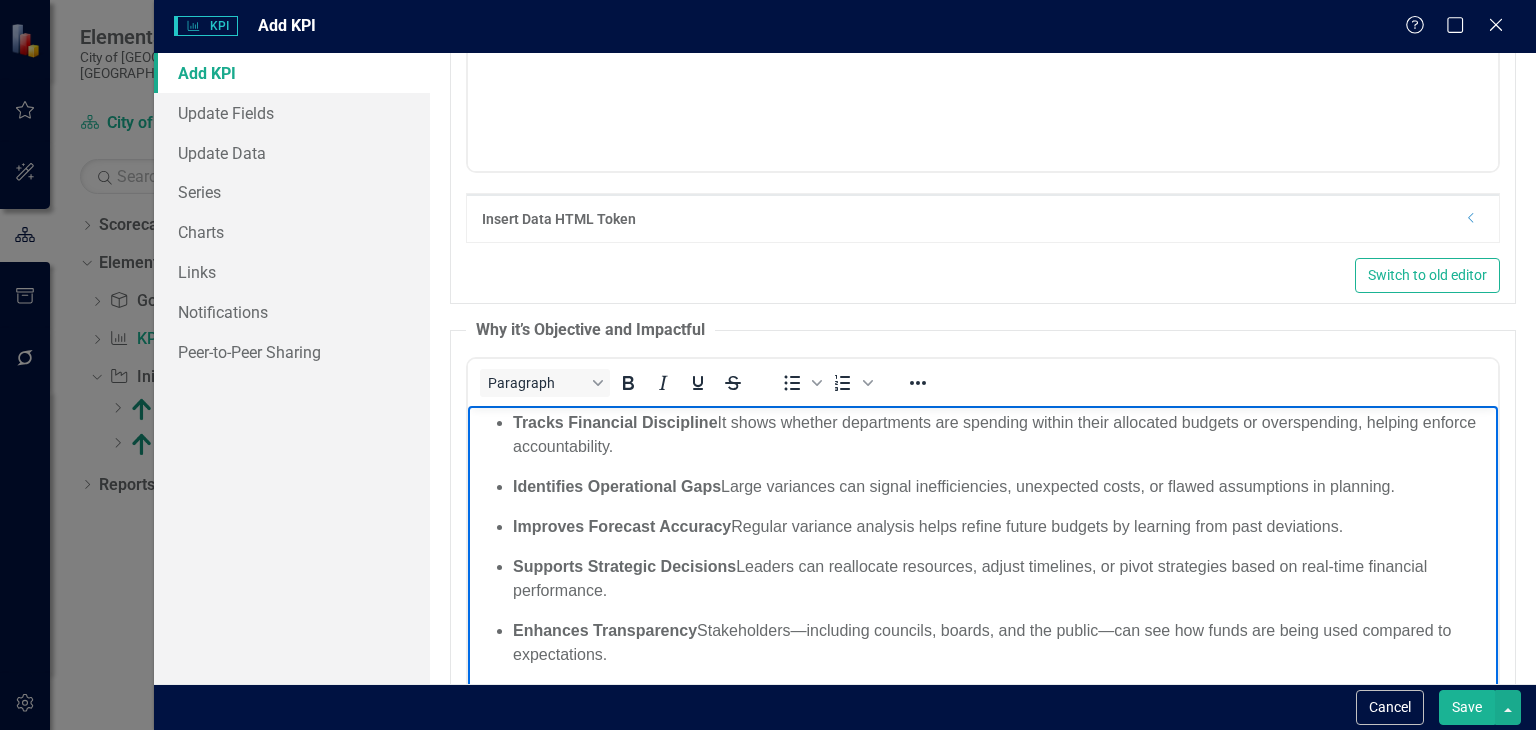 scroll, scrollTop: 1110, scrollLeft: 0, axis: vertical 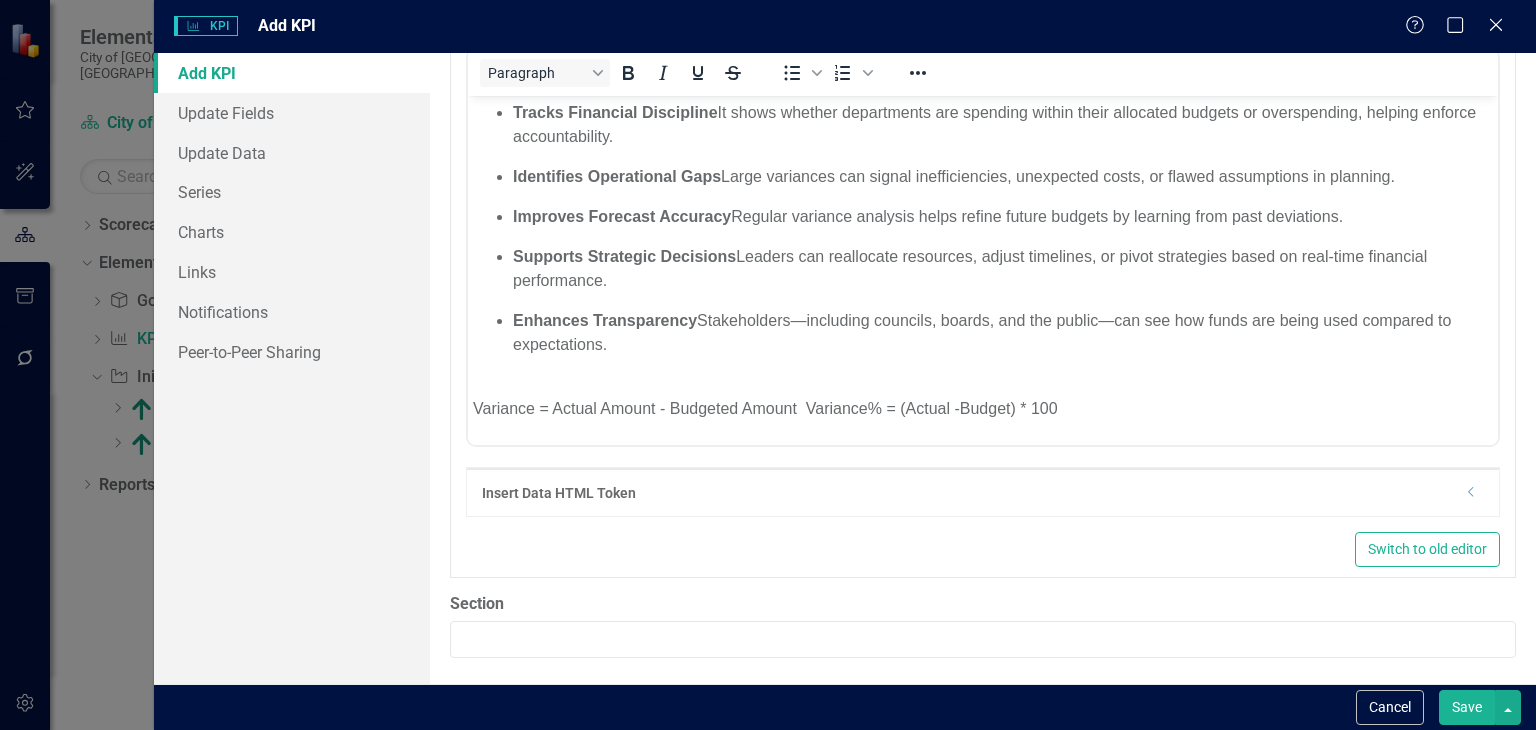 click on "Save" at bounding box center (1467, 707) 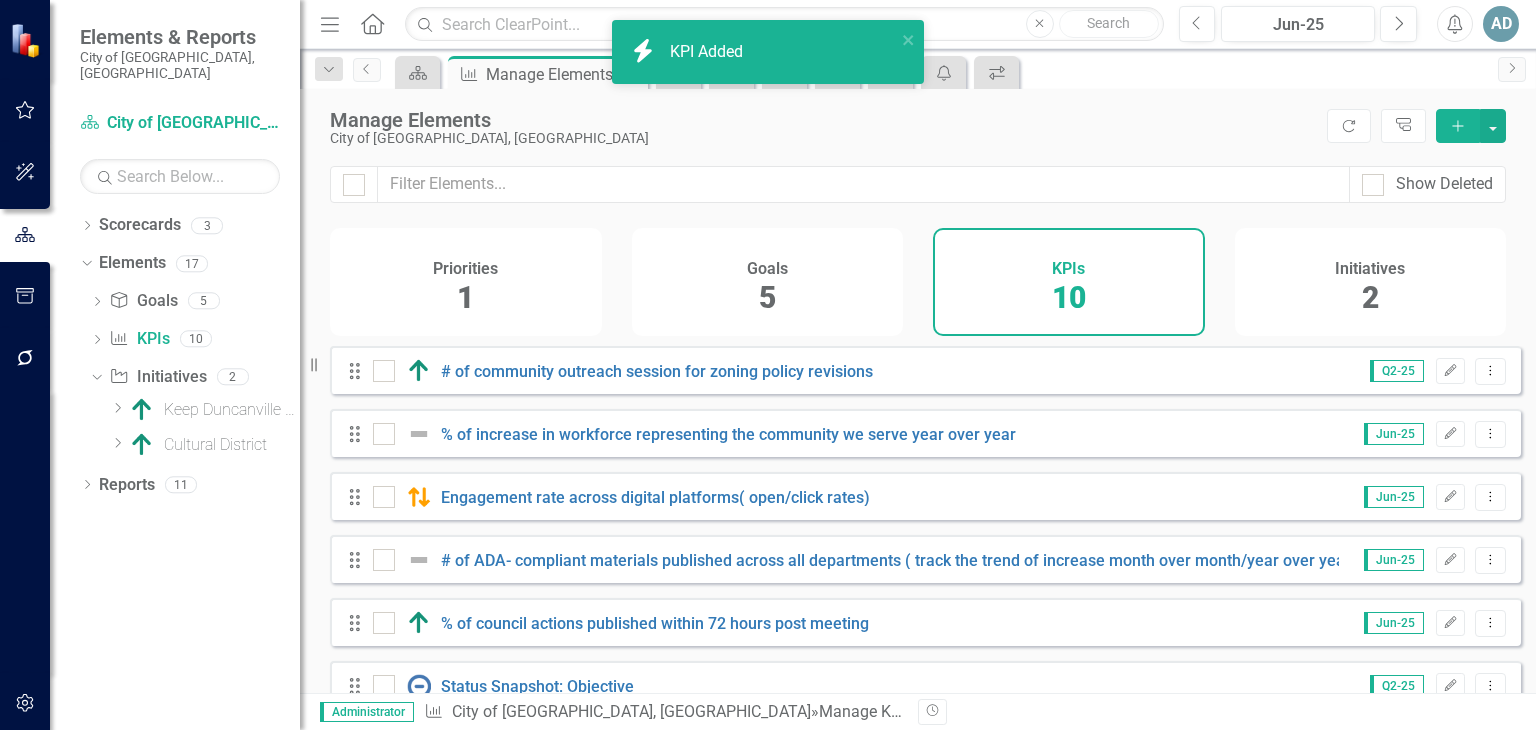 click on "Add" at bounding box center (1458, 126) 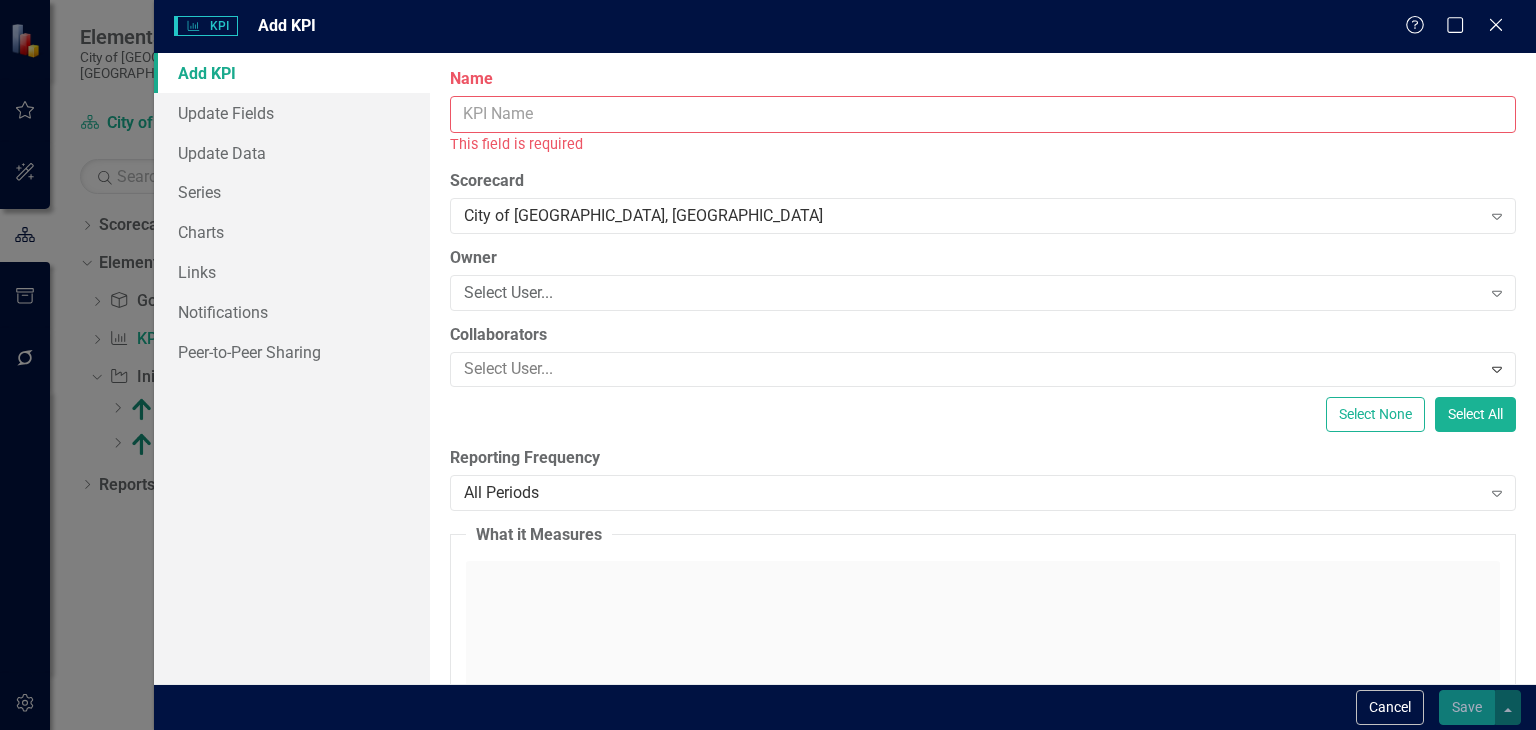 click on "Name" at bounding box center (983, 114) 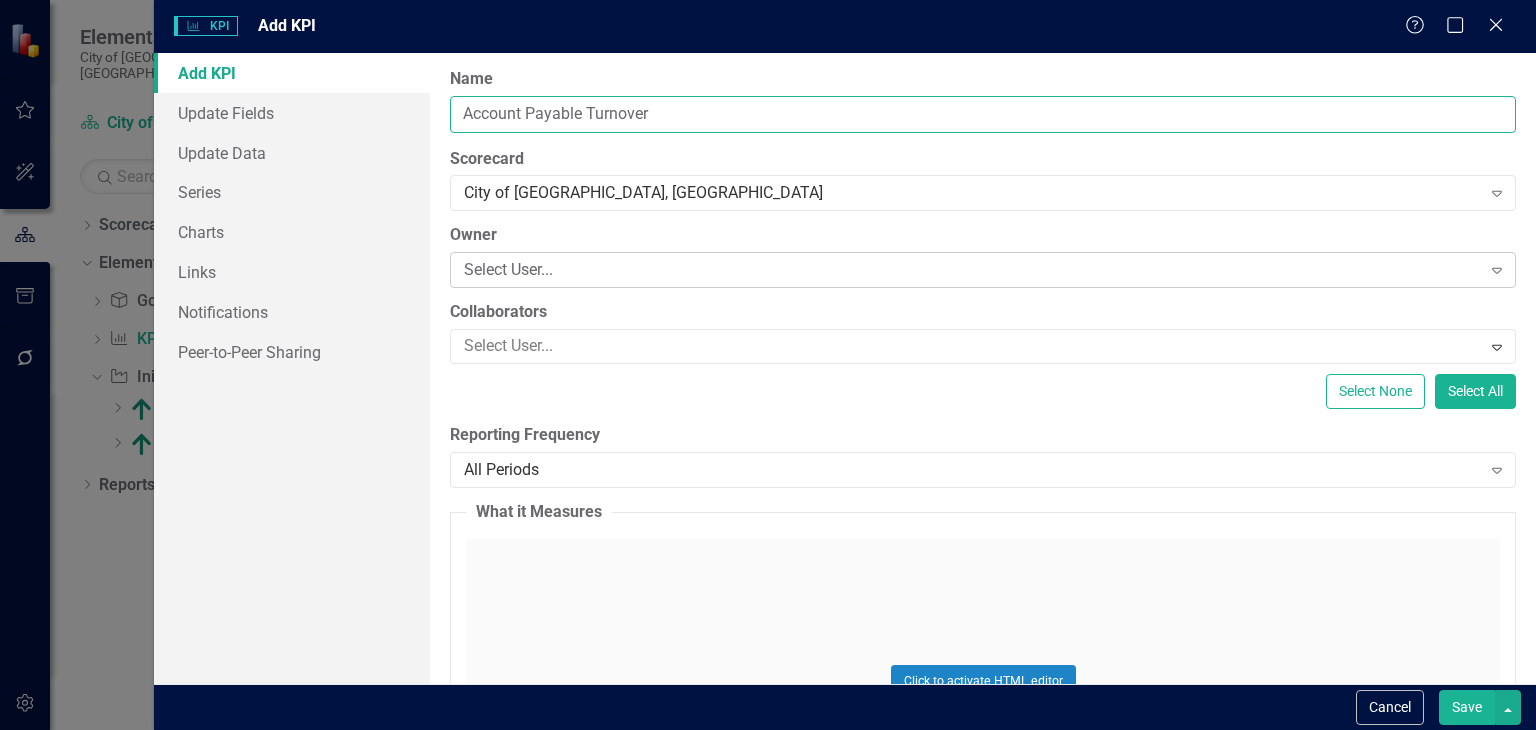 type on "Account Payable Turnover" 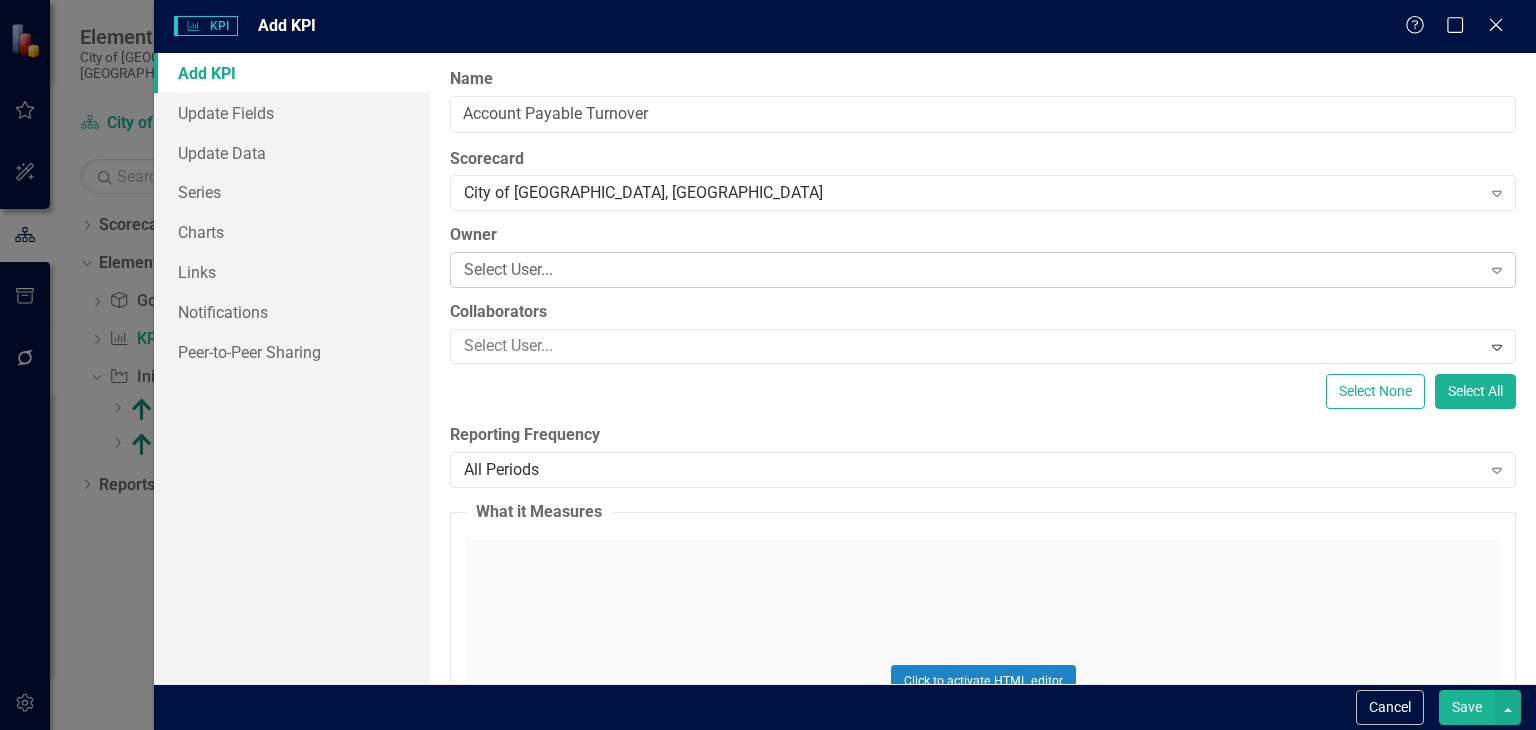 click on "Select User..." at bounding box center (972, 270) 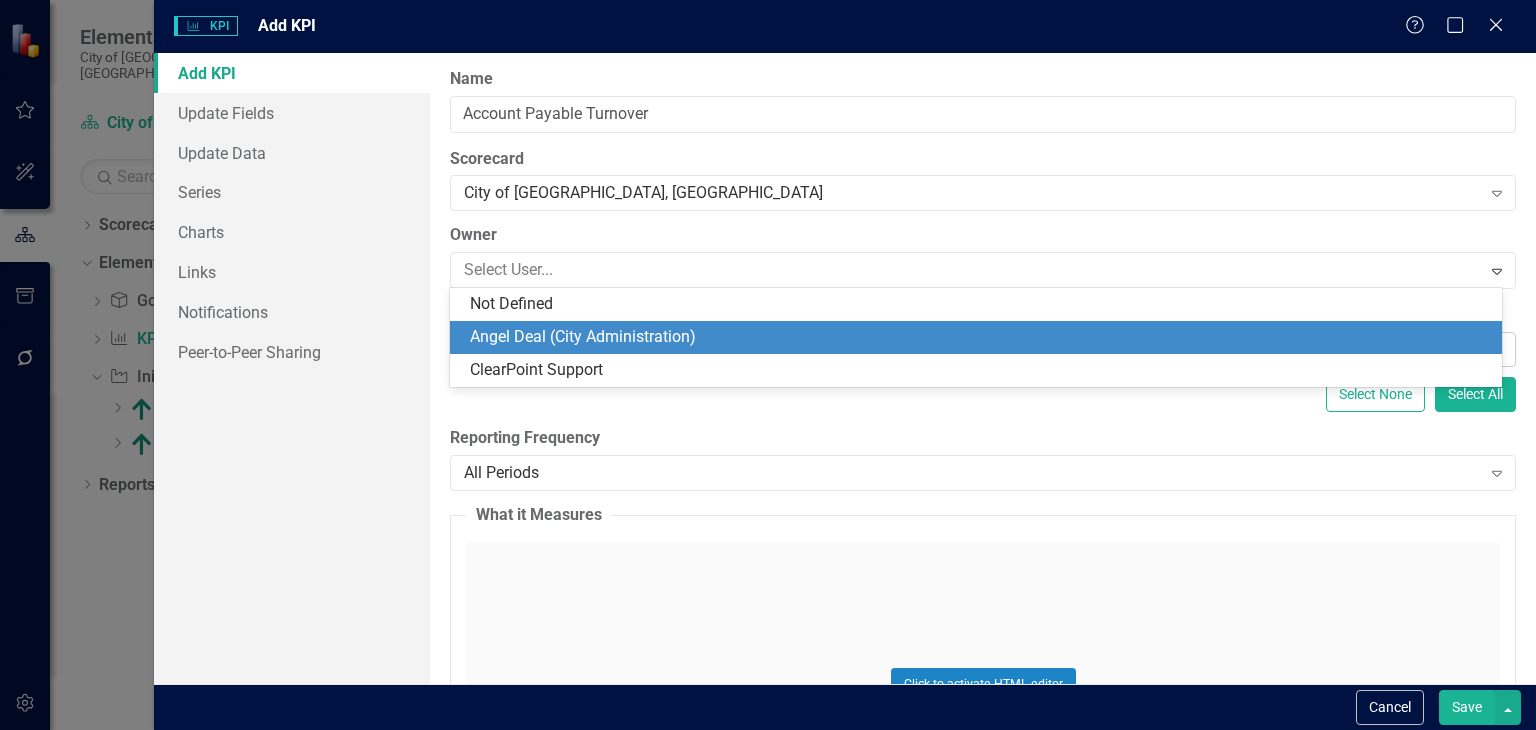 click on "Angel Deal (City Administration)" at bounding box center (980, 337) 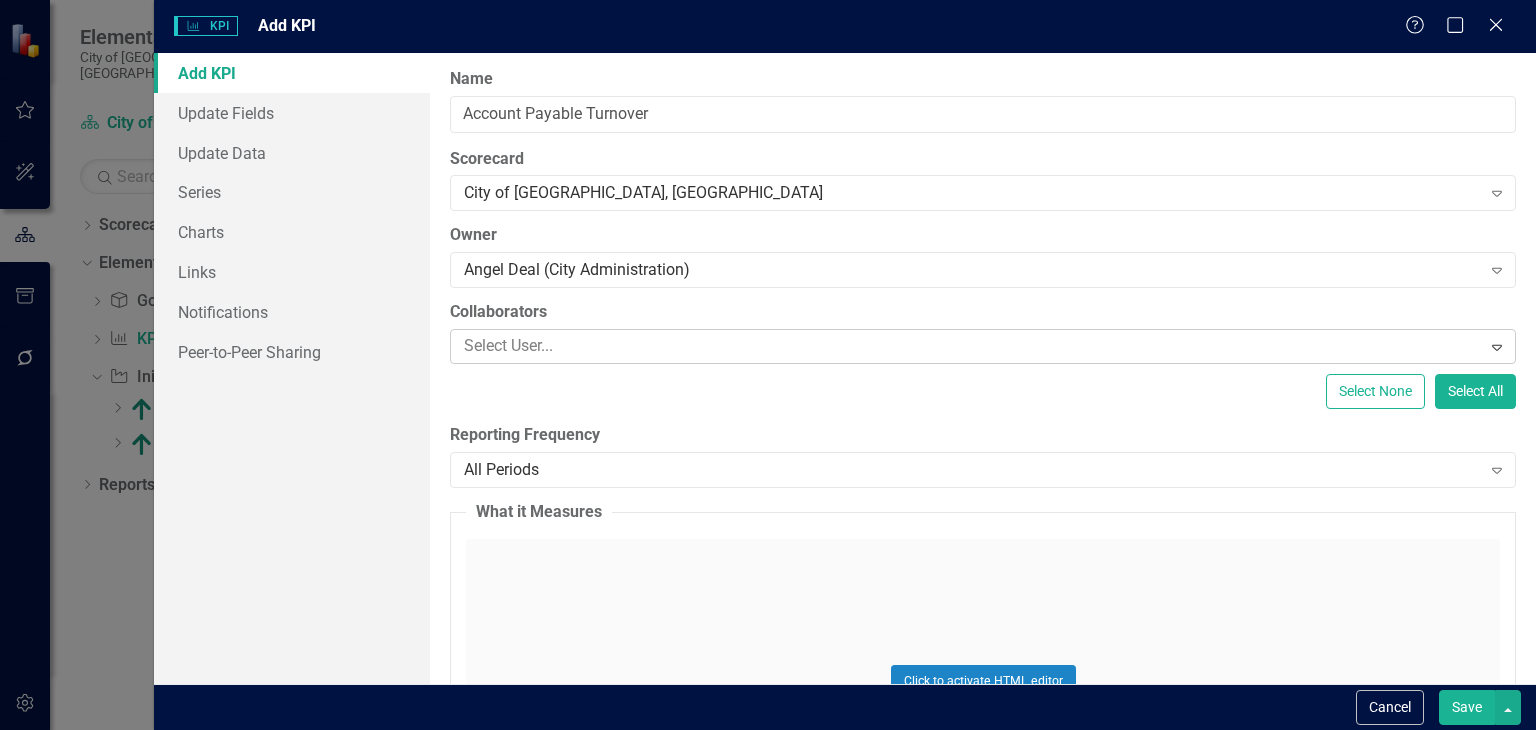 click at bounding box center [968, 346] 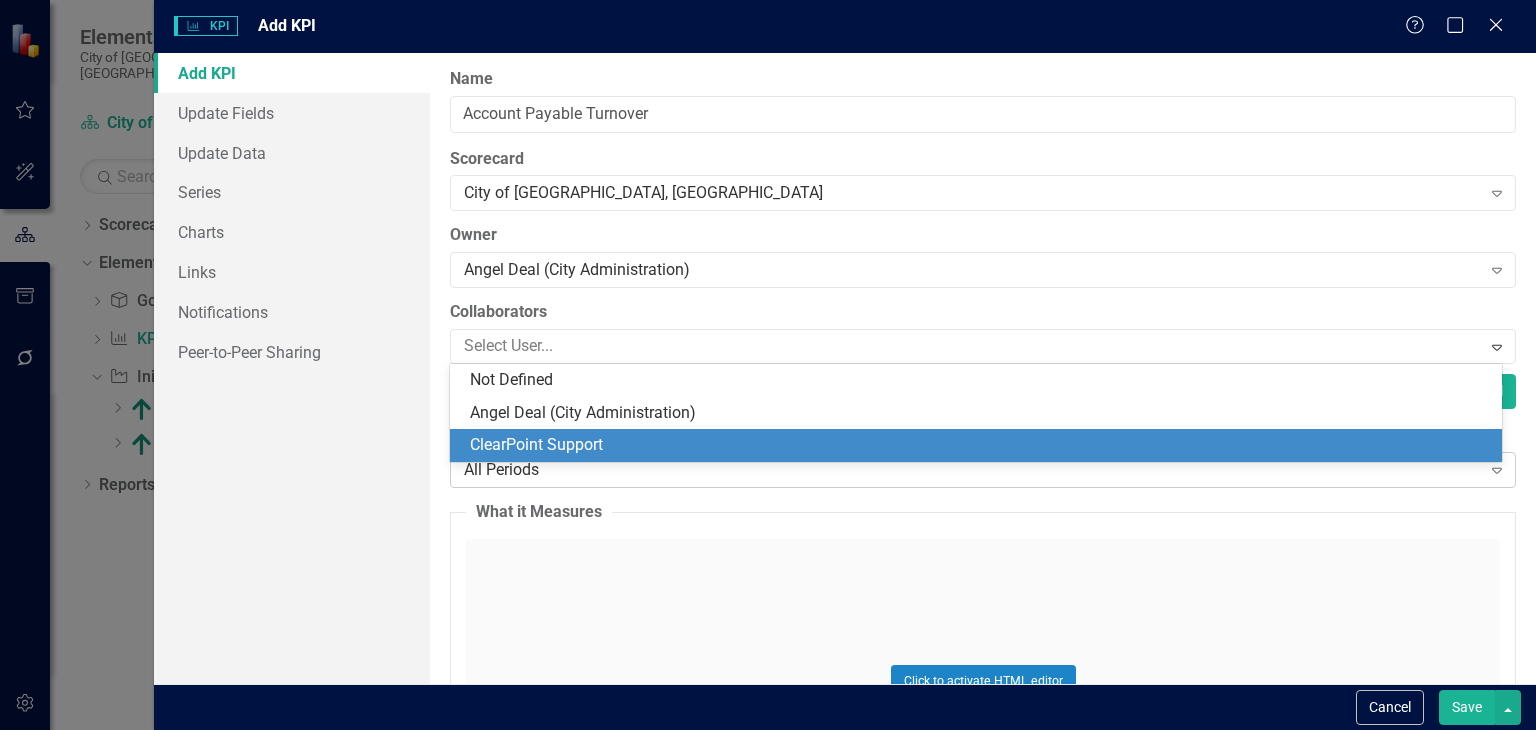 click on "All Periods" at bounding box center [972, 470] 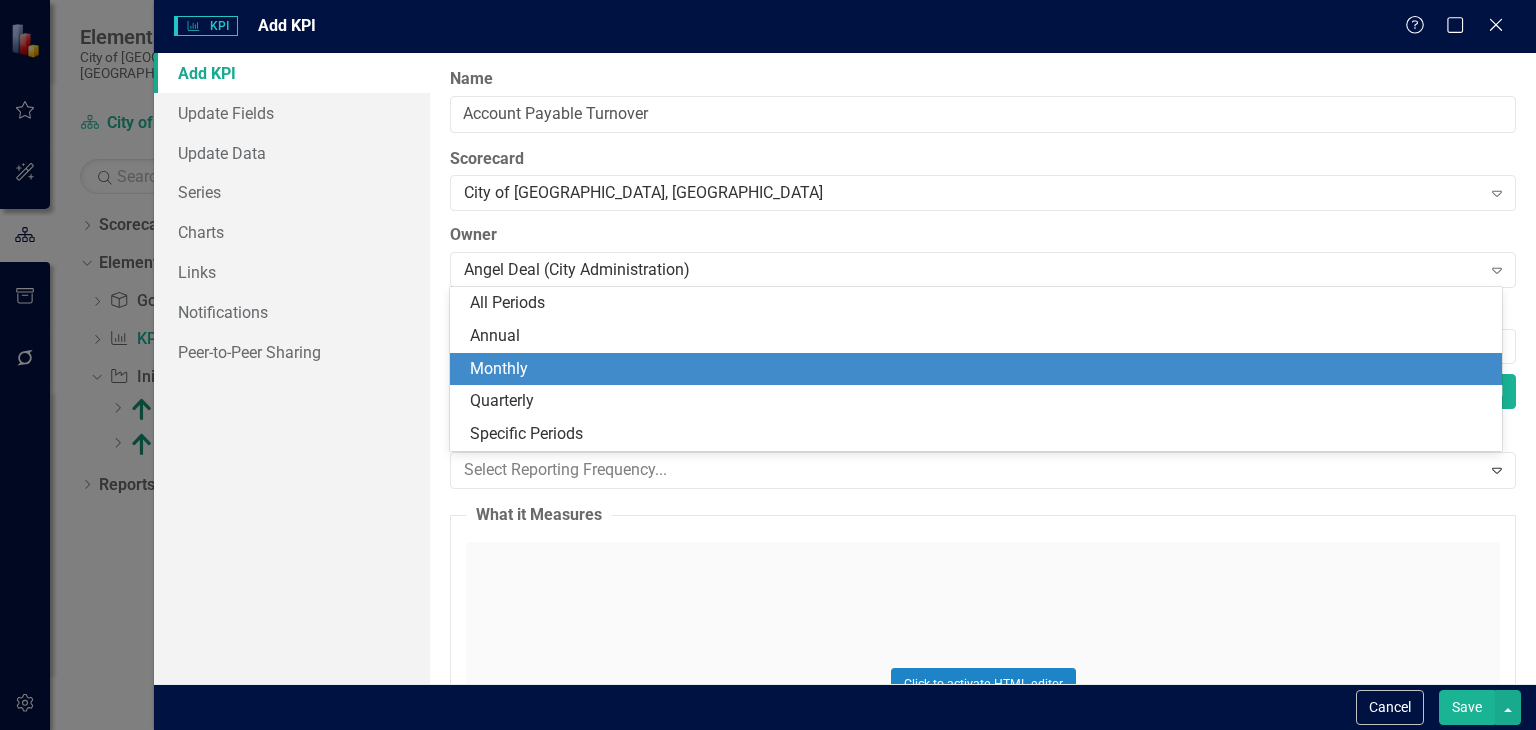 click on "Monthly" at bounding box center (980, 369) 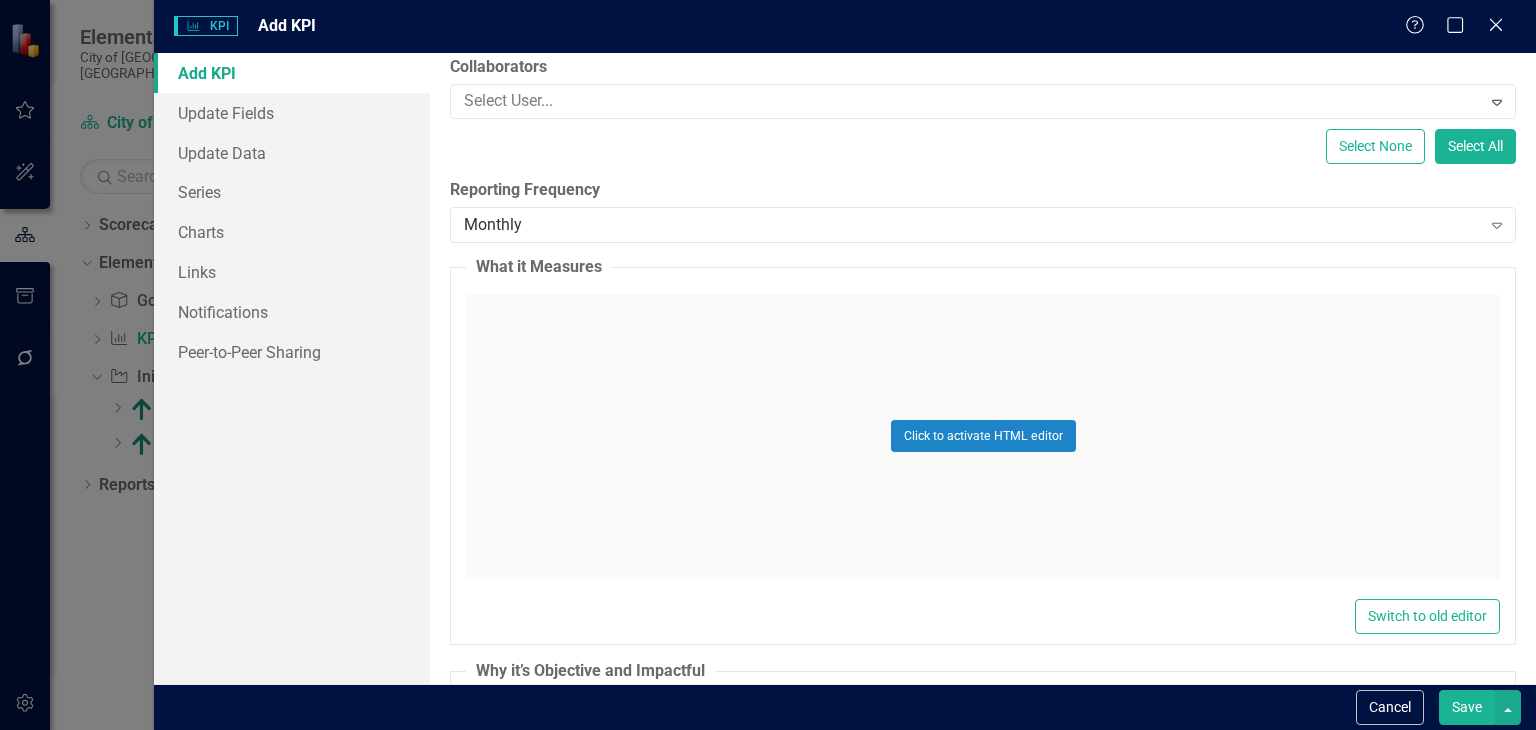 scroll, scrollTop: 200, scrollLeft: 0, axis: vertical 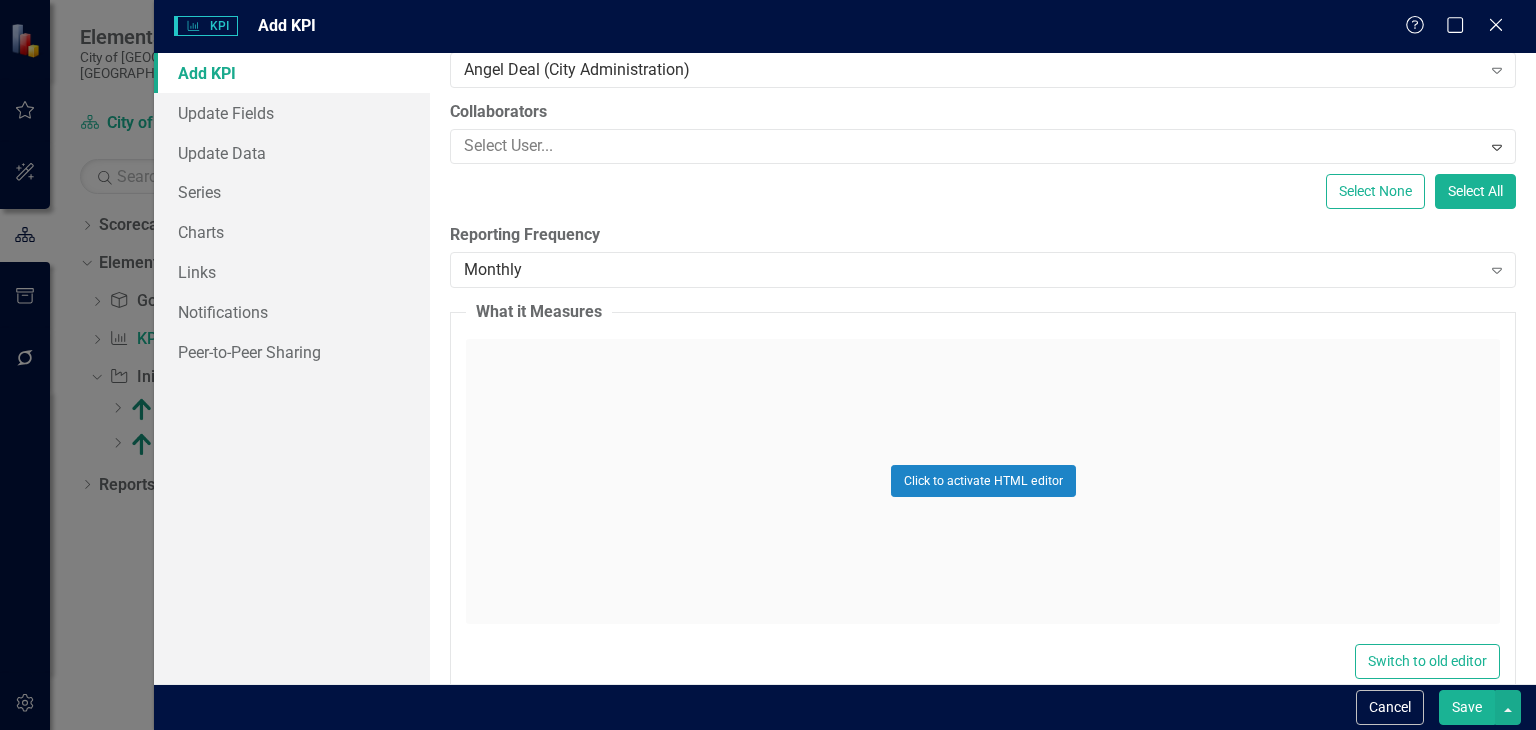 click on "Click to activate HTML editor" at bounding box center (983, 481) 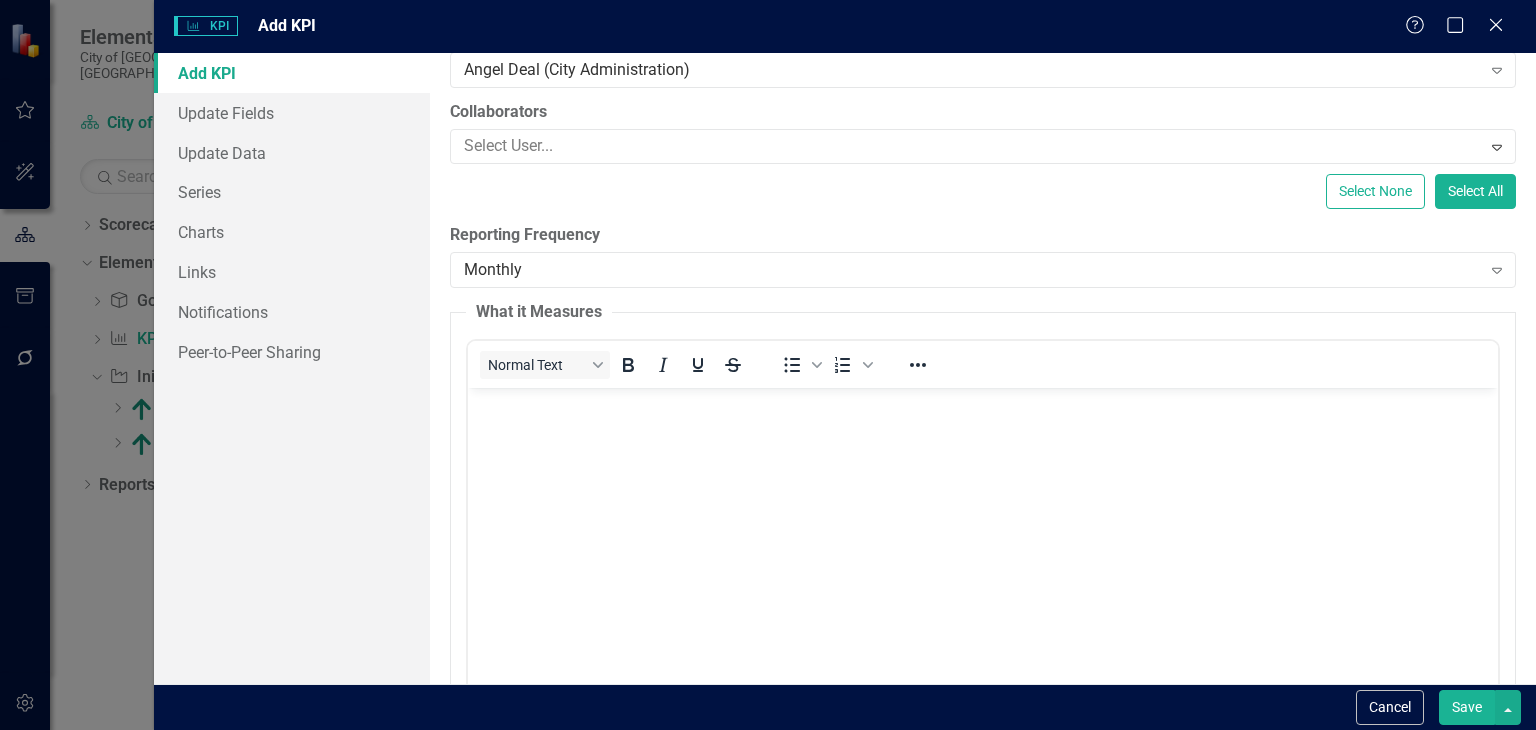 scroll, scrollTop: 0, scrollLeft: 0, axis: both 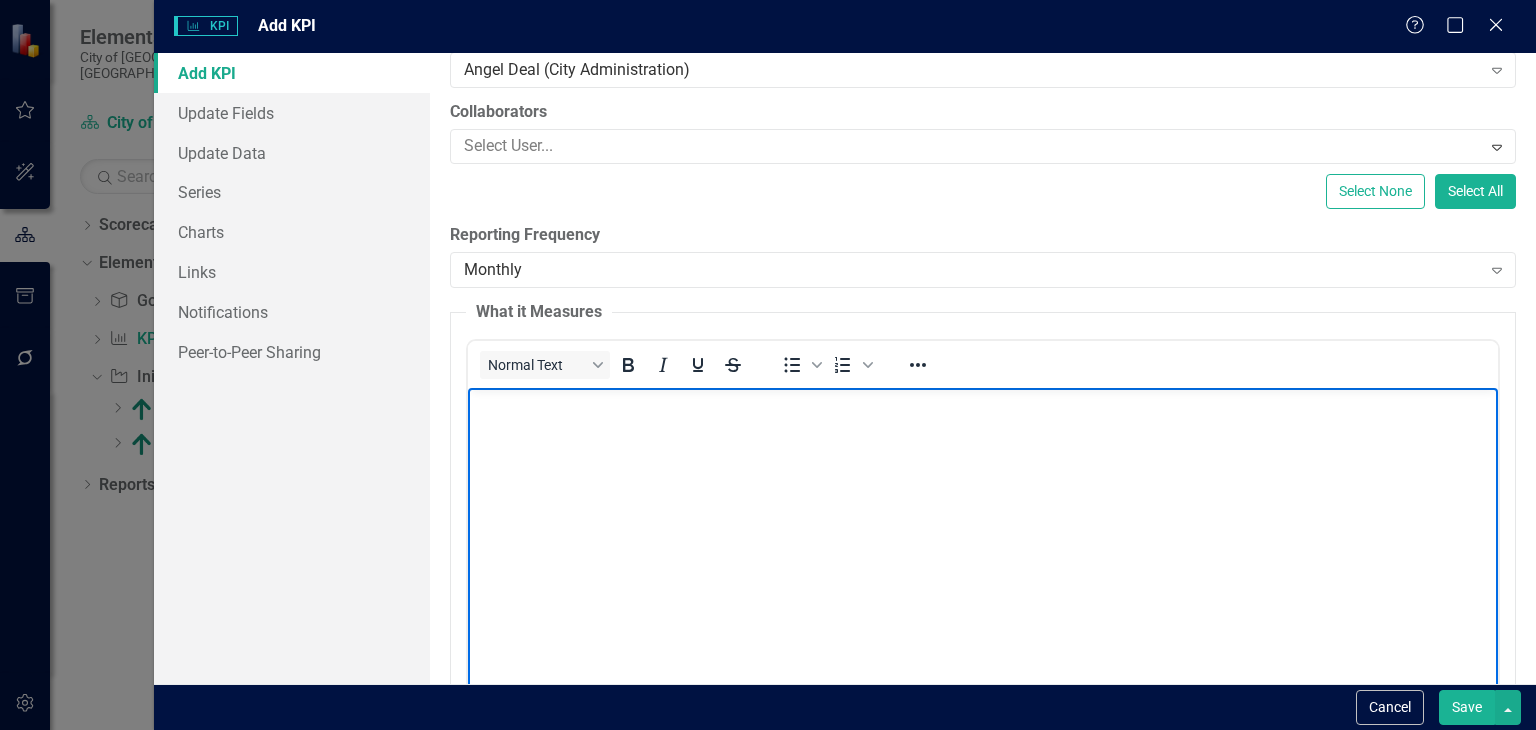 click at bounding box center [983, 404] 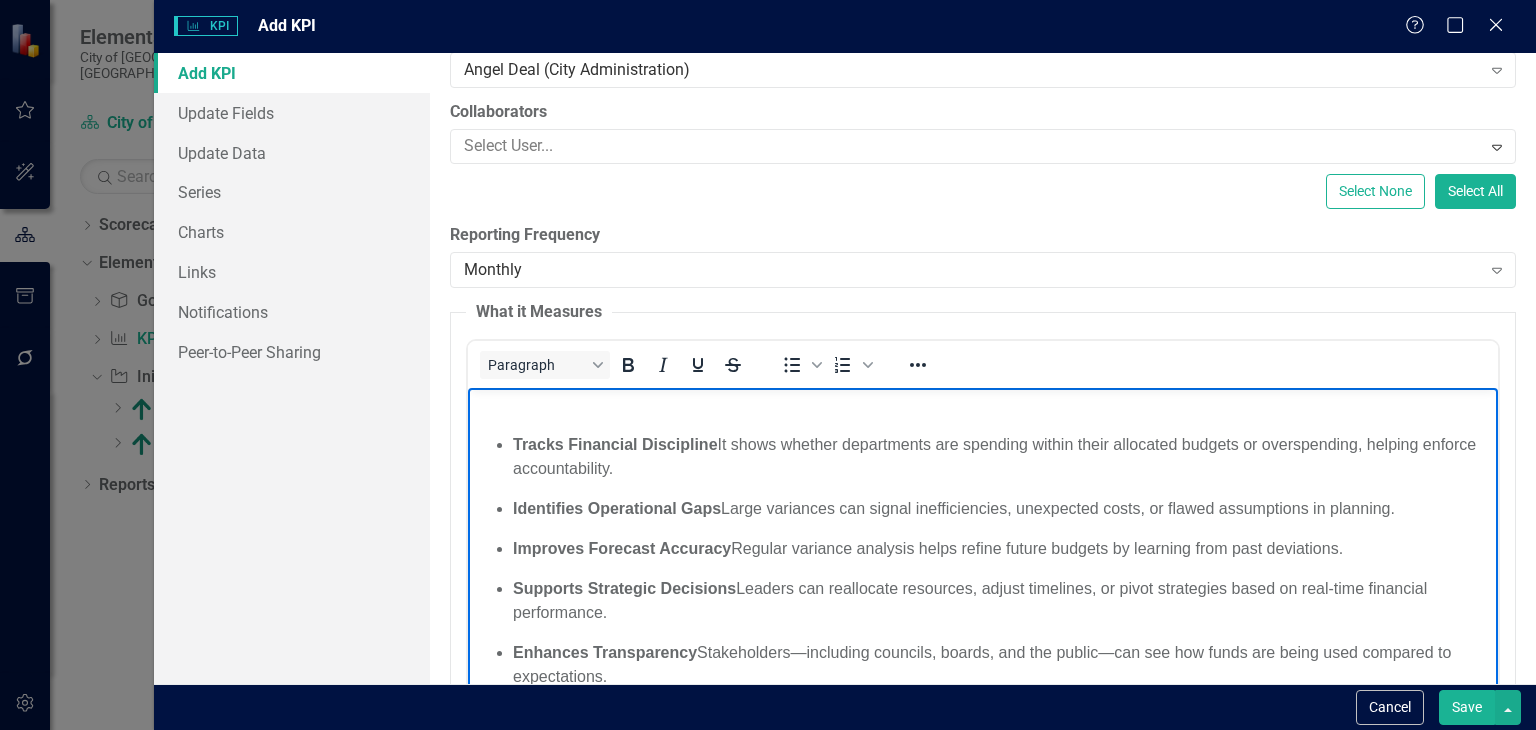 scroll, scrollTop: 300, scrollLeft: 0, axis: vertical 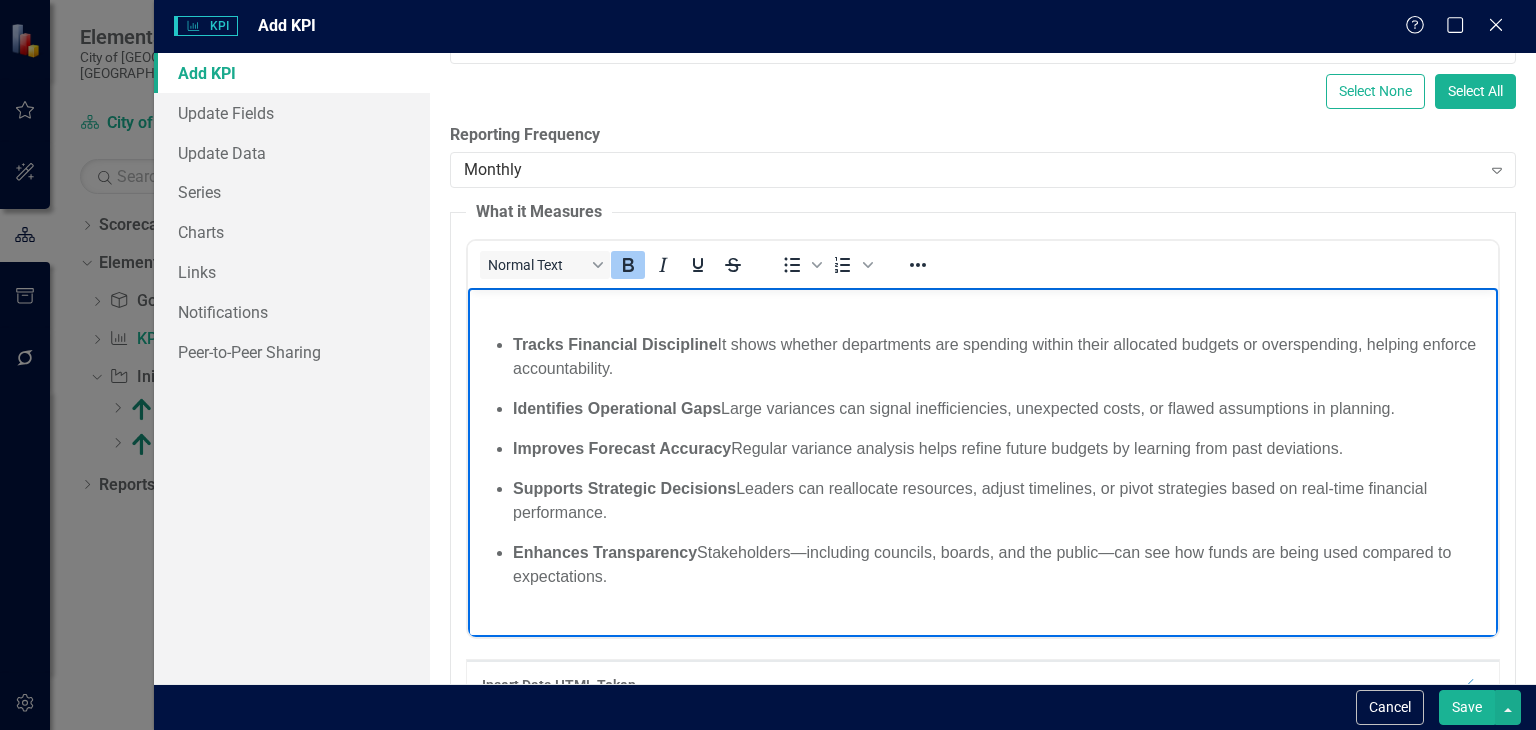 drag, startPoint x: 641, startPoint y: 579, endPoint x: 482, endPoint y: 287, distance: 332.4831 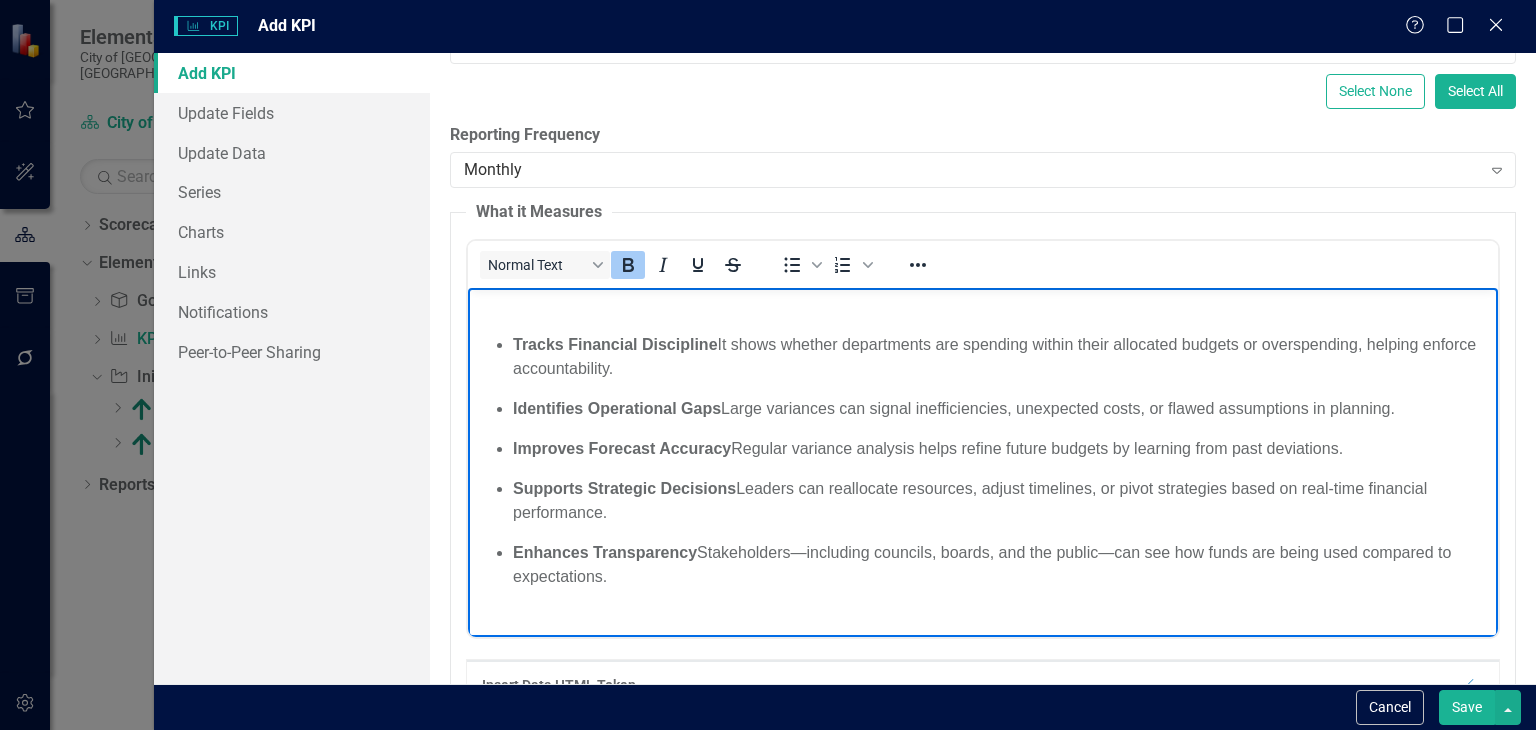 click on "﻿ Tracks Financial Discipline  It shows whether departments are spending within their allocated budgets or overspending, helping enforce accountability. Identifies Operational Gaps  Large variances can signal inefficiencies, unexpected costs, or flawed assumptions in planning. Improves Forecast Accuracy  Regular variance analysis helps refine future budgets by learning from past deviations. Supports Strategic Decisions  Leaders can reallocate resources, adjust timelines, or pivot strategies based on real-time financial performance. Enhances Transparency  Stakeholders—including councils, boards, and the public—can see how funds are being used compared to expectations." at bounding box center [983, 460] 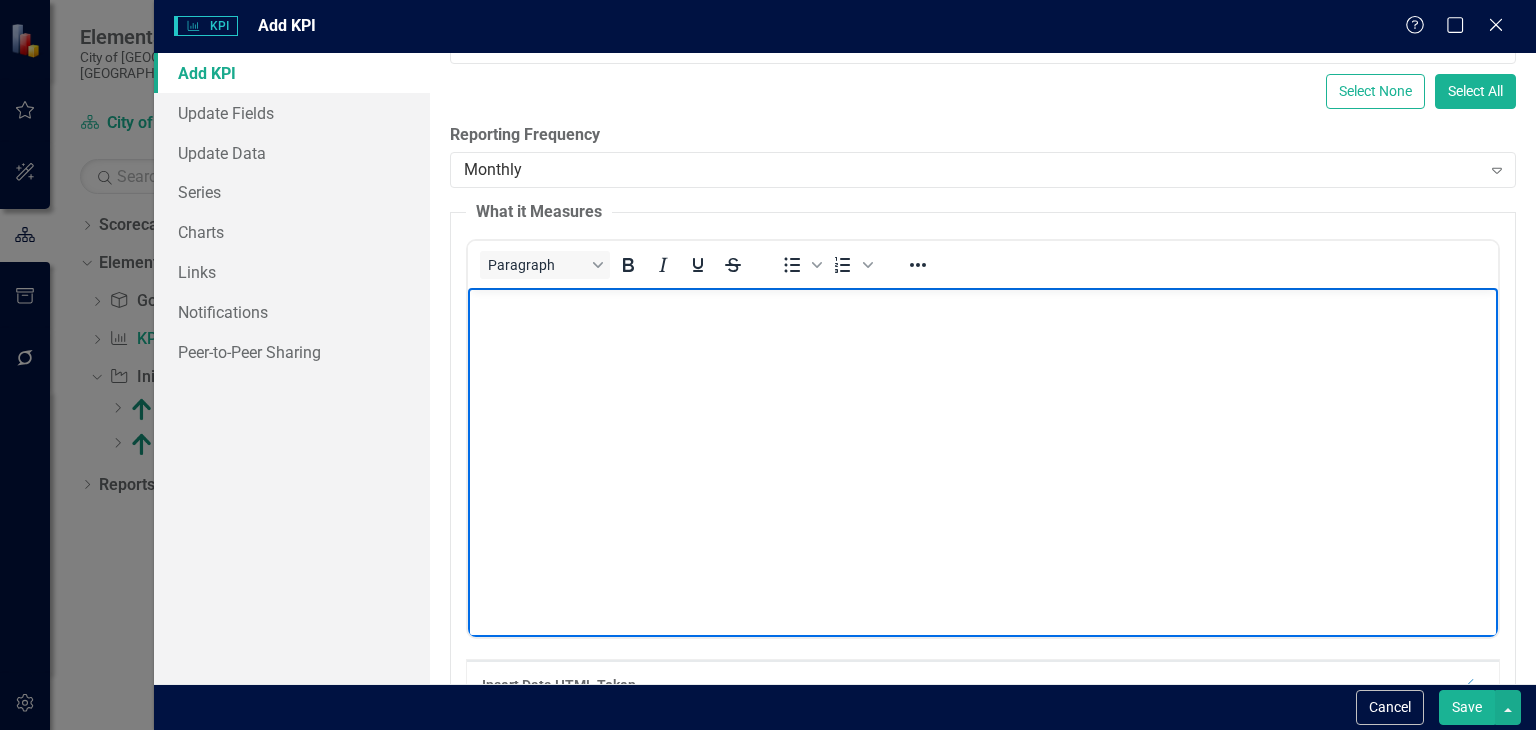 click at bounding box center [983, 344] 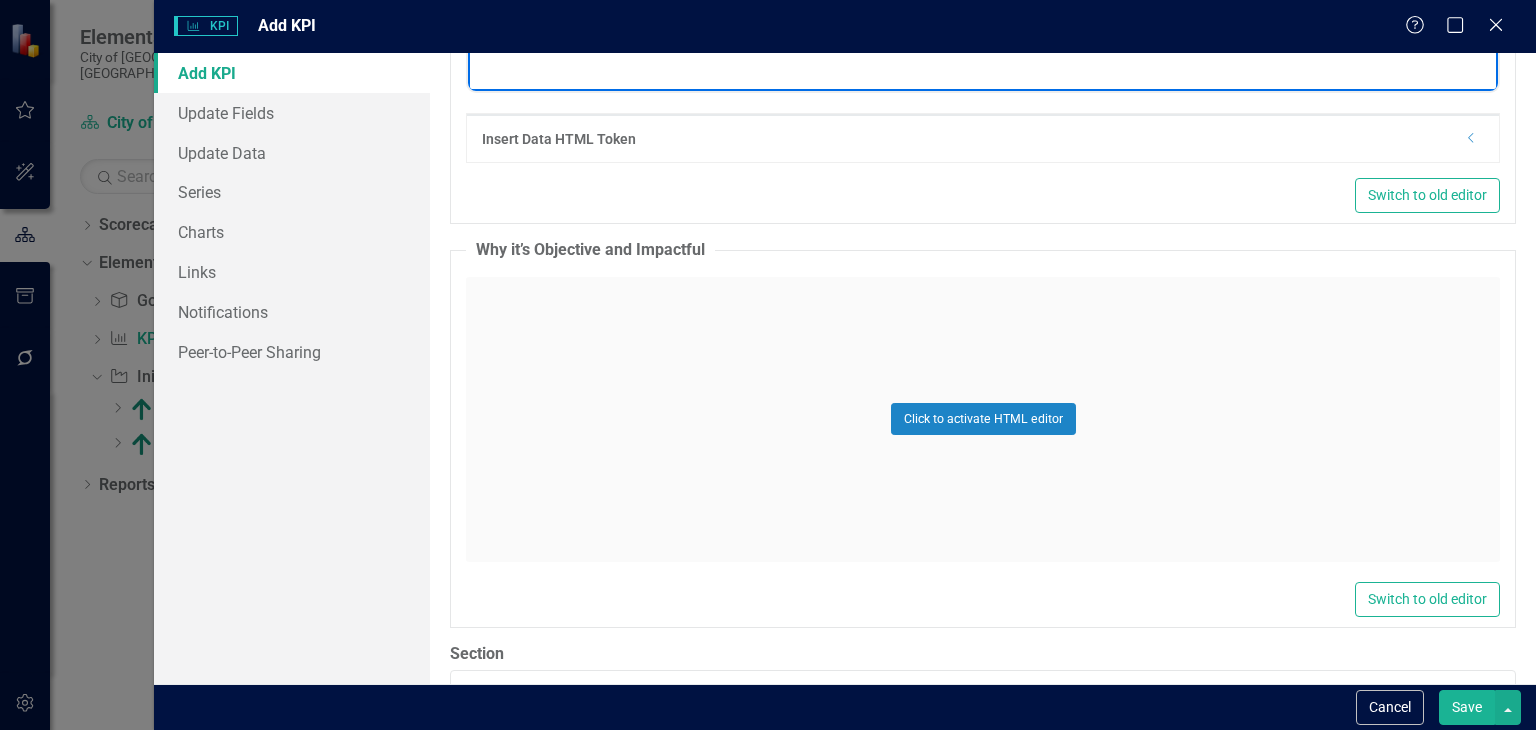 scroll, scrollTop: 896, scrollLeft: 0, axis: vertical 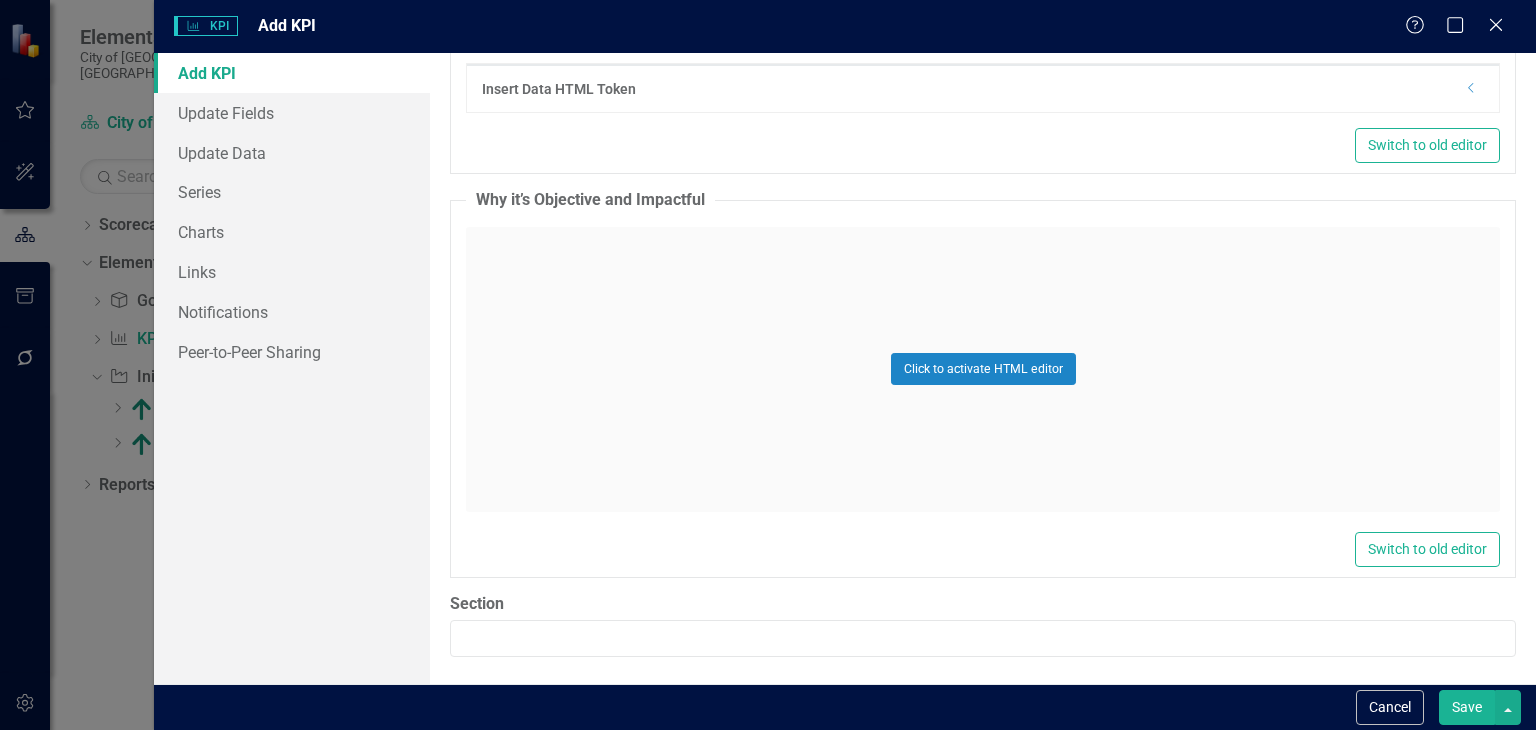 click on "Click to activate HTML editor" at bounding box center (983, 369) 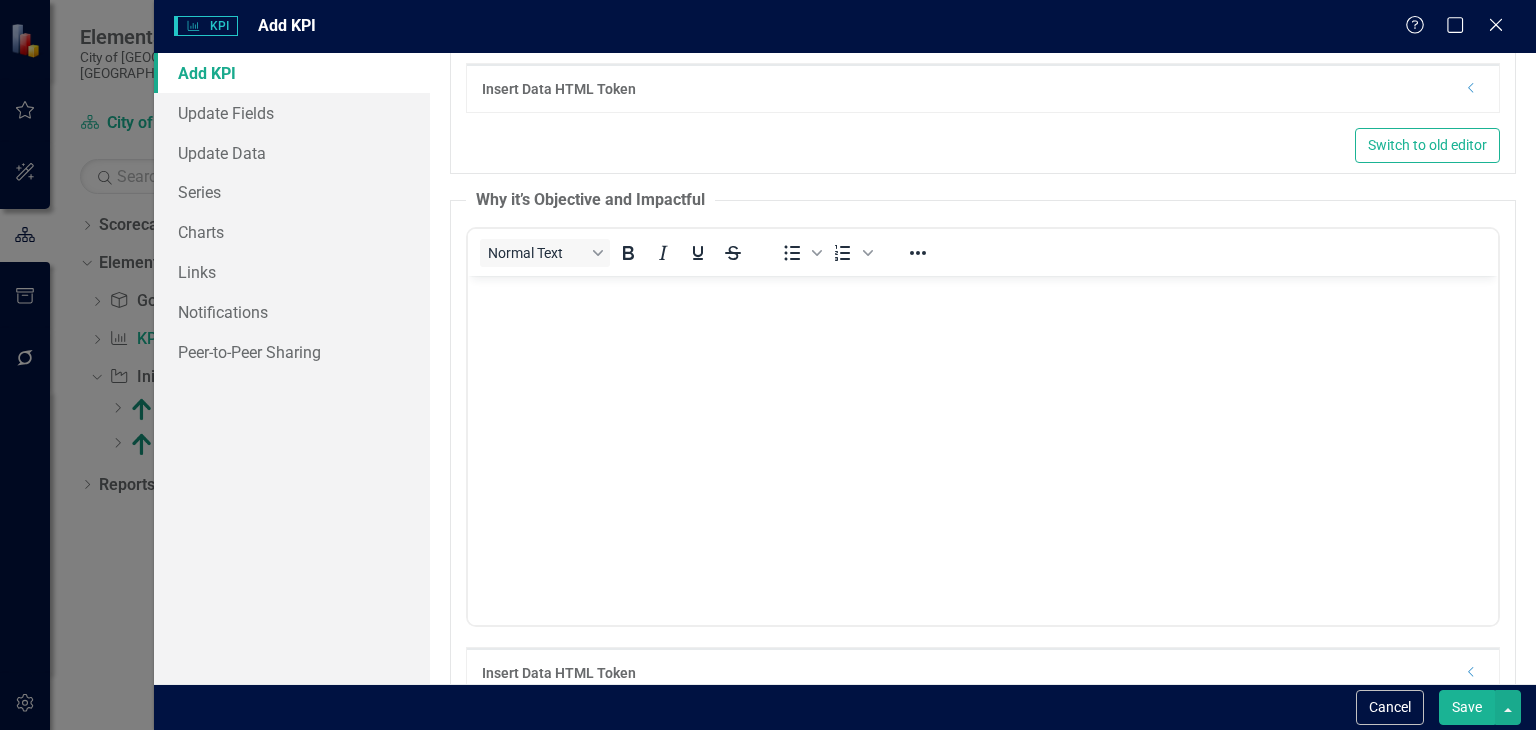 scroll, scrollTop: 0, scrollLeft: 0, axis: both 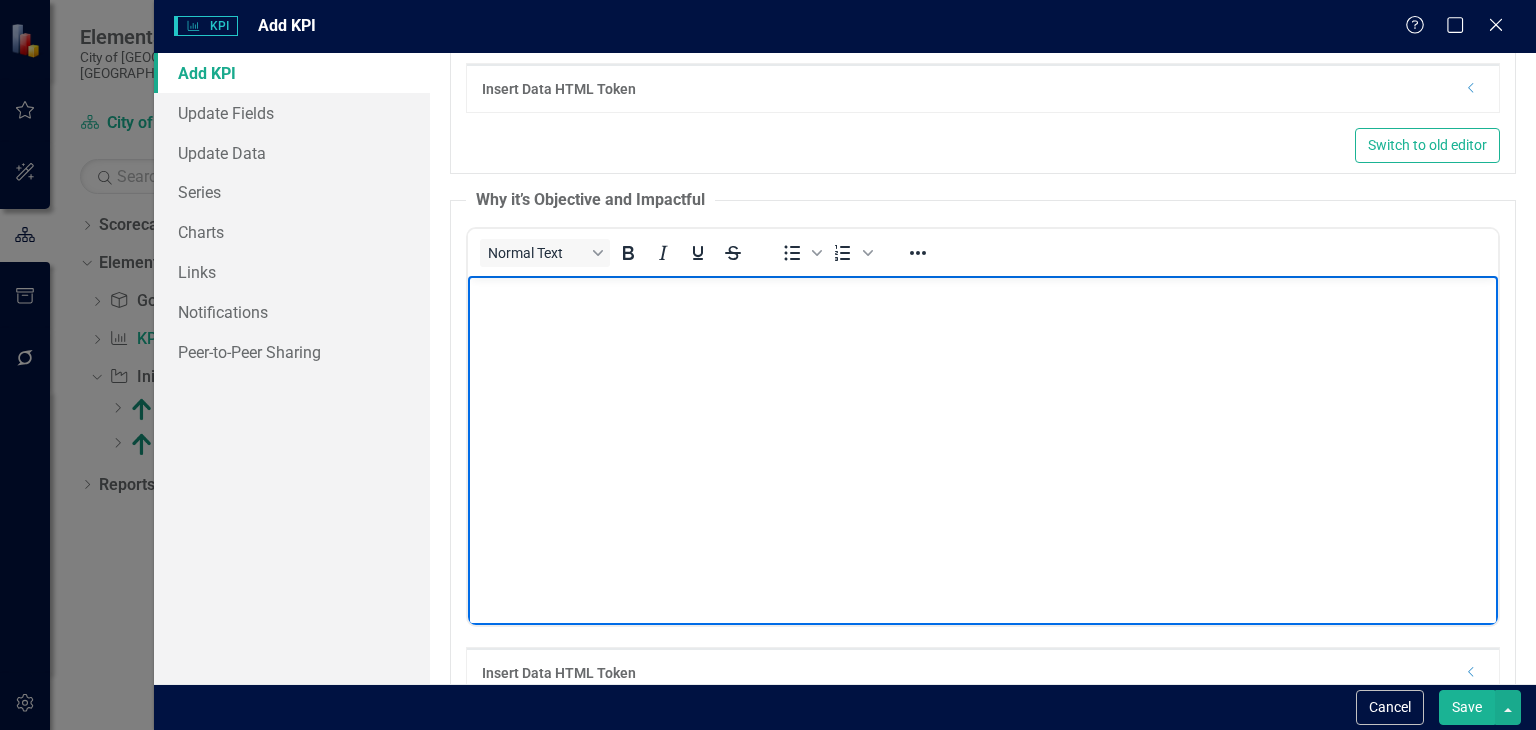 click at bounding box center (983, 425) 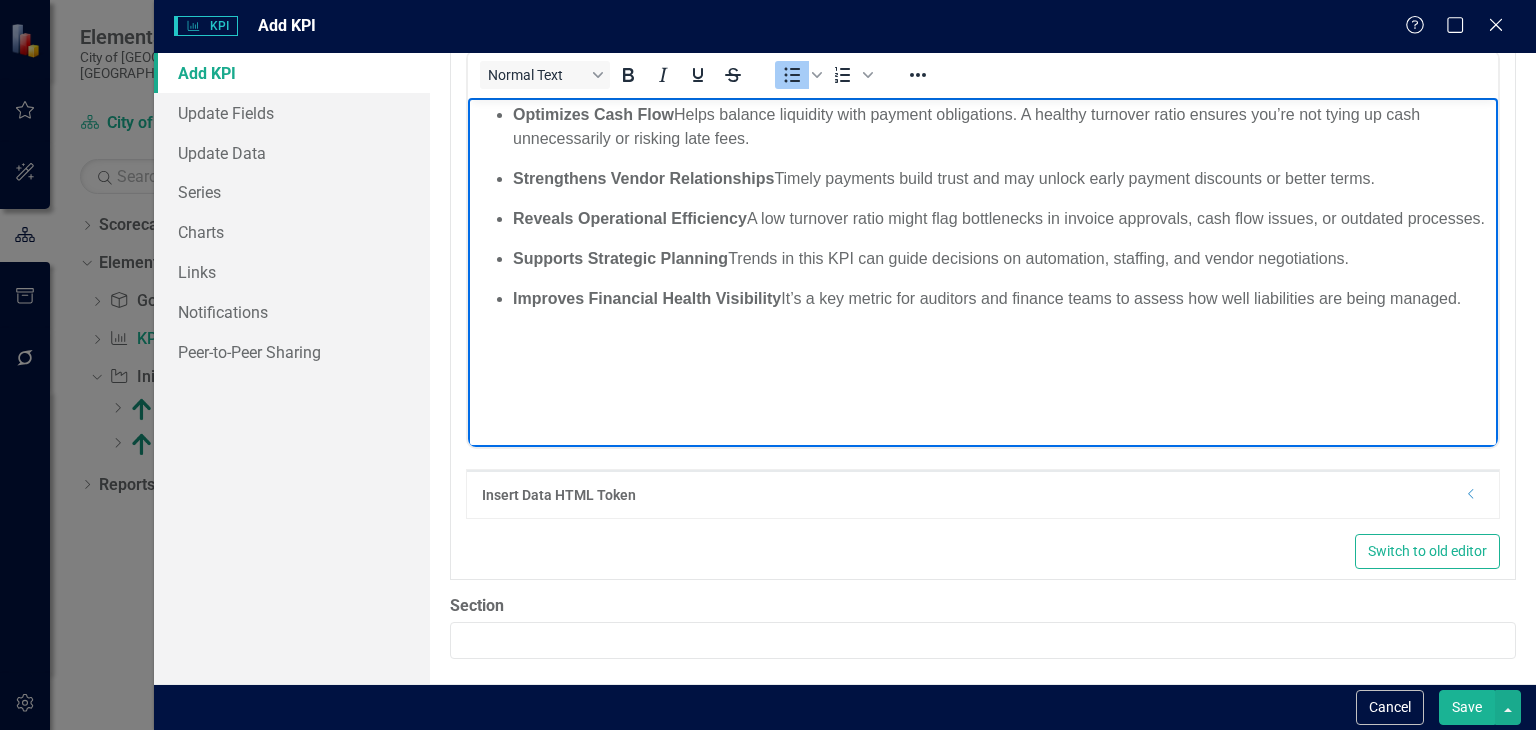 scroll, scrollTop: 1076, scrollLeft: 0, axis: vertical 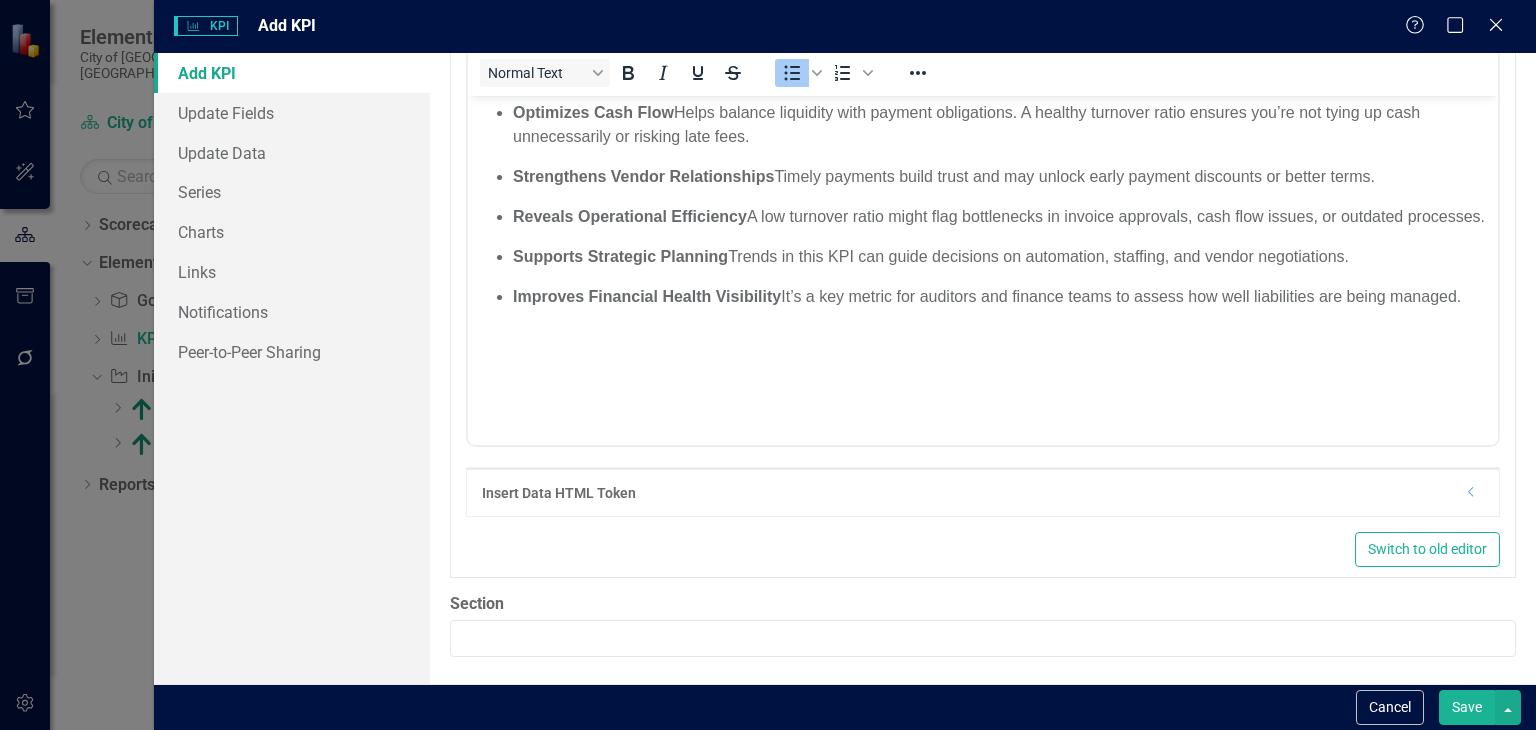 click on "Section" at bounding box center (983, 638) 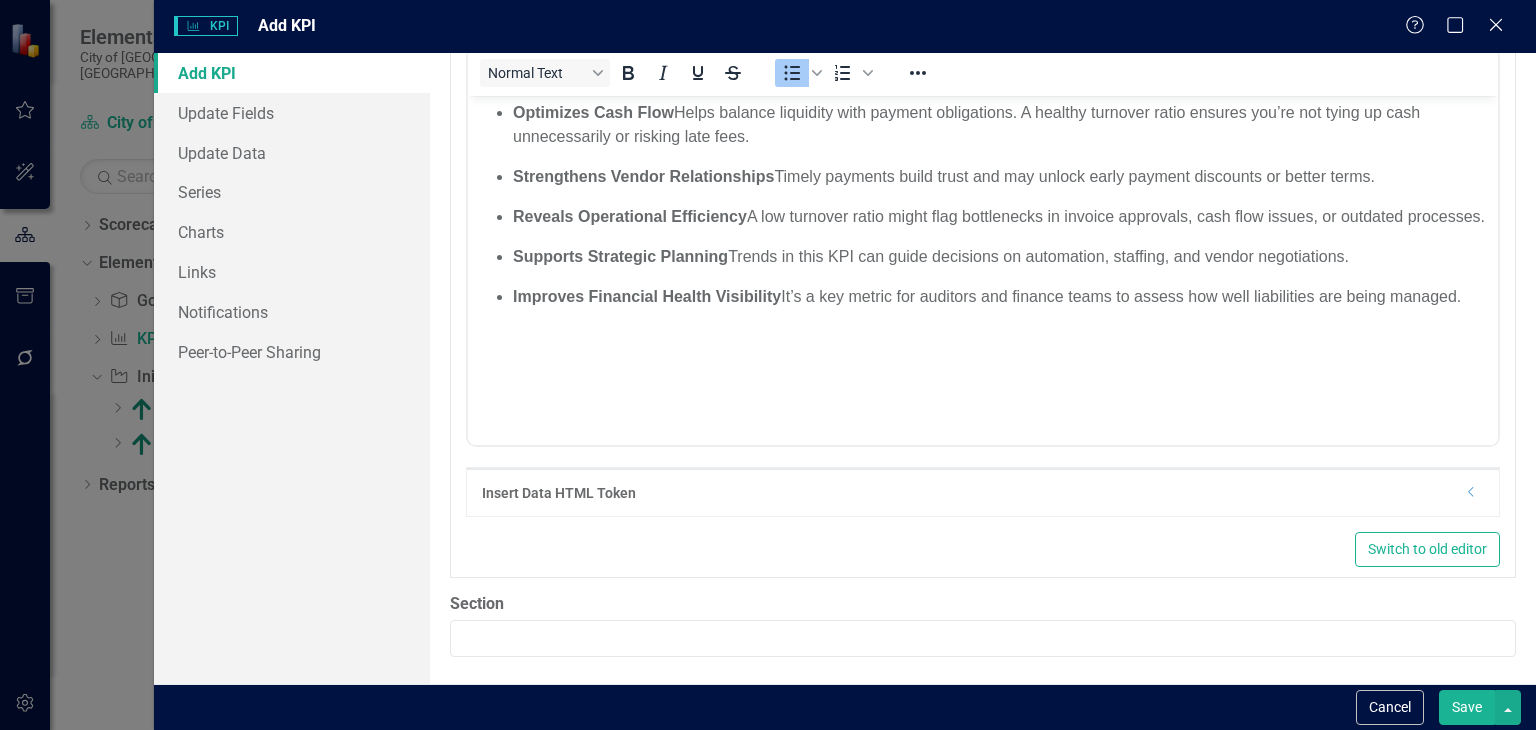 click on "Save" at bounding box center (1467, 707) 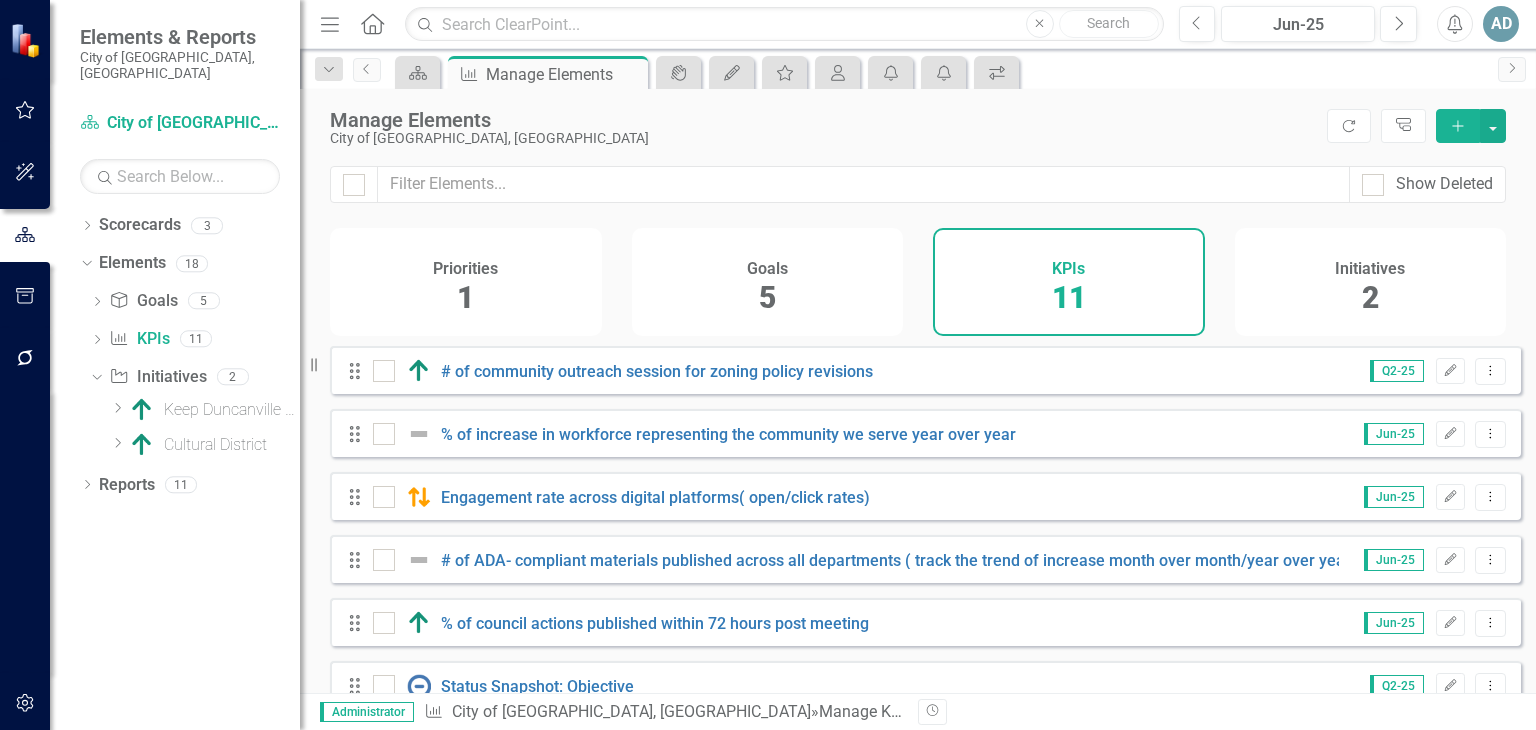 click on "Add" at bounding box center [1458, 126] 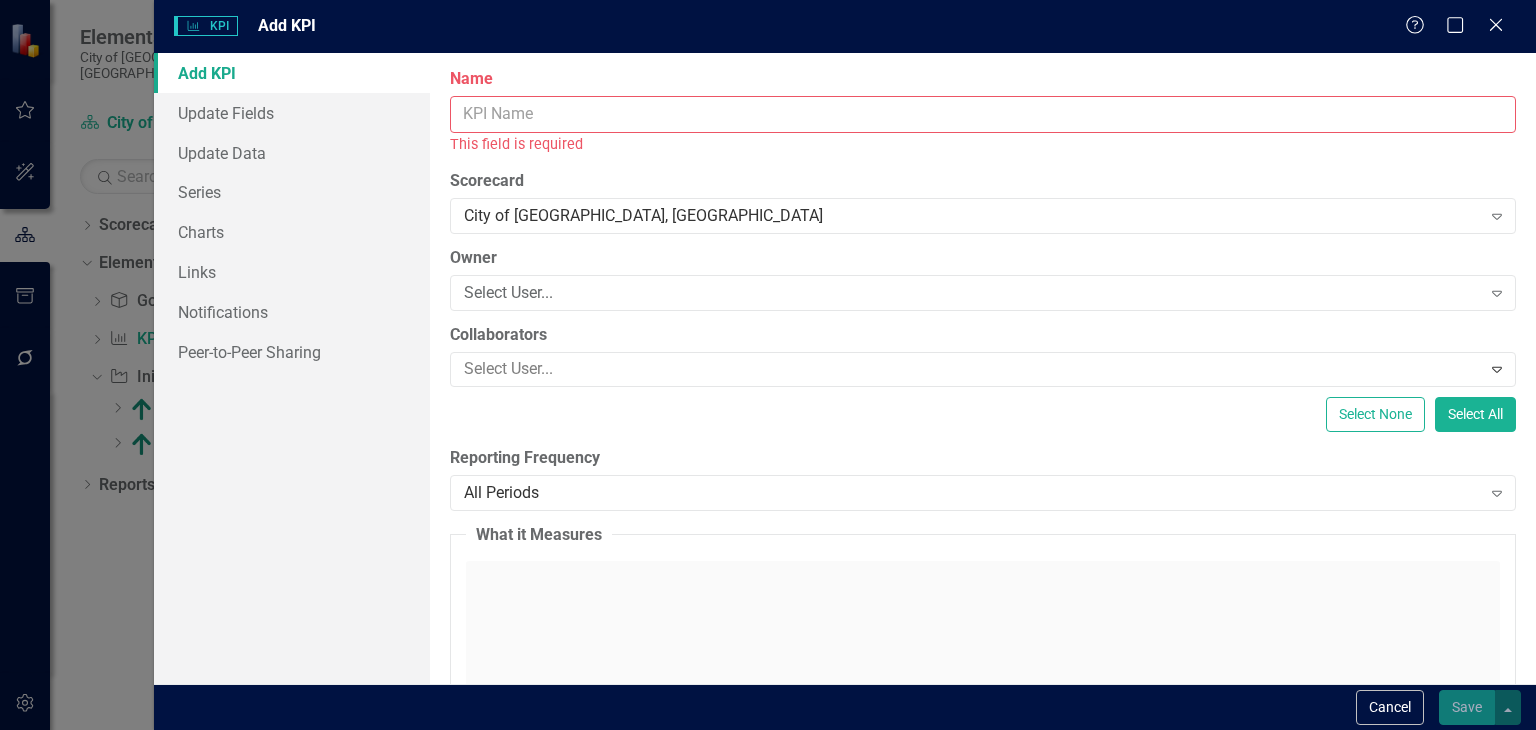 click on "Name" at bounding box center [983, 114] 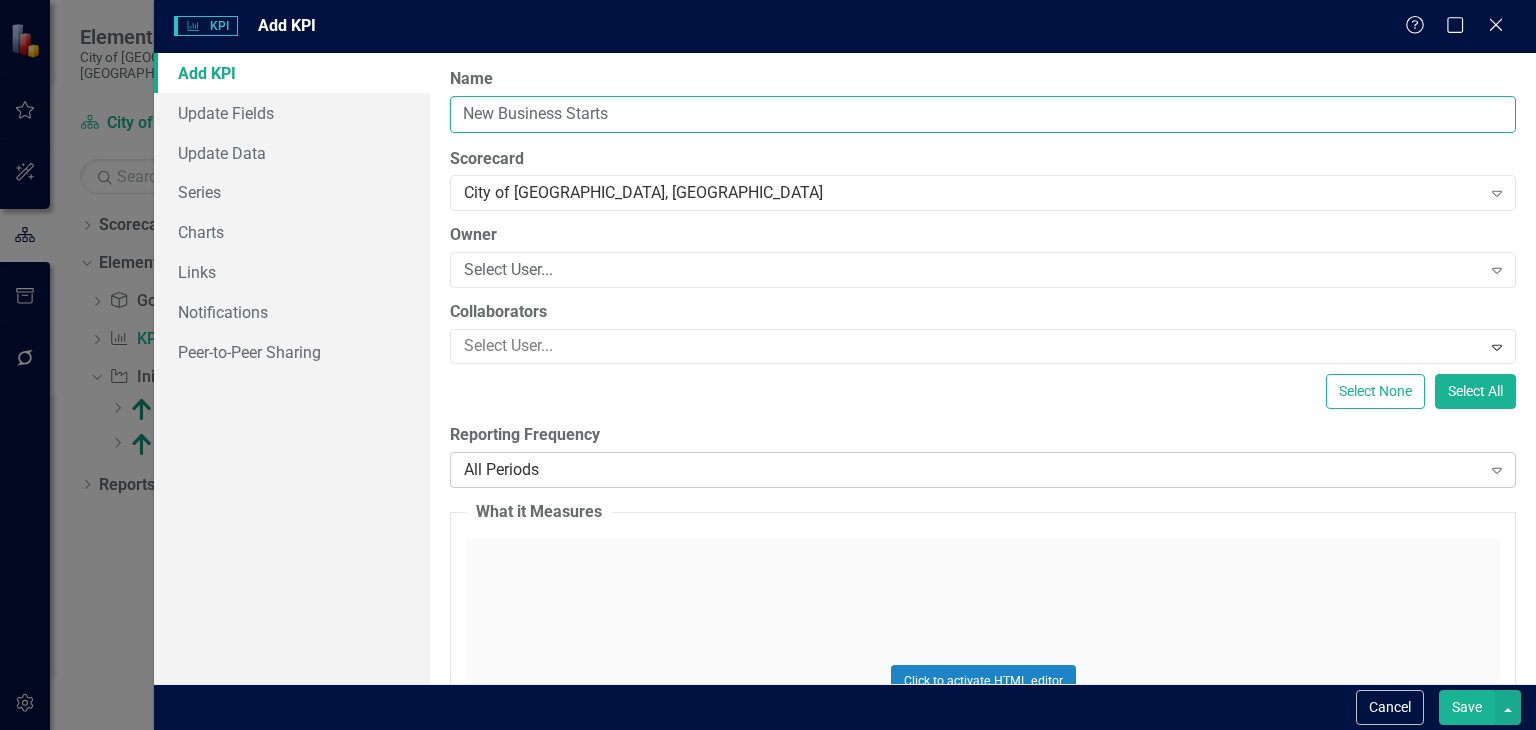 type on "New Business Starts" 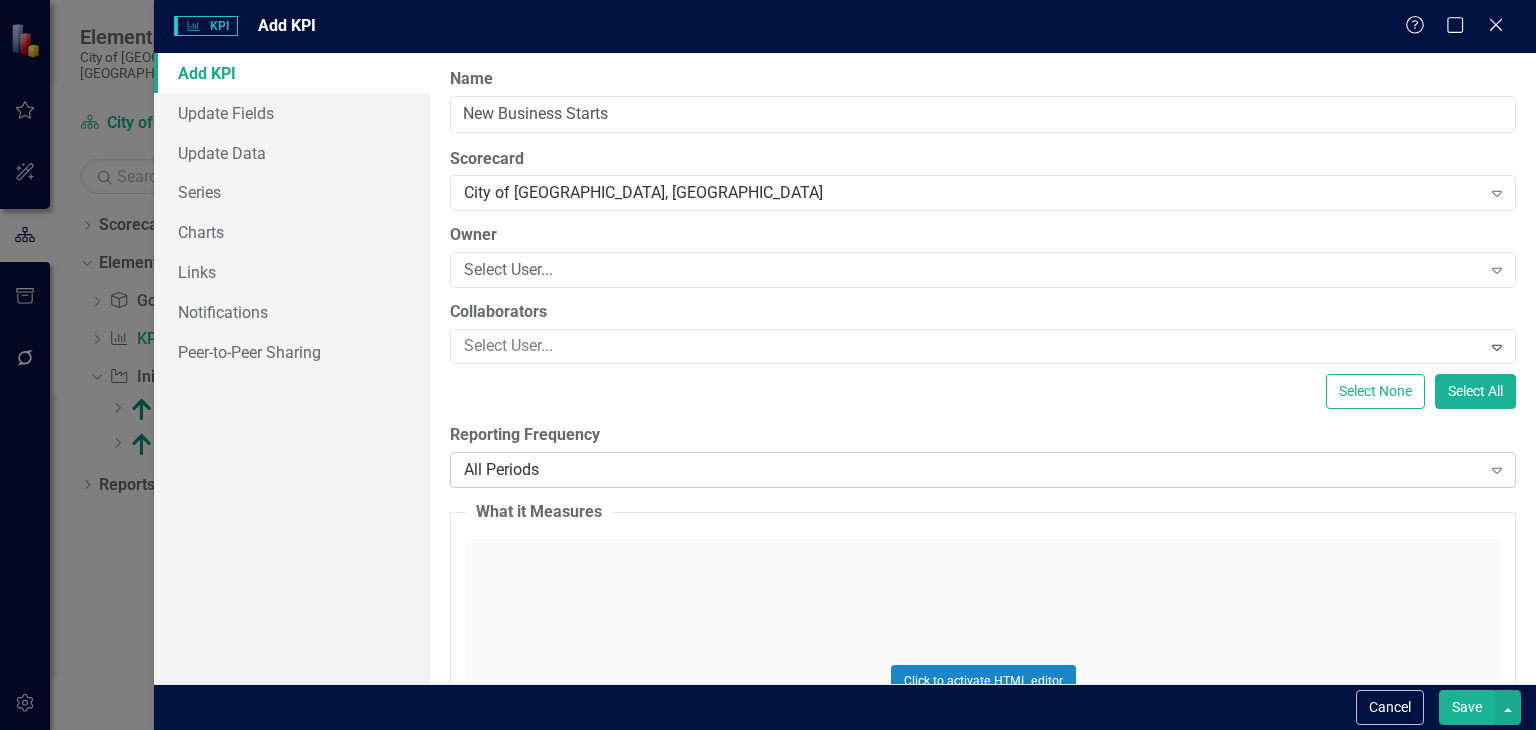 click on "All Periods" at bounding box center (972, 470) 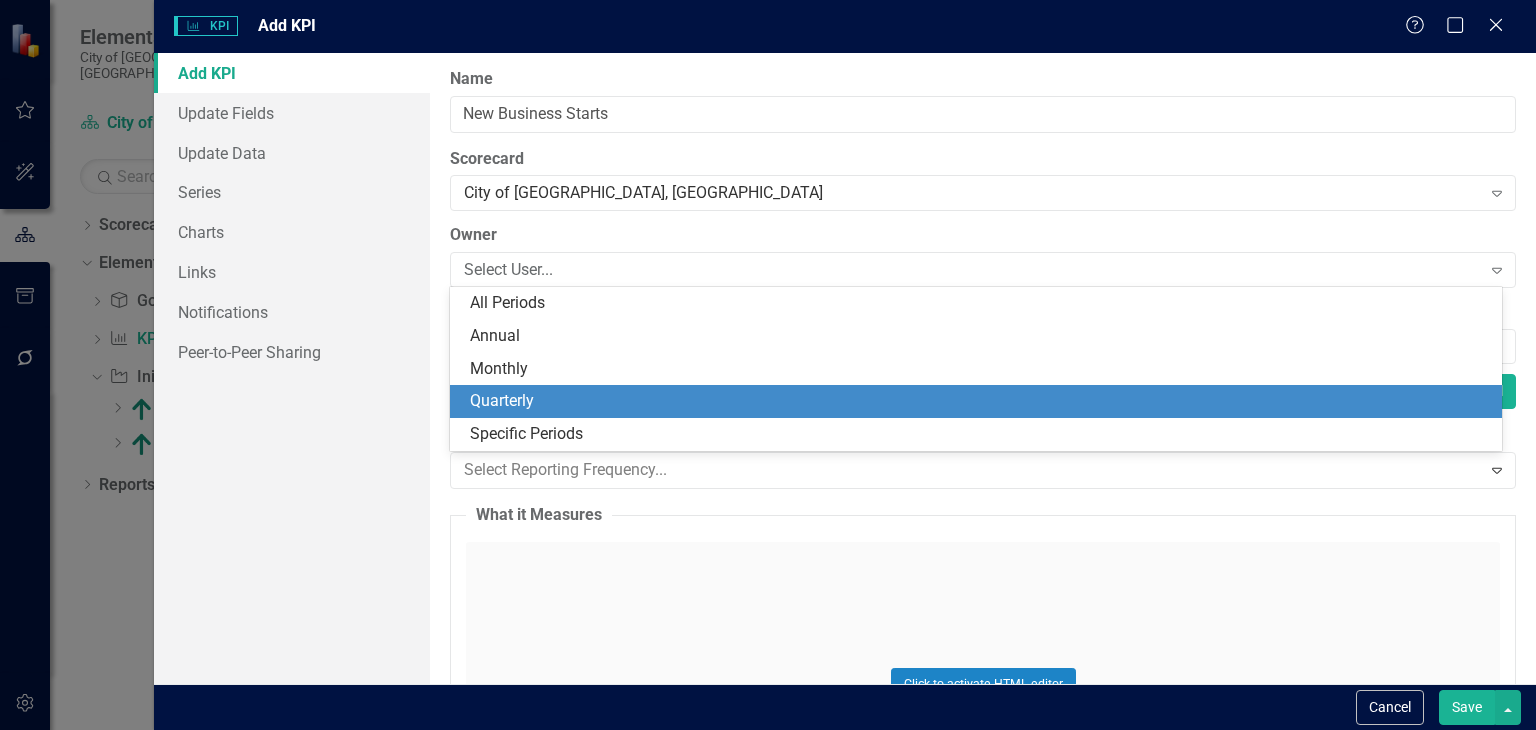 click on "Quarterly" at bounding box center (980, 401) 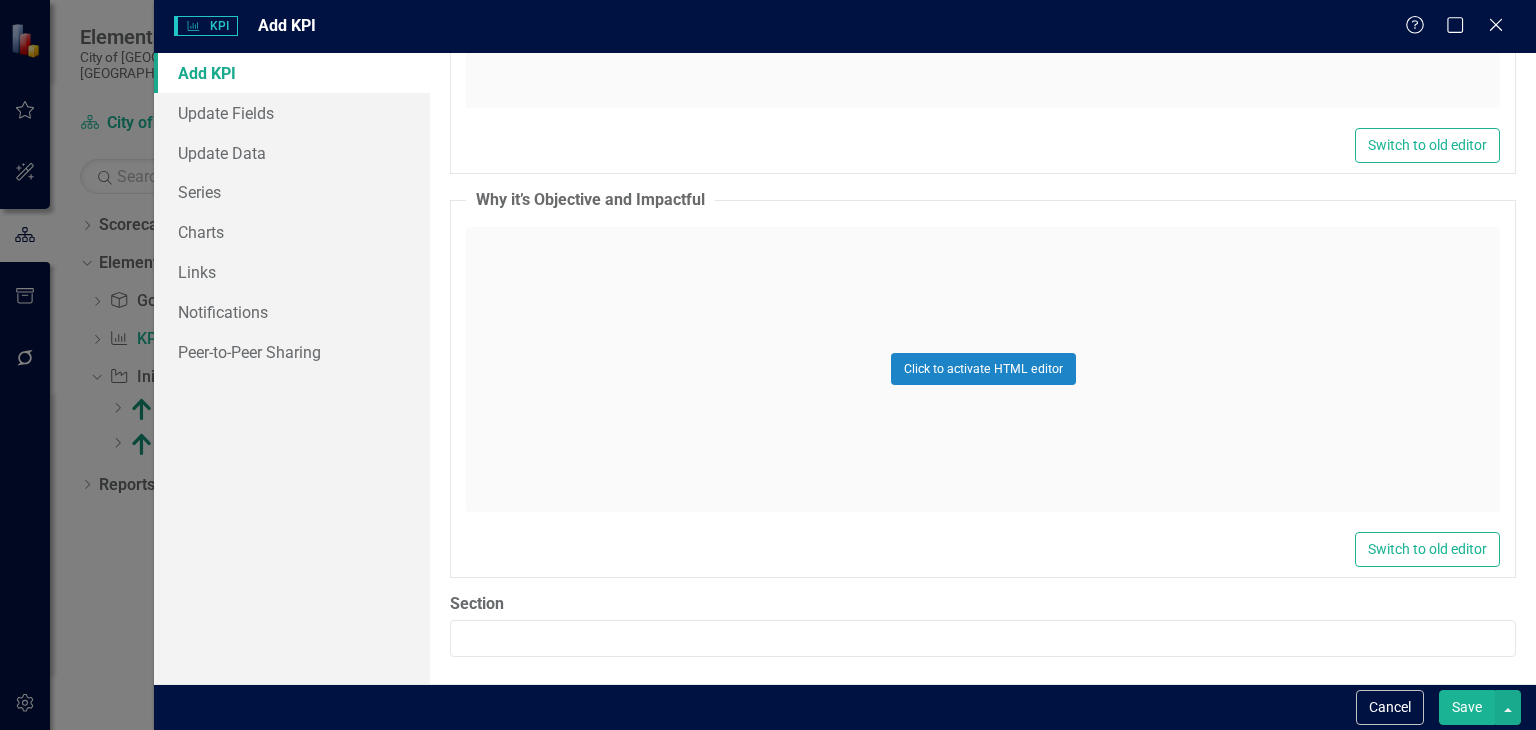 scroll, scrollTop: 716, scrollLeft: 0, axis: vertical 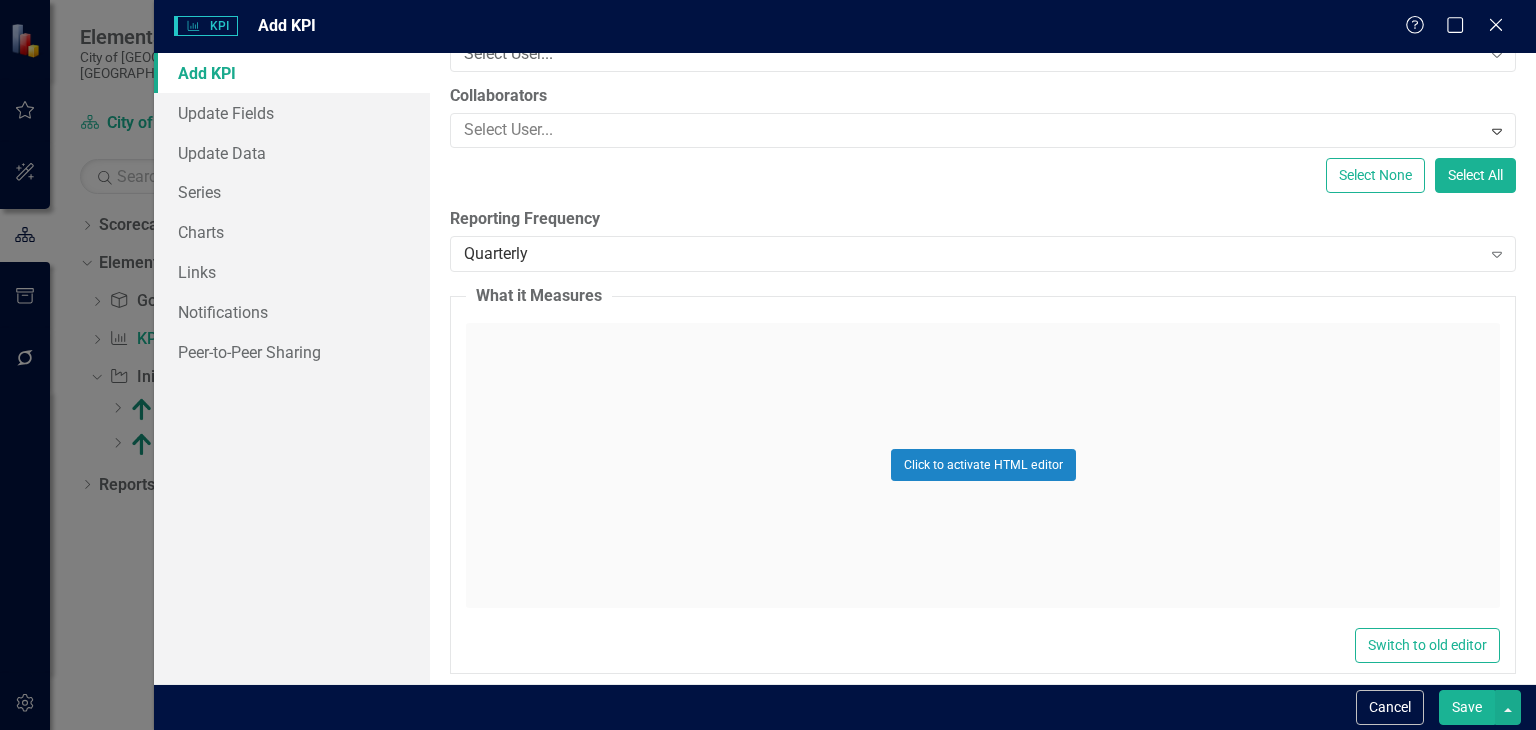 click on "Click to activate HTML editor" at bounding box center [983, 465] 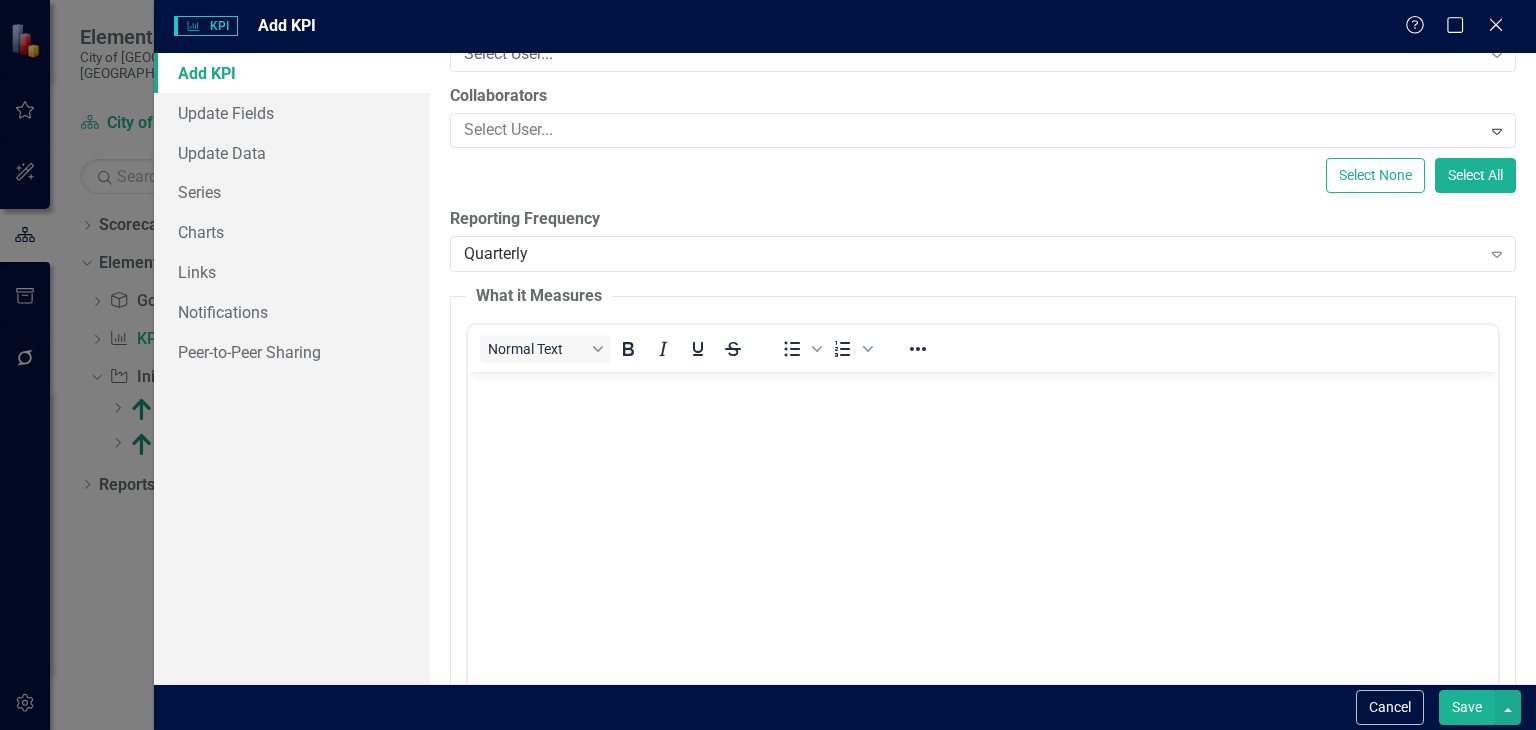scroll, scrollTop: 0, scrollLeft: 0, axis: both 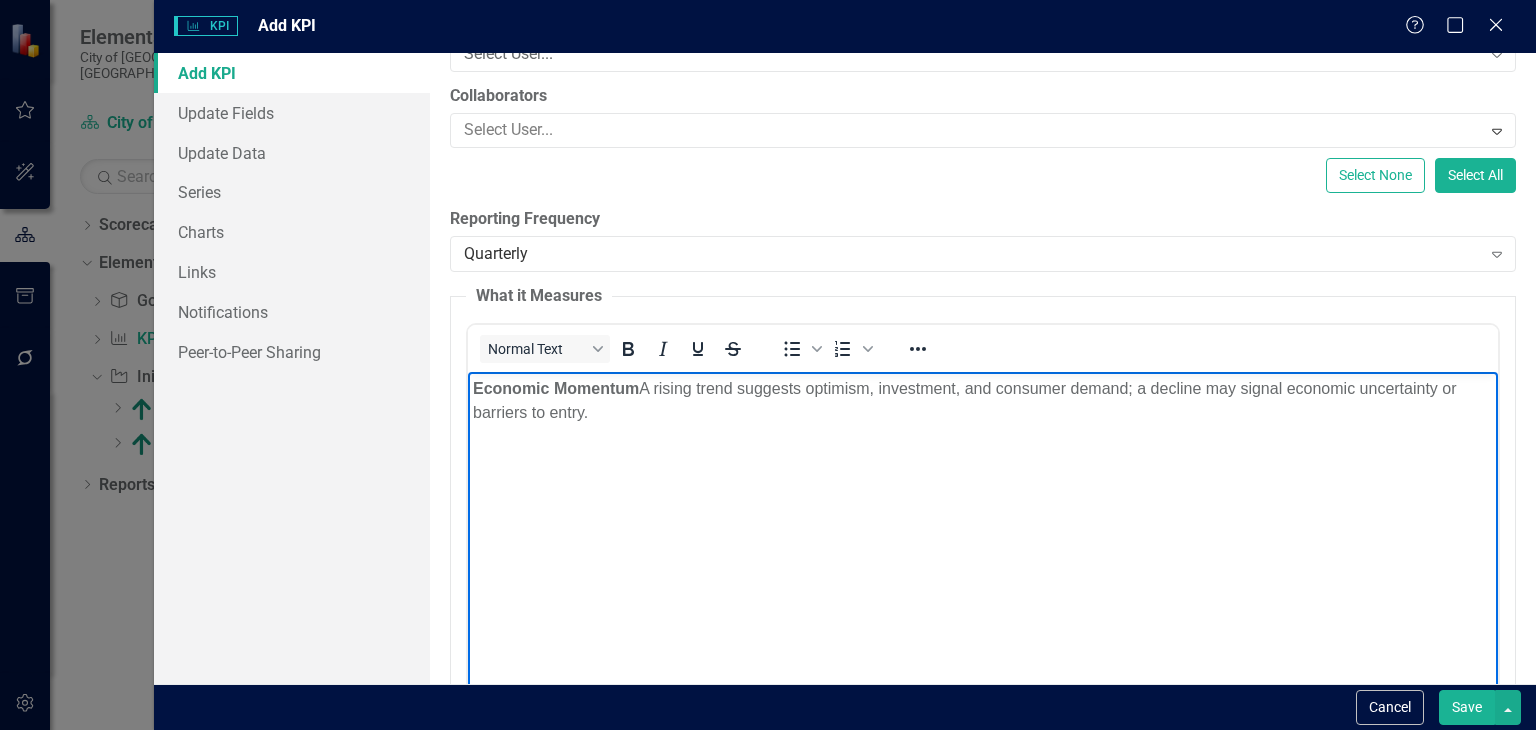 click on "Economic Momentum  A rising trend suggests optimism, investment, and consumer demand; a decline may signal economic uncertainty or barriers to entry." at bounding box center [983, 521] 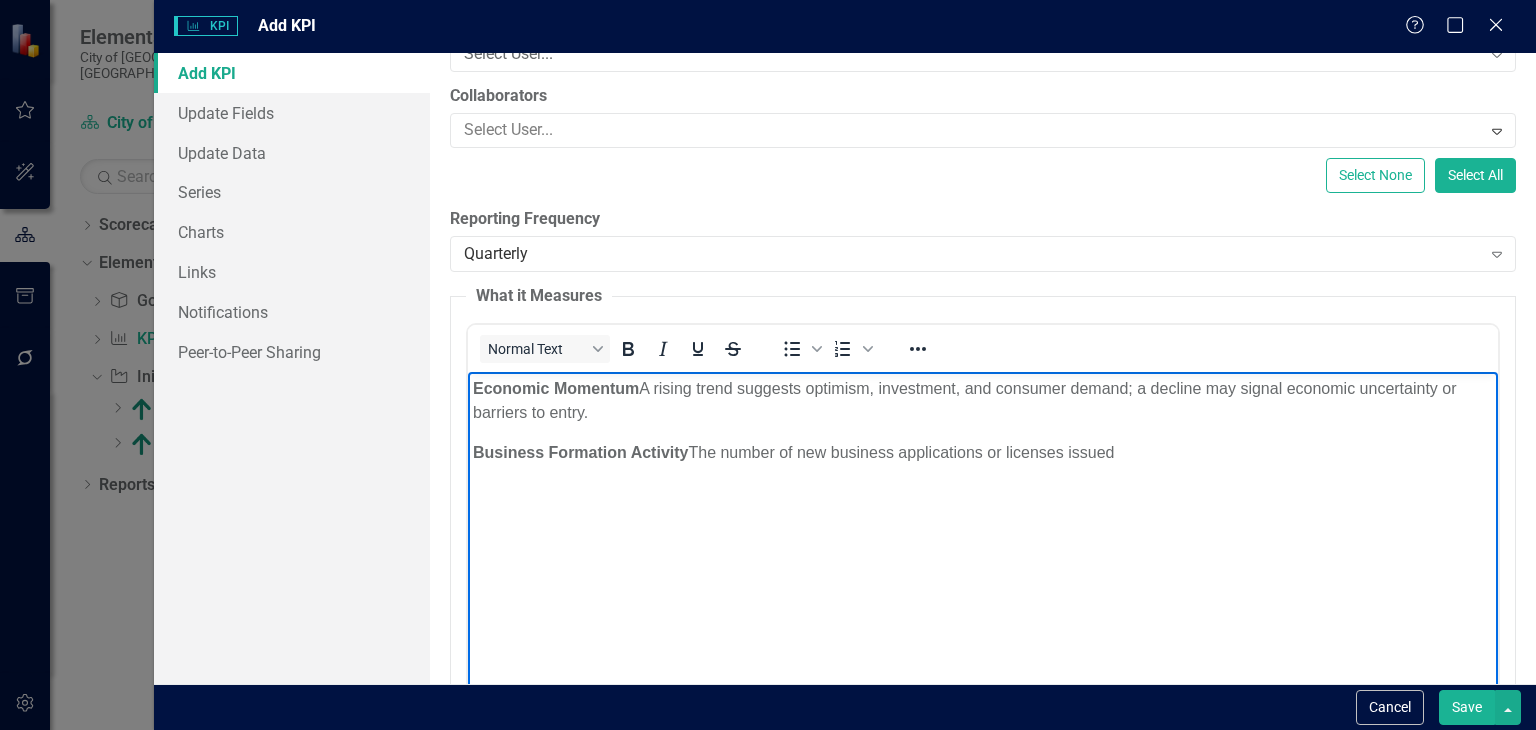click on "Economic Momentum  A rising trend suggests optimism, investment, and consumer demand; a decline may signal economic uncertainty or barriers to entry. Business Formation Activity  The number of new business applications or licenses issued" at bounding box center [983, 521] 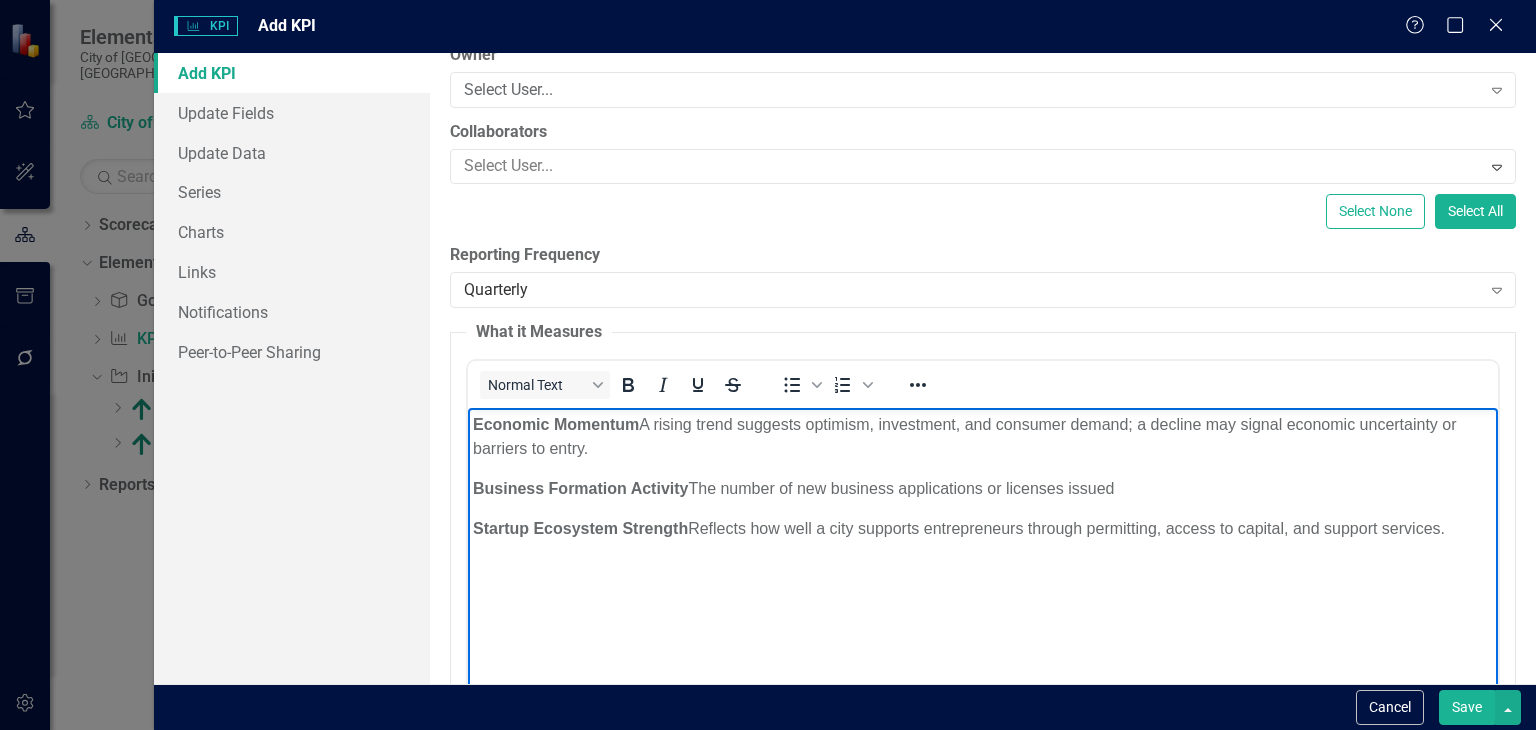 scroll, scrollTop: 176, scrollLeft: 0, axis: vertical 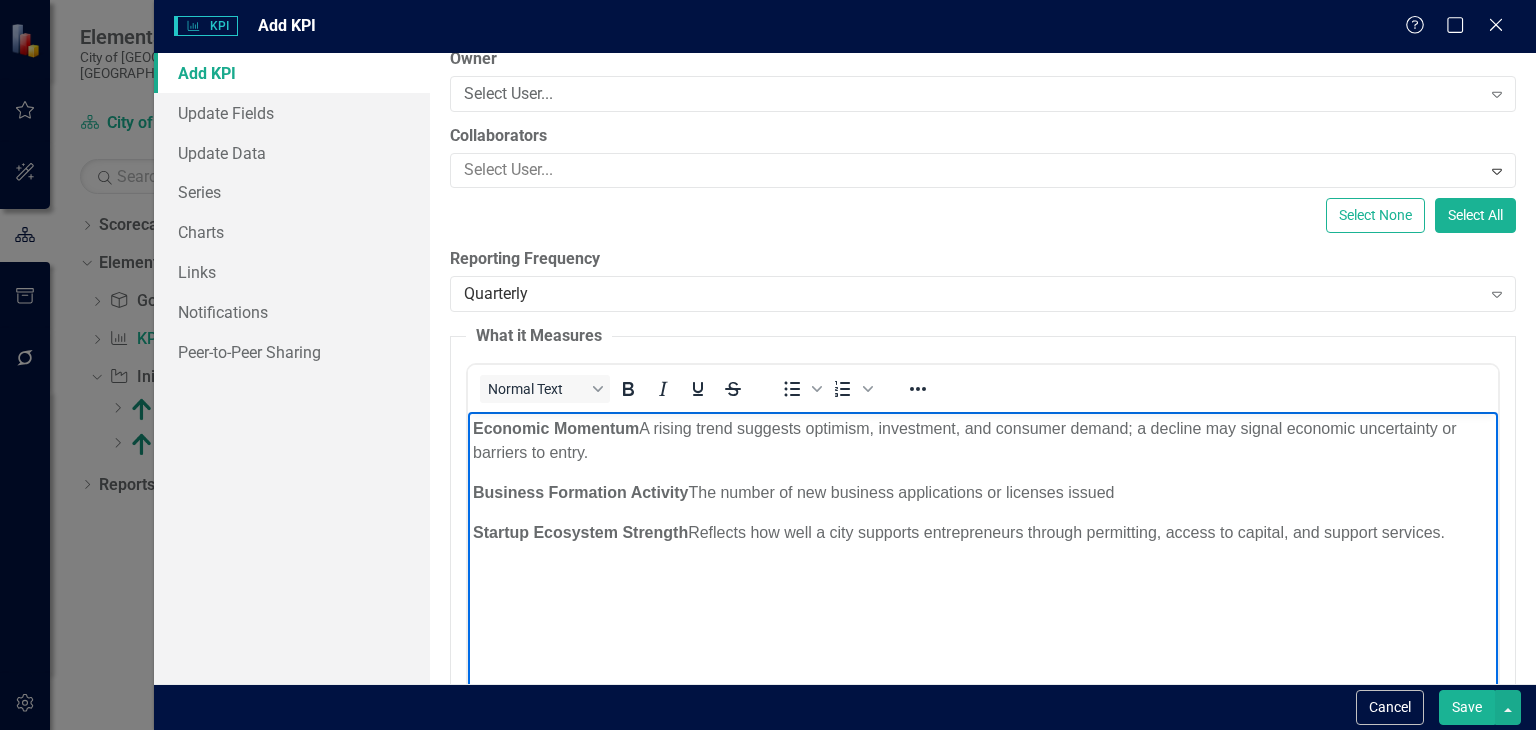 drag, startPoint x: 644, startPoint y: 430, endPoint x: 662, endPoint y: 444, distance: 22.803509 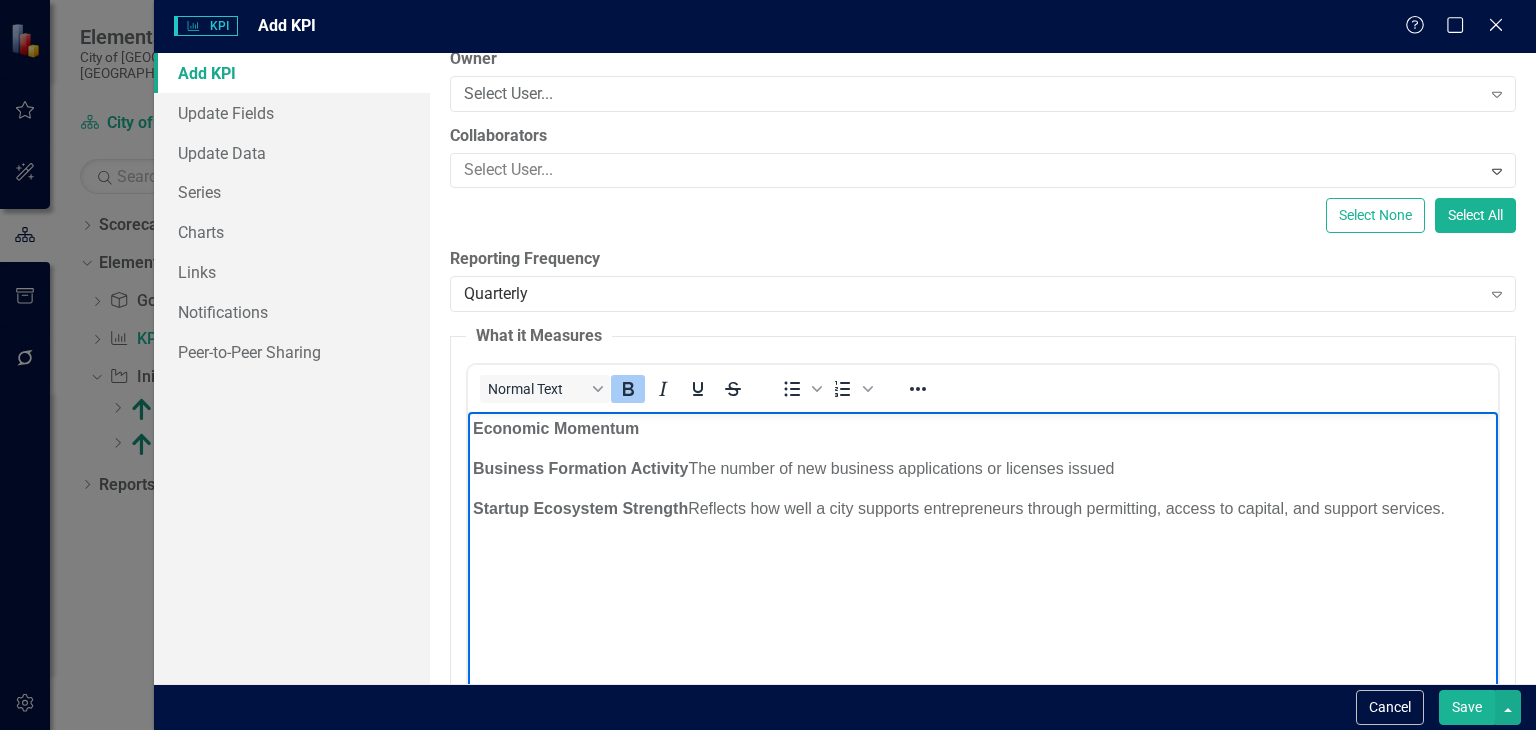 drag, startPoint x: 476, startPoint y: 510, endPoint x: 1512, endPoint y: 516, distance: 1036.0173 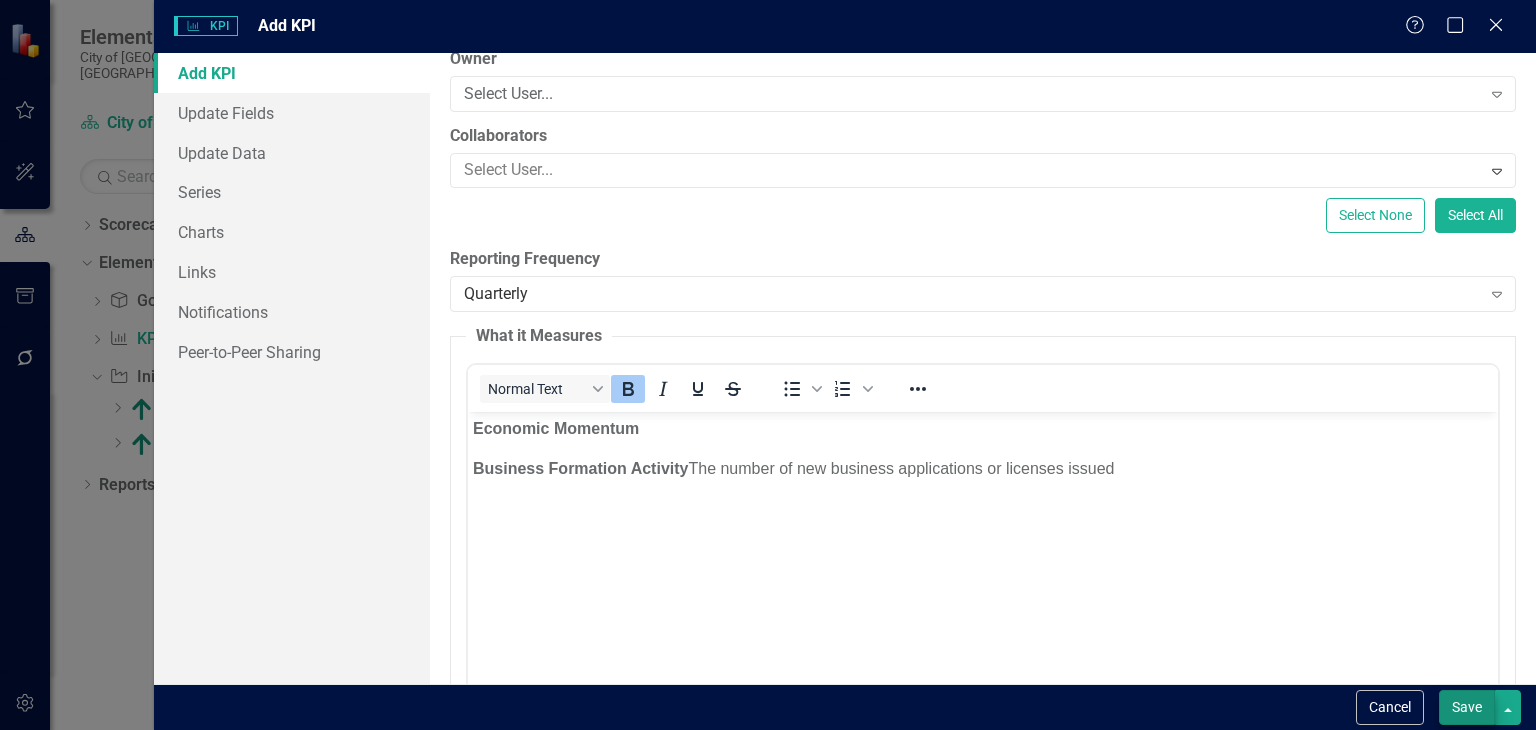 click on "Save" at bounding box center [1467, 707] 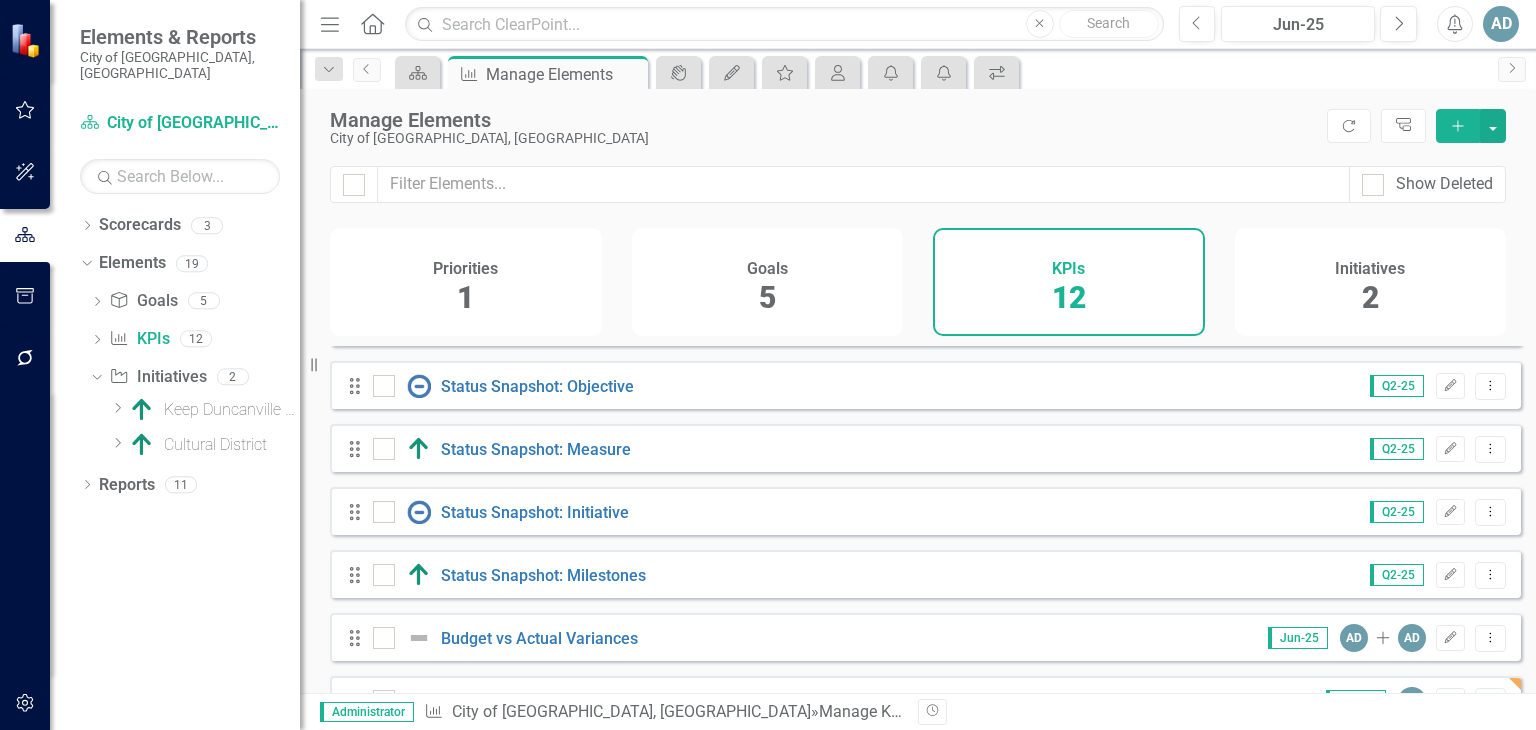 scroll, scrollTop: 100, scrollLeft: 0, axis: vertical 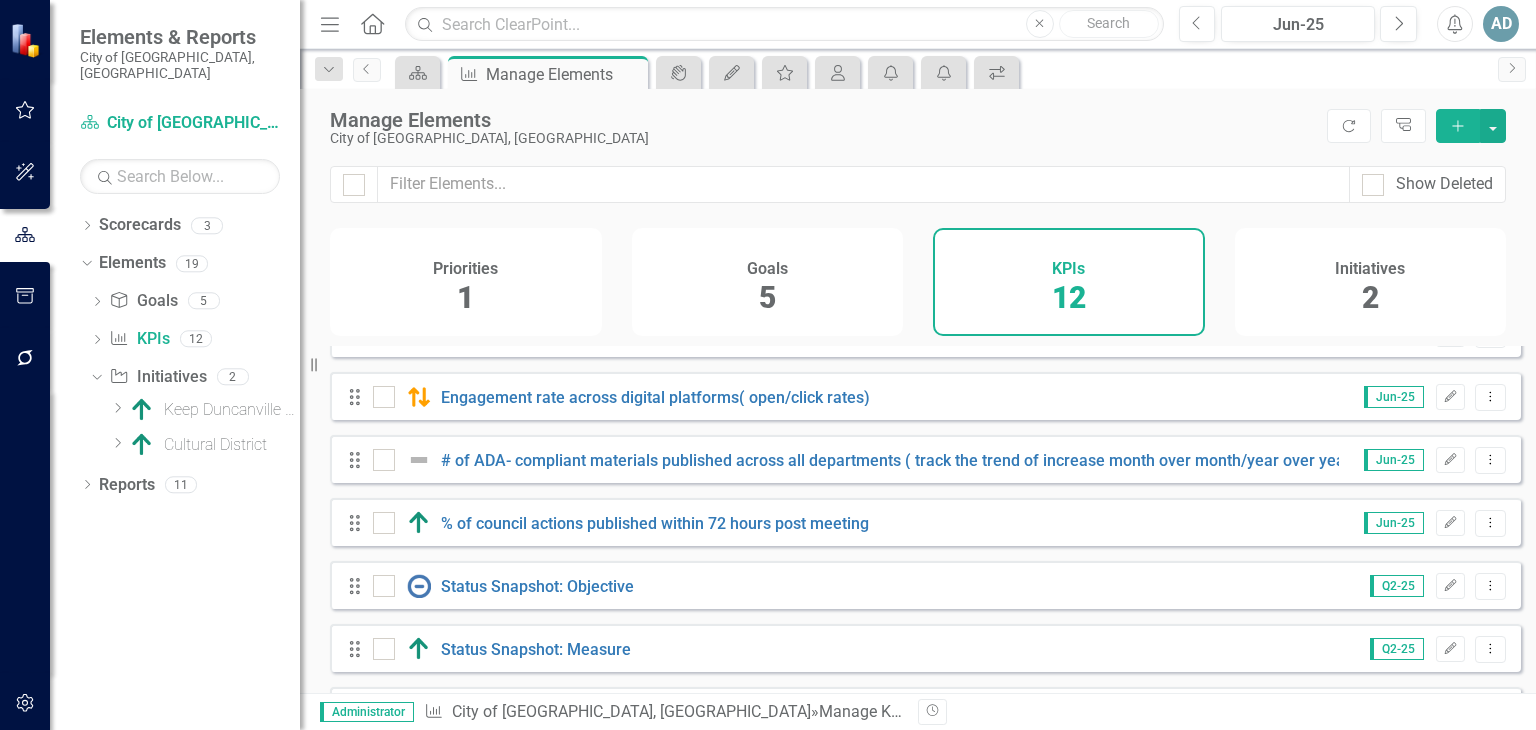 click on "Add" 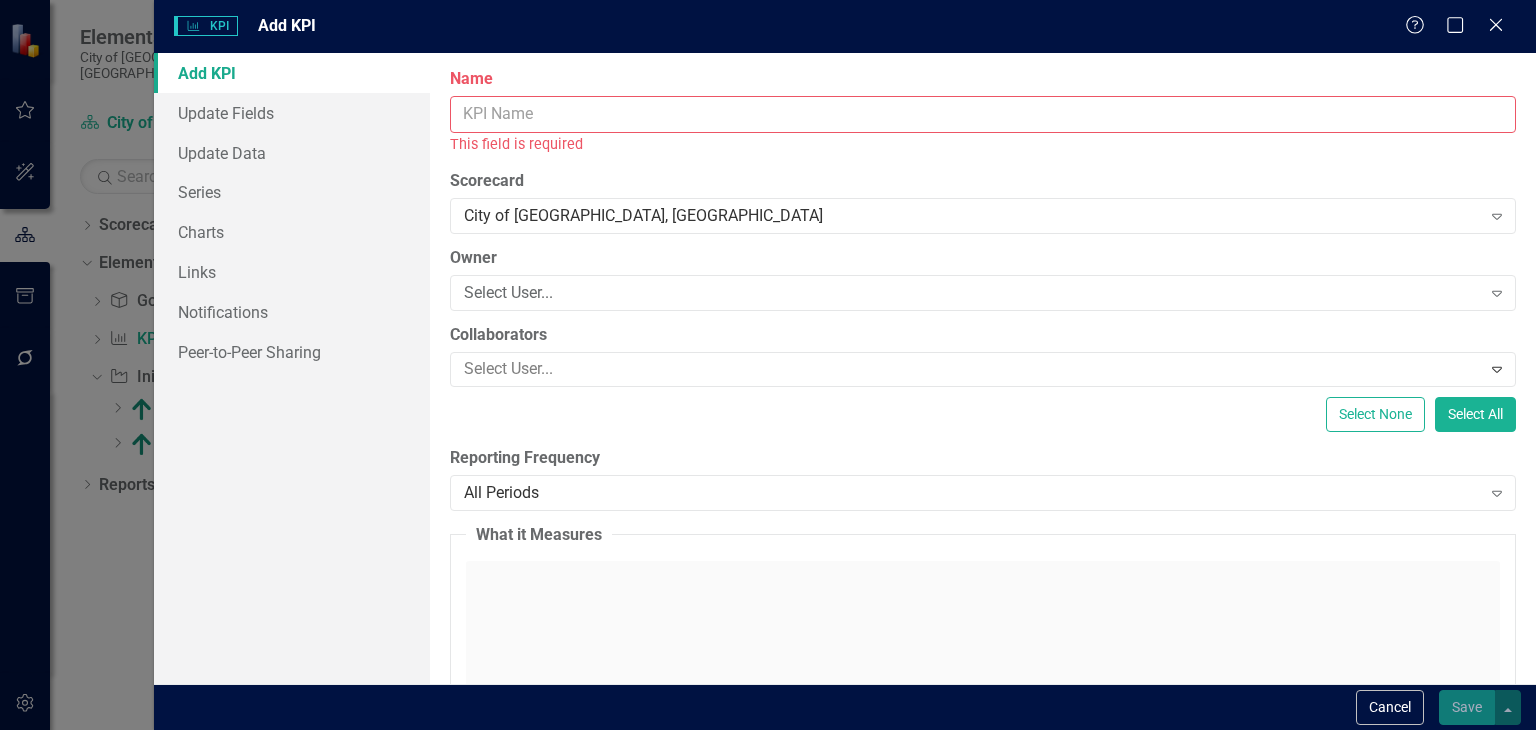 click on "Name" at bounding box center [983, 114] 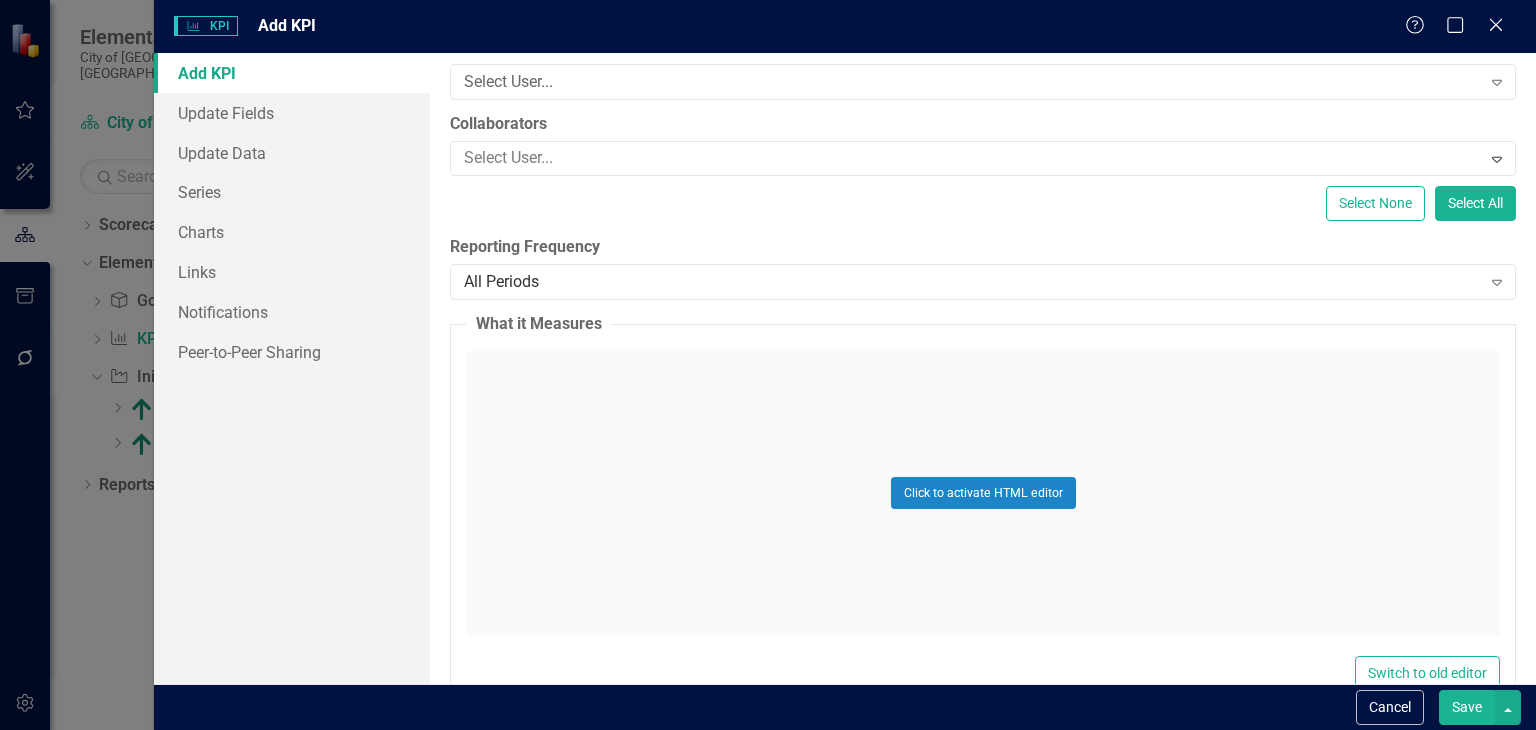scroll, scrollTop: 200, scrollLeft: 0, axis: vertical 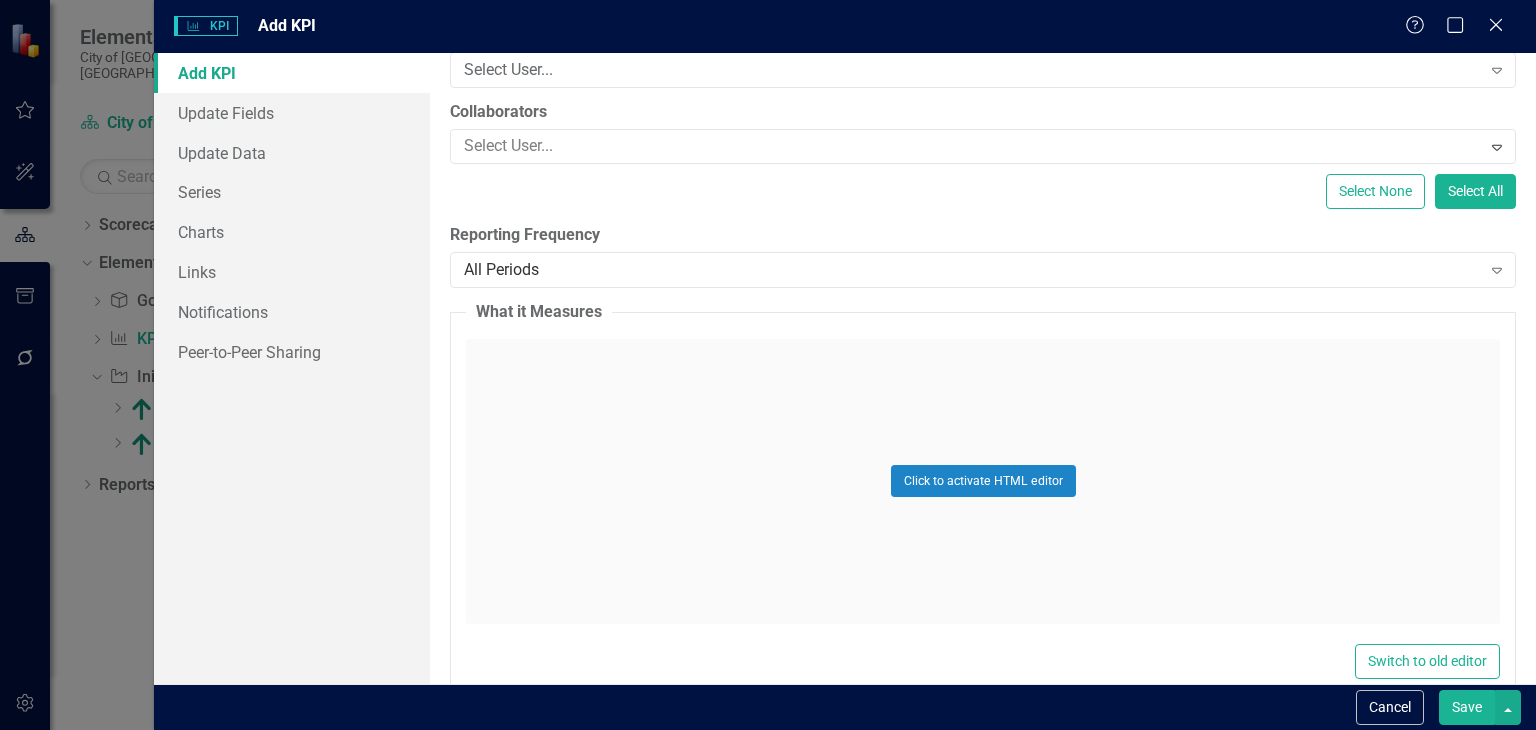 type on "Comprehensive Plan Utilization" 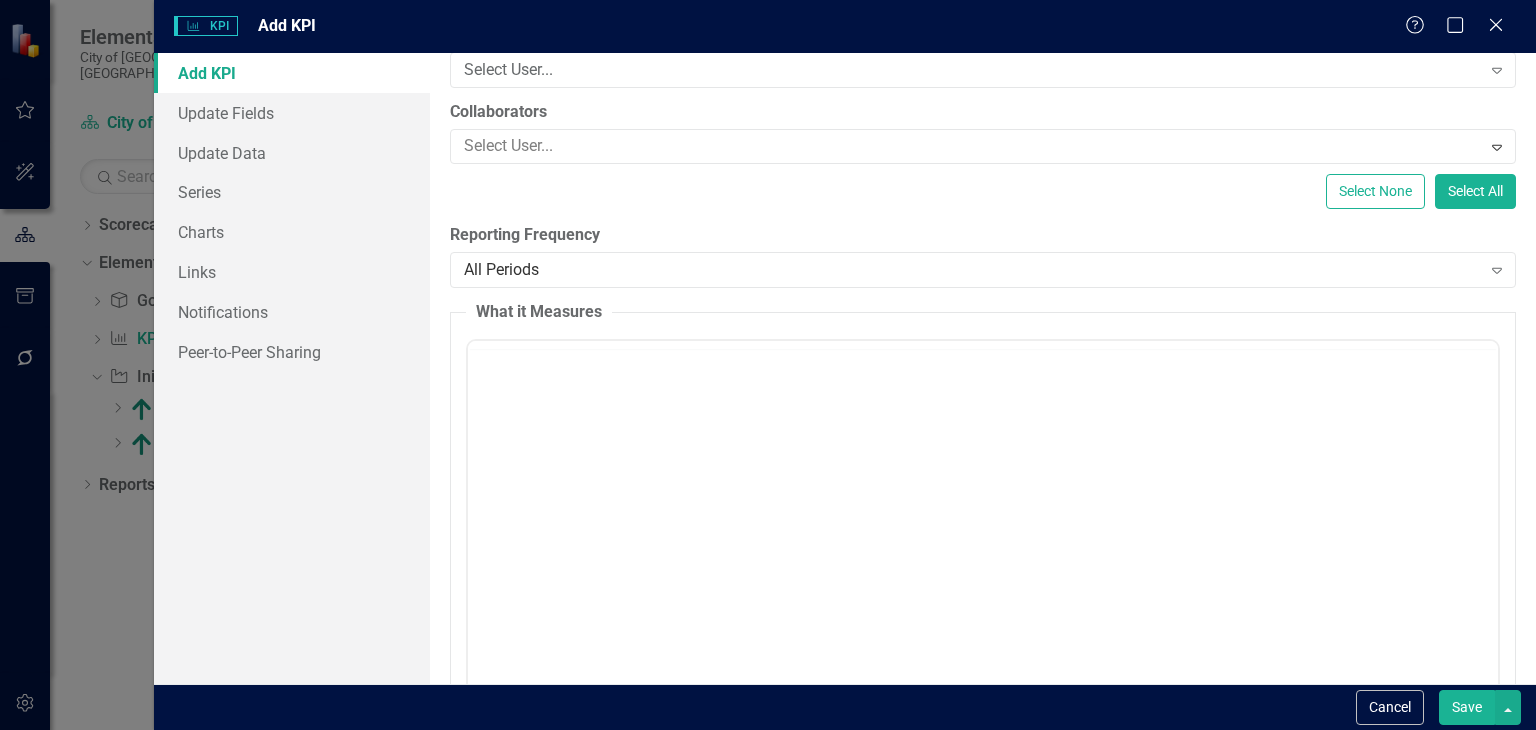 scroll, scrollTop: 0, scrollLeft: 0, axis: both 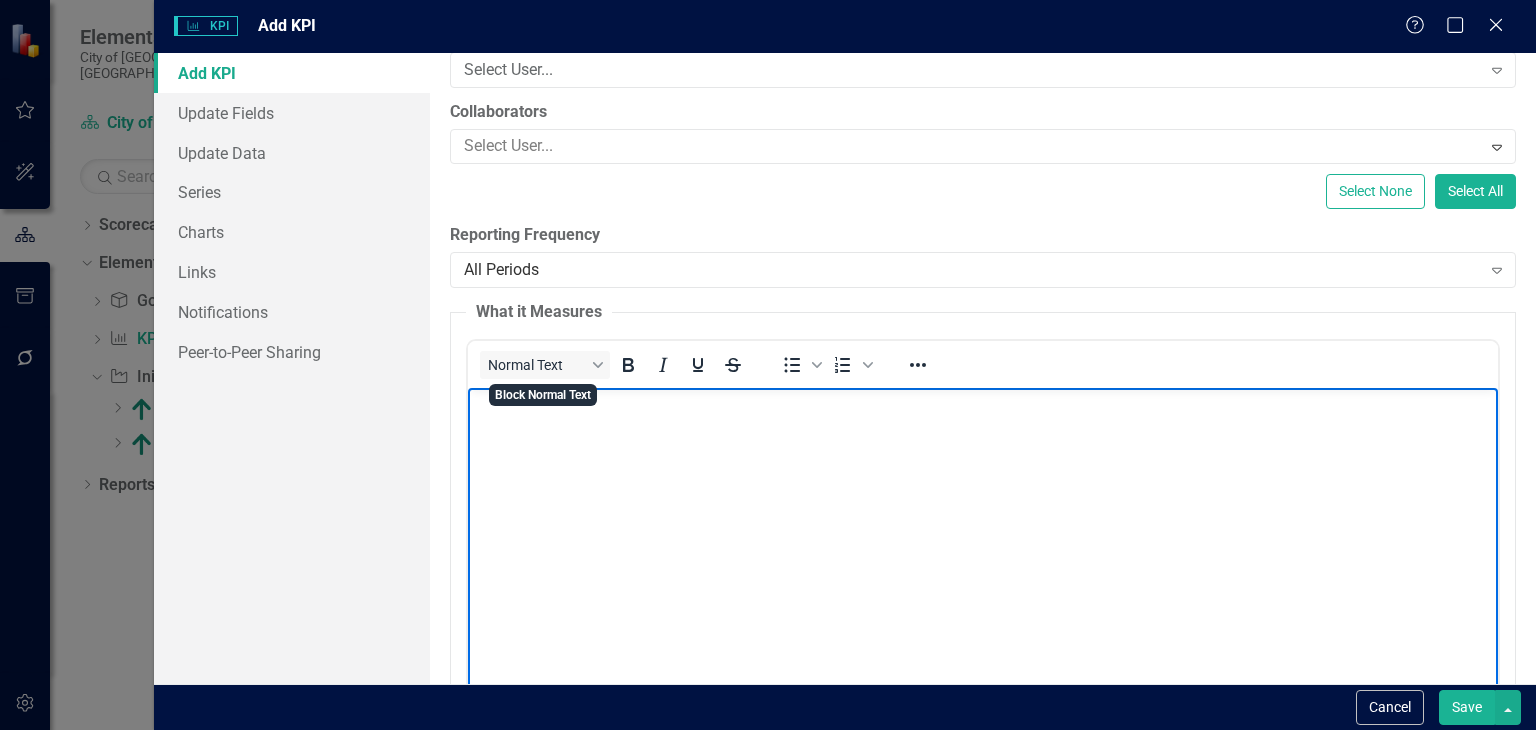 click at bounding box center (983, 537) 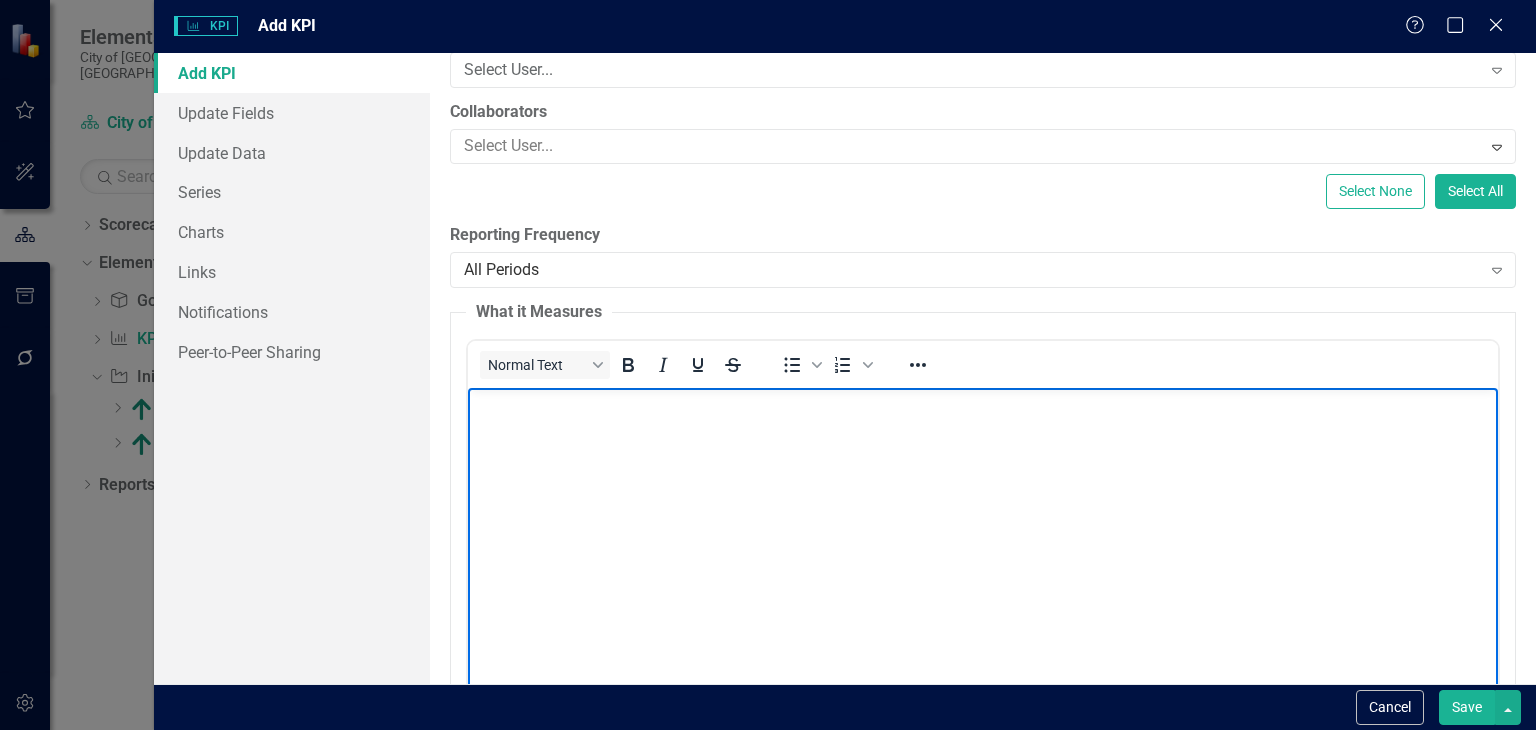 type 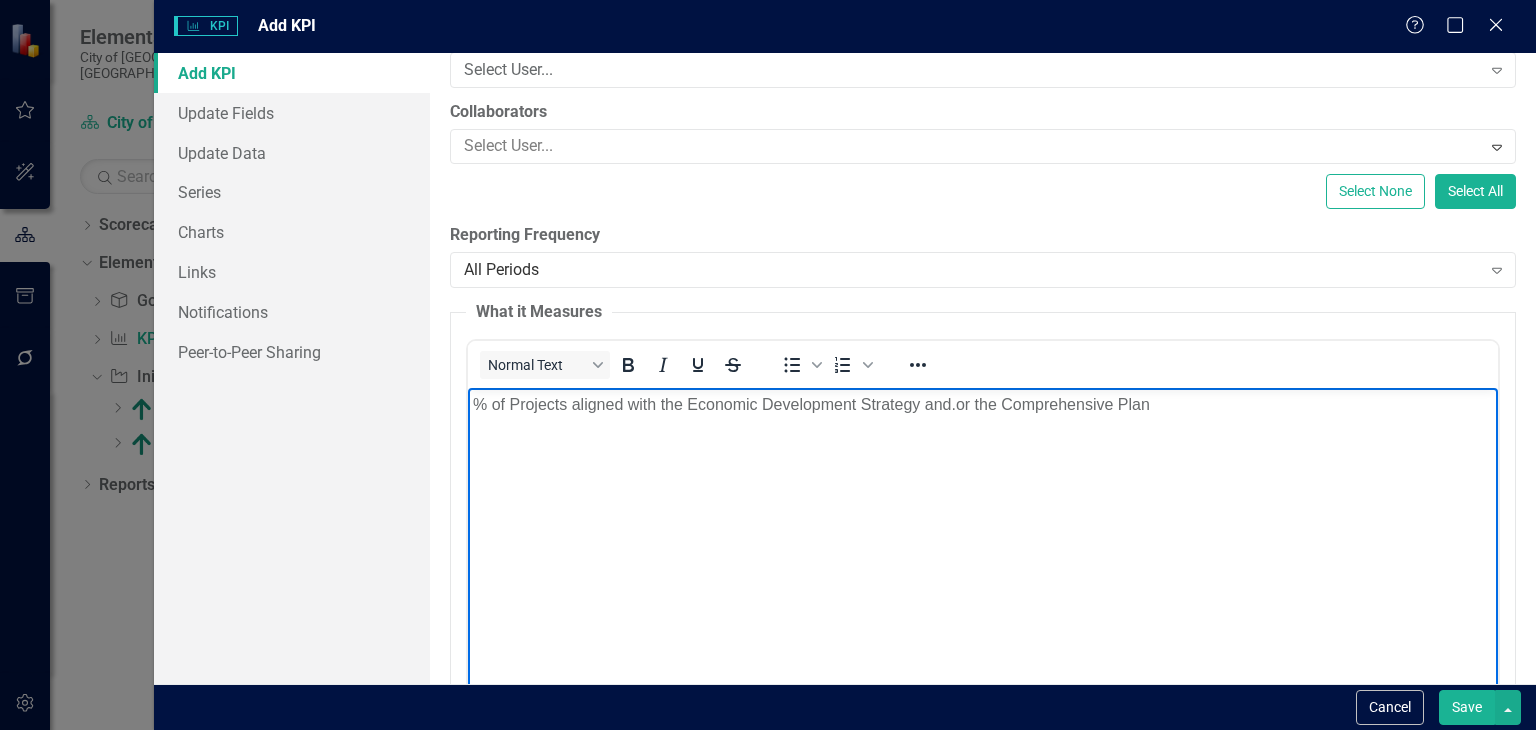 click on "% of Projects aligned with the Economic Development Strategy and.or the Comprehensive Plan" at bounding box center (983, 404) 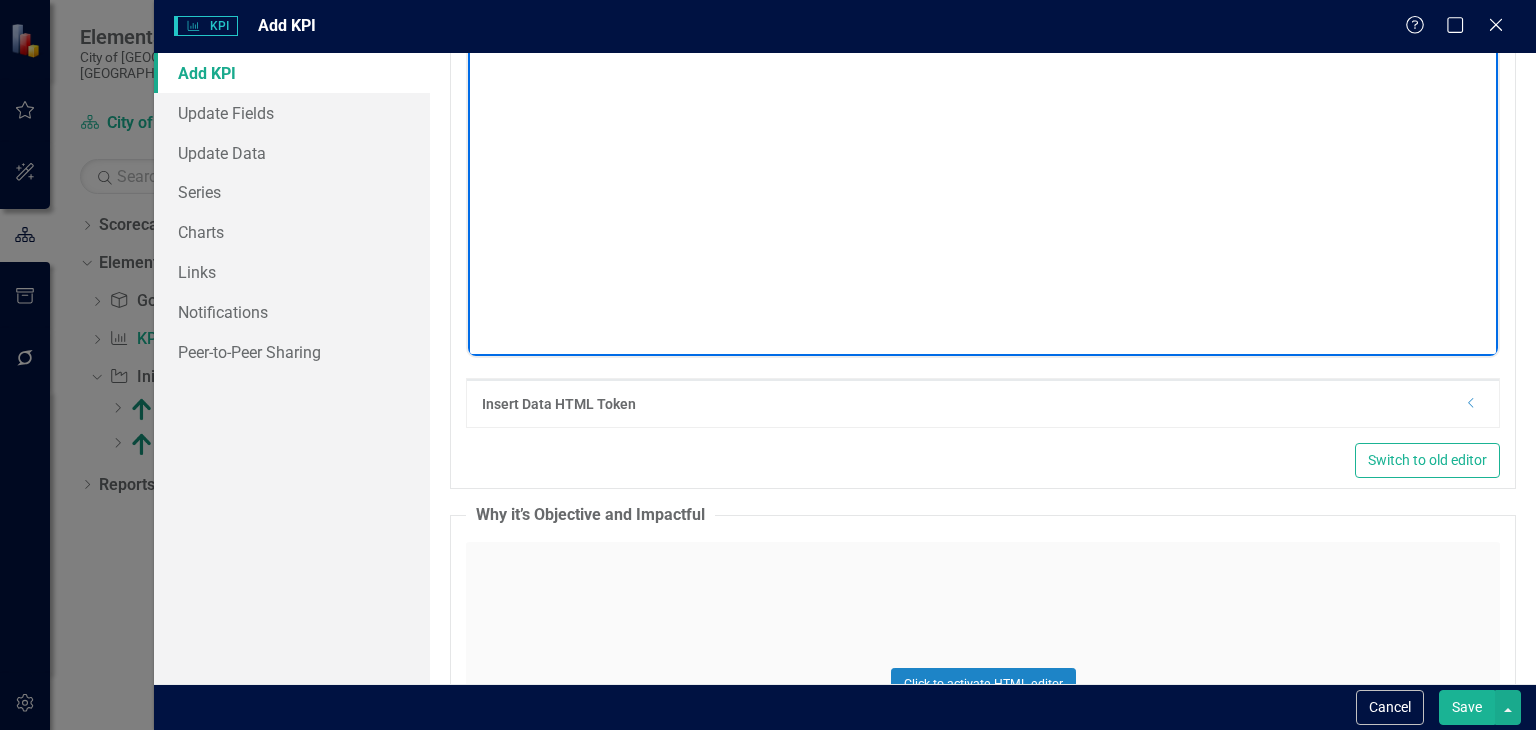 scroll, scrollTop: 700, scrollLeft: 0, axis: vertical 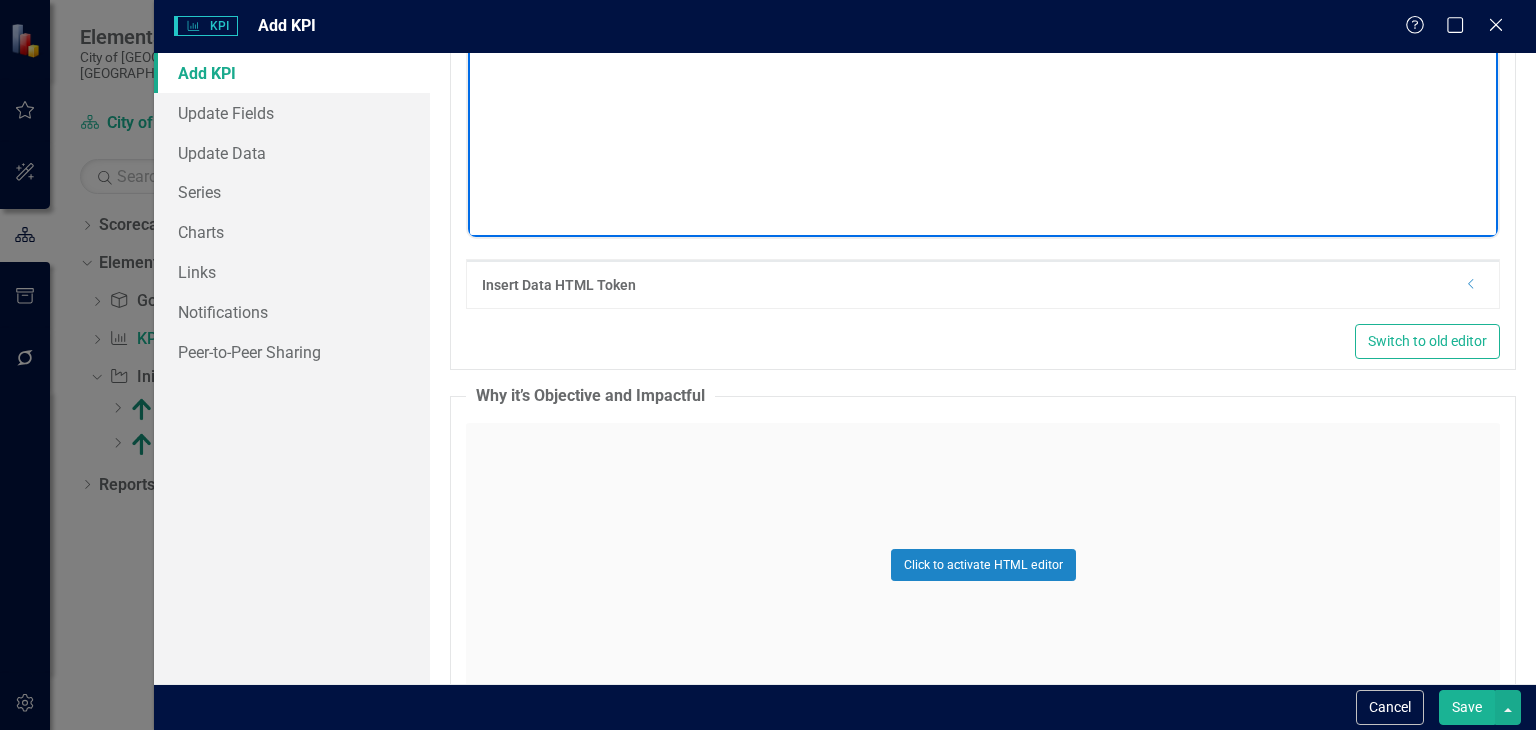click on "Click to activate HTML editor" at bounding box center (983, 565) 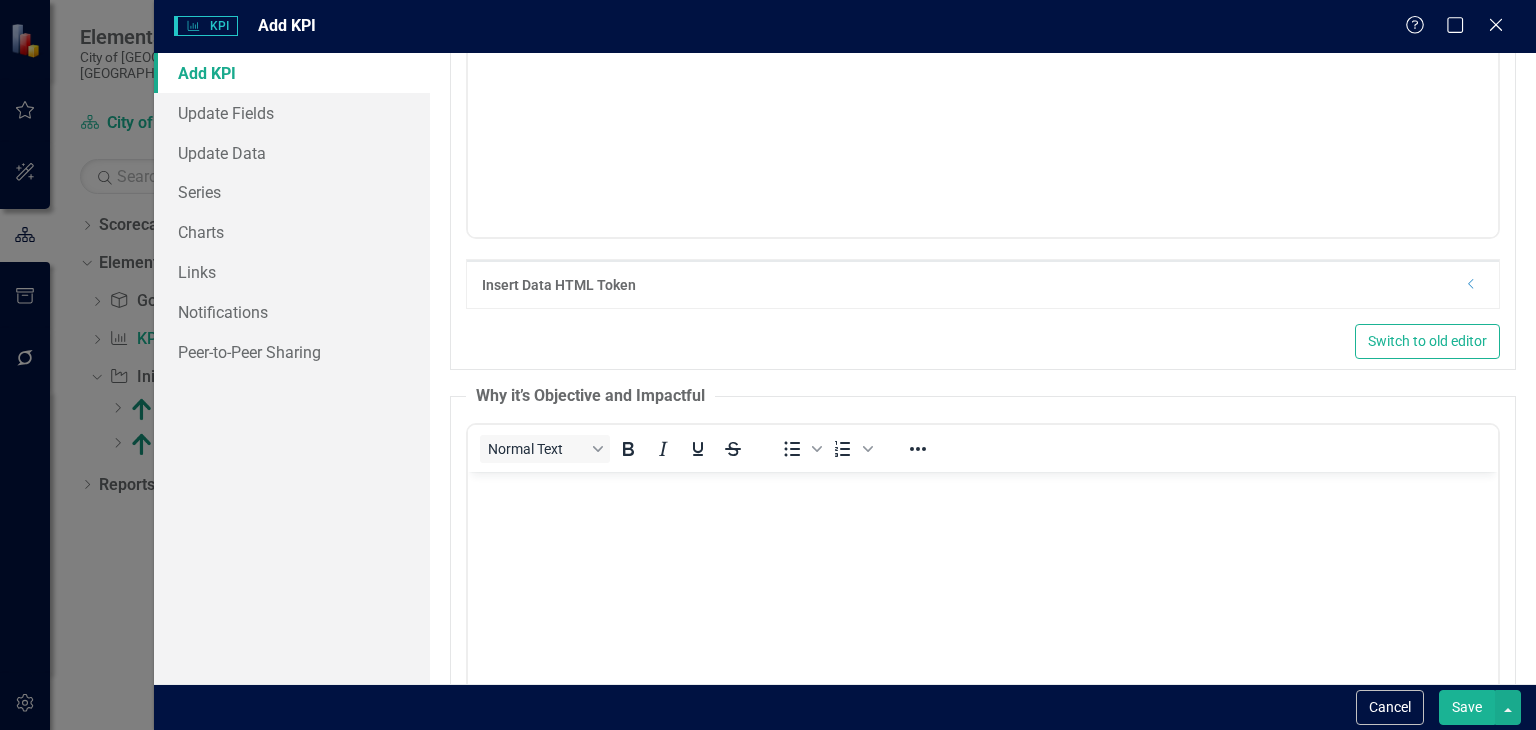 scroll, scrollTop: 0, scrollLeft: 0, axis: both 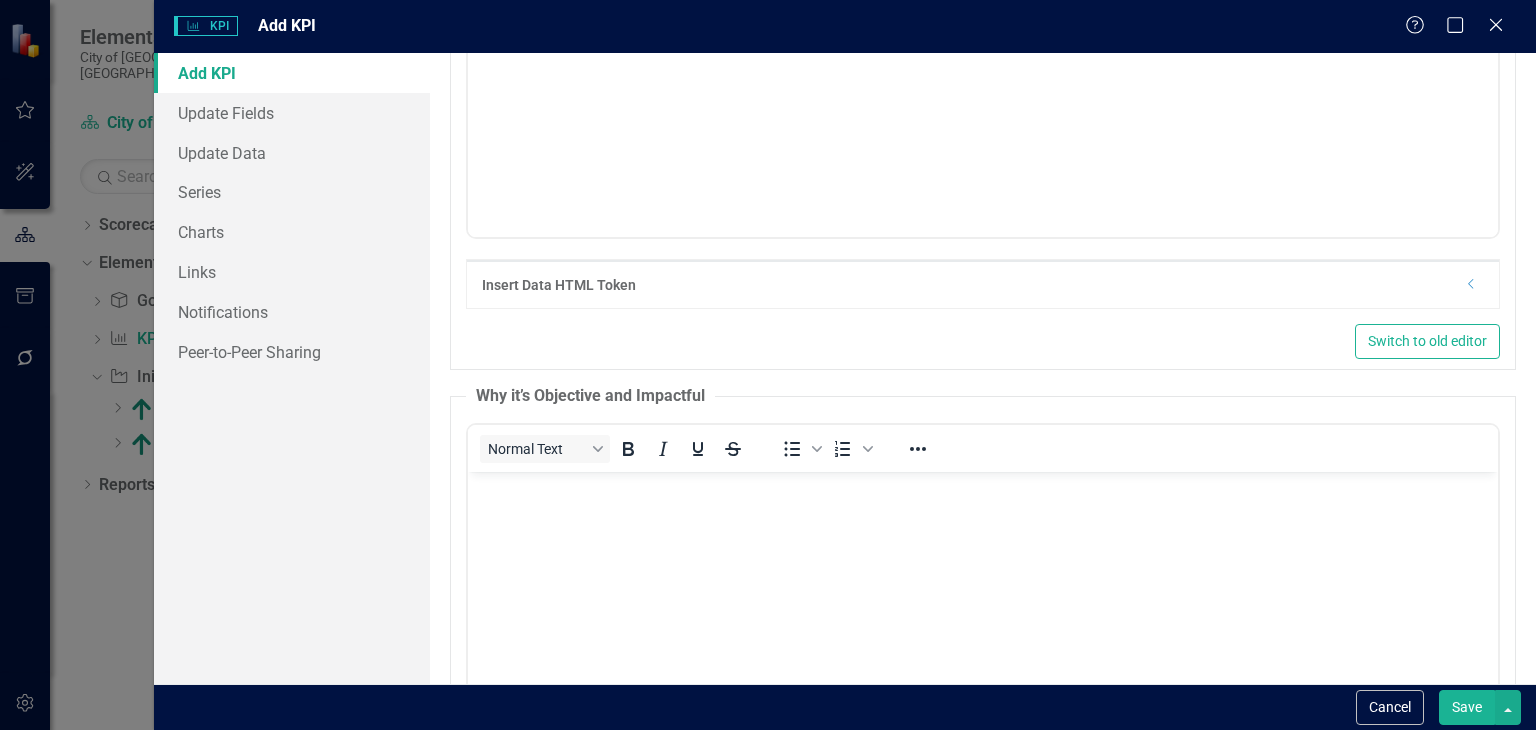 click at bounding box center [983, 621] 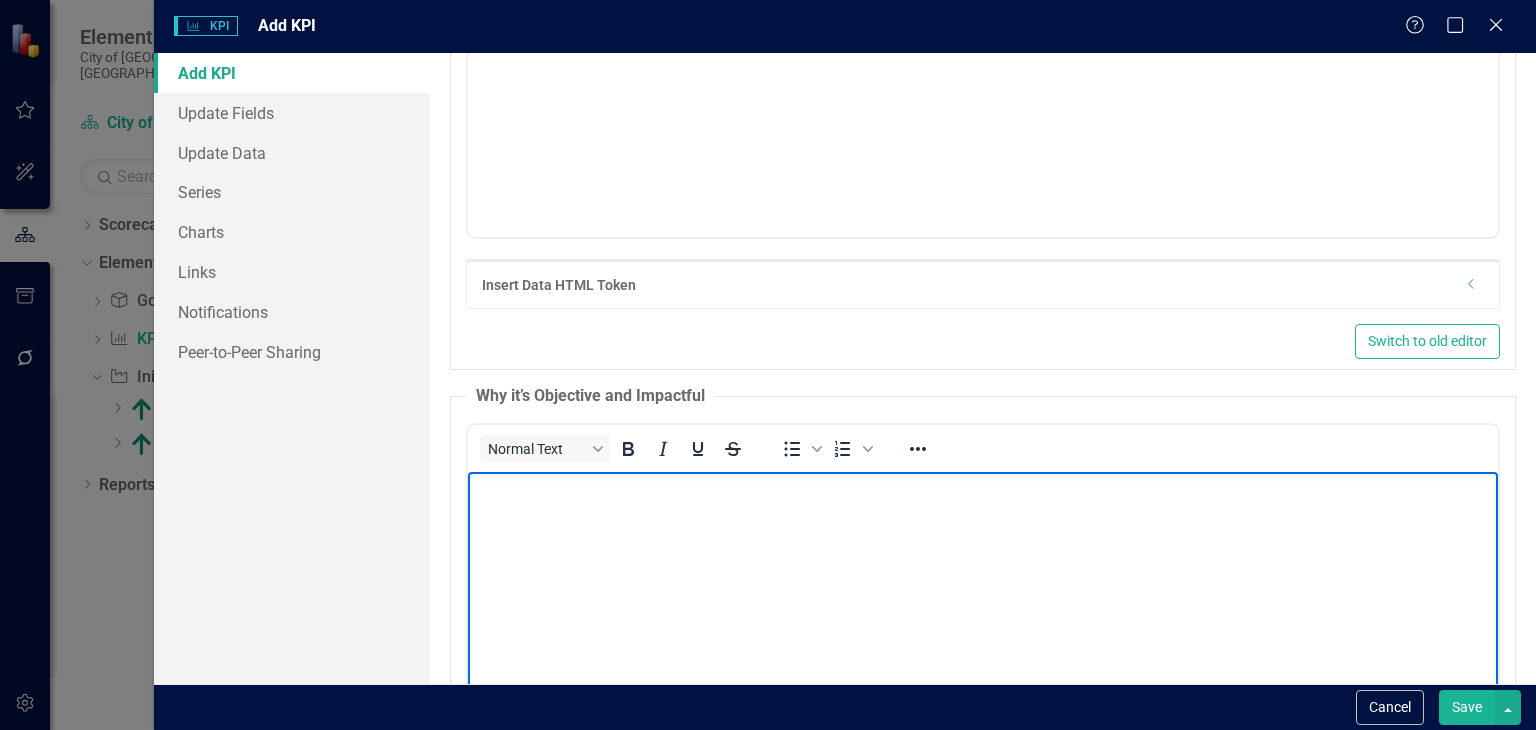 type 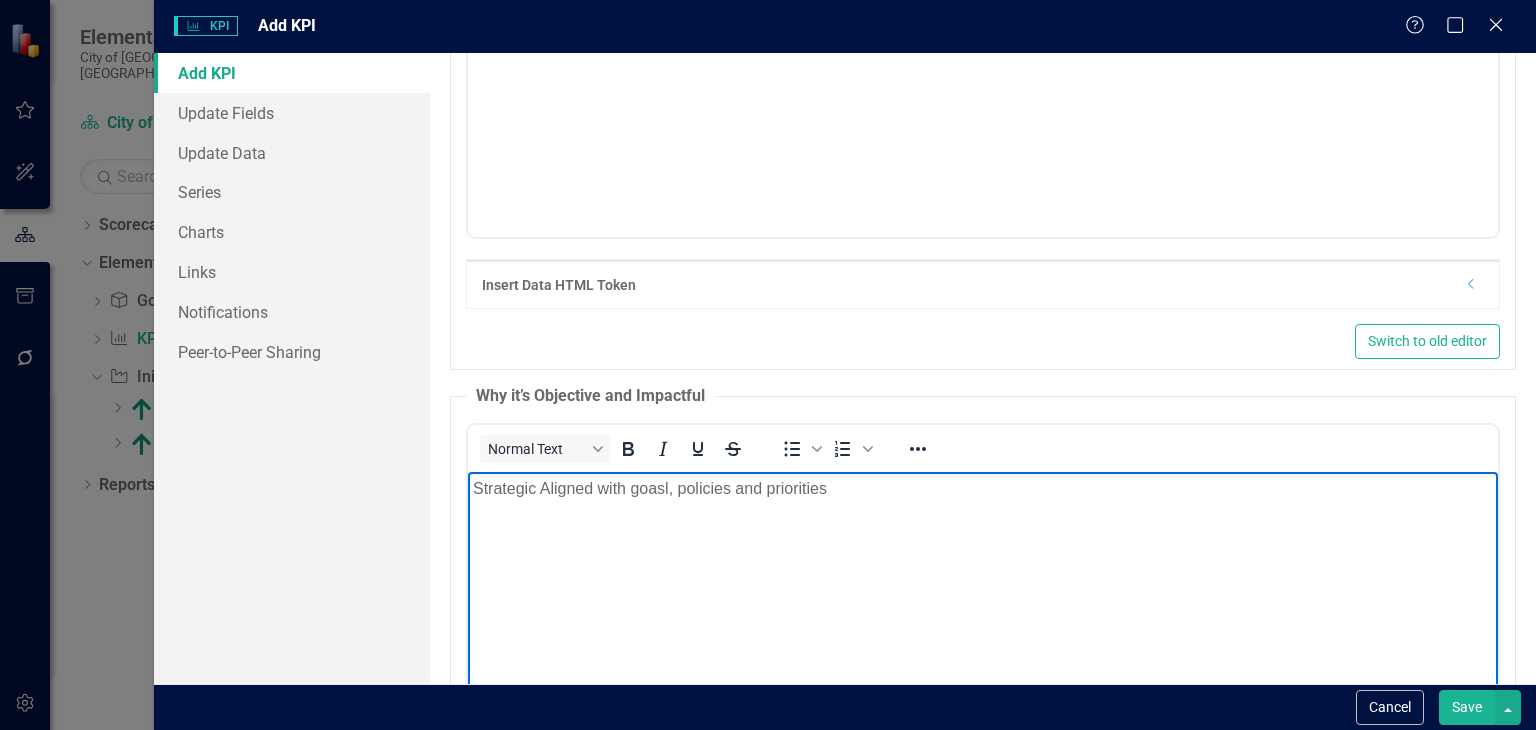 click on "Strategic Aligned with goasl, policies and priorities" at bounding box center (983, 488) 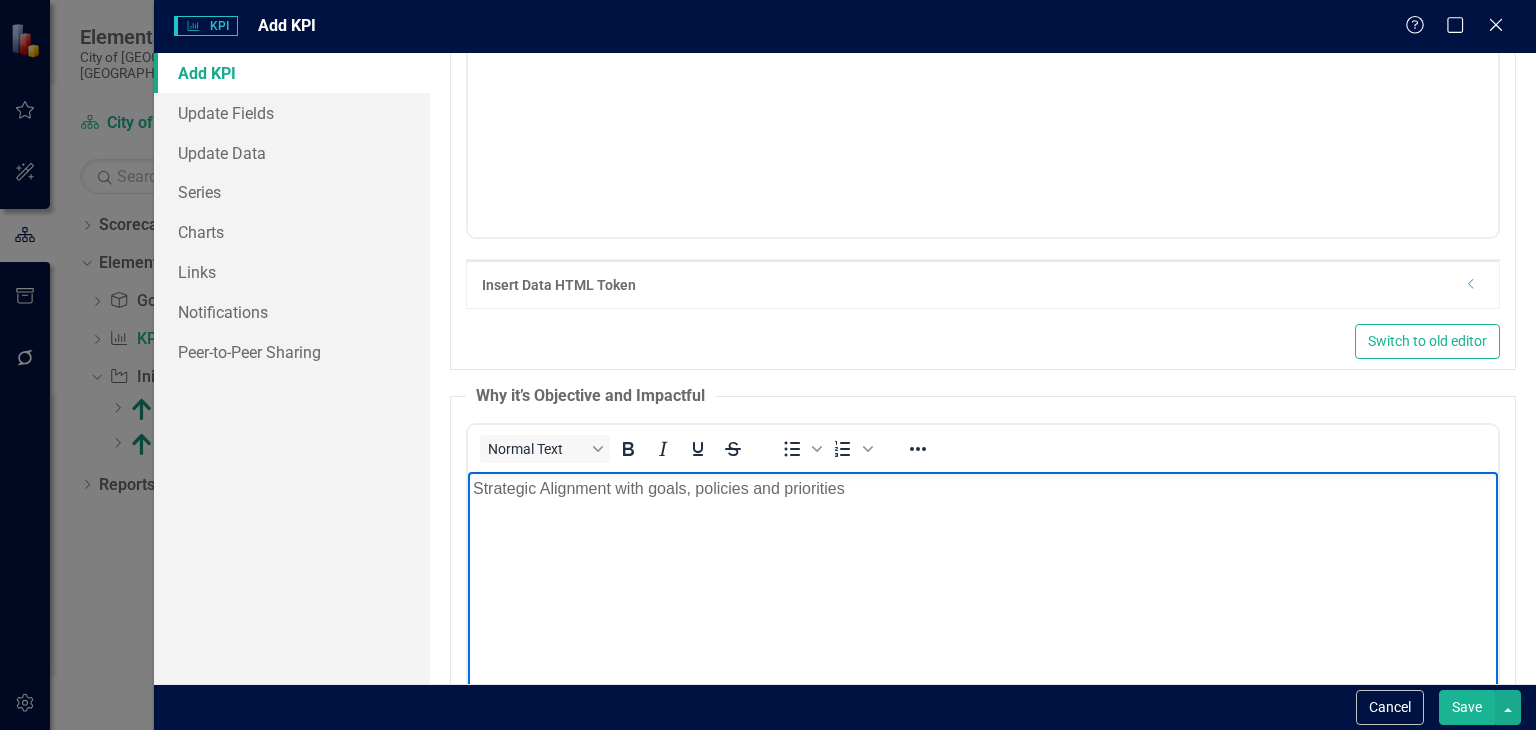 click on "Strategic Alignment with goals, policies and priorities" at bounding box center [983, 488] 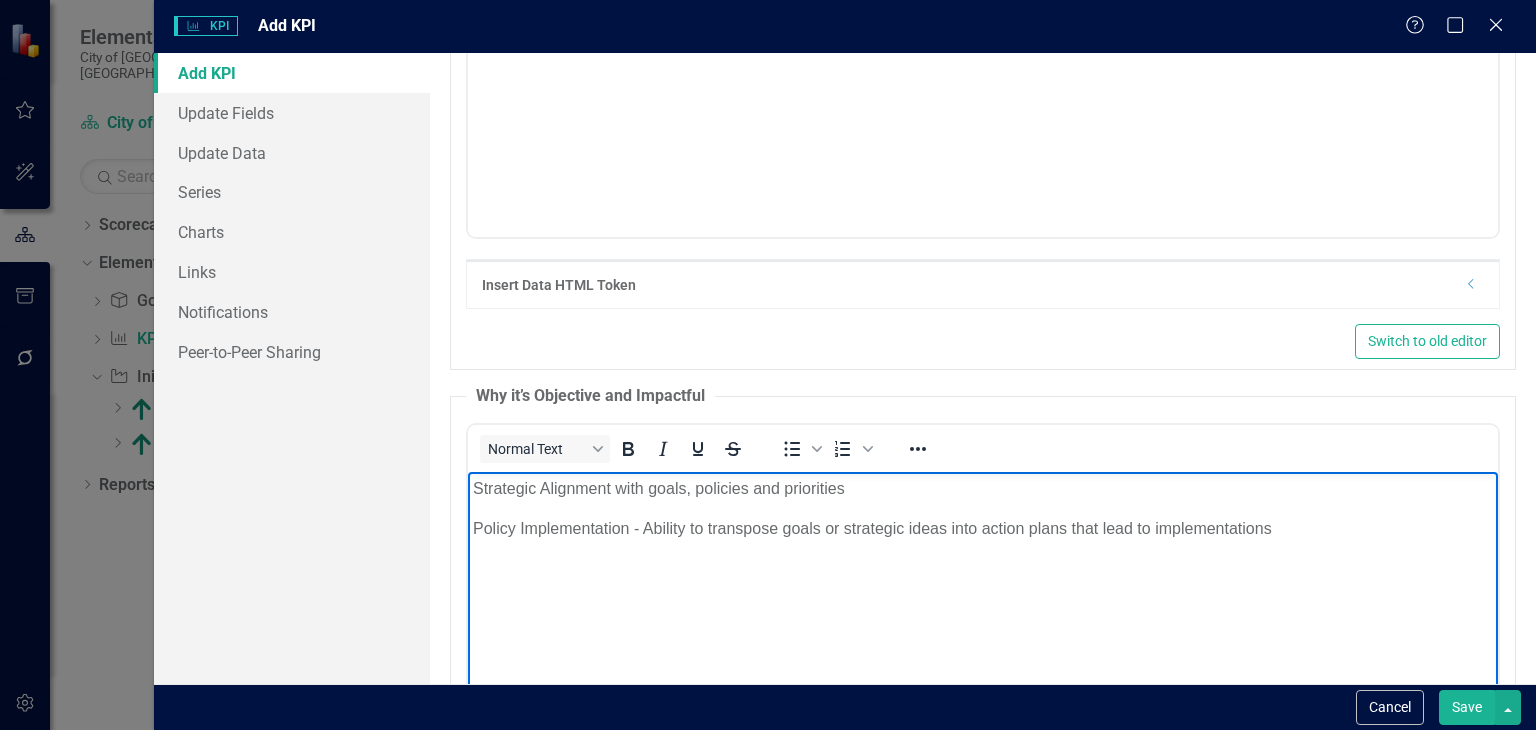 click on "Policy Implementation - Ability to transpose goals or strategic ideas into action plans that lead to implementations" at bounding box center [983, 528] 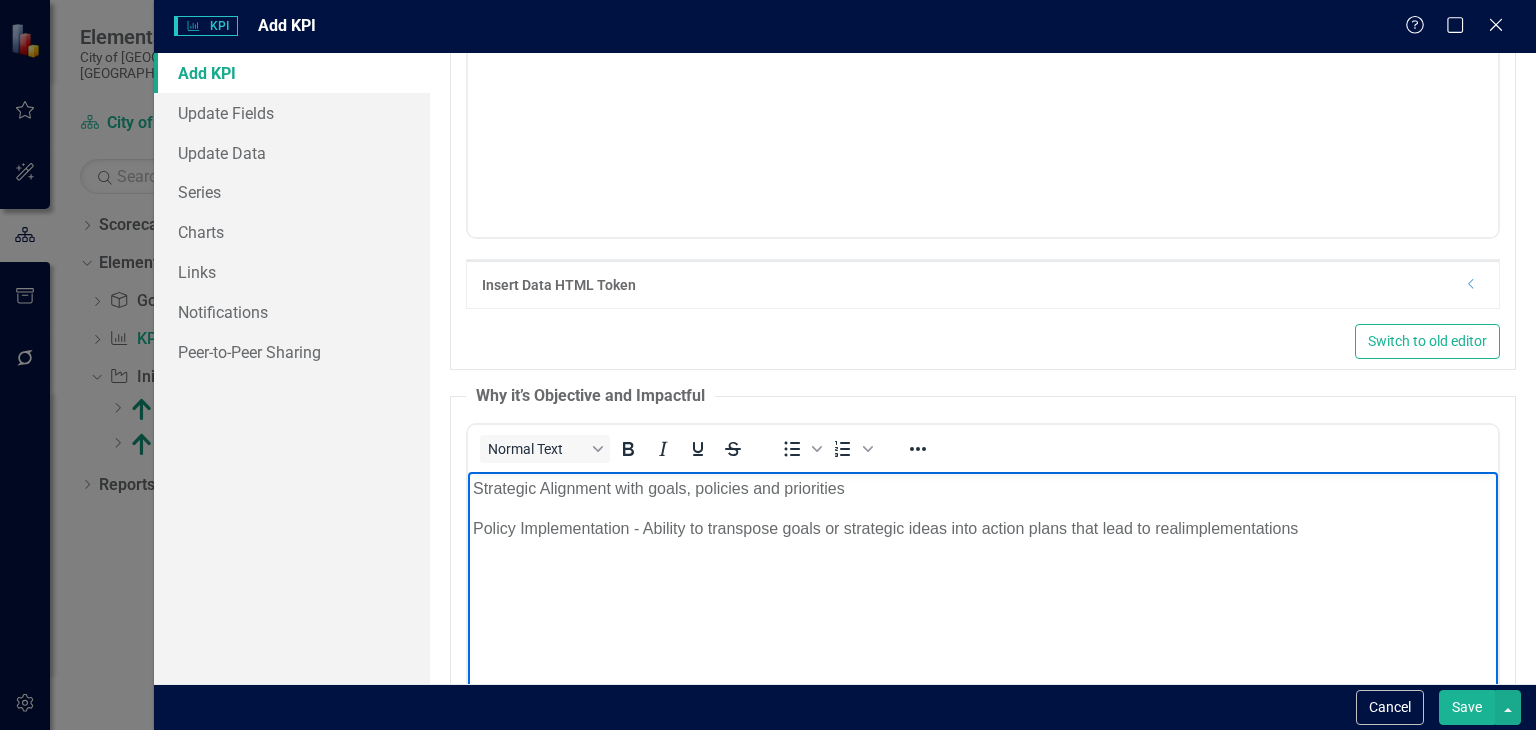 click on "Policy Implementation - Ability to transpose goals or strategic ideas into action plans that lead to real  implementations" at bounding box center [983, 528] 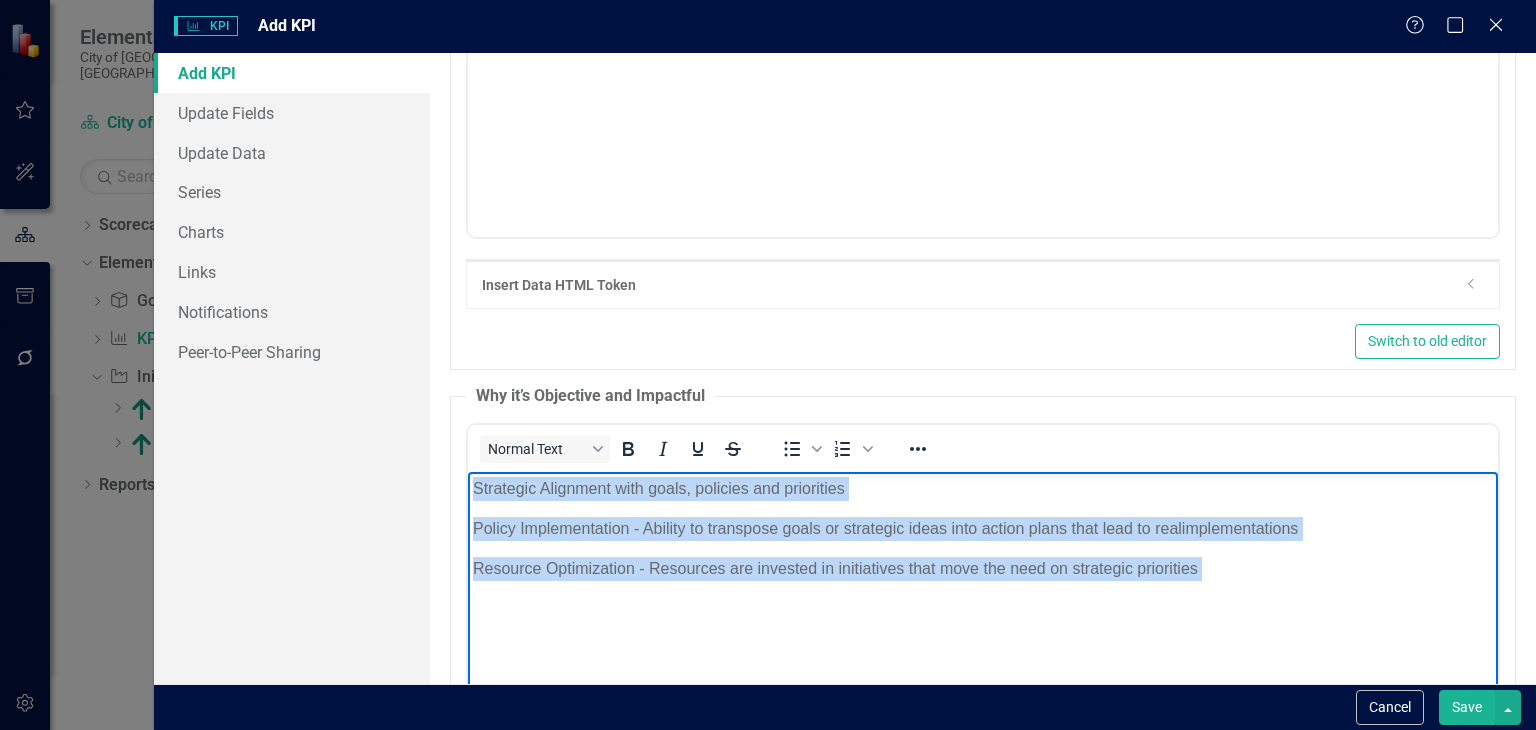 drag, startPoint x: 470, startPoint y: 486, endPoint x: 850, endPoint y: 641, distance: 410.39615 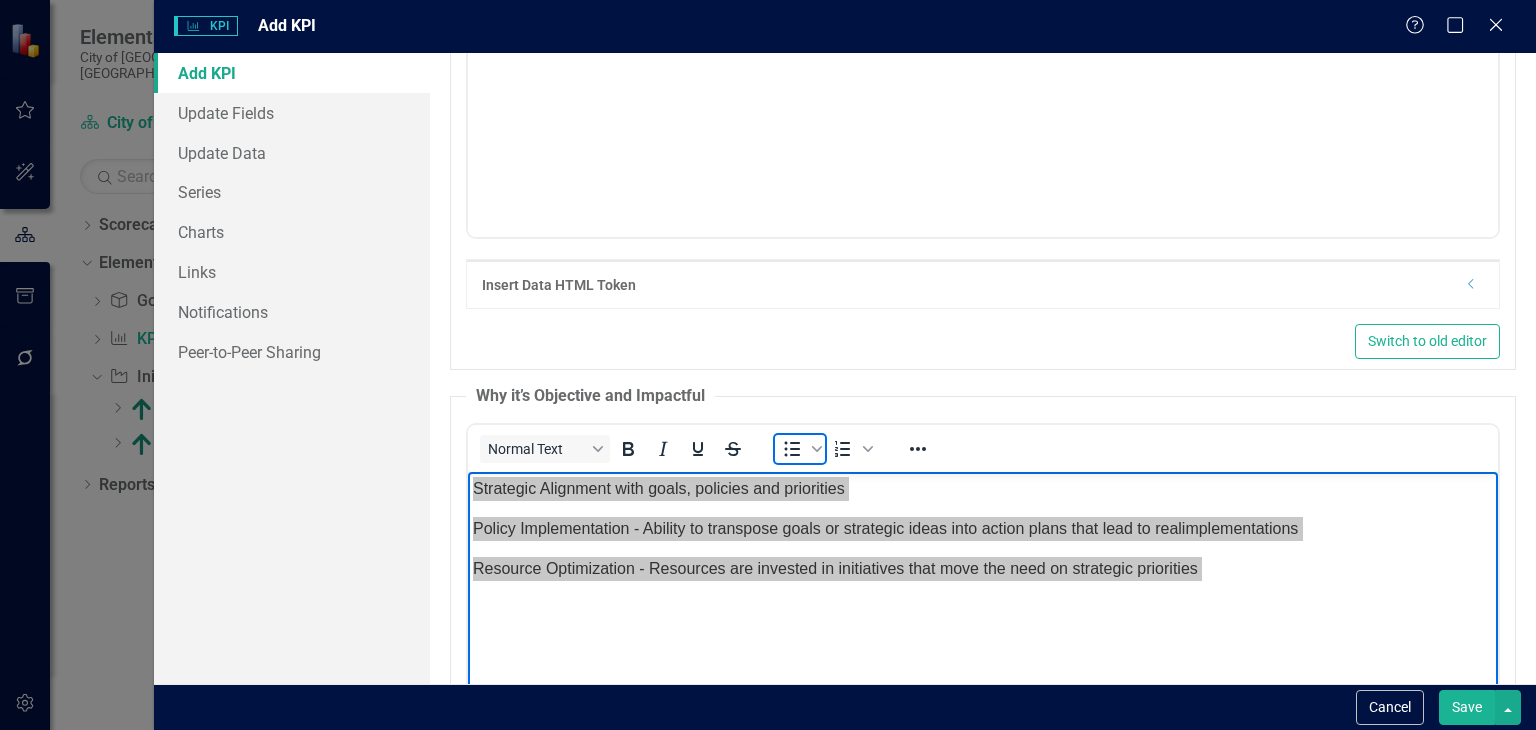 click 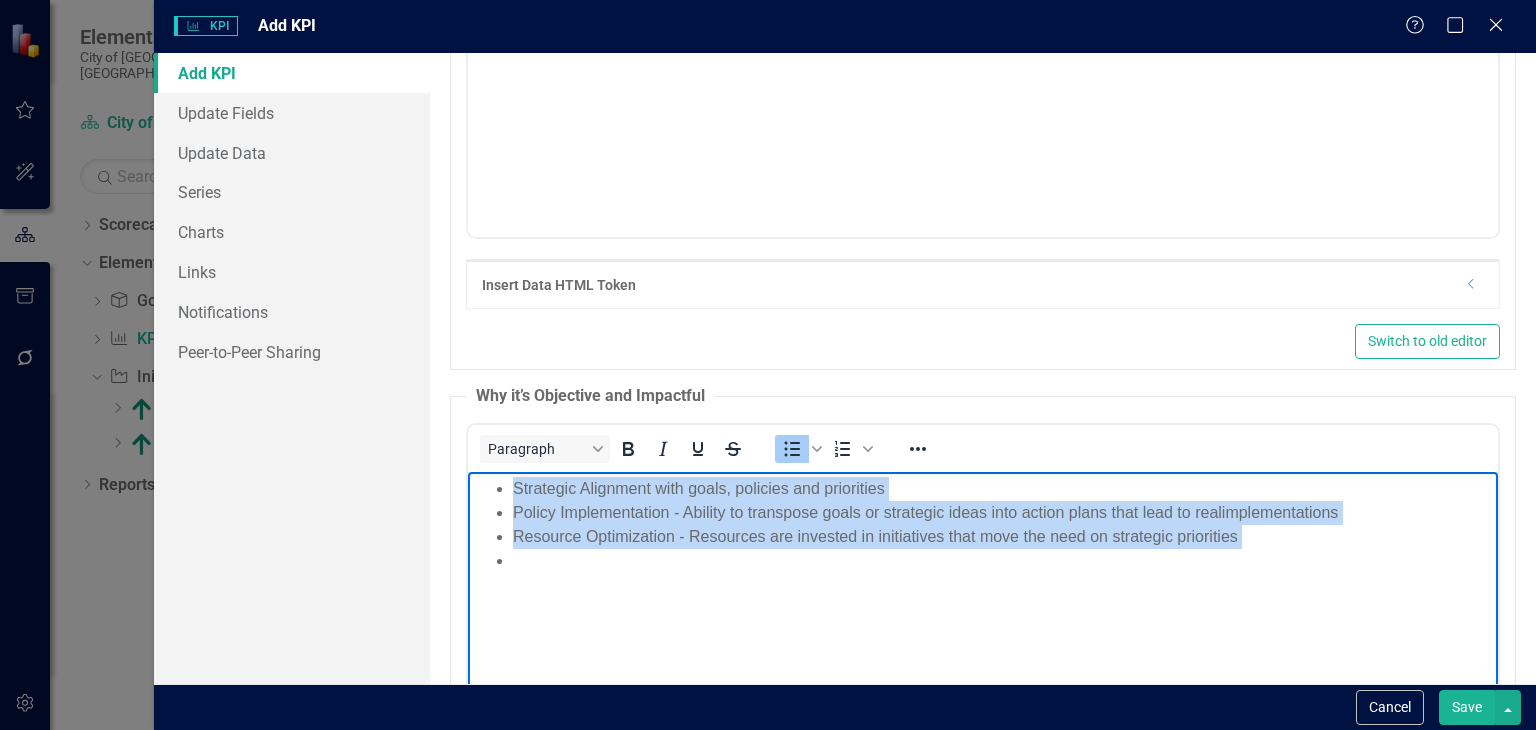 click at bounding box center (1003, 560) 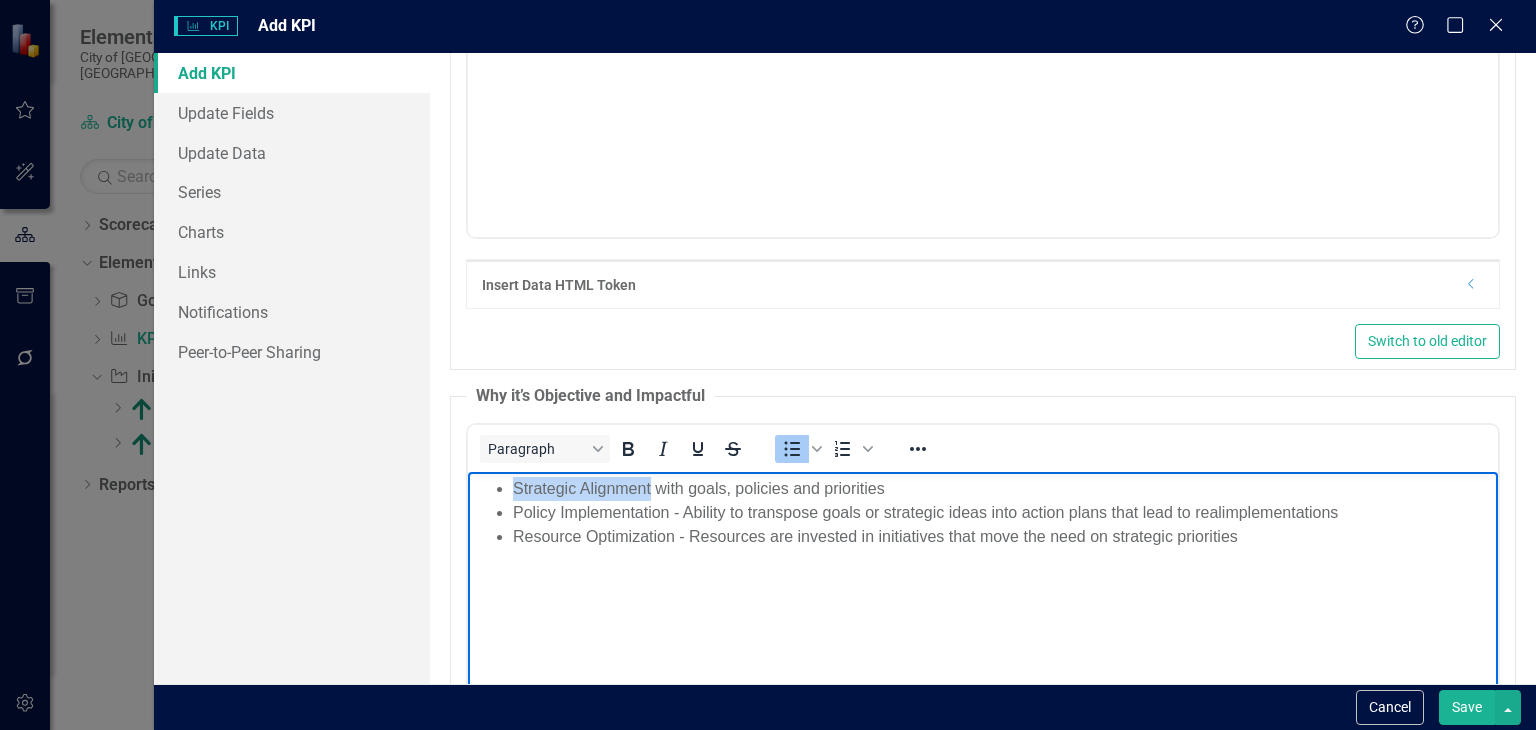 drag, startPoint x: 649, startPoint y: 488, endPoint x: 508, endPoint y: 484, distance: 141.05673 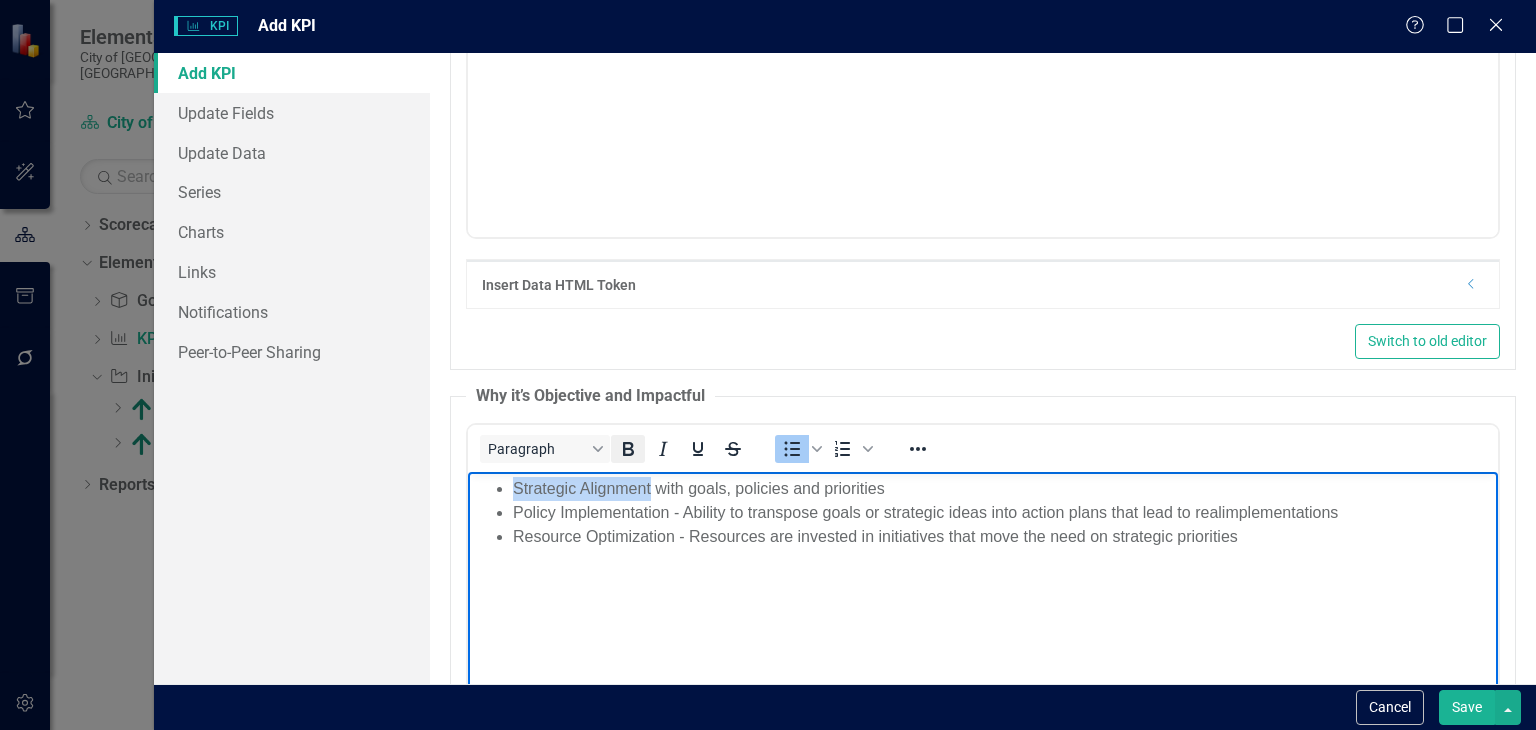 click 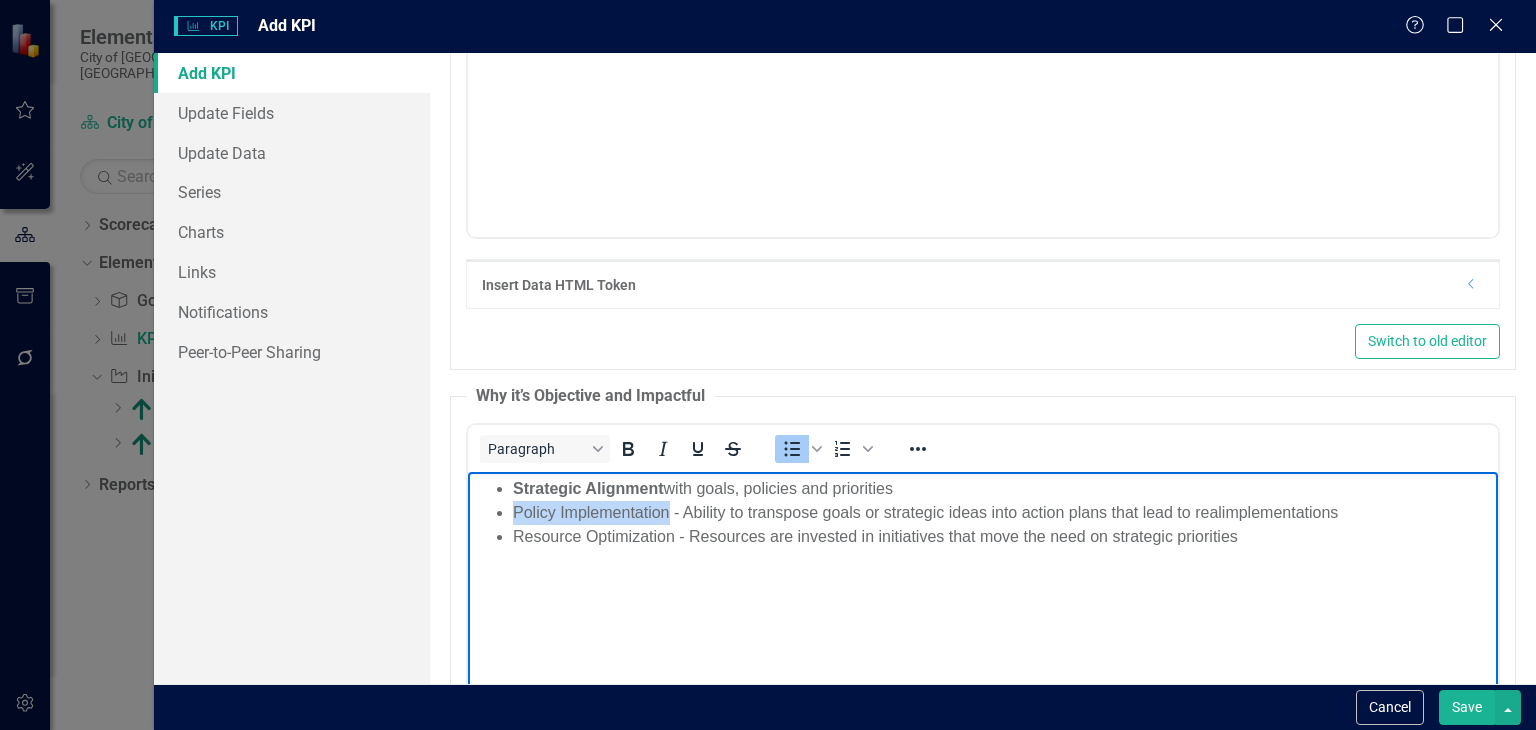 drag, startPoint x: 670, startPoint y: 517, endPoint x: 514, endPoint y: 507, distance: 156.32019 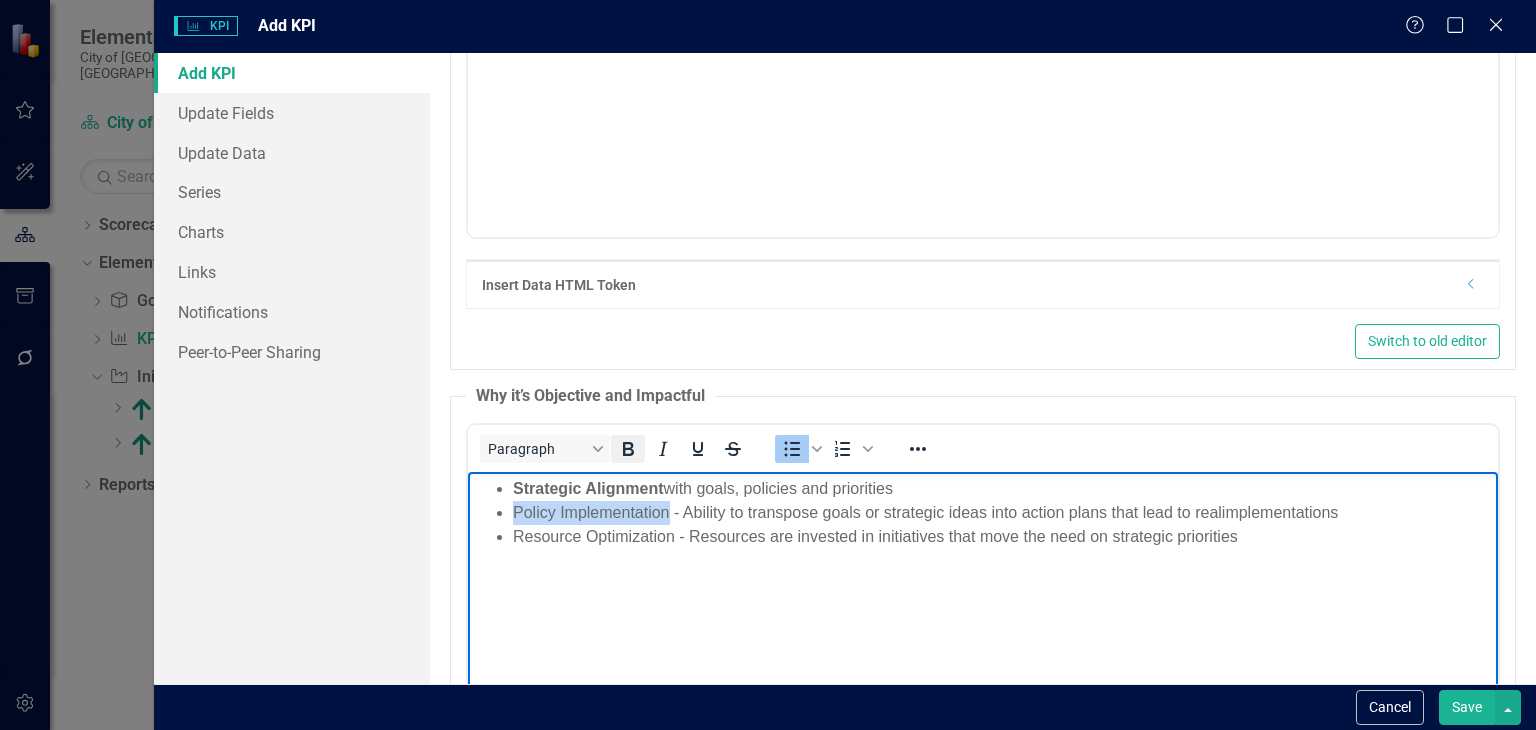 click 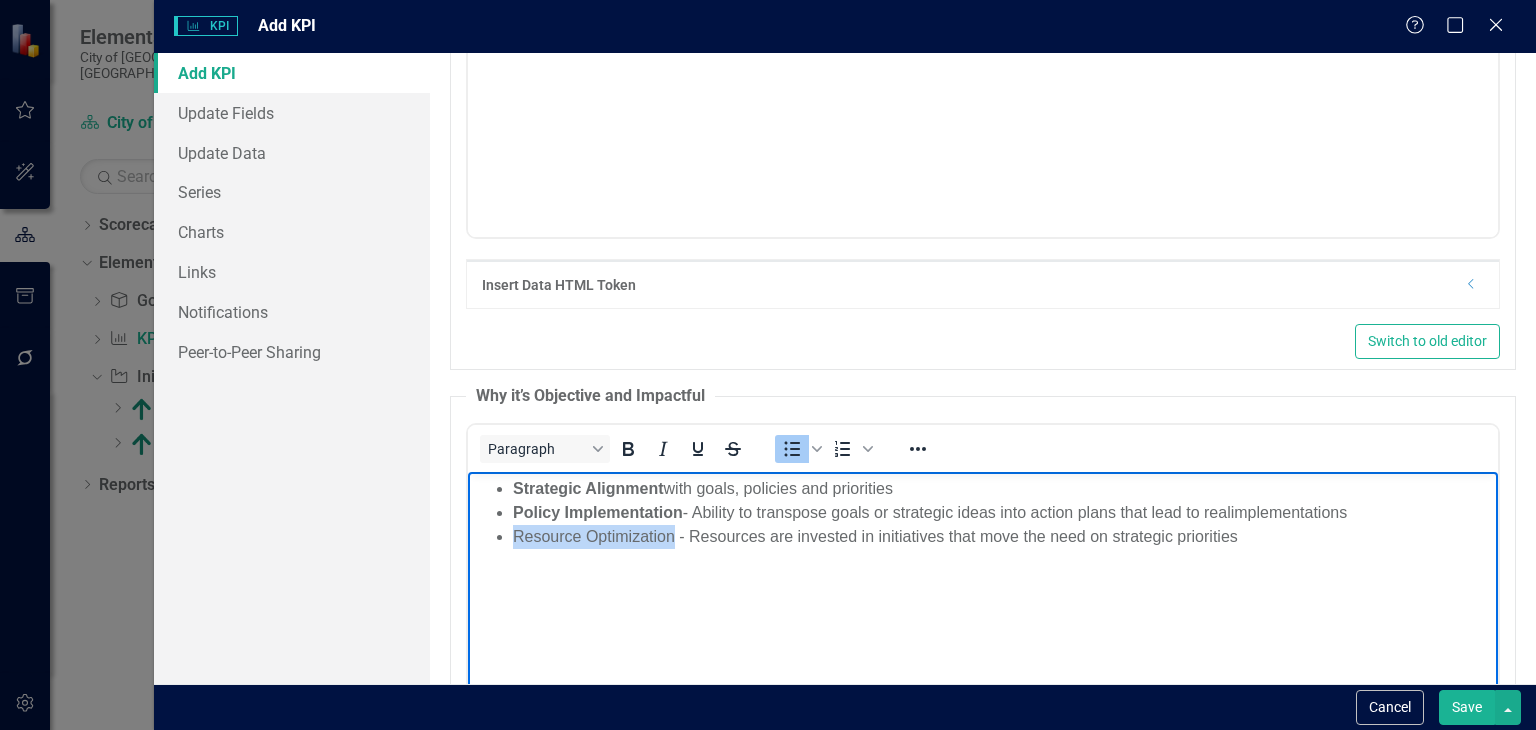 drag, startPoint x: 674, startPoint y: 536, endPoint x: 614, endPoint y: 476, distance: 84.85281 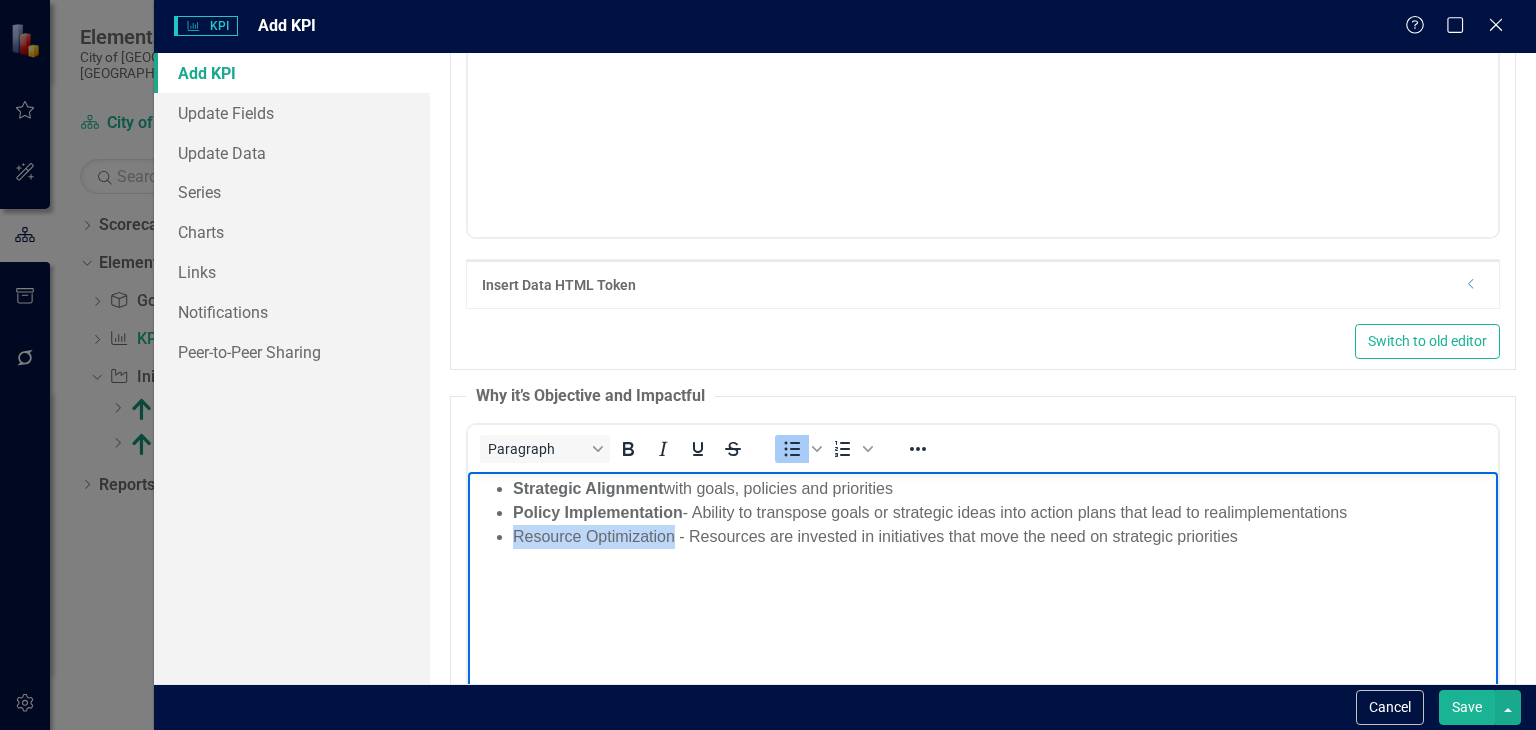 click on "Resource Optimization - Resources are invested in initiatives that move the need on strategic priorities" at bounding box center (1003, 536) 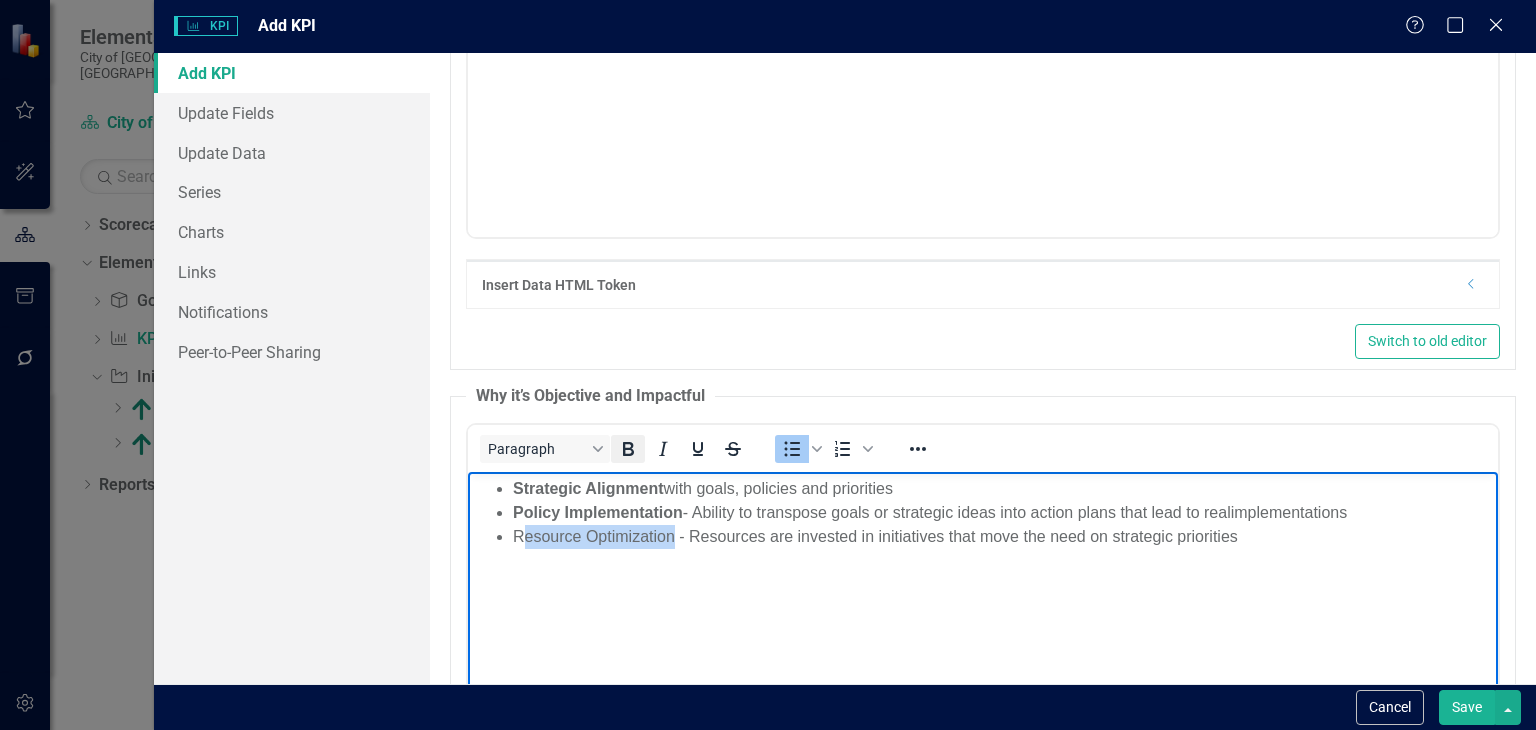 click 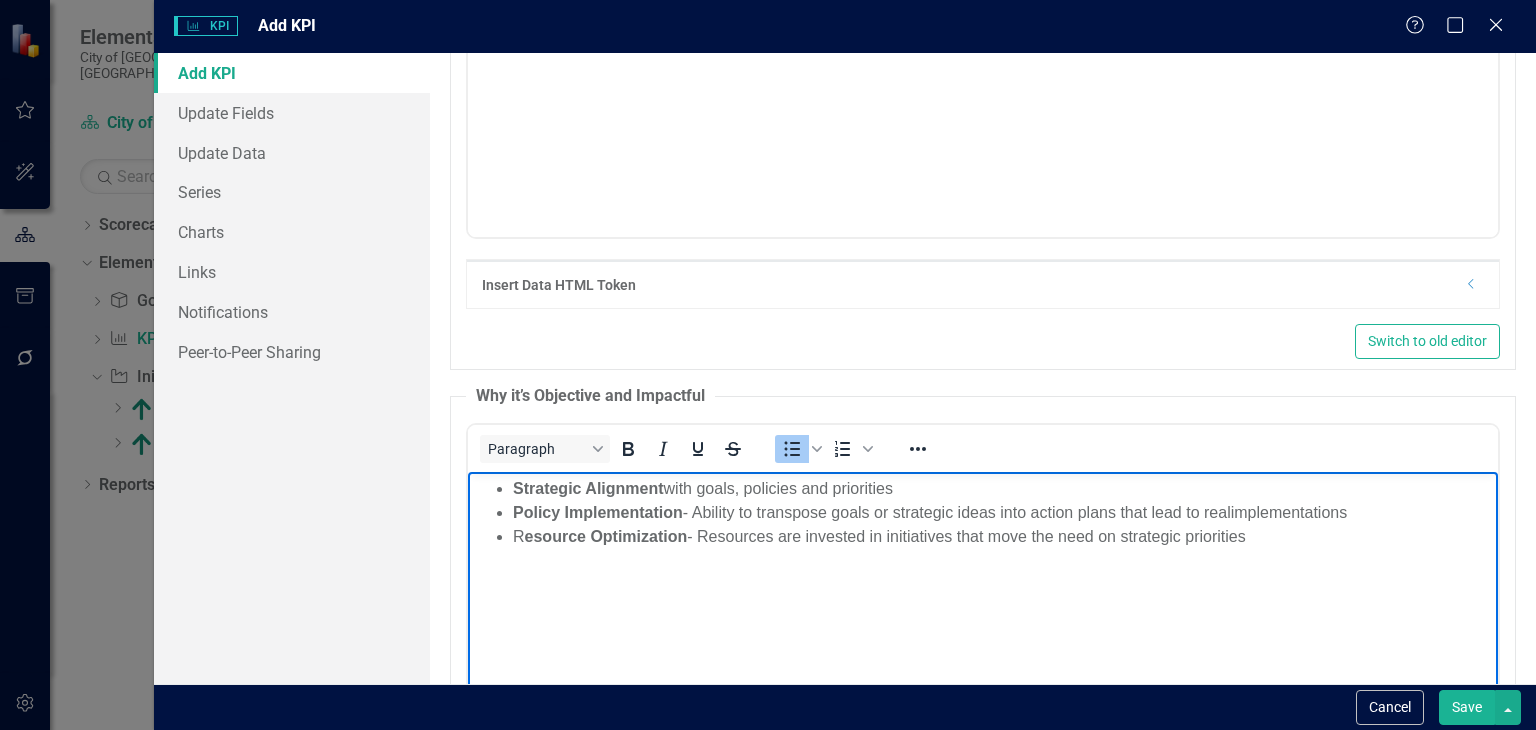 click on "Strategic Alignment  with goals, policies and priorities Policy Implementation  - Ability to transpose goals or strategic ideas into action plans that lead to real  implementations R esource Optimization  - Resources are invested in initiatives that move the need on strategic priorities" at bounding box center [983, 621] 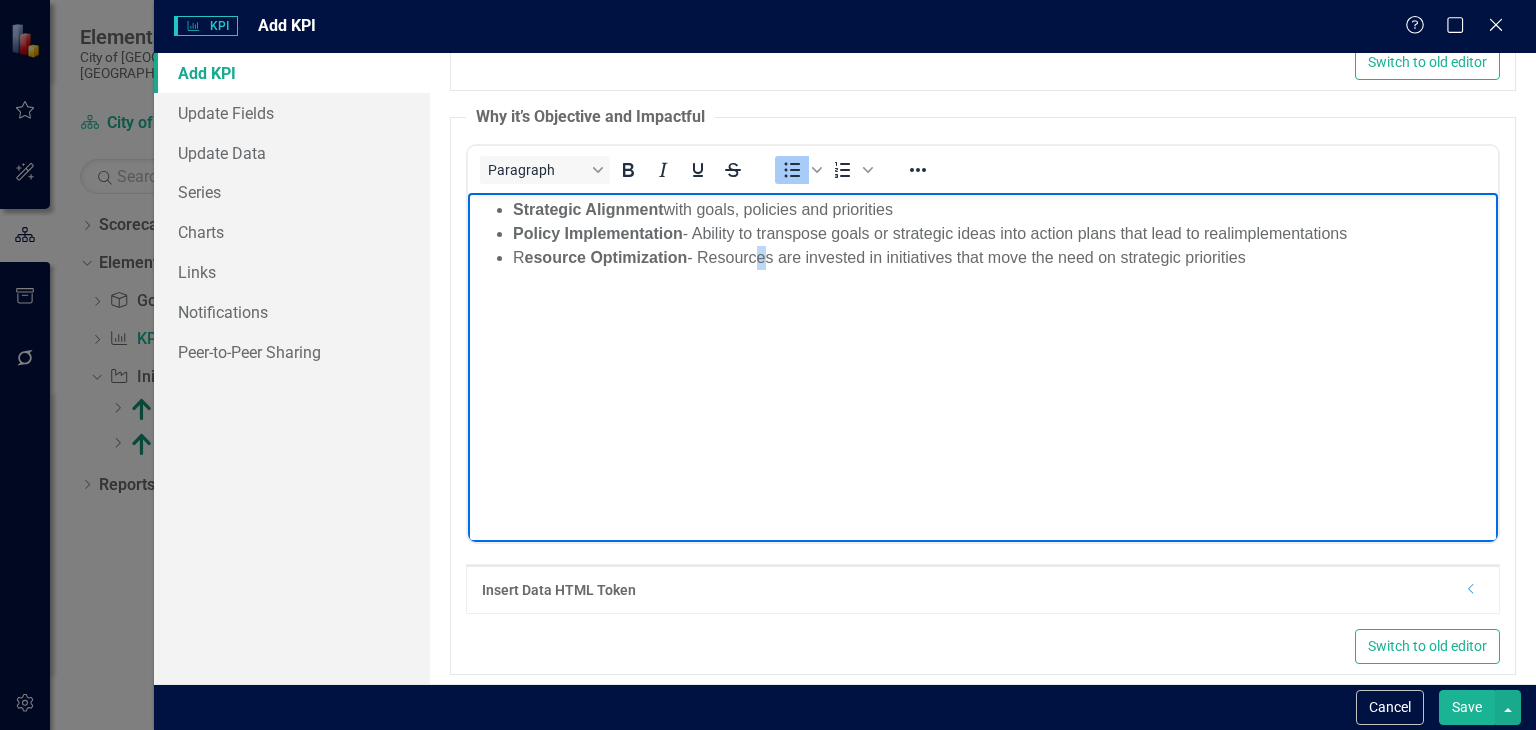 scroll, scrollTop: 1076, scrollLeft: 0, axis: vertical 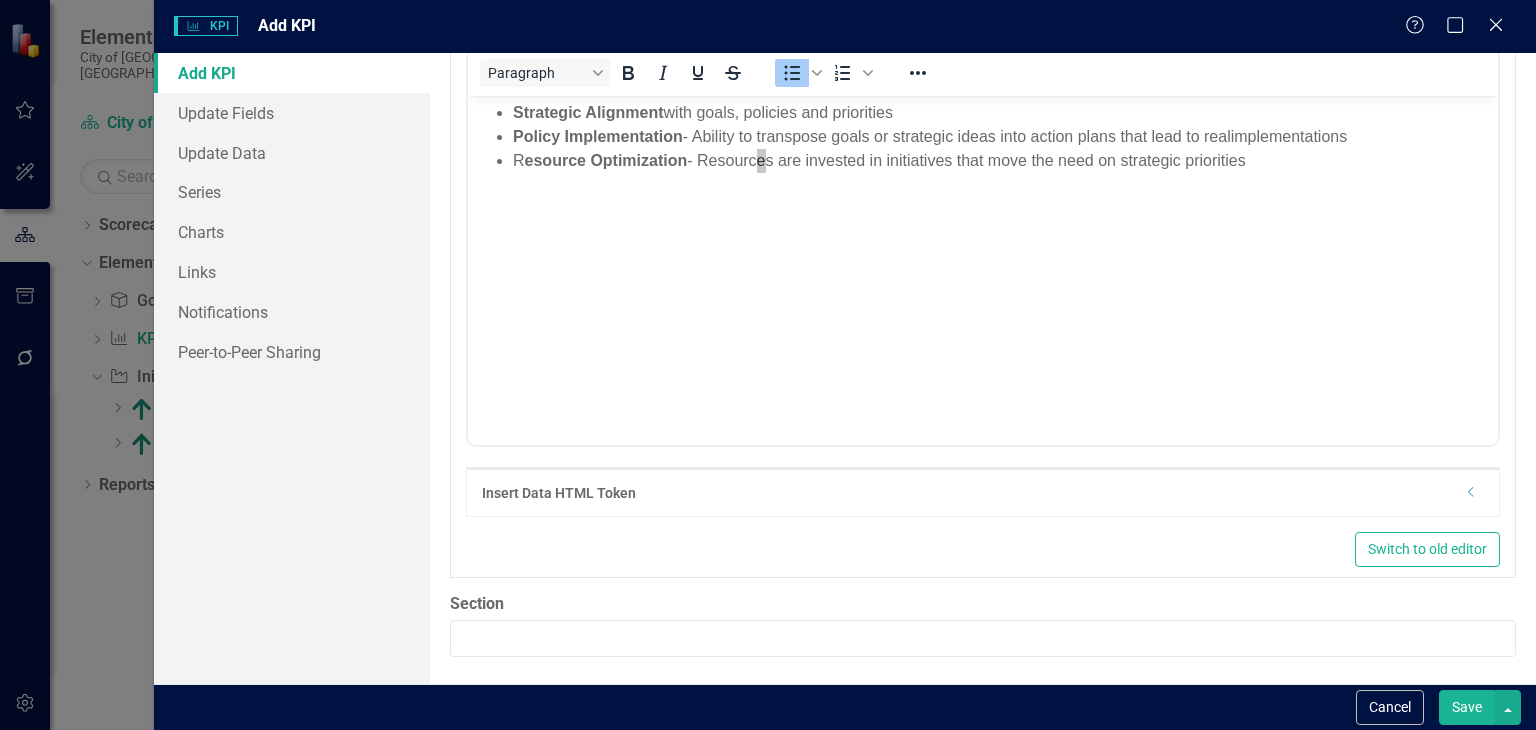 click on "Section" at bounding box center [983, 638] 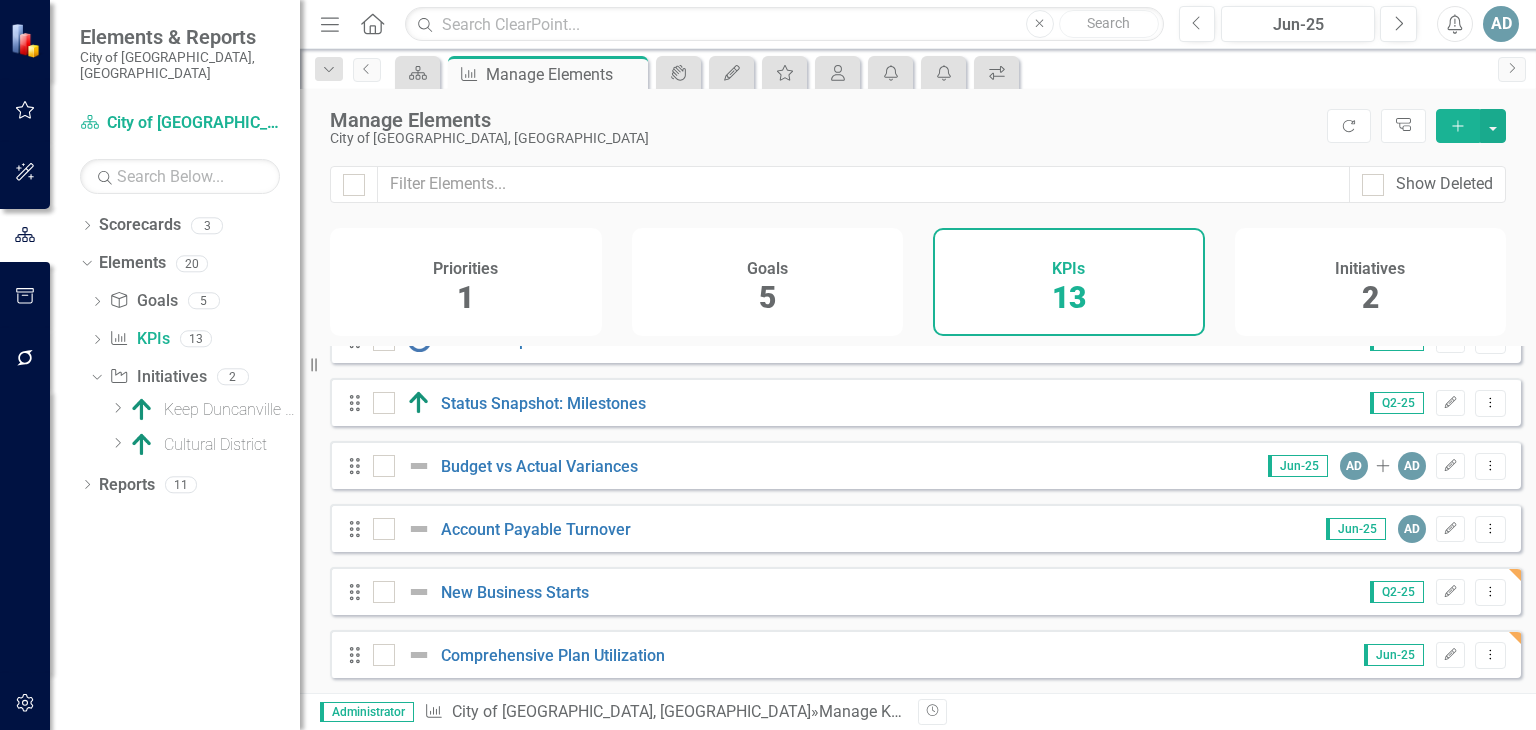 scroll, scrollTop: 0, scrollLeft: 0, axis: both 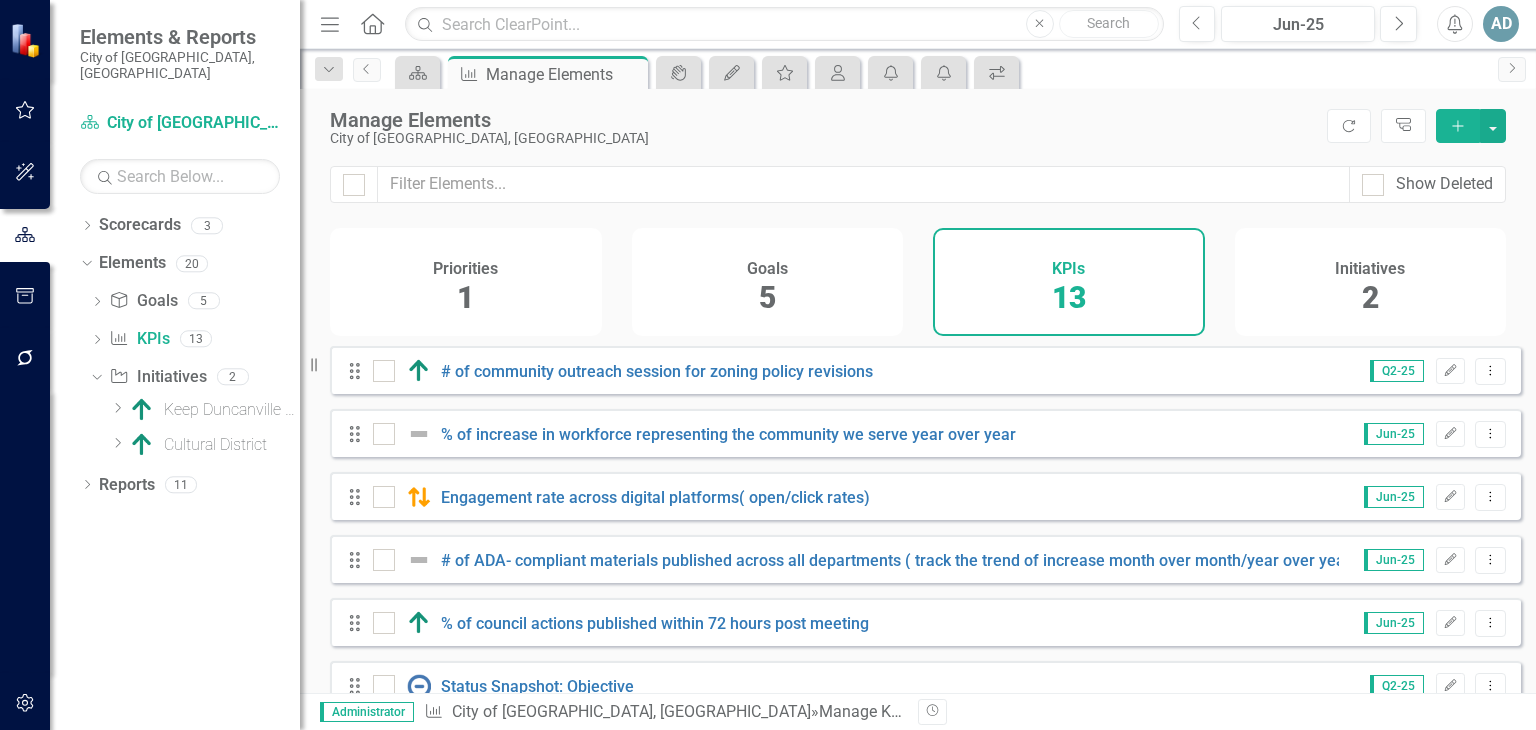 click on "Priorities 1" at bounding box center (466, 282) 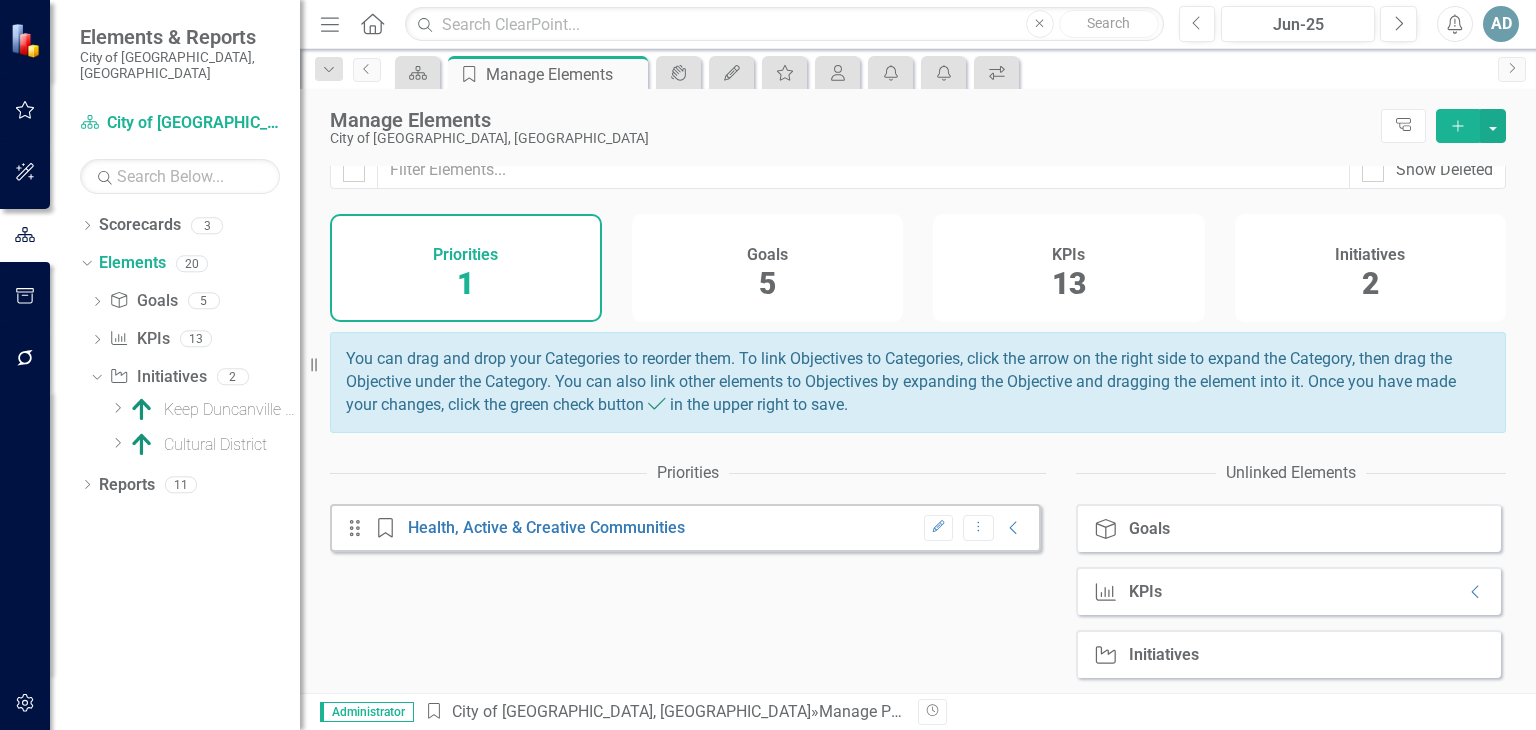 scroll, scrollTop: 27, scrollLeft: 0, axis: vertical 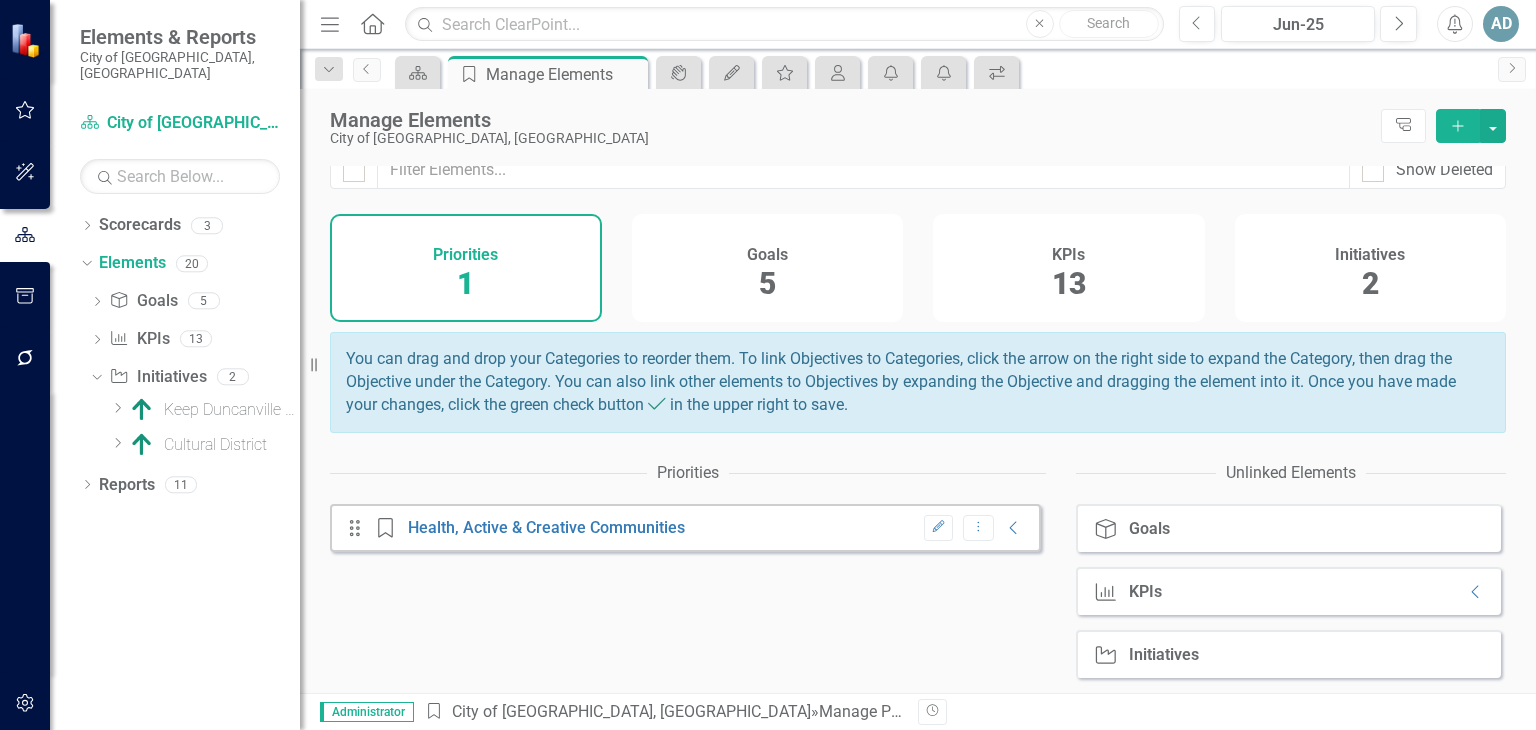 click on "Add" 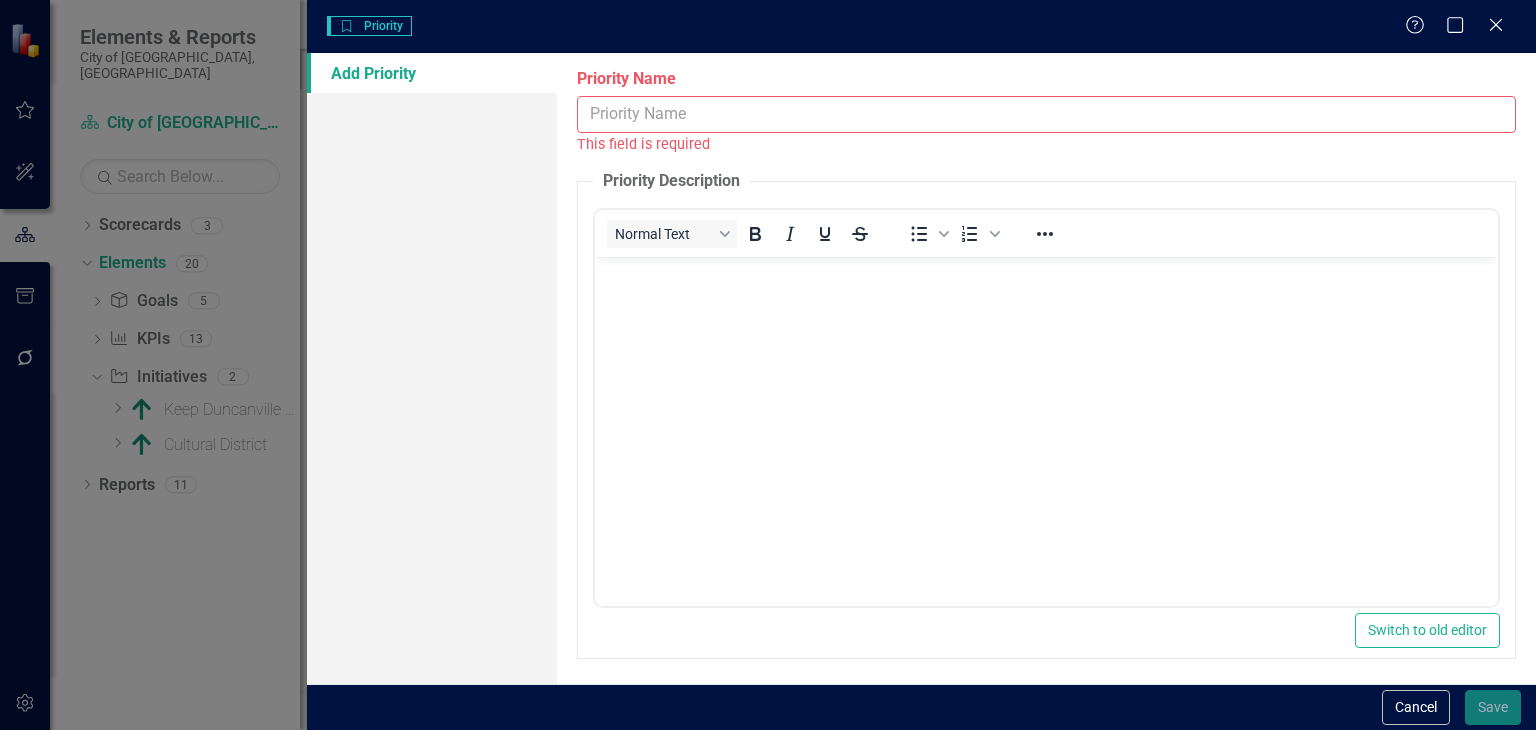 scroll, scrollTop: 0, scrollLeft: 0, axis: both 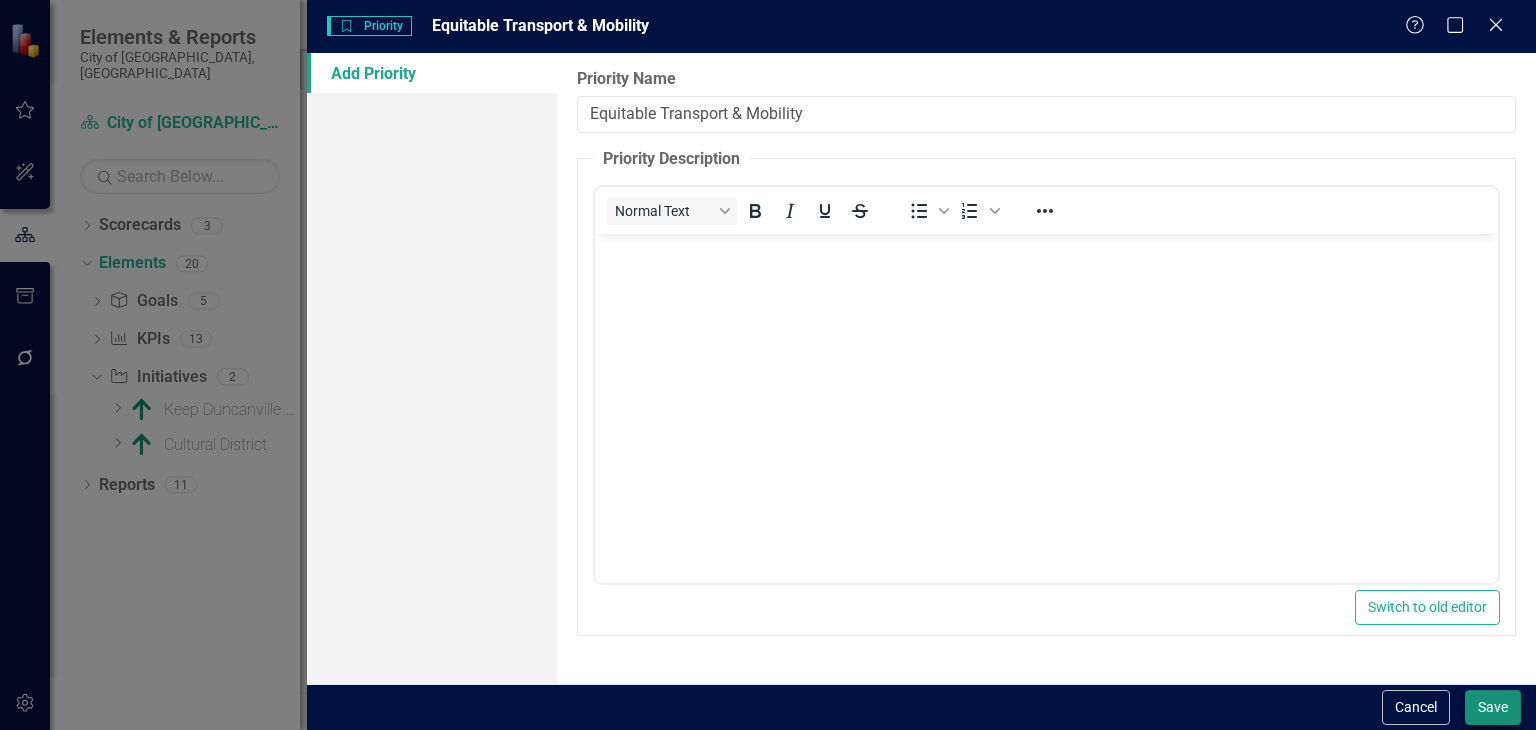 type on "Equitable Transport & Mobility" 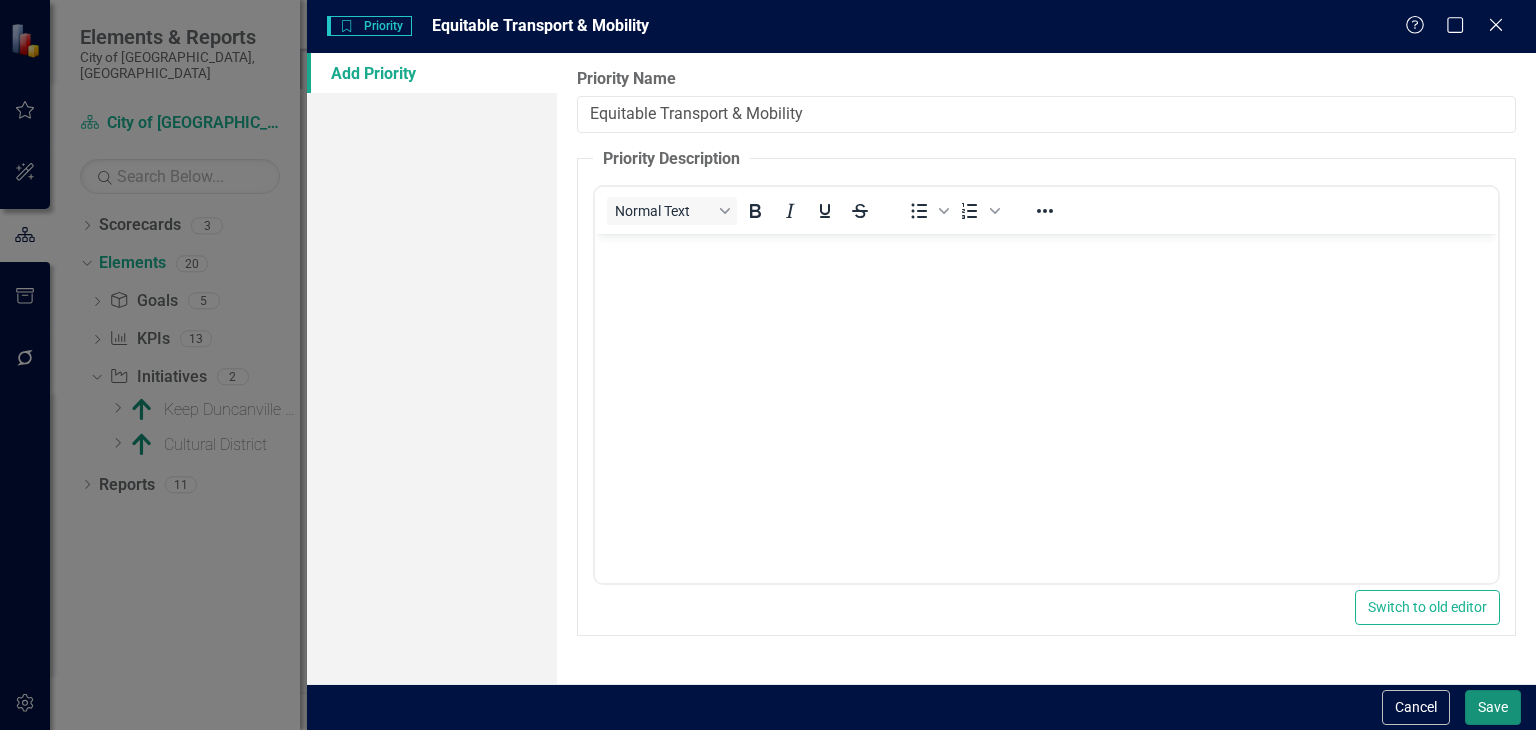 click on "Save" at bounding box center (1493, 707) 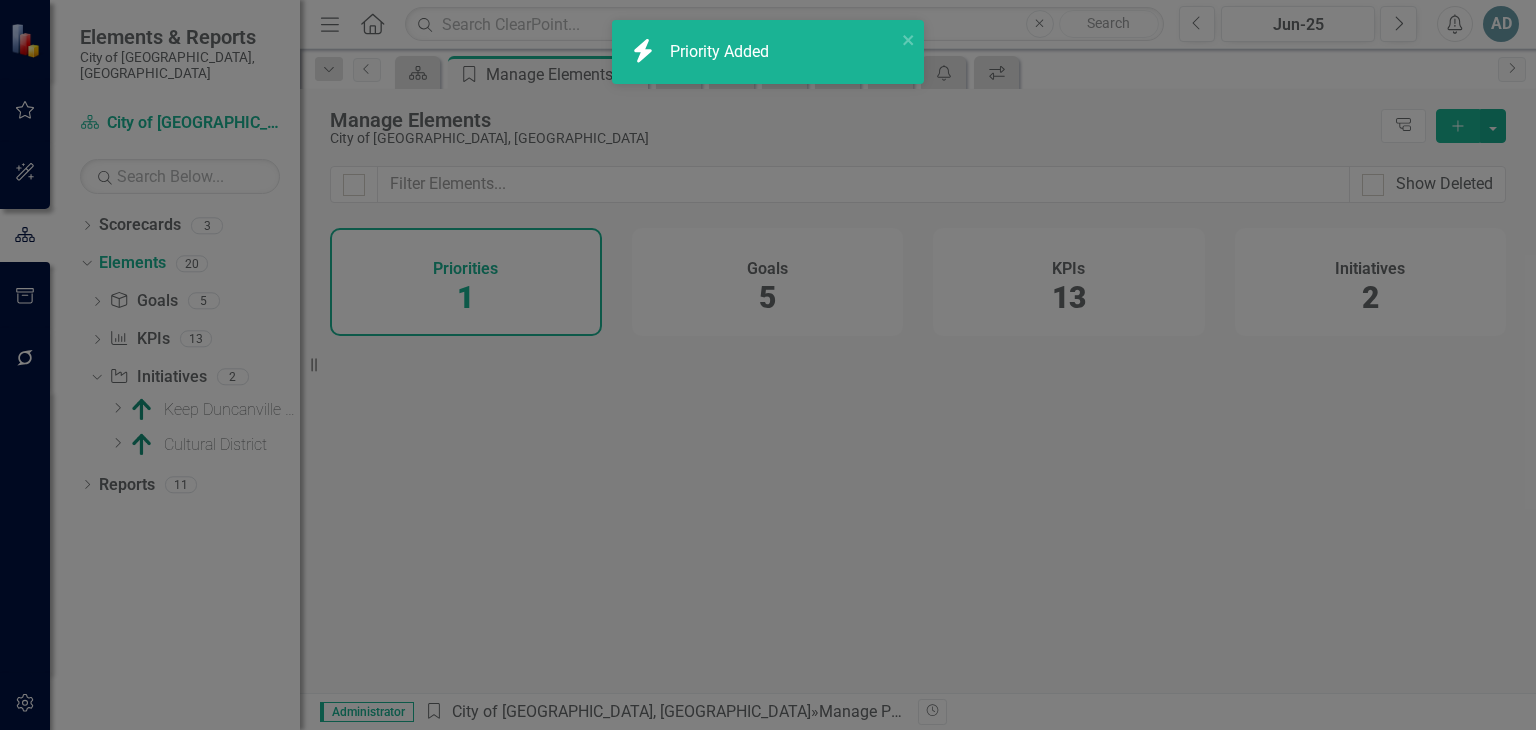 scroll, scrollTop: 0, scrollLeft: 0, axis: both 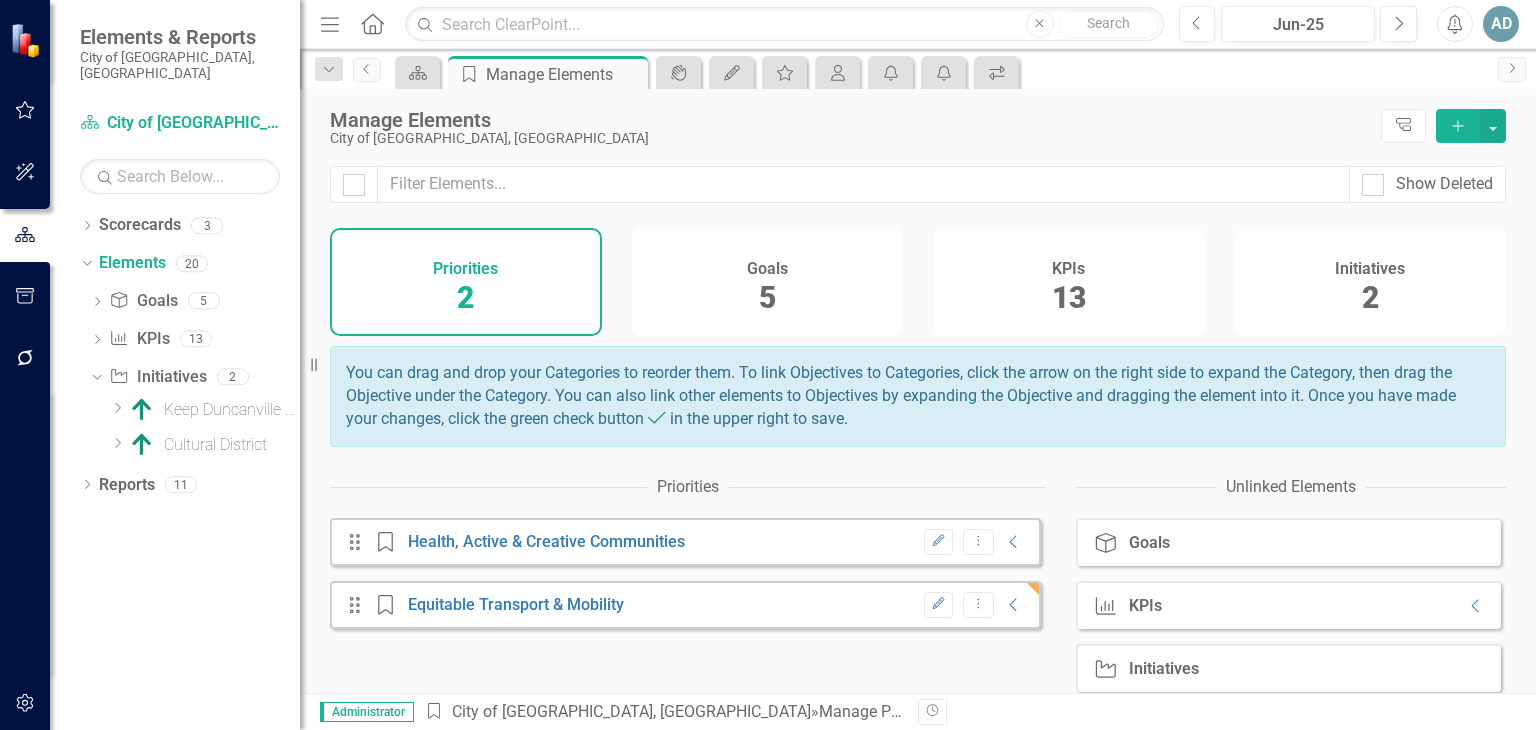 click on "Add" at bounding box center [1458, 126] 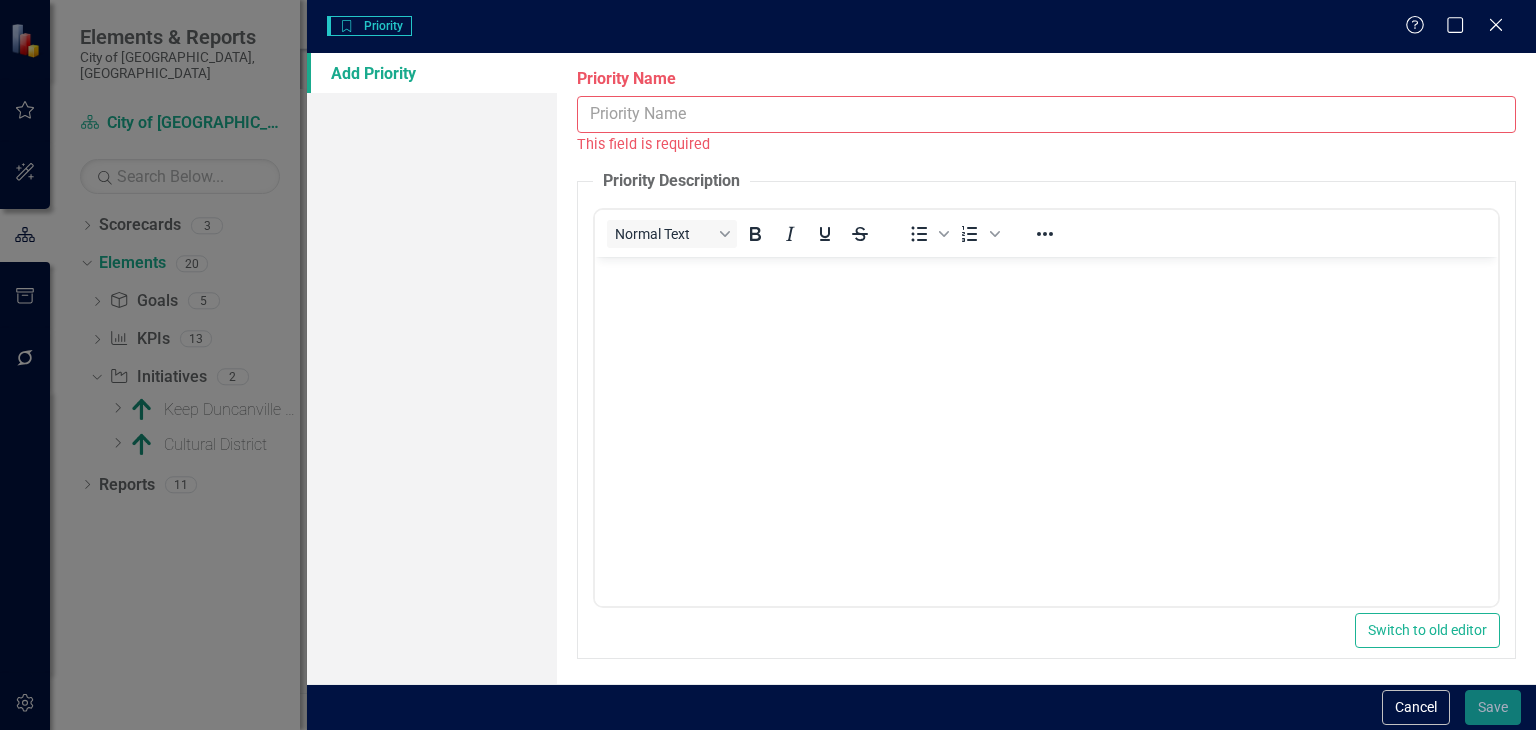 scroll, scrollTop: 0, scrollLeft: 0, axis: both 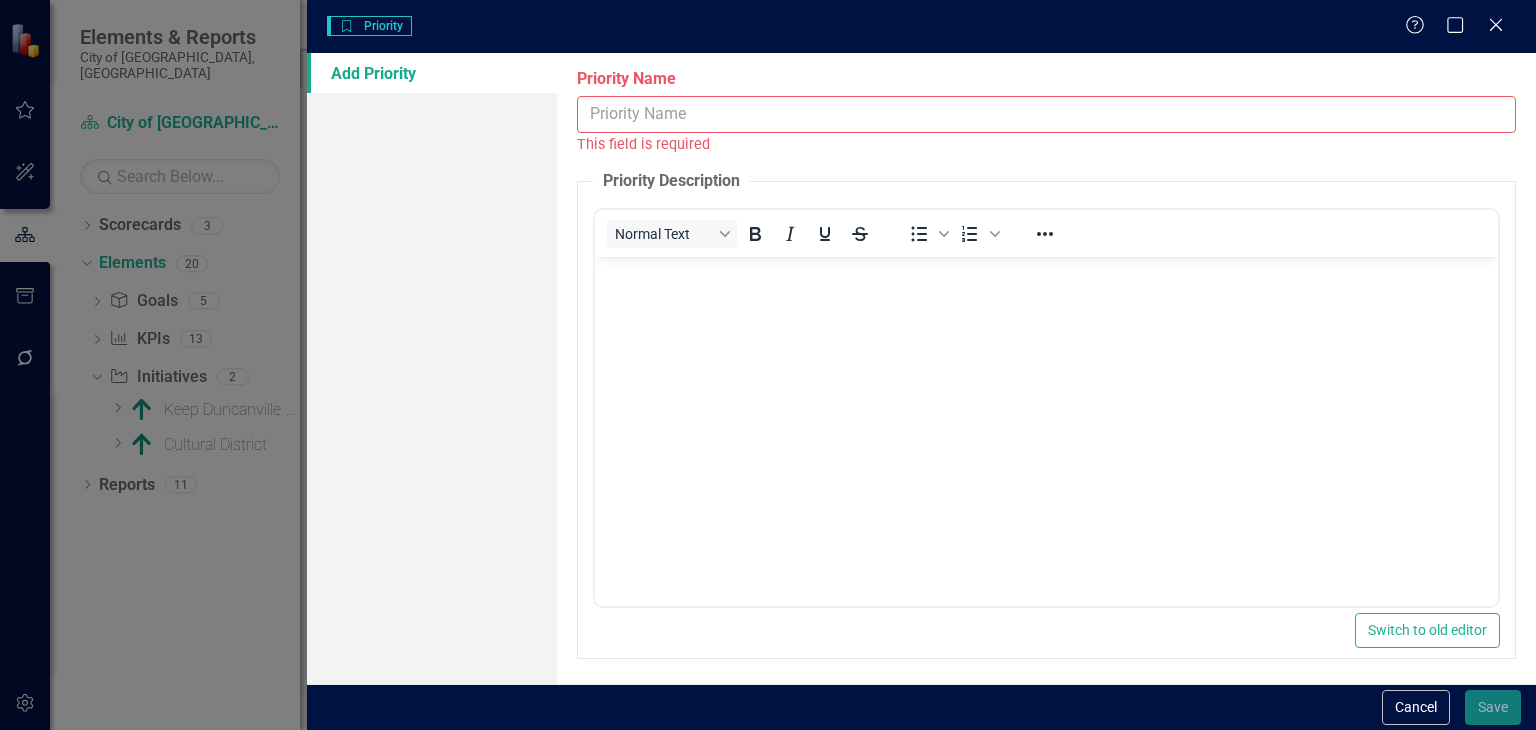 click on "Priority Name" at bounding box center (1046, 114) 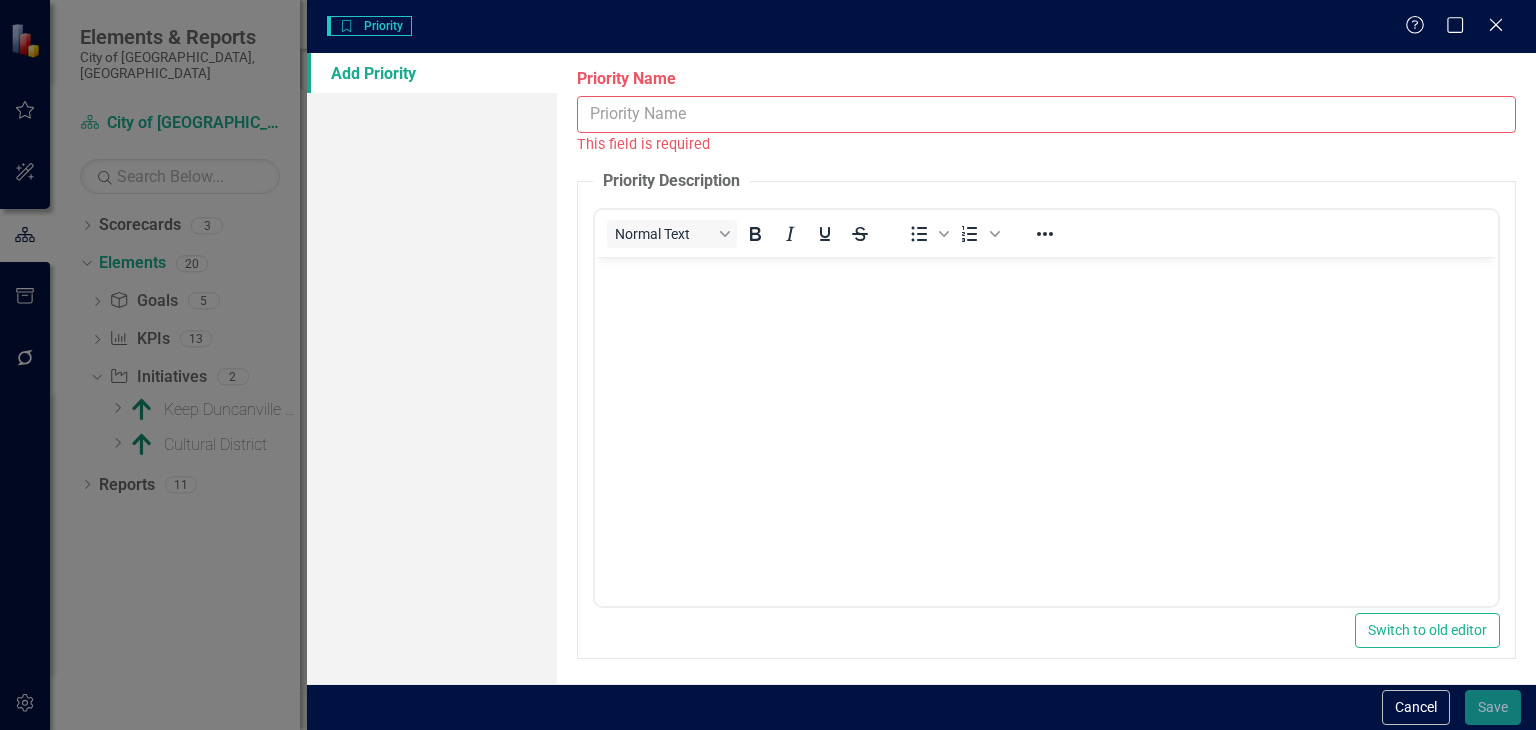 type on "Livable Neighborhoods" 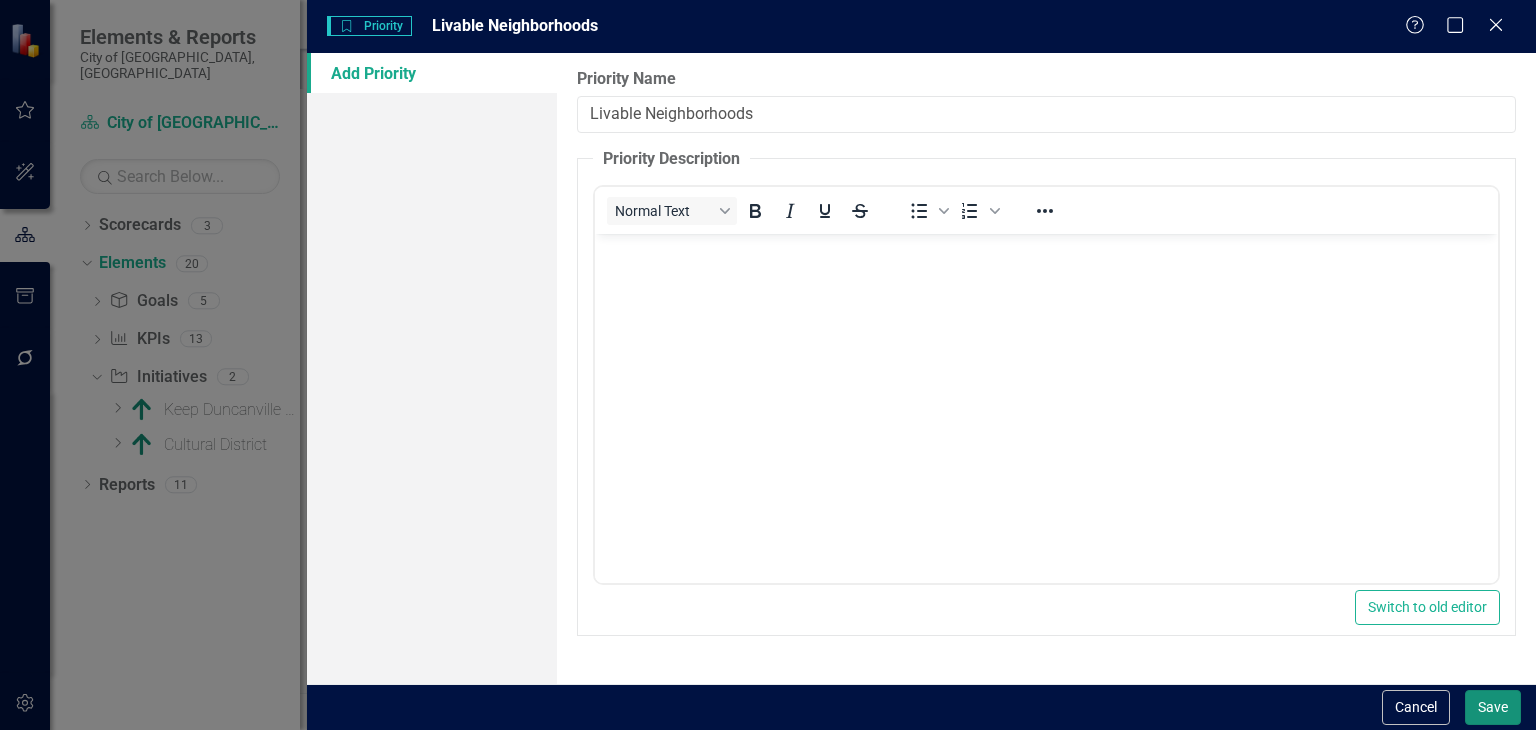 click on "Save" at bounding box center (1493, 707) 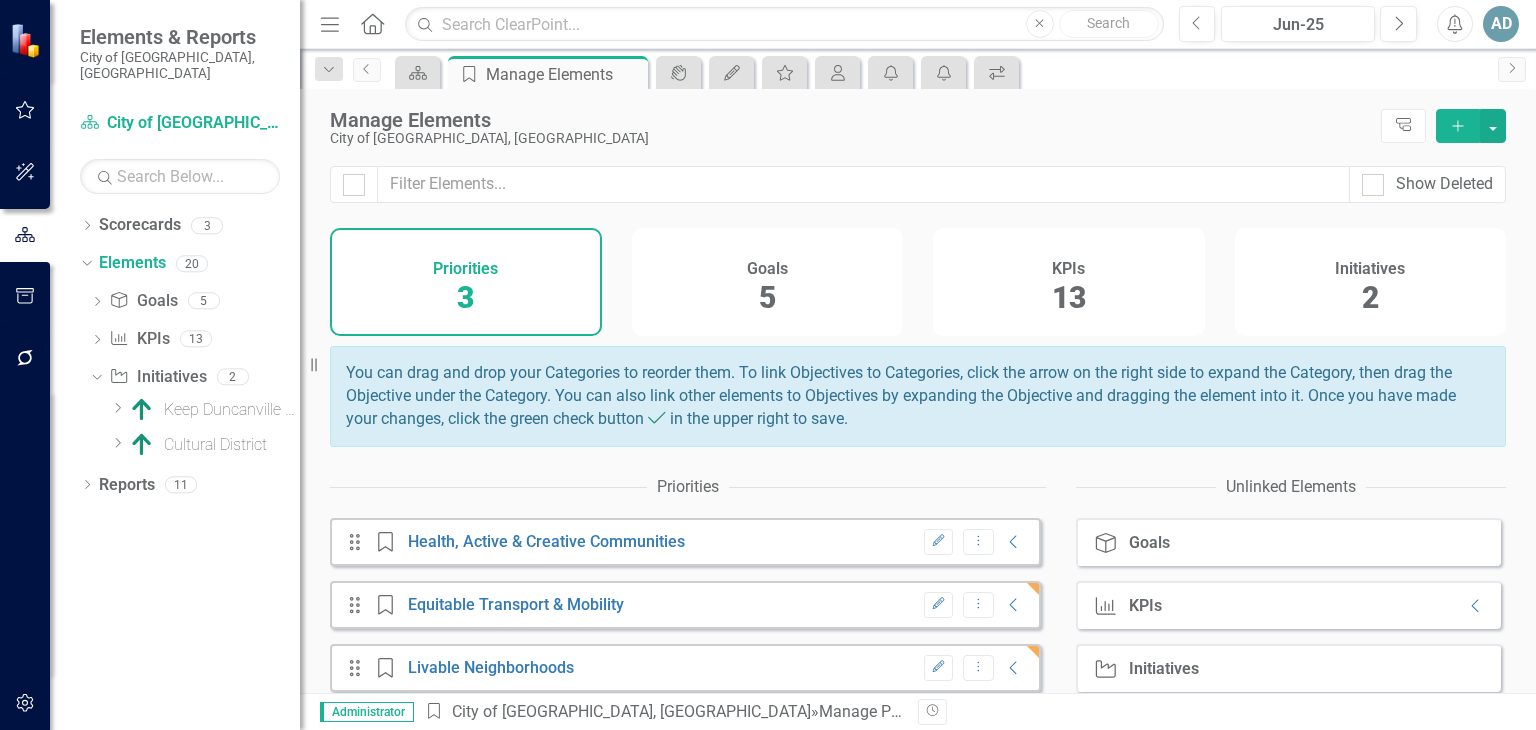 click on "Add" 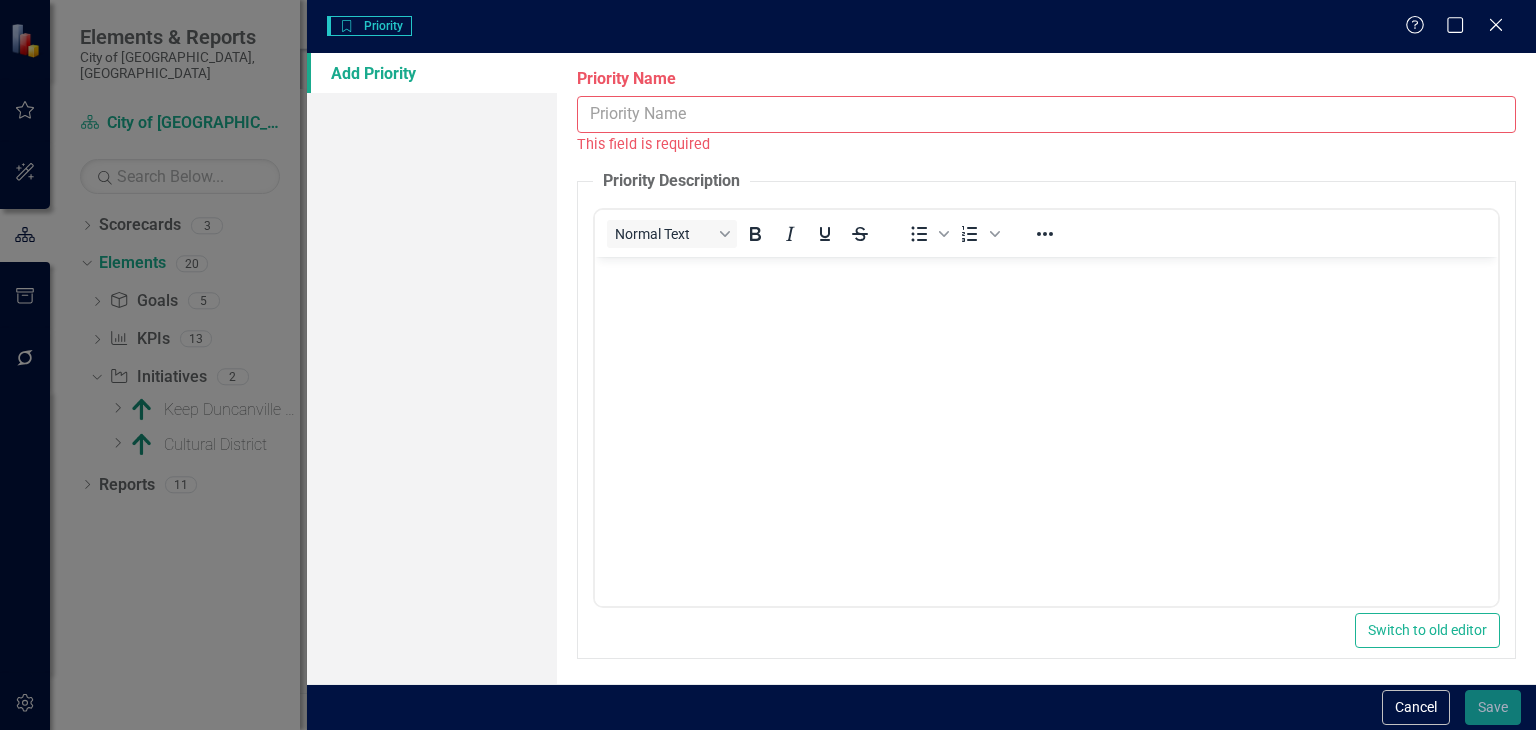 scroll, scrollTop: 0, scrollLeft: 0, axis: both 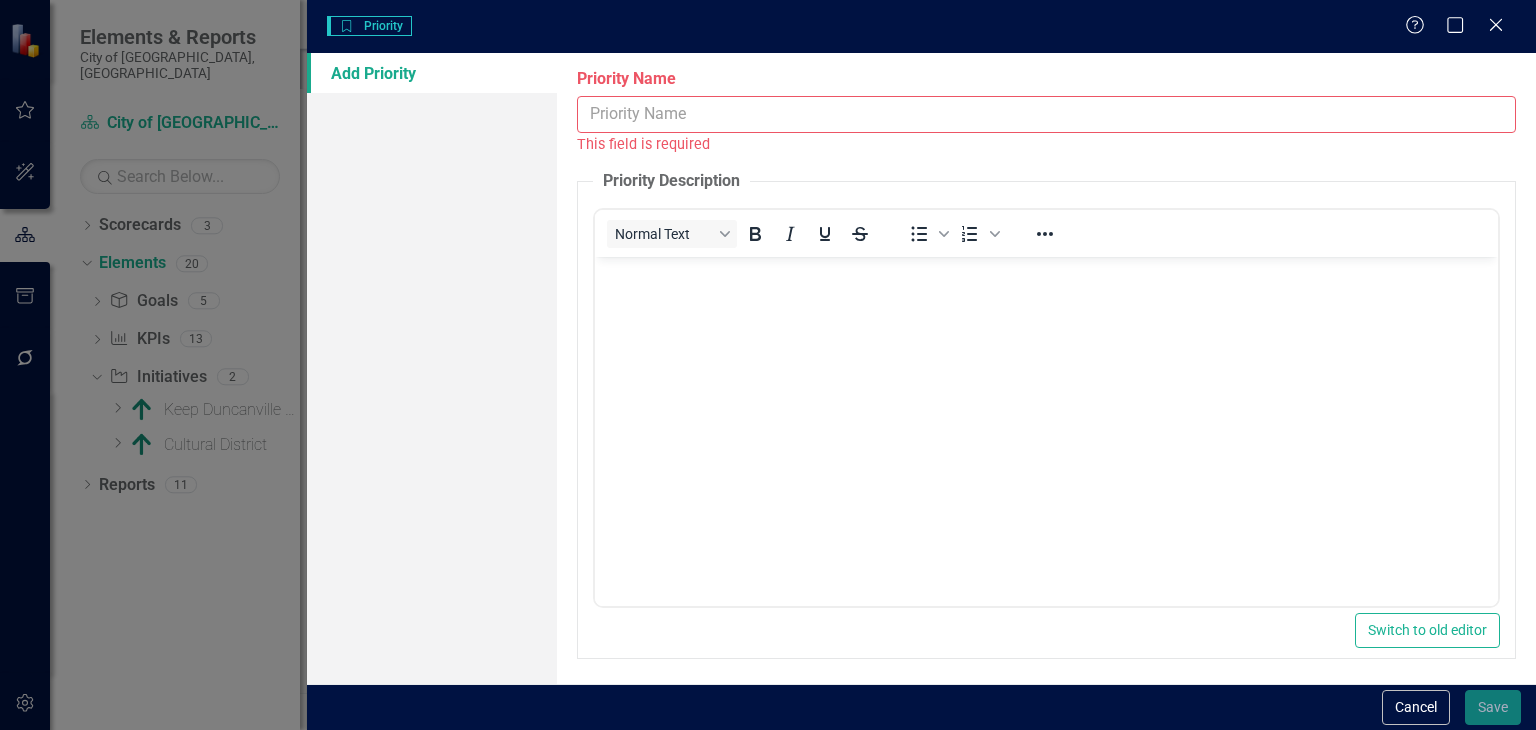 click on "Priority Name" at bounding box center (1046, 114) 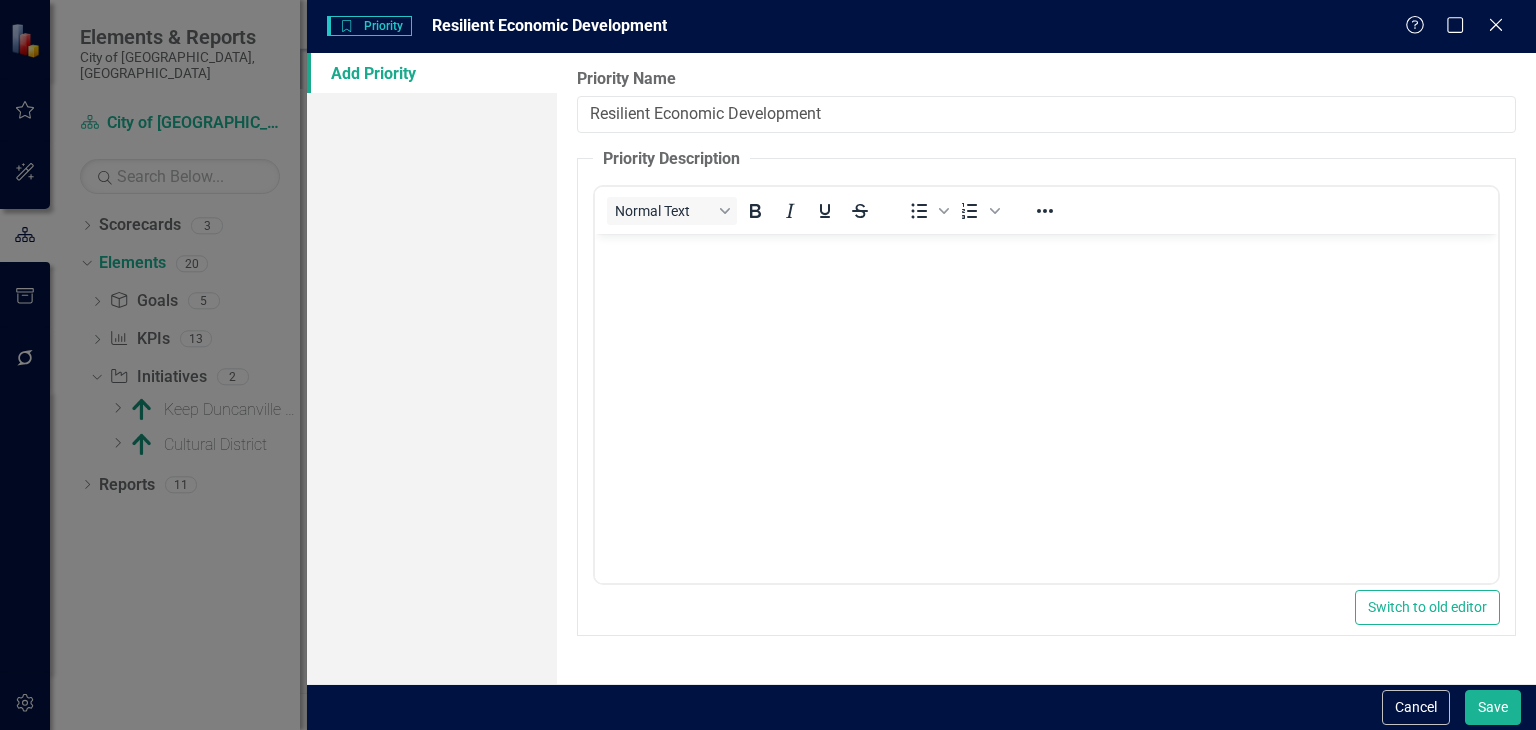 type on "Resilient Economic Development" 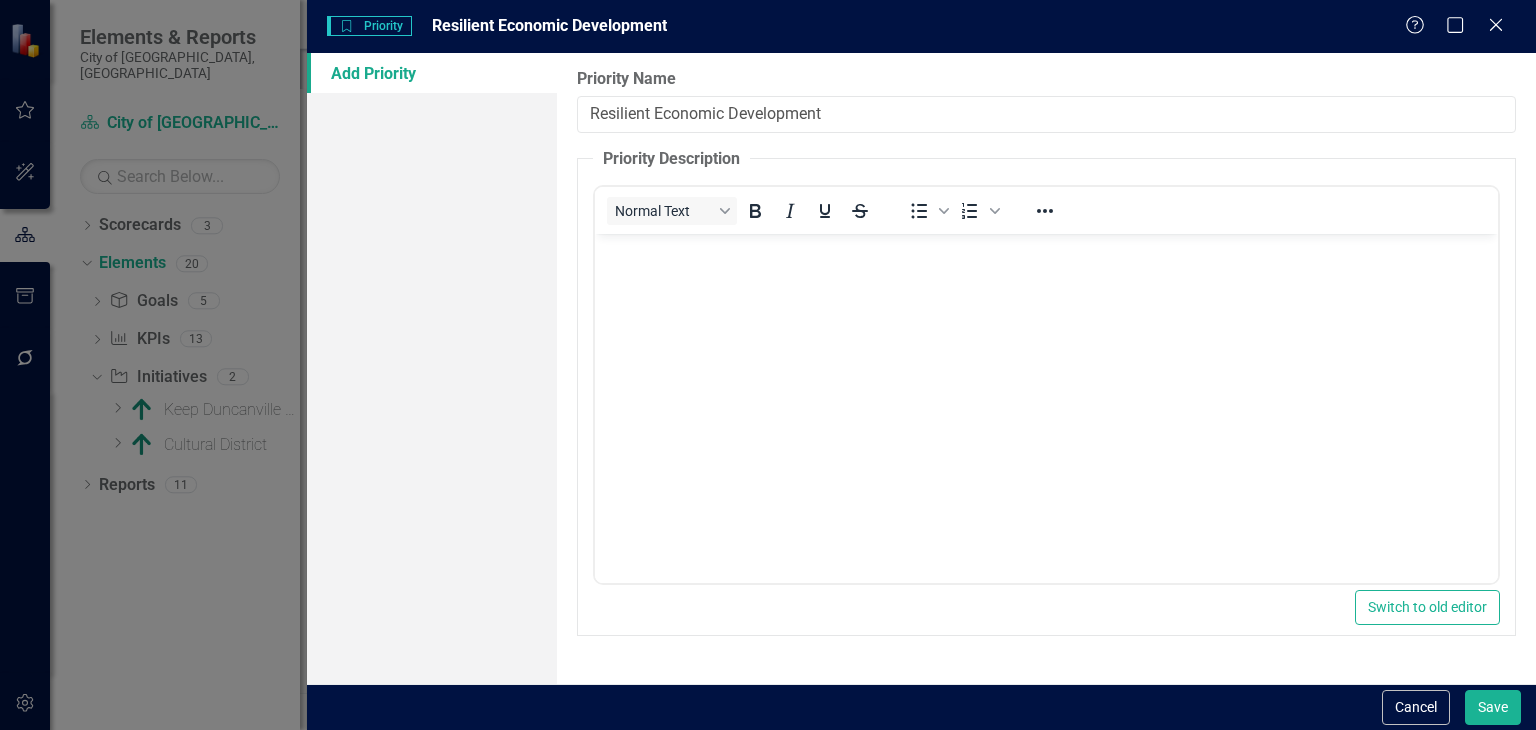 click at bounding box center (1046, 384) 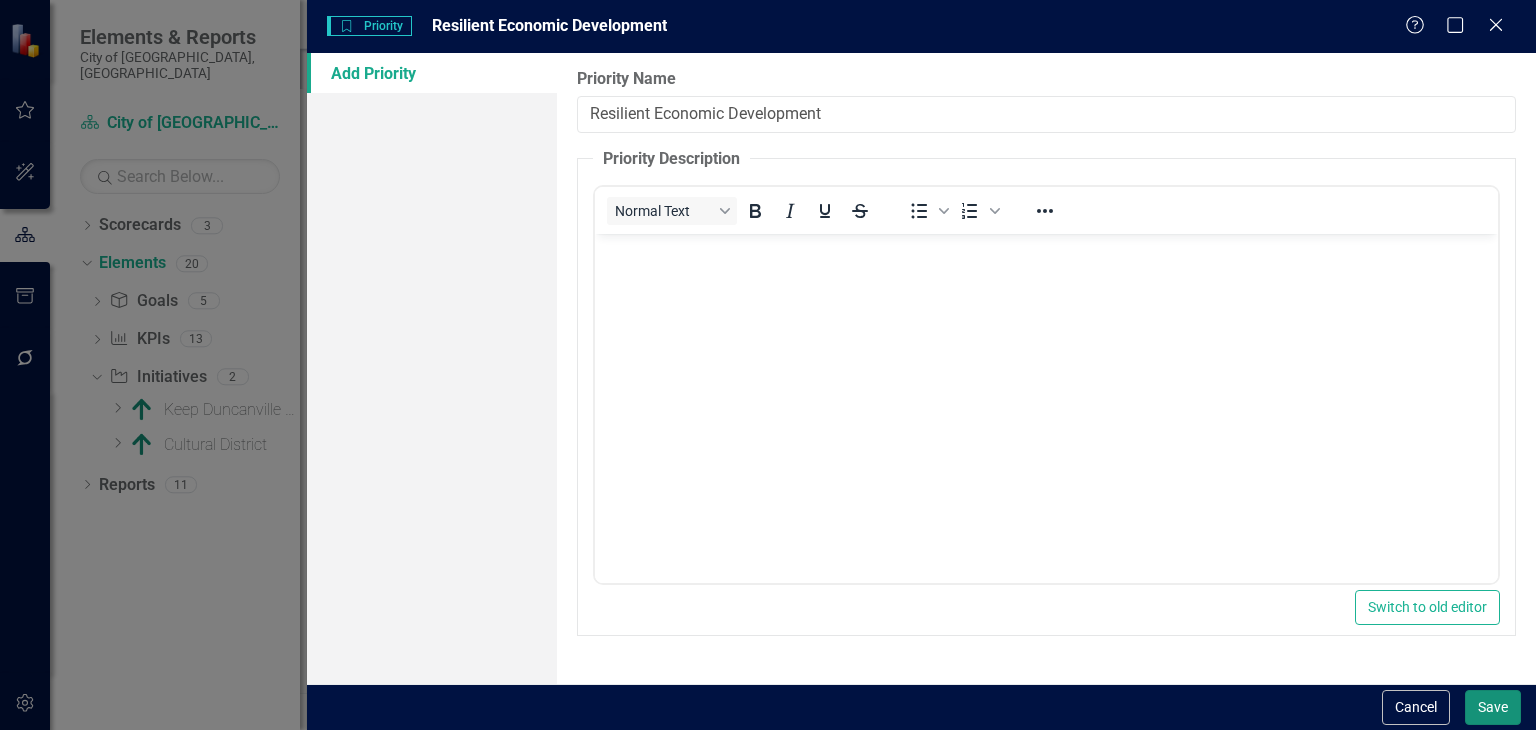 click on "Save" at bounding box center [1493, 707] 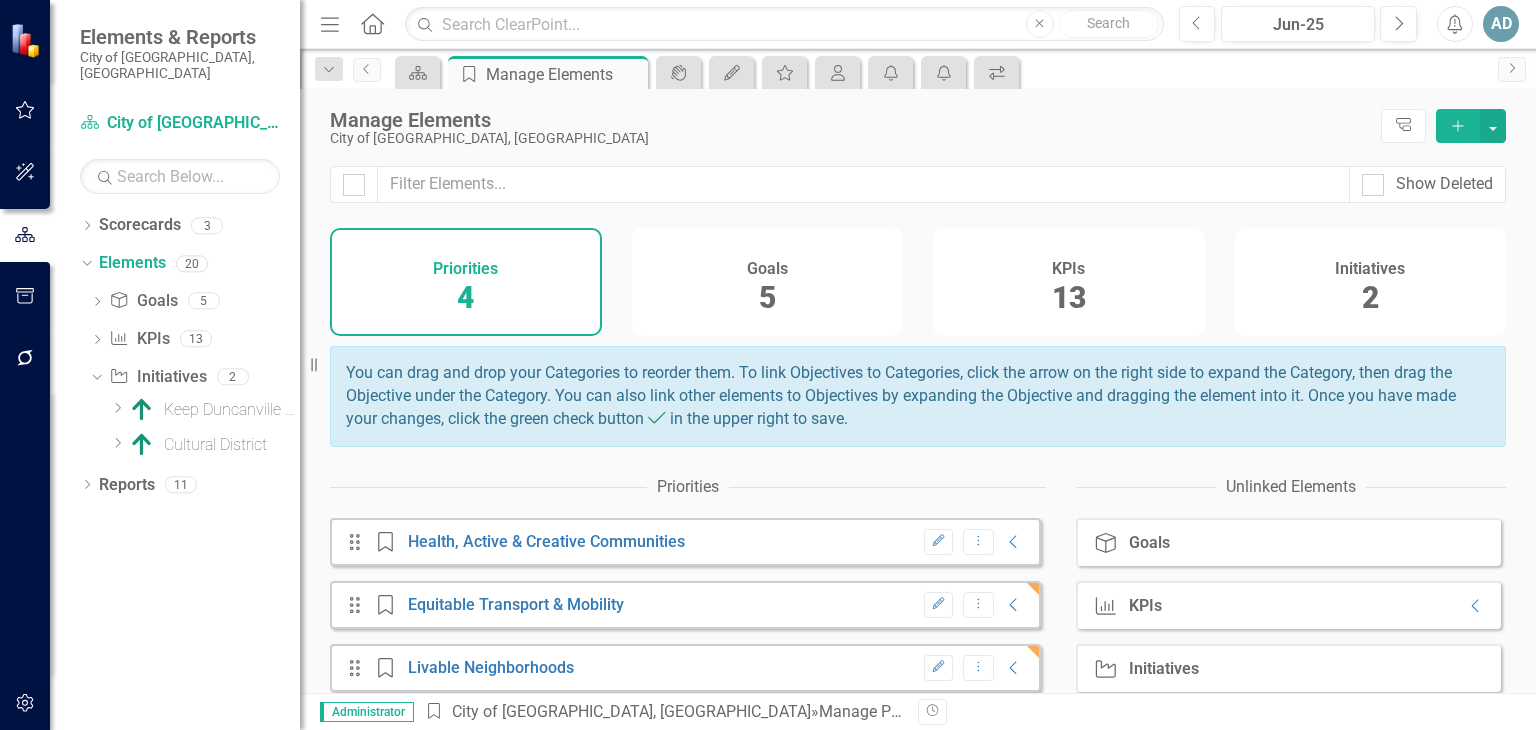 click on "Add" 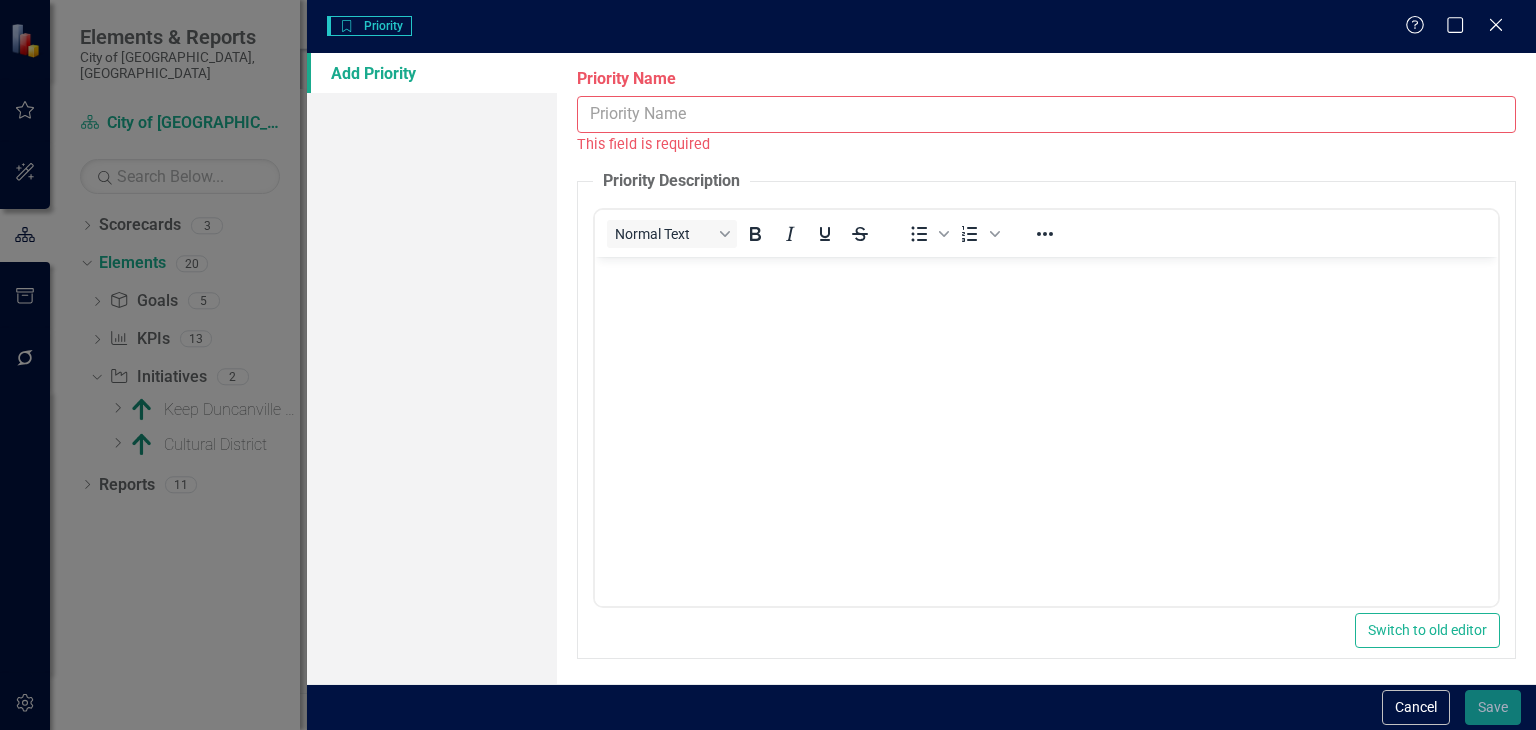scroll, scrollTop: 0, scrollLeft: 0, axis: both 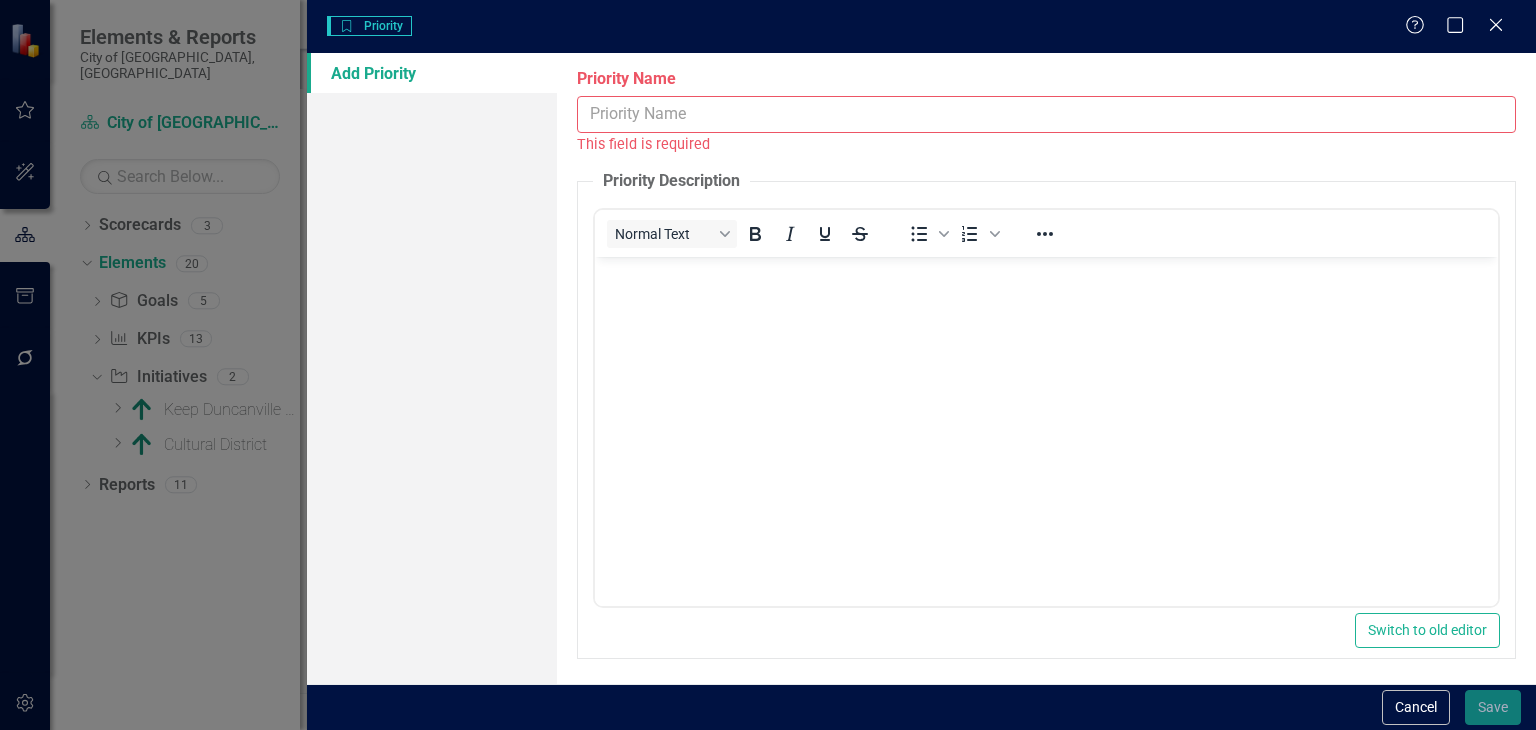 click on "Priority Name" at bounding box center [1046, 114] 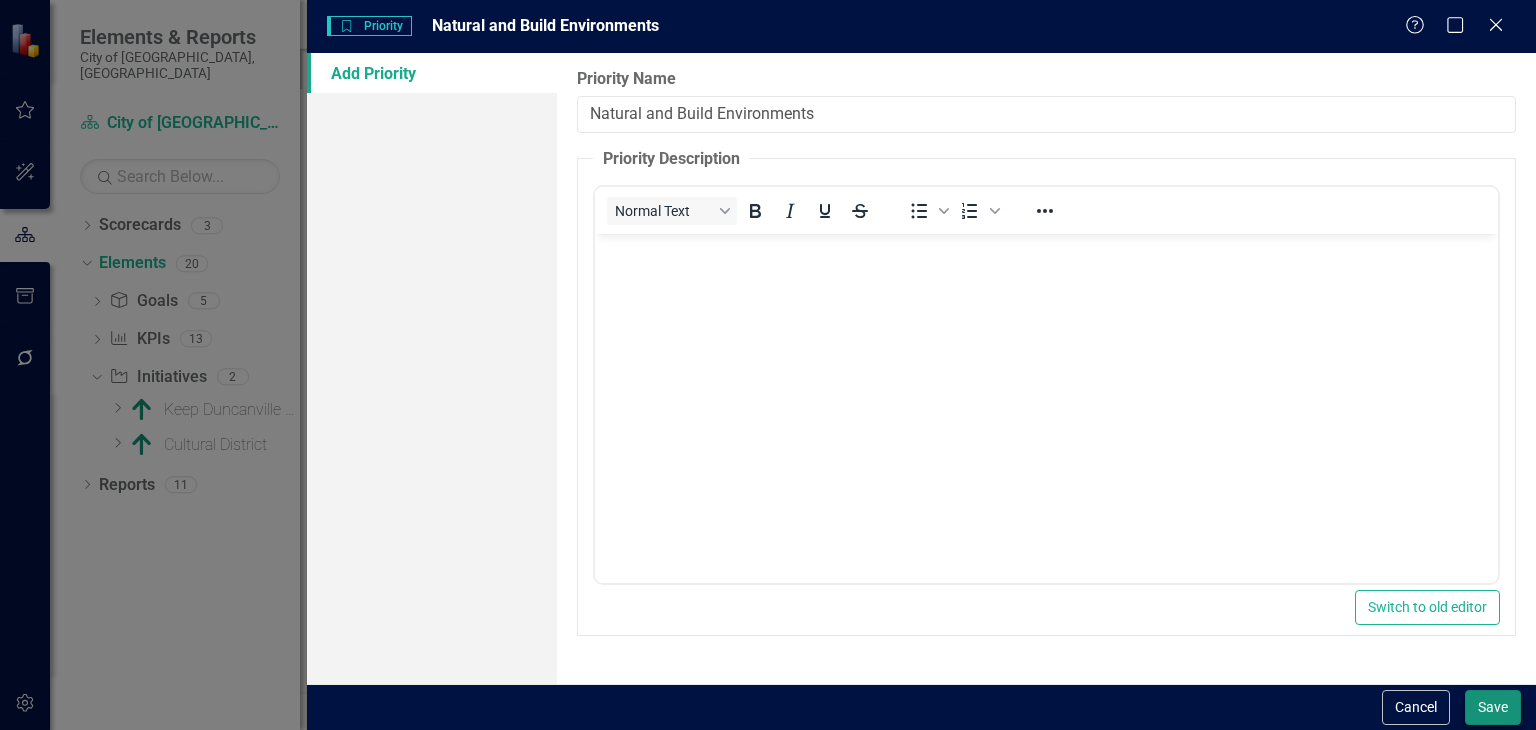 type on "Natural and Build Environments" 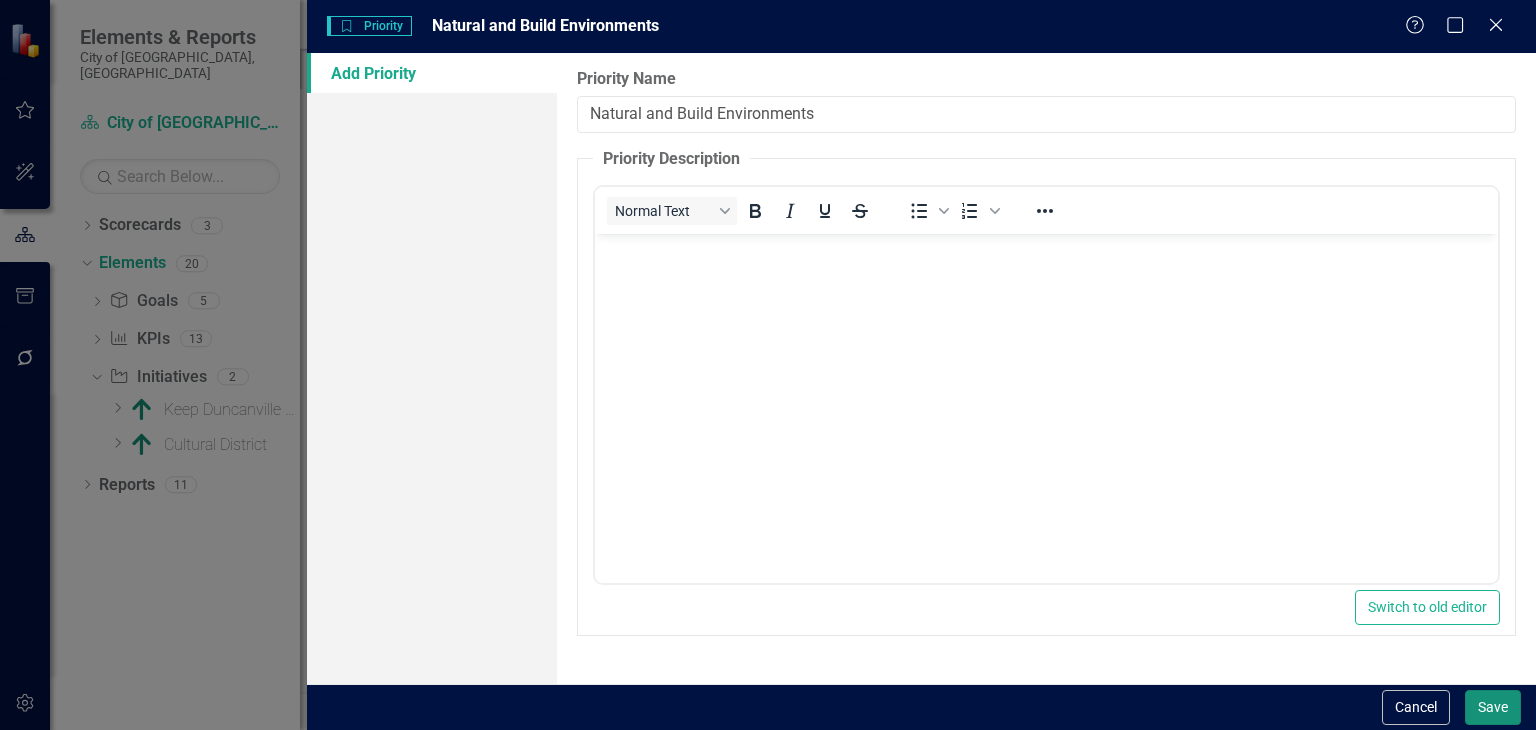click on "Save" at bounding box center [1493, 707] 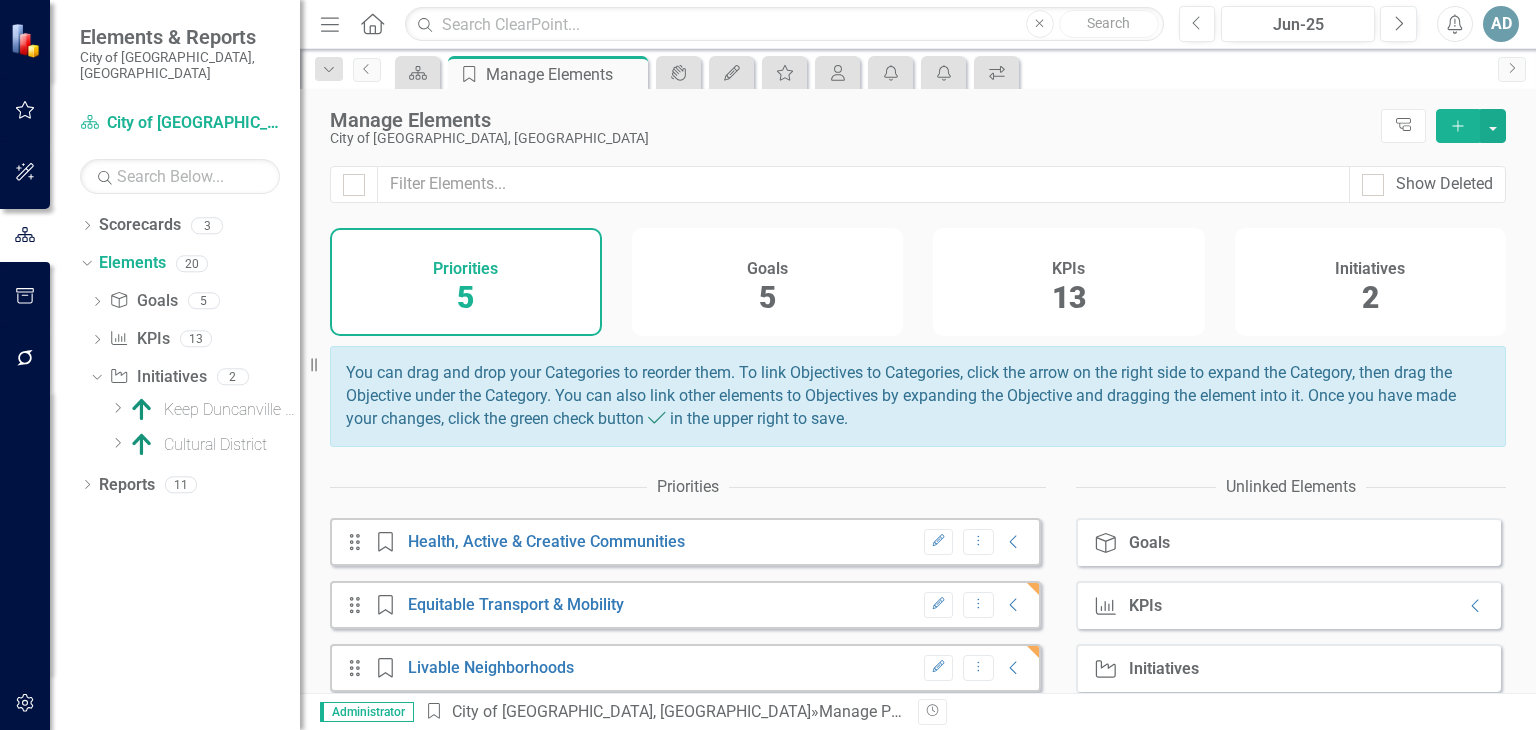 click on "Add" at bounding box center (1458, 126) 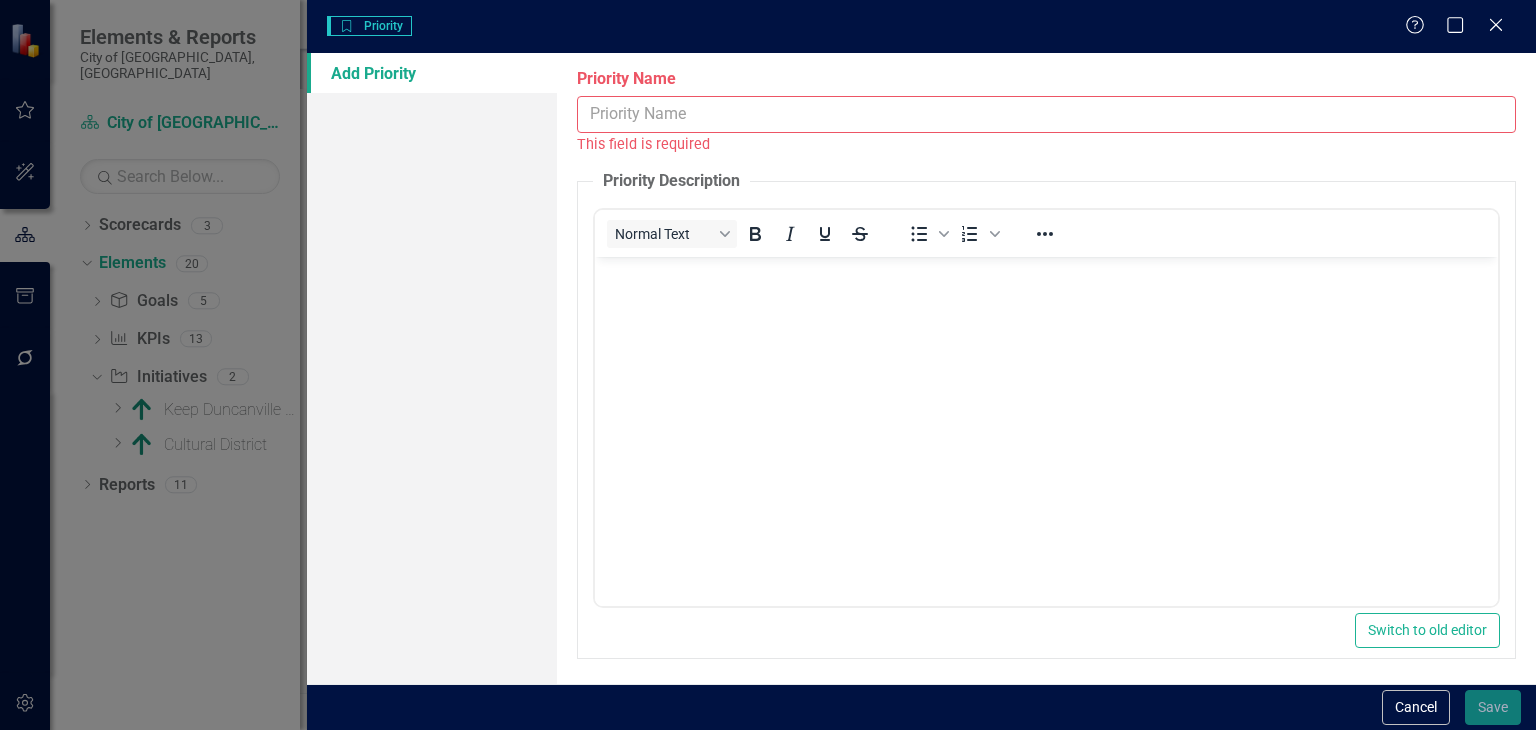 scroll, scrollTop: 0, scrollLeft: 0, axis: both 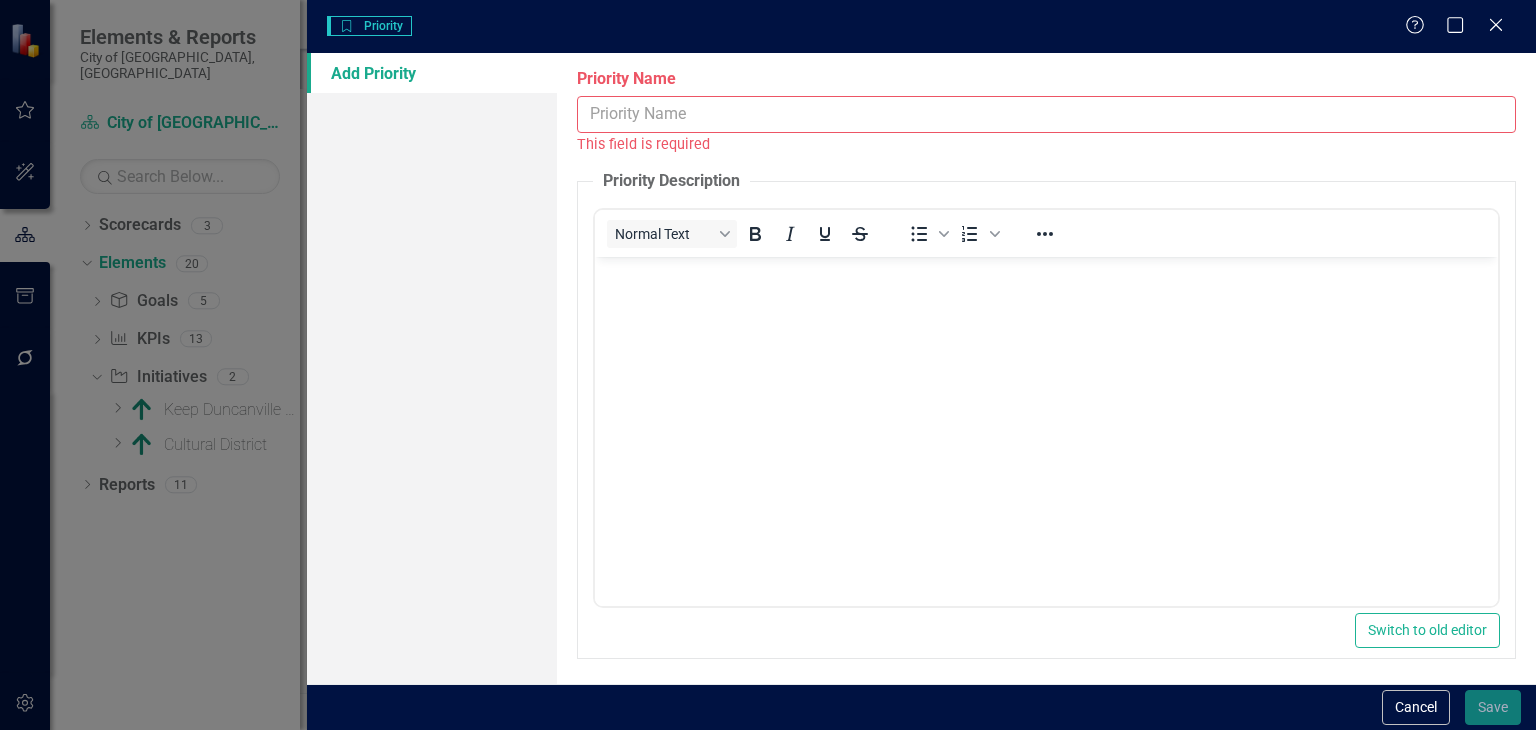 click on "Priority Name" at bounding box center (1046, 114) 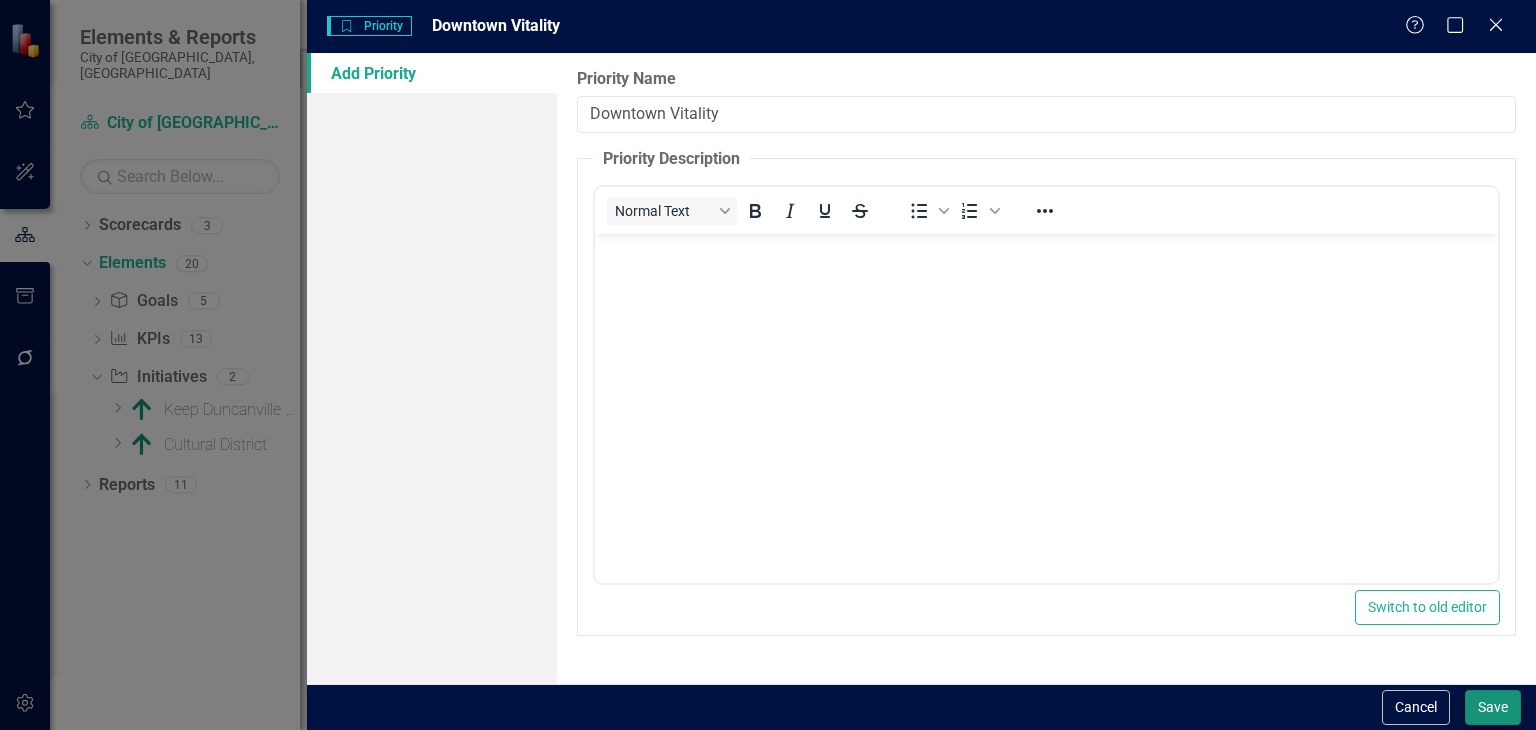 type on "Downtown Vitality" 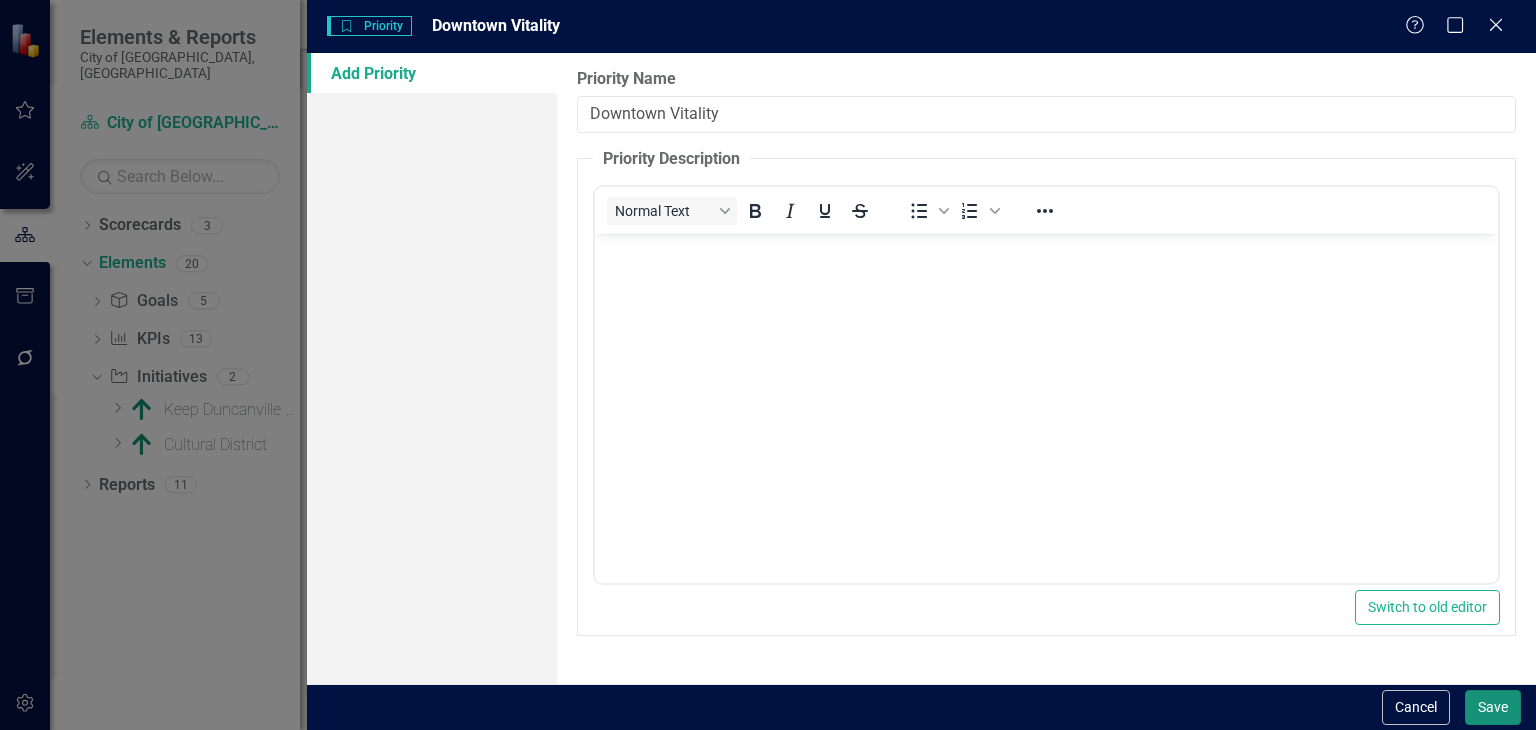 click on "Save" at bounding box center [1493, 707] 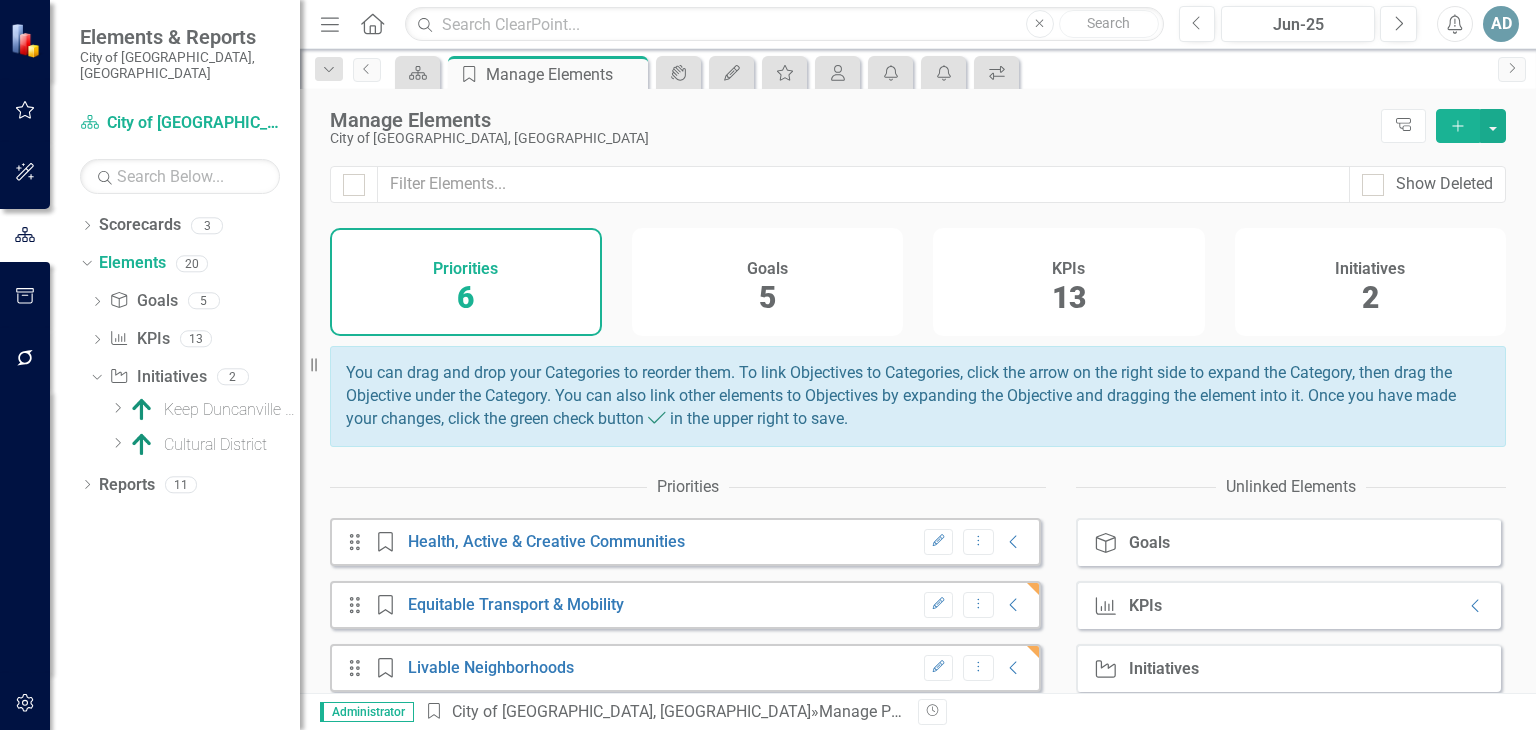 click on "Add" at bounding box center [1458, 126] 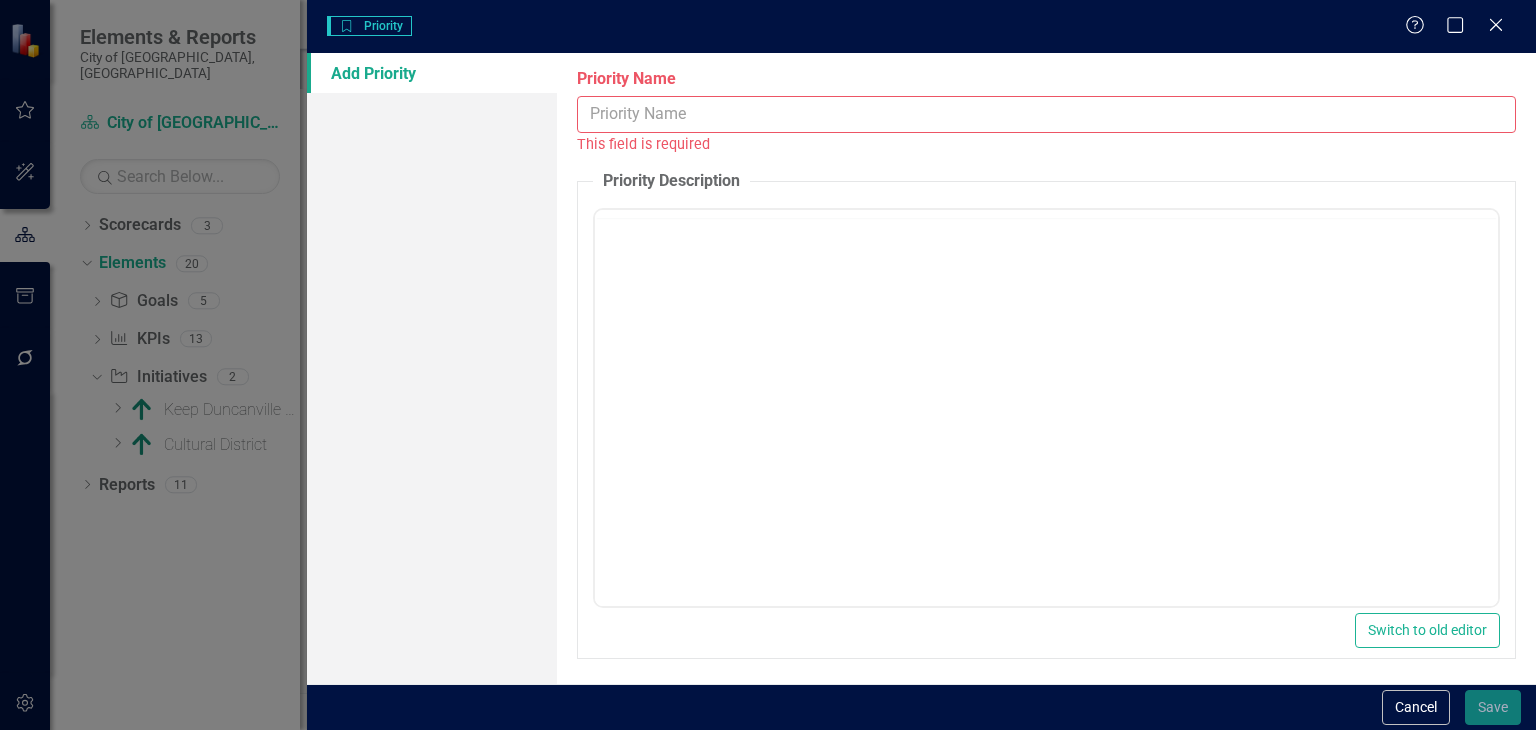 scroll, scrollTop: 0, scrollLeft: 0, axis: both 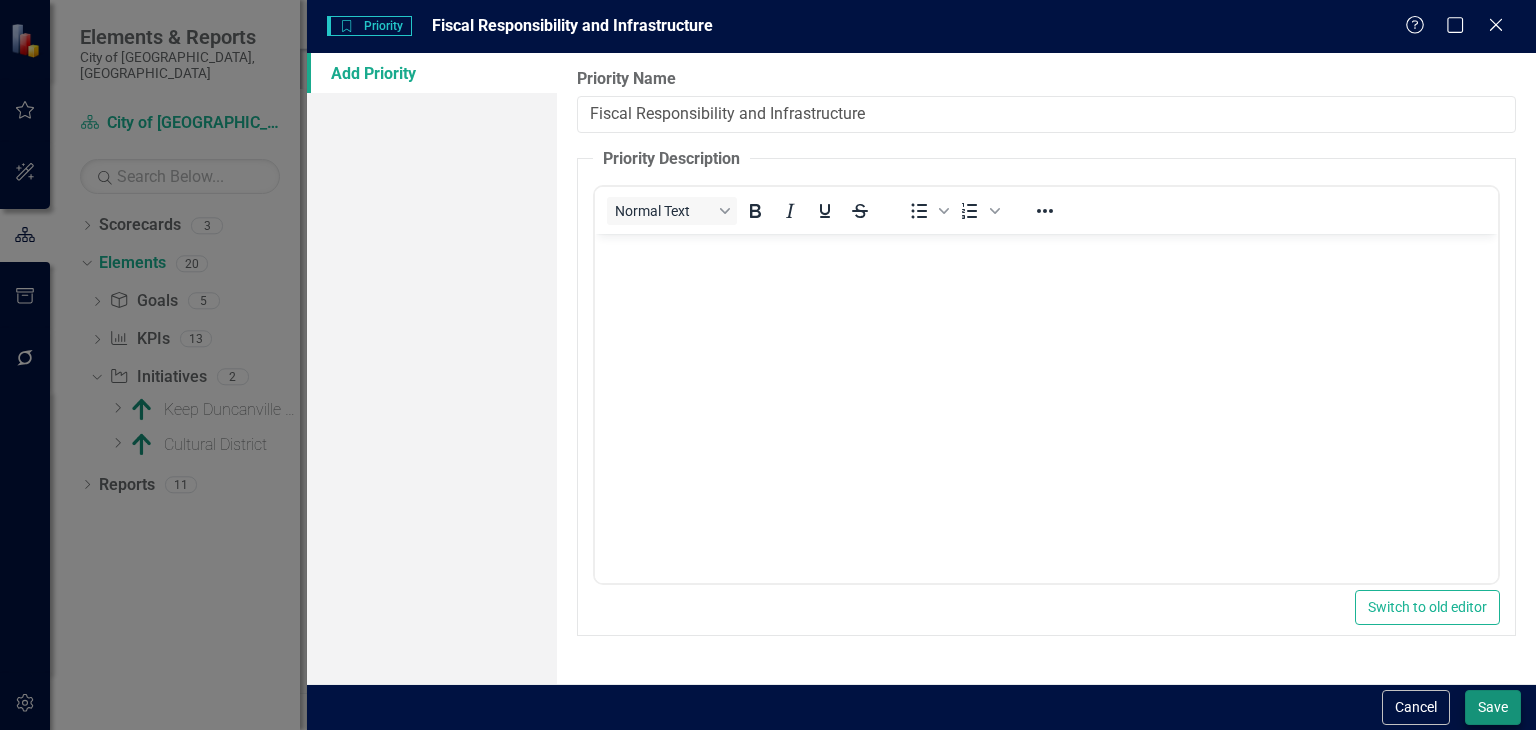 type on "Fiscal Responsibility and Infrastructure" 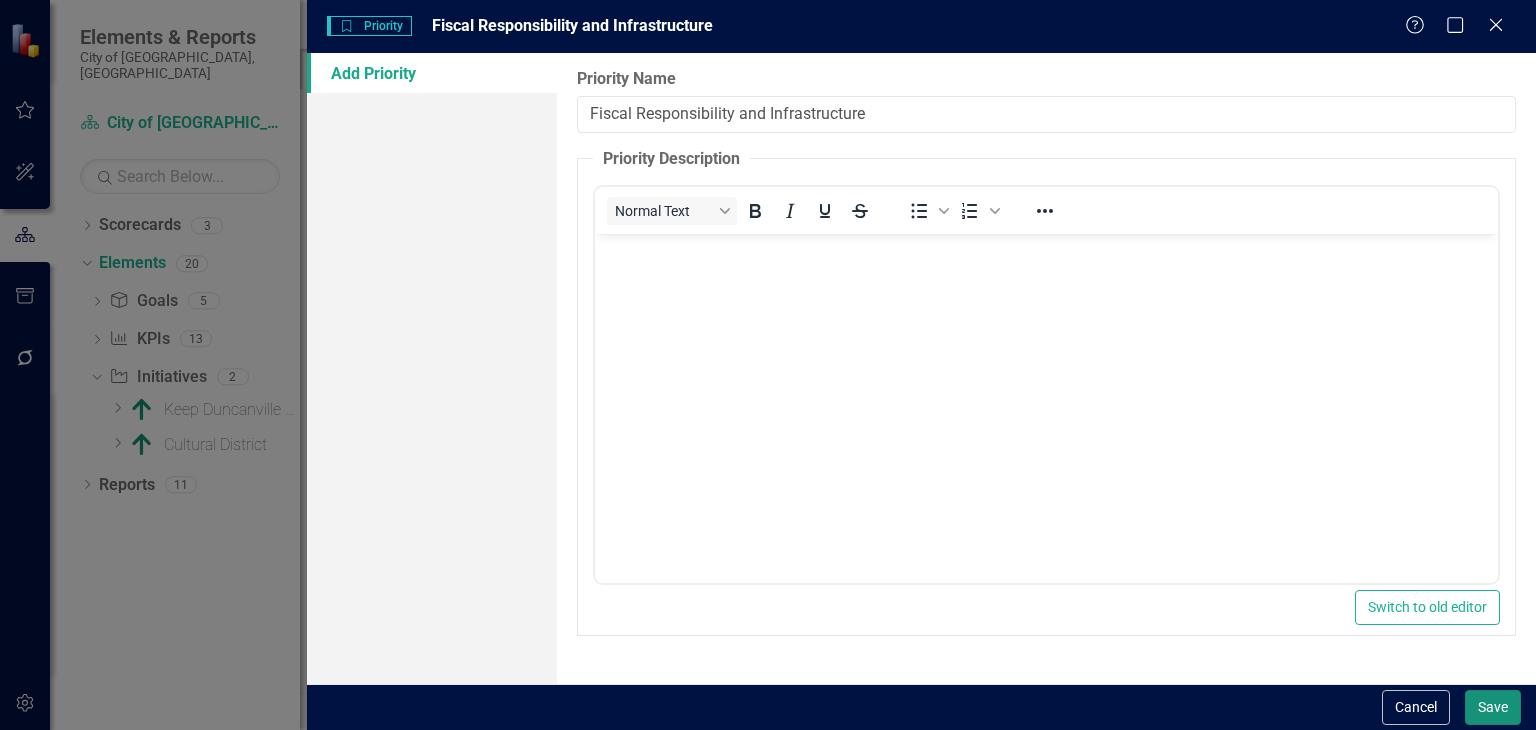 click on "Save" at bounding box center [1493, 707] 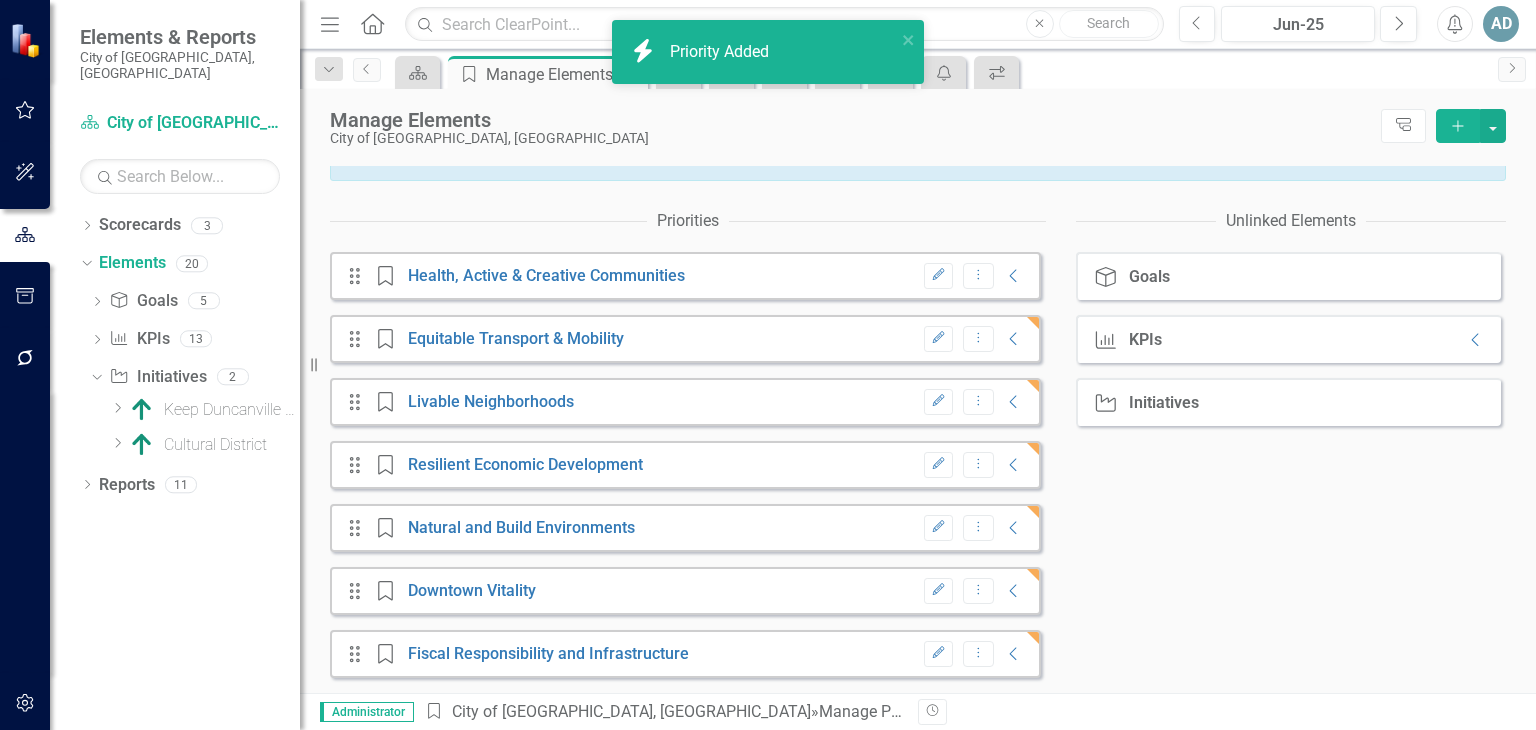 scroll, scrollTop: 279, scrollLeft: 0, axis: vertical 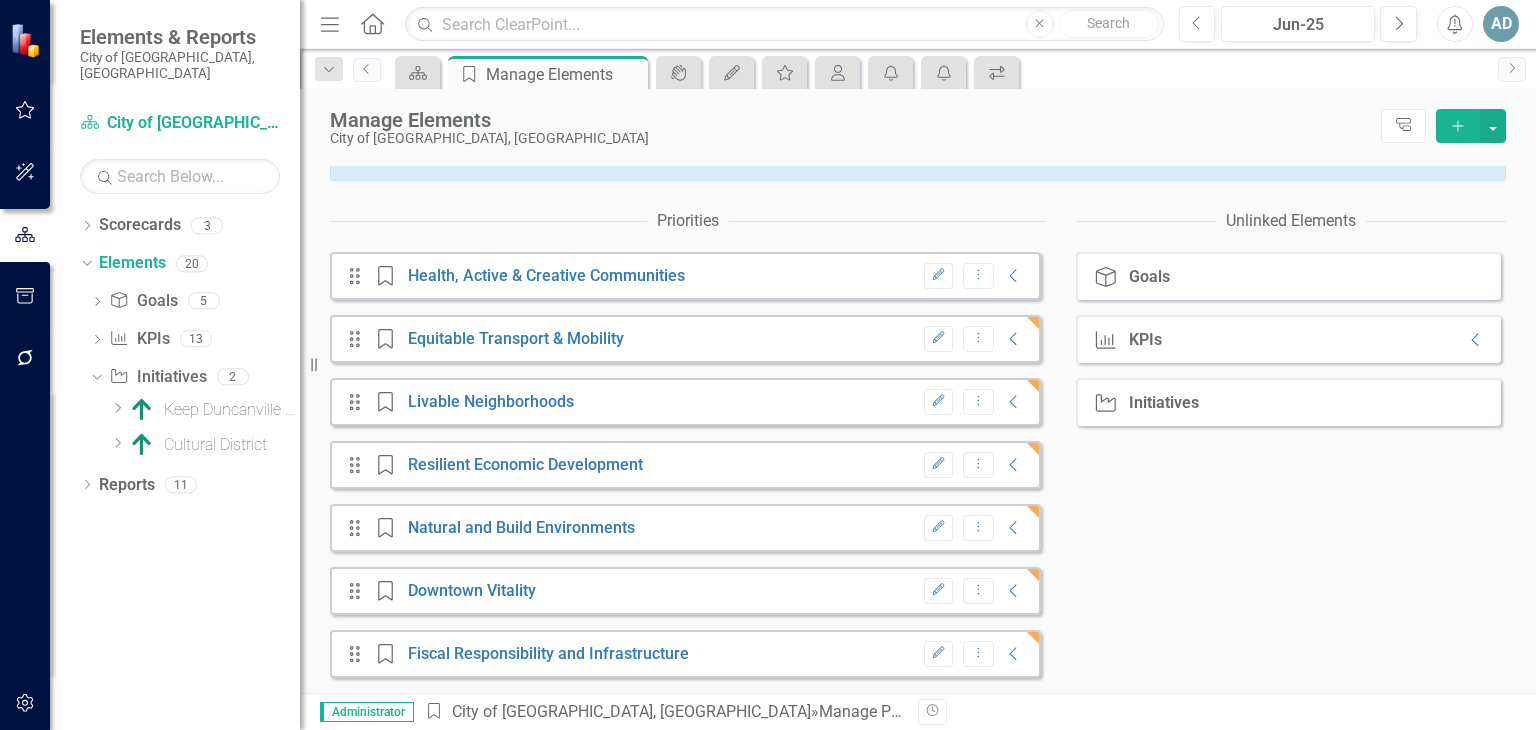 click on "Goals" at bounding box center [1149, 277] 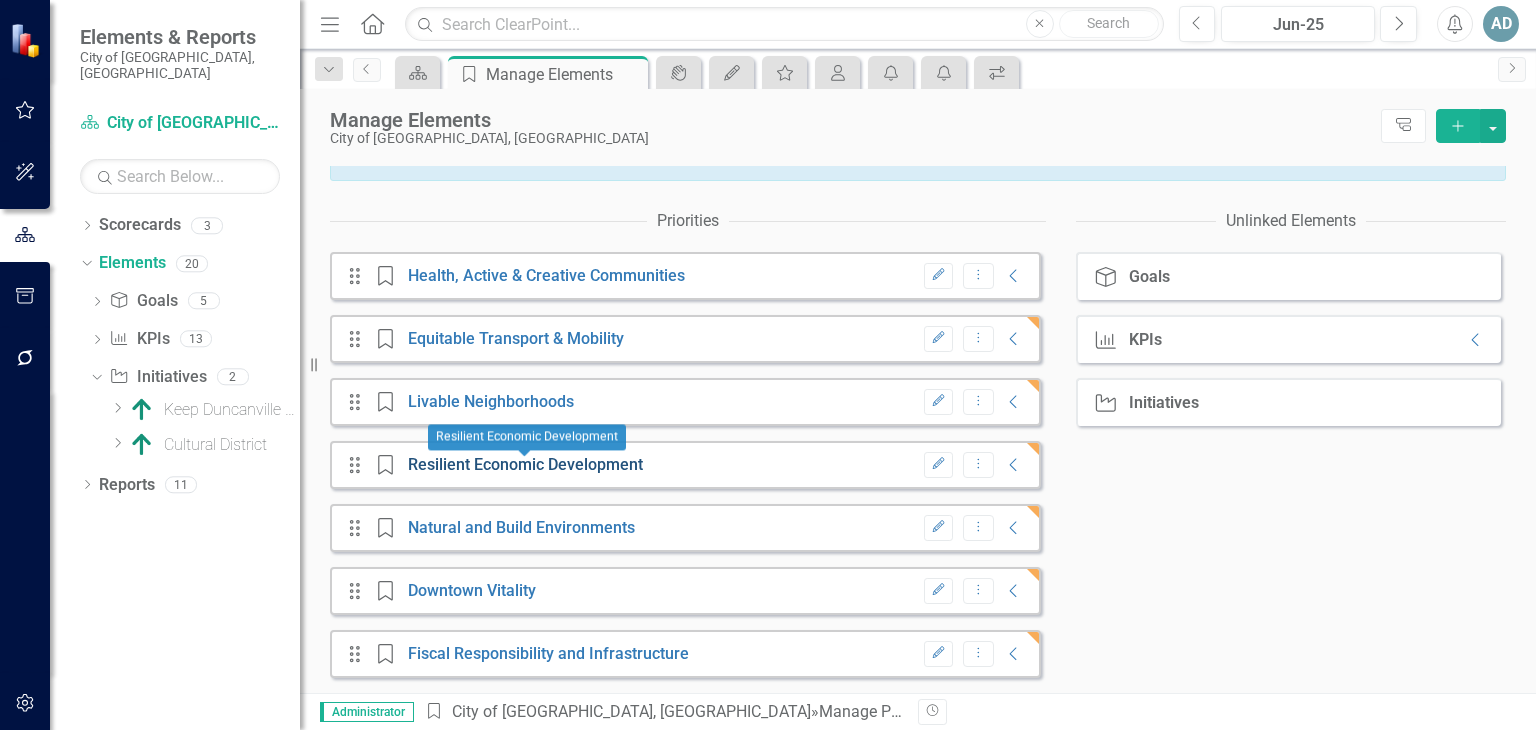 click on "Resilient Economic Development" at bounding box center (525, 464) 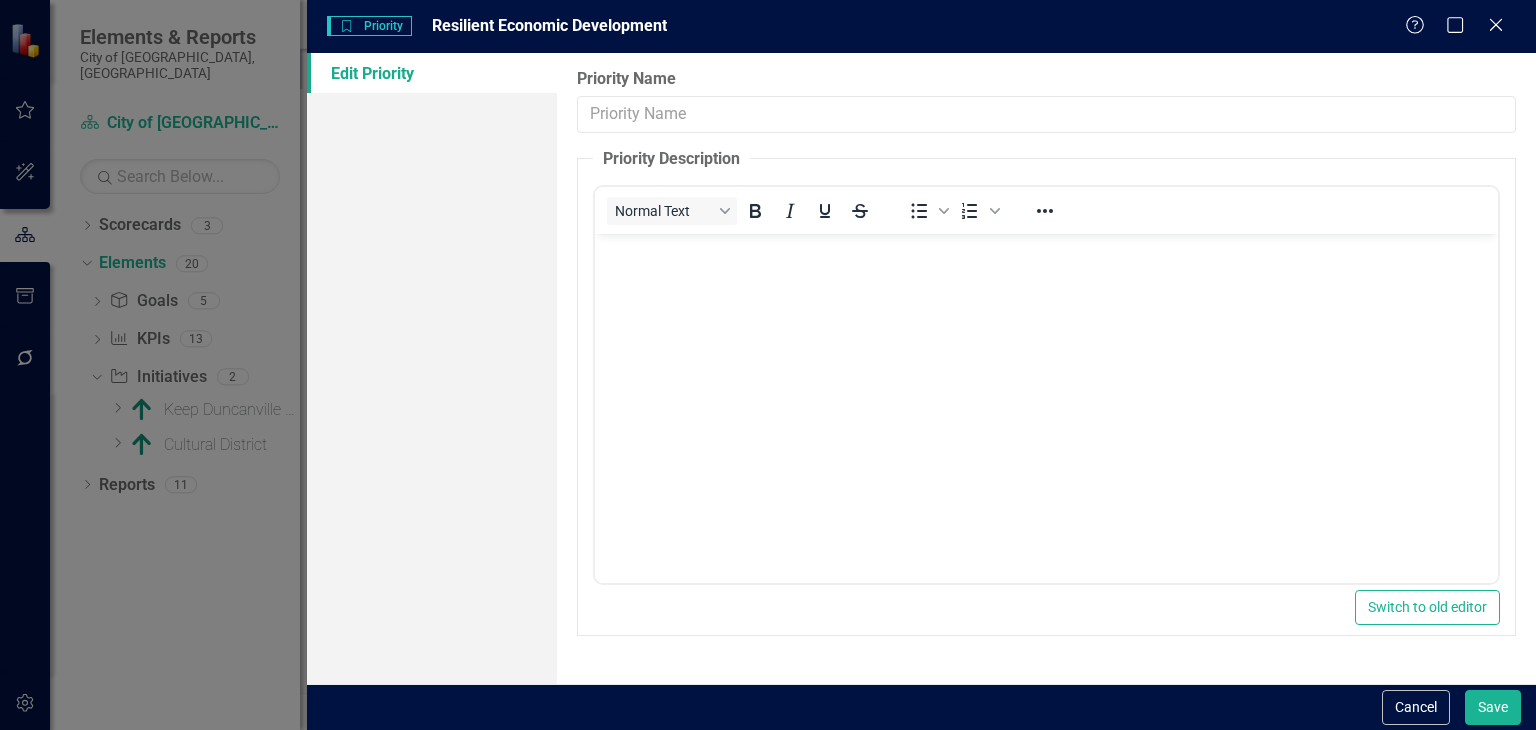type on "Resilient Economic Development" 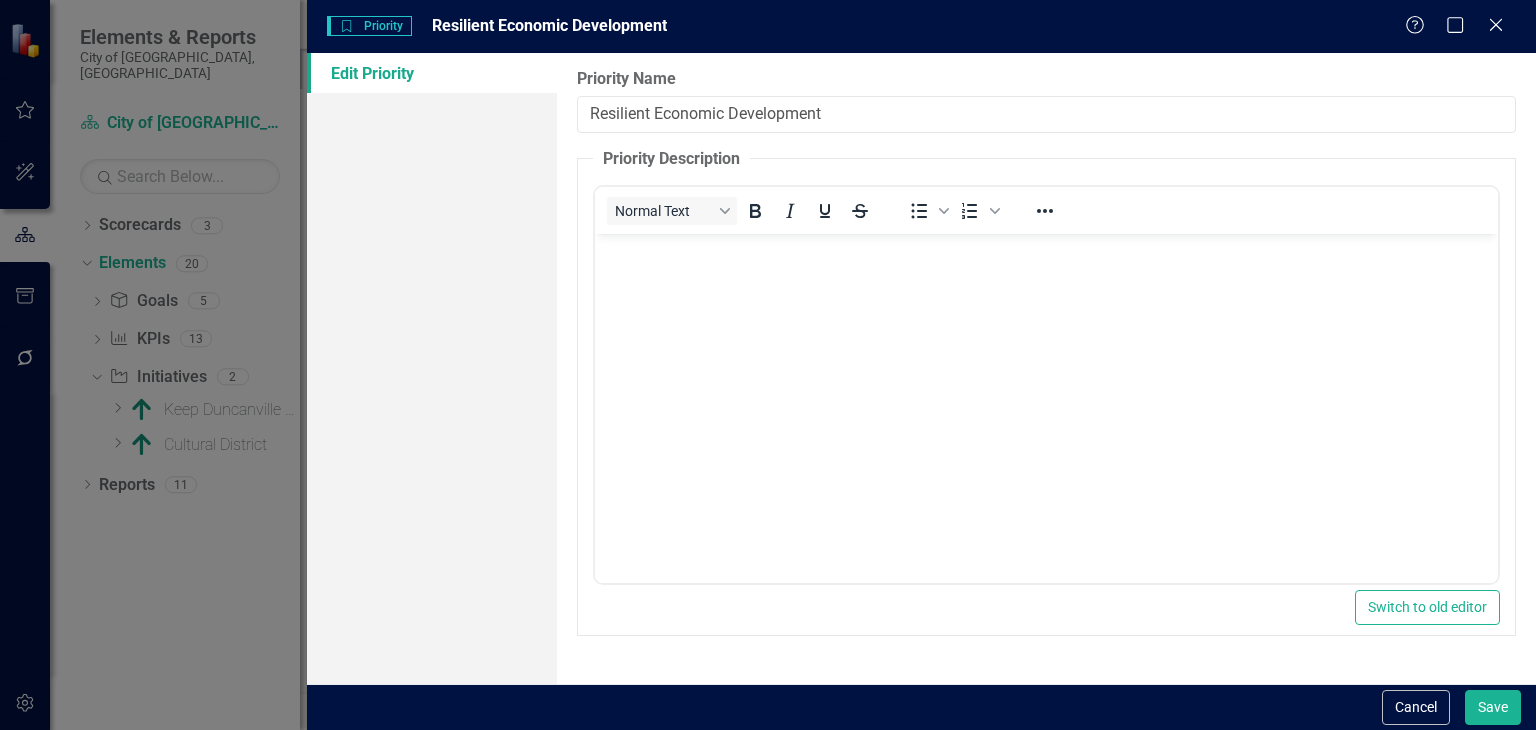 scroll, scrollTop: 0, scrollLeft: 0, axis: both 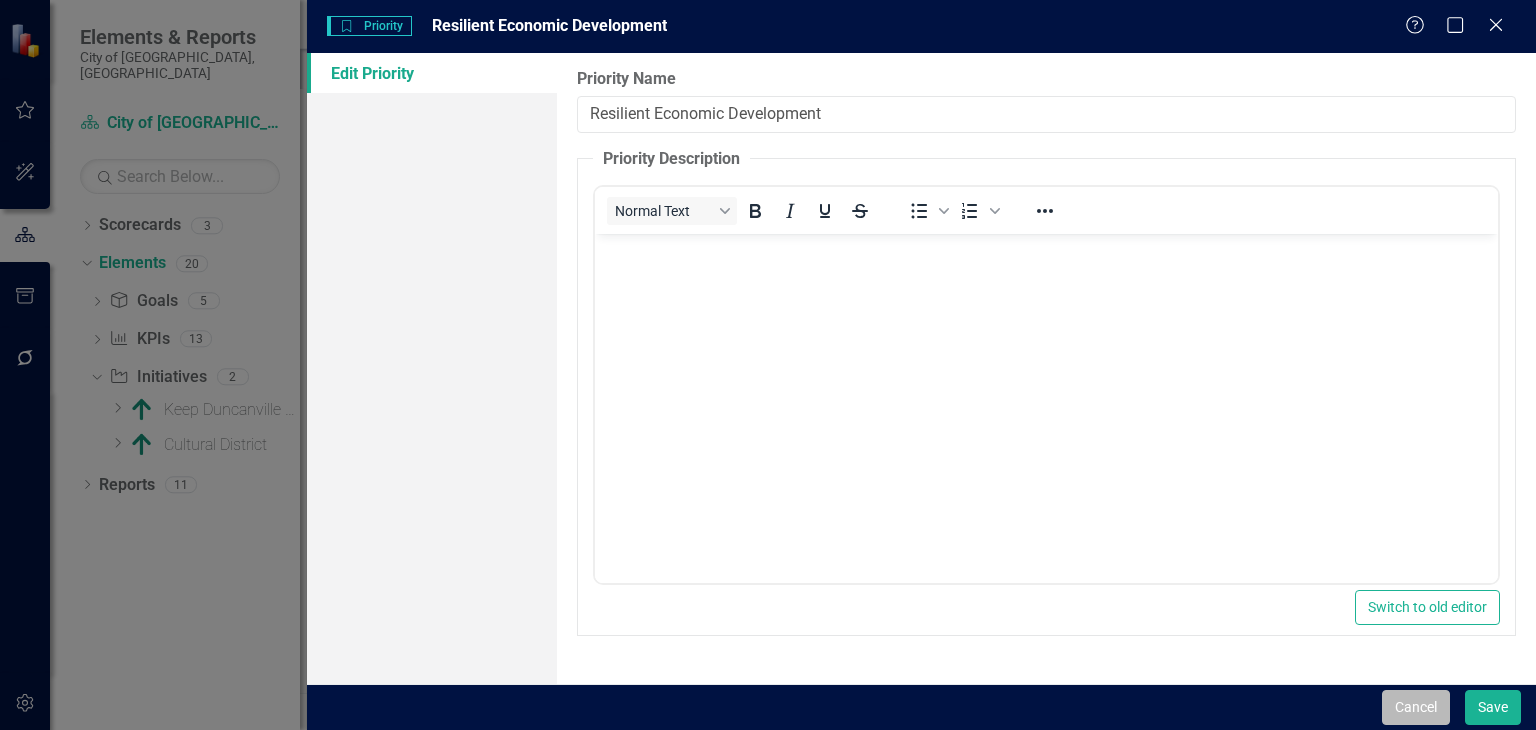 click on "Cancel" at bounding box center [1416, 707] 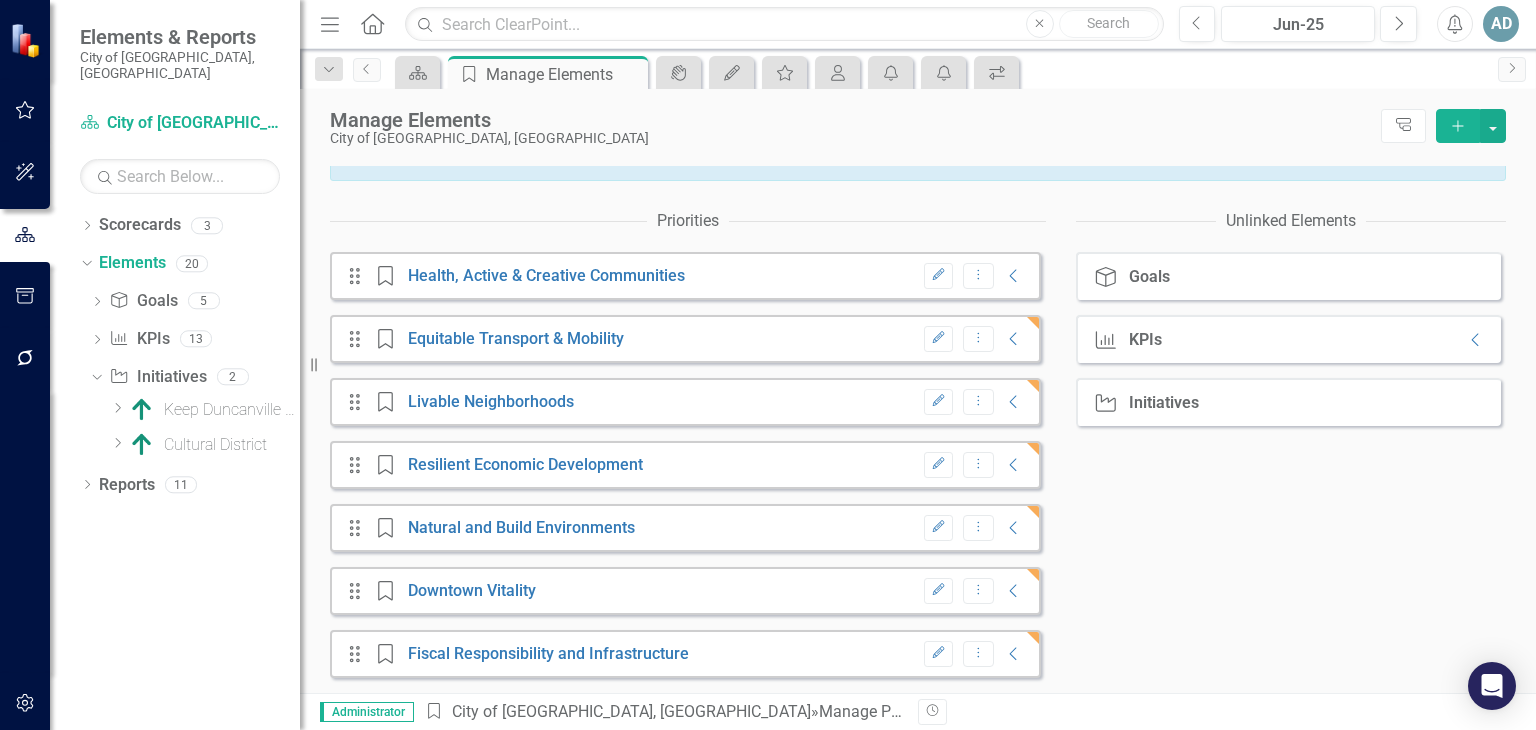 click on "Goals" at bounding box center [1149, 277] 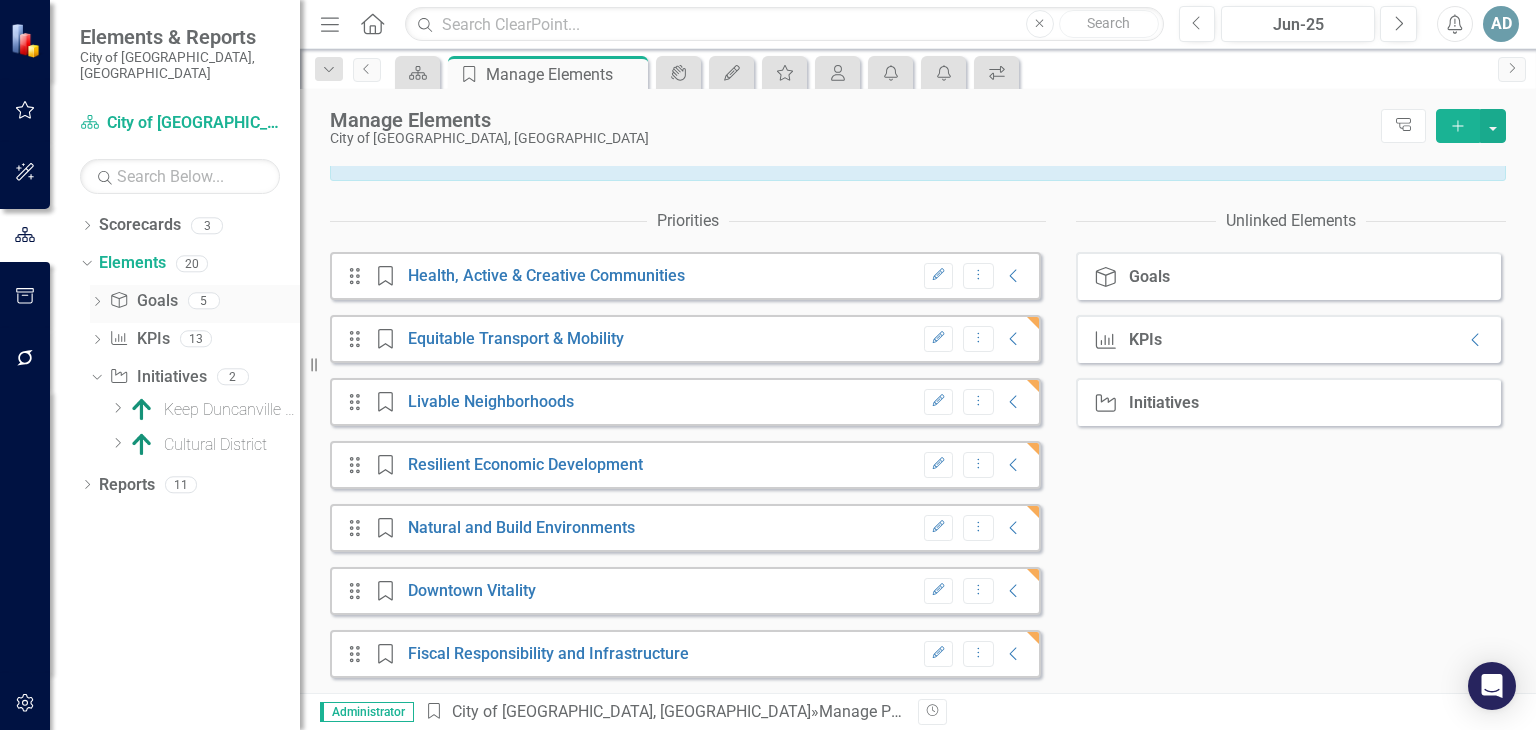 click on "Dropdown" 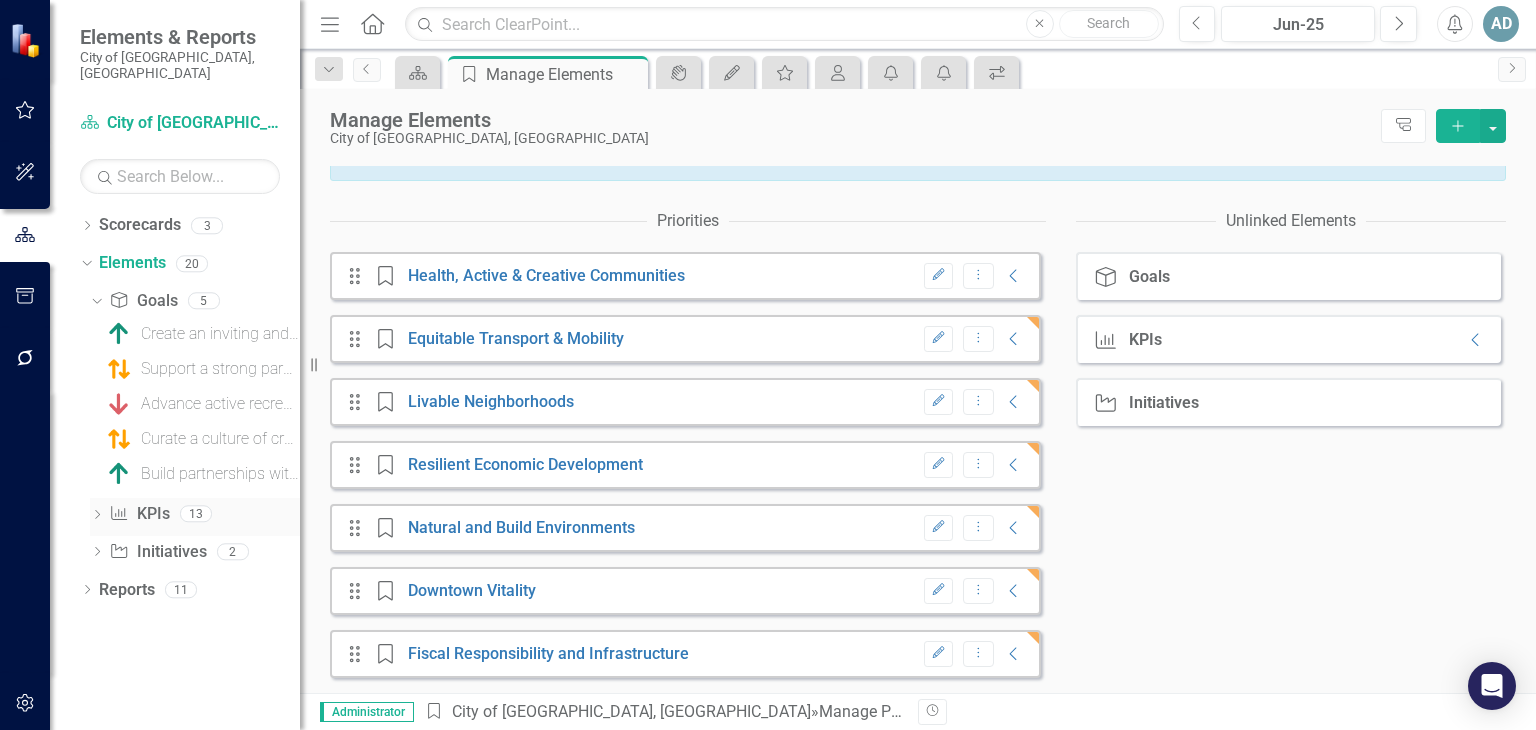 click on "Dropdown" 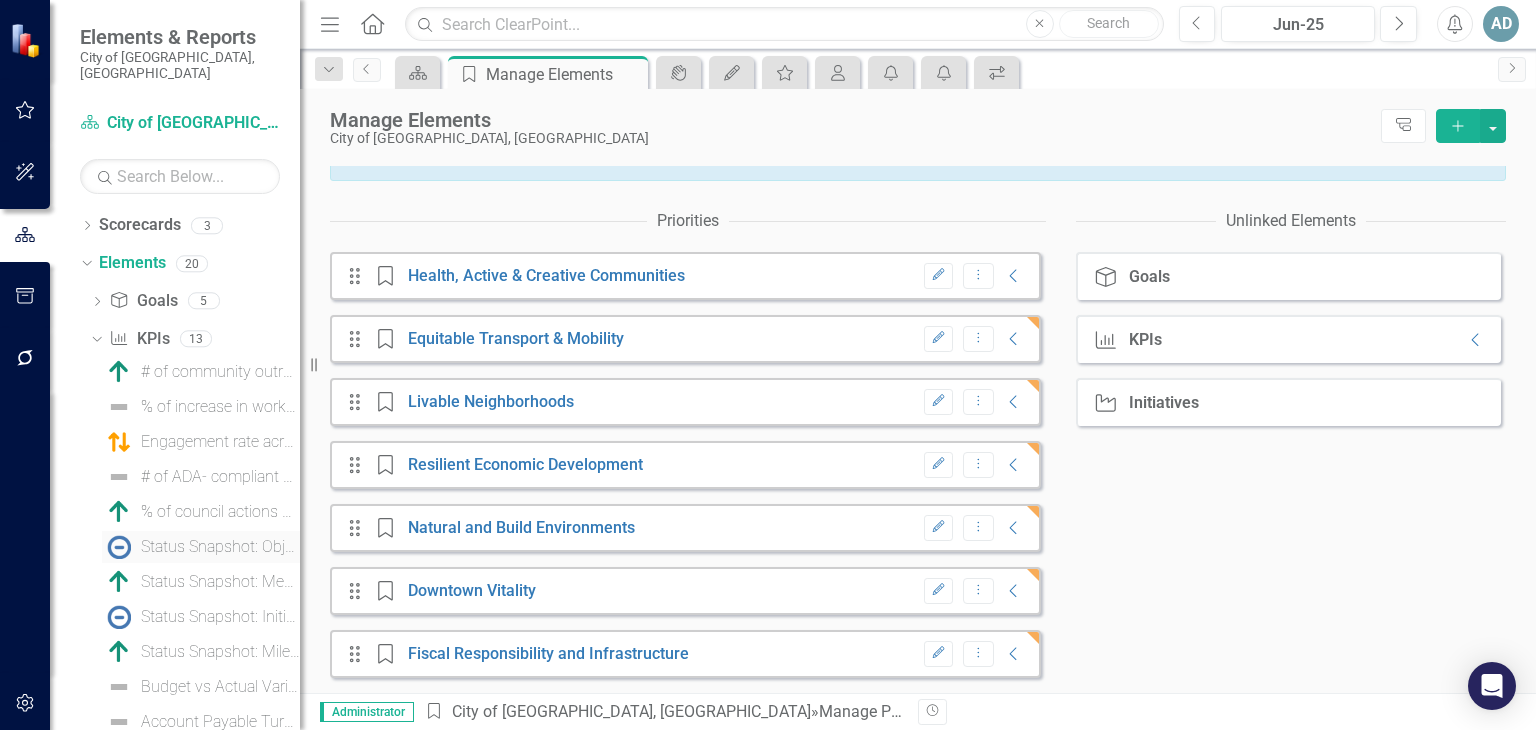 scroll, scrollTop: 144, scrollLeft: 0, axis: vertical 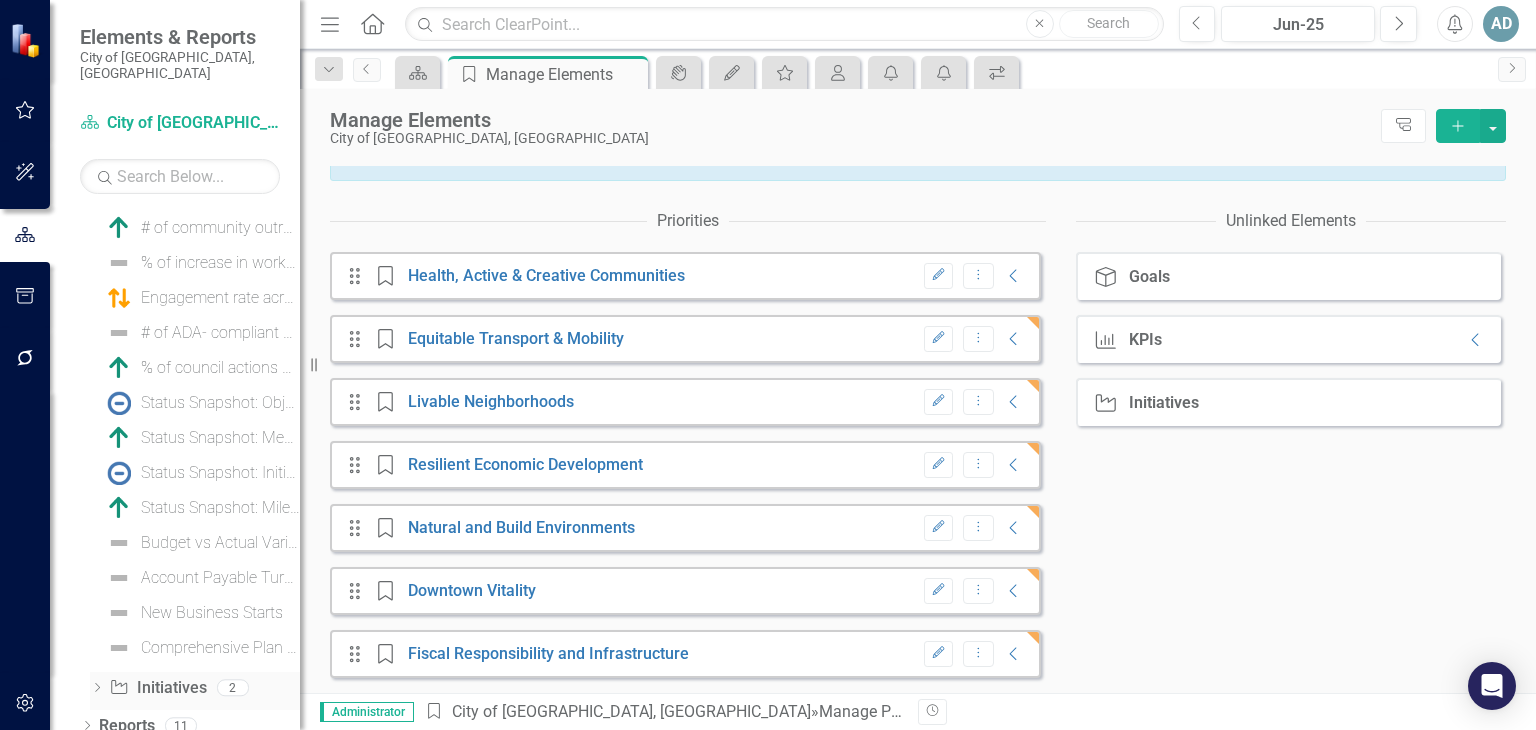 click 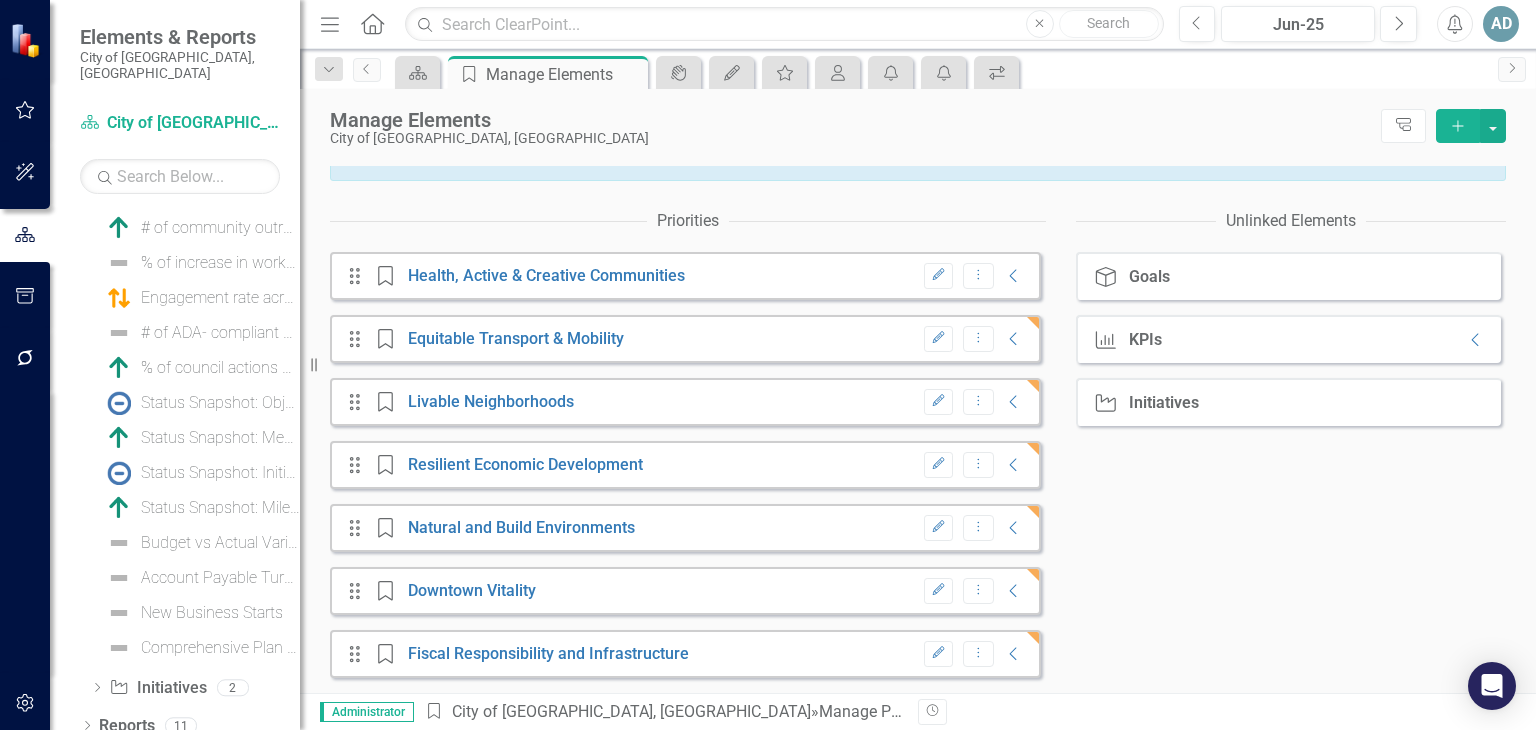 scroll, scrollTop: 0, scrollLeft: 0, axis: both 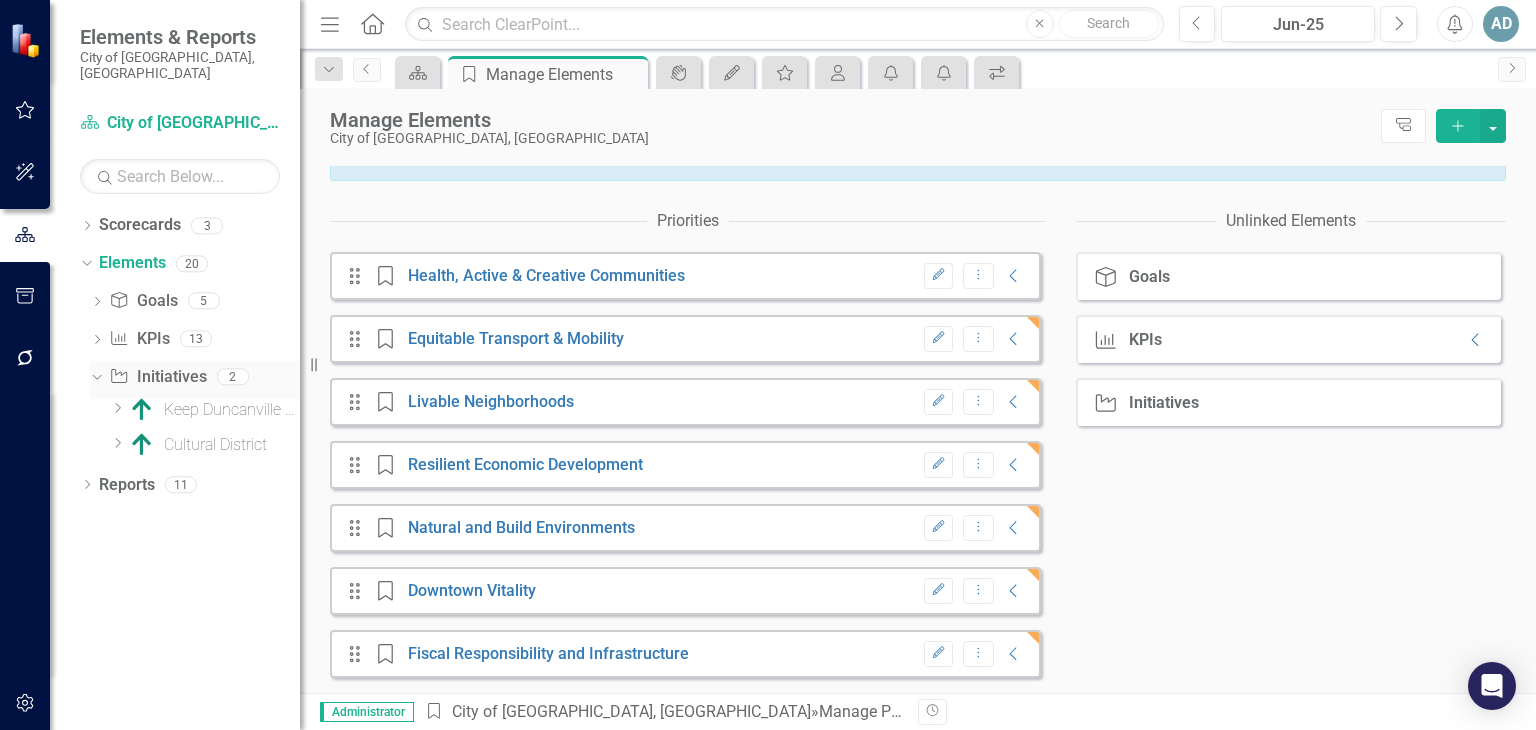 click on "Initiative Initiatives 2" at bounding box center [204, 380] 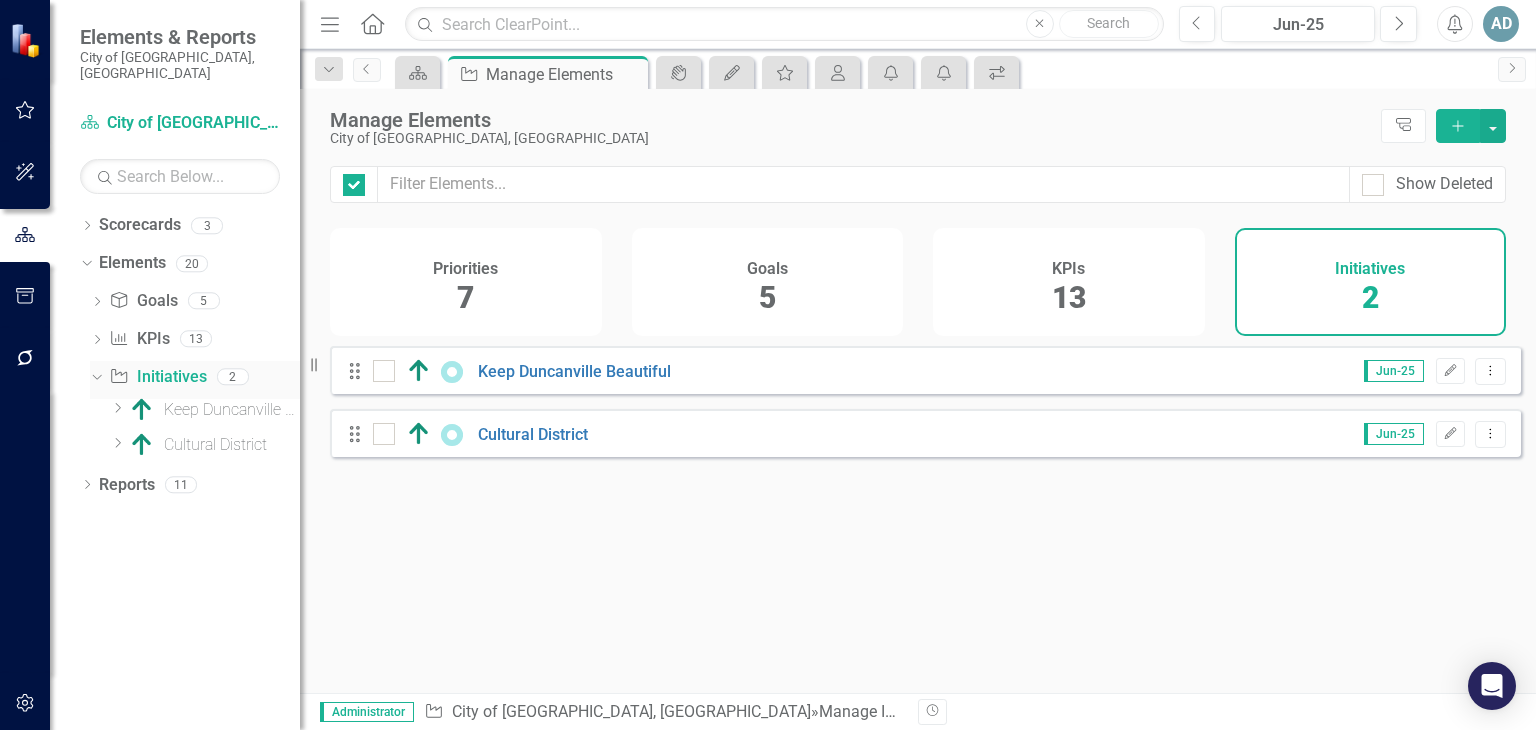 checkbox on "false" 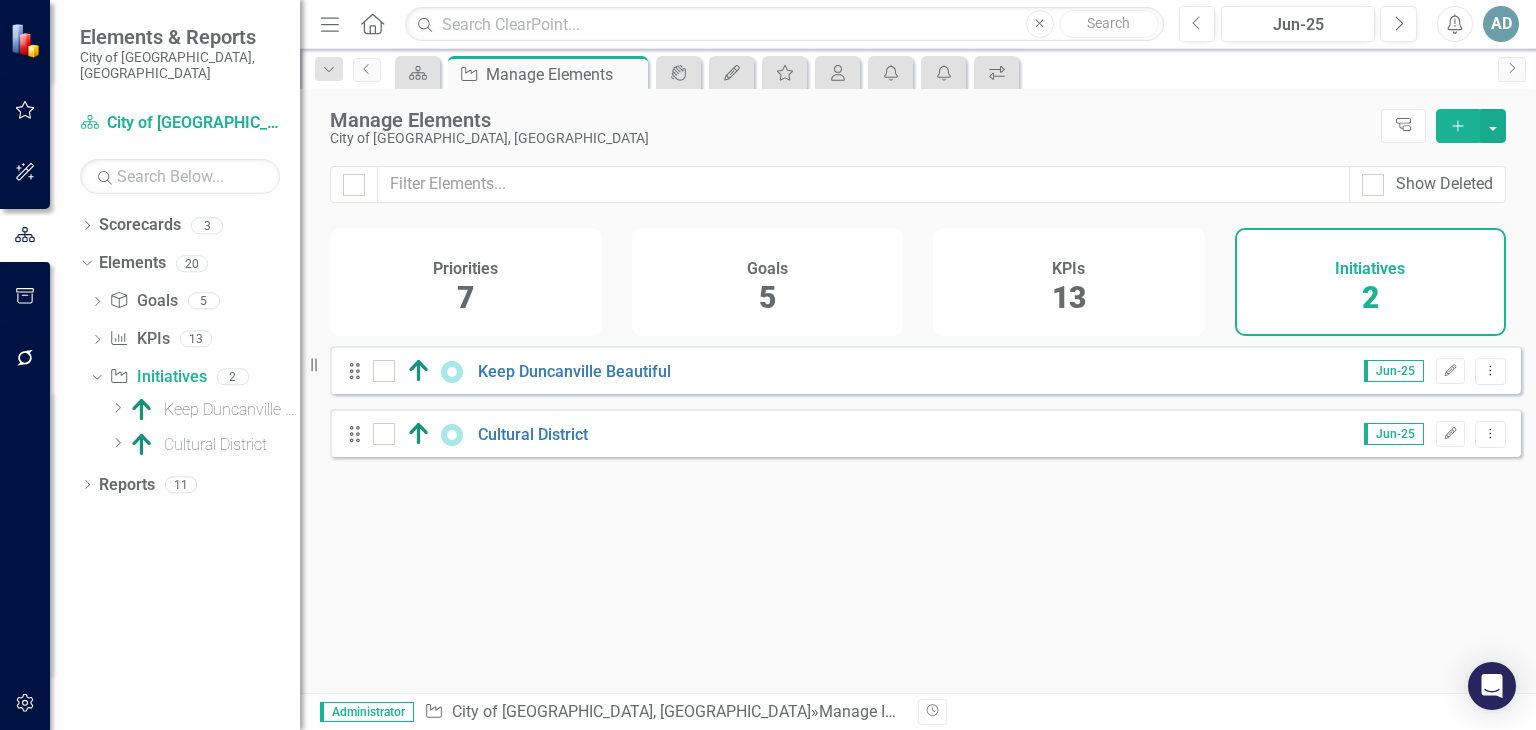 click on "Add" 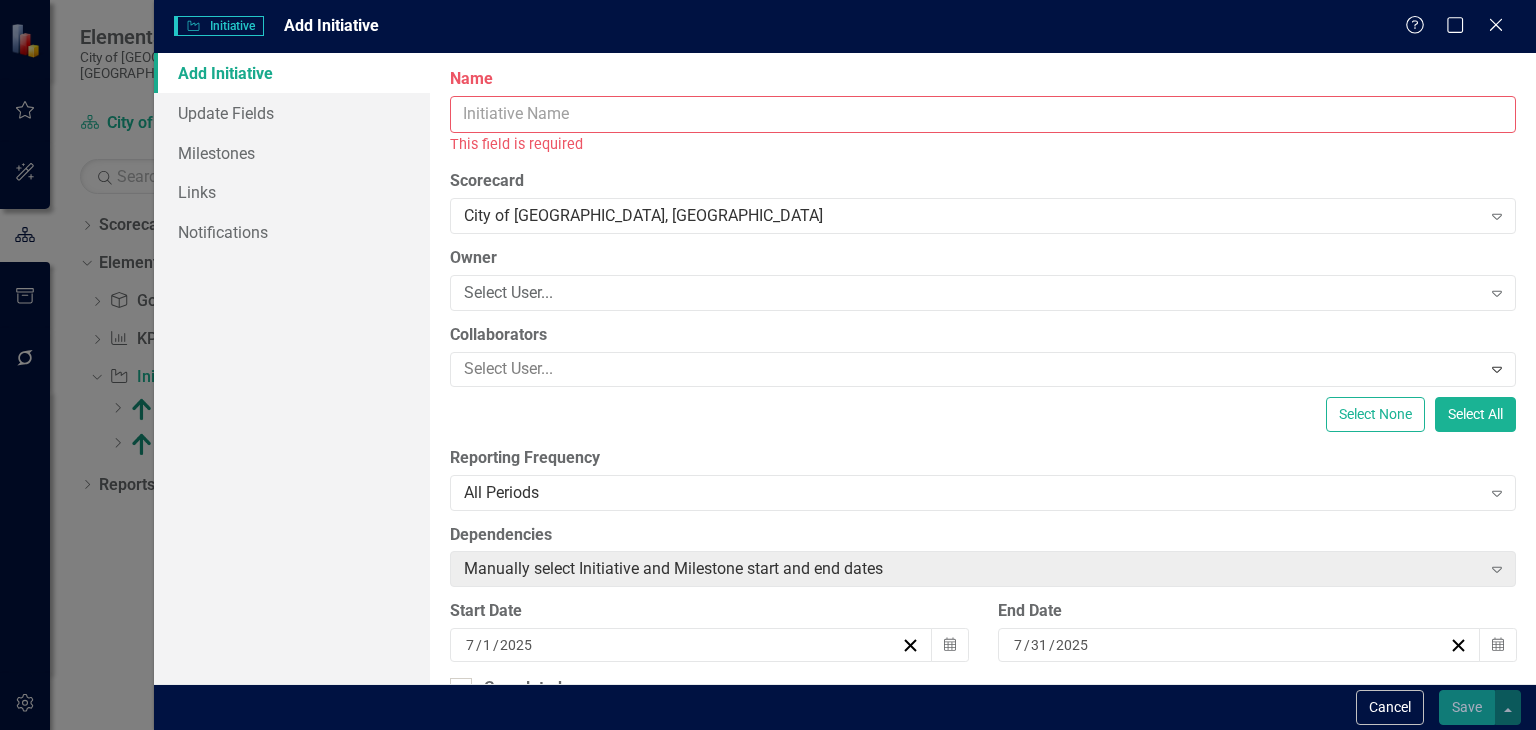 click on "Name" at bounding box center [983, 114] 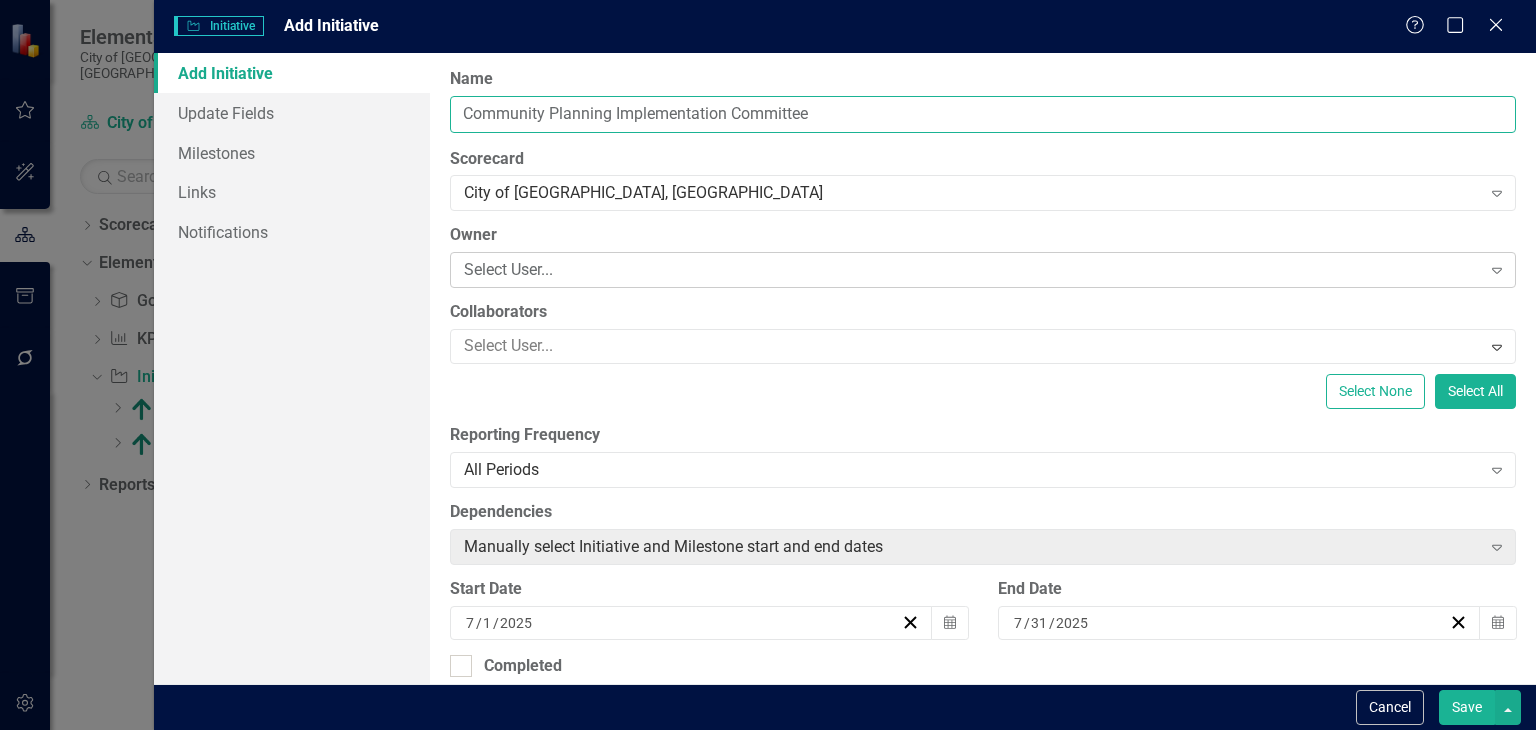 type on "Community Planning Implementation Committee" 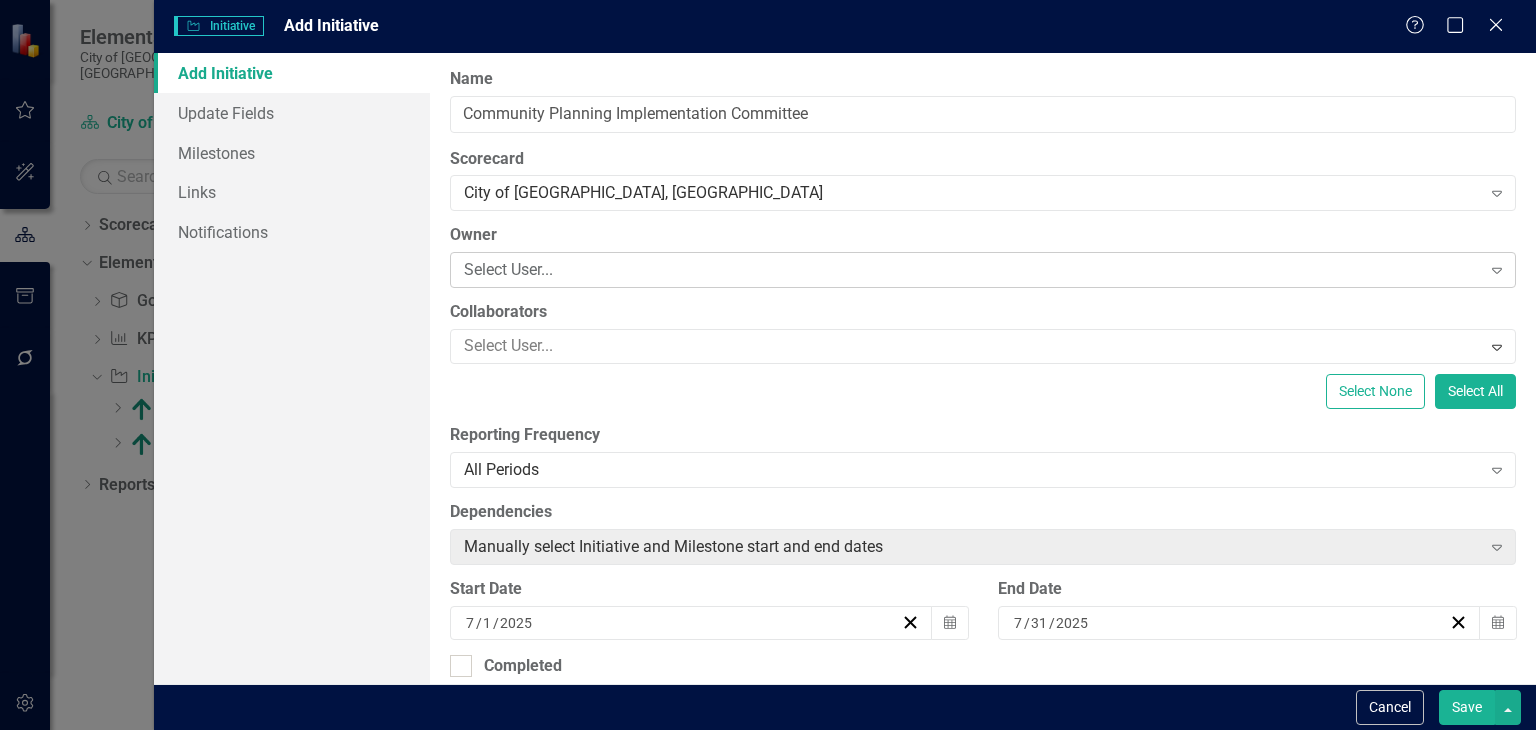 click on "Select User..." at bounding box center (972, 270) 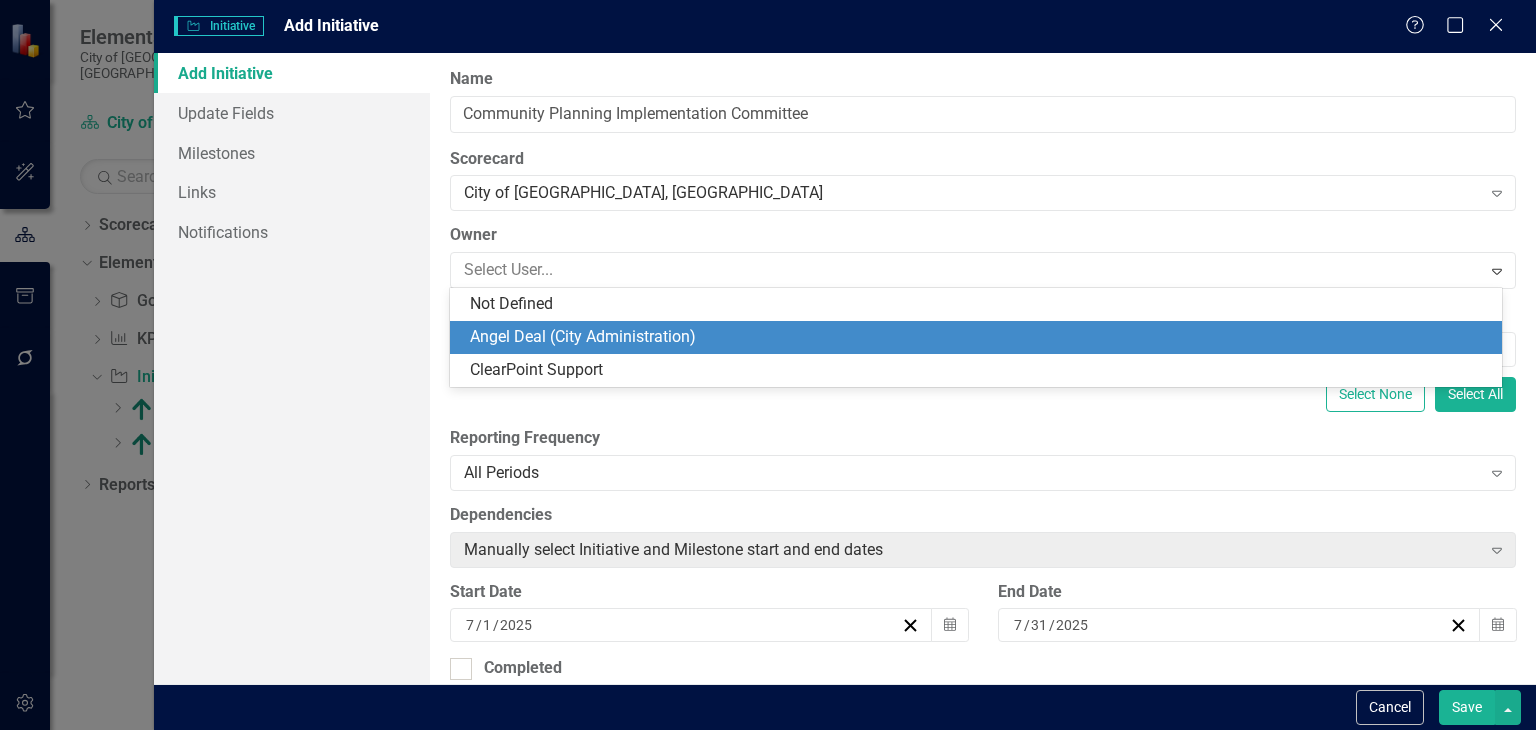 click on "Angel Deal (City Administration)" at bounding box center (980, 337) 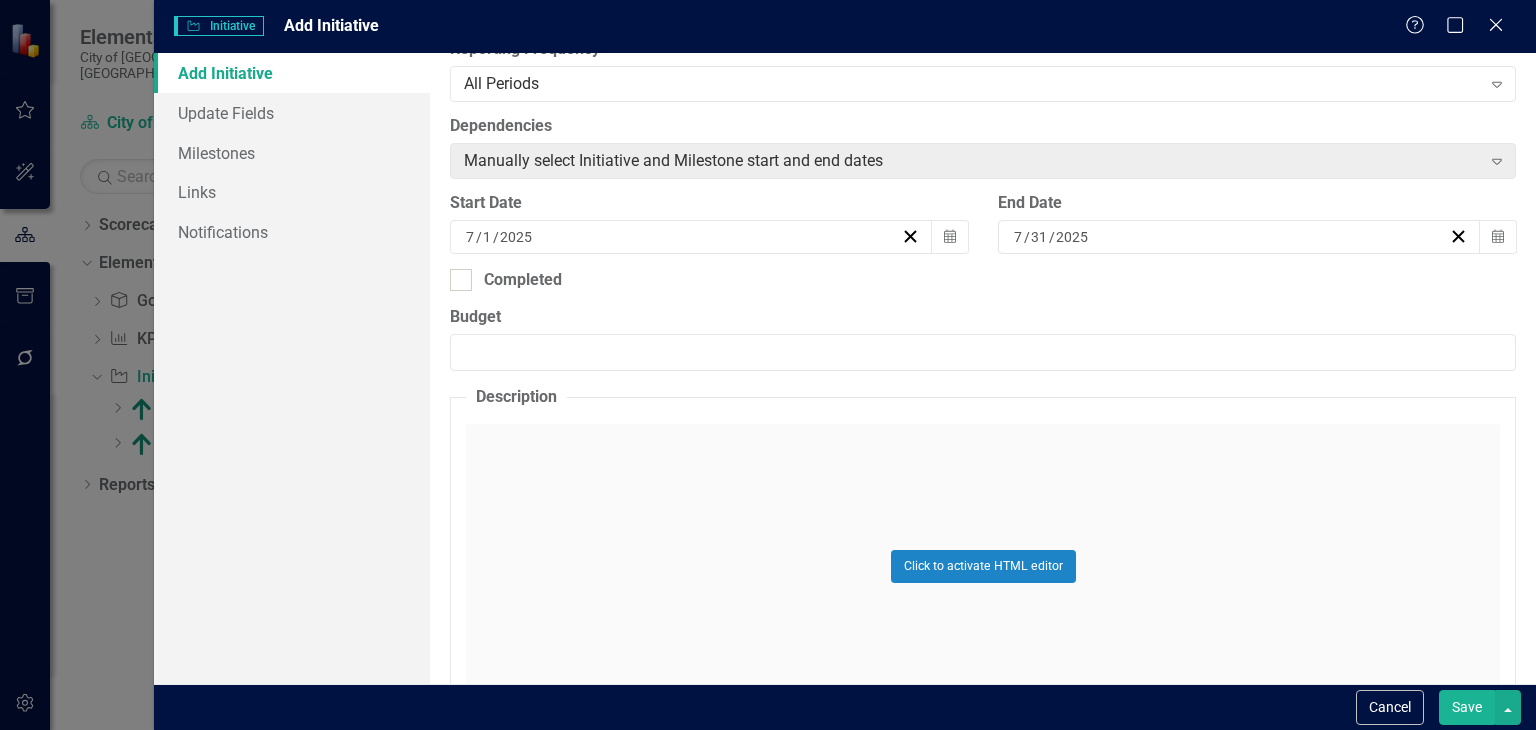 scroll, scrollTop: 400, scrollLeft: 0, axis: vertical 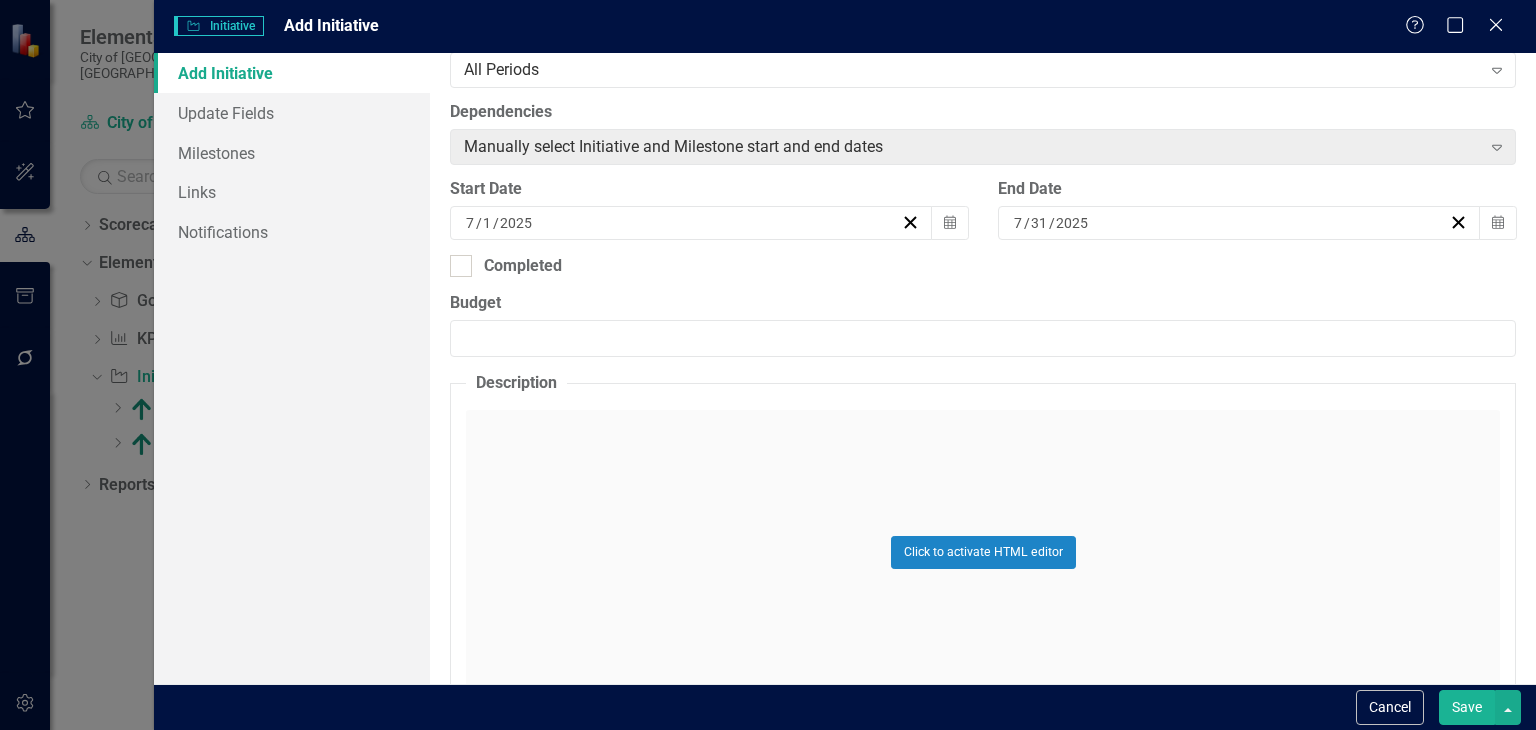 click on "[DATE]" at bounding box center (682, 223) 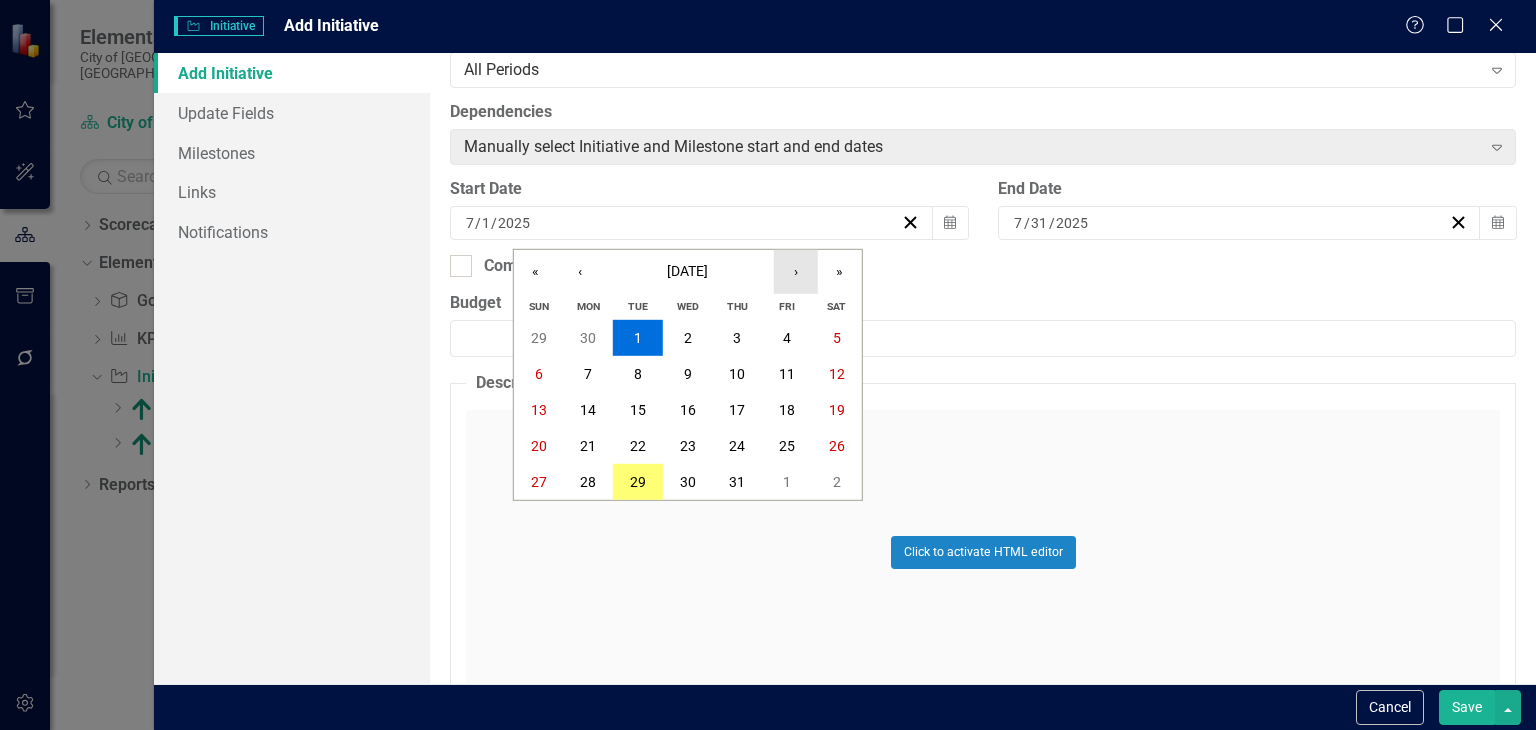 click on "›" at bounding box center (796, 272) 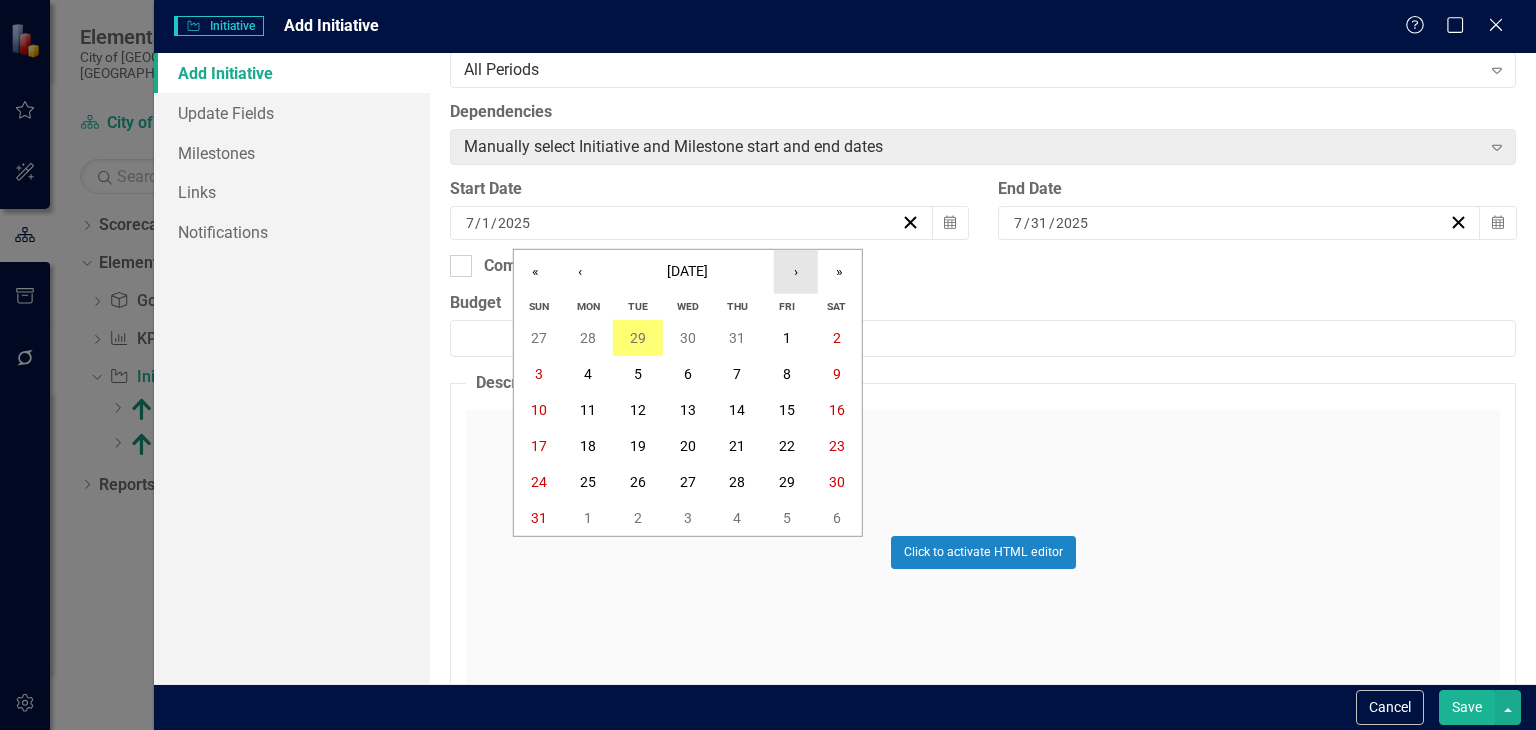 click on "›" at bounding box center (796, 272) 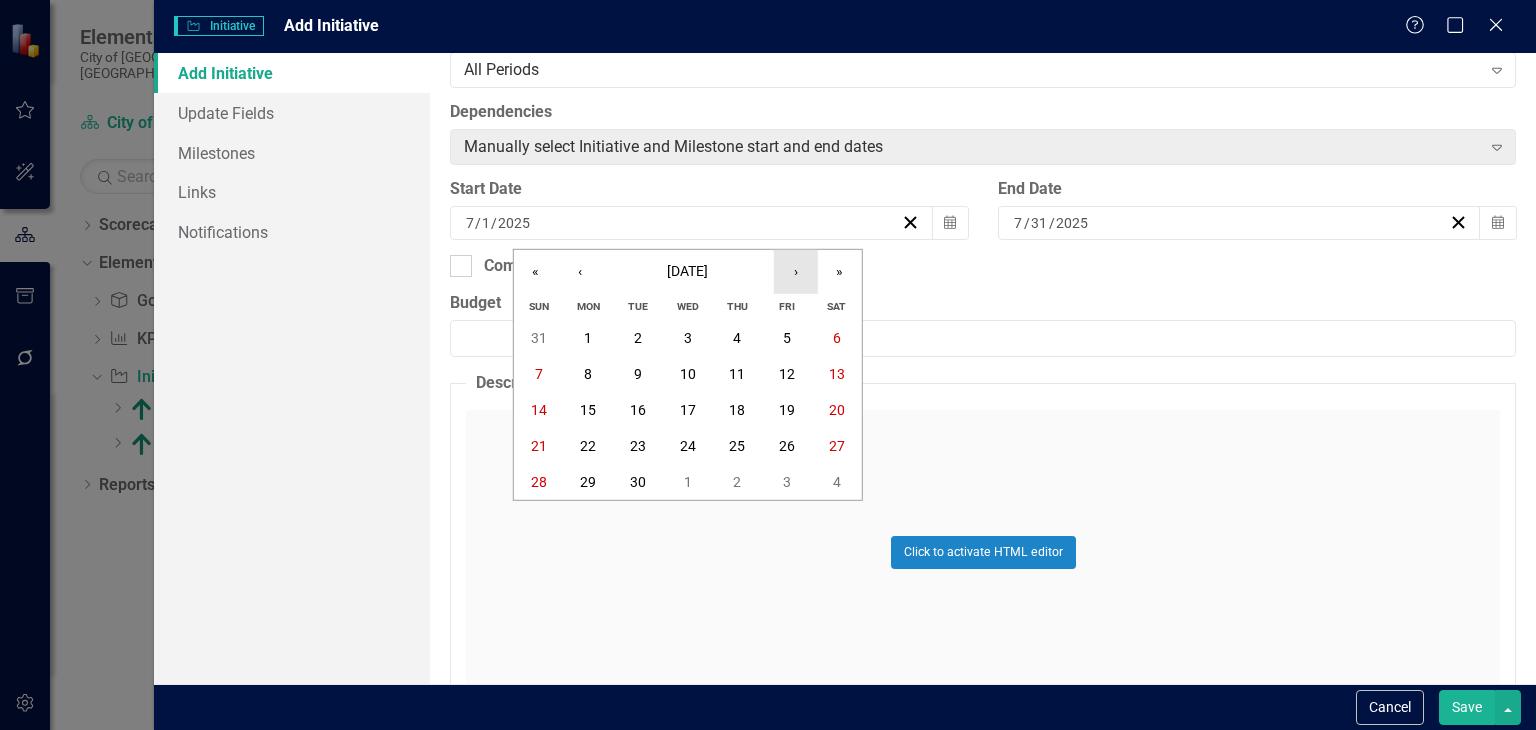 click on "›" at bounding box center (796, 272) 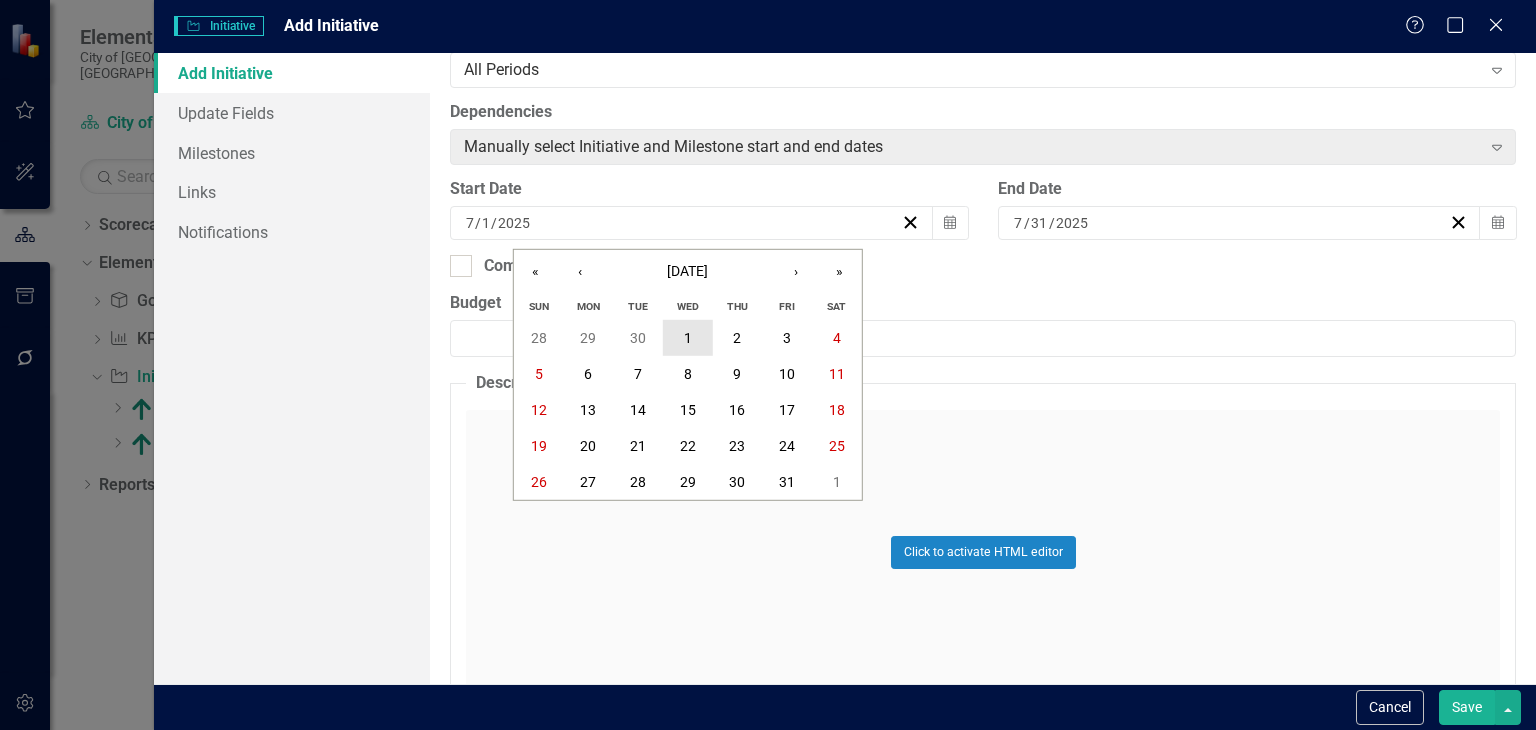 click on "1" at bounding box center [688, 338] 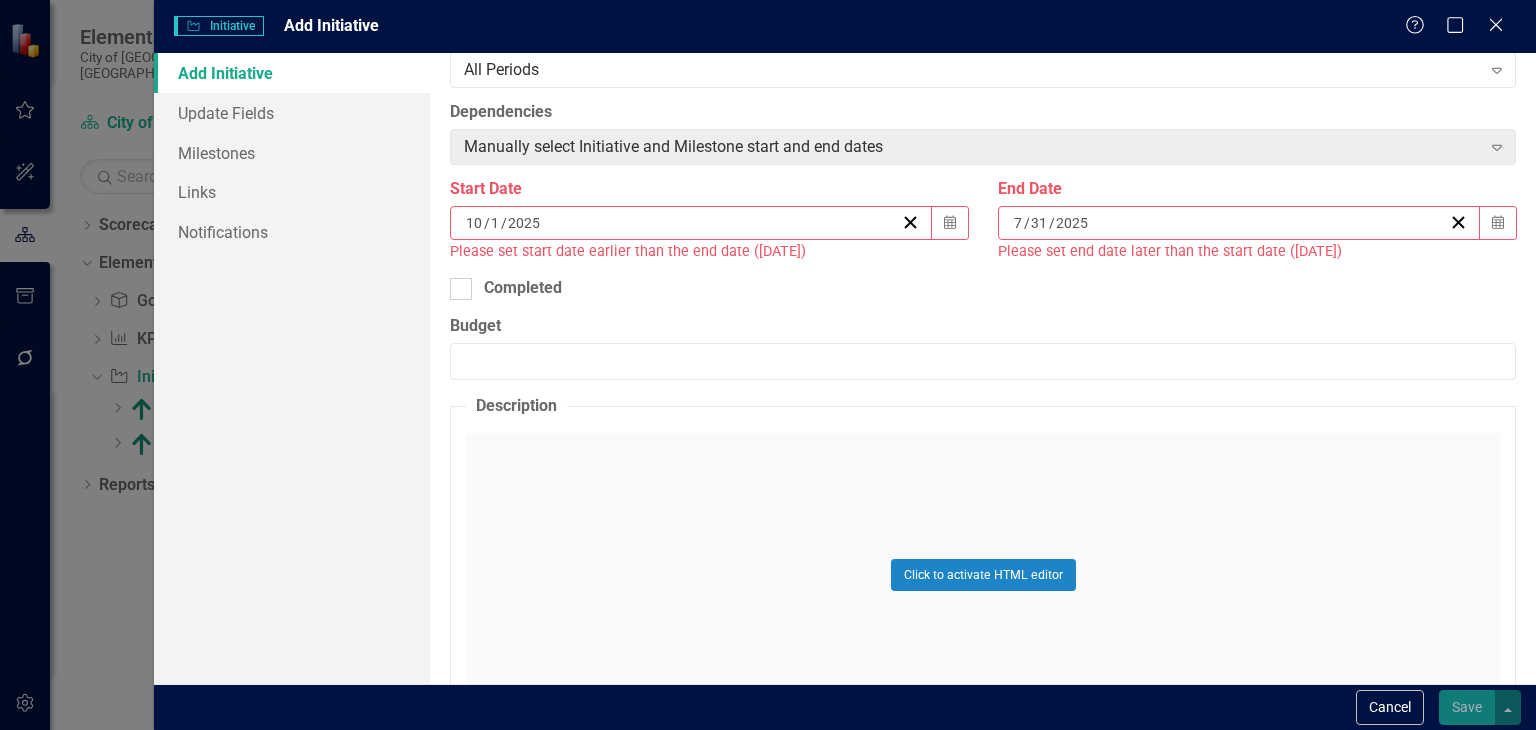 click on "[DATE]" at bounding box center (1230, 223) 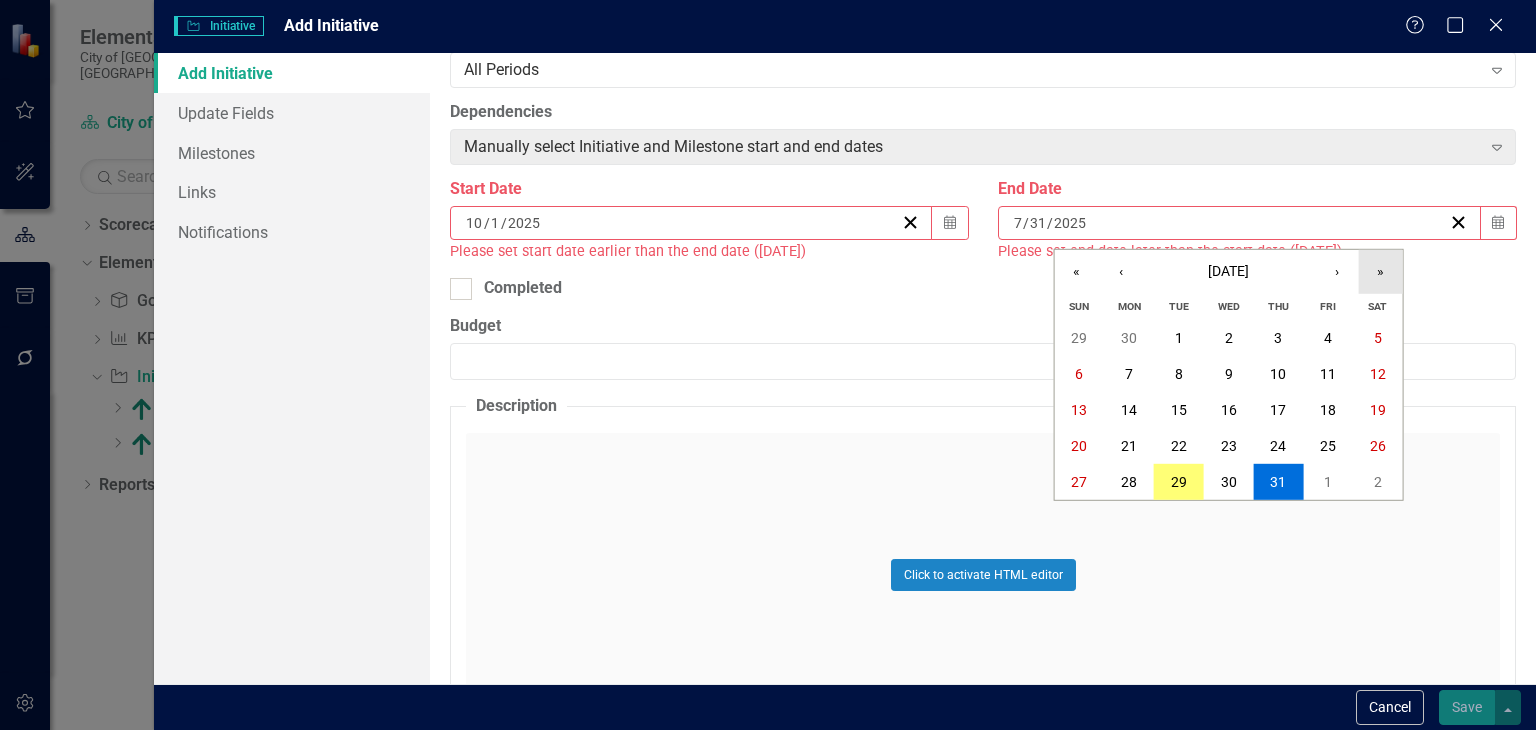 click on "»" at bounding box center (1381, 272) 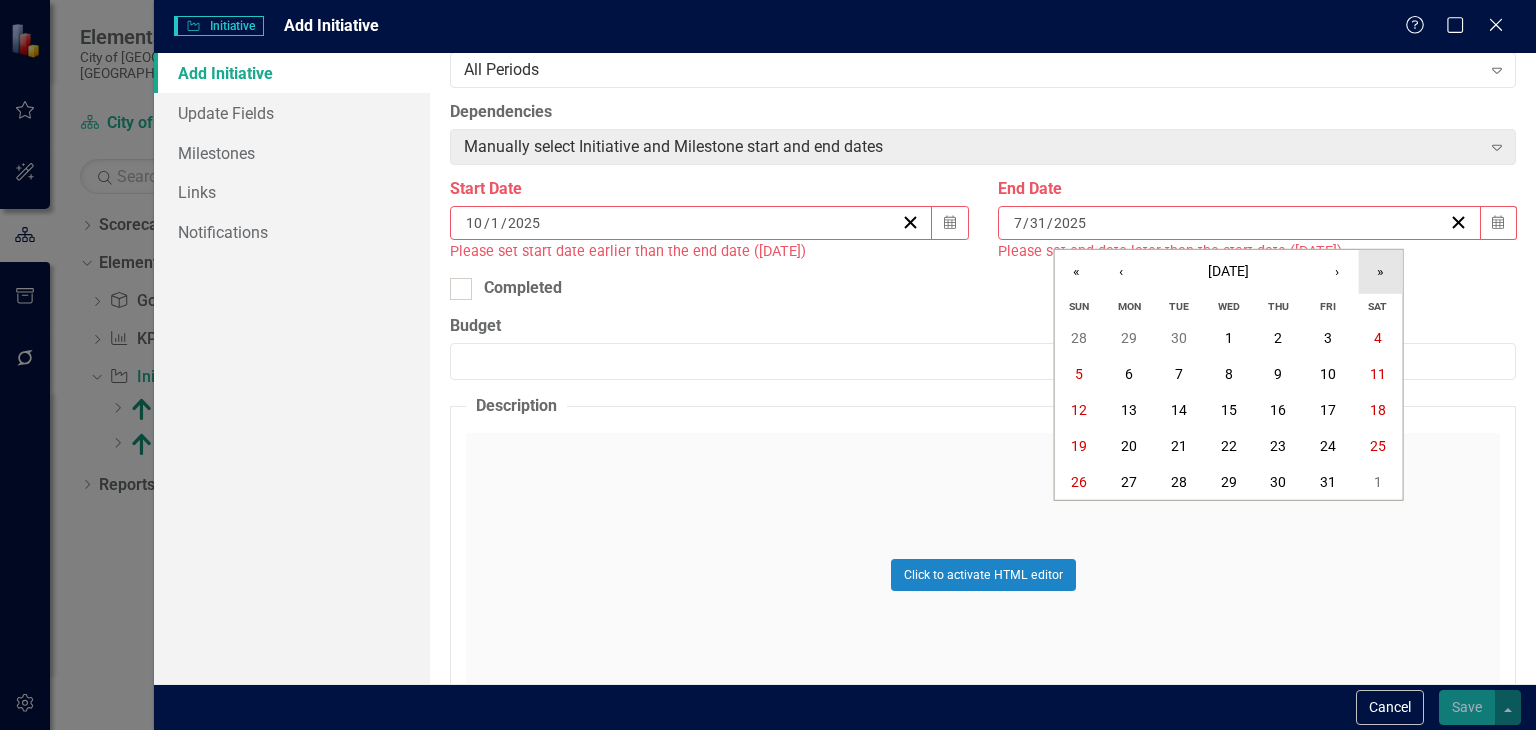 click on "»" at bounding box center (1381, 272) 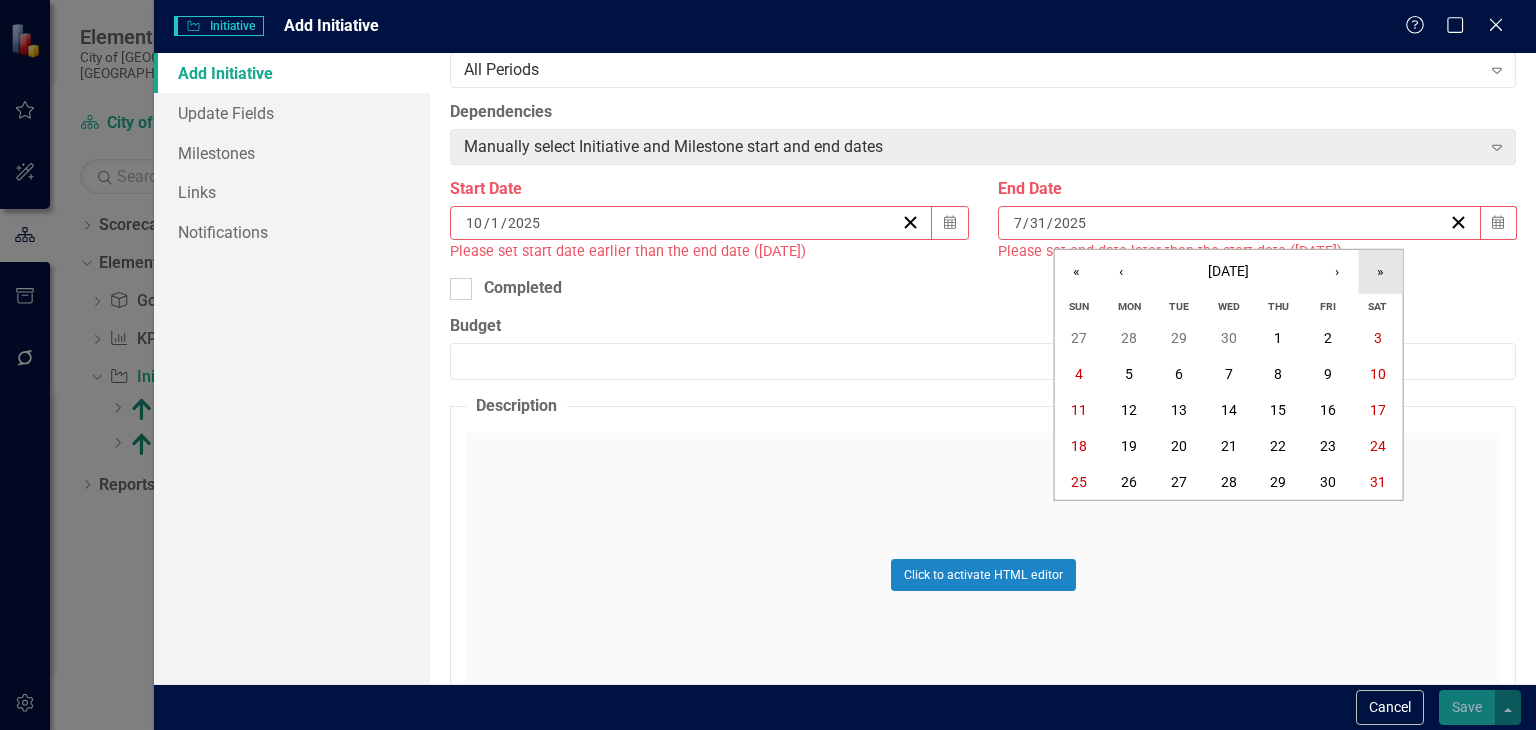 click on "»" at bounding box center [1381, 272] 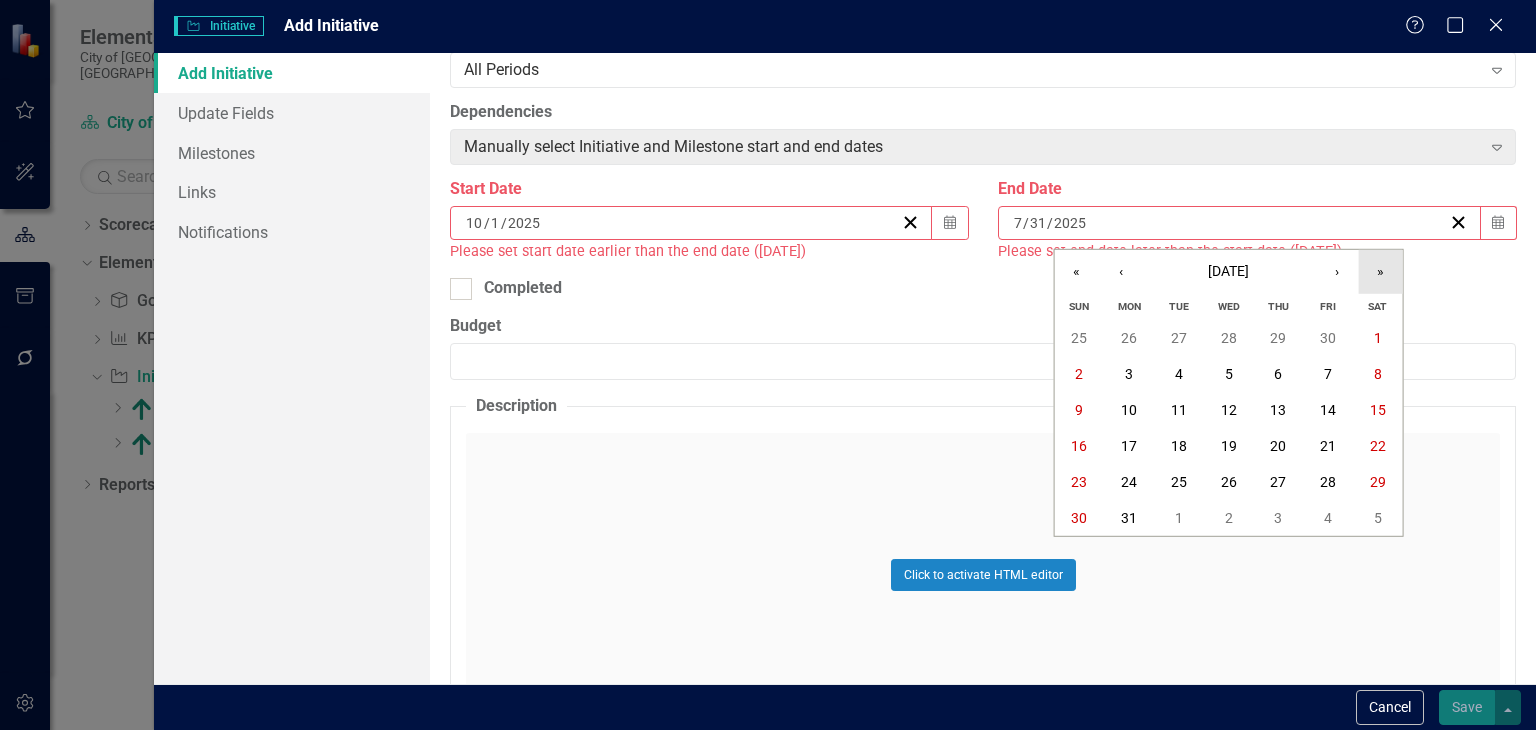 click on "»" at bounding box center [1381, 272] 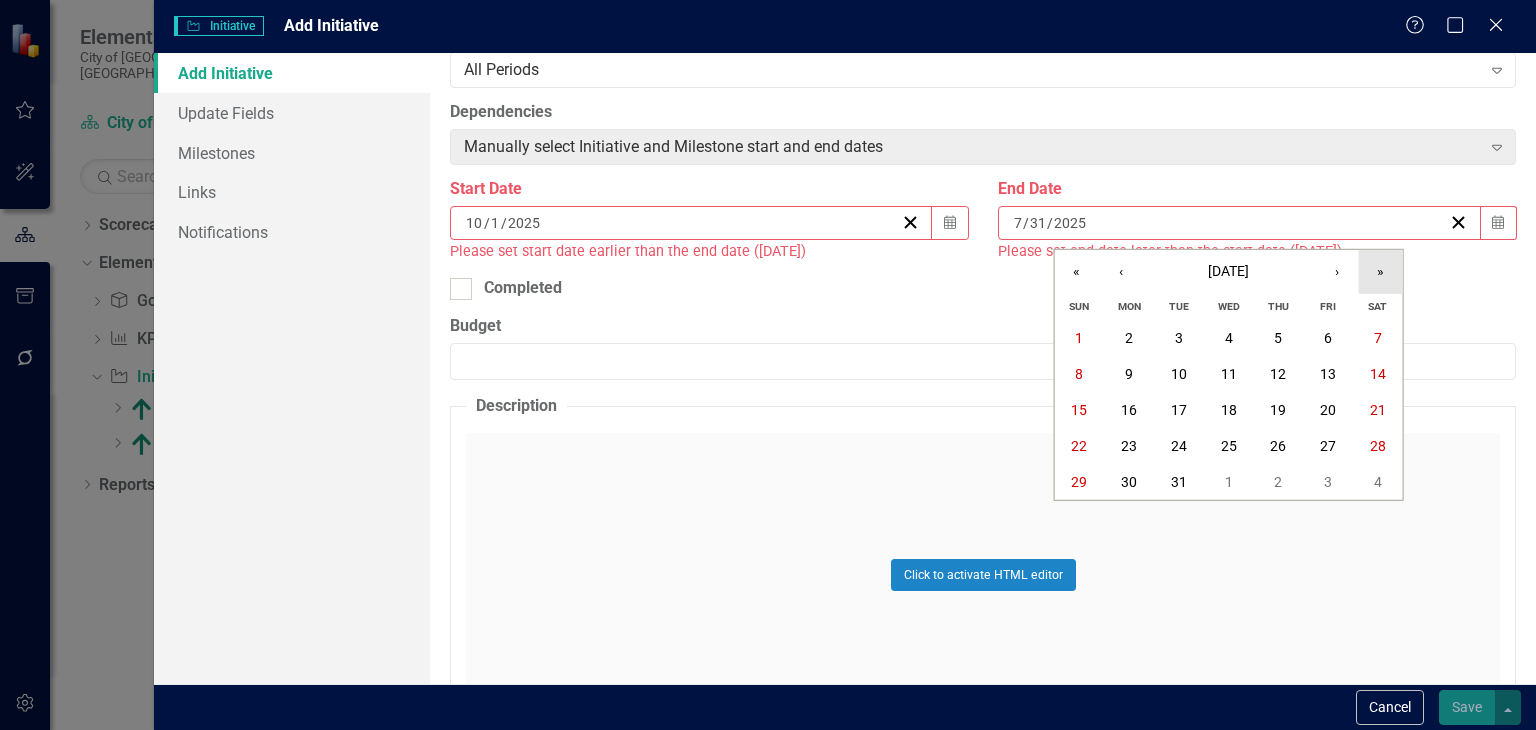 click on "»" at bounding box center (1381, 272) 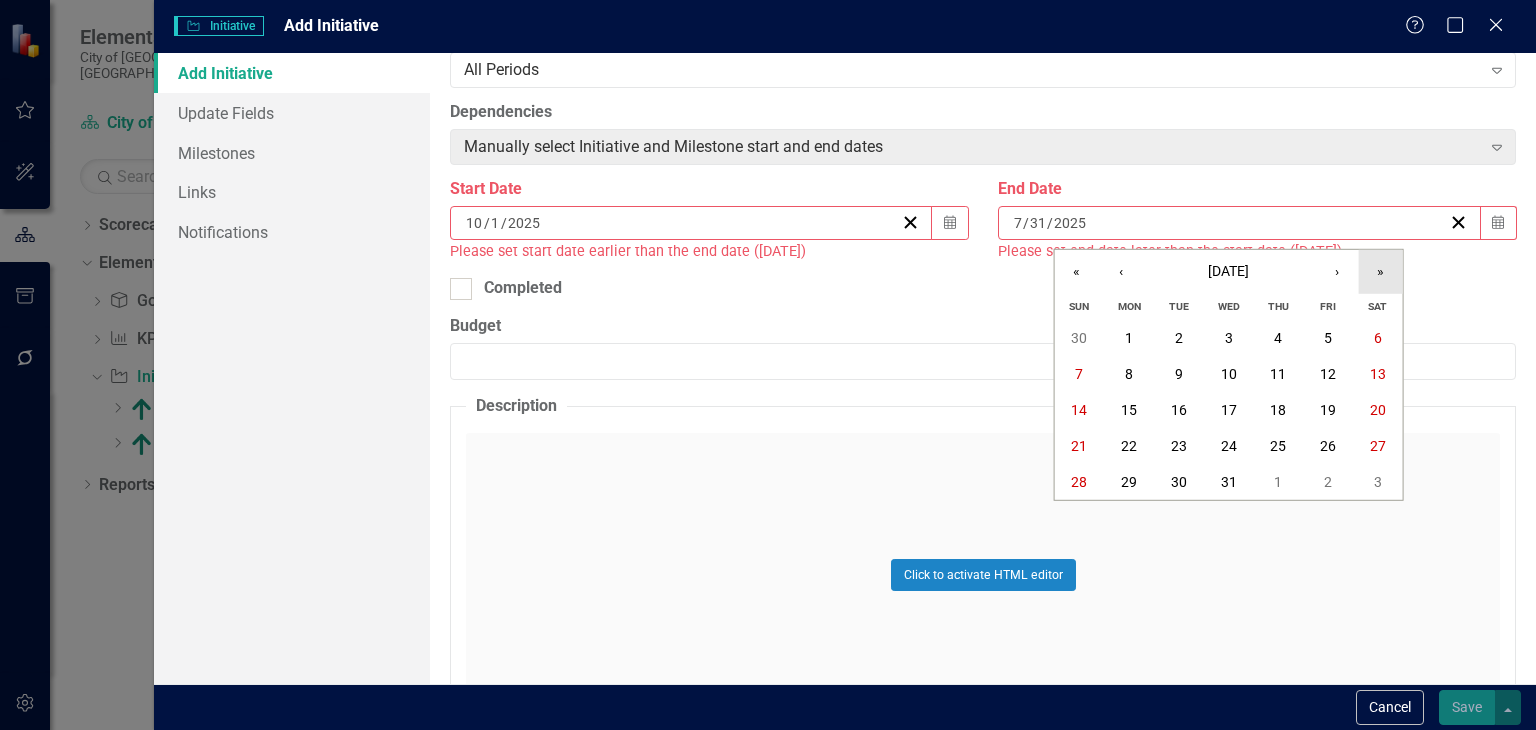 click on "»" at bounding box center [1381, 272] 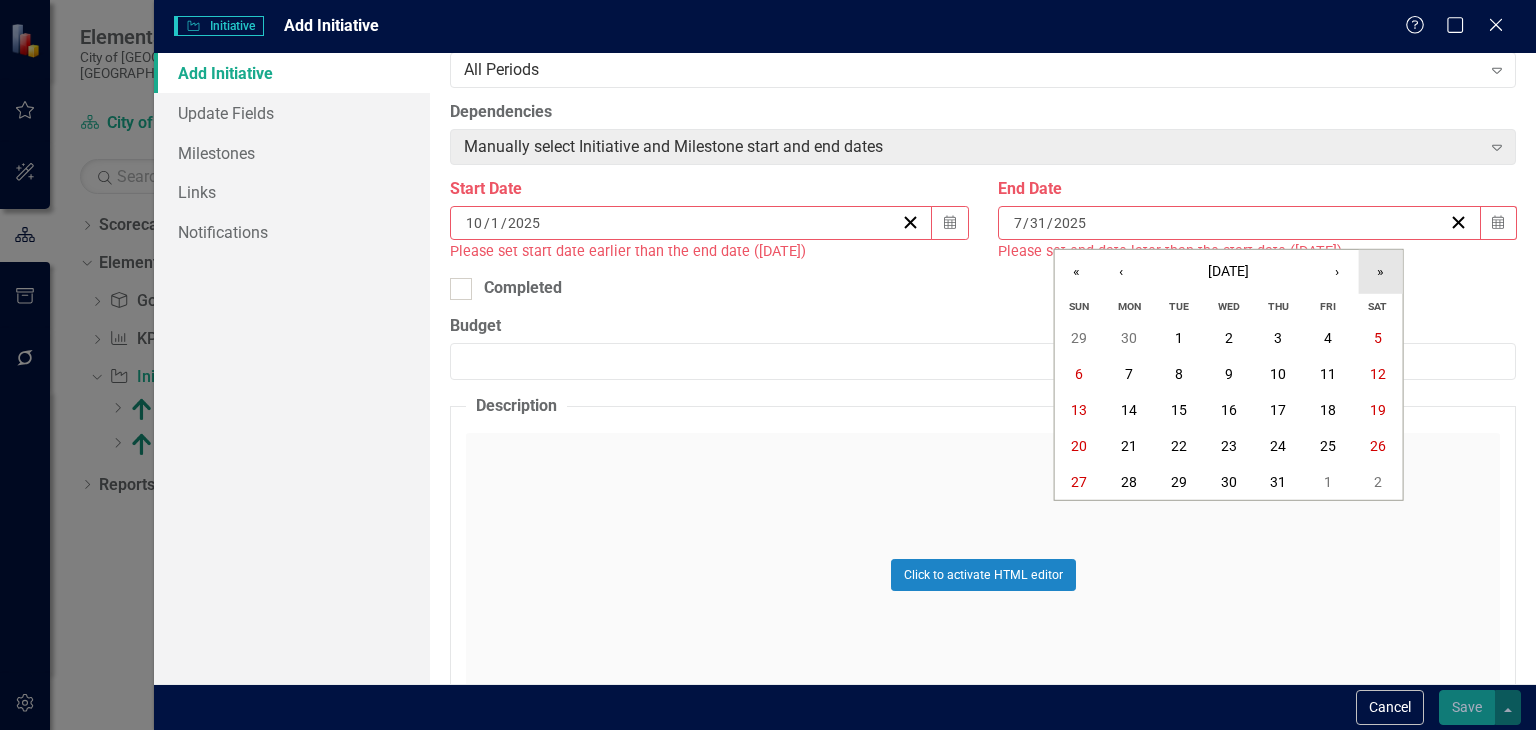 click on "»" at bounding box center (1381, 272) 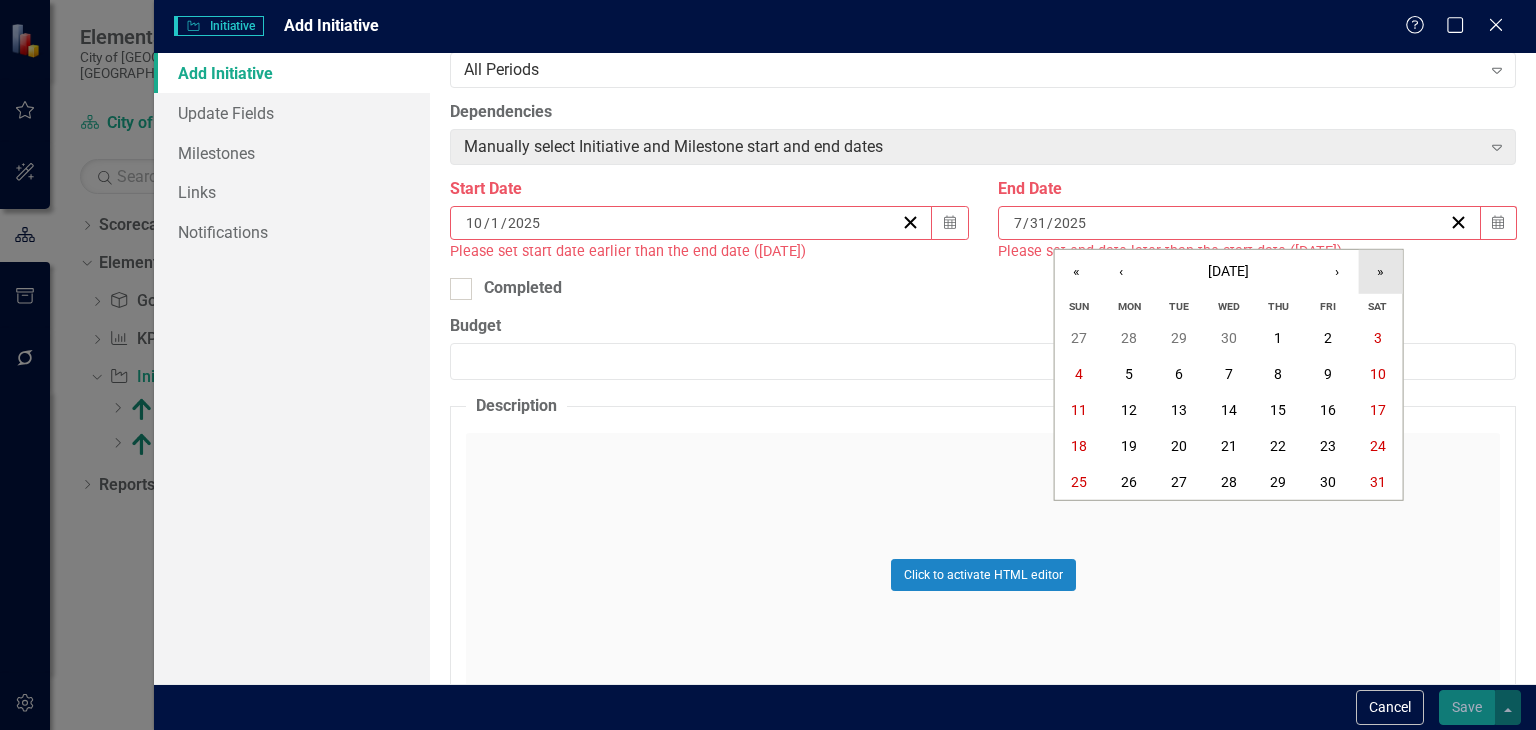 click on "»" at bounding box center [1381, 272] 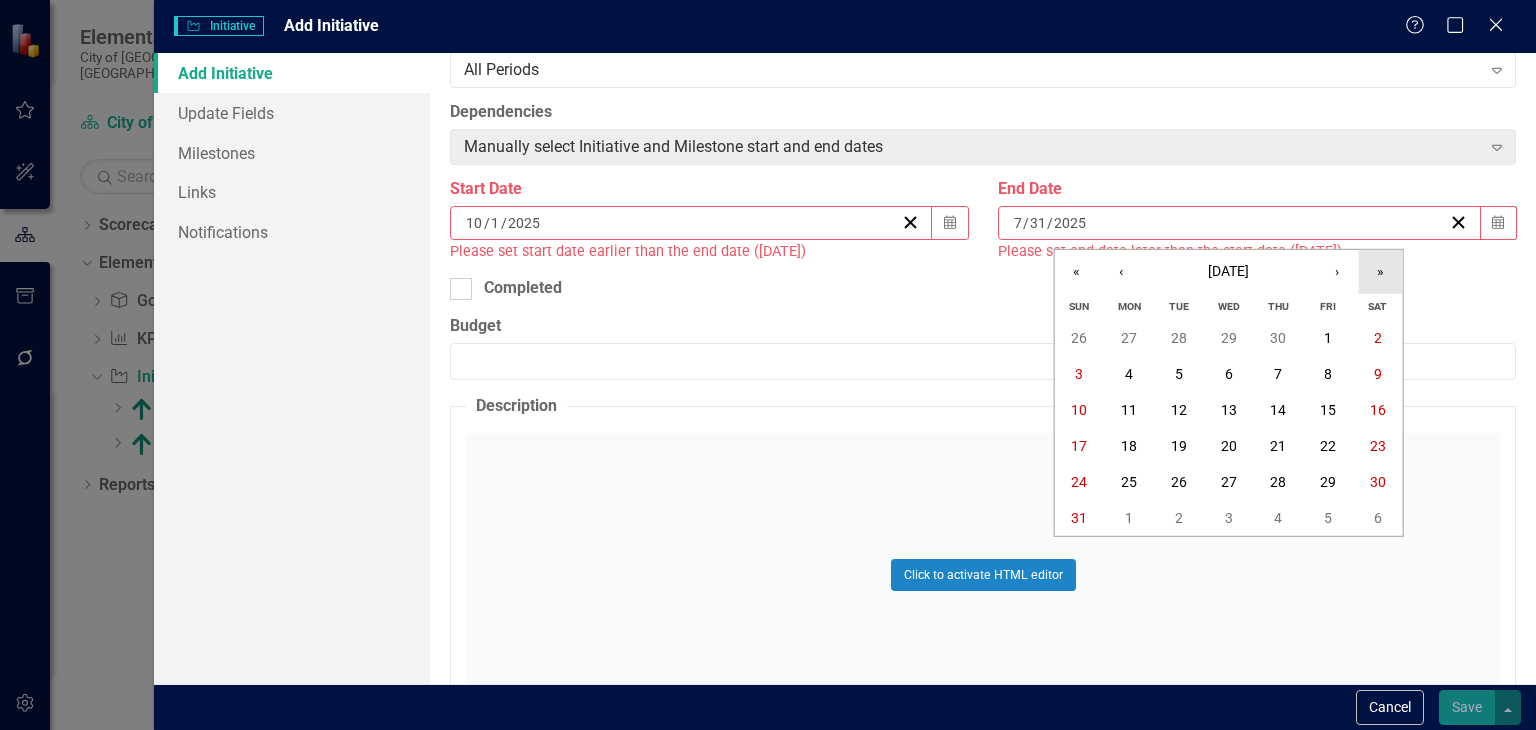 click on "»" at bounding box center (1381, 272) 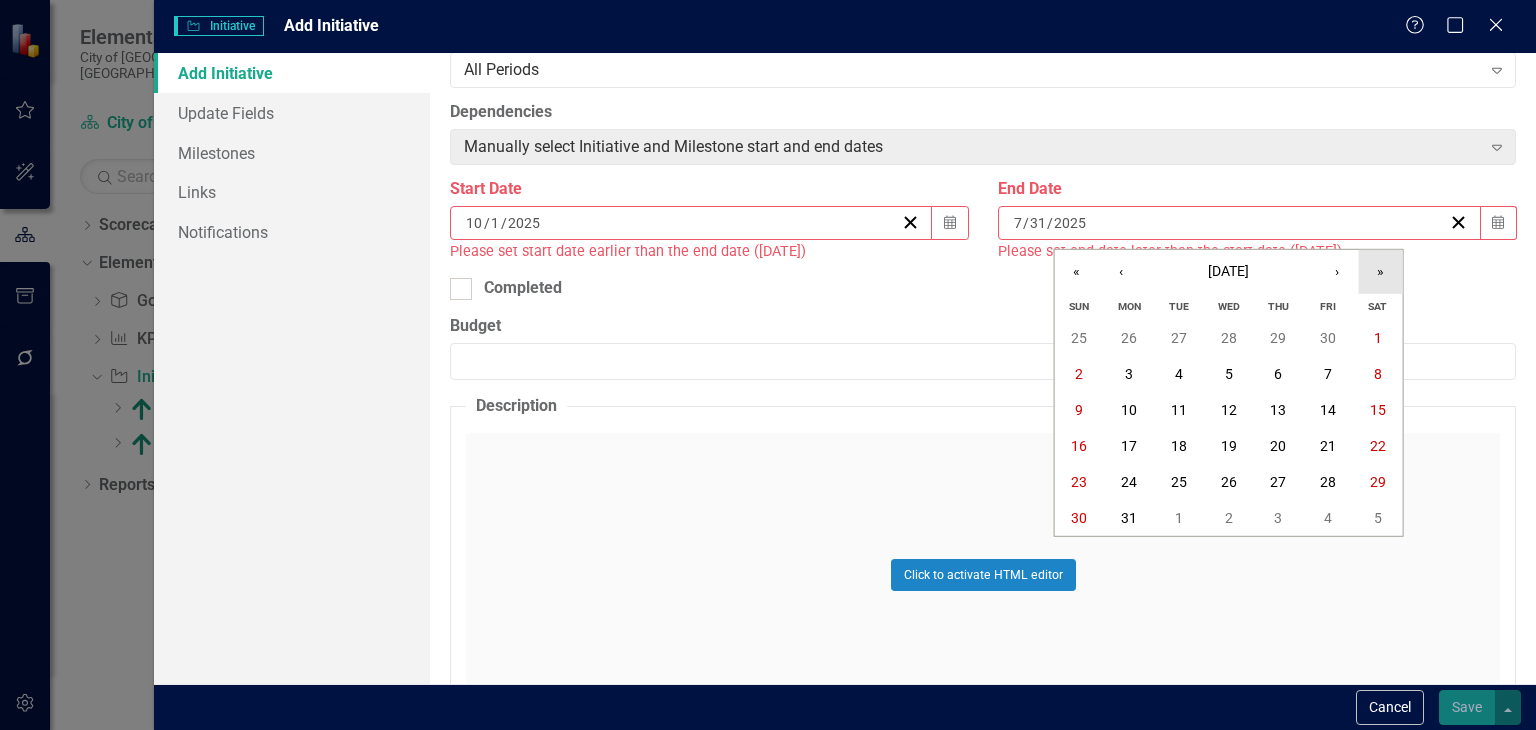 click on "»" at bounding box center [1381, 272] 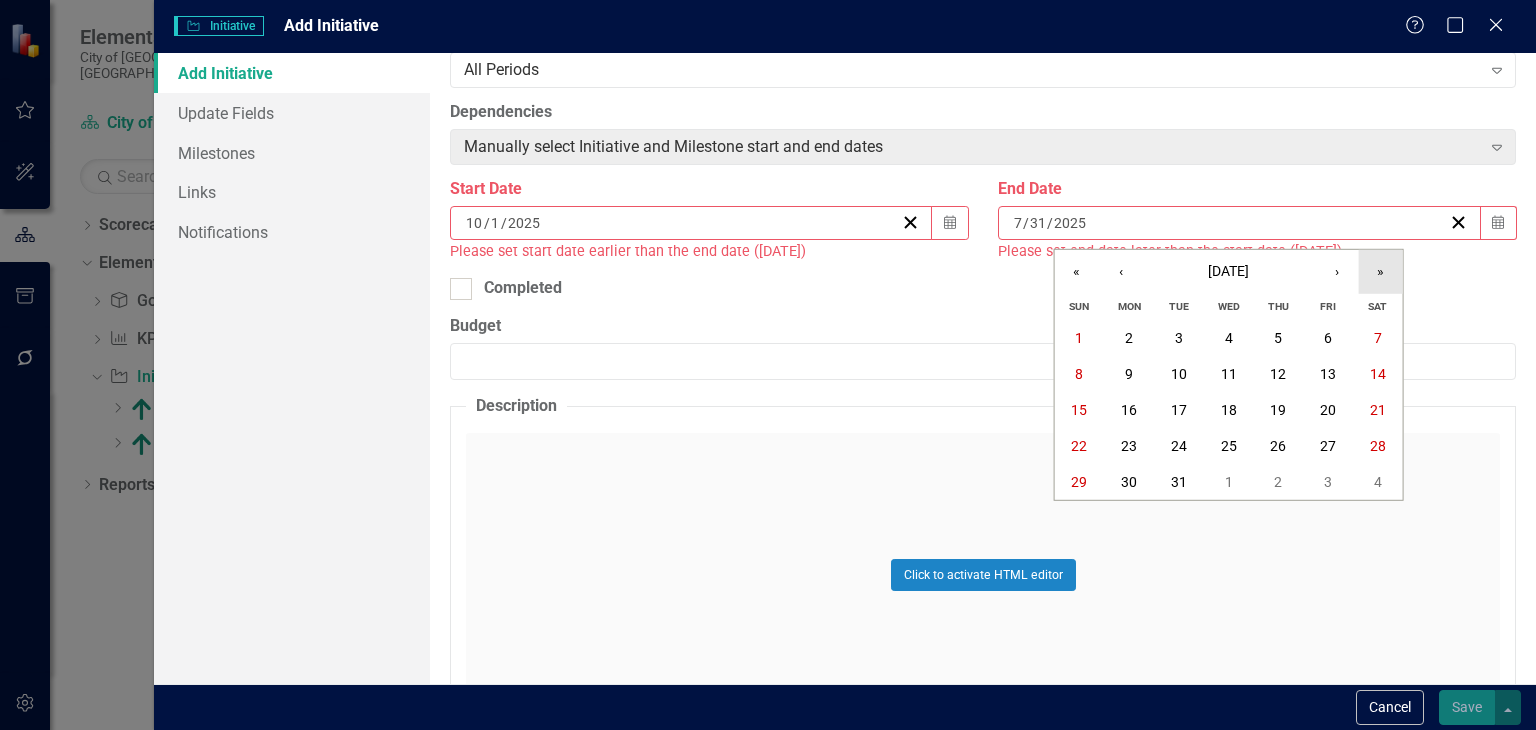 click on "»" at bounding box center (1381, 272) 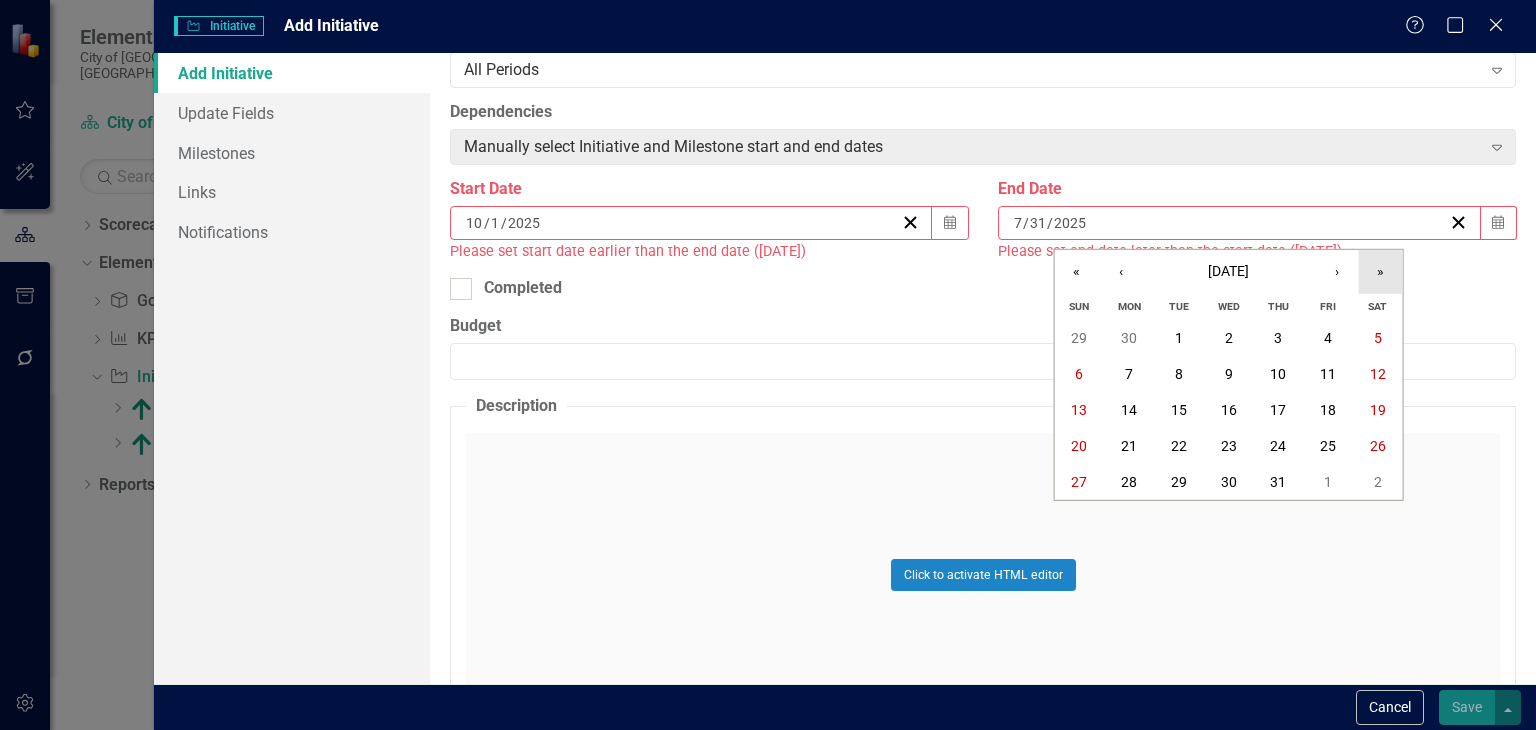click on "»" at bounding box center [1381, 272] 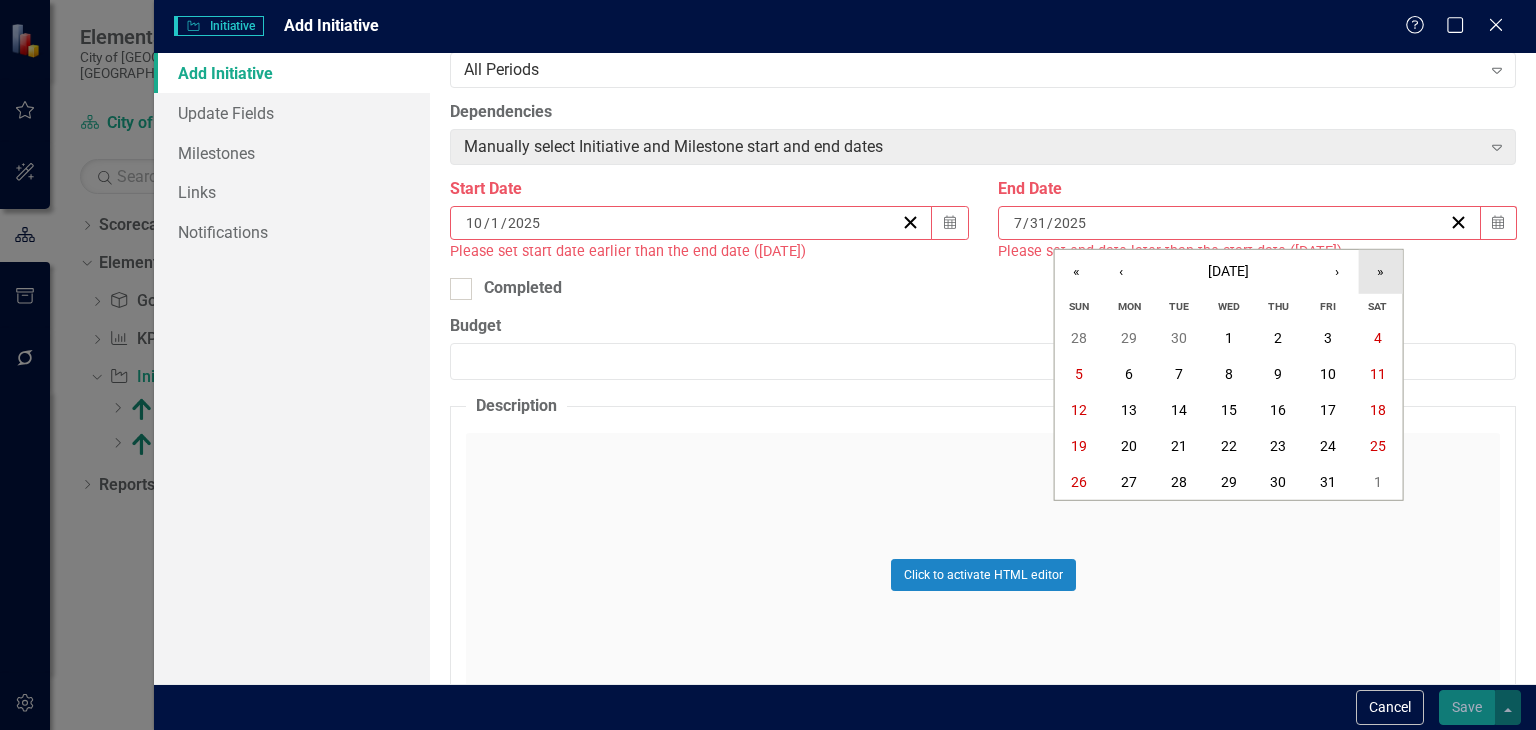 click on "»" at bounding box center [1381, 272] 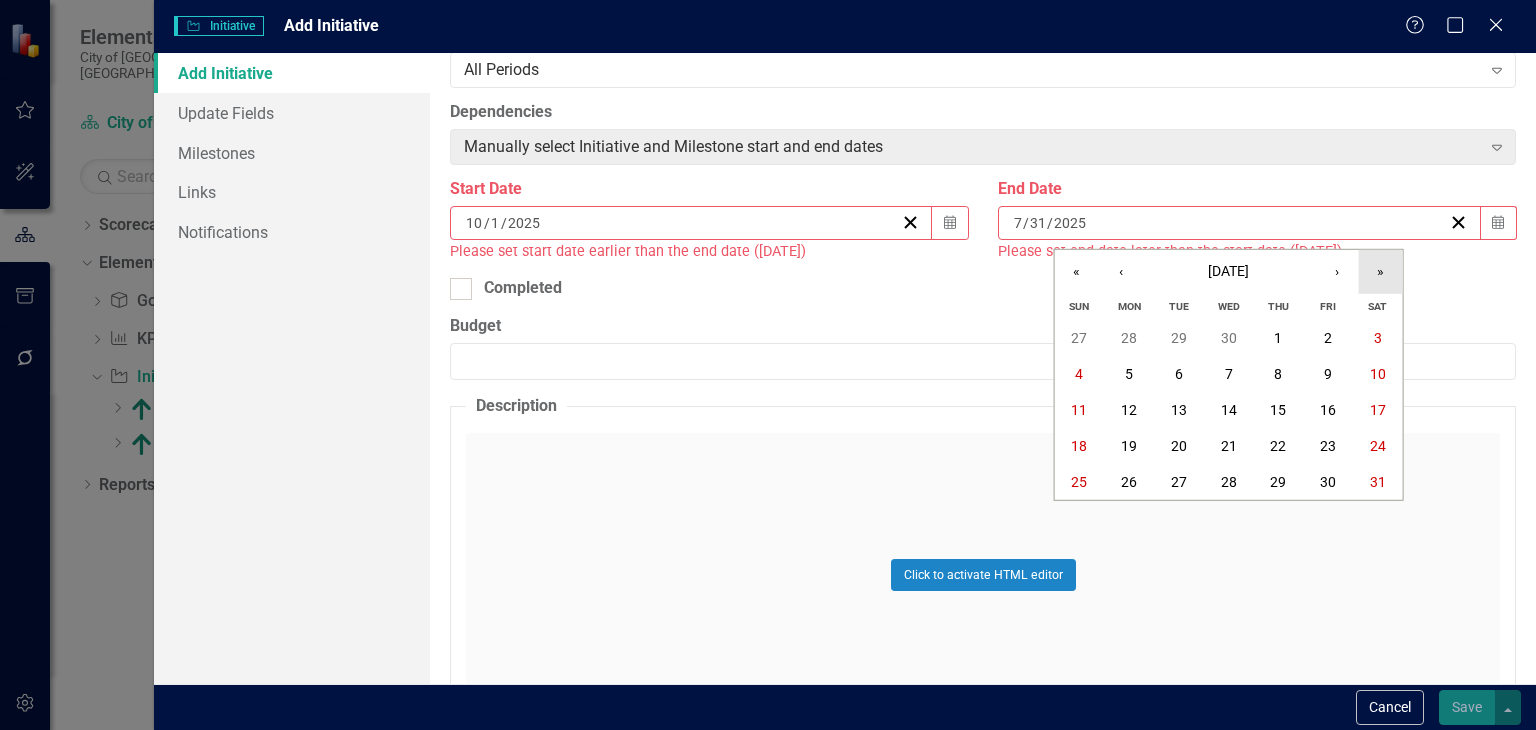 click on "»" at bounding box center [1381, 272] 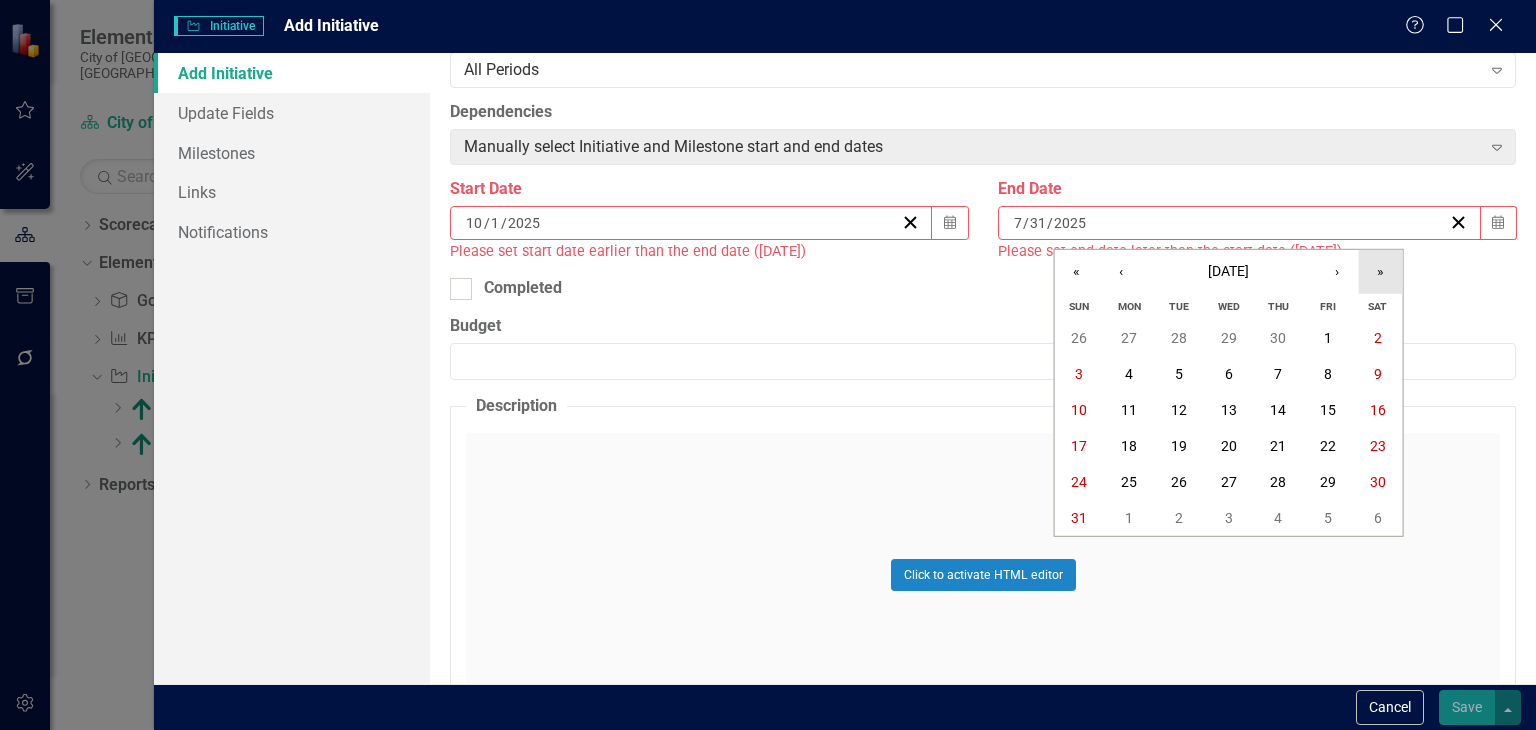 click on "»" at bounding box center [1381, 272] 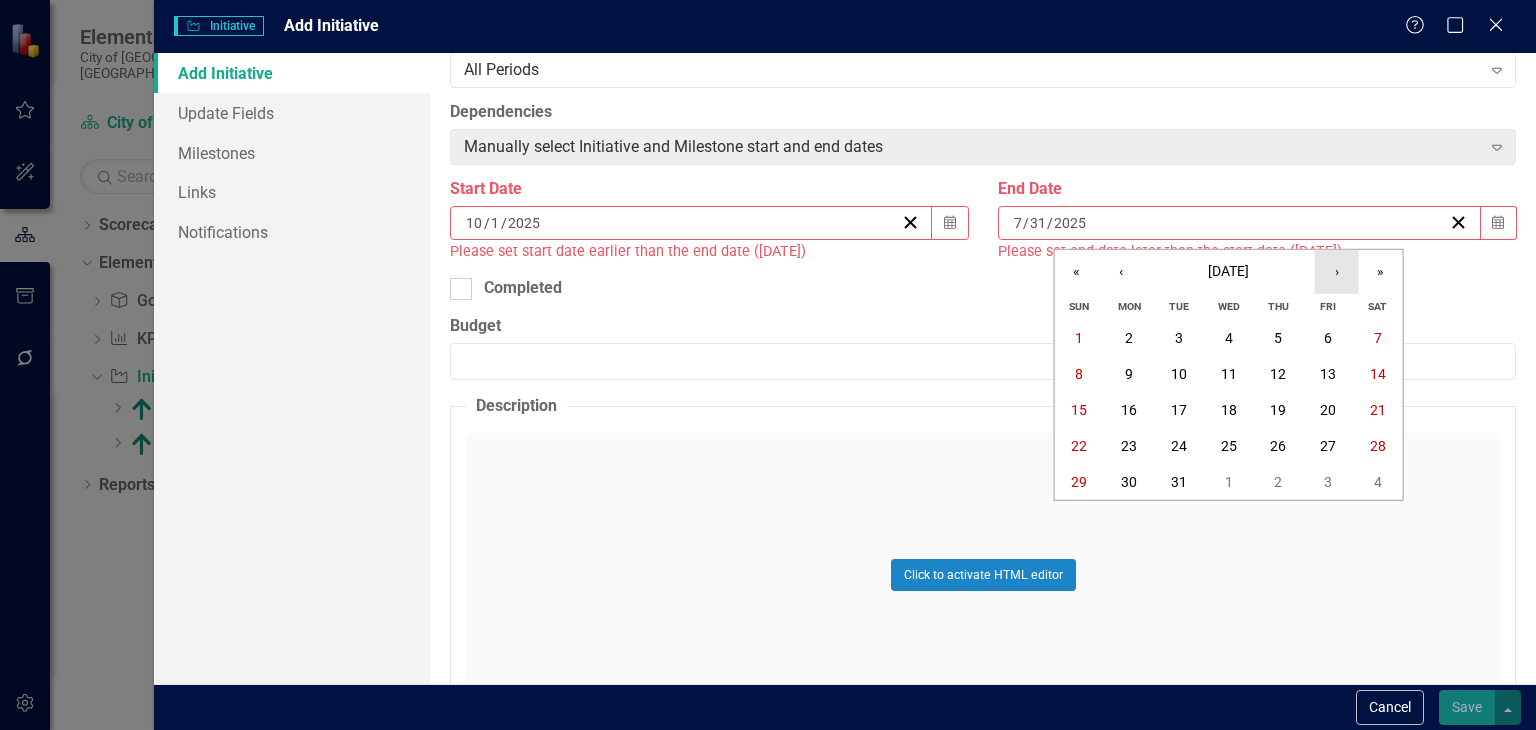 click on "›" at bounding box center [1337, 272] 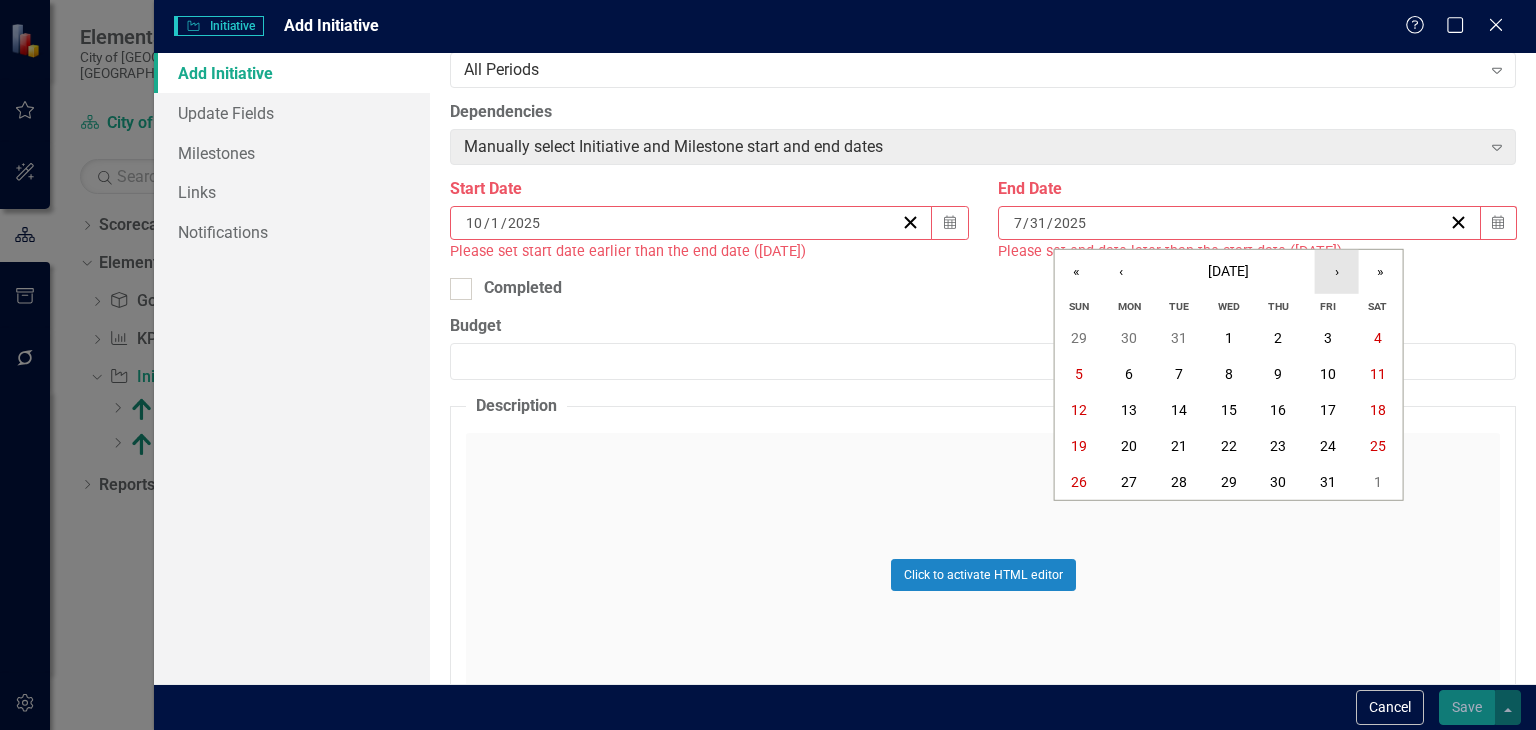 click on "›" at bounding box center [1337, 272] 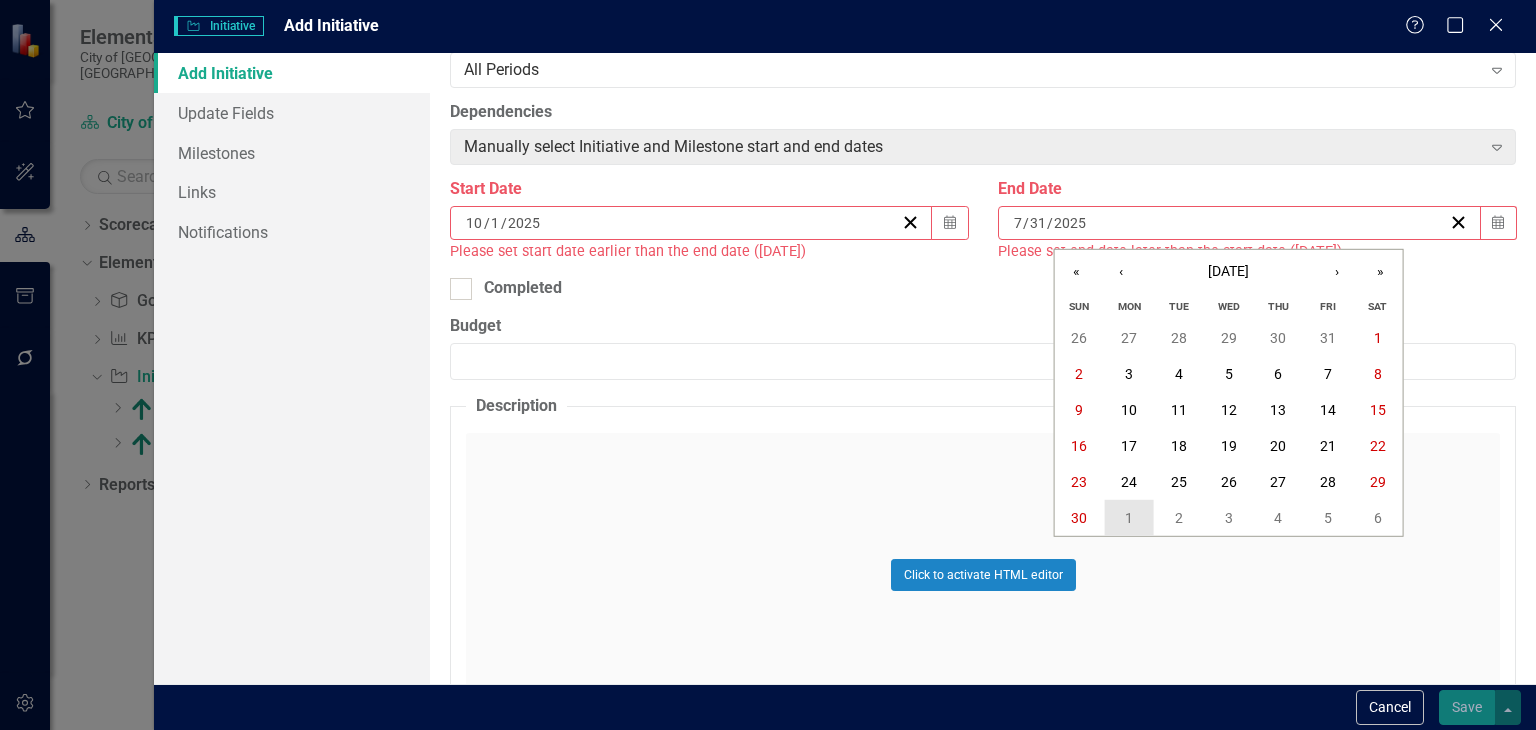 click on "1" at bounding box center [1129, 518] 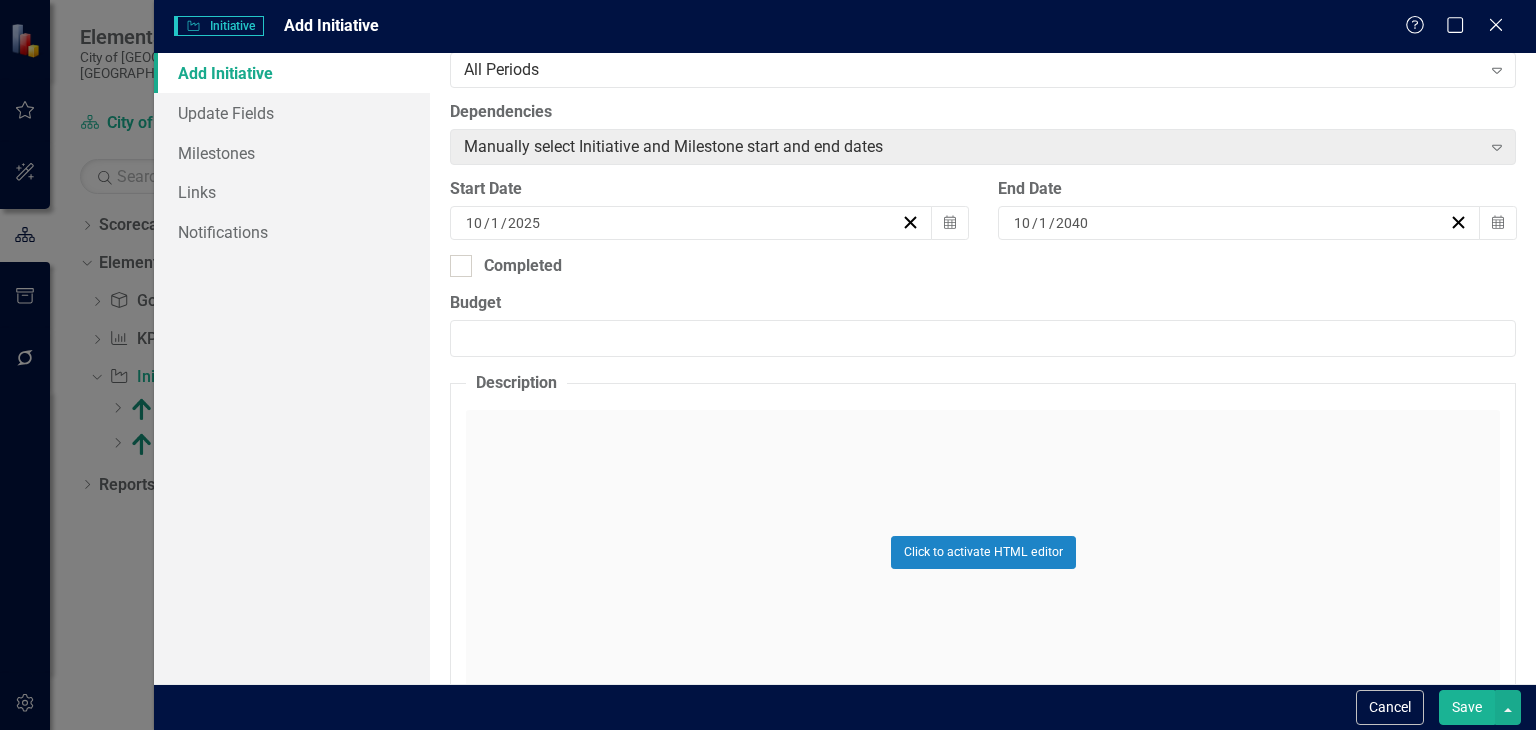 click on "Click to activate HTML editor" at bounding box center (983, 552) 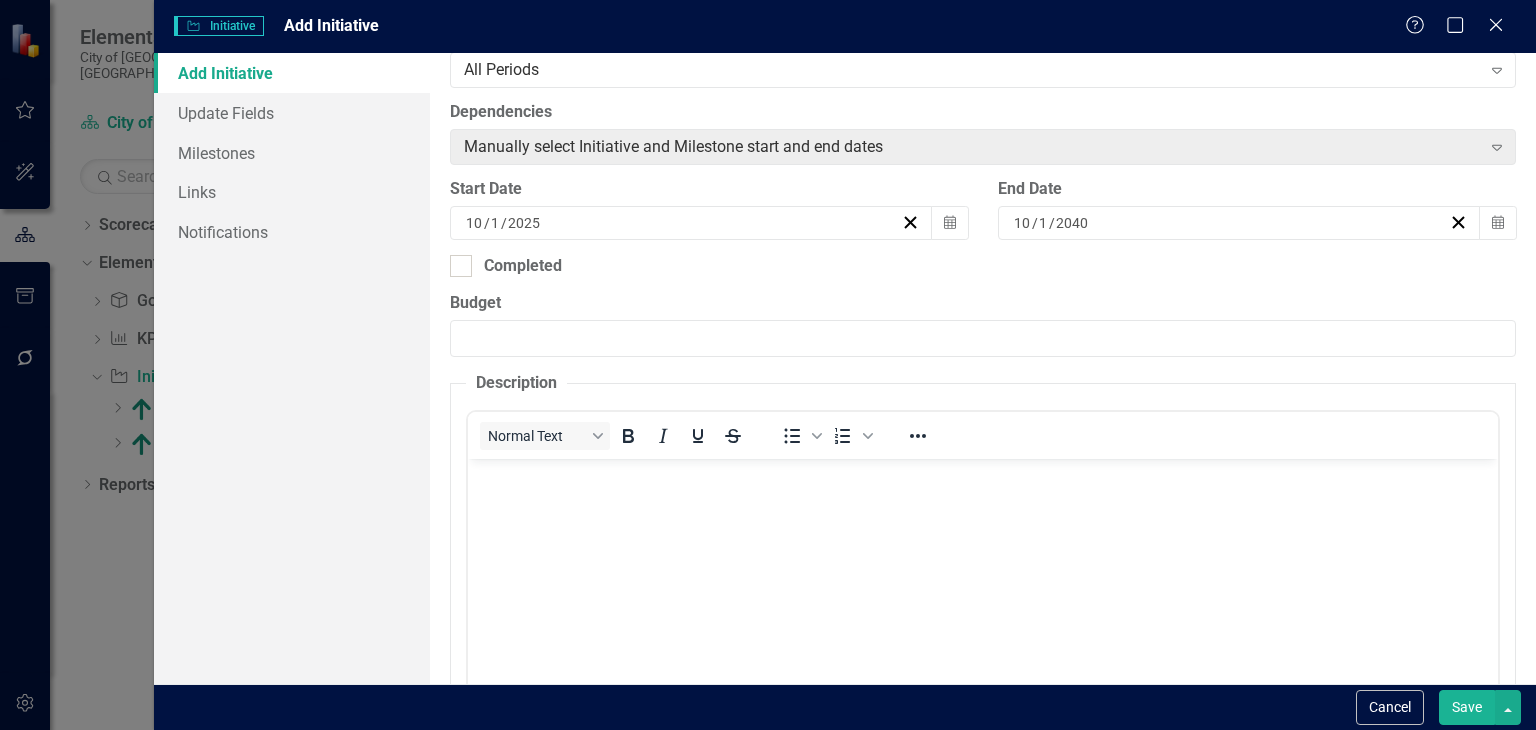 scroll, scrollTop: 0, scrollLeft: 0, axis: both 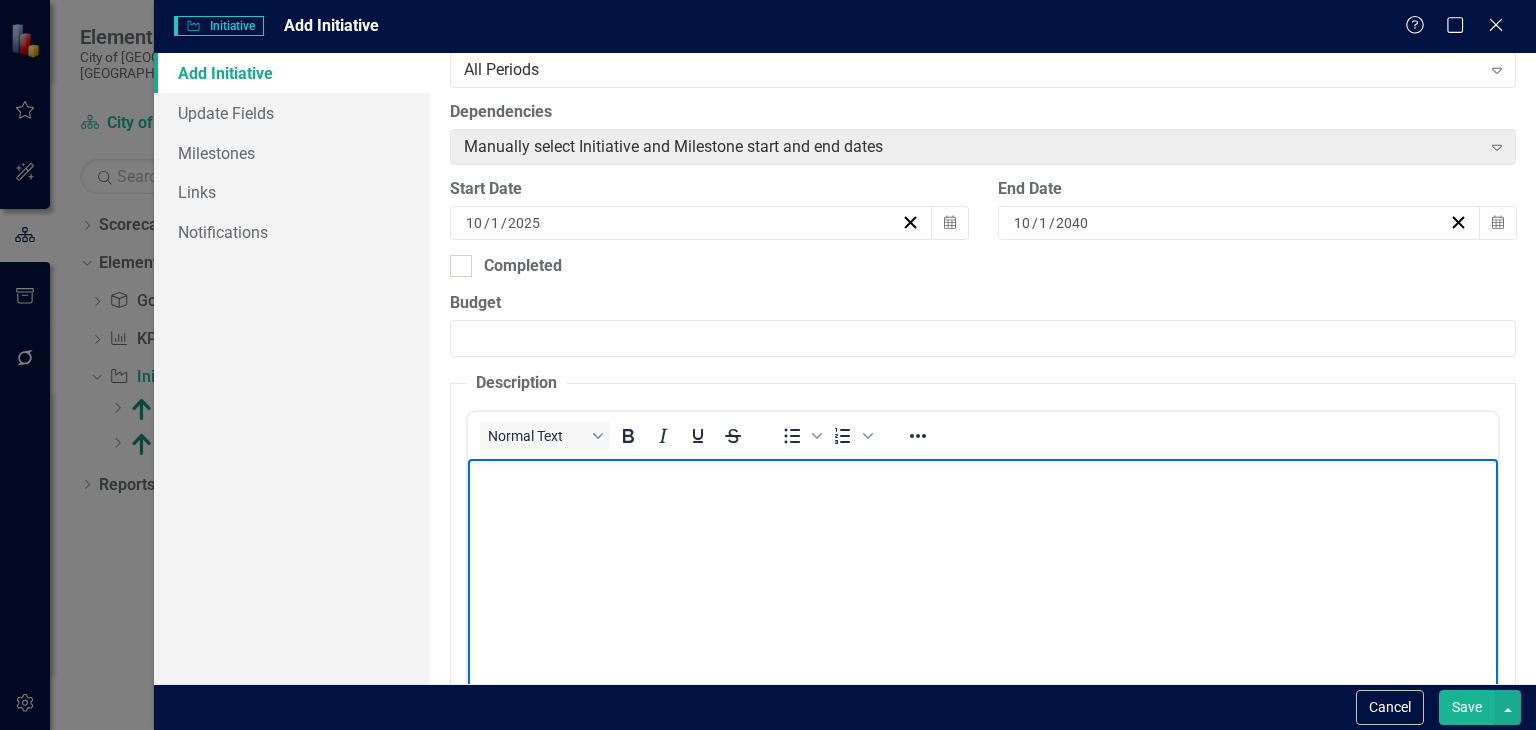 click at bounding box center [983, 608] 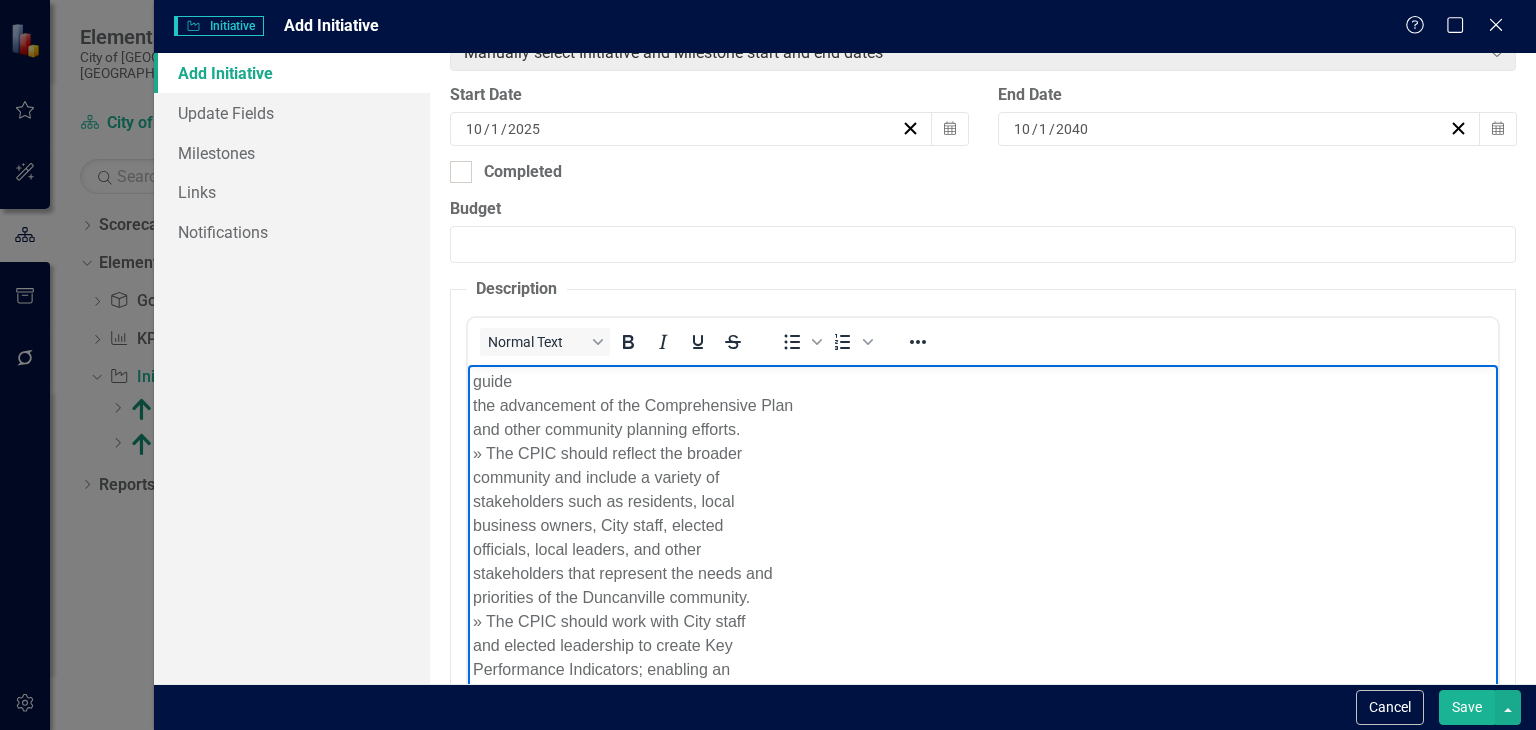 click on "guide  the advancement of the Comprehensive Plan  and other community planning efforts. » The CPIC should reflect the broader  community and include a variety of  stakeholders such as residents, local  business owners, City staff, elected  officials, local leaders, and other  stakeholders that represent the needs and  priorities of the Duncanville community.  » The CPIC should work with City staff  and elected leadership to create Key  Performance Indicators; enabling an  objective measure of performance toward" at bounding box center (983, 537) 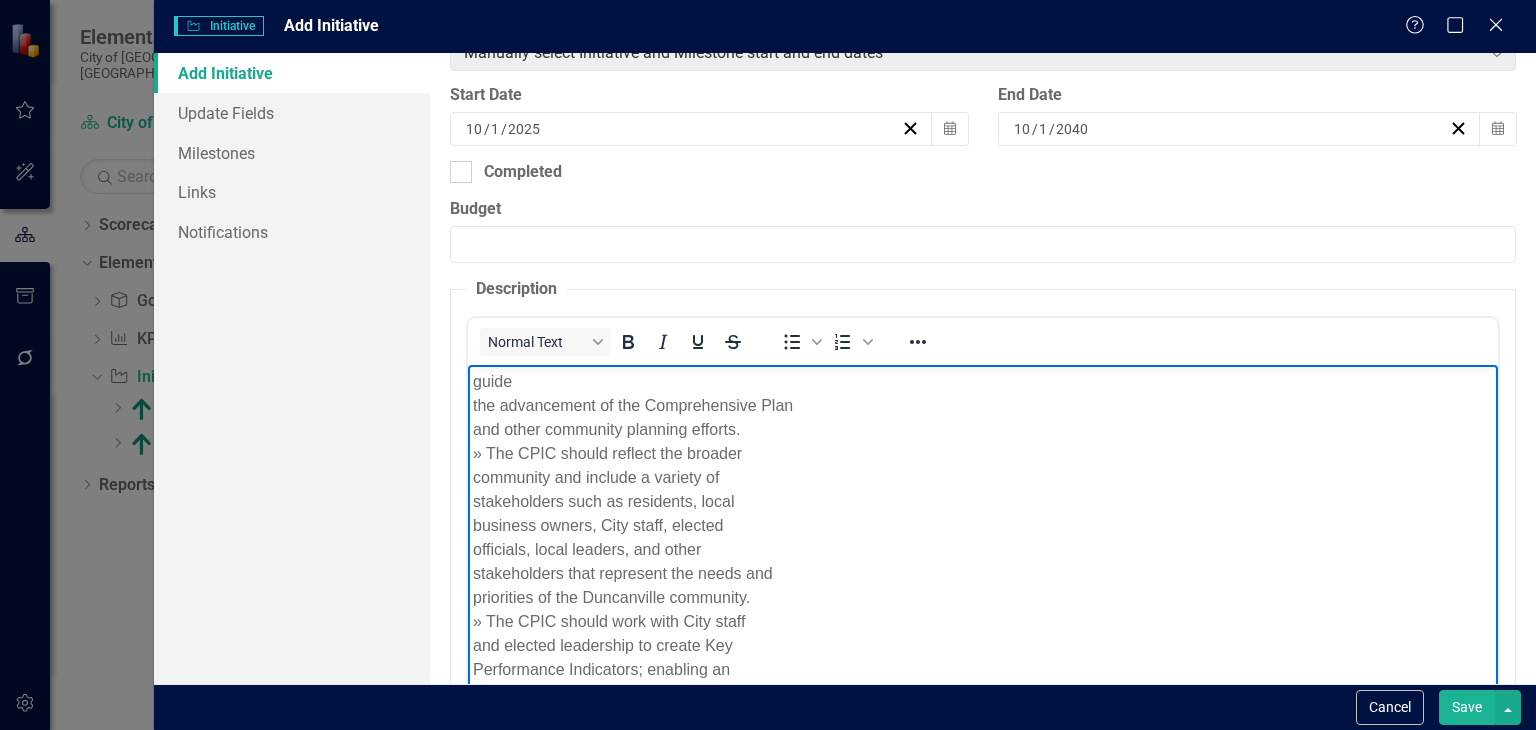 type 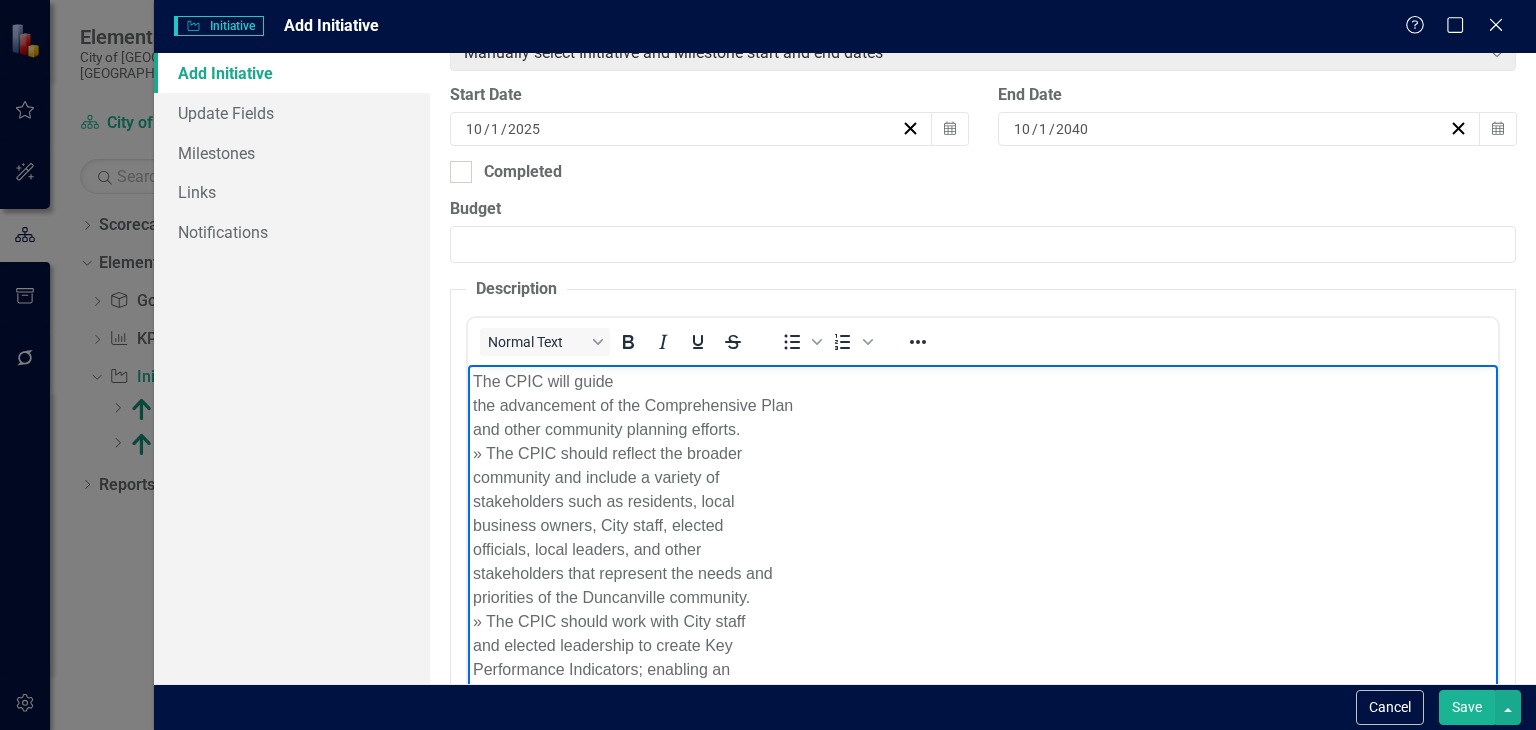 click on "The CPIC will guide  the advancement of the Comprehensive Plan  and other community planning efforts. » The CPIC should reflect the broader  community and include a variety of  stakeholders such as residents, local  business owners, City staff, elected  officials, local leaders, and other  stakeholders that represent the needs and  priorities of the Duncanville community.  » The CPIC should work with City staff  and elected leadership to create Key  Performance Indicators; enabling an  objective measure of performance toward" at bounding box center [983, 537] 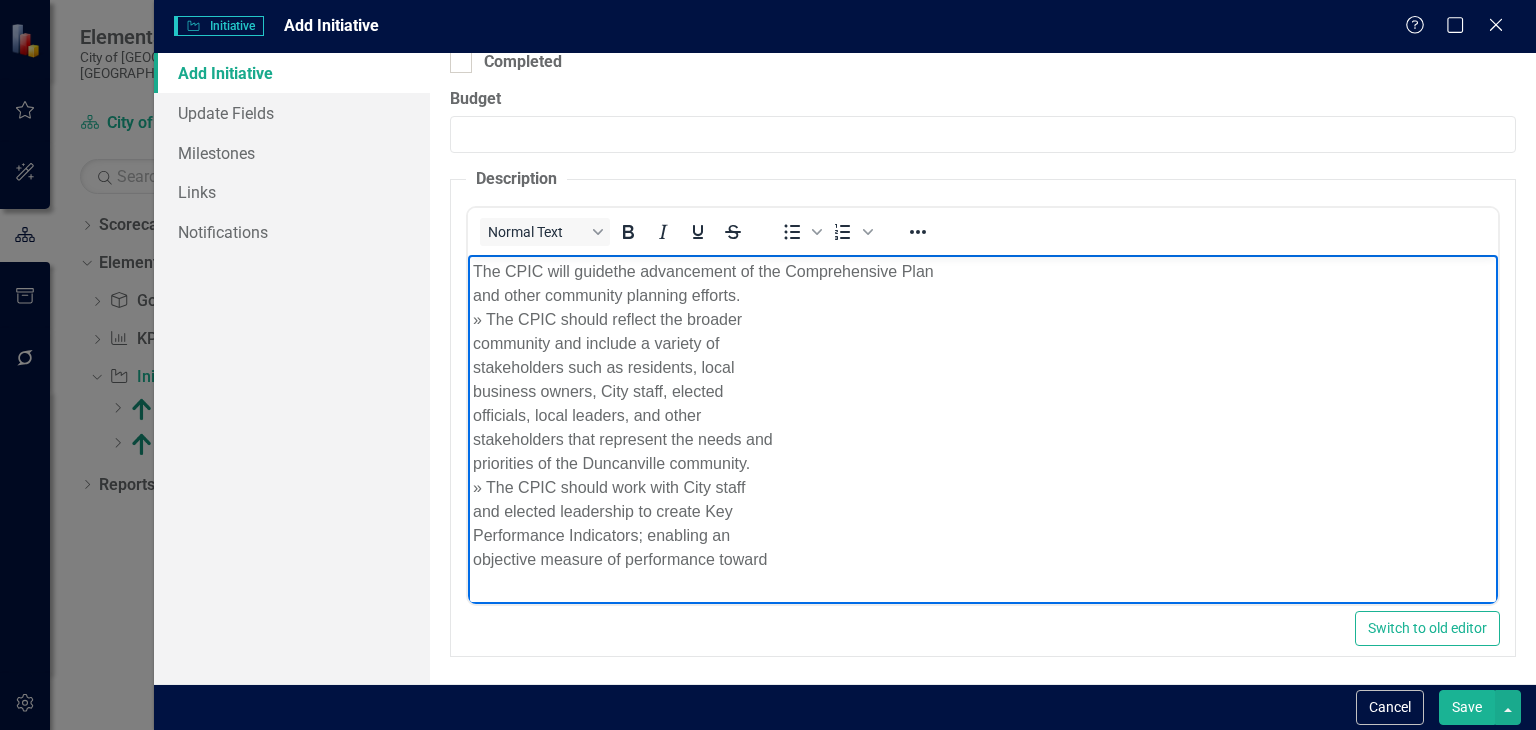 scroll, scrollTop: 604, scrollLeft: 0, axis: vertical 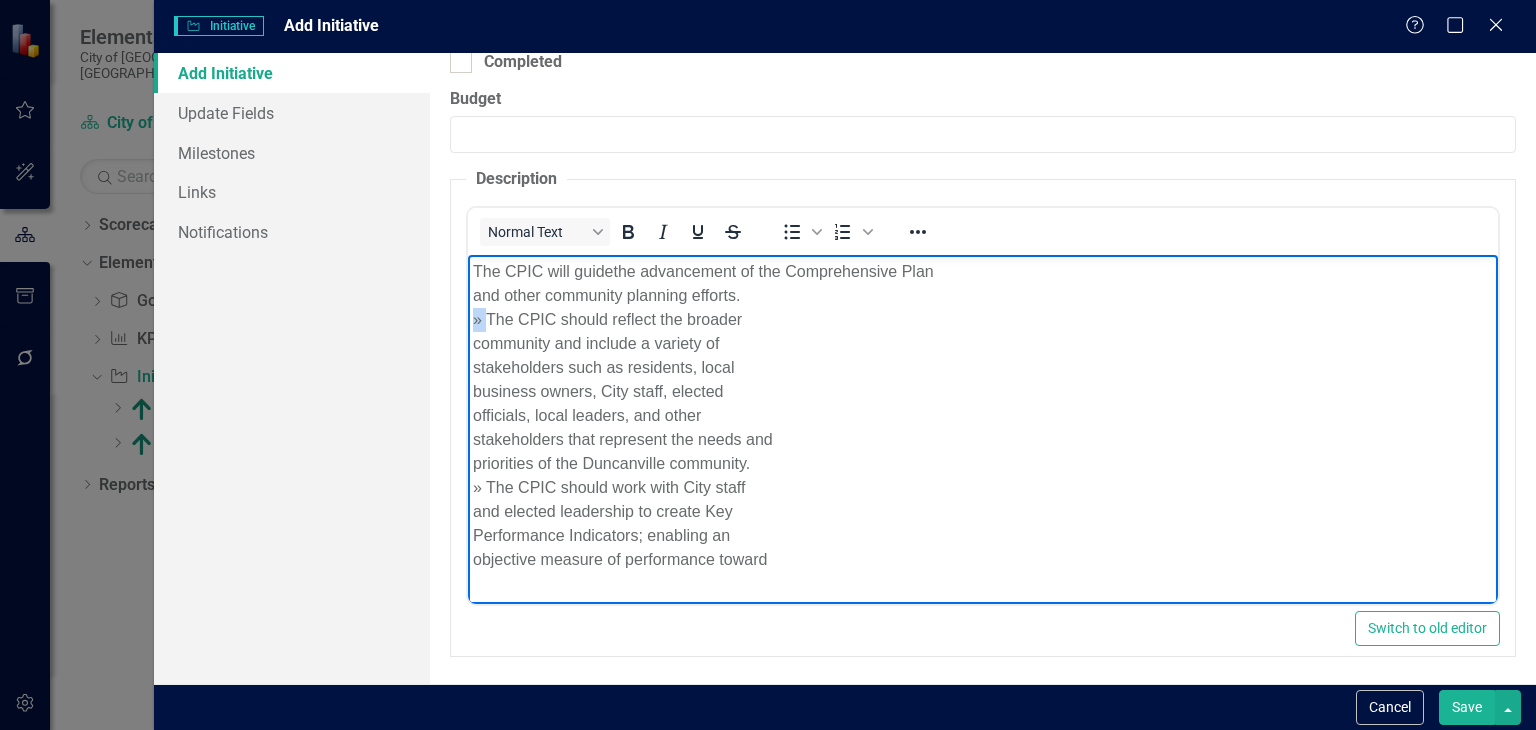 drag, startPoint x: 486, startPoint y: 316, endPoint x: 928, endPoint y: 568, distance: 508.7907 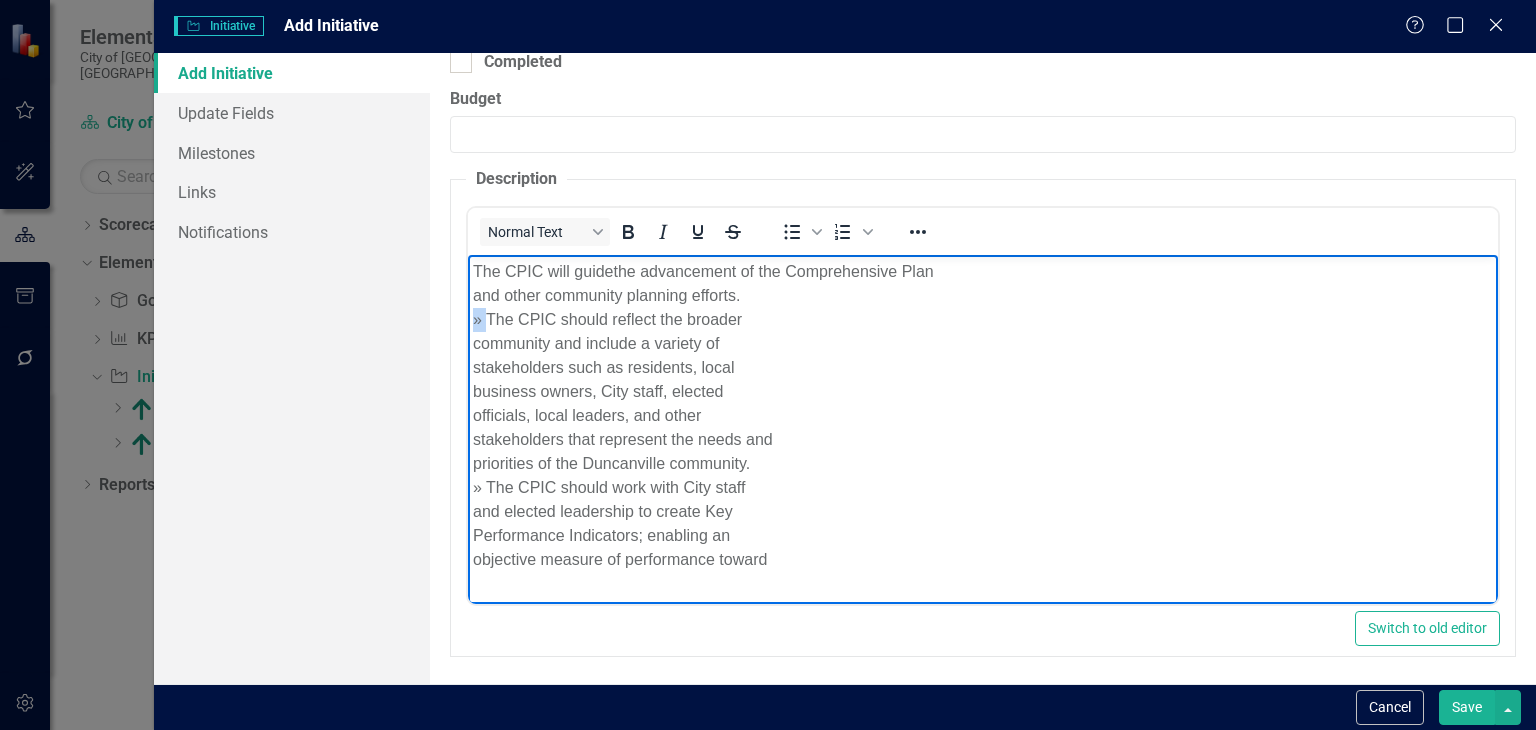 click on "The CPIC will guide  the advancement of the Comprehensive Plan  and other community planning efforts. » The CPIC should reflect the broader  community and include a variety of  stakeholders such as residents, local  business owners, City staff, elected  officials, local leaders, and other  stakeholders that represent the needs and  priorities of the Duncanville community.  » The CPIC should work with City staff  and elected leadership to create Key  Performance Indicators; enabling an  objective measure of performance toward" at bounding box center (983, 423) 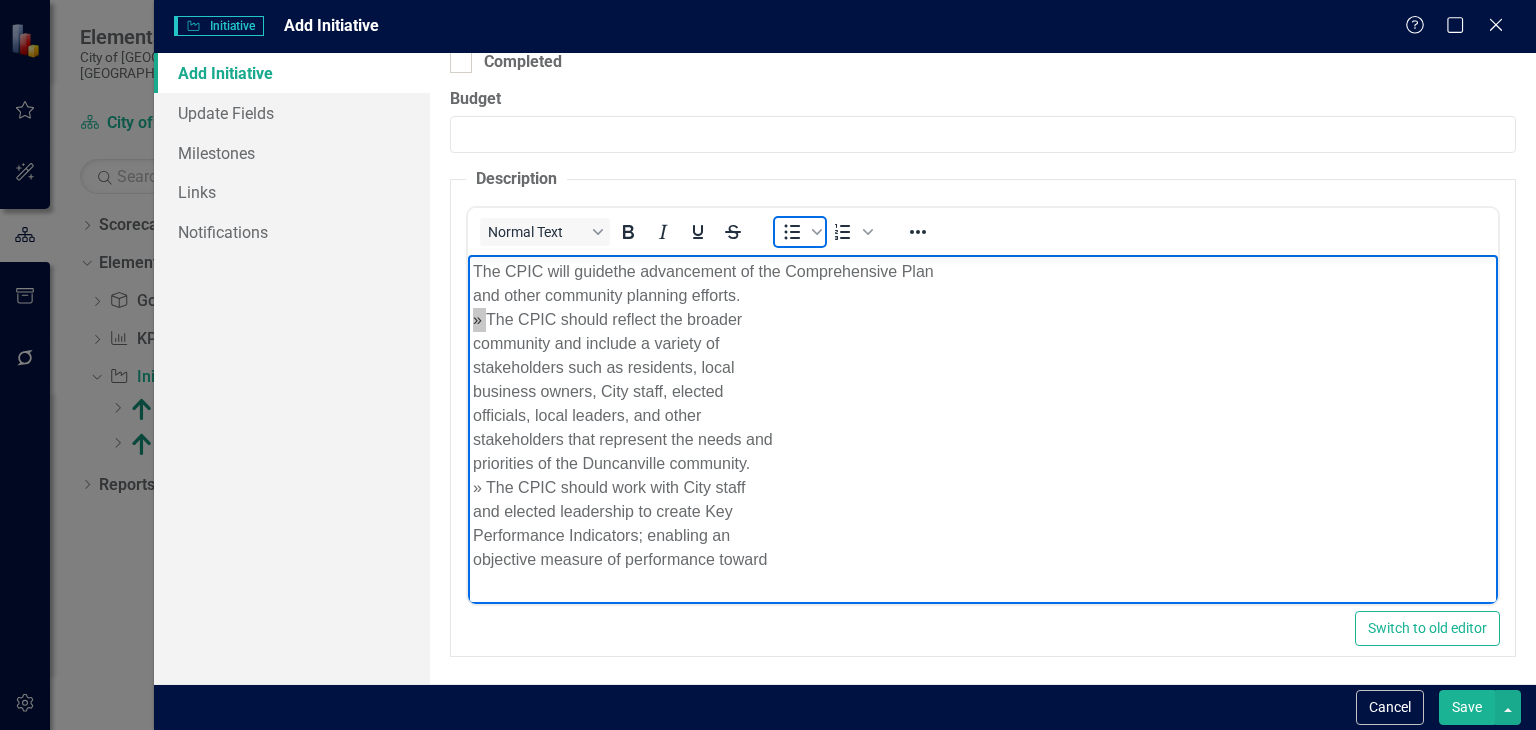 click 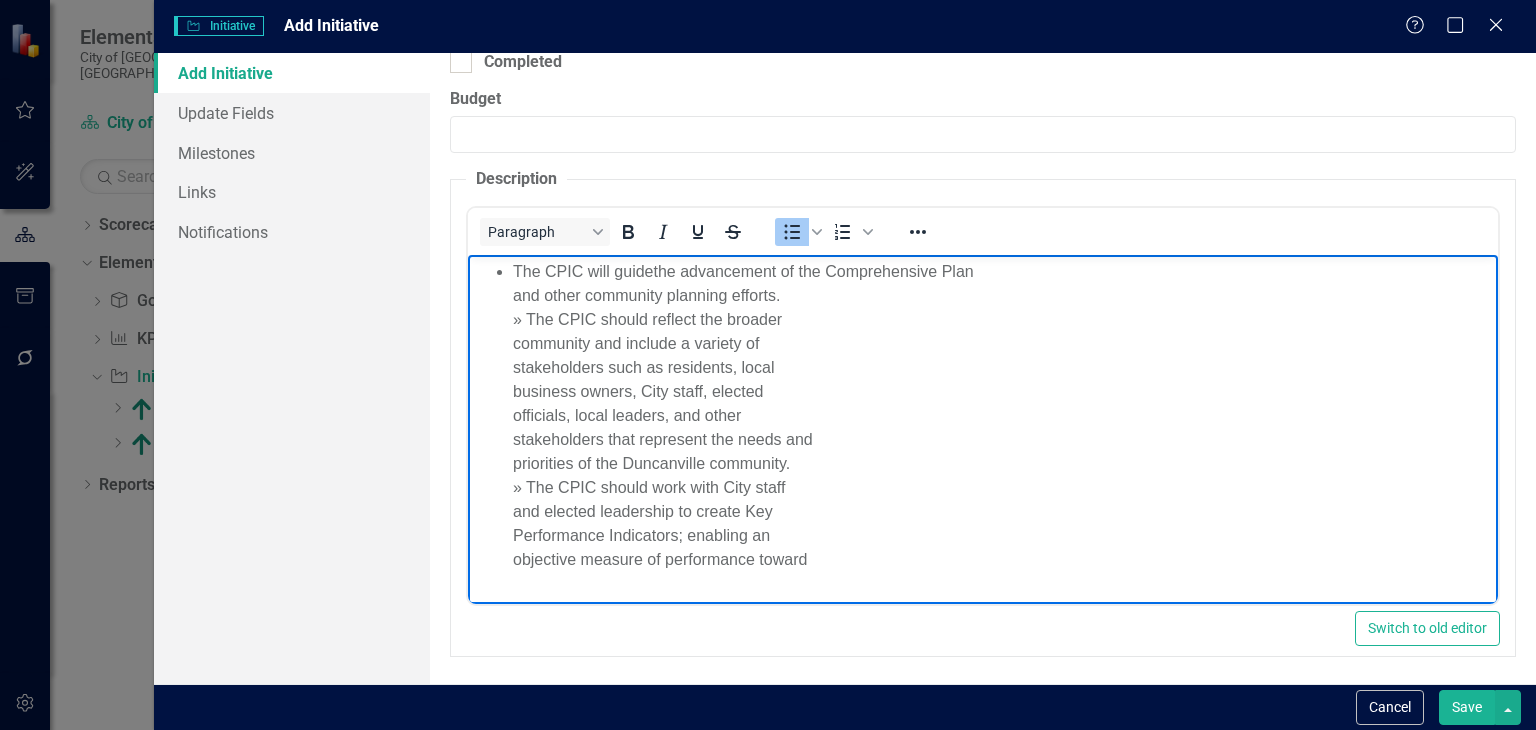 click on "The CPIC will guide  the advancement of the Comprehensive Plan  and other community planning efforts. » The CPIC should reflect the broader  community and include a variety of  stakeholders such as residents, local  business owners, City staff, elected  officials, local leaders, and other  stakeholders that represent the needs and  priorities of the Duncanville community.  » The CPIC should work with City staff  and elected leadership to create Key  Performance Indicators; enabling an  objective measure of performance toward" at bounding box center (1003, 415) 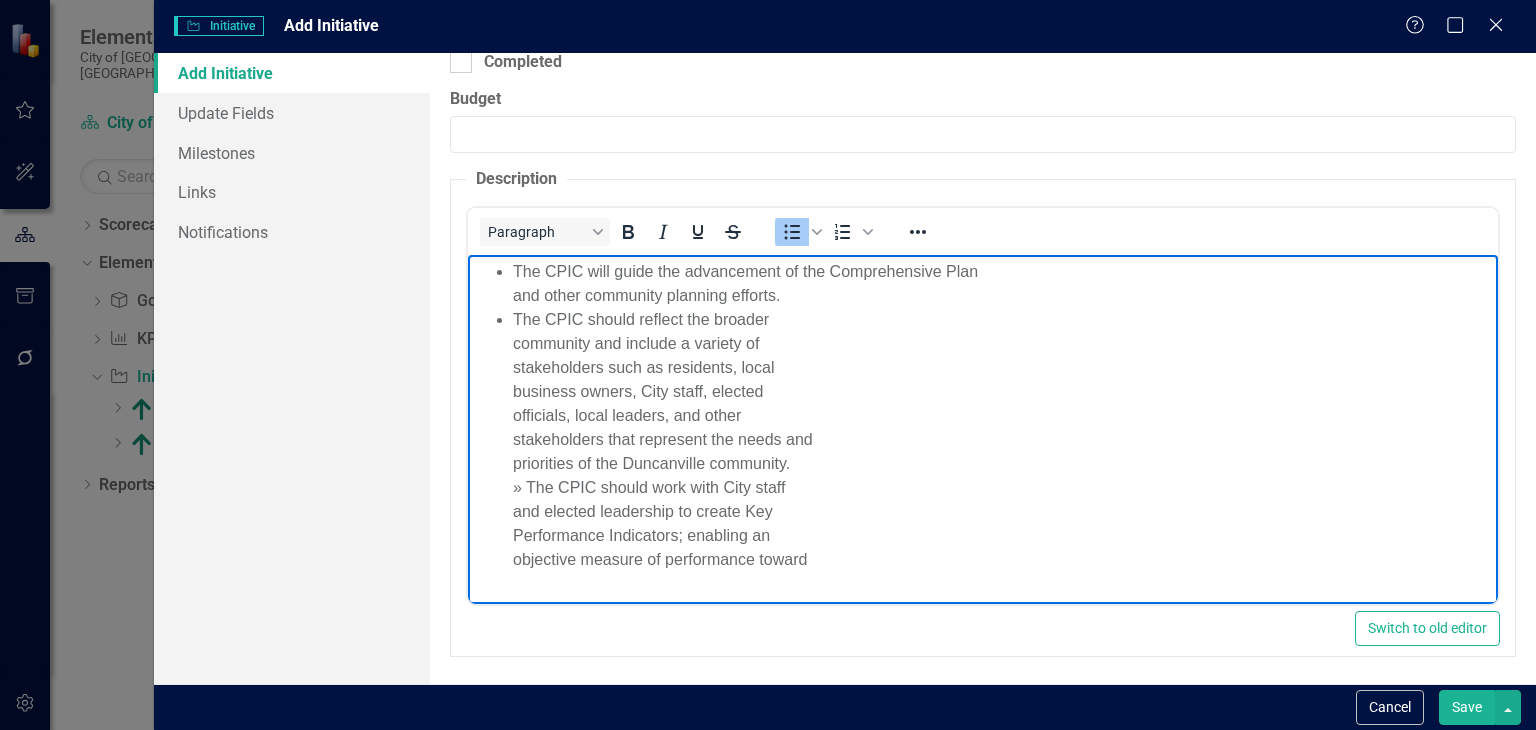 click on "The CPIC should reflect the broader  community and include a variety of  stakeholders such as residents, local  business owners, City staff, elected  officials, local leaders, and other  stakeholders that represent the needs and  priorities of the Duncanville community.  » The CPIC should work with City staff  and elected leadership to create Key  Performance Indicators; enabling an  objective measure of performance toward" at bounding box center [1003, 439] 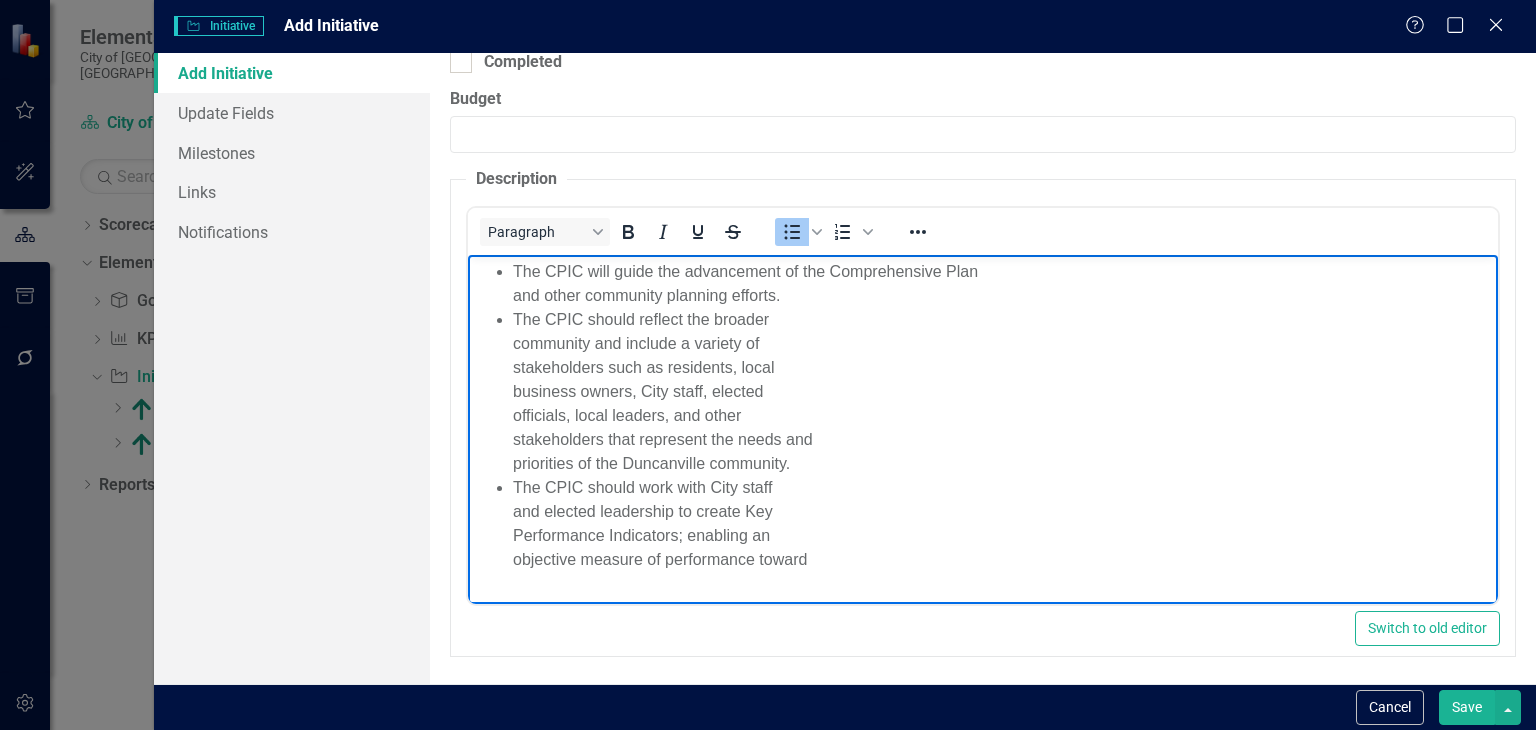 drag, startPoint x: 829, startPoint y: 562, endPoint x: 840, endPoint y: 554, distance: 13.601471 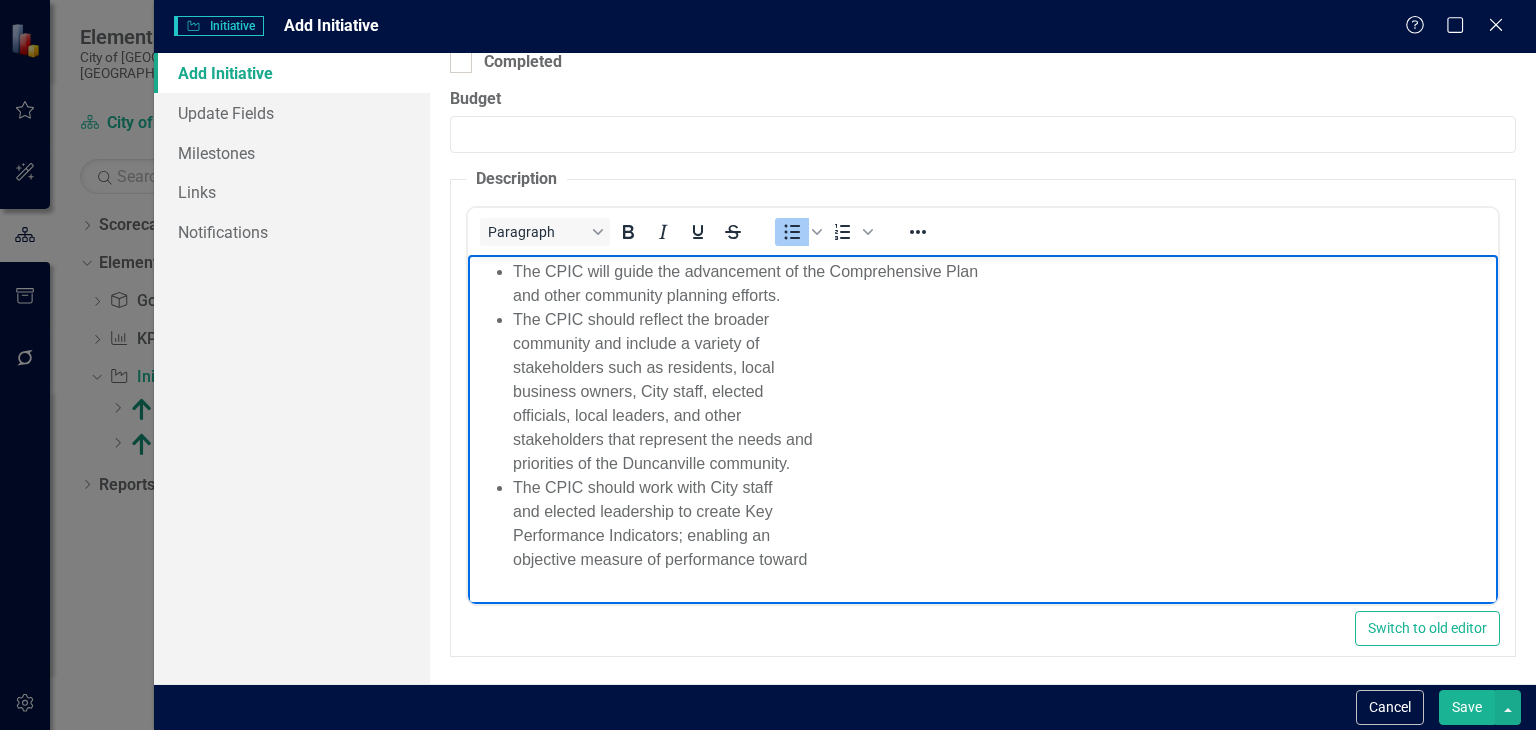 click on "The CPIC should work with City staff  and elected leadership to create Key  Performance Indicators; enabling an  objective measure of performance toward" at bounding box center [1003, 523] 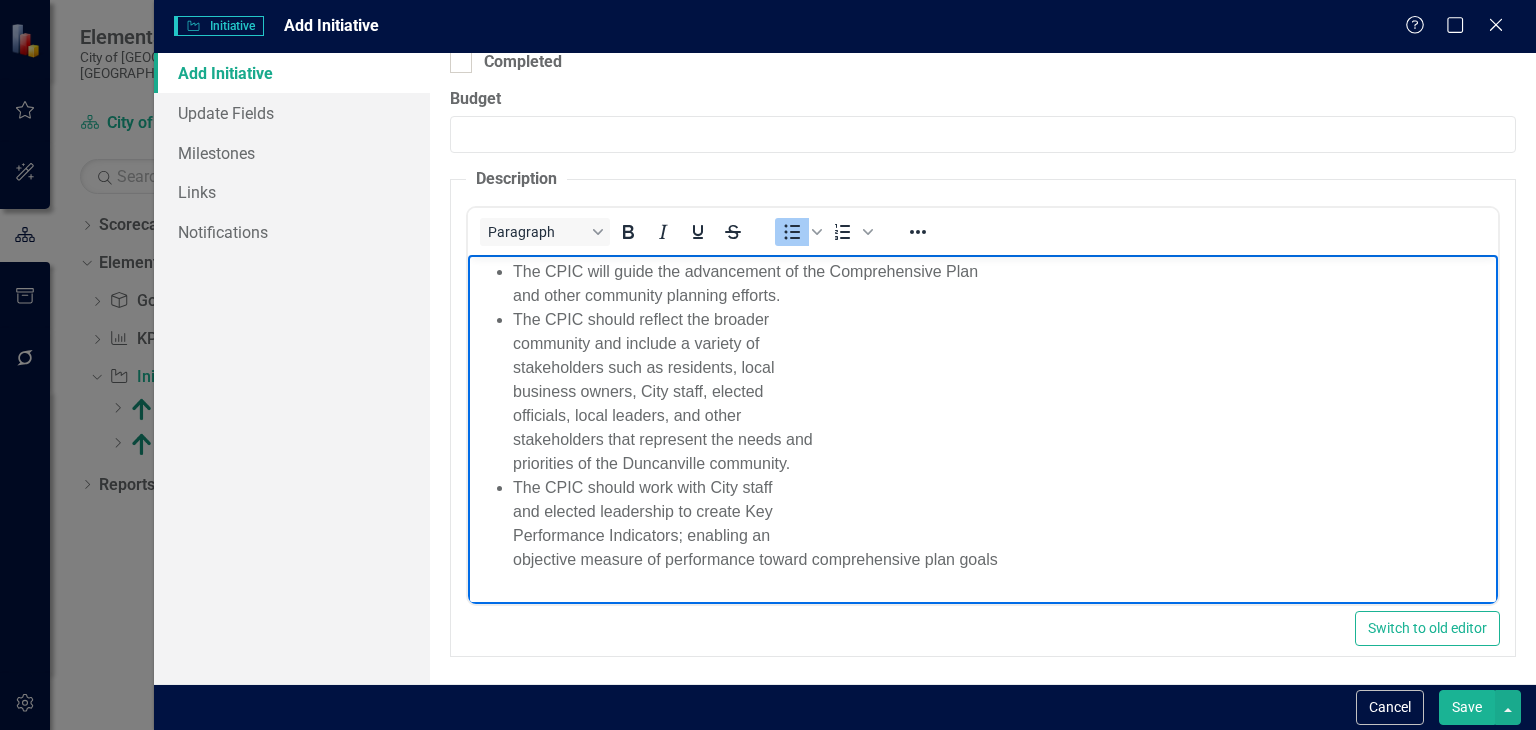 click on "Save" at bounding box center [1467, 707] 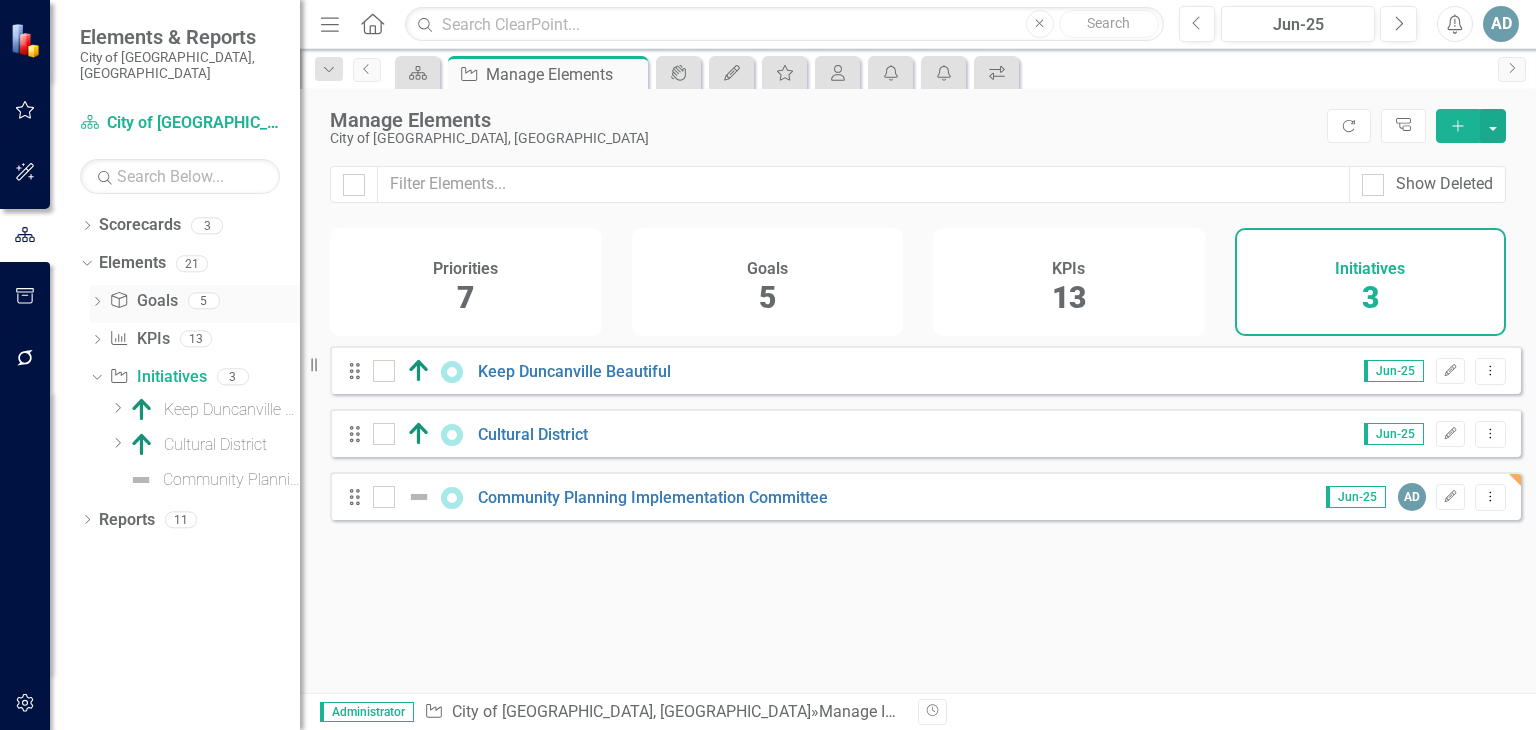 click on "Goal Goals" at bounding box center [143, 301] 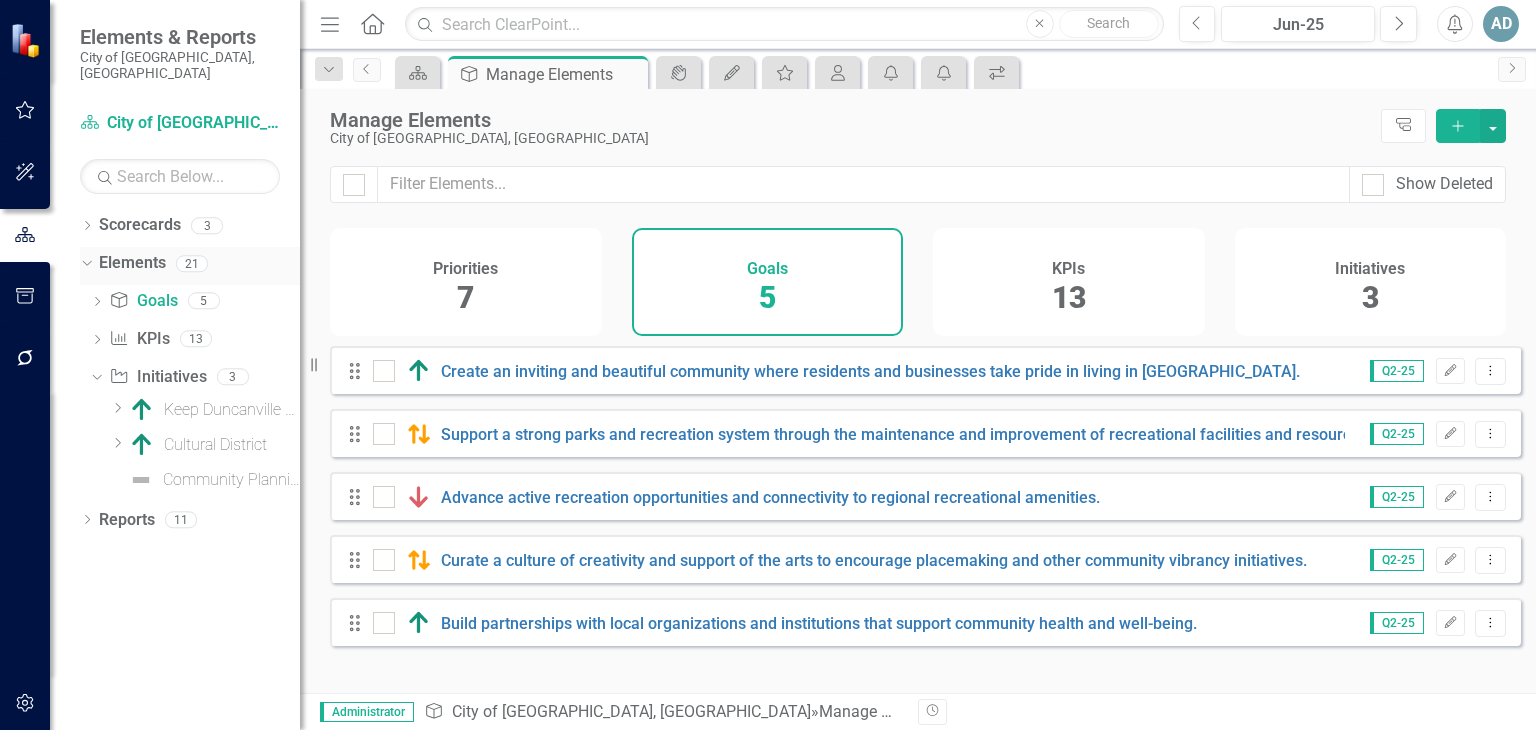click on "Elements" at bounding box center [132, 263] 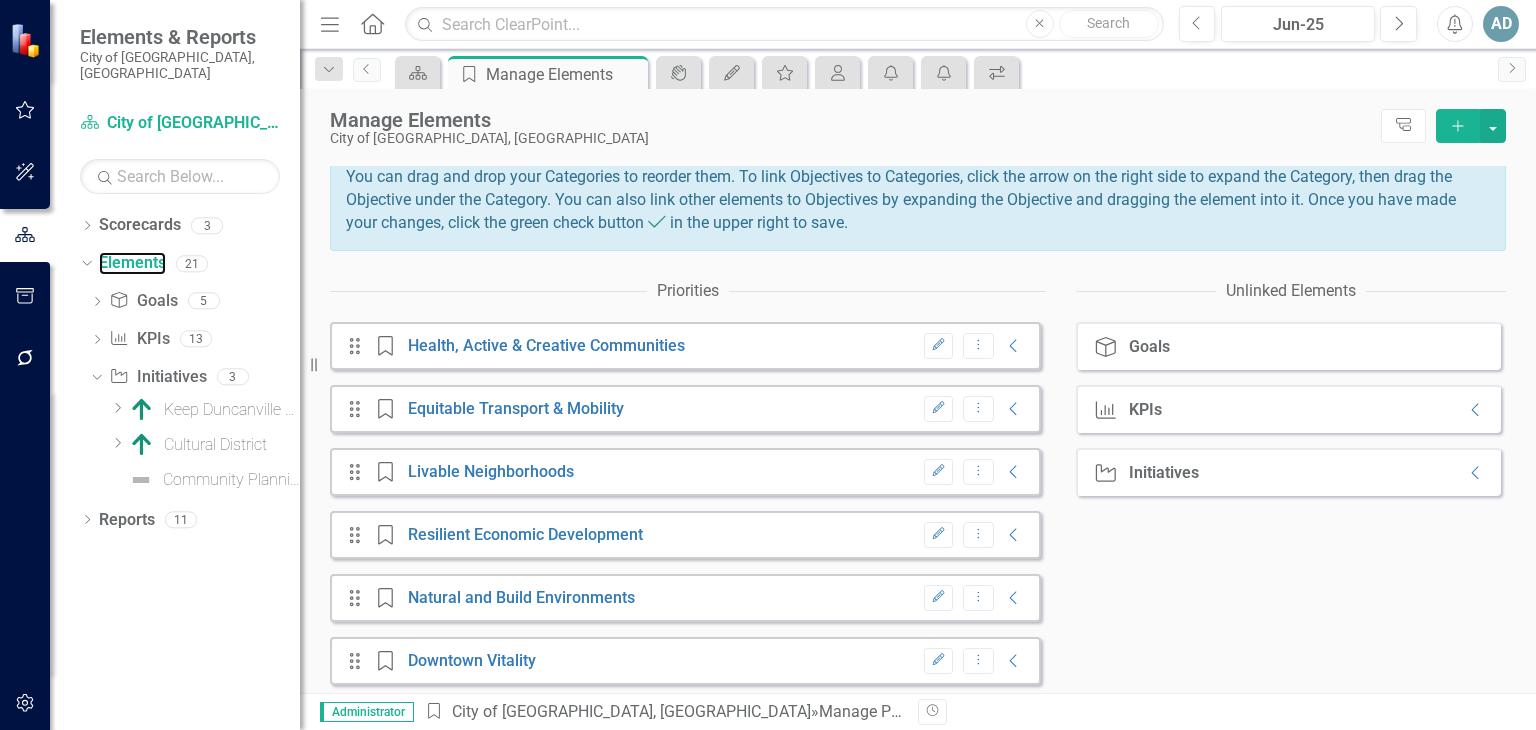 scroll, scrollTop: 200, scrollLeft: 0, axis: vertical 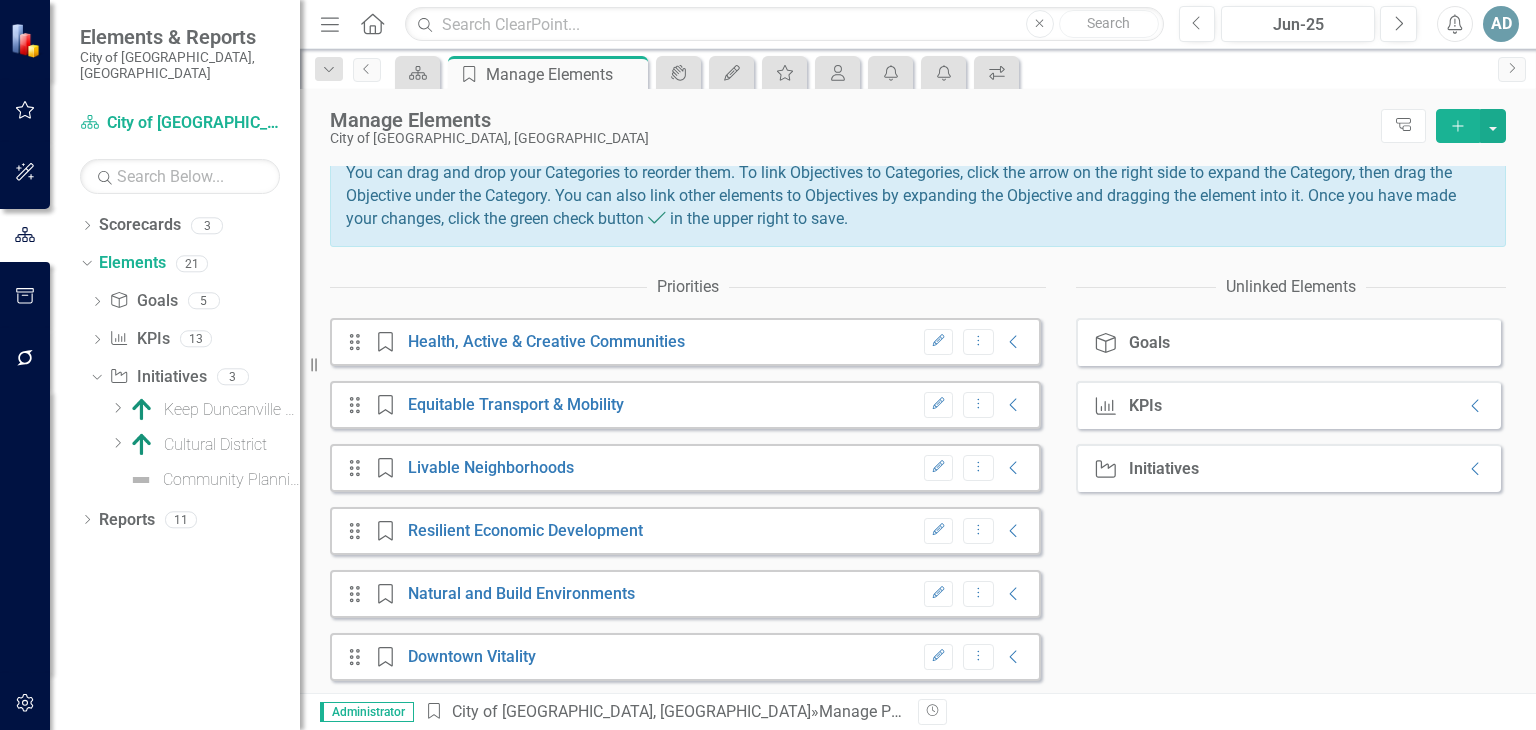 drag, startPoint x: 595, startPoint y: 486, endPoint x: 616, endPoint y: 402, distance: 86.58522 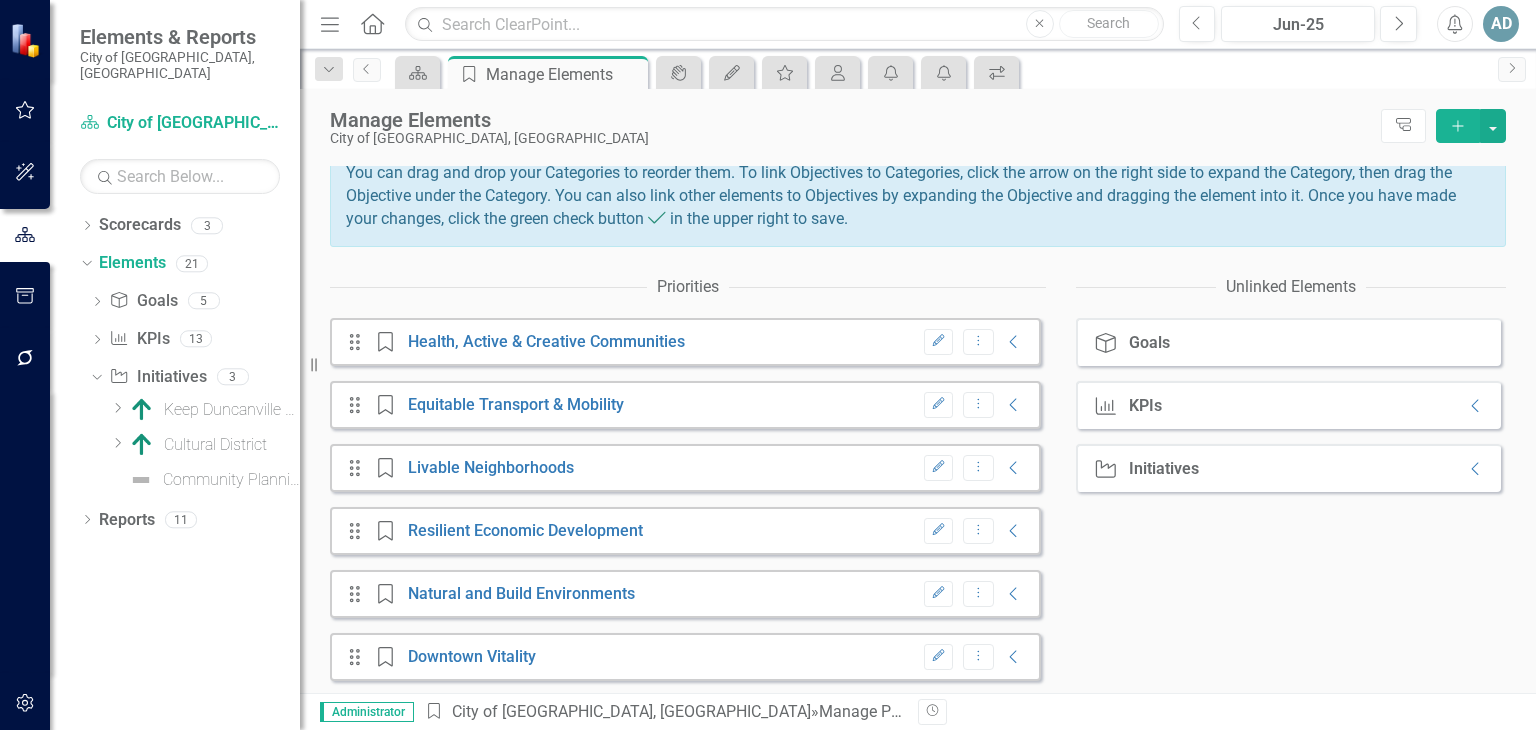 click on "Drag Priority Health, Active & Creative Communities Edit Dropdown Menu Collapse Drag Priority Equitable Transport & Mobility Edit Dropdown Menu Collapse Drag Priority Livable Neighborhoods Edit Dropdown Menu Collapse Drag Priority Resilient Economic Development Edit Dropdown Menu Collapse Drag Priority Natural and Build Environments Edit Dropdown Menu Collapse Drag Priority Downtown Vitality Edit Dropdown Menu Collapse Drag Priority Fiscal Responsibility and Infrastructure Edit Dropdown Menu Collapse" at bounding box center (685, 531) 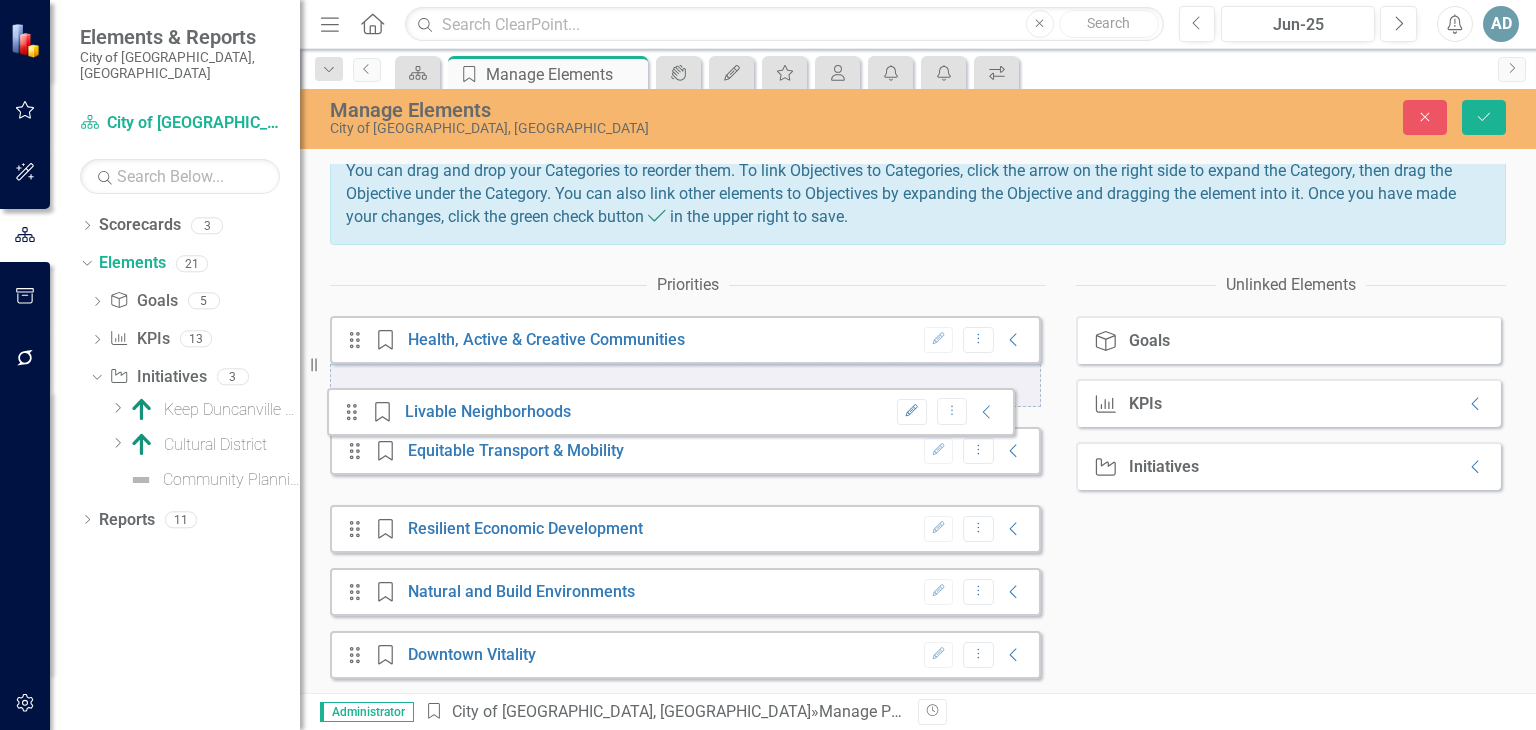 drag, startPoint x: 354, startPoint y: 485, endPoint x: 351, endPoint y: 415, distance: 70.064255 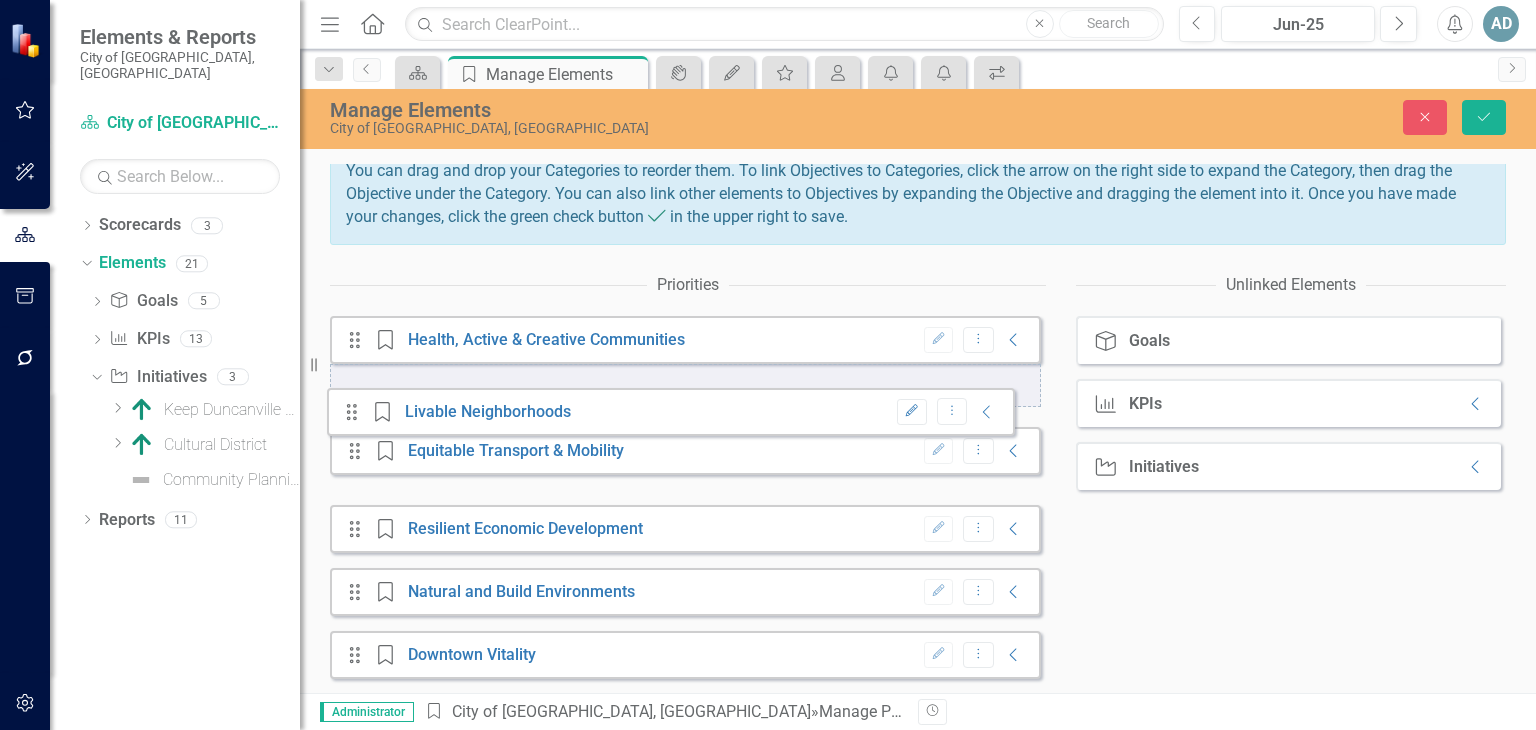 click on "Drag Priority Health, Active & Creative Communities Edit Dropdown Menu Collapse Drag Priority Equitable Transport & Mobility Edit Dropdown Menu Collapse Drag Priority Livable Neighborhoods Edit Dropdown Menu Collapse Drag Priority Resilient Economic Development Edit Dropdown Menu Collapse Drag Priority Natural and Build Environments Edit Dropdown Menu Collapse Drag Priority Downtown Vitality Edit Dropdown Menu Collapse Drag Priority Fiscal Responsibility and Infrastructure Edit Dropdown Menu Collapse" at bounding box center [685, 529] 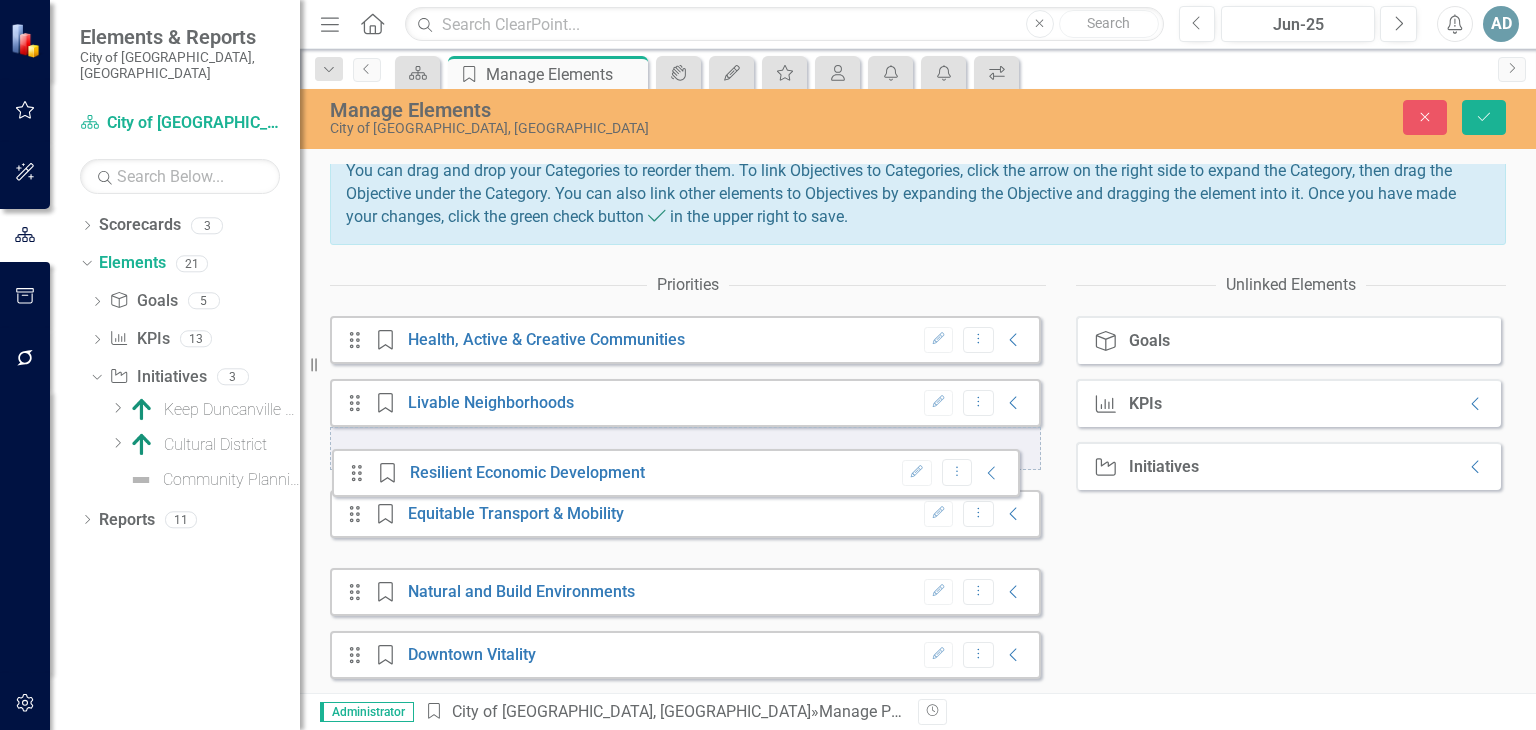 drag, startPoint x: 353, startPoint y: 543, endPoint x: 355, endPoint y: 473, distance: 70.028564 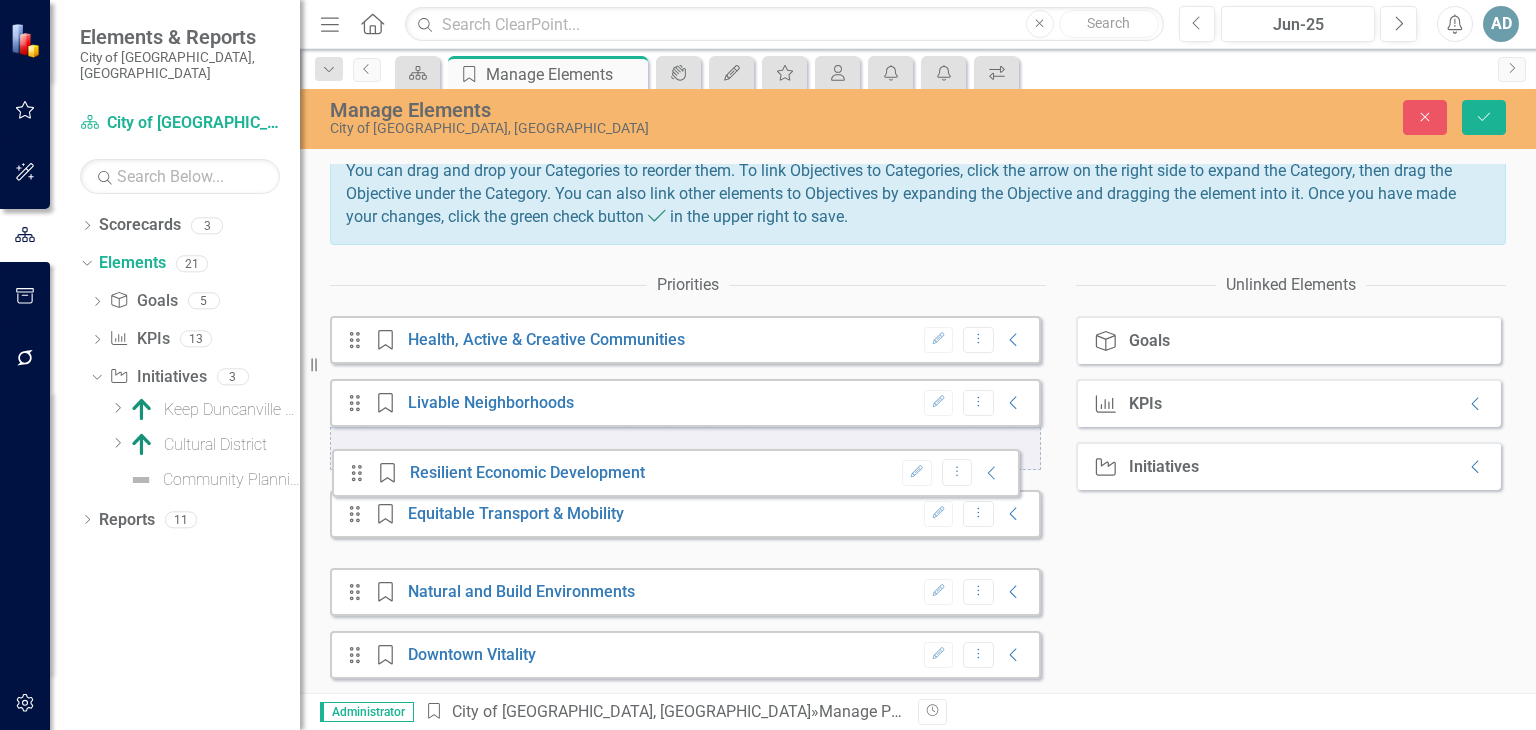 click on "Drag Priority Health, Active & Creative Communities Edit Dropdown Menu Collapse Drag Priority Livable Neighborhoods Edit Dropdown Menu Collapse Drag Priority Equitable Transport & Mobility Edit Dropdown Menu Collapse Drag Priority Resilient Economic Development Edit Dropdown Menu Collapse Drag Priority Natural and Build Environments Edit Dropdown Menu Collapse Drag Priority Downtown Vitality Edit Dropdown Menu Collapse Drag Priority Fiscal Responsibility and Infrastructure Edit Dropdown Menu Collapse" at bounding box center (685, 529) 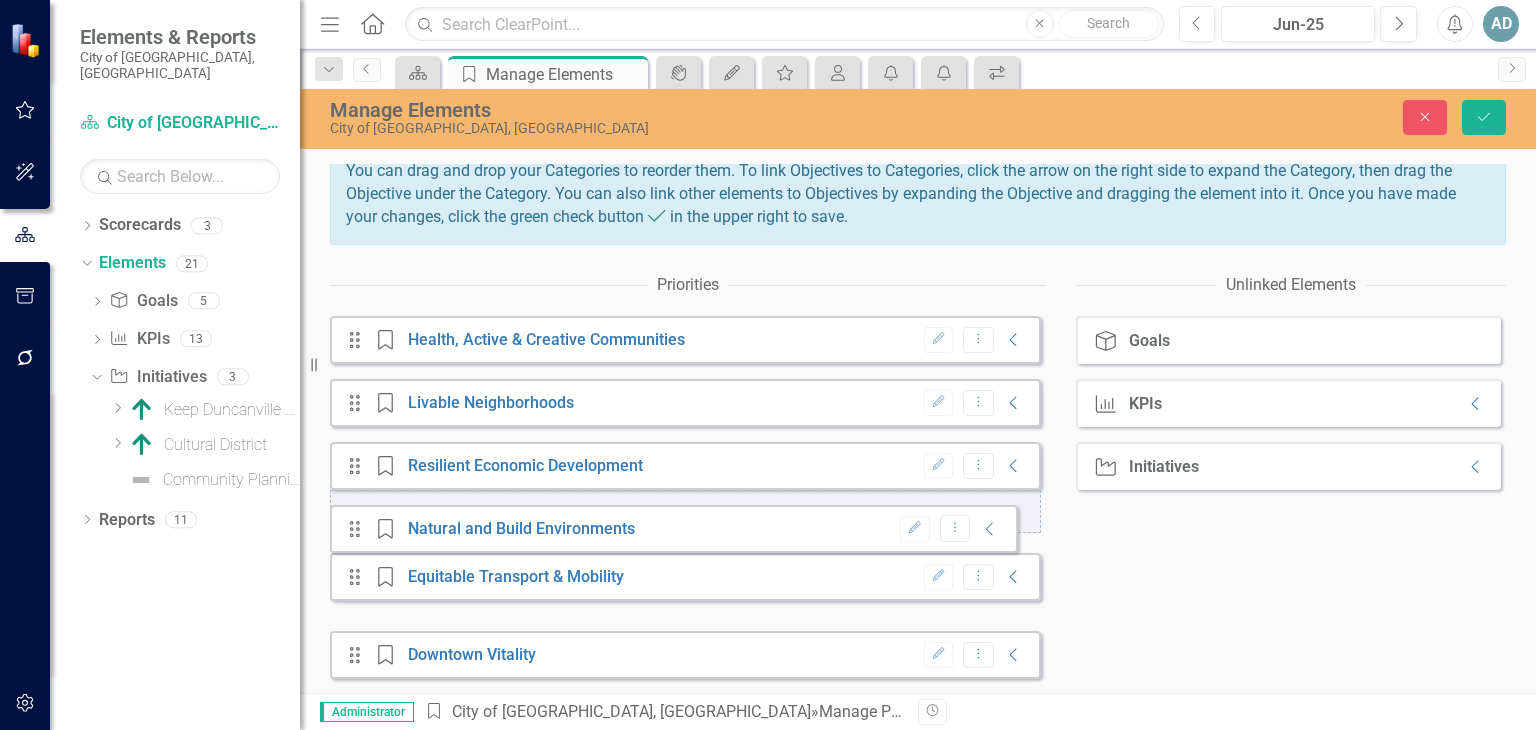 drag, startPoint x: 350, startPoint y: 606, endPoint x: 350, endPoint y: 529, distance: 77 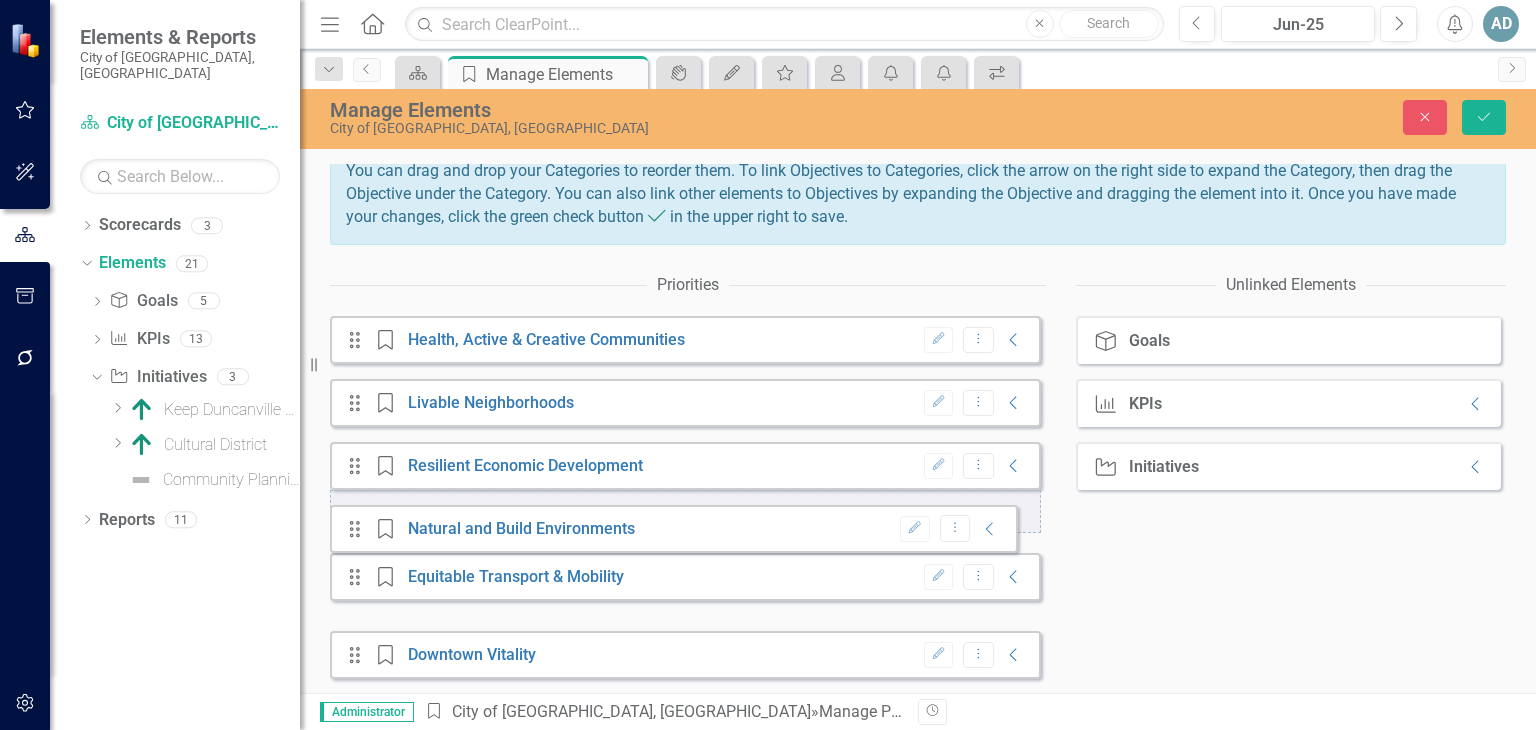 click on "Drag Priority Health, Active & Creative Communities Edit Dropdown Menu Collapse Drag Priority Livable Neighborhoods Edit Dropdown Menu Collapse Drag Priority Resilient Economic Development Edit Dropdown Menu Collapse Drag Priority Equitable Transport & Mobility Edit Dropdown Menu Collapse Drag Priority Natural and Build Environments Edit Dropdown Menu Collapse Drag Priority Downtown Vitality Edit Dropdown Menu Collapse Drag Priority Fiscal Responsibility and Infrastructure Edit Dropdown Menu Collapse" at bounding box center [685, 529] 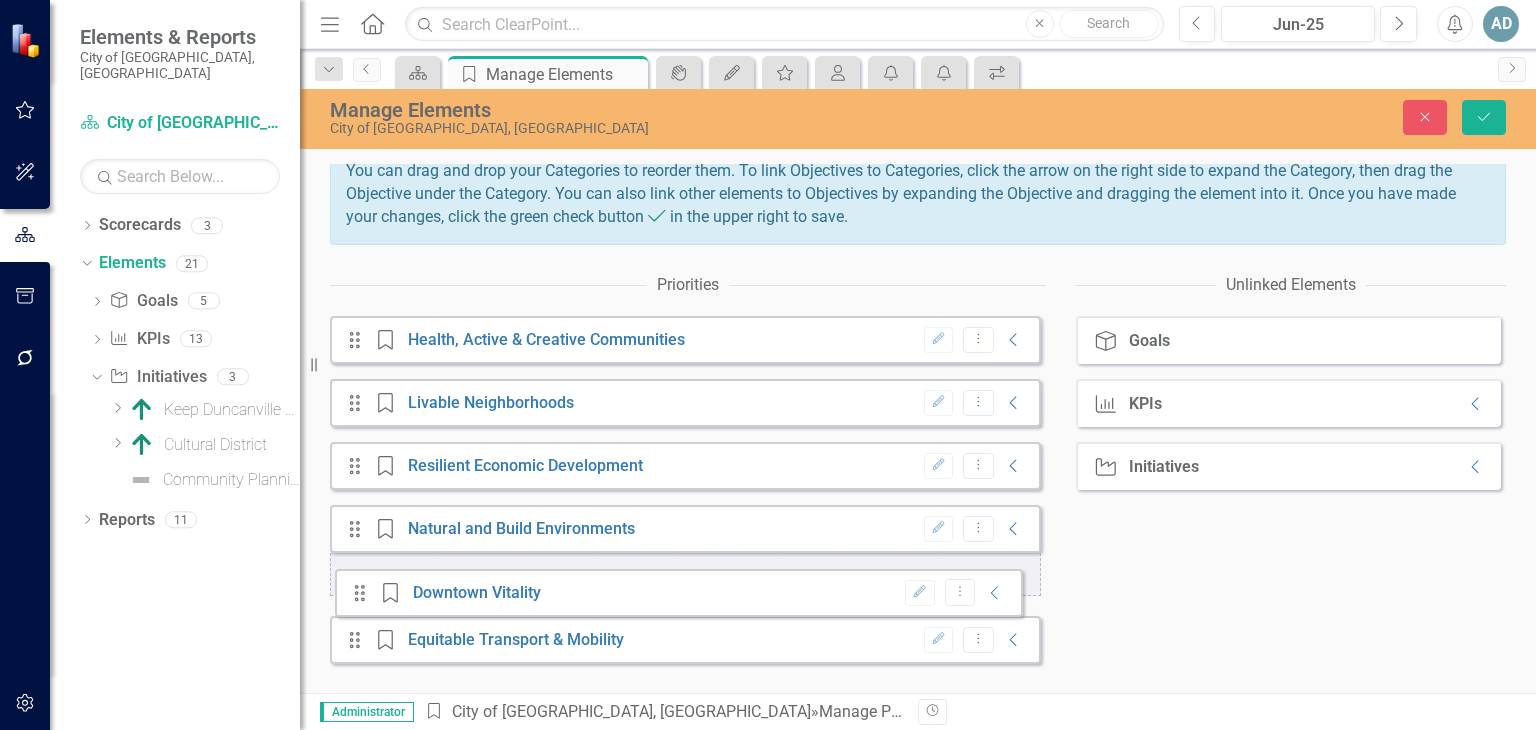 drag, startPoint x: 353, startPoint y: 669, endPoint x: 358, endPoint y: 593, distance: 76.1643 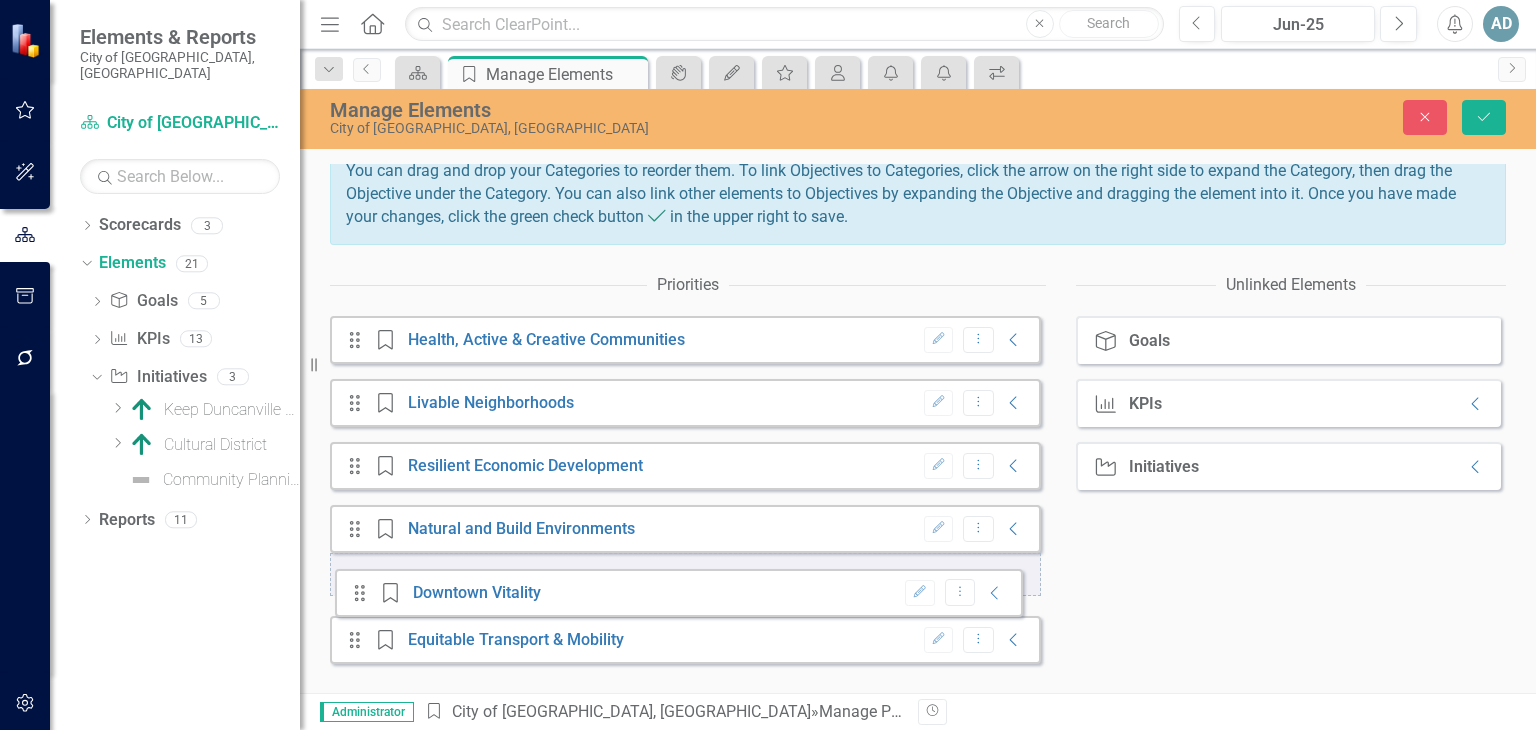 click on "Drag Priority Health, Active & Creative Communities Edit Dropdown Menu Collapse Drag Priority Livable Neighborhoods Edit Dropdown Menu Collapse Drag Priority Resilient Economic Development Edit Dropdown Menu Collapse Drag Priority Natural and Build Environments Edit Dropdown Menu Collapse Drag Priority Equitable Transport & Mobility Edit Dropdown Menu Collapse Drag Priority Downtown Vitality Edit Dropdown Menu Collapse Drag Priority Fiscal Responsibility and Infrastructure Edit Dropdown Menu Collapse" at bounding box center [685, 529] 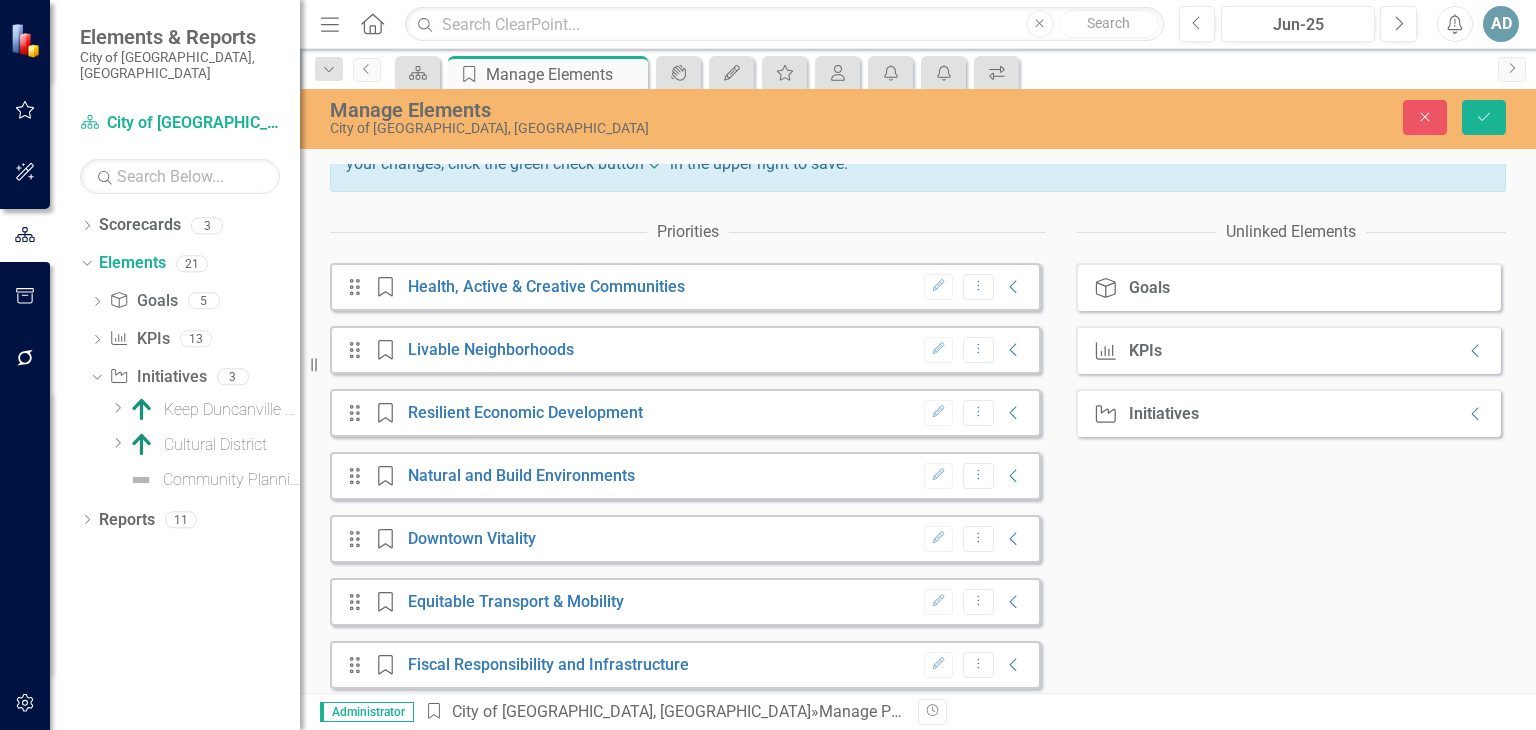 scroll, scrollTop: 277, scrollLeft: 0, axis: vertical 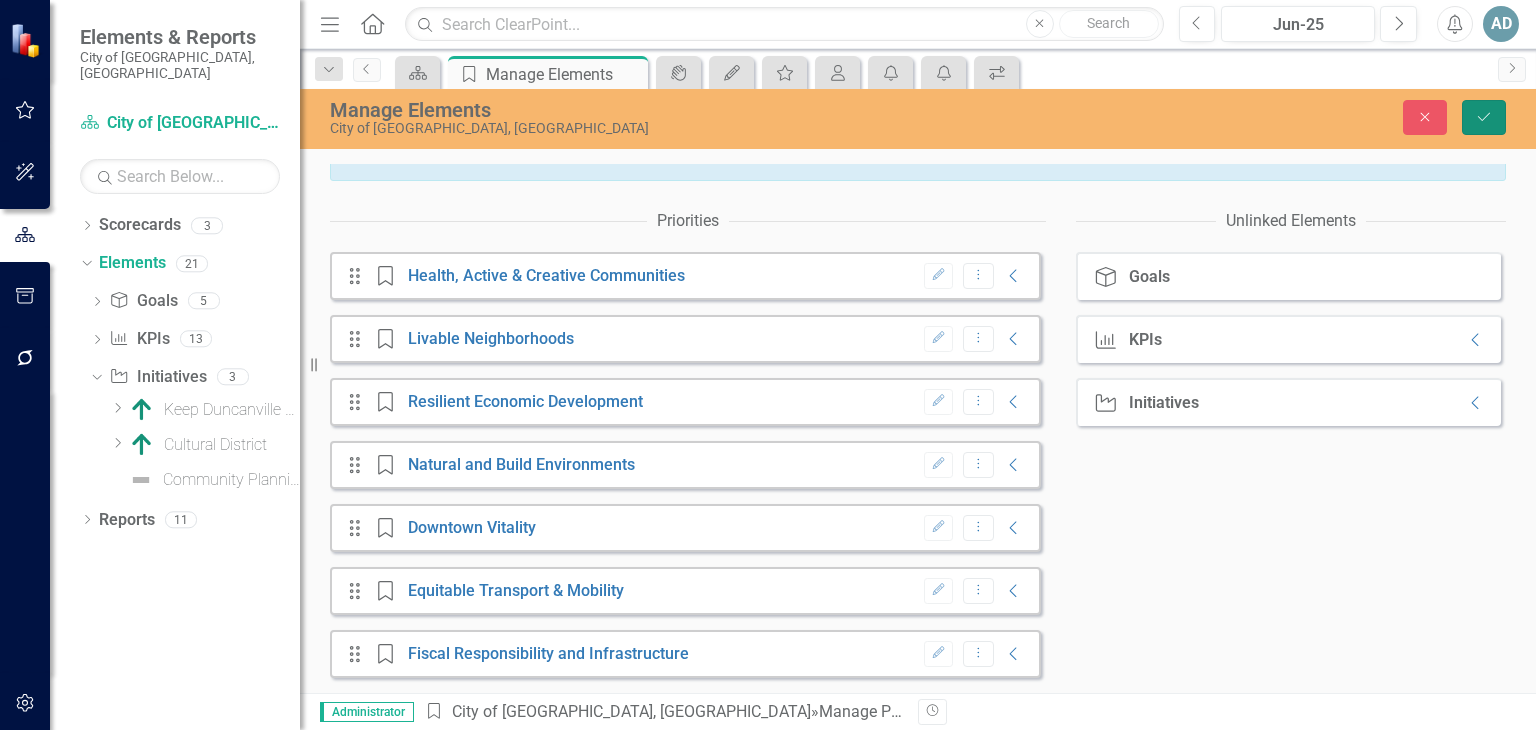 click on "Save" 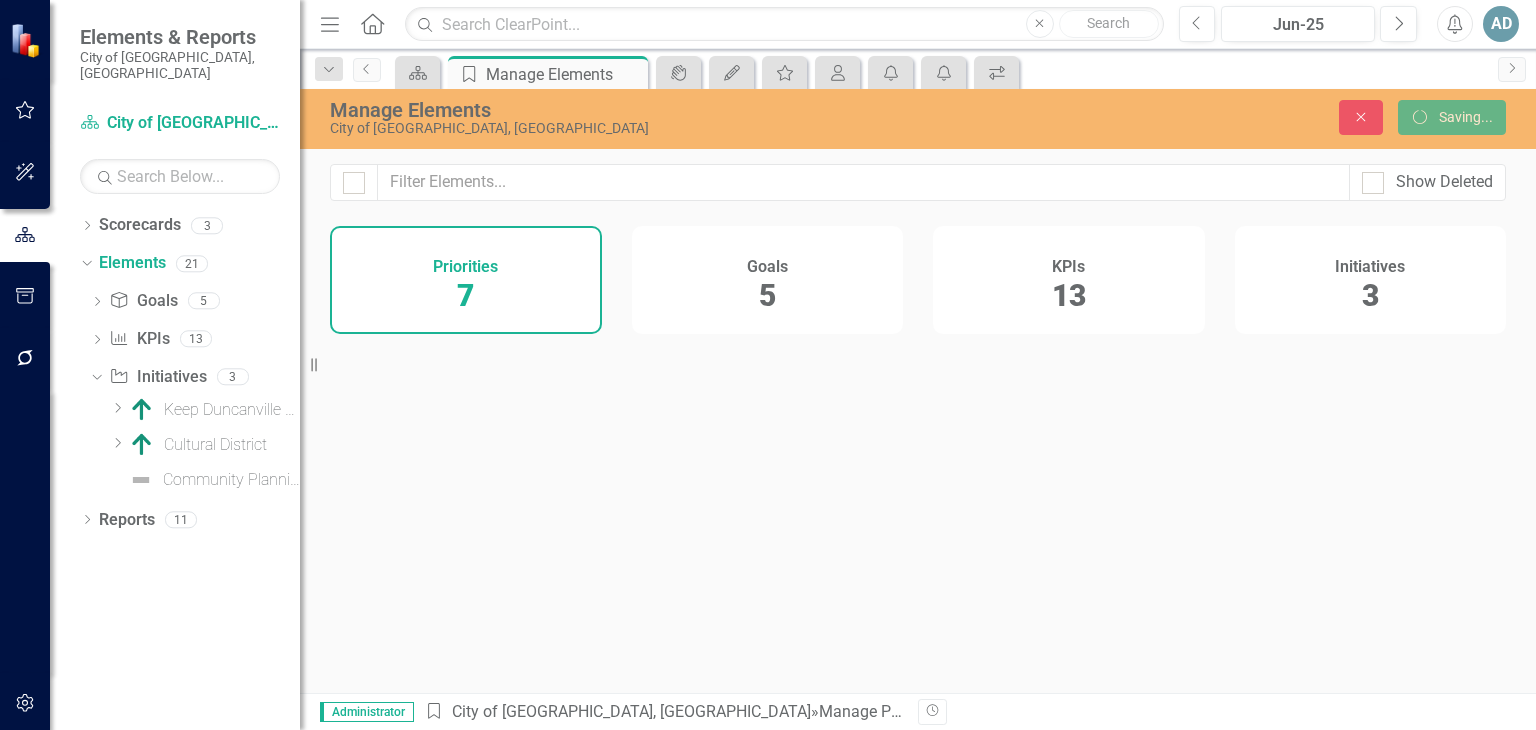scroll, scrollTop: 0, scrollLeft: 0, axis: both 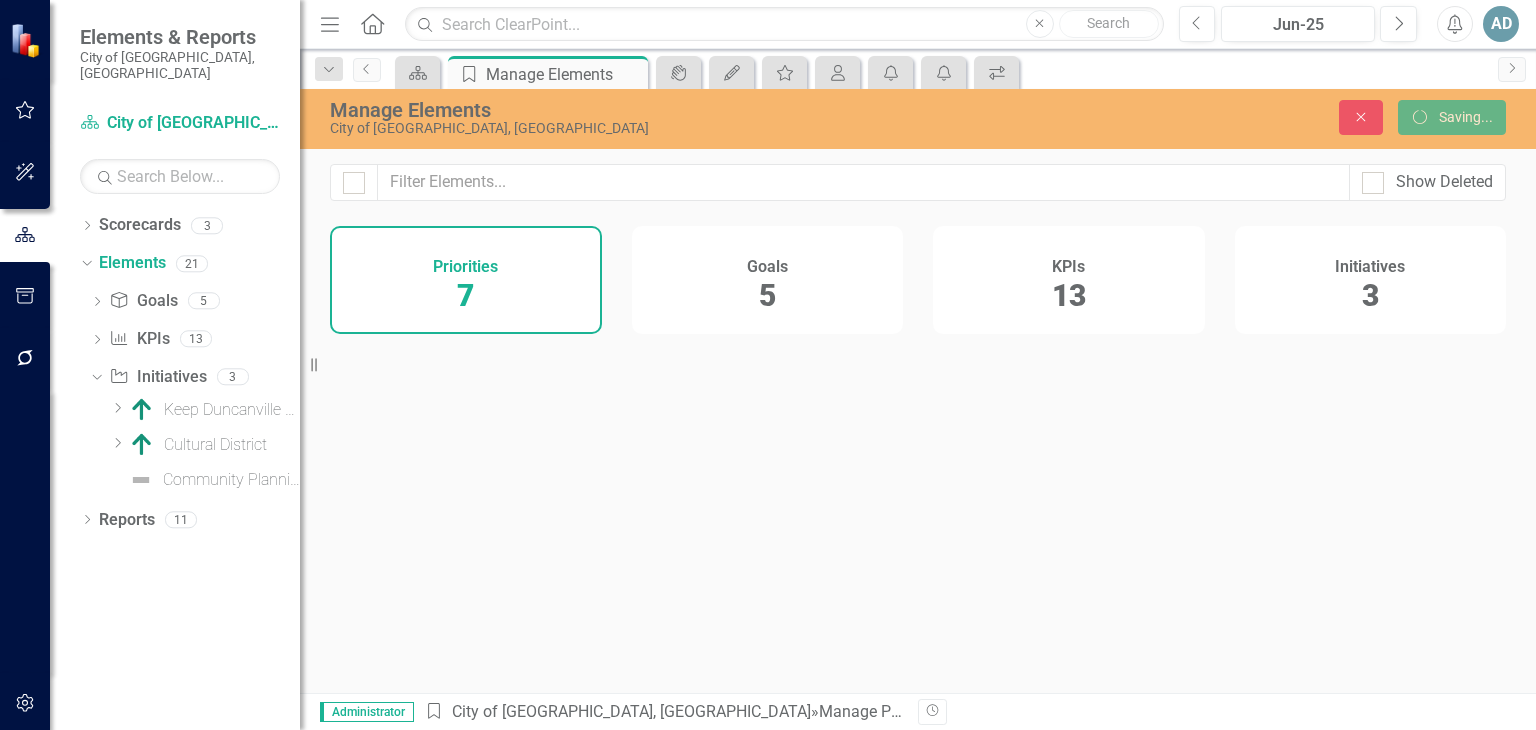 click on "7" at bounding box center (465, 295) 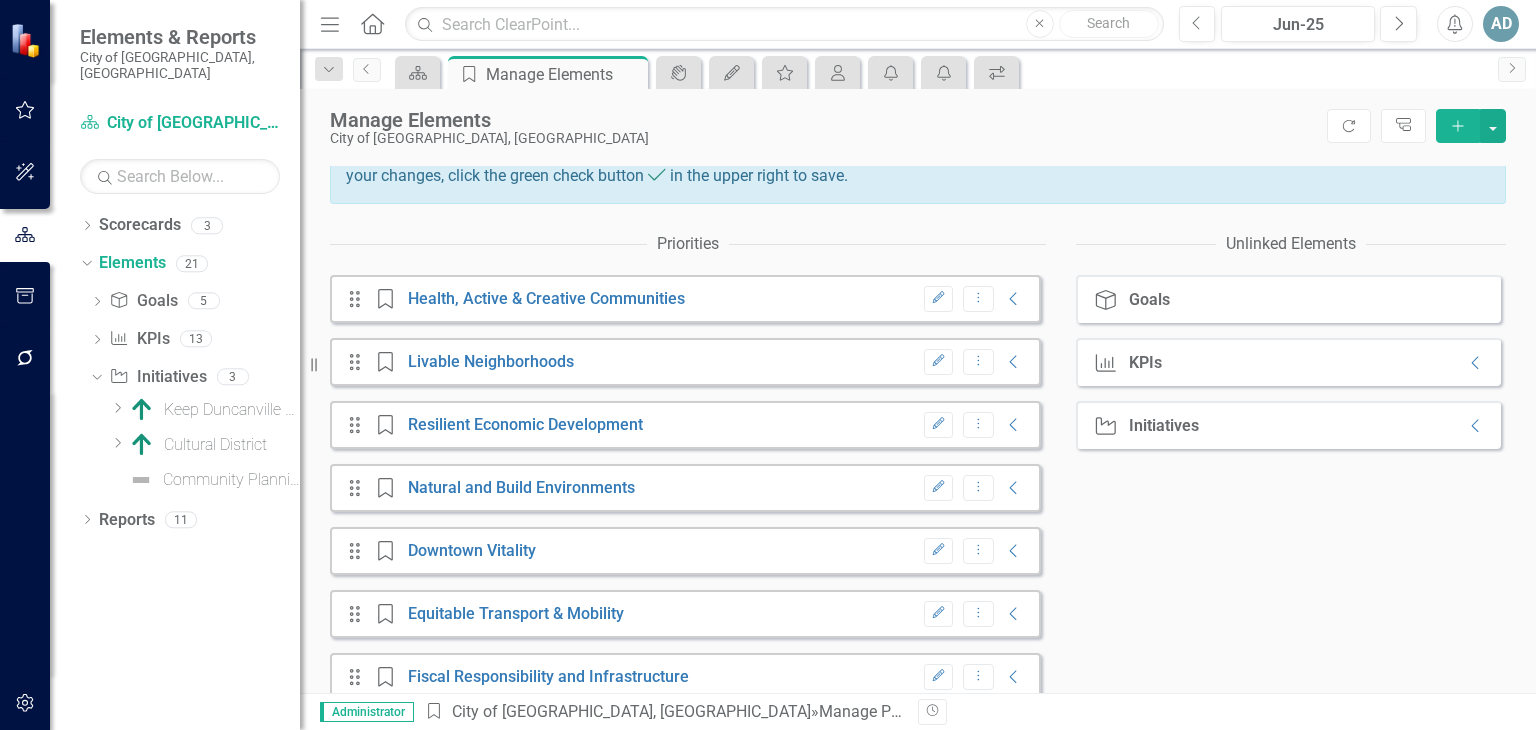 scroll, scrollTop: 279, scrollLeft: 0, axis: vertical 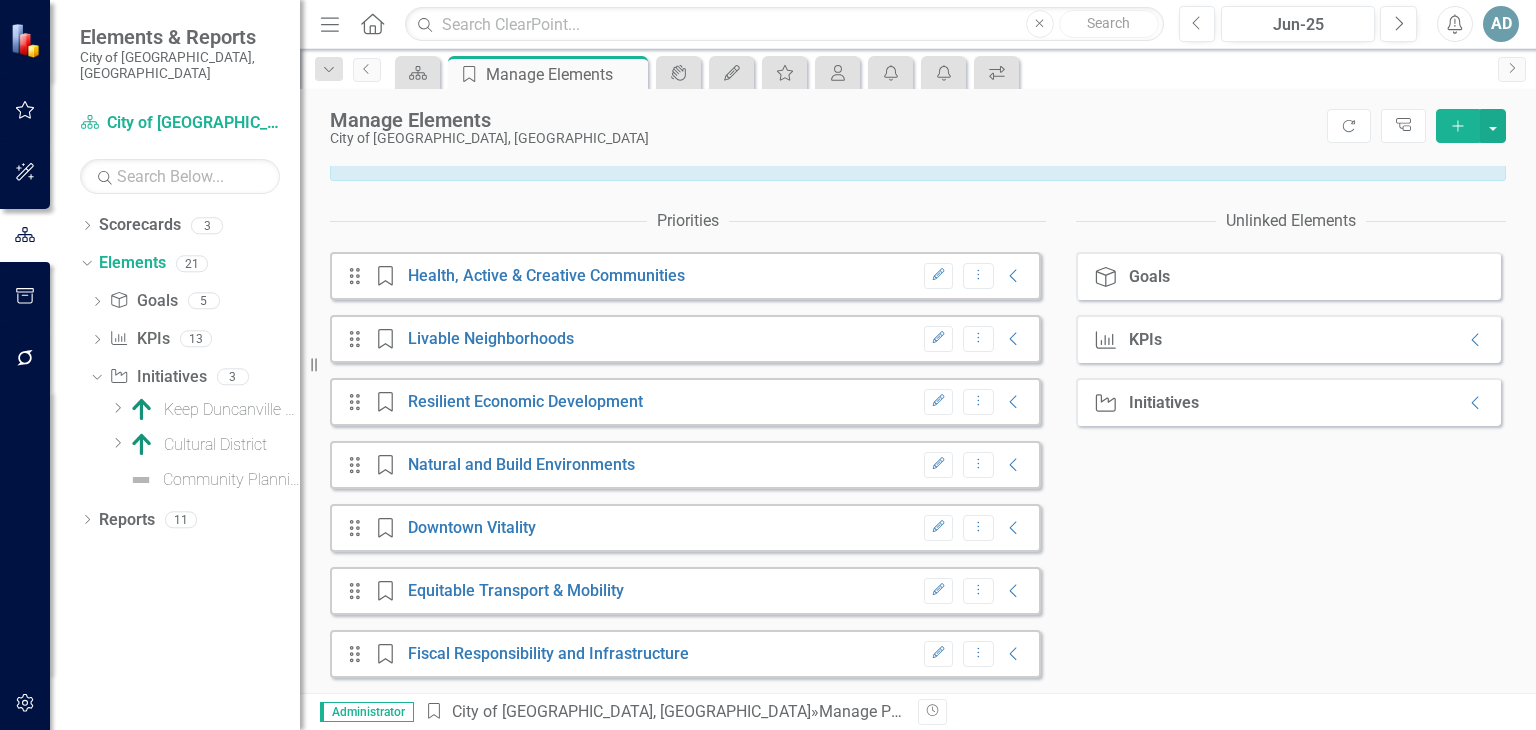 click 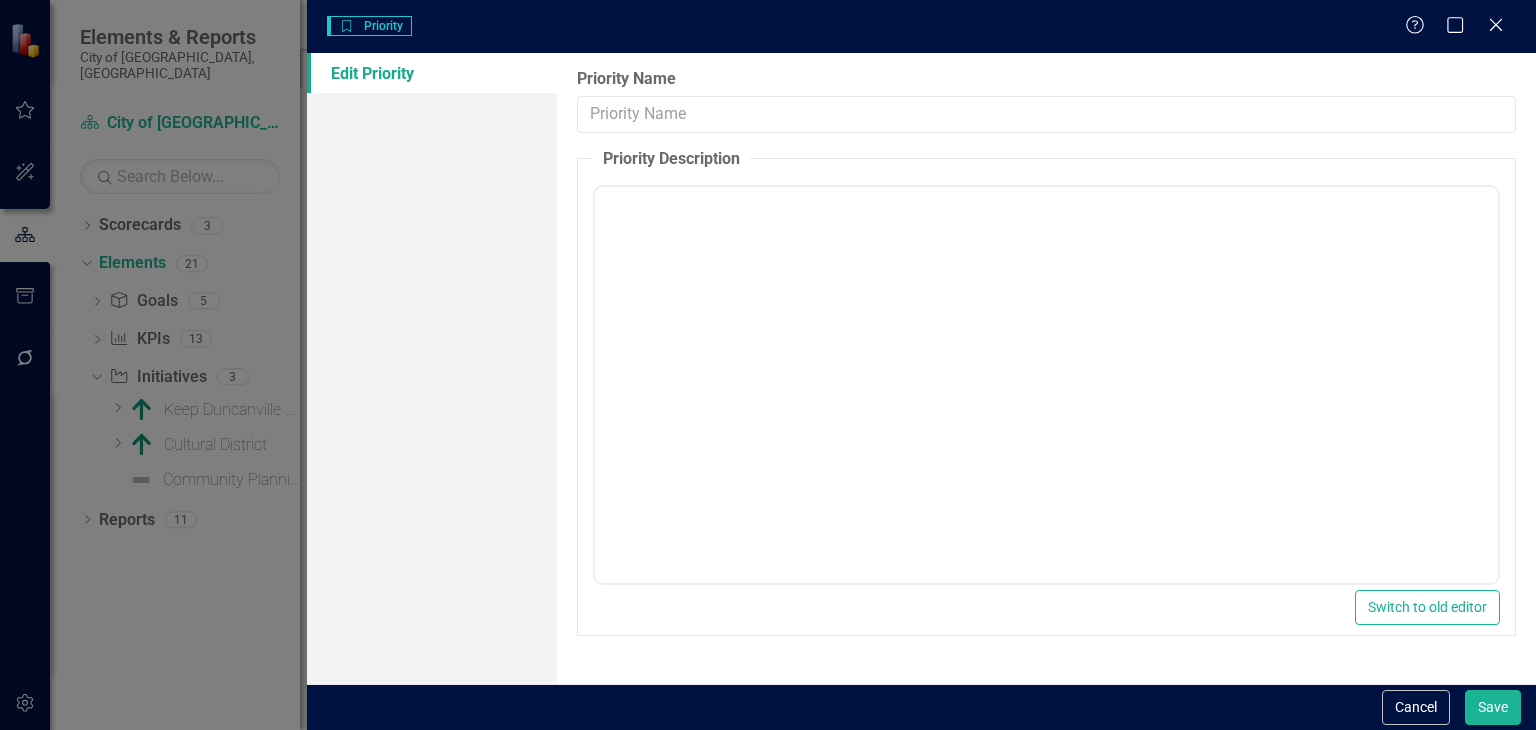 scroll, scrollTop: 0, scrollLeft: 0, axis: both 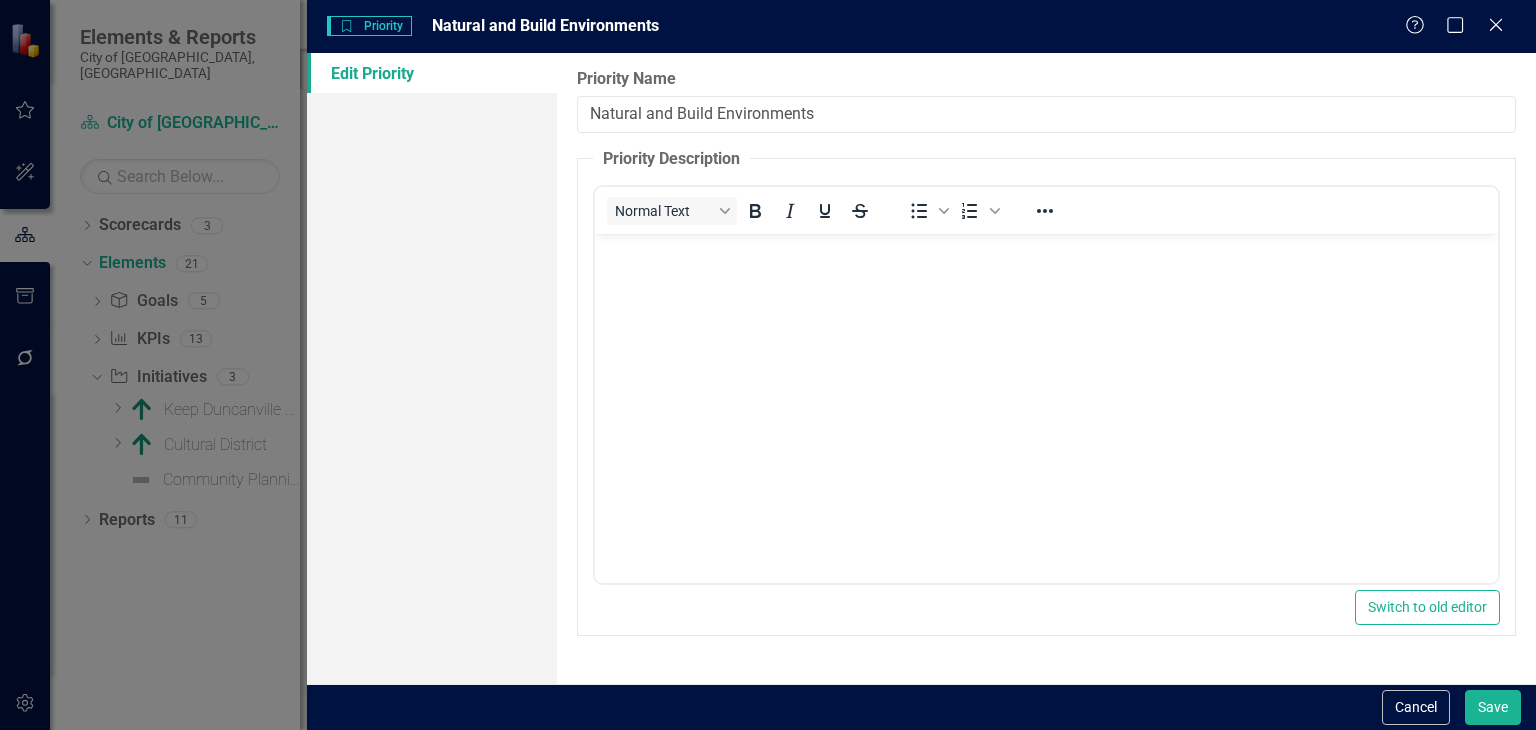 click on "Natural and Build Environments" at bounding box center (1046, 114) 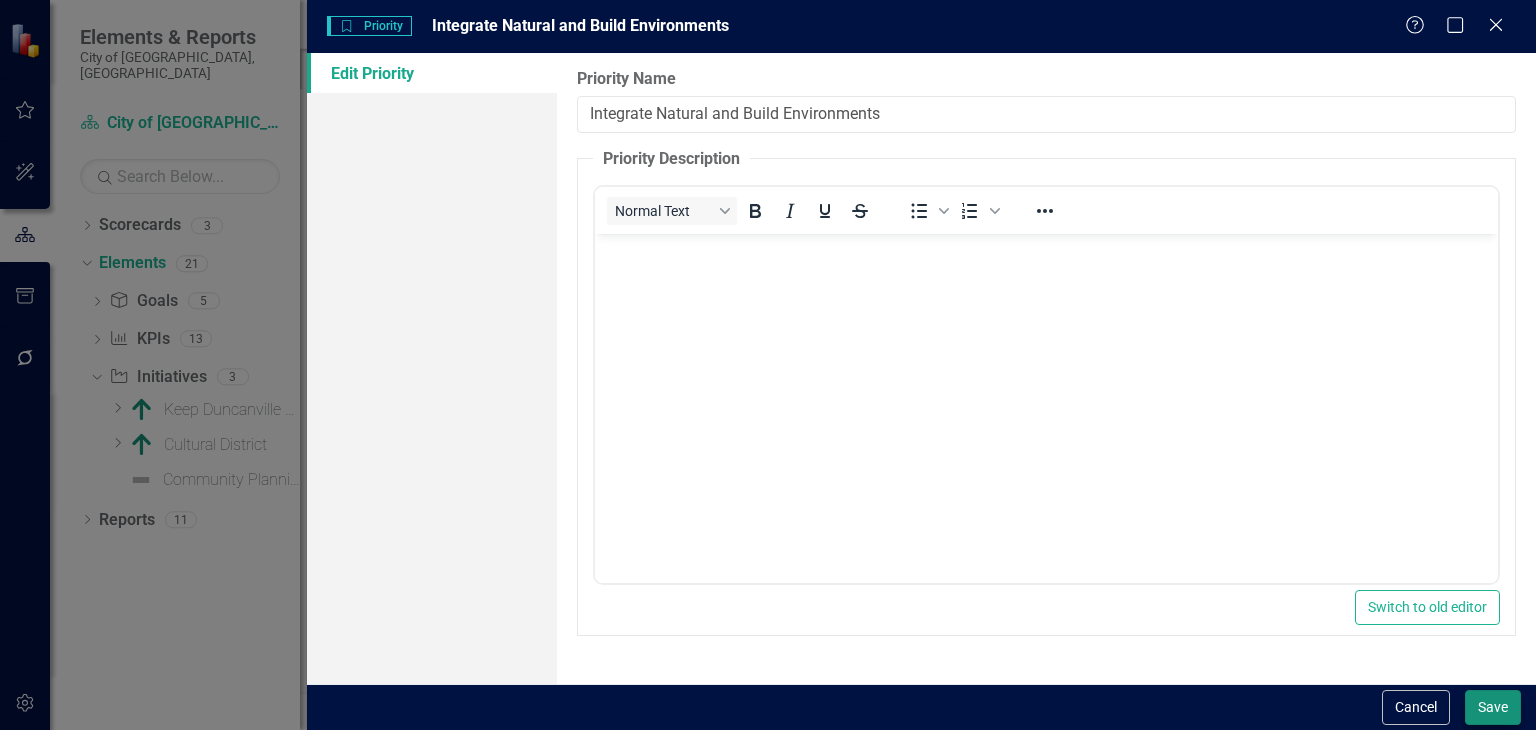 type on "Integrate Natural and Build Environments" 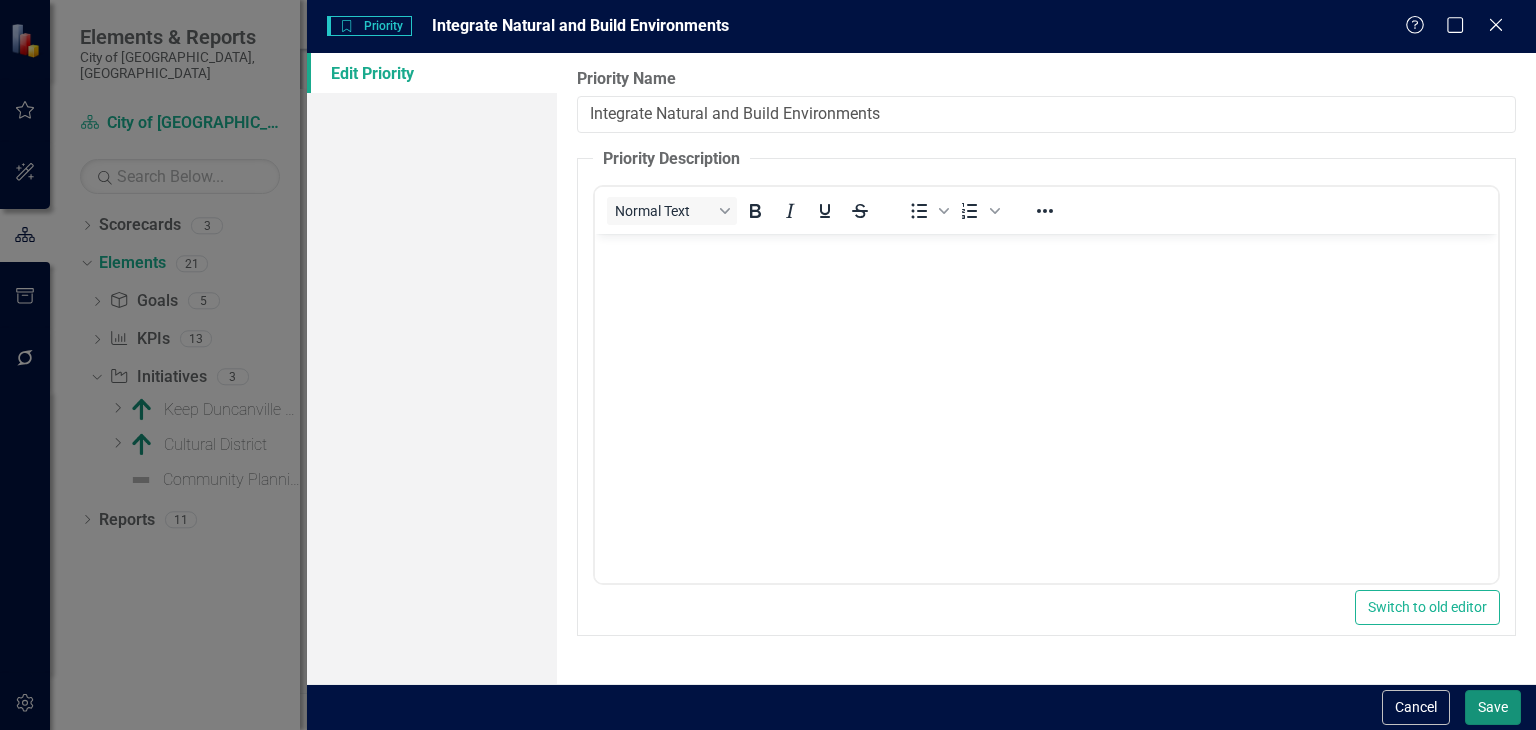 click on "Save" at bounding box center (1493, 707) 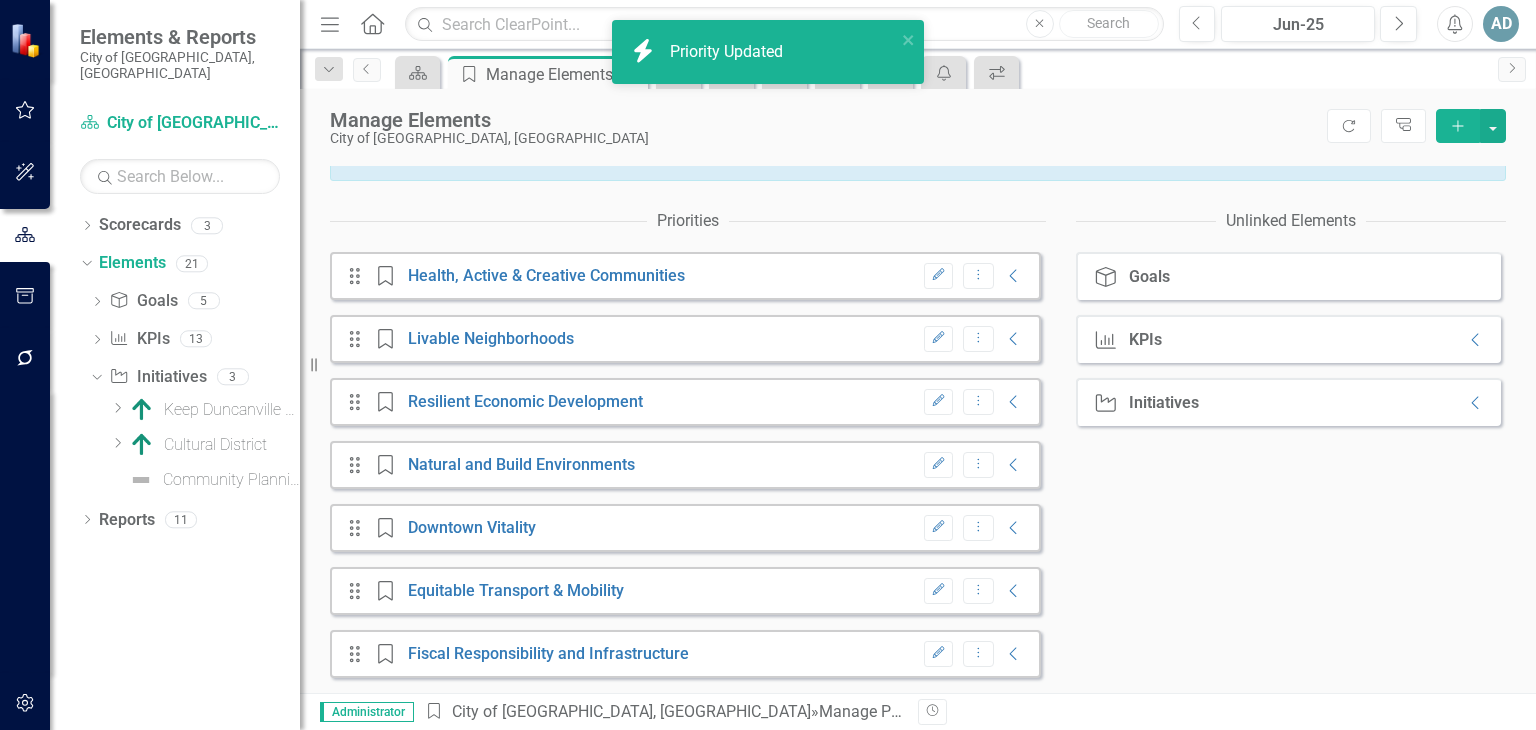 scroll, scrollTop: 279, scrollLeft: 0, axis: vertical 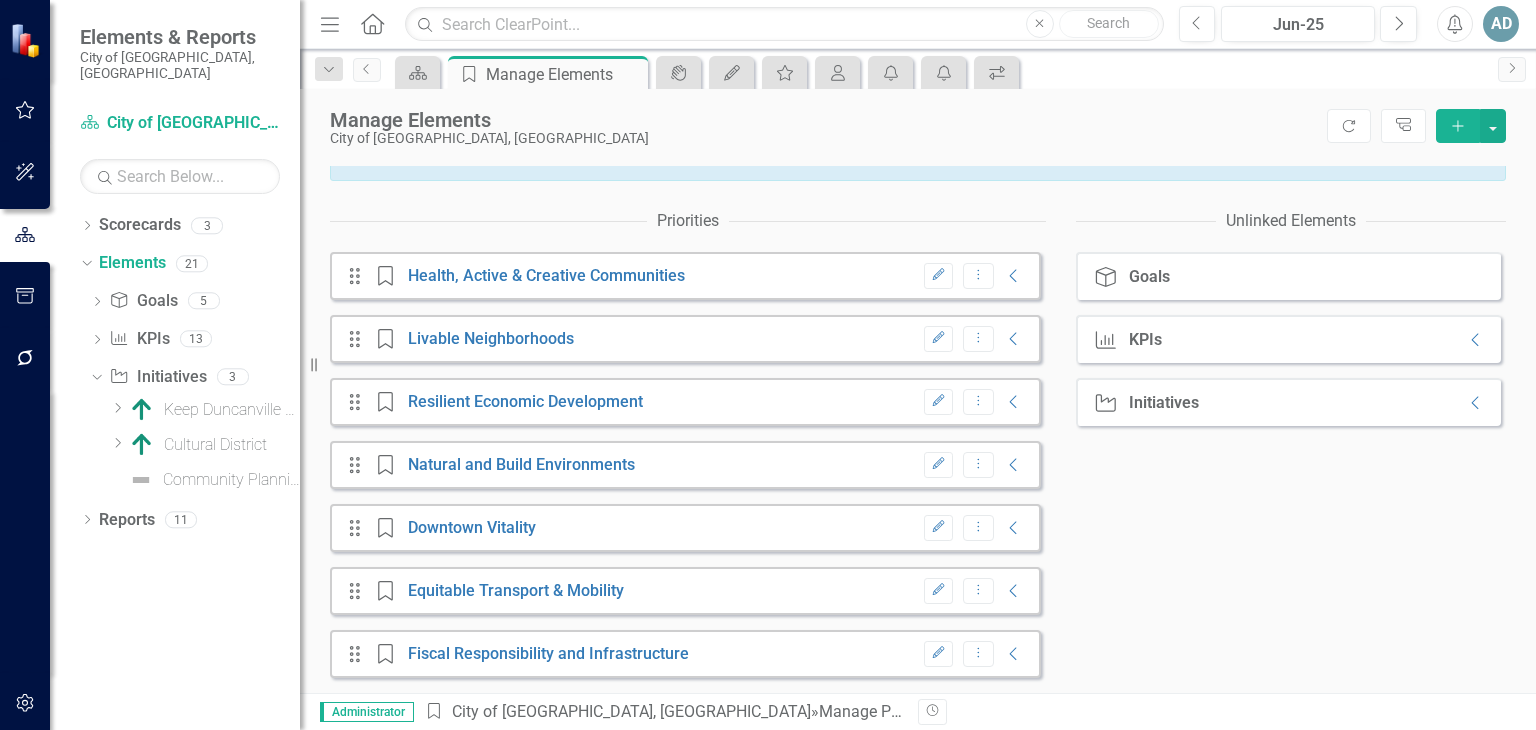 click on "Edit" 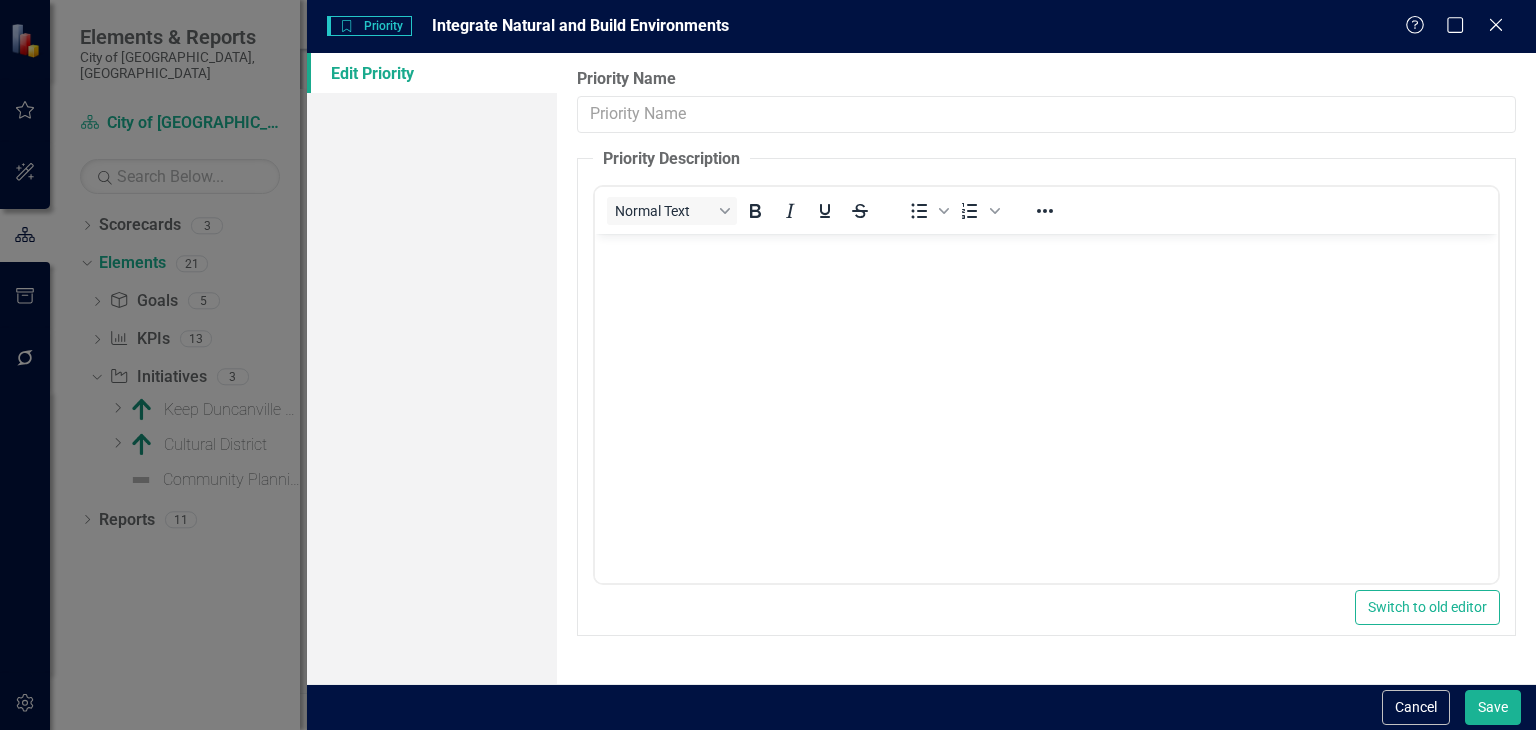 scroll, scrollTop: 0, scrollLeft: 0, axis: both 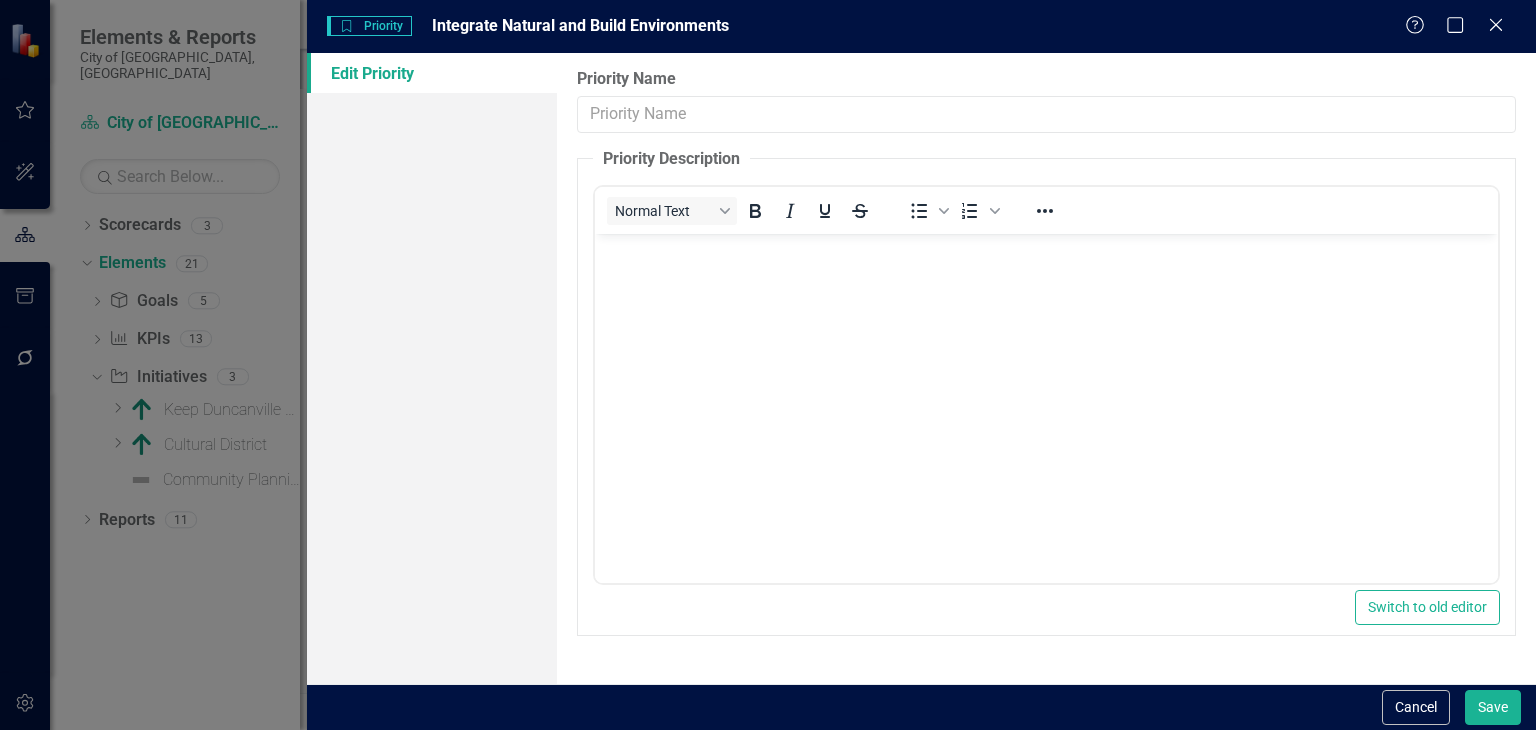 type on "Integrate Natural and Build Environments" 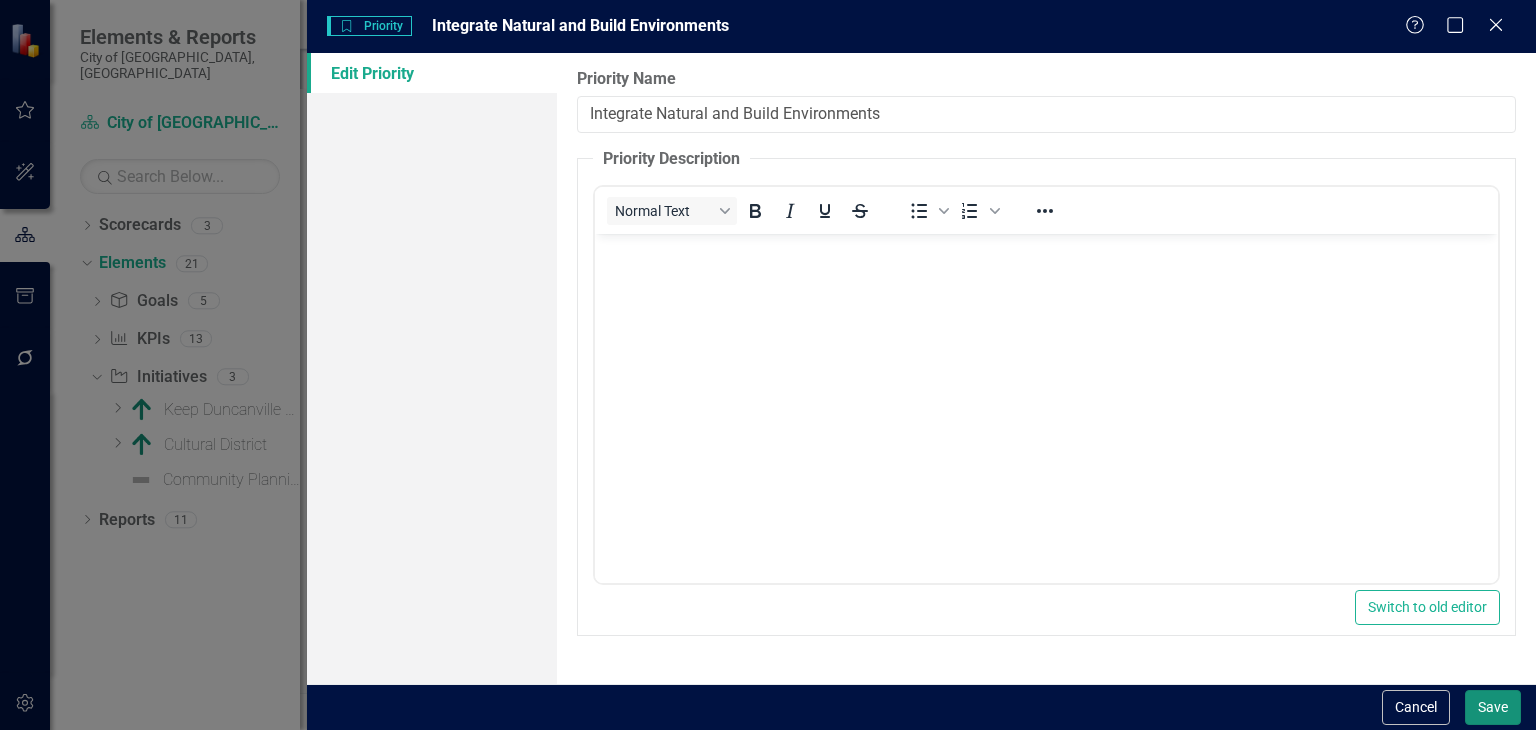 click on "Save" at bounding box center [1493, 707] 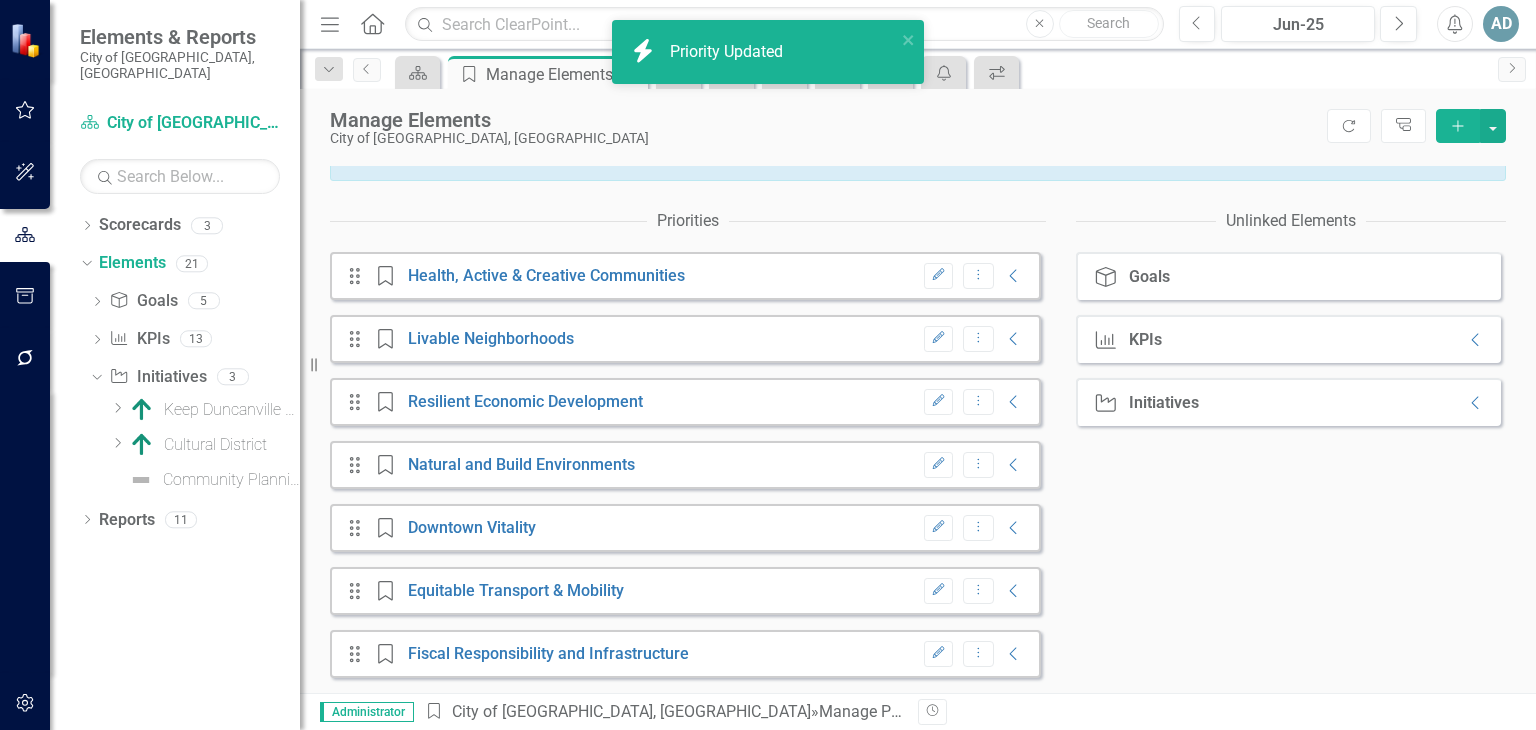 scroll, scrollTop: 279, scrollLeft: 0, axis: vertical 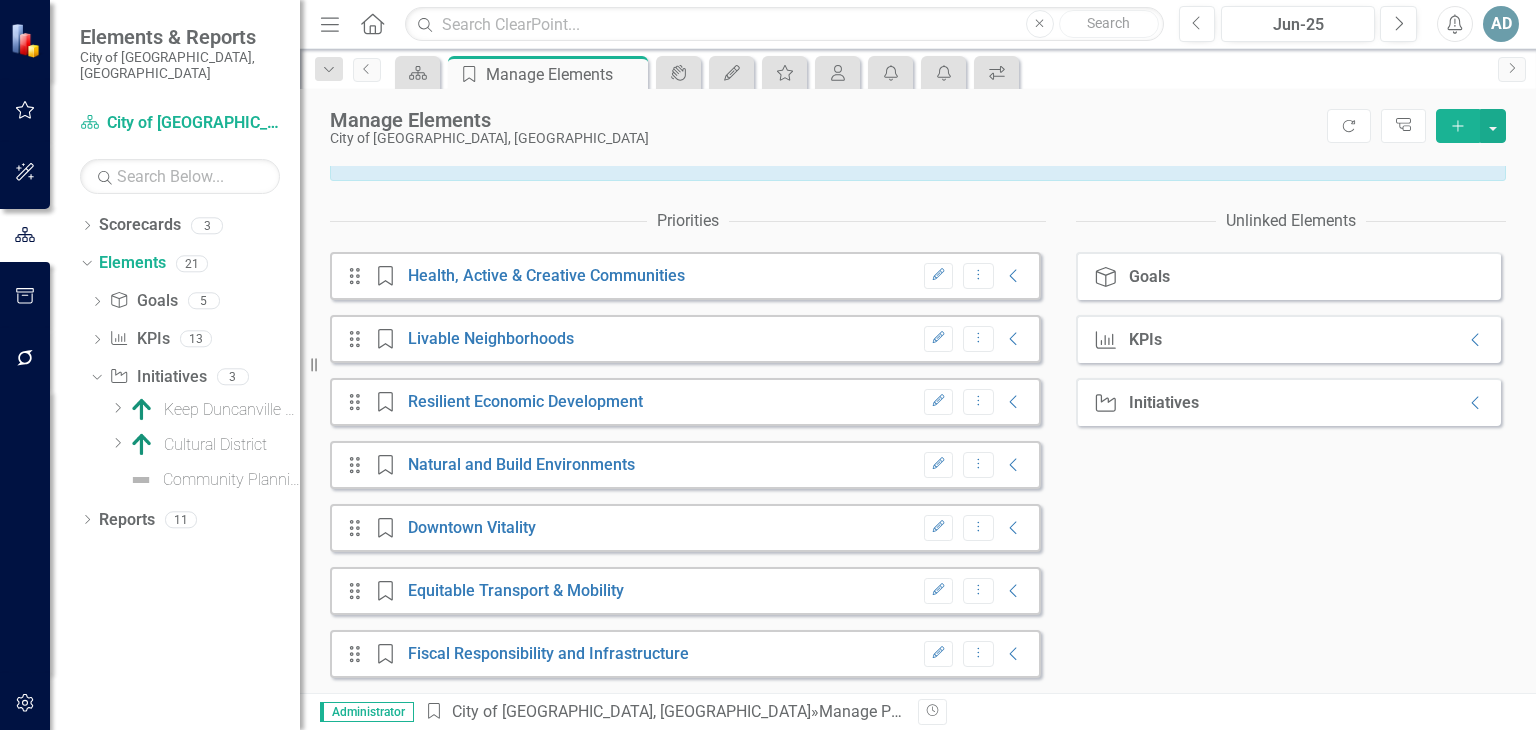 click on "Edit" at bounding box center (938, 591) 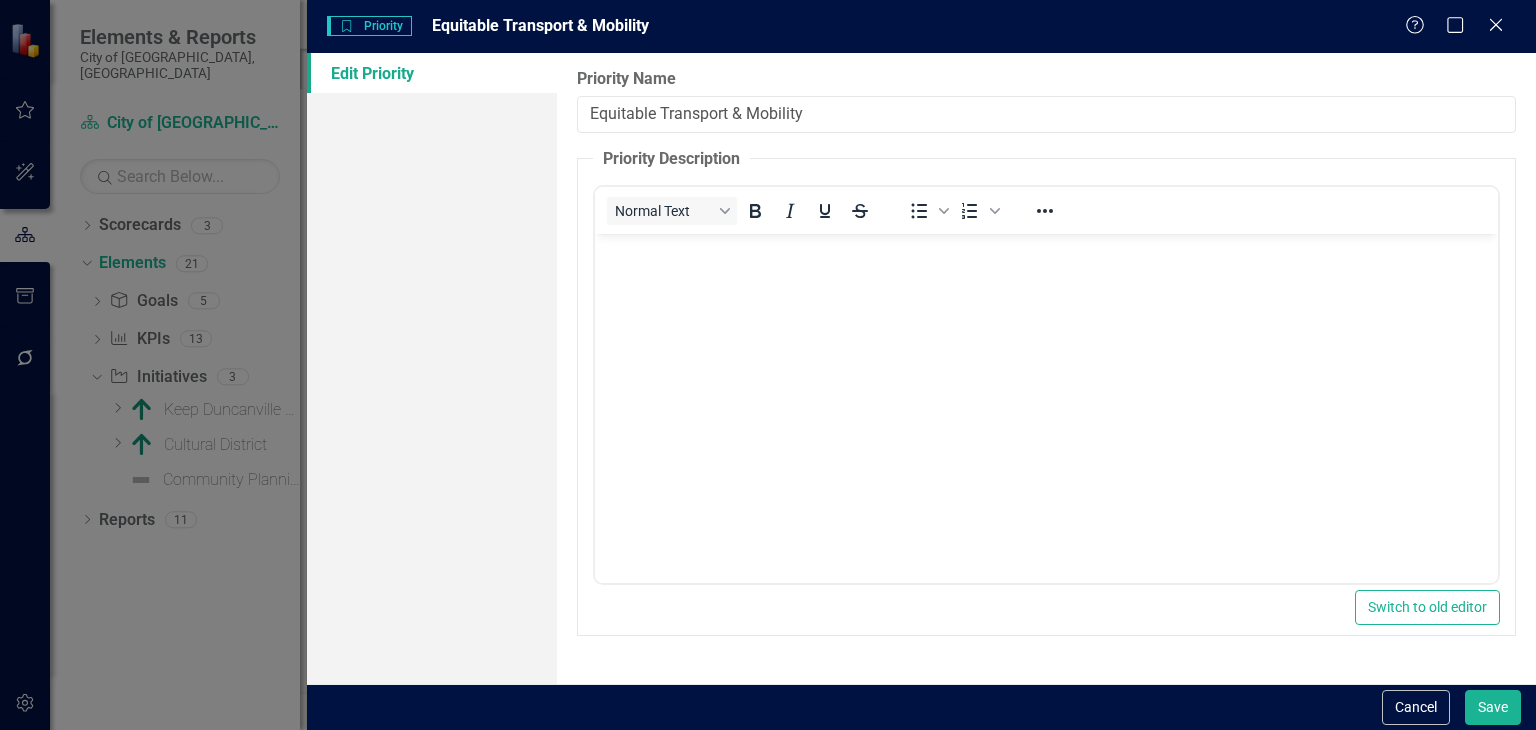 scroll, scrollTop: 0, scrollLeft: 0, axis: both 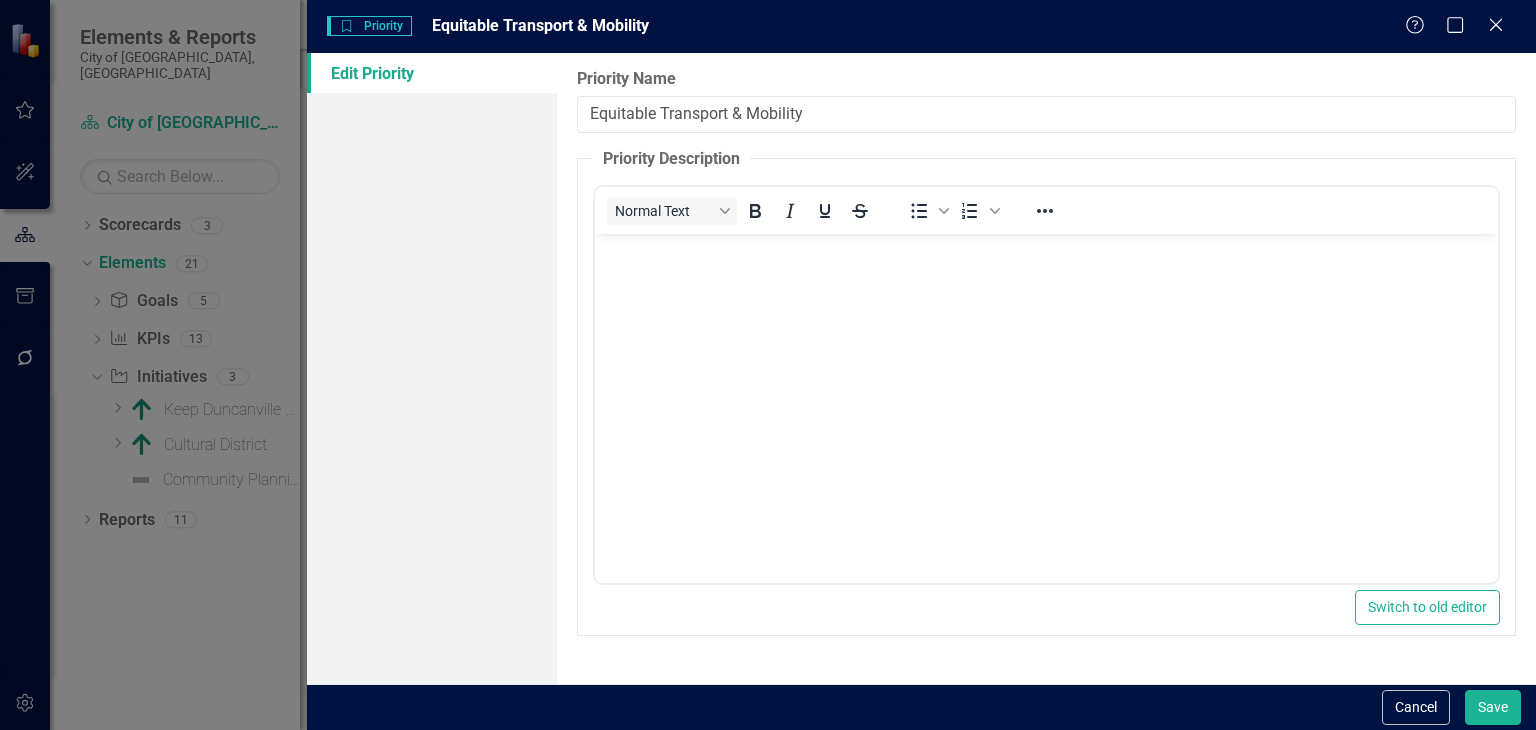 click on "Equitable Transport & Mobility" at bounding box center (1046, 114) 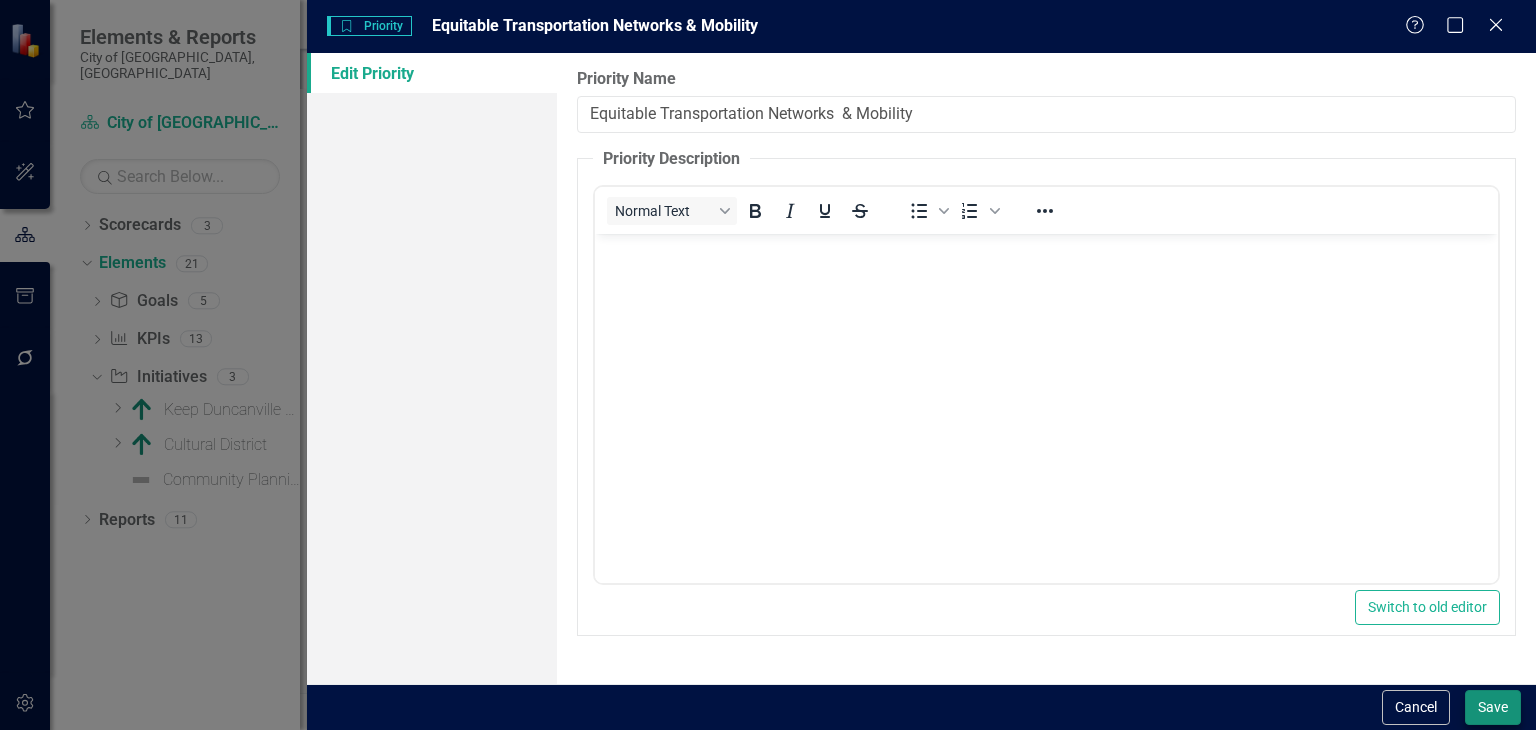 type on "Equitable Transportation Networks  & Mobility" 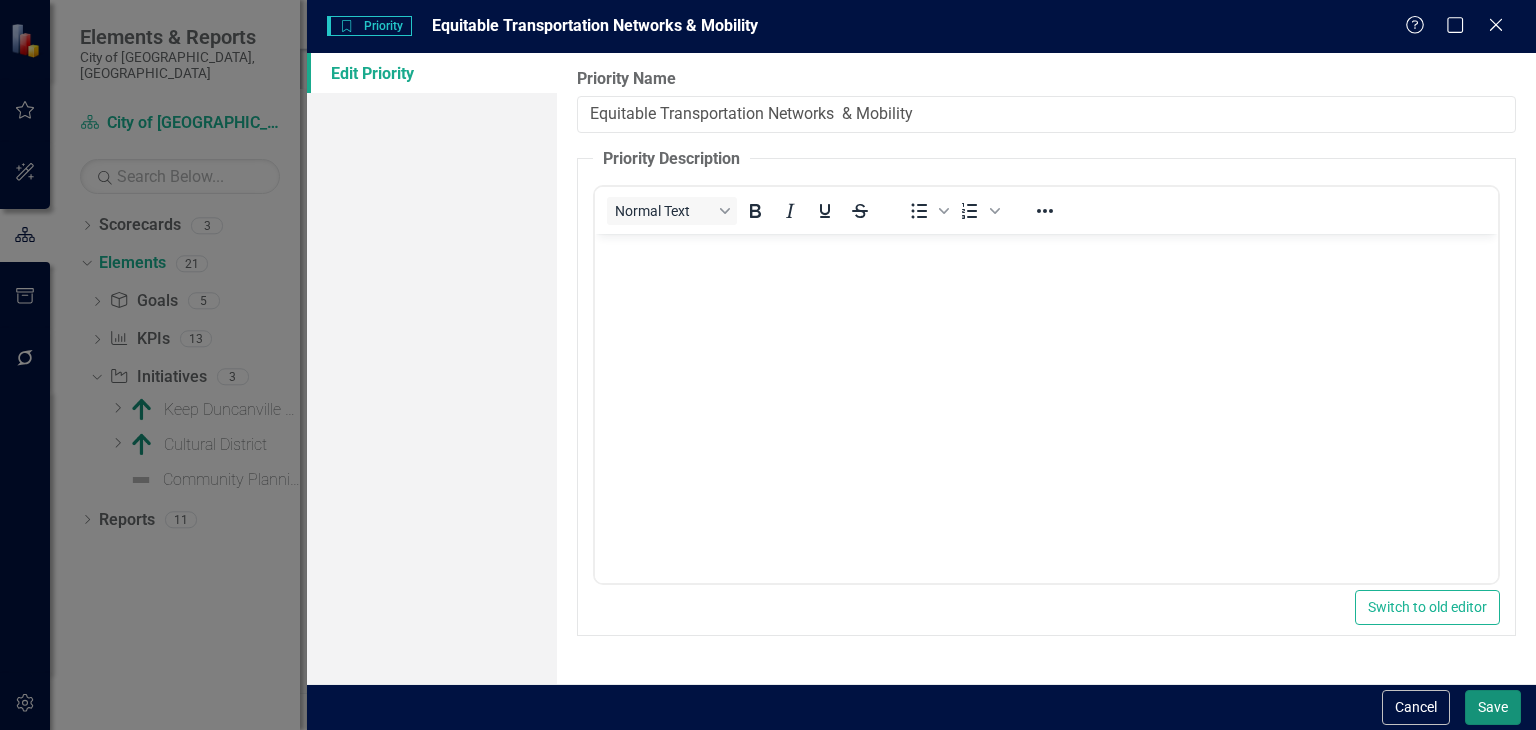 click on "Save" at bounding box center (1493, 707) 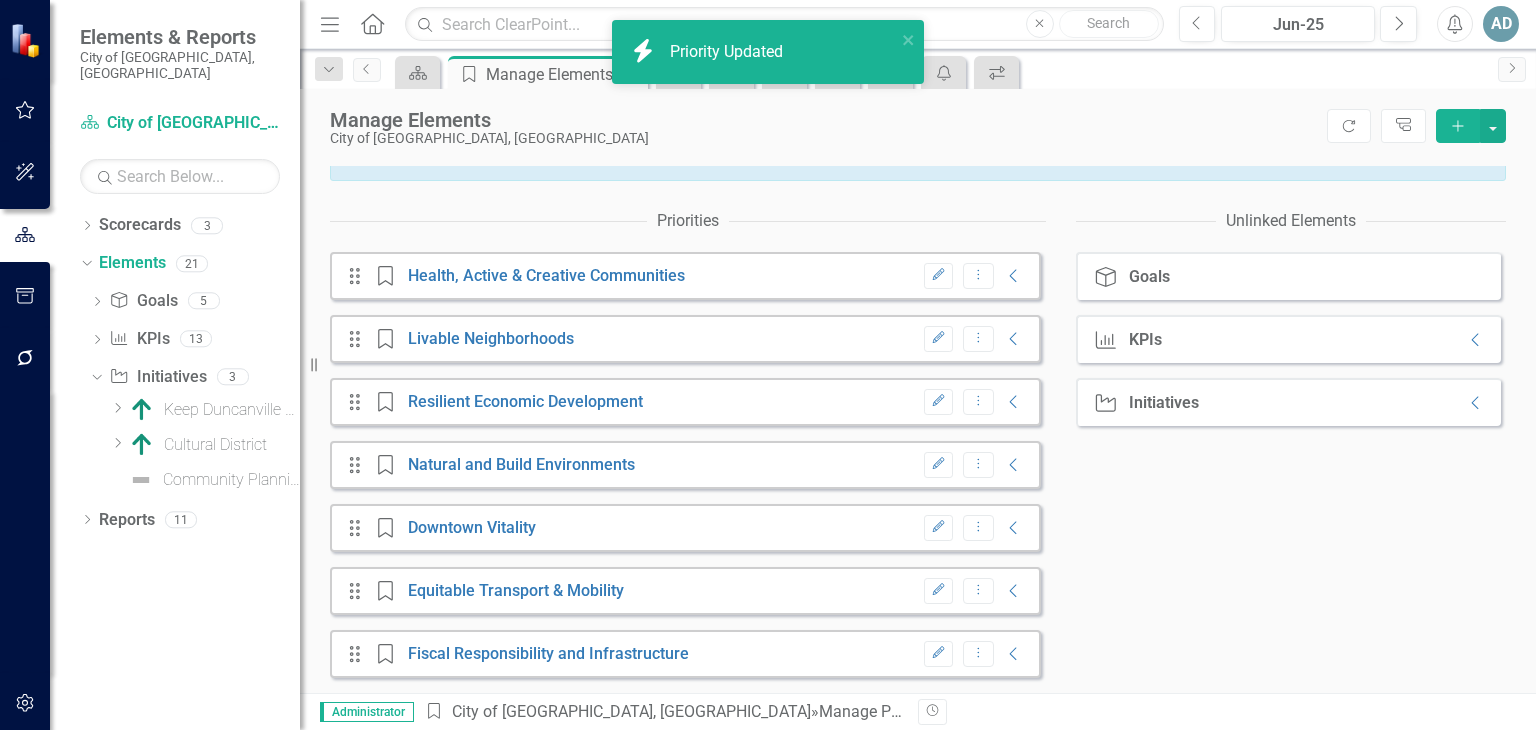 scroll, scrollTop: 279, scrollLeft: 0, axis: vertical 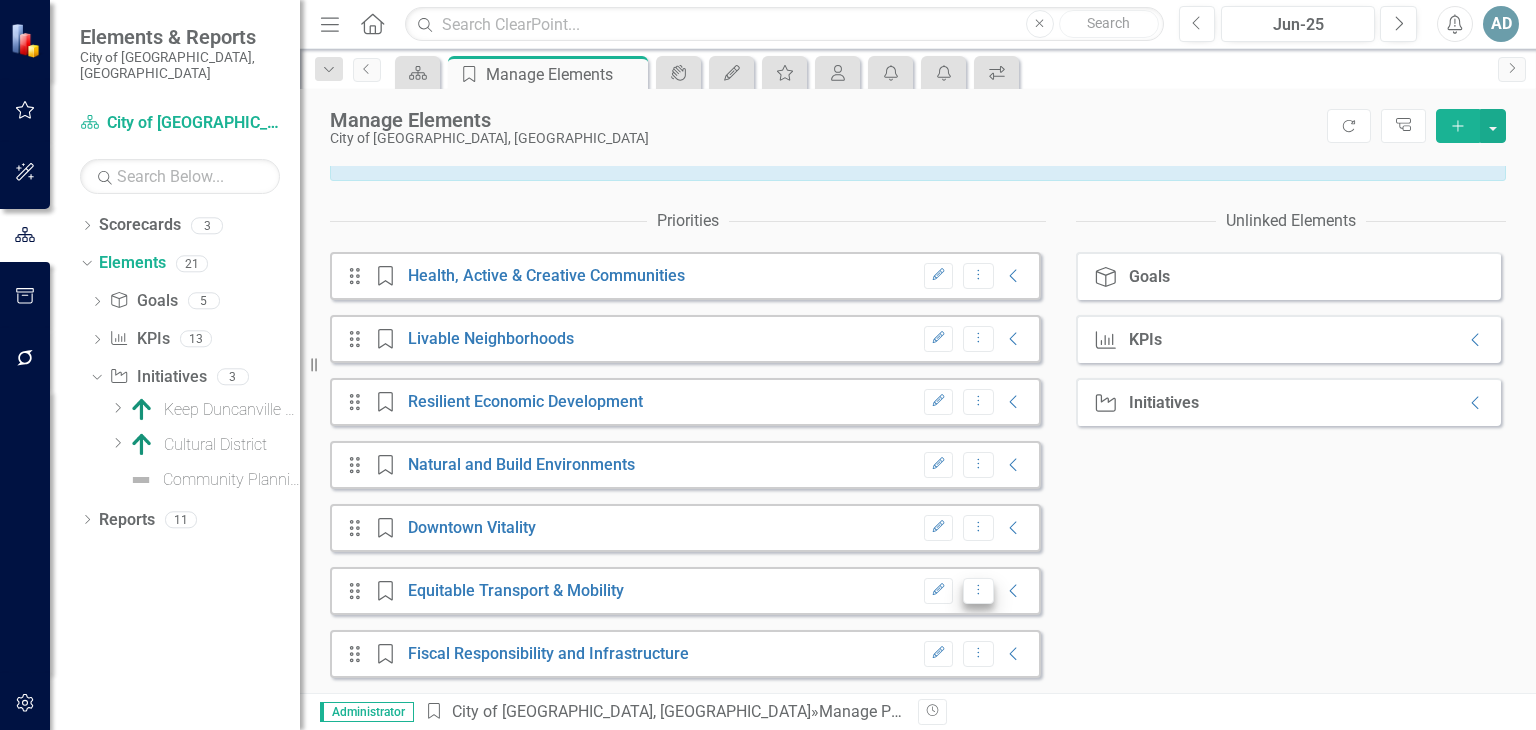 click on "Dropdown Menu" at bounding box center [978, 591] 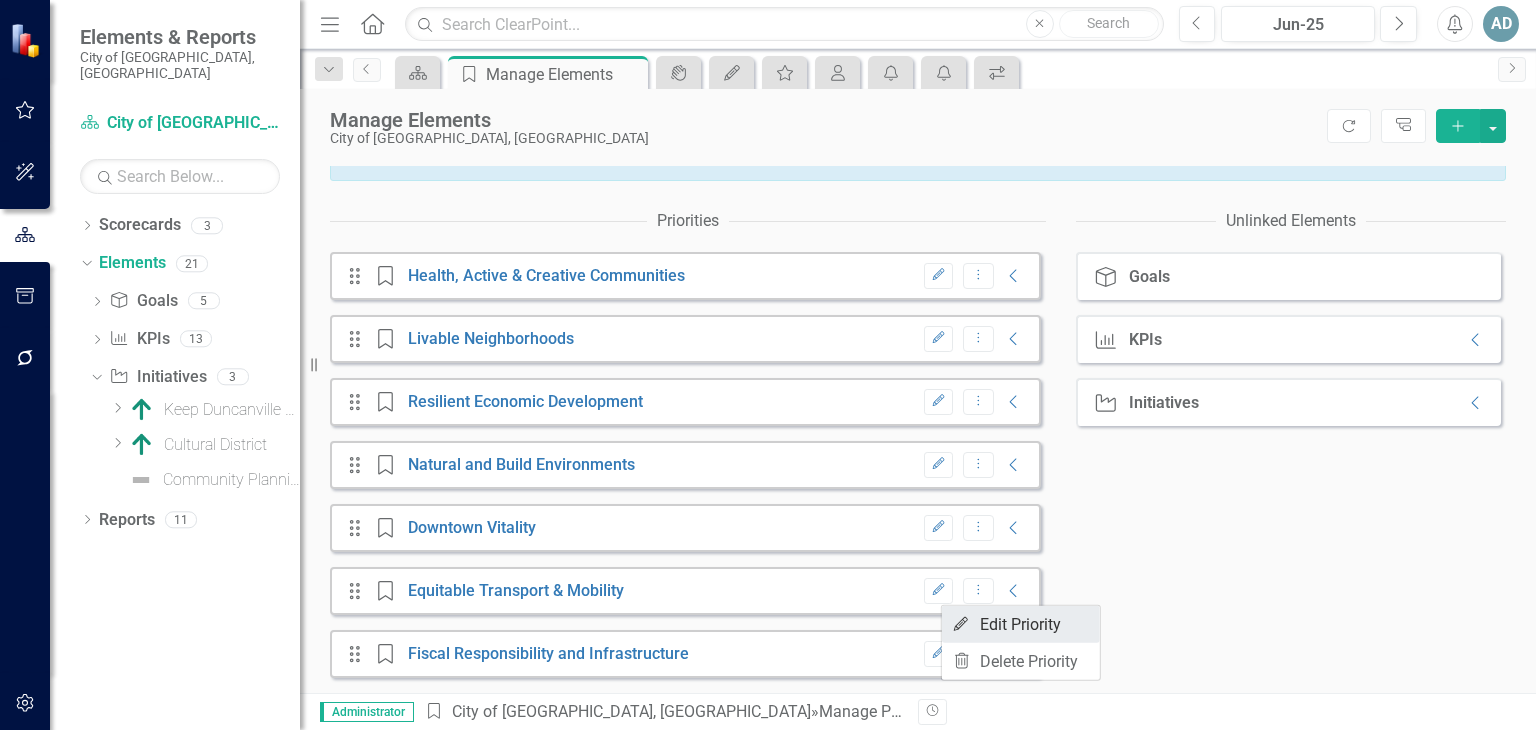 click on "Edit Edit Priority" at bounding box center [1021, 624] 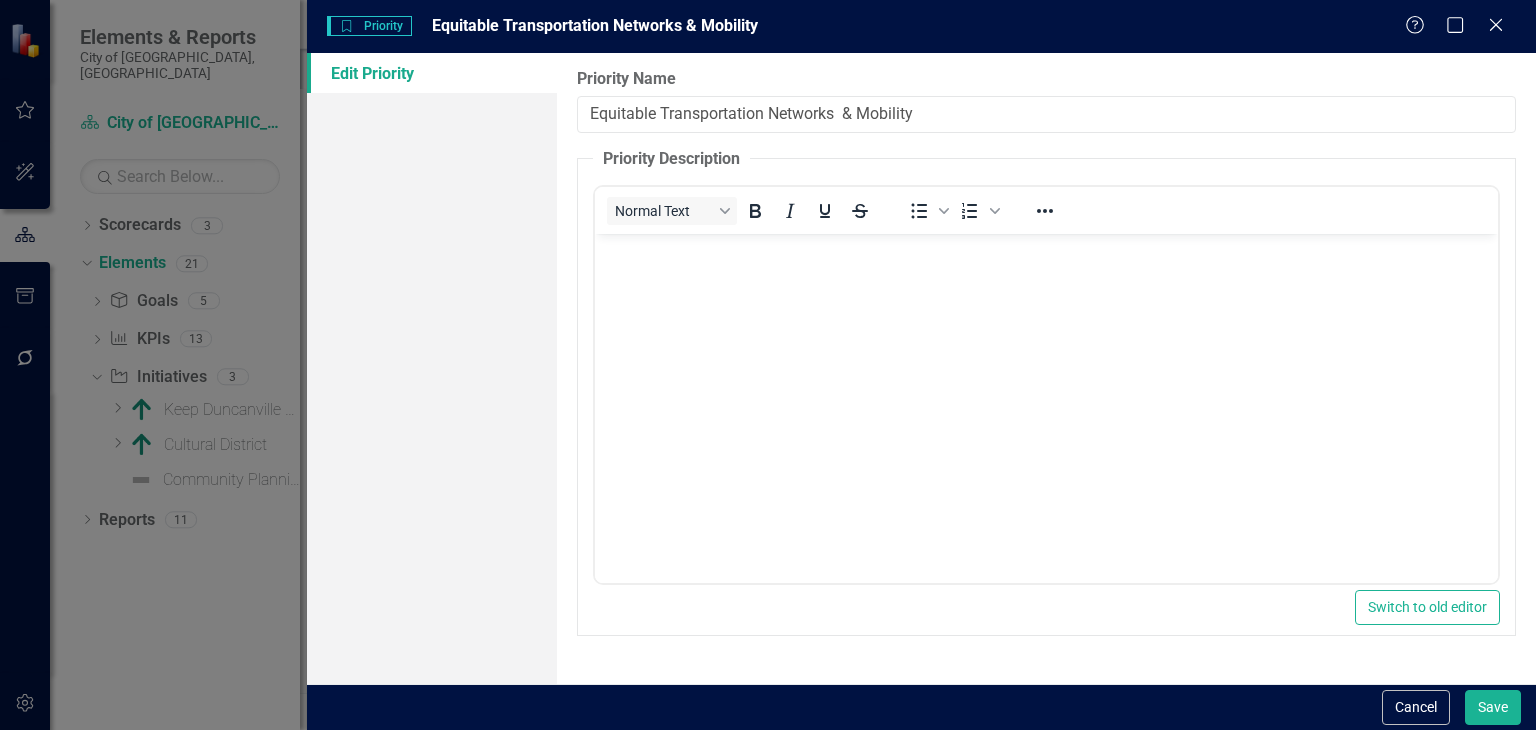 scroll, scrollTop: 0, scrollLeft: 0, axis: both 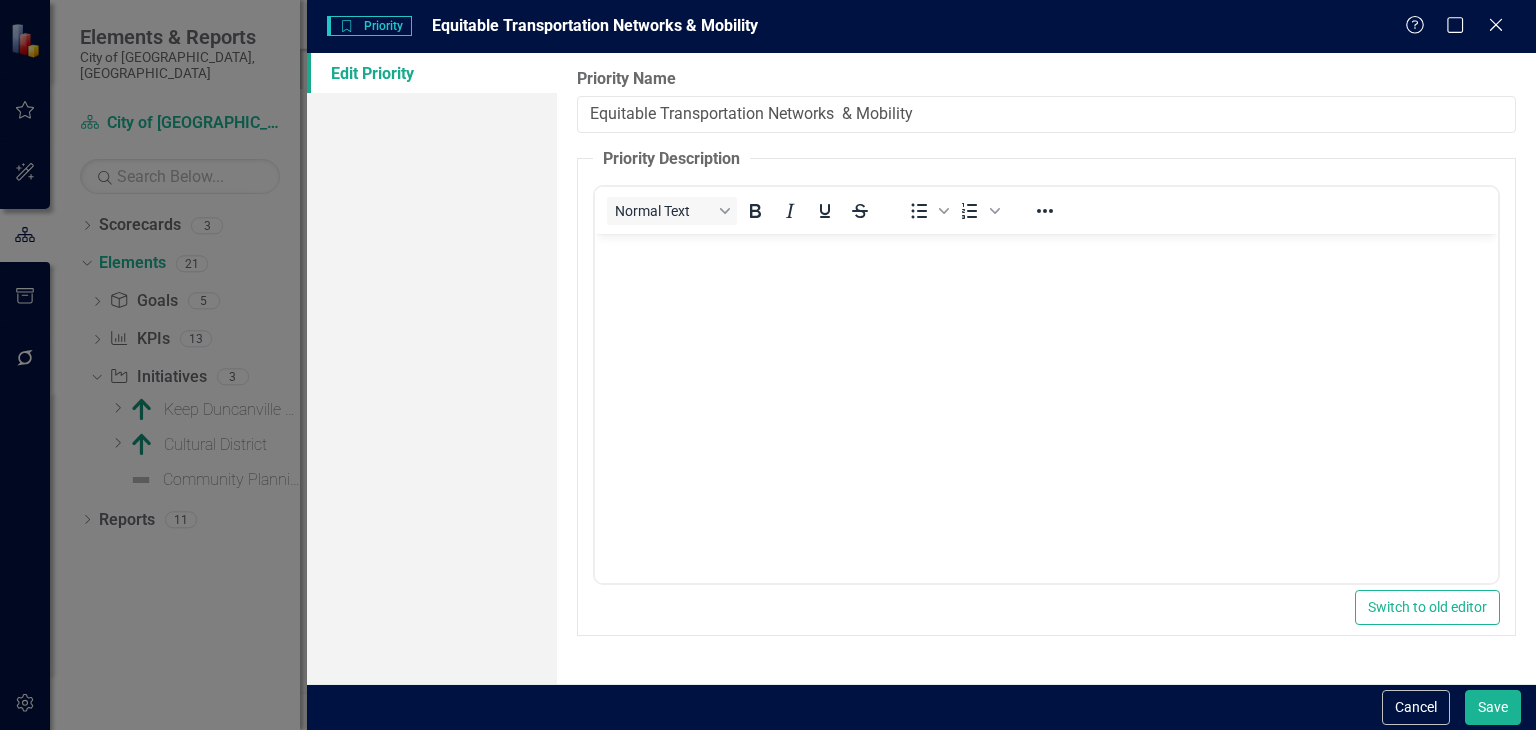 click on "Edit Priority" at bounding box center (432, 73) 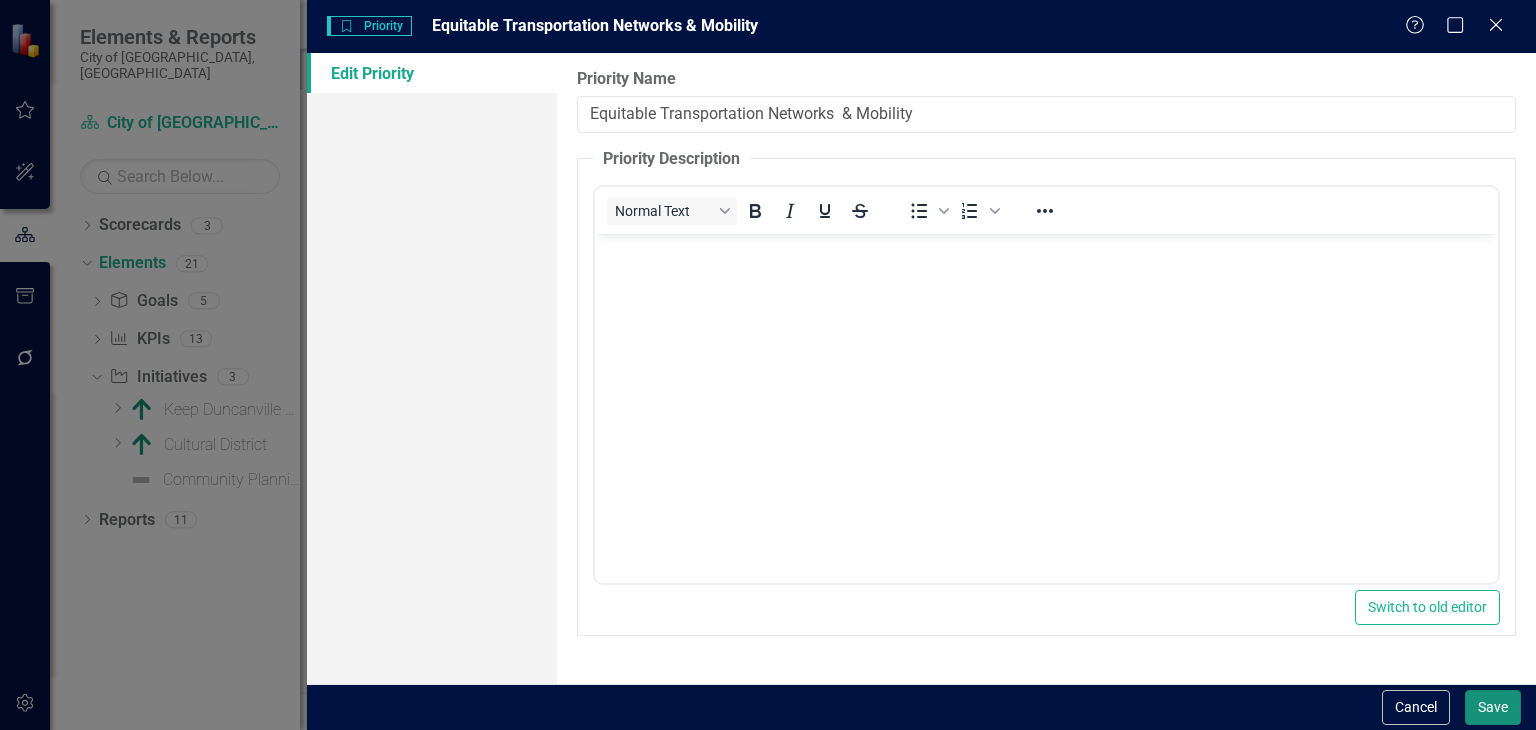 click on "Save" at bounding box center [1493, 707] 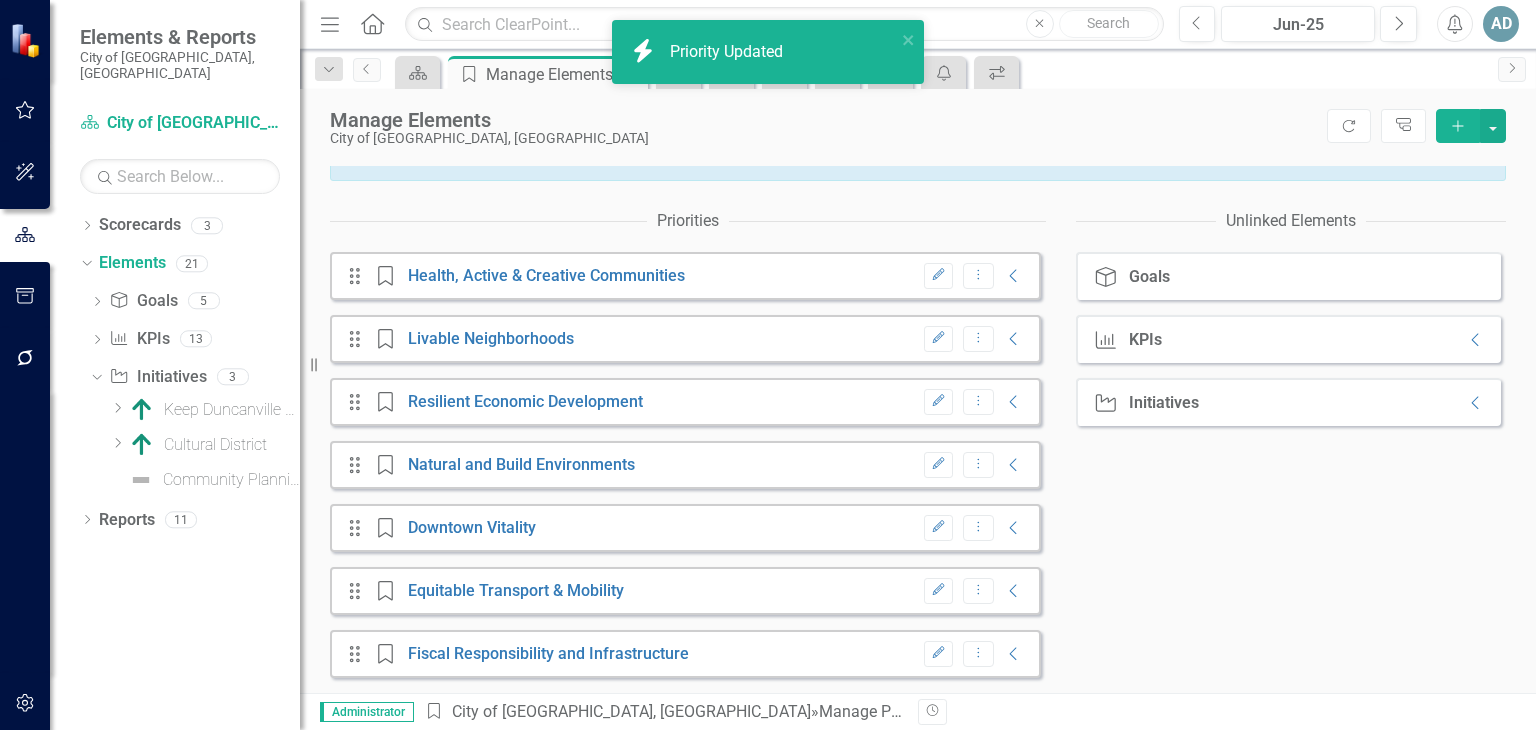 scroll, scrollTop: 279, scrollLeft: 0, axis: vertical 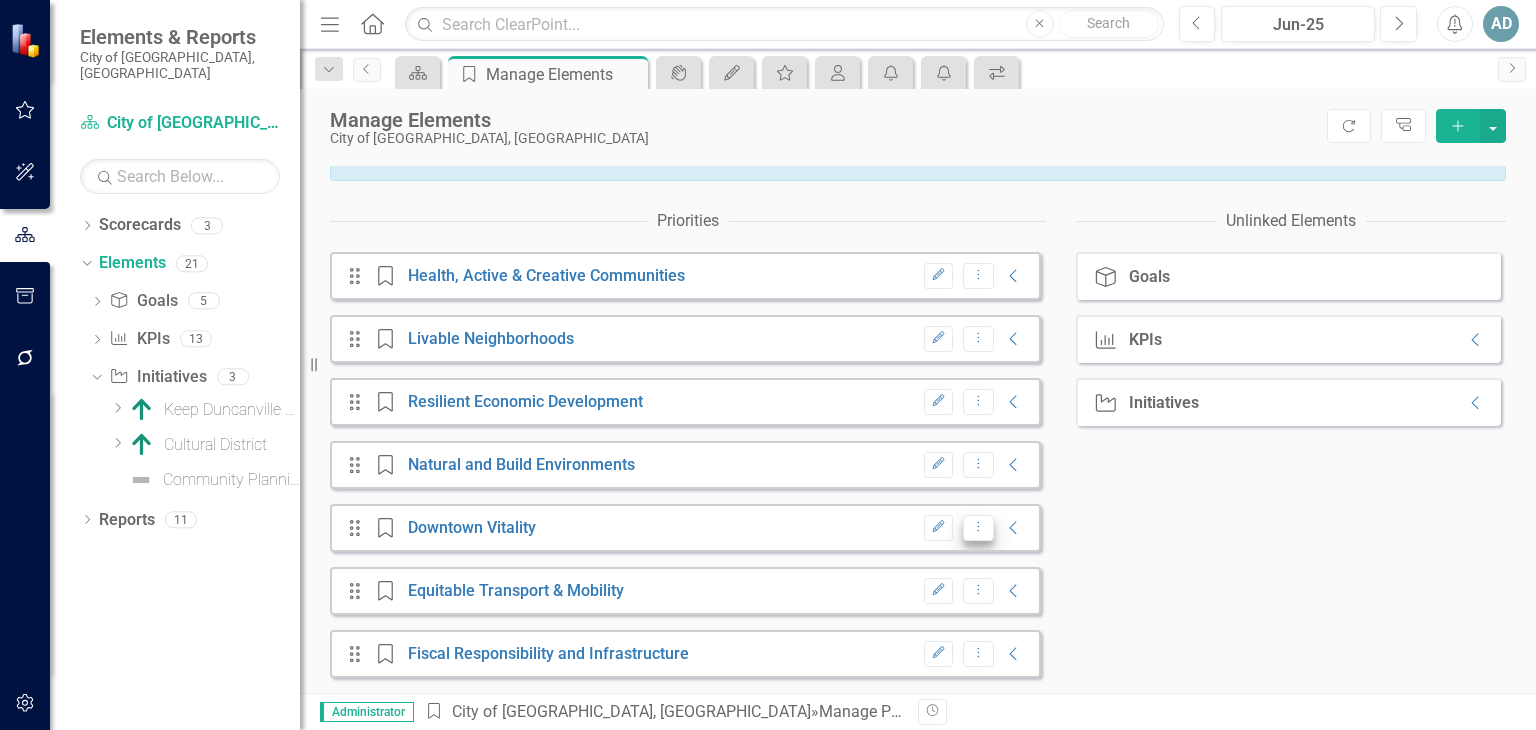 click on "Dropdown Menu" 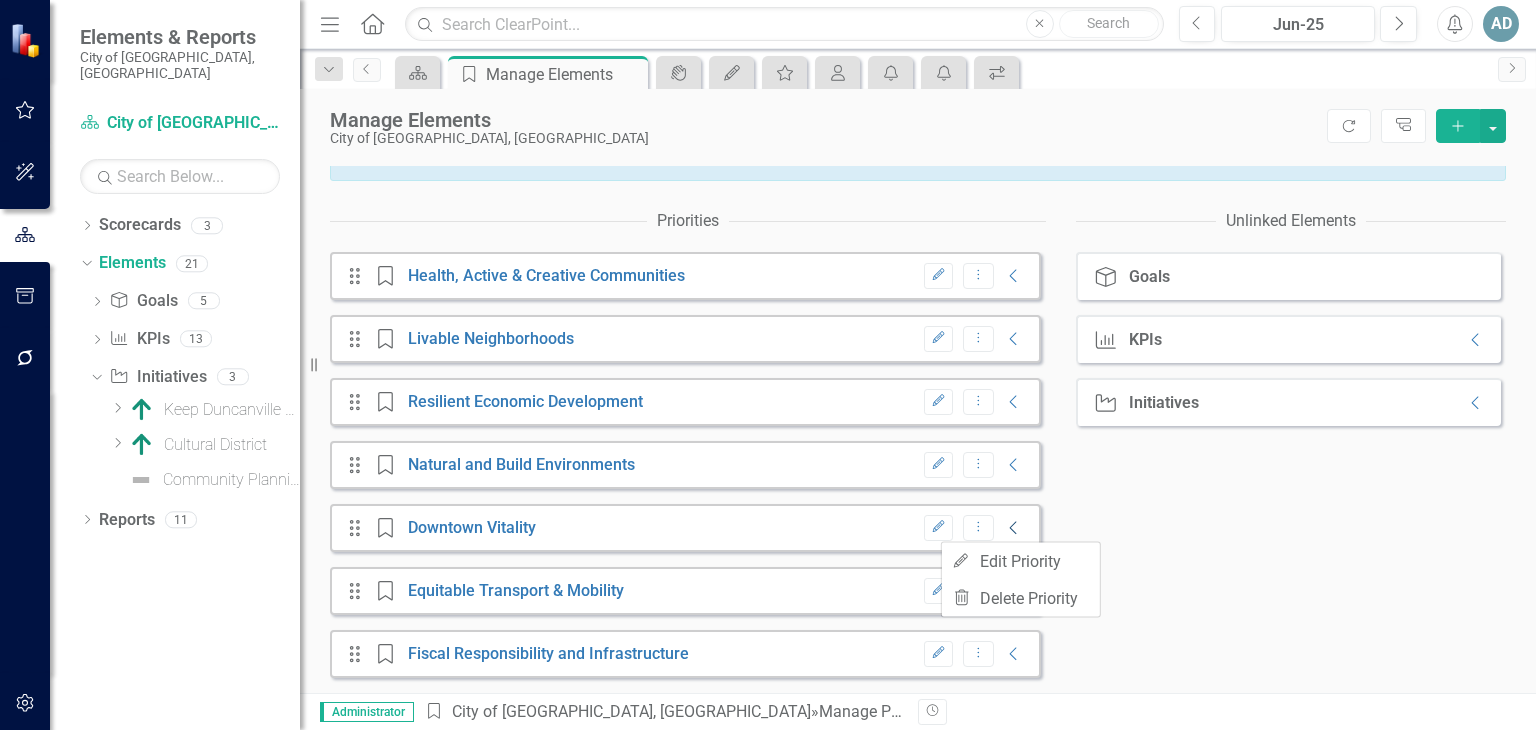 click on "Collapse" 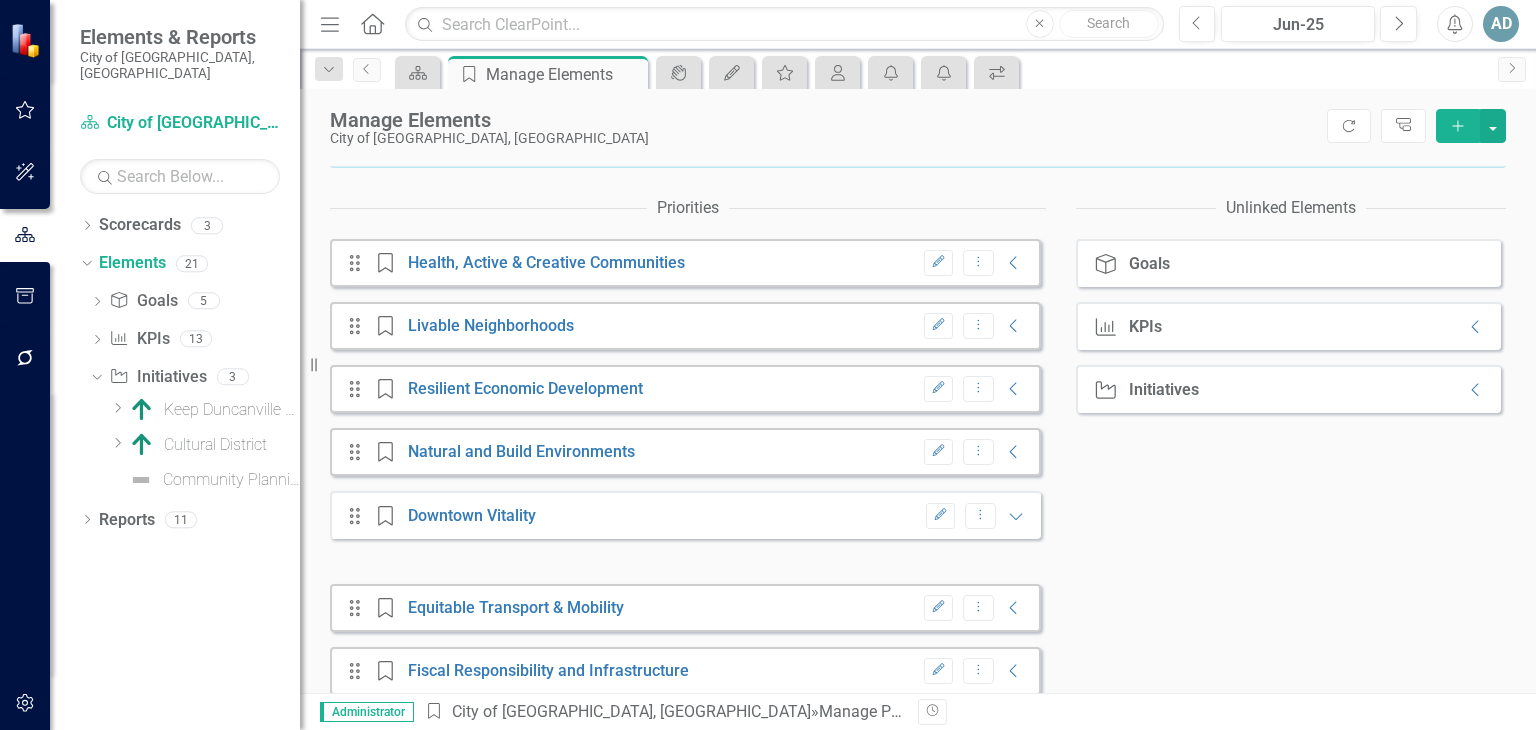 click on "Initiative Initiatives Collapse" at bounding box center (1288, 389) 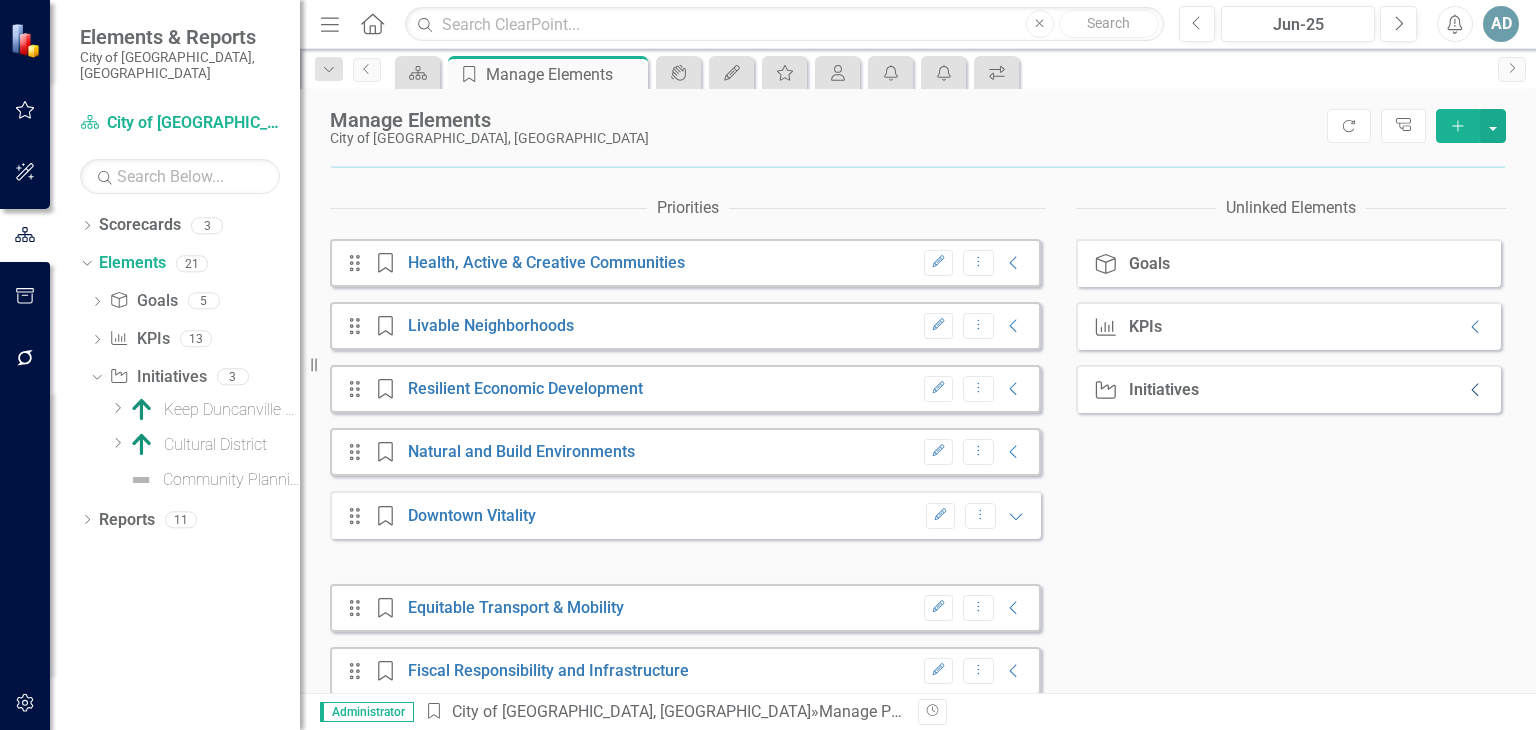 click on "Collapse" 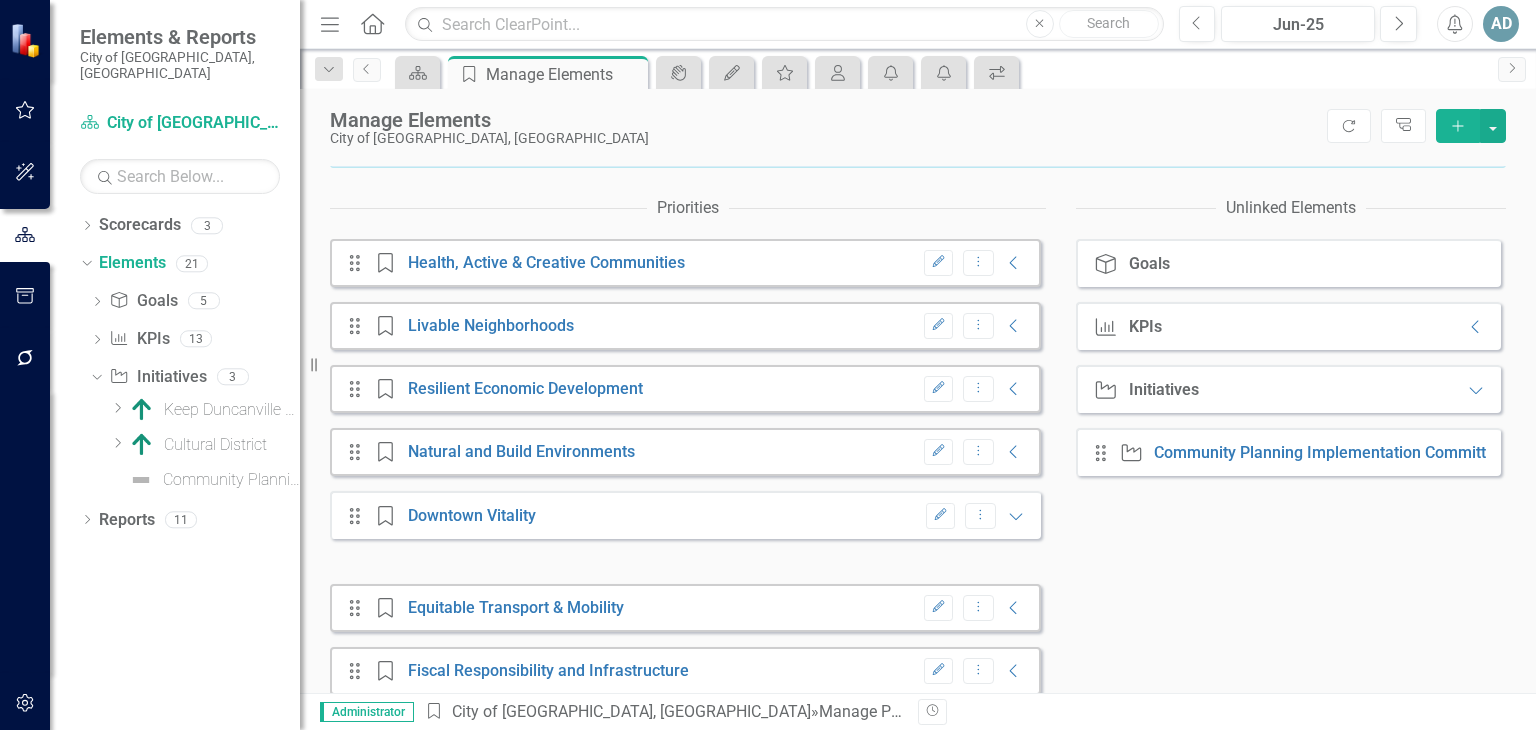 click on "Goal Goals" at bounding box center (1288, 263) 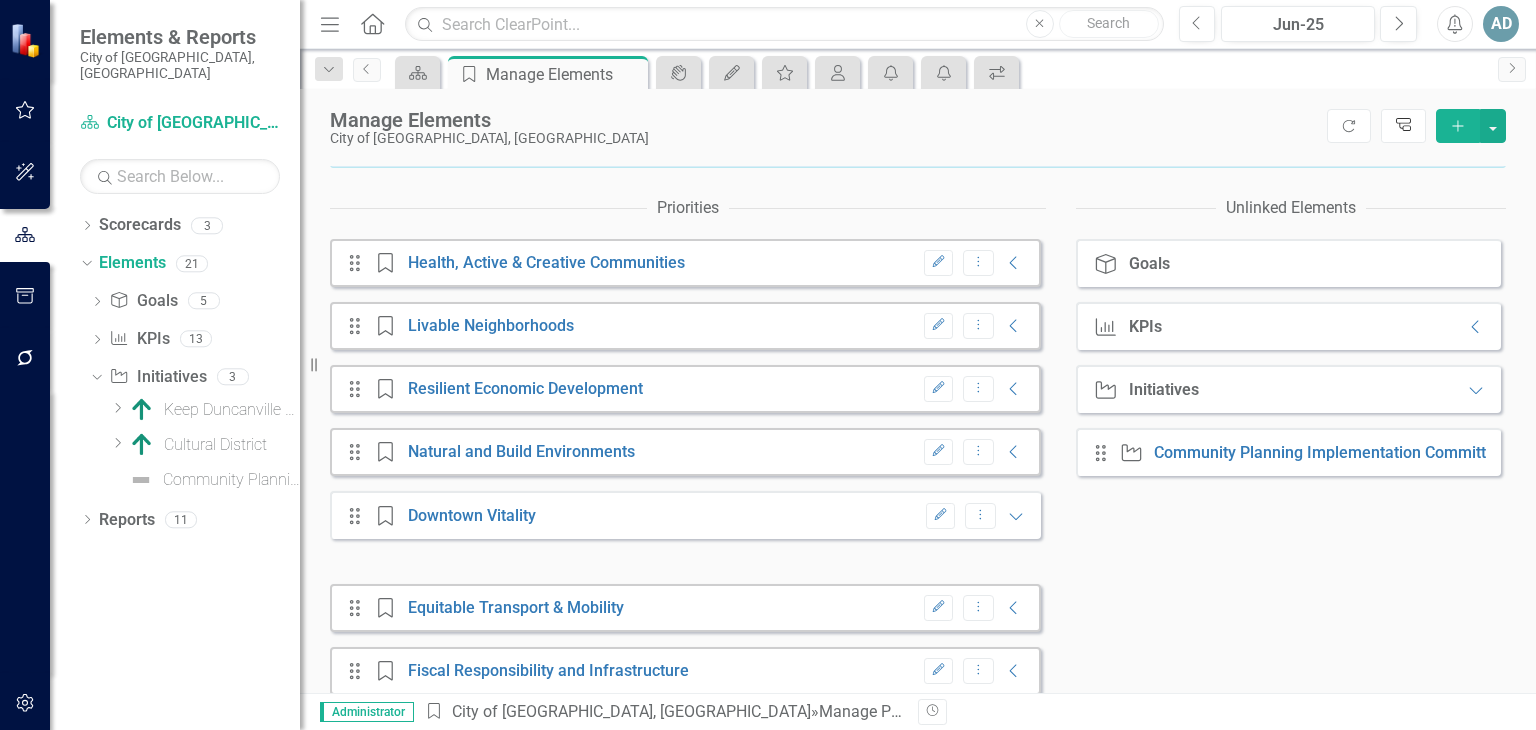 click on "Tree Explorer" 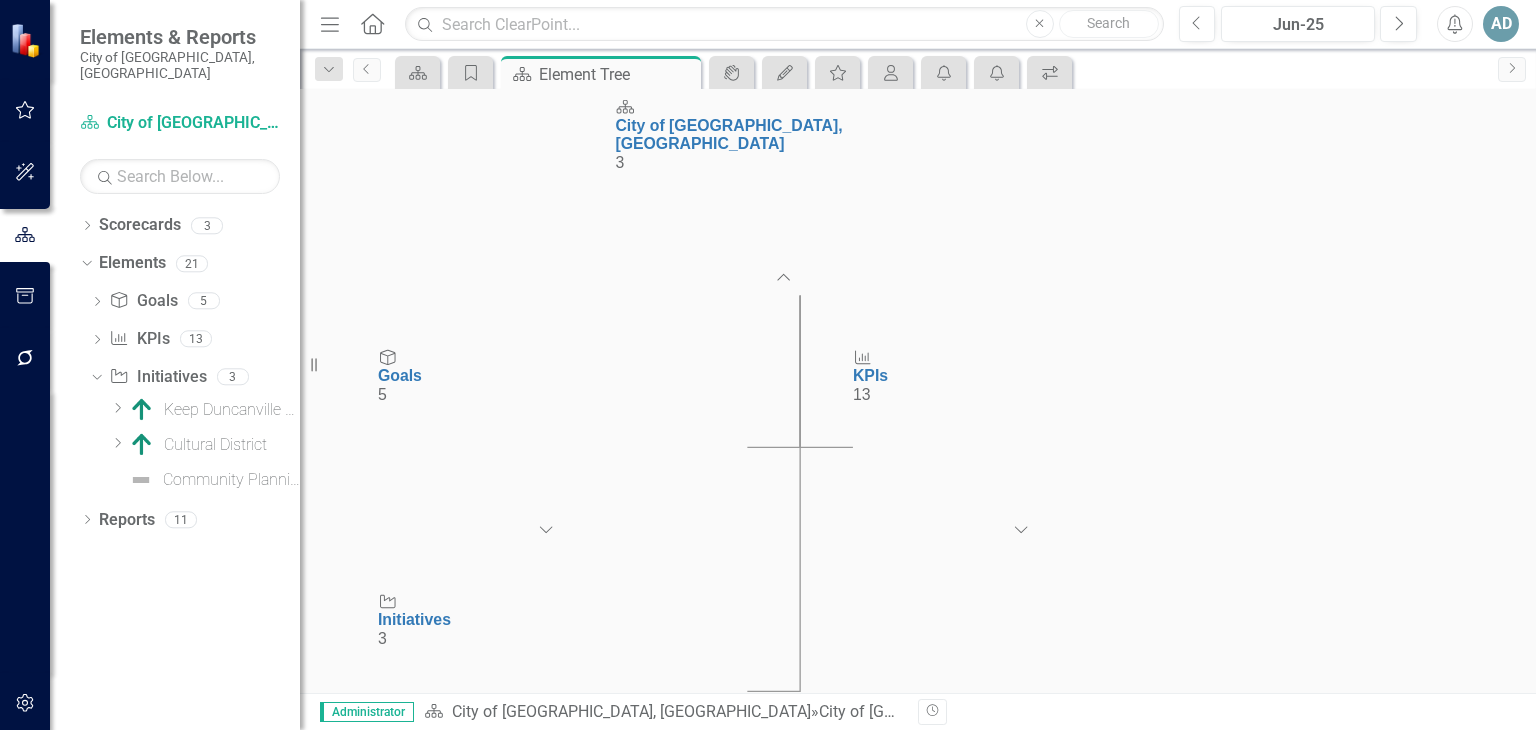 scroll, scrollTop: 149, scrollLeft: 0, axis: vertical 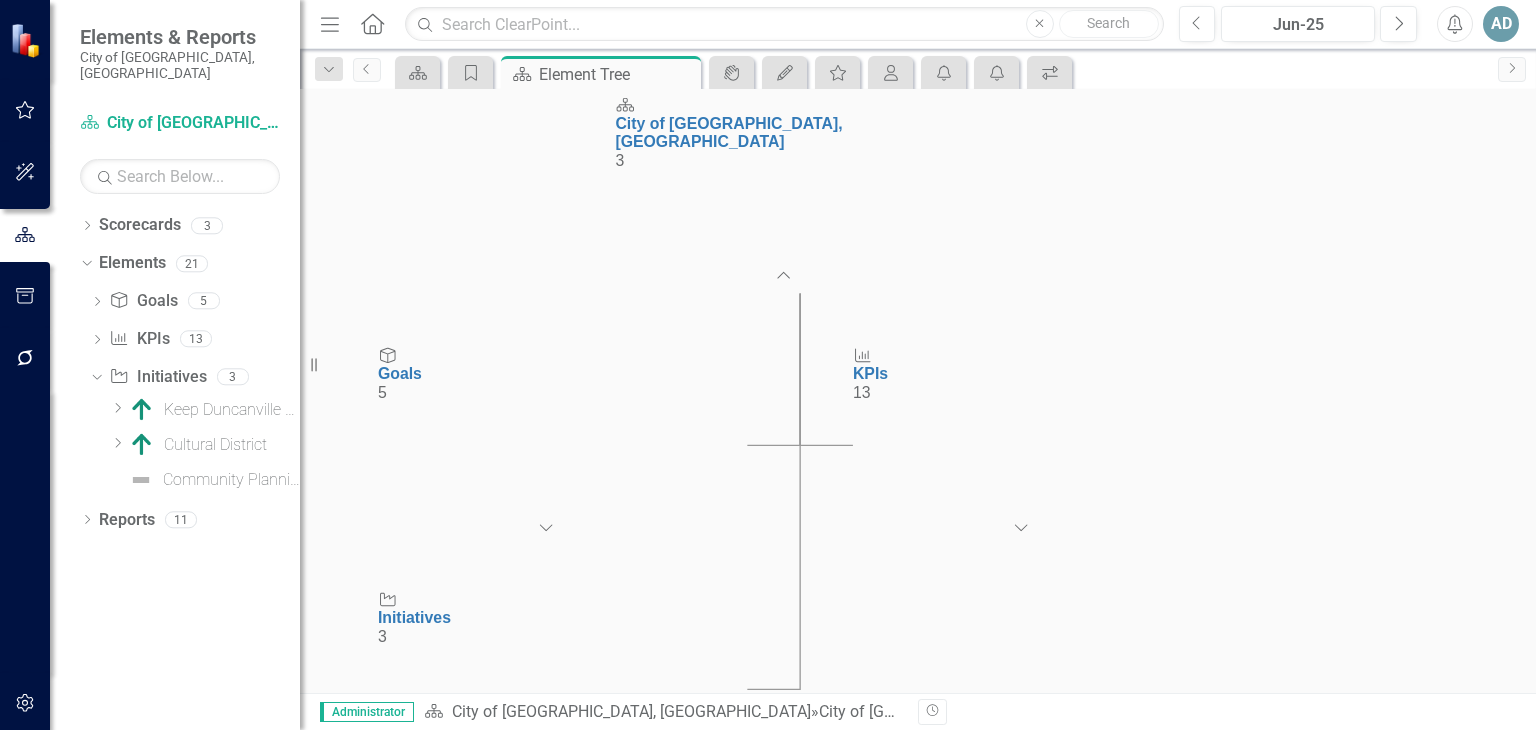 click on "Expand Chart" 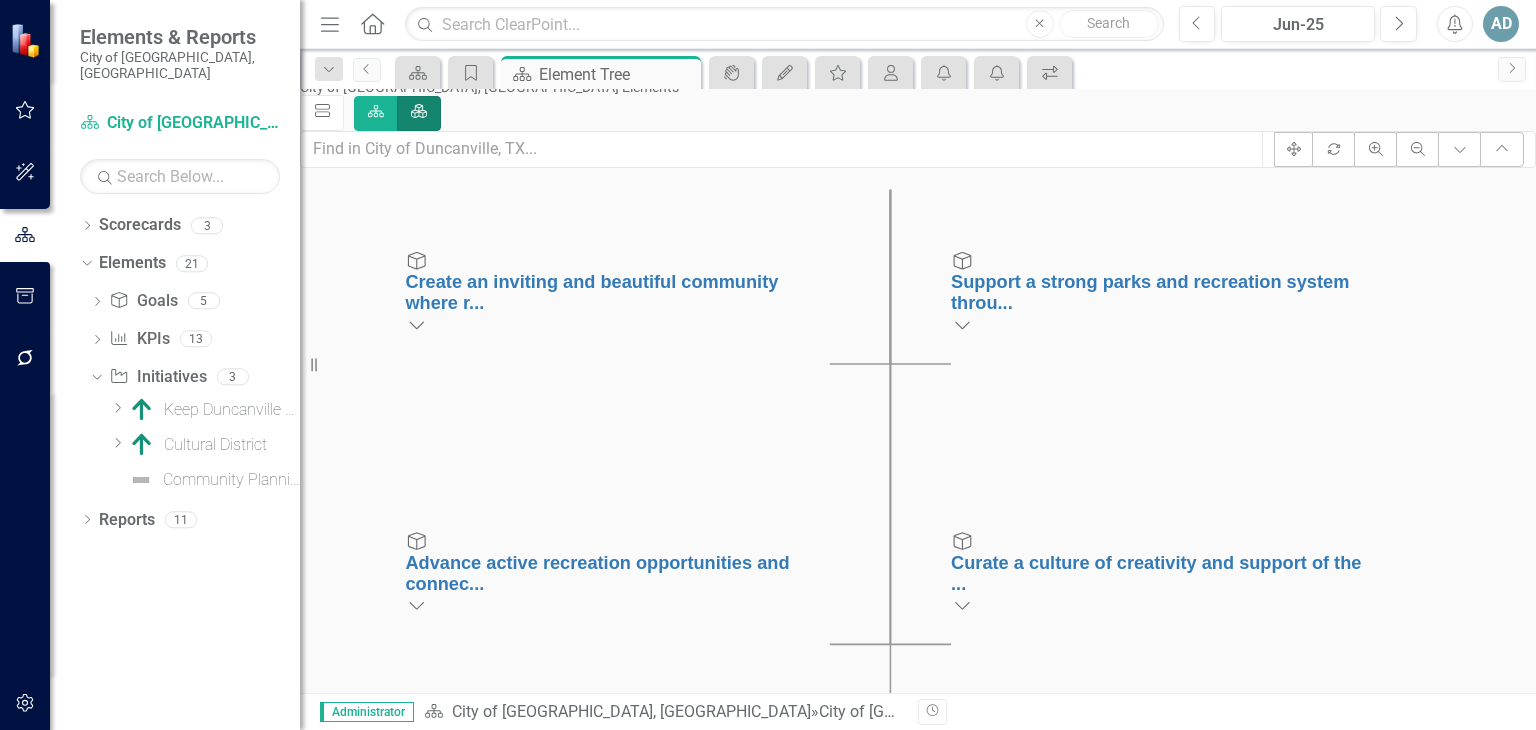 scroll, scrollTop: 6, scrollLeft: 0, axis: vertical 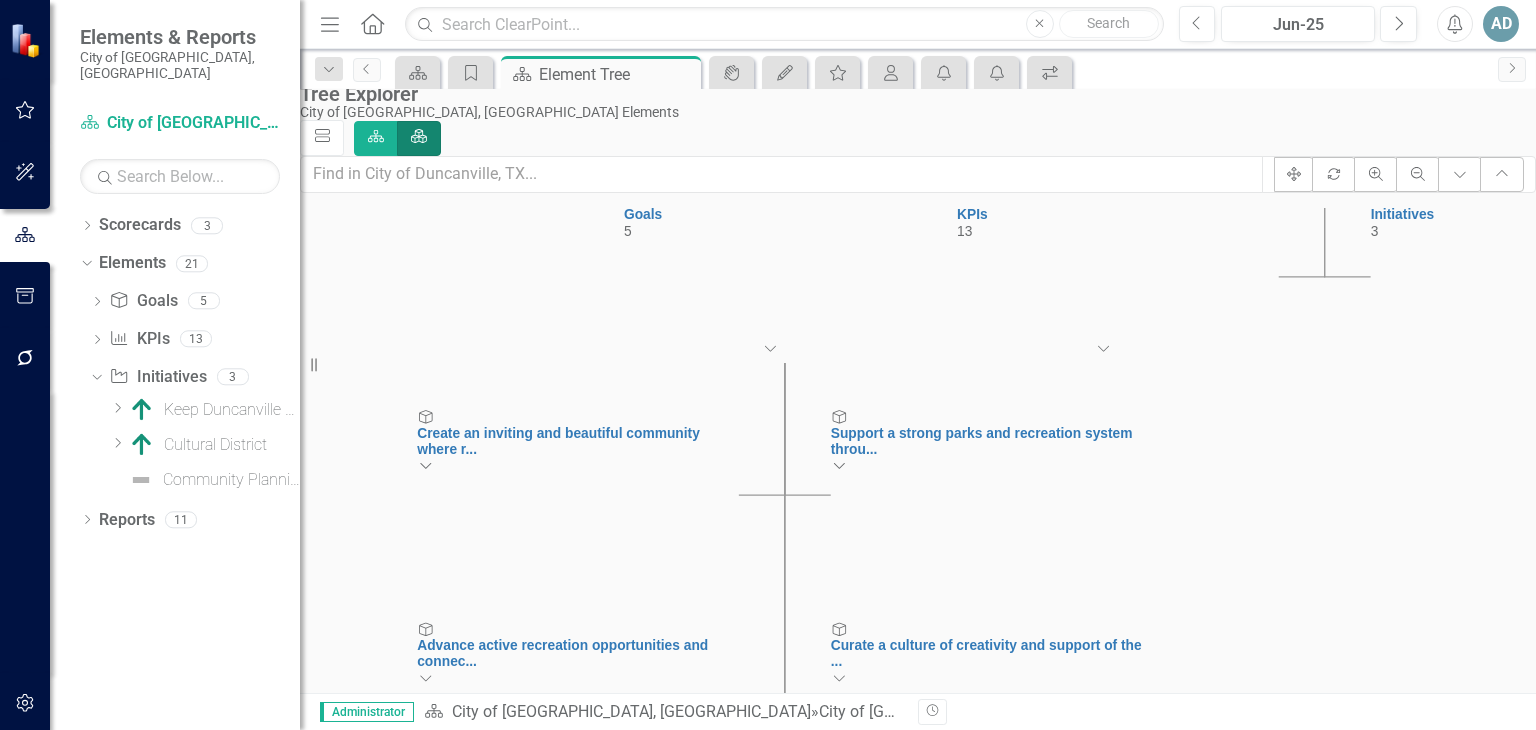 click on "Element" at bounding box center (419, 138) 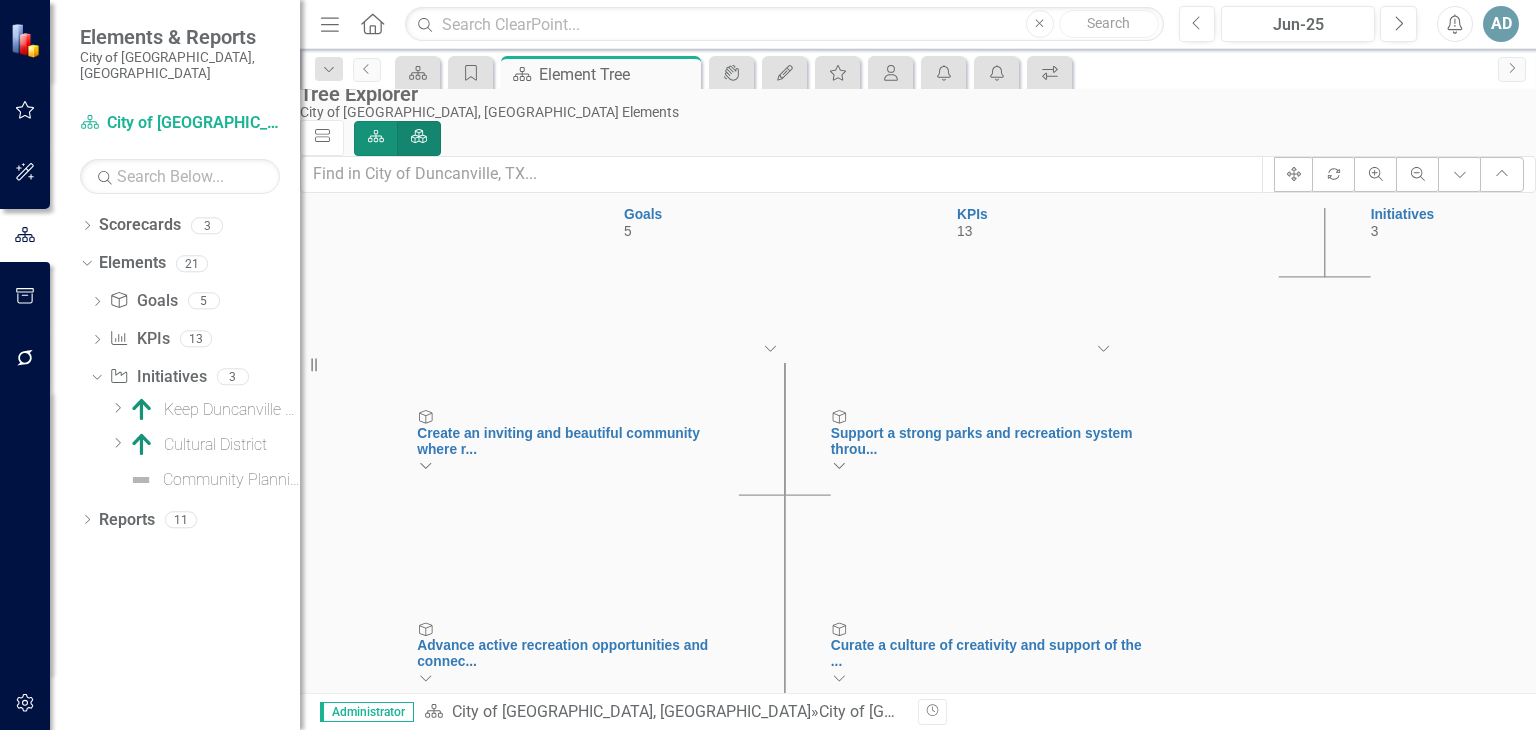 click on "Scorecard" 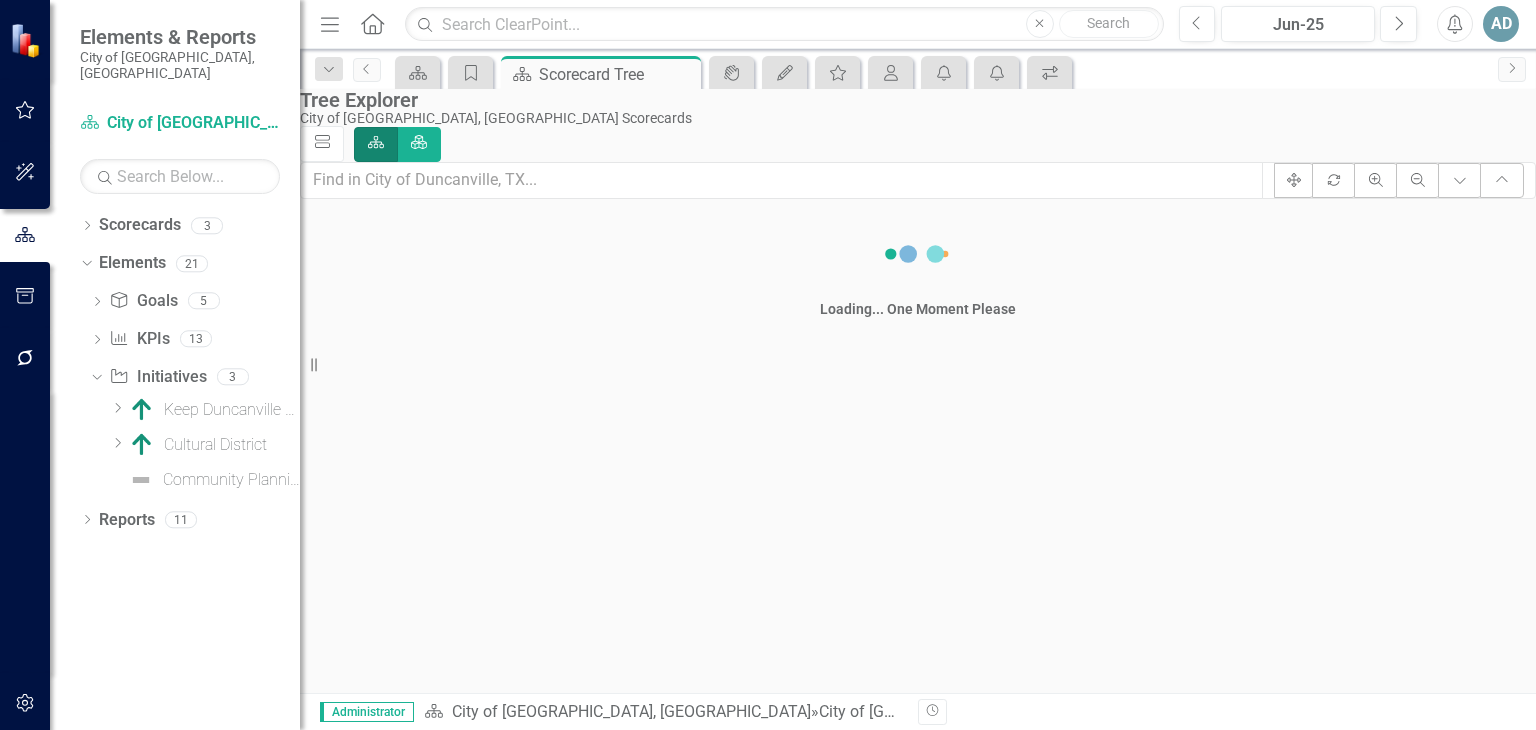 scroll, scrollTop: 0, scrollLeft: 0, axis: both 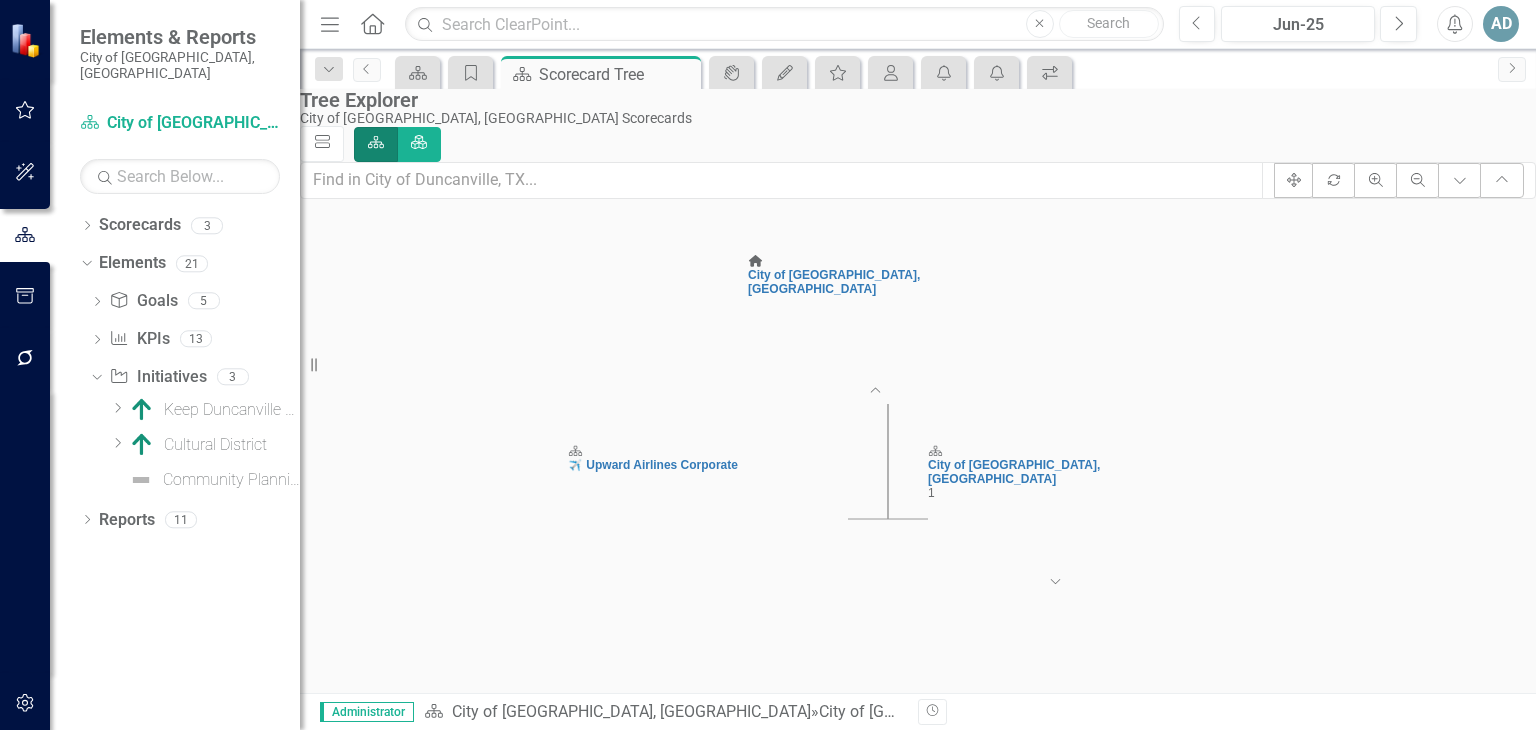 click on "Expand Chart" 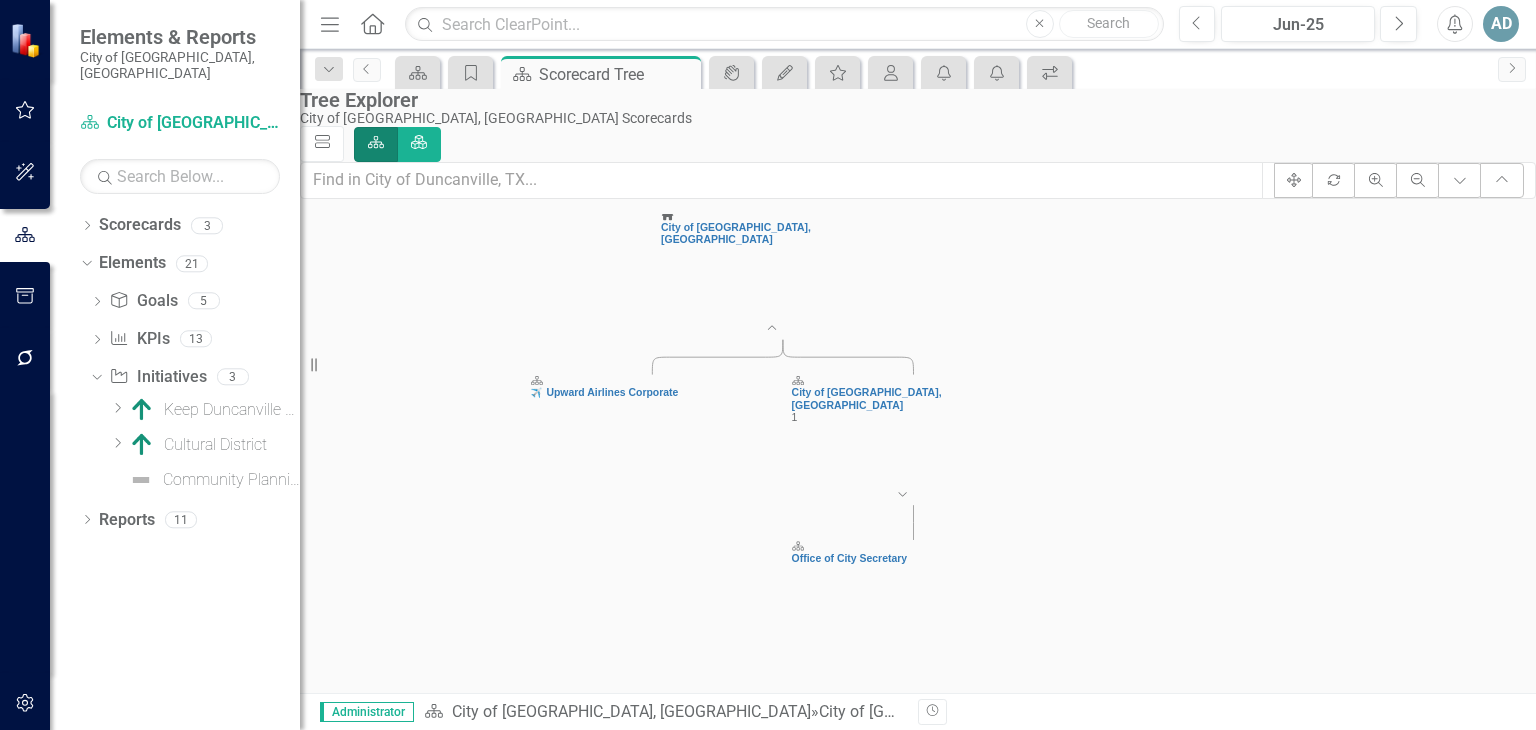 click on "Scorecard" 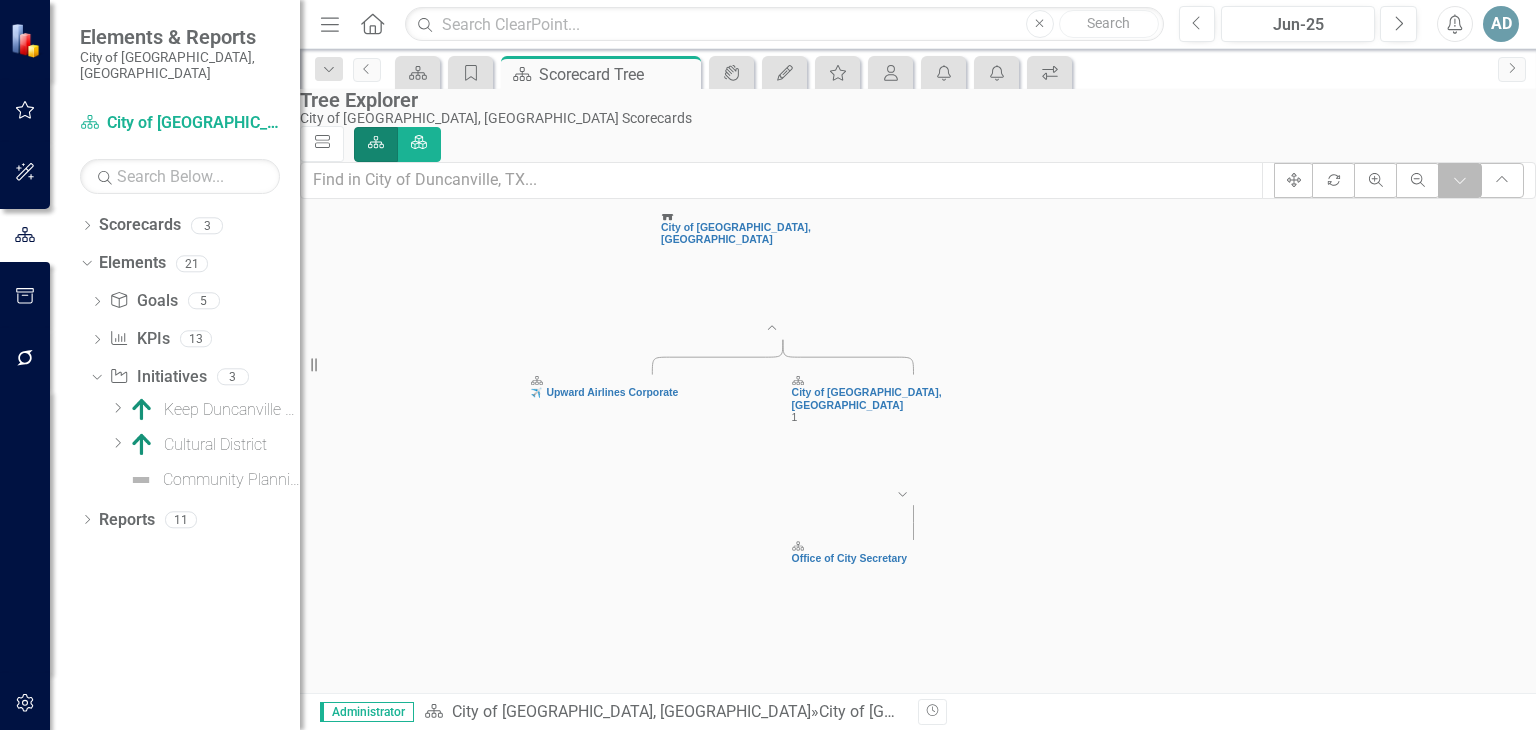 click on "Expand Chart" at bounding box center (1460, 180) 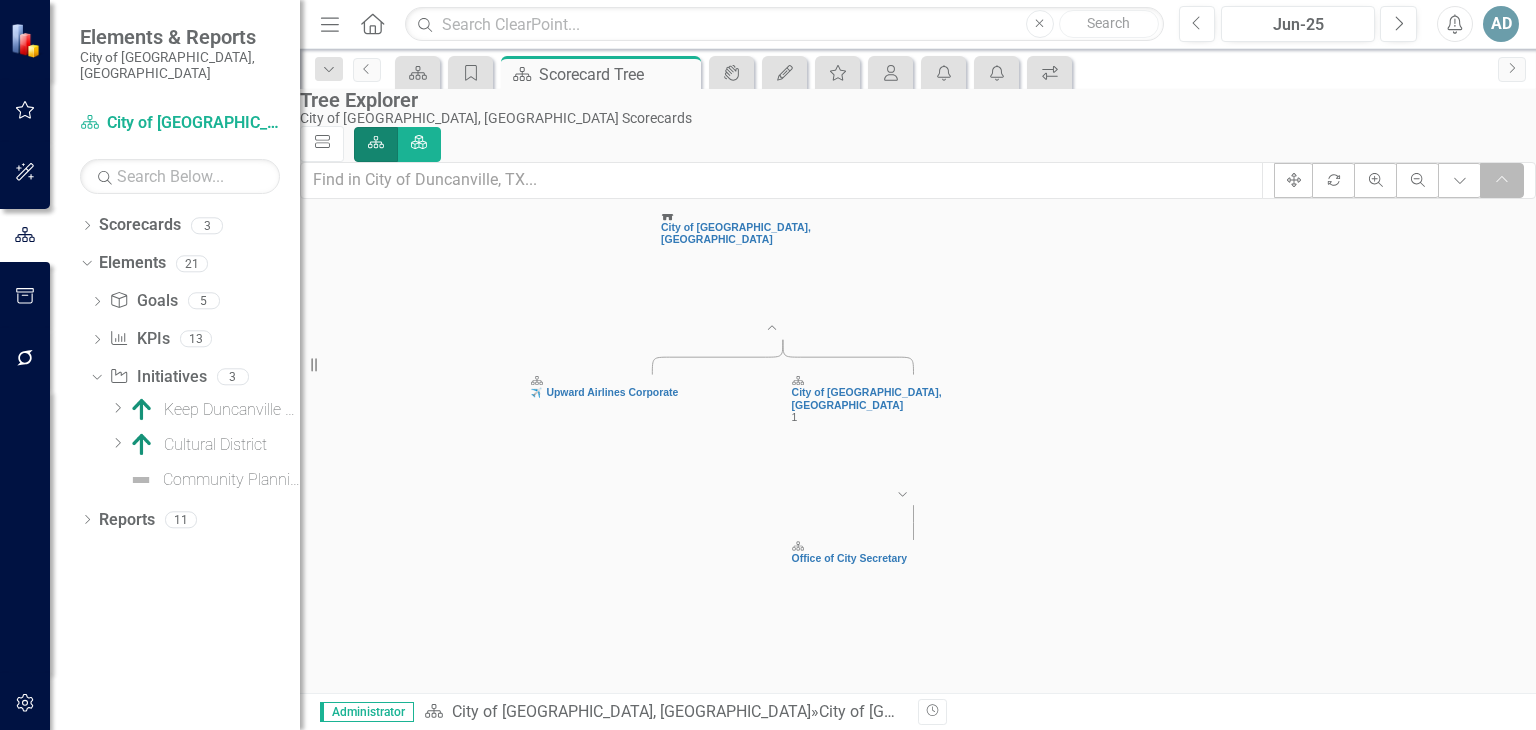 click on "Collapse Chart" 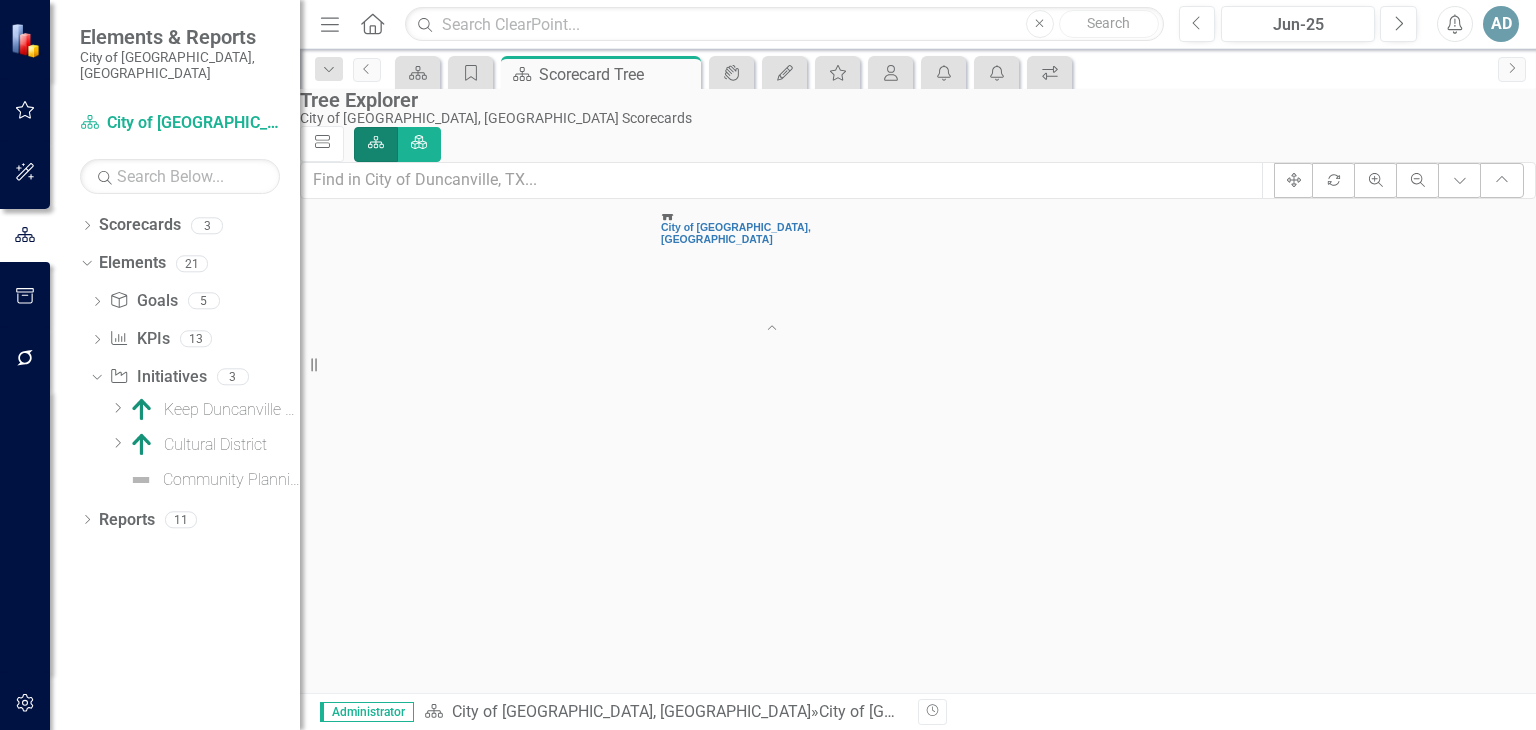 click on "Expand Chart" 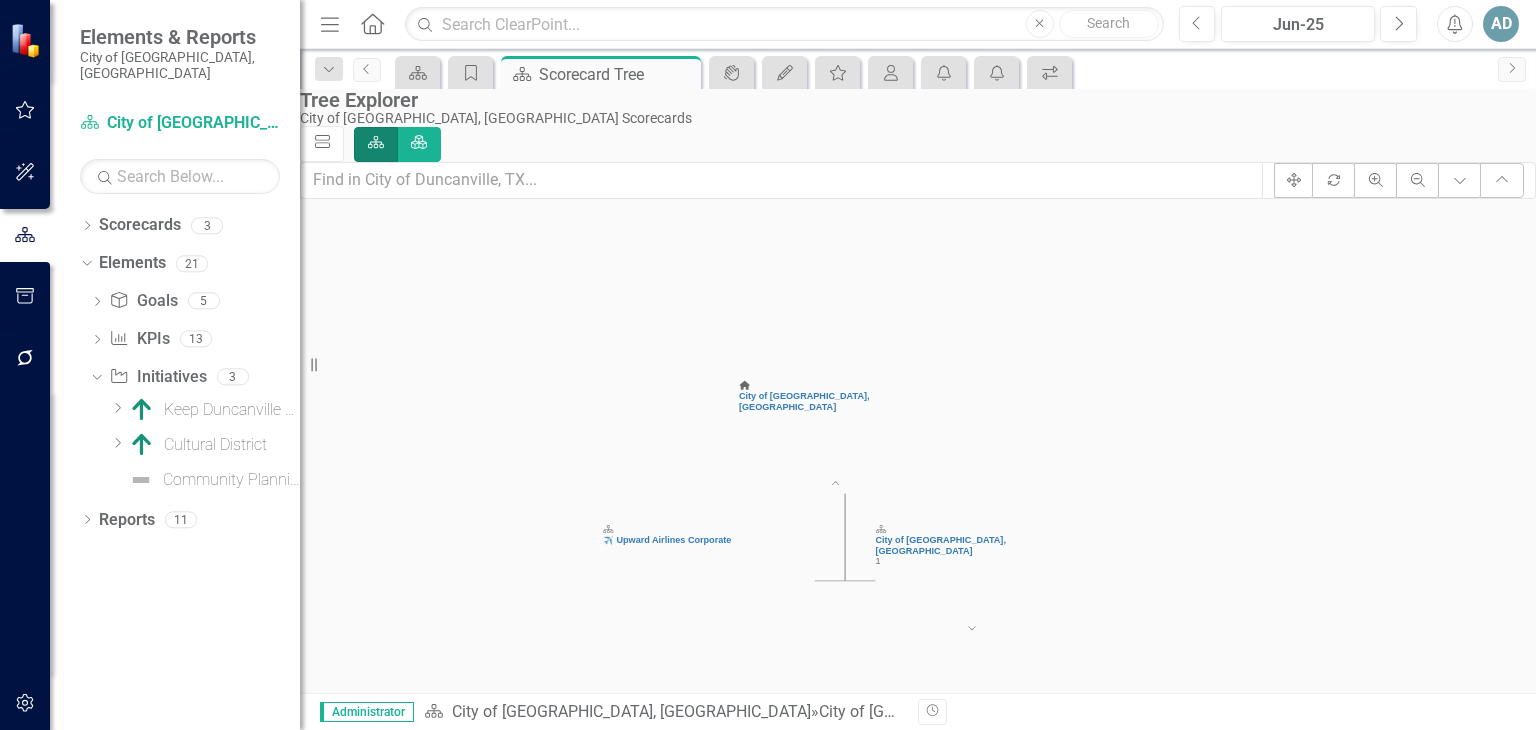 click on "Expand Chart" 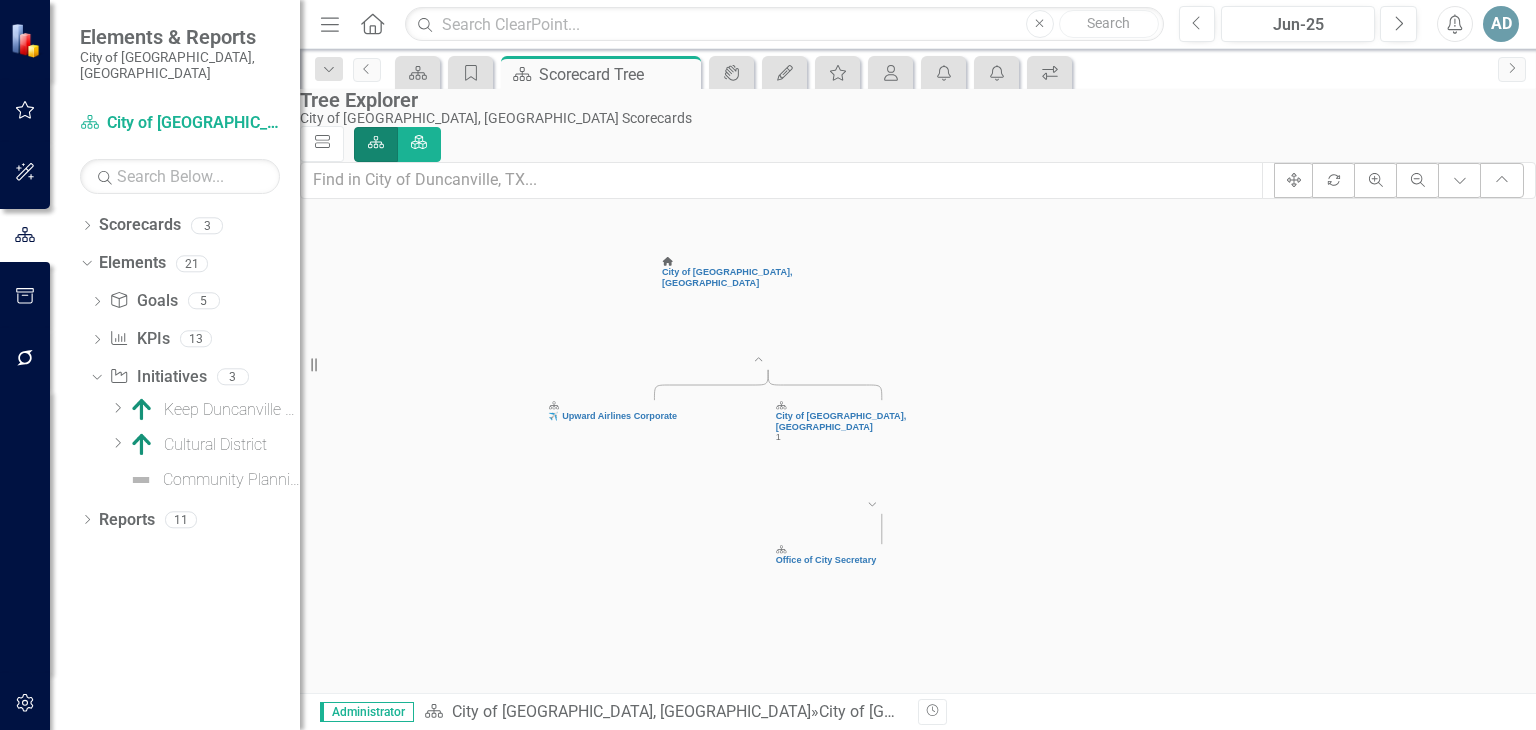 click on "Office of City Secretary" 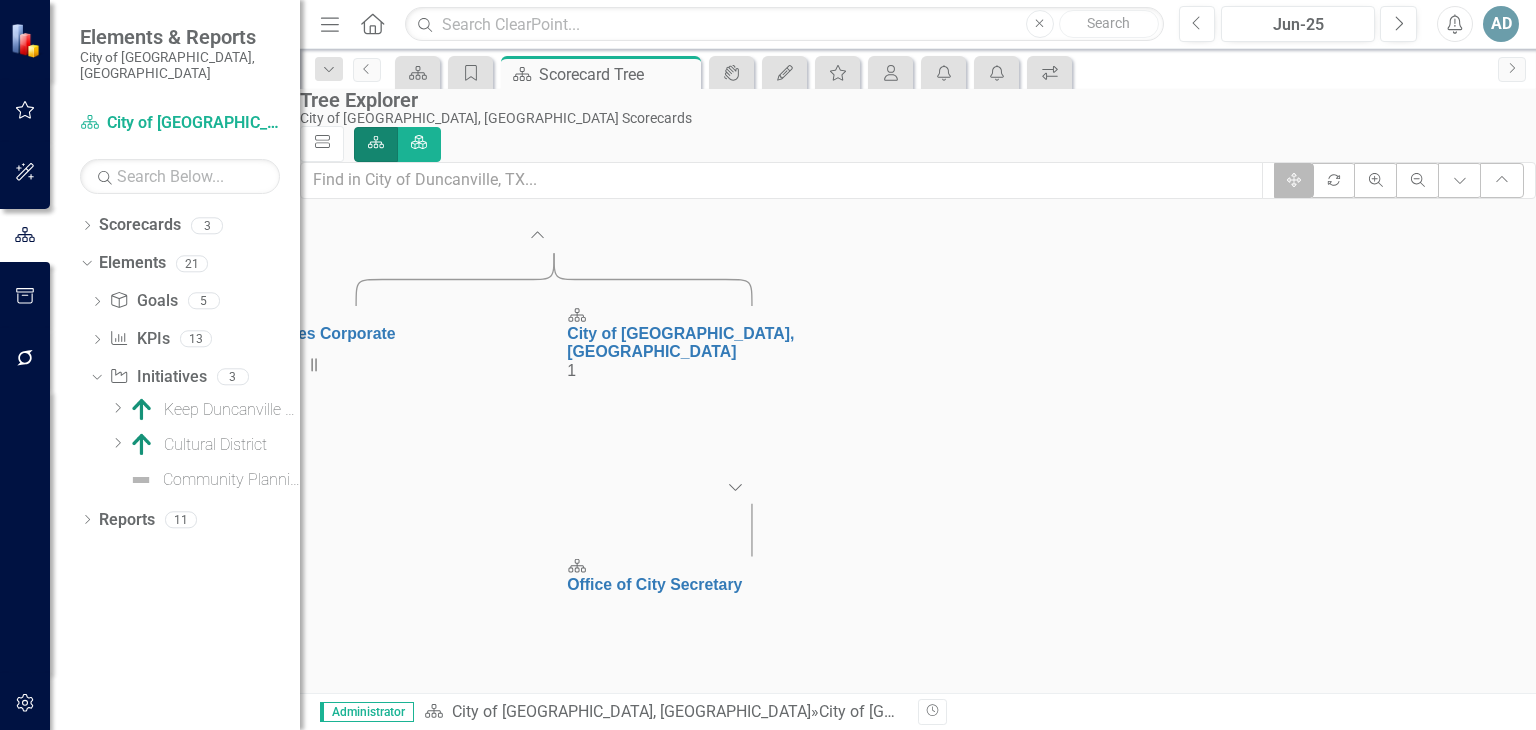 click on "Fit" 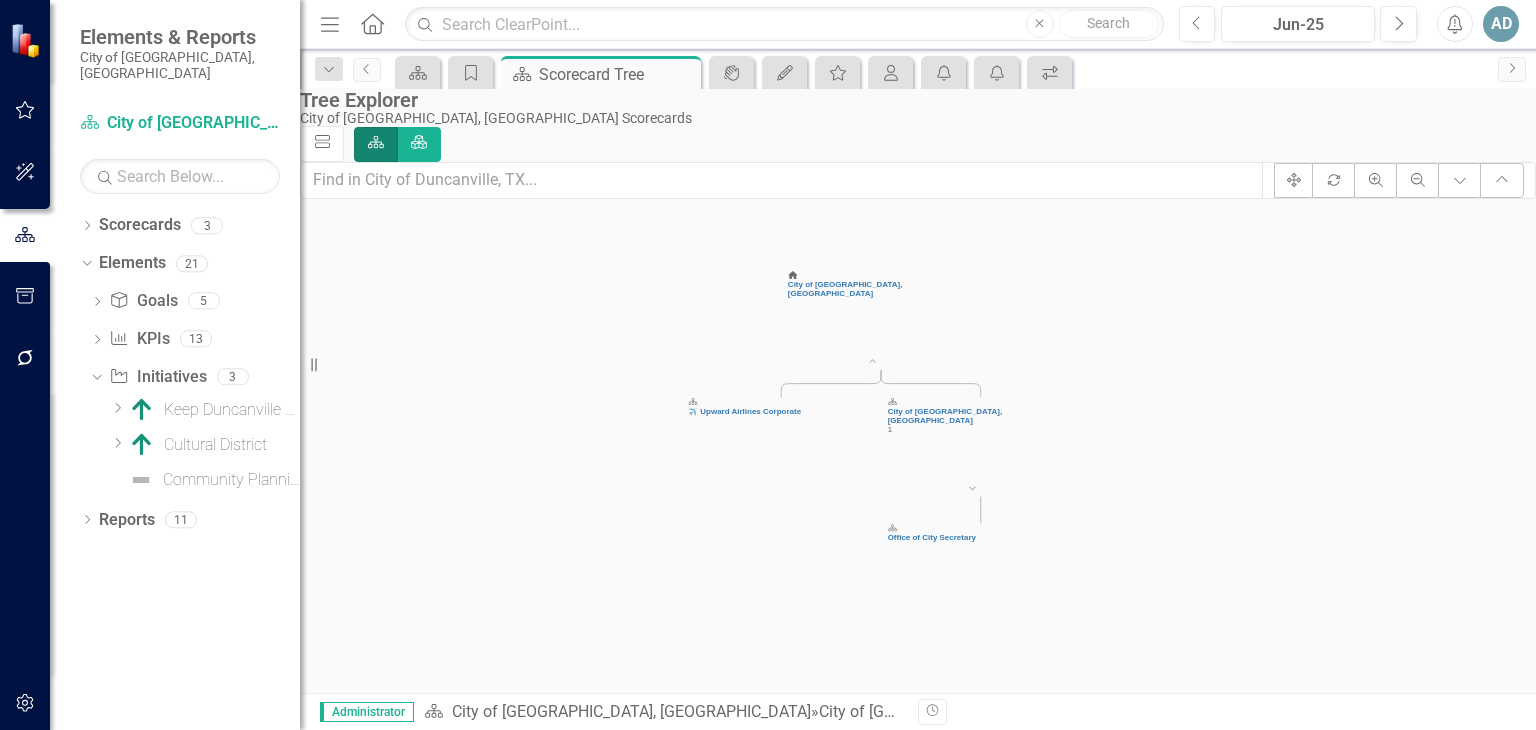 click on "Revision History" 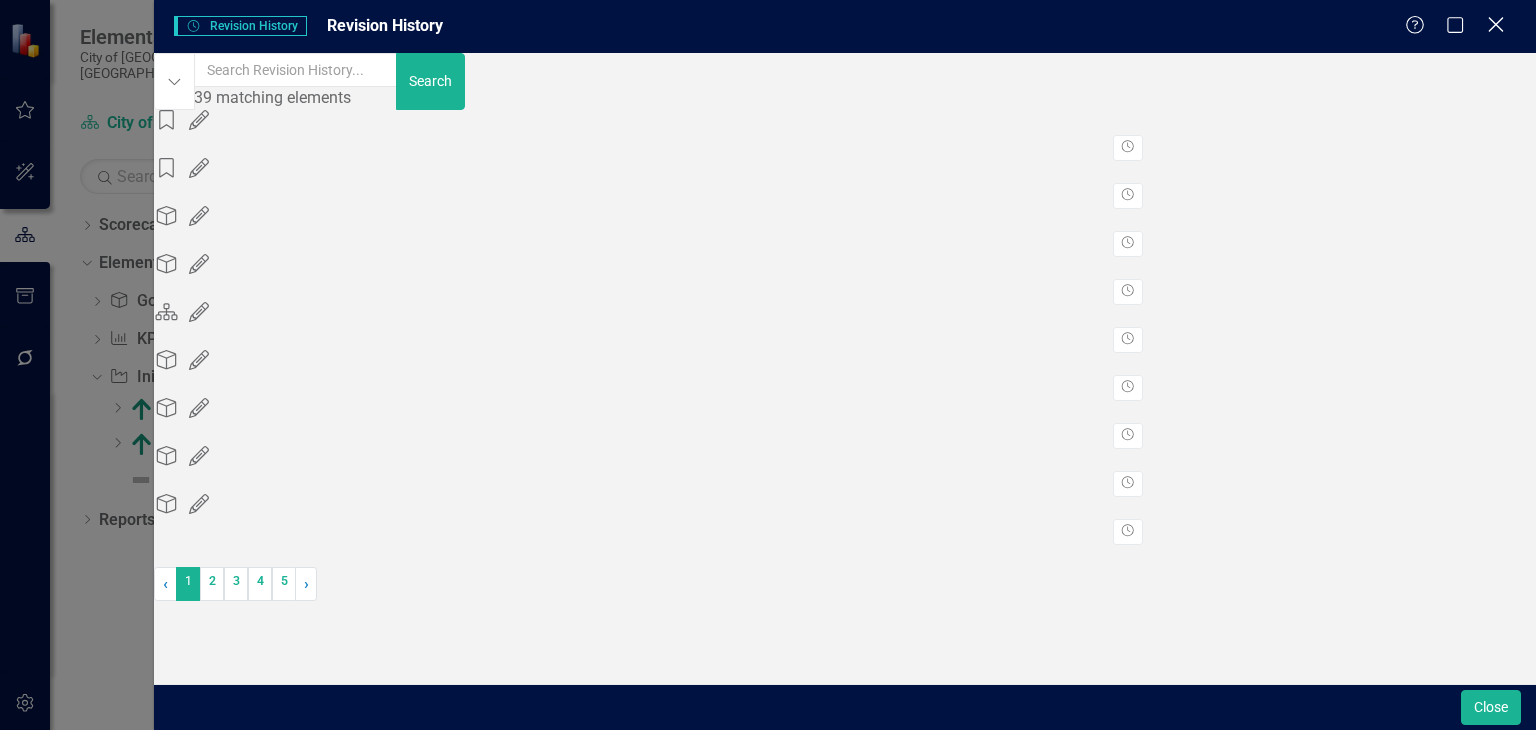 click on "Close" 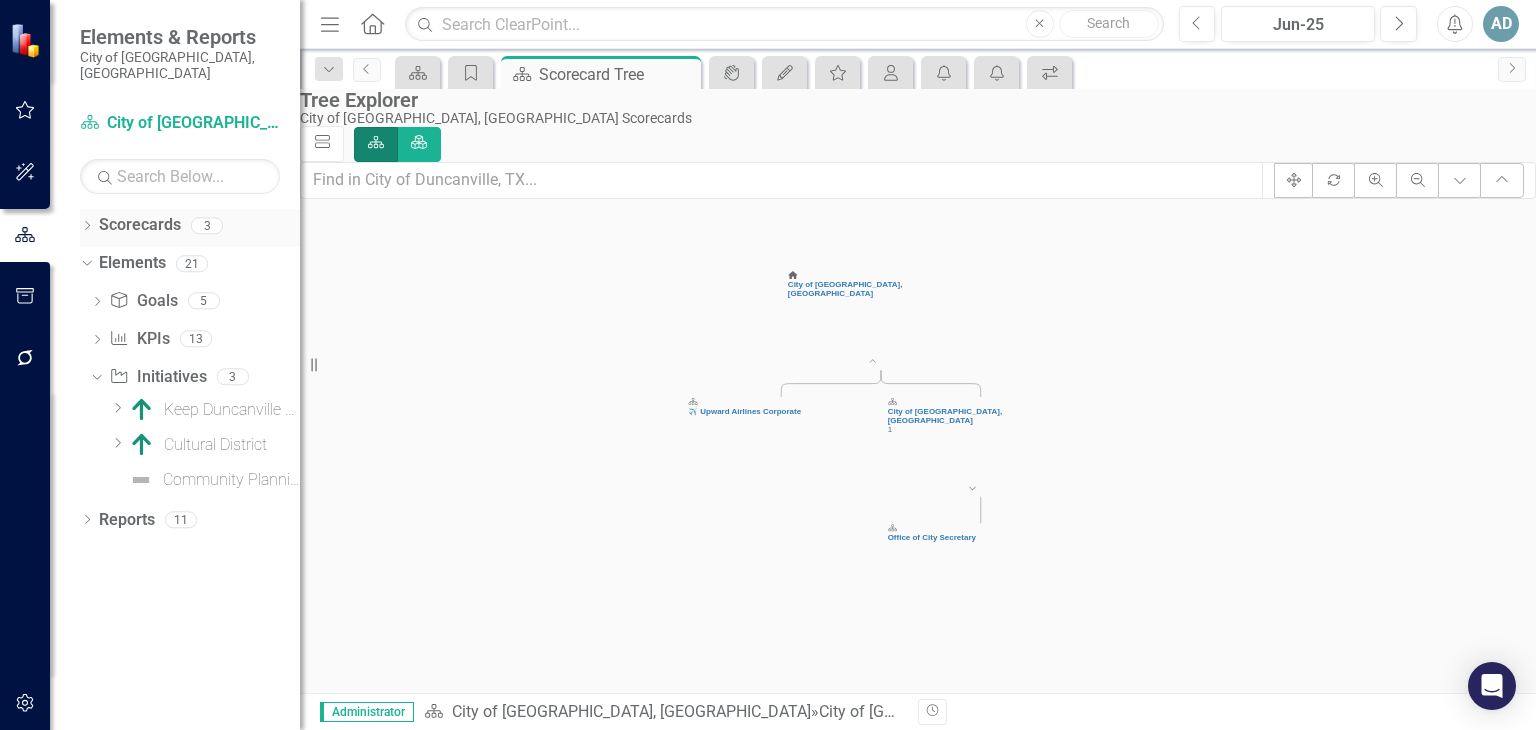 click on "Scorecards" at bounding box center [140, 225] 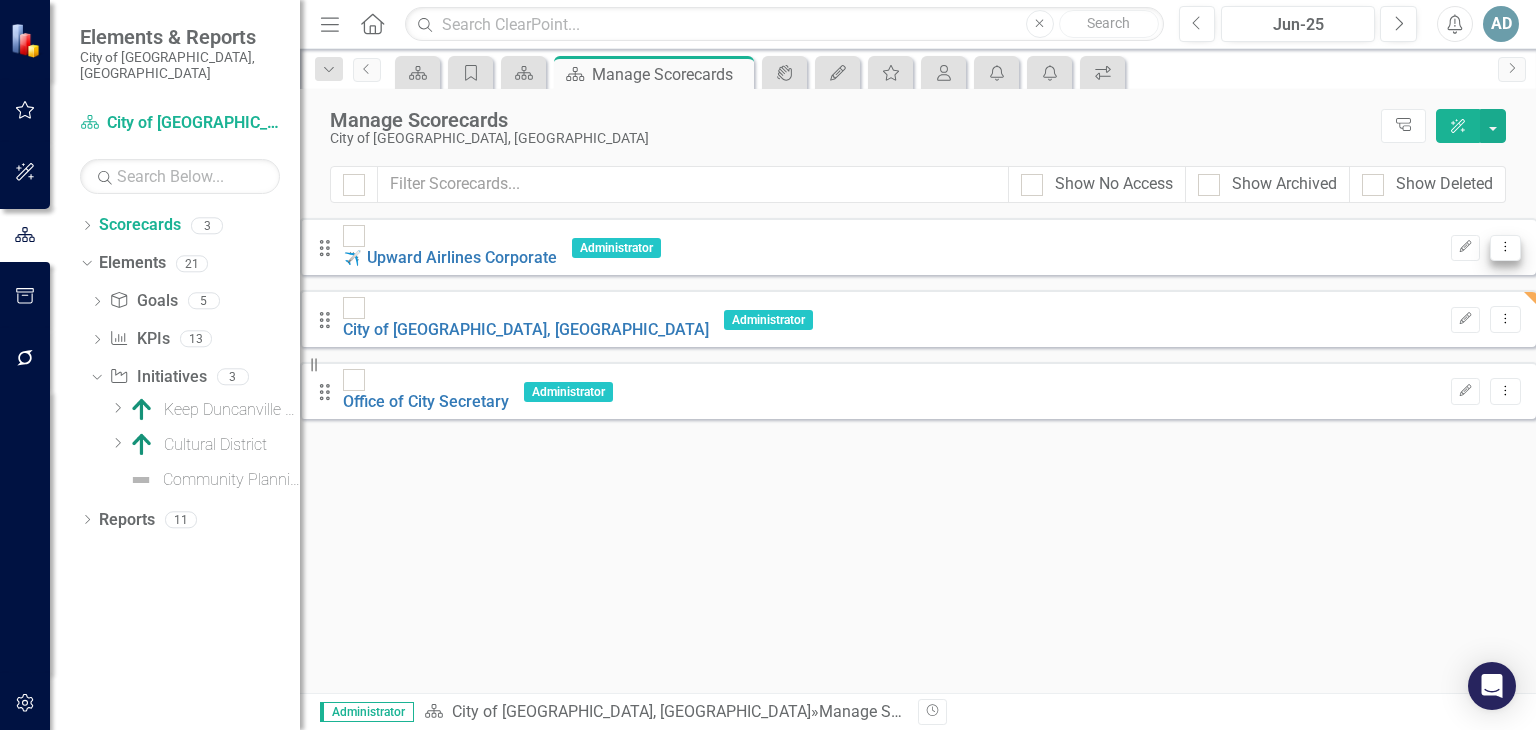 click on "Dropdown Menu" at bounding box center (1505, 248) 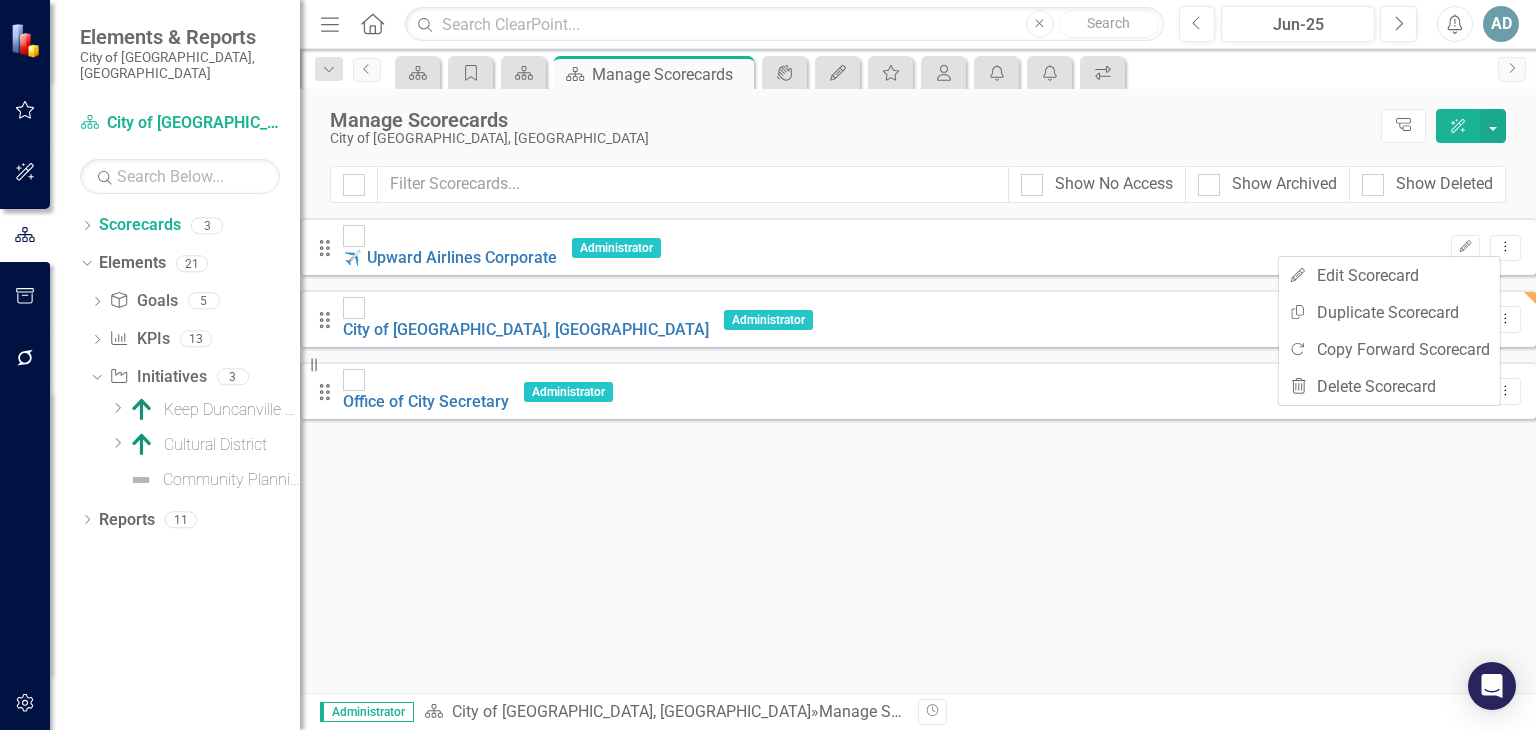 click on "Looks like you don't have any Scorecards set up yet. Why don't you add a Scorecard or learn more about Scorecards. Drag ✈️ Upward Airlines Corporate Administrator Edit Dropdown Menu Drag City of [GEOGRAPHIC_DATA], [GEOGRAPHIC_DATA] Administrator Edit Dropdown Menu Drag Office of City Secretary Administrator Edit Dropdown Menu" at bounding box center (918, 326) 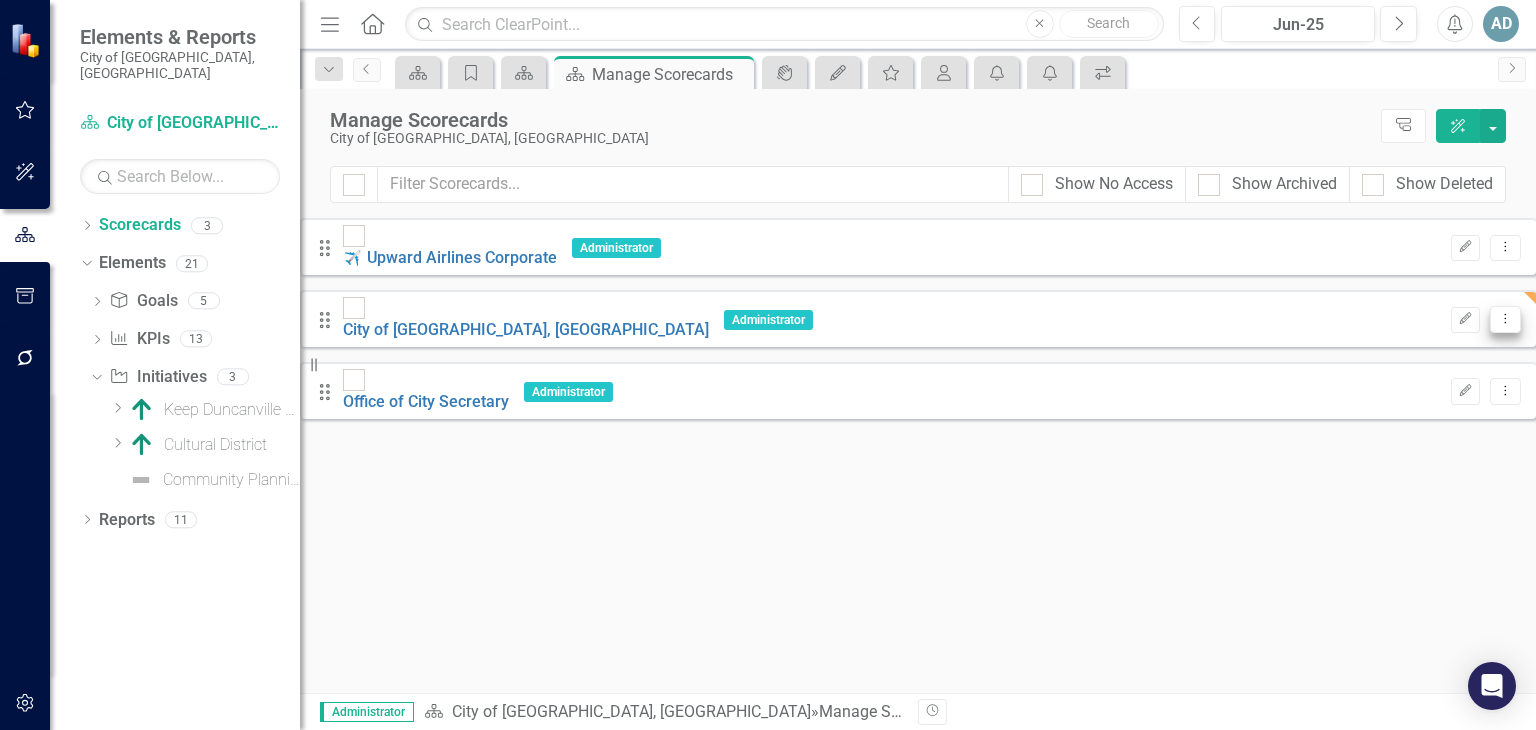 click on "Dropdown Menu" 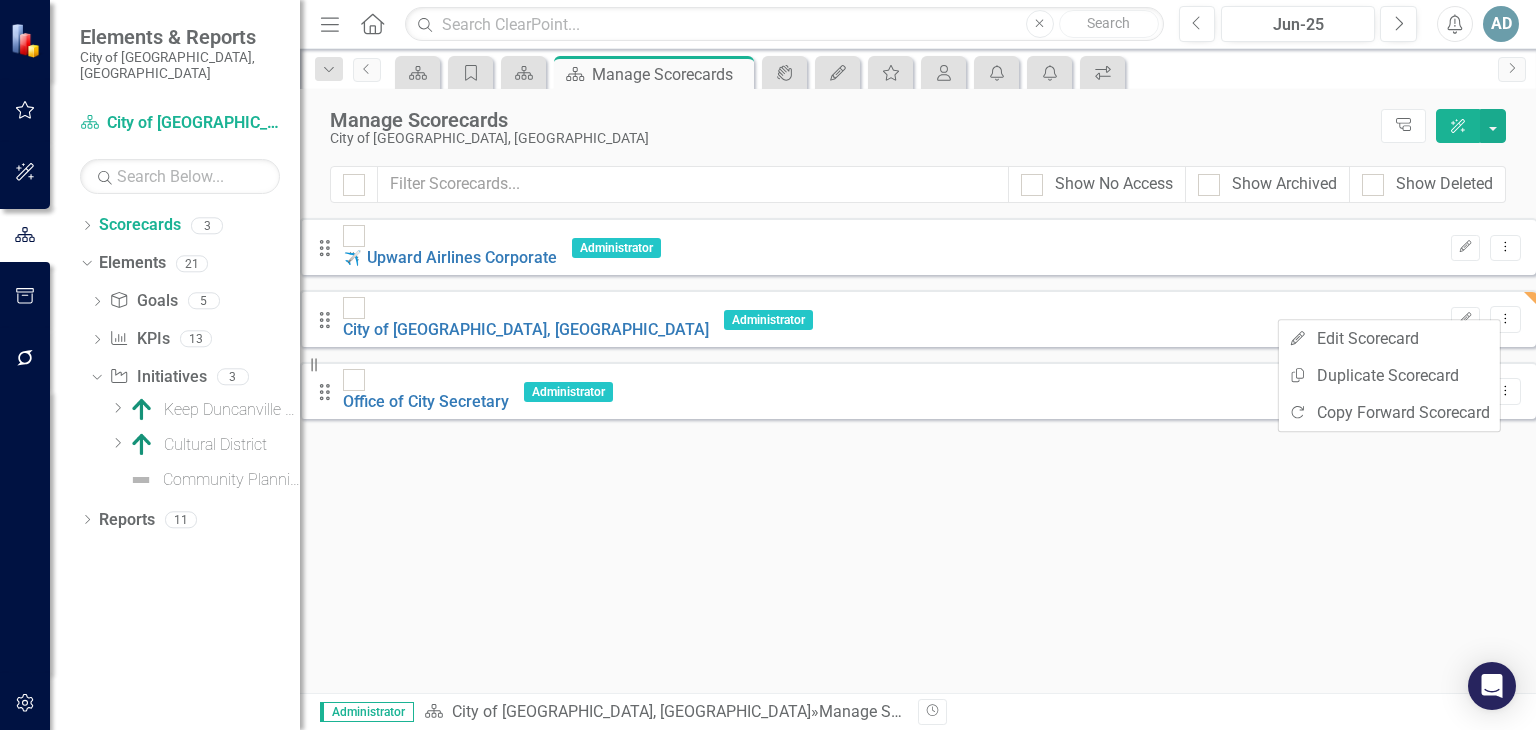 click on "Looks like you don't have any Scorecards set up yet. Why don't you add a Scorecard or learn more about Scorecards. Drag ✈️ Upward Airlines Corporate Administrator Edit Dropdown Menu Drag City of [GEOGRAPHIC_DATA], [GEOGRAPHIC_DATA] Administrator Edit Dropdown Menu Drag Office of City Secretary Administrator Edit Dropdown Menu" at bounding box center [918, 326] 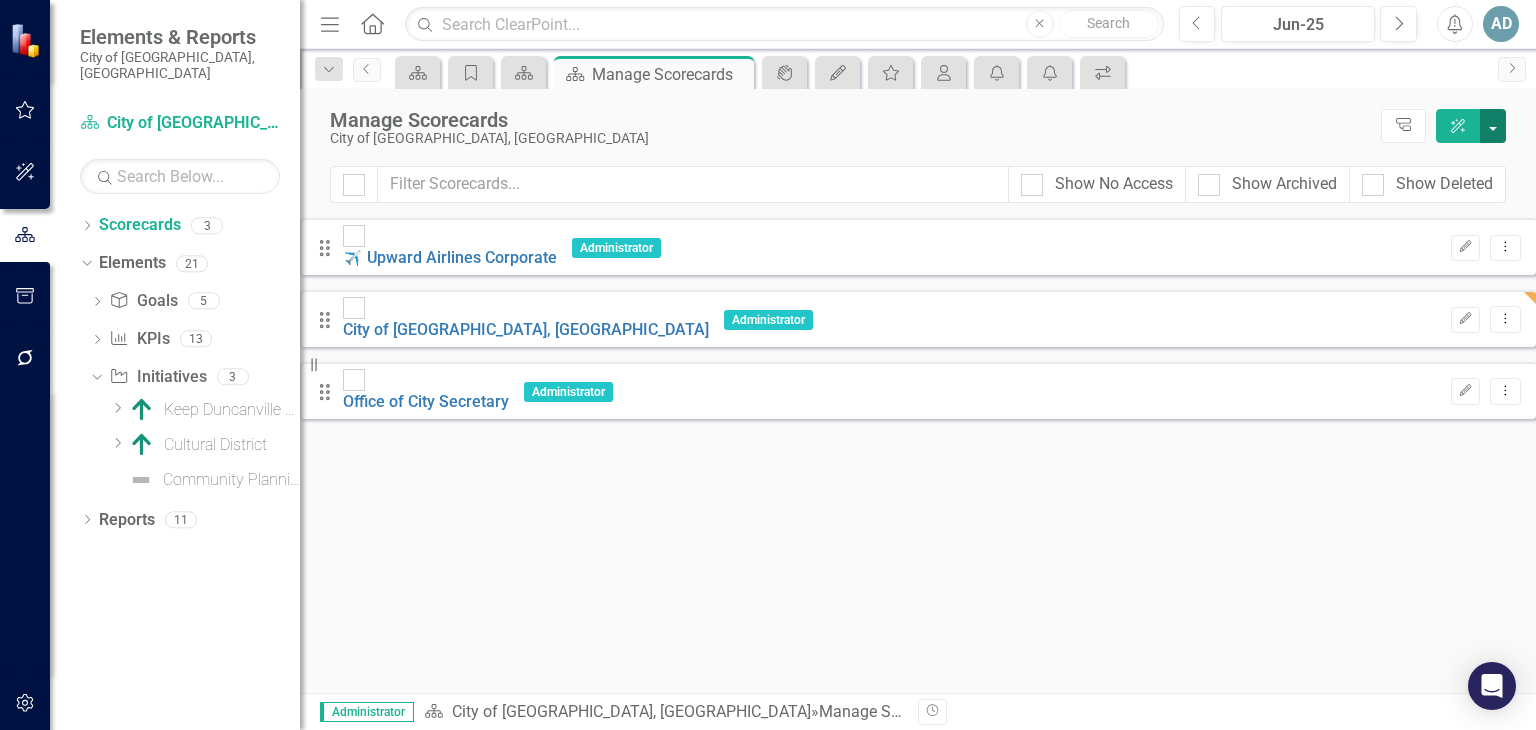 click at bounding box center (1493, 126) 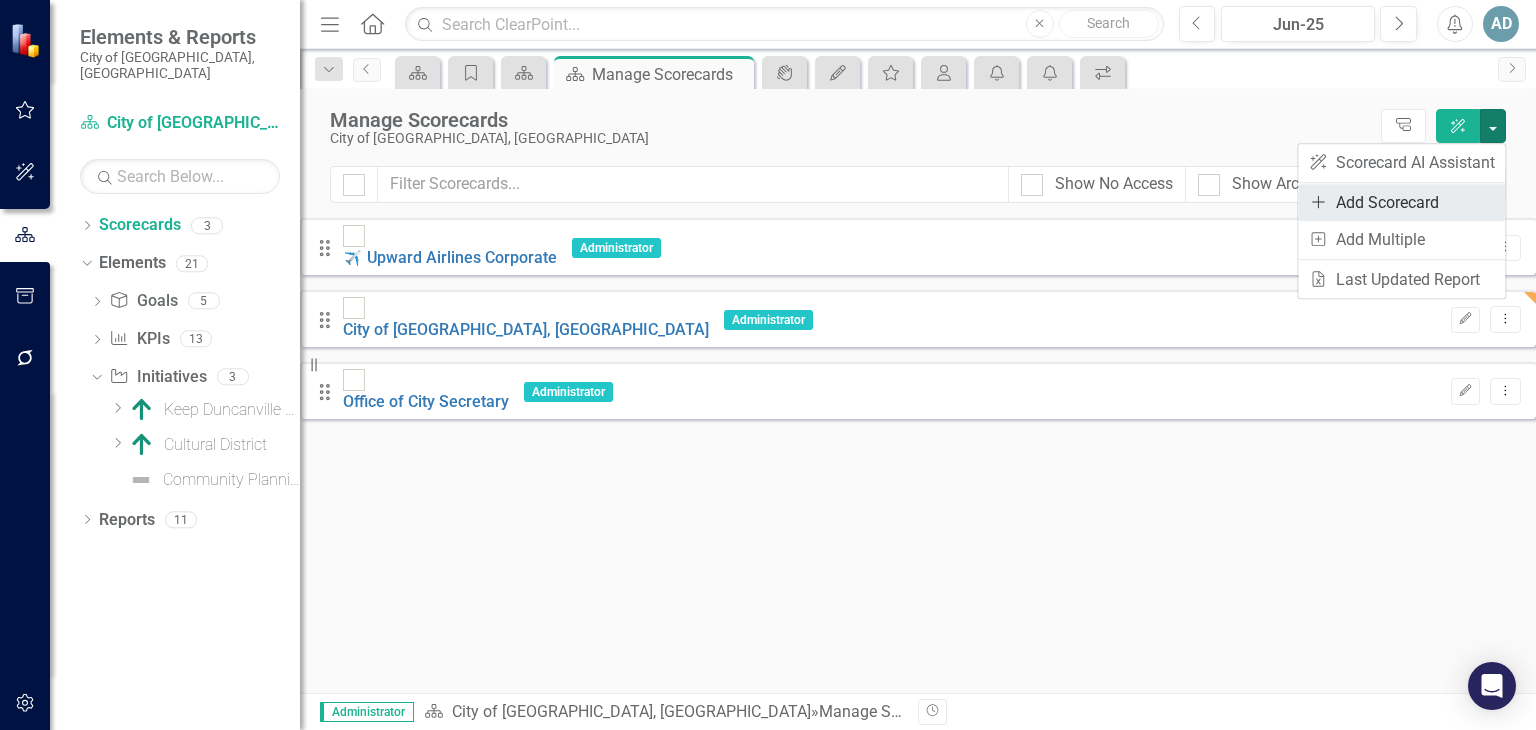 click on "Add Add   Scorecard" at bounding box center [1401, 202] 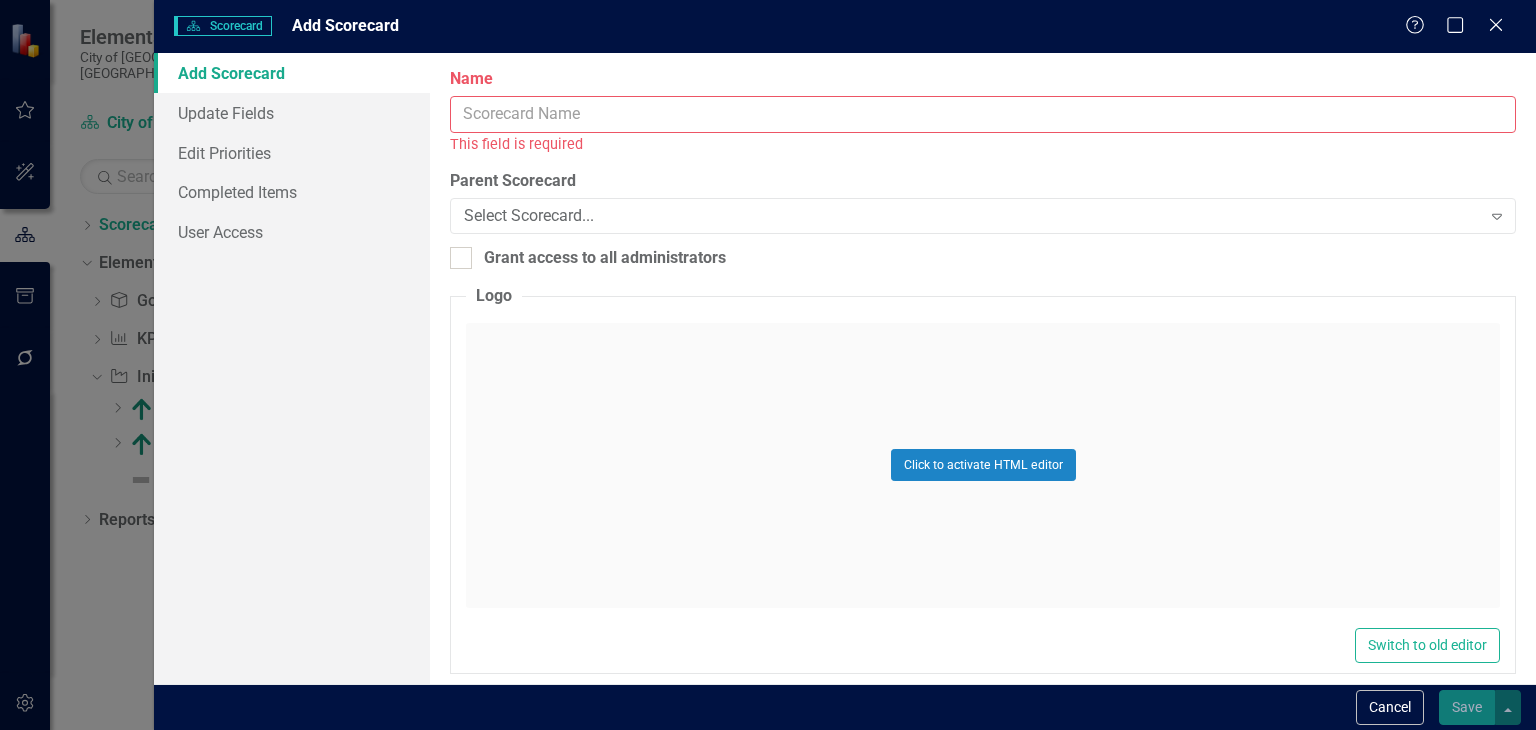 click on "Name" at bounding box center [983, 114] 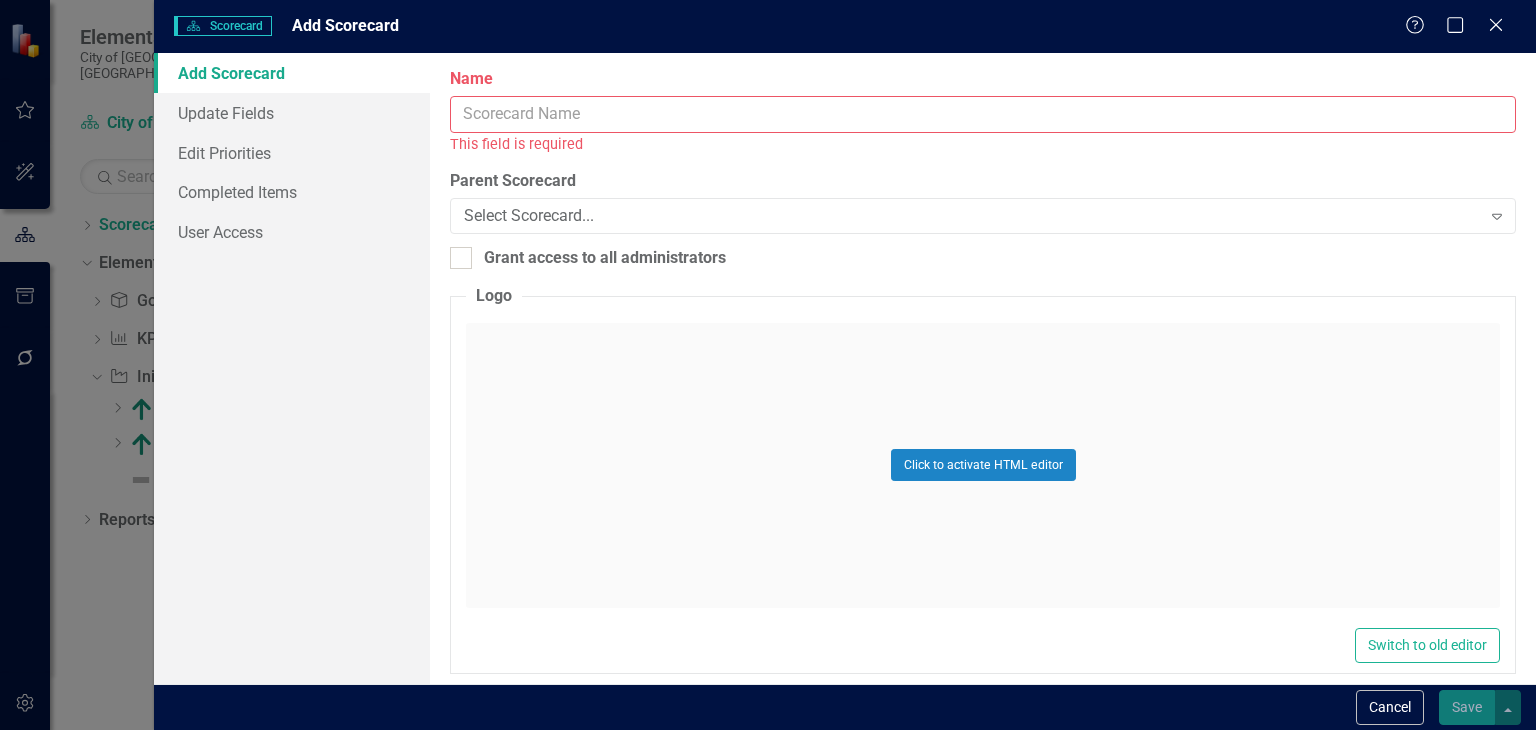 type on "o" 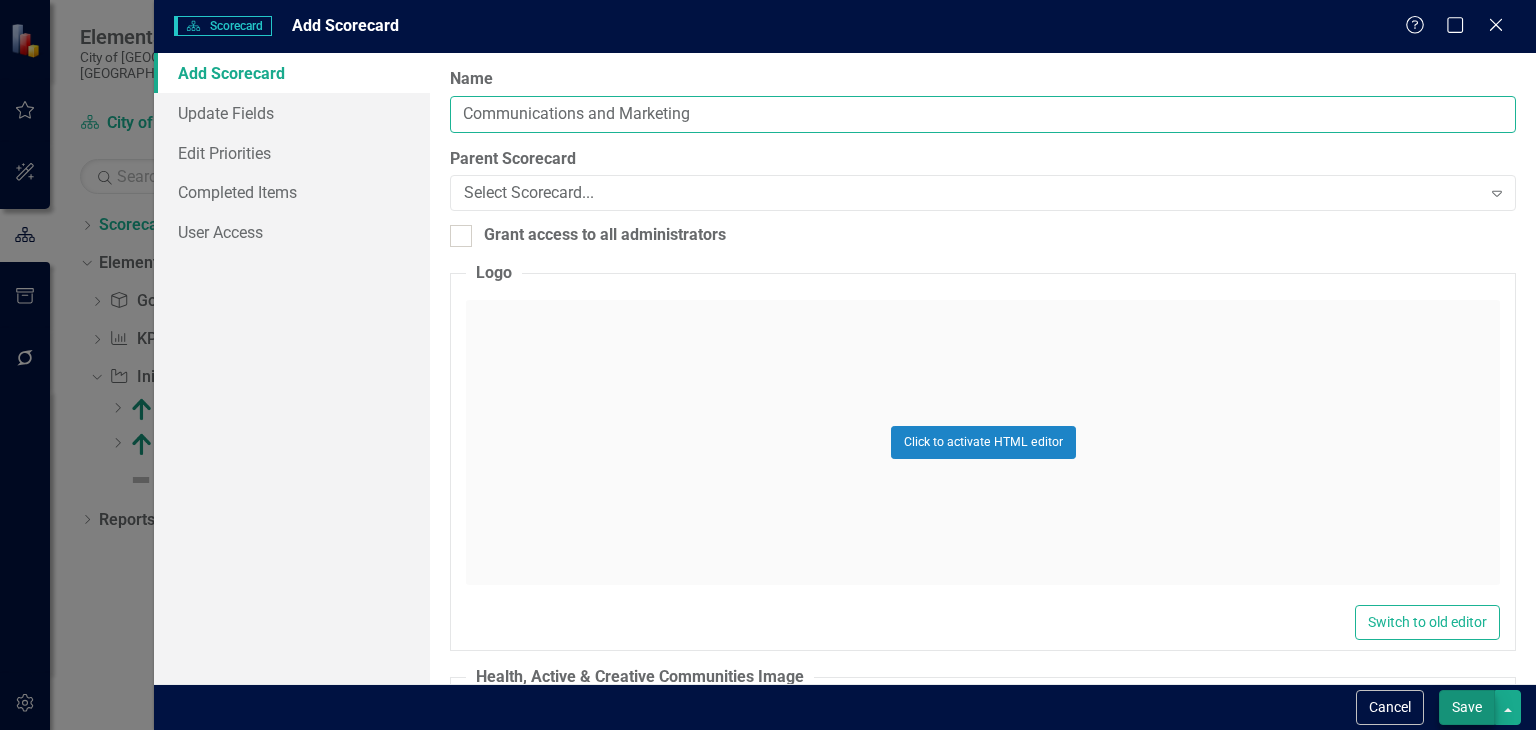 type on "Communications and Marketing" 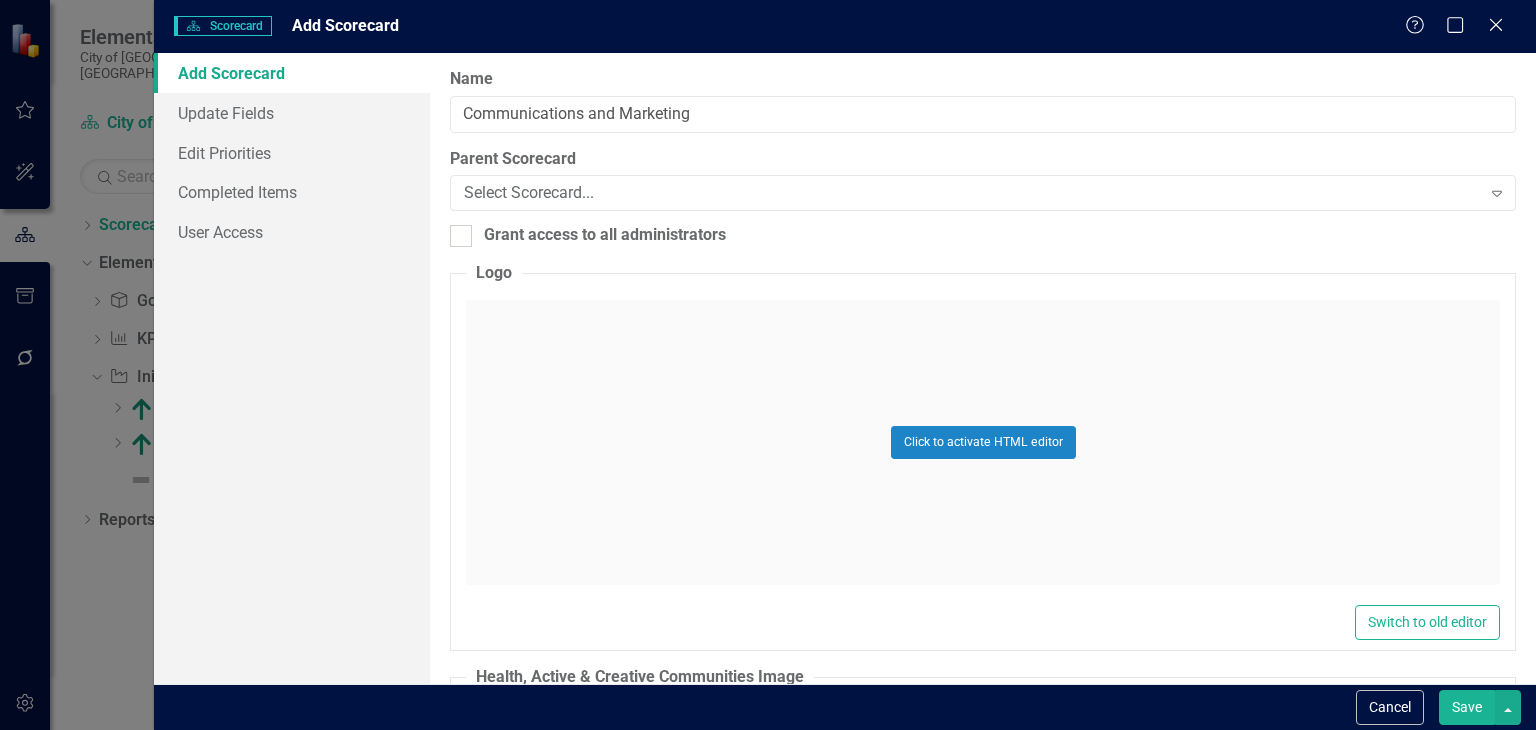 click on "Save" at bounding box center (1467, 707) 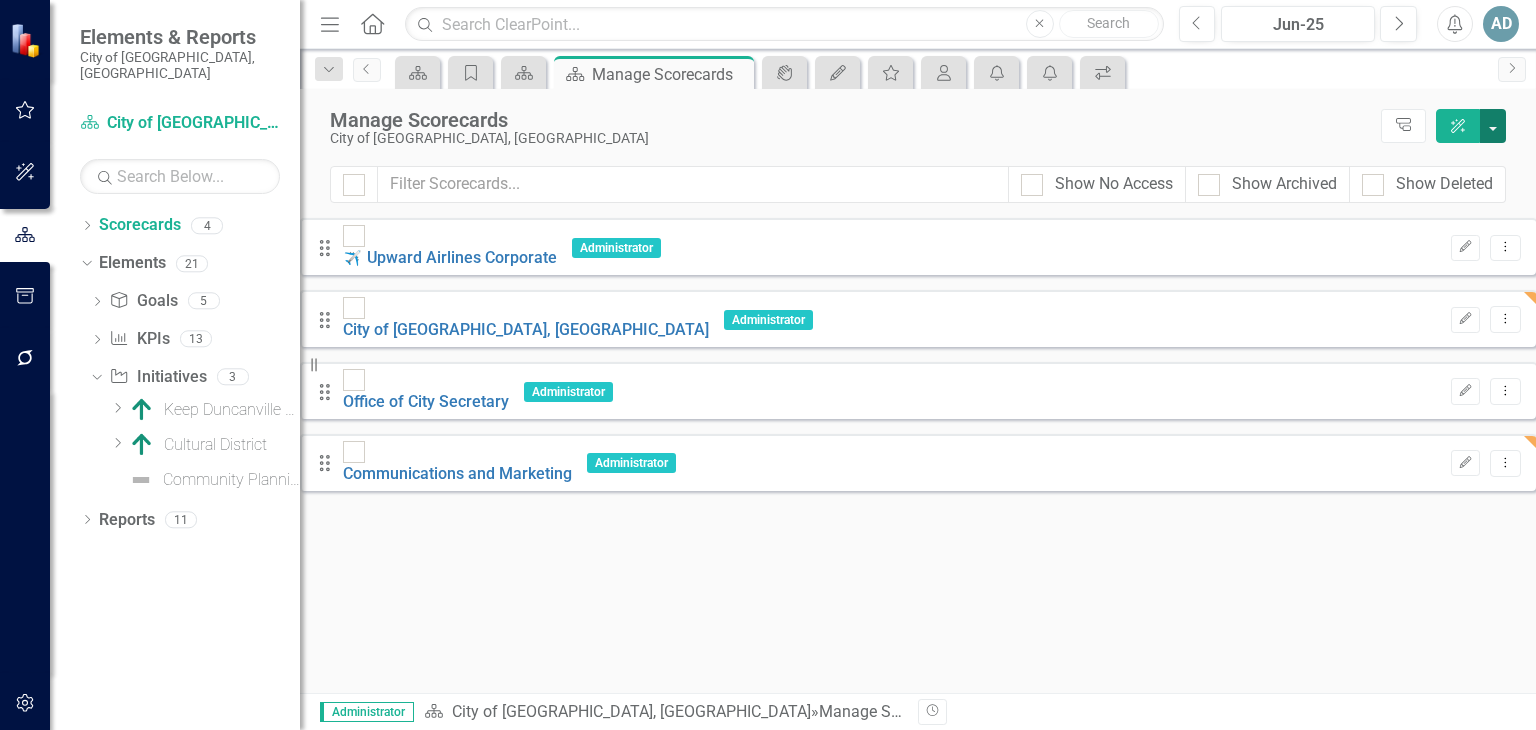 click at bounding box center [1493, 126] 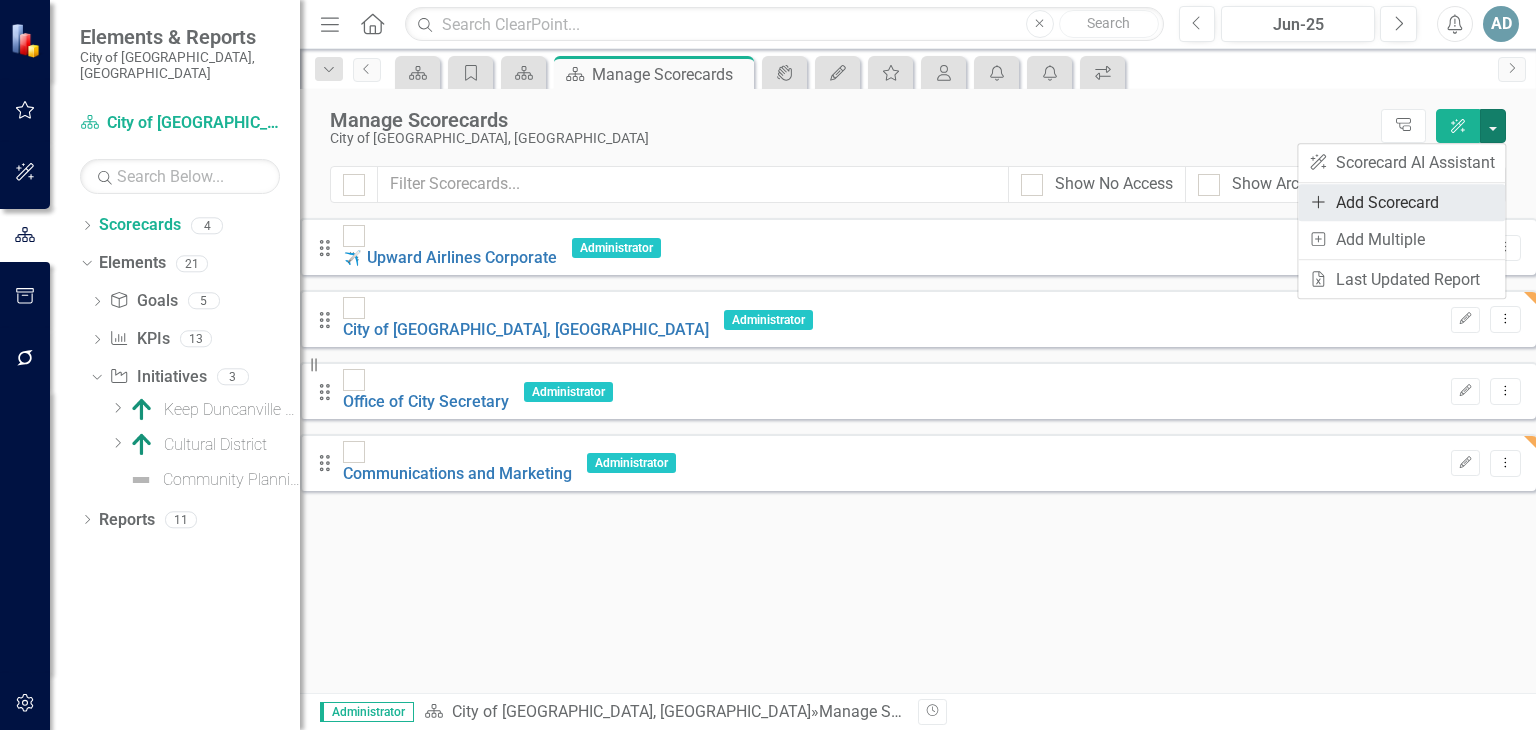 click on "Add Add   Scorecard" at bounding box center [1401, 202] 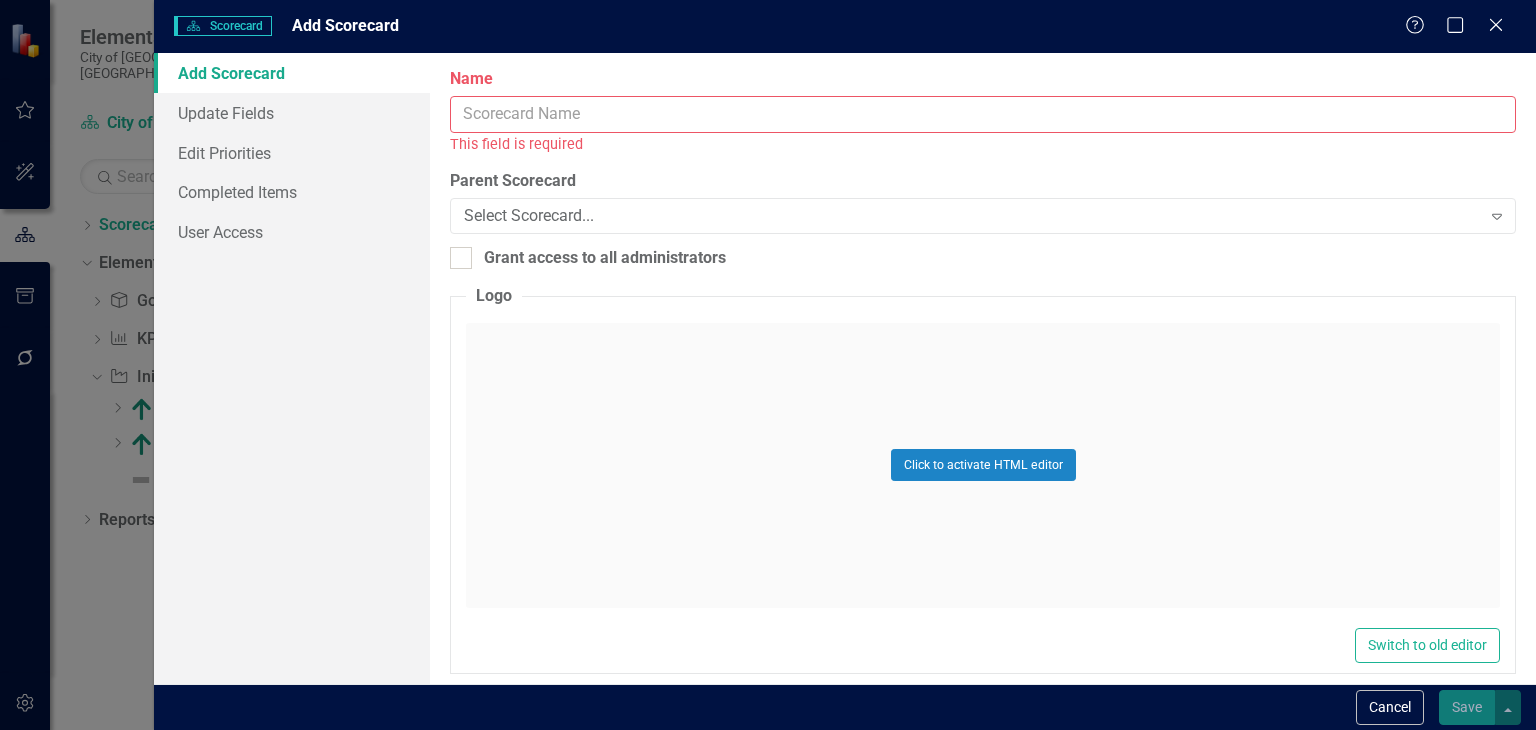 click on "Name" at bounding box center (983, 114) 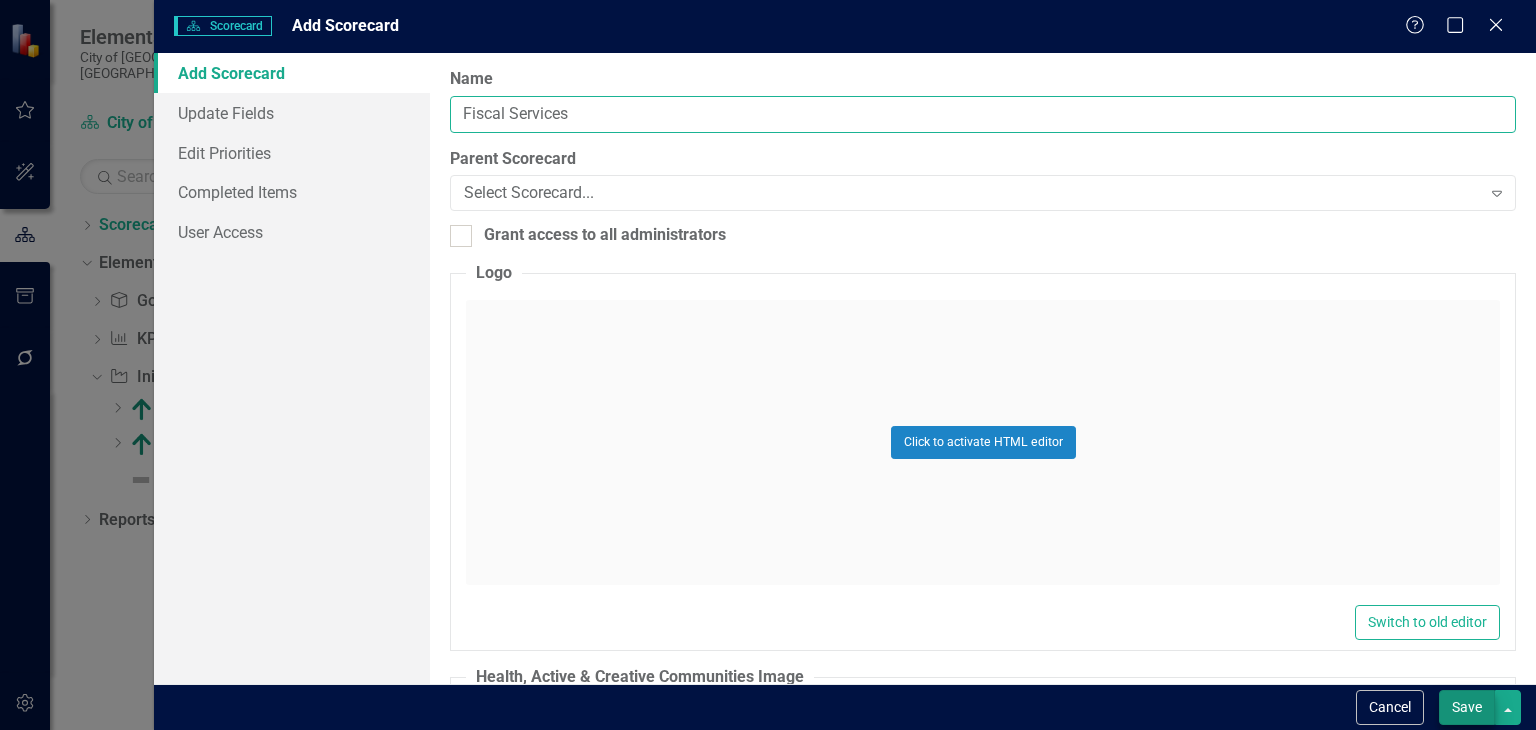 type on "Fiscal Services" 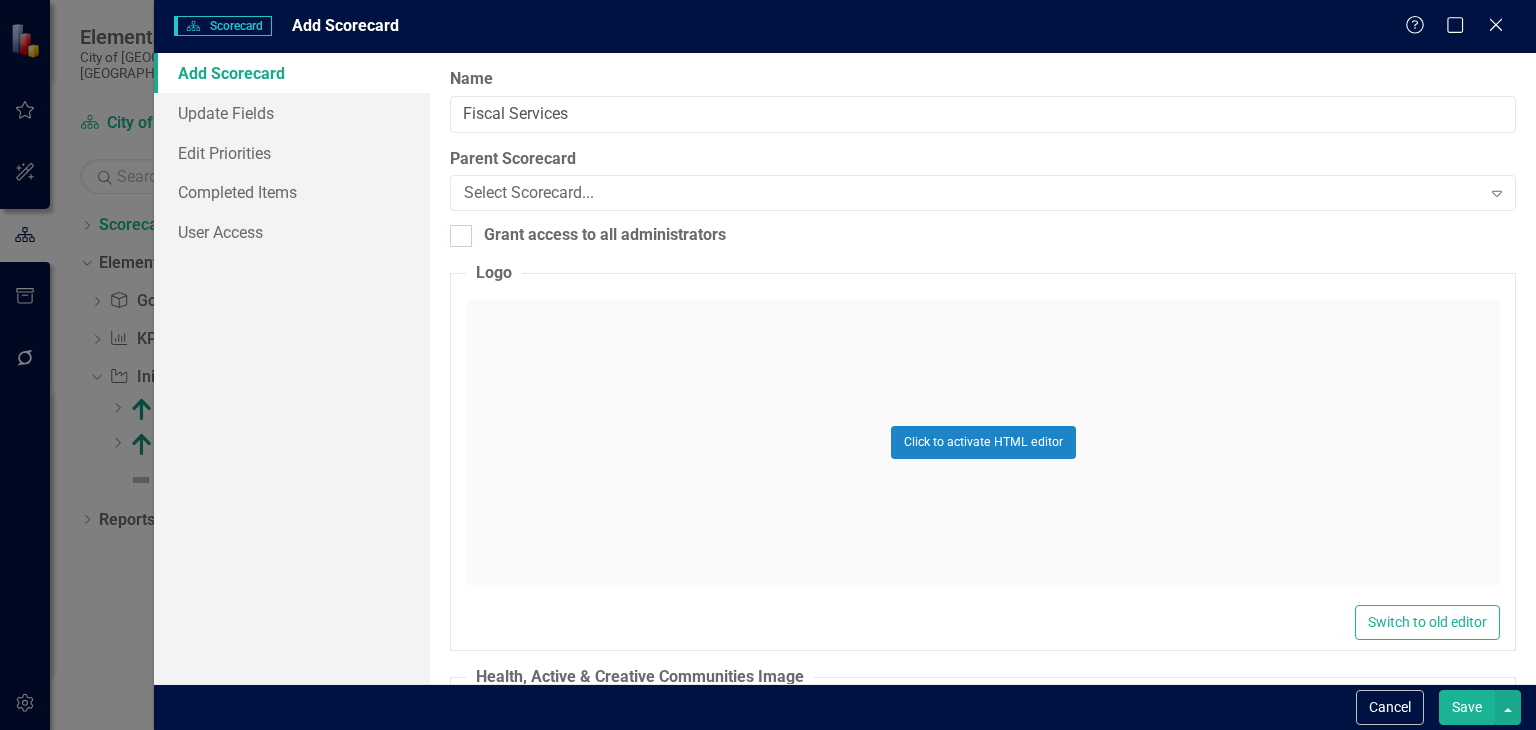 drag, startPoint x: 1487, startPoint y: 712, endPoint x: 1452, endPoint y: 273, distance: 440.393 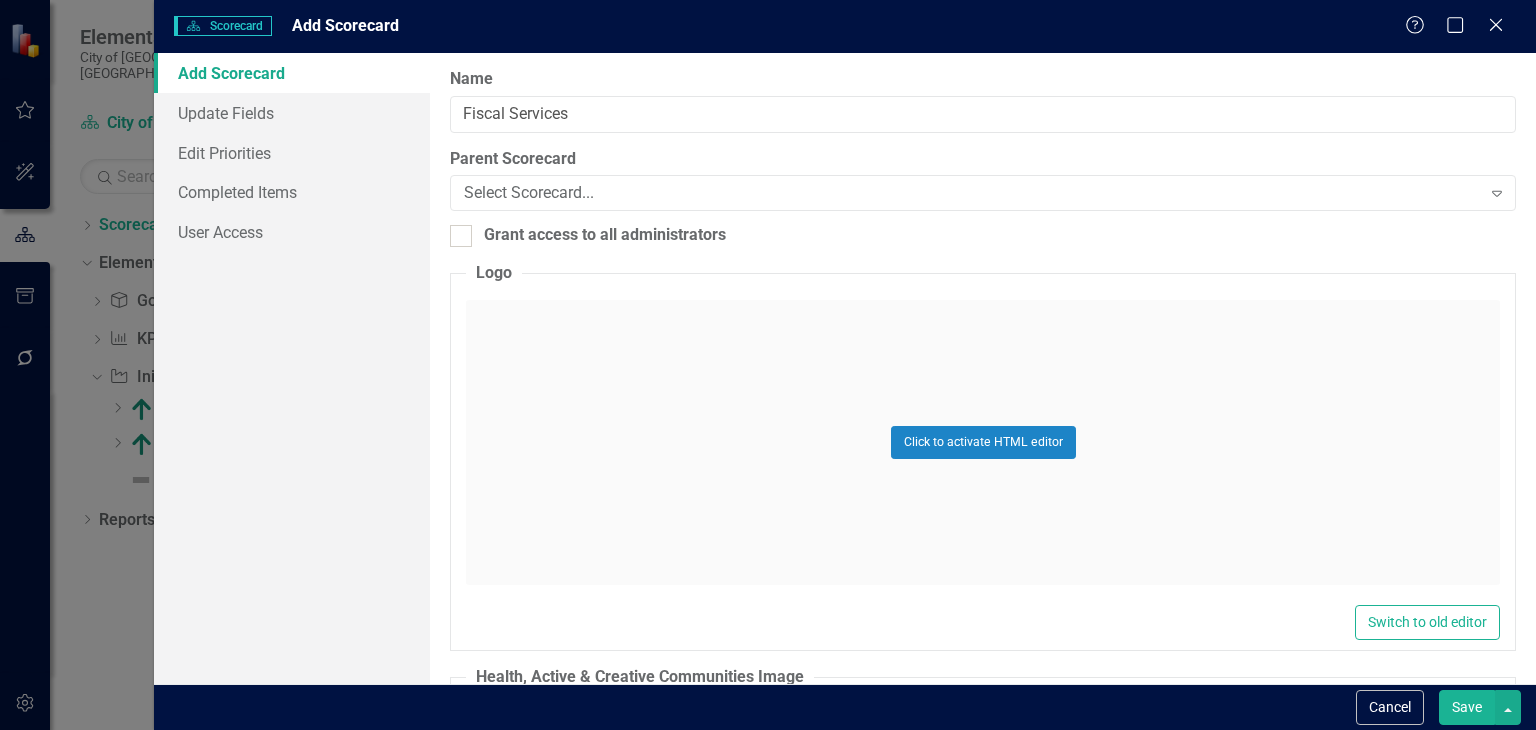 click on "Scorecard Scorecard Add Scorecard Help Maximize Close Add Scorecard Update Fields Edit Priorities Completed Items User Access Name Fiscal Services Parent Scorecard Select Scorecard... Expand Grant access to all administrators Logo Click to activate HTML editor Switch to old editor Health, Active & Creative Communities Image Click to activate HTML editor Switch to old editor Mission Click to activate HTML editor Switch to old editor Vision Click to activate HTML editor Switch to old editor Values Click to activate HTML editor Switch to old editor Data Grid Scorecard Select Scorecard... Expand Status Snapshot Chart Reference Scorecard Select Scorecard... Expand Chart Select Chart... Expand Health, Active & Creative Communities KPIs Scorecard Select Scorecard... Expand Health, Active & Creative Communities Projects Scorecard Select Scorecard... Expand Department Section 1 Scorecard Select Scorecard... Expand Department Section 2 Scorecard Select Scorecard... Expand Department Section 3 Switch to old editor Save" at bounding box center [845, 365] 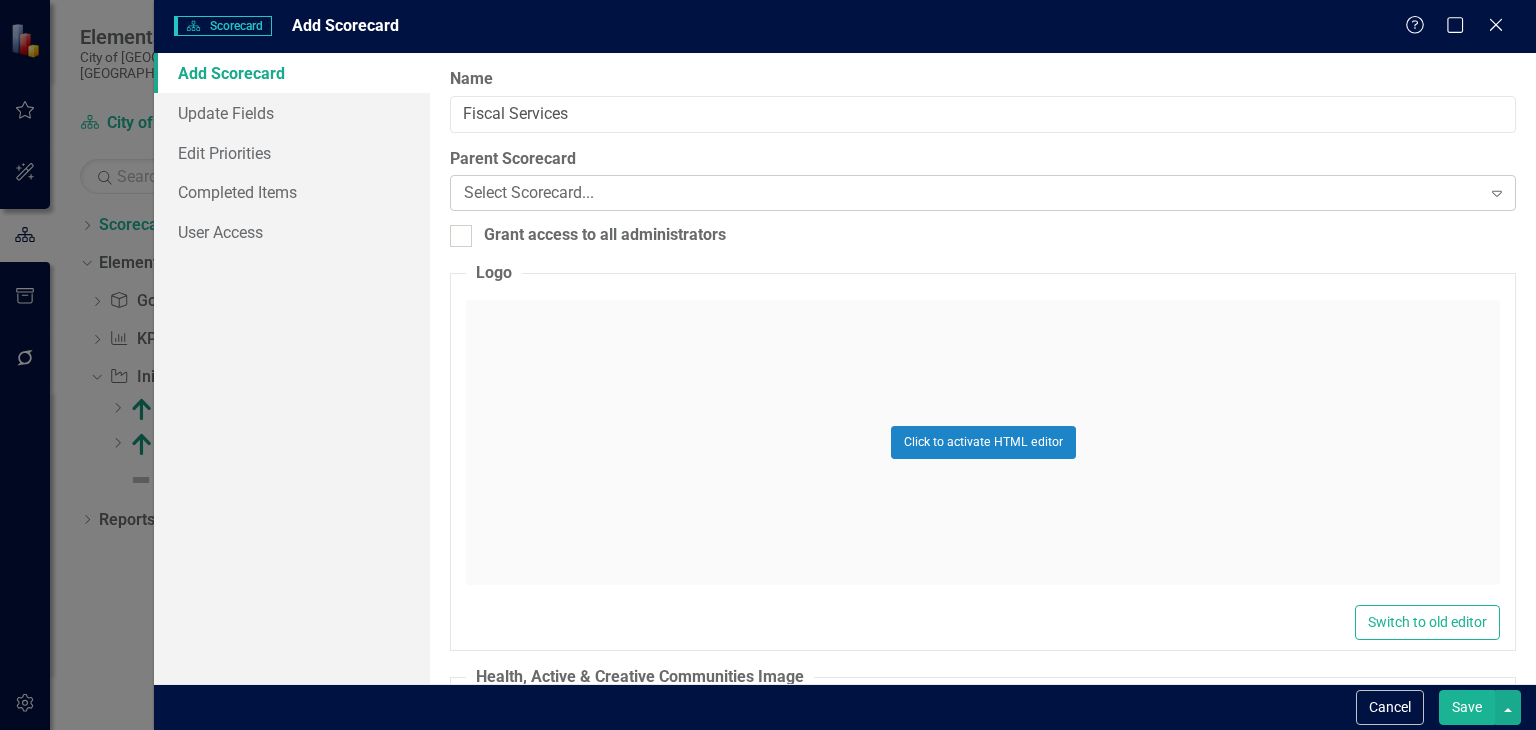 click on "Expand" at bounding box center (1497, 193) 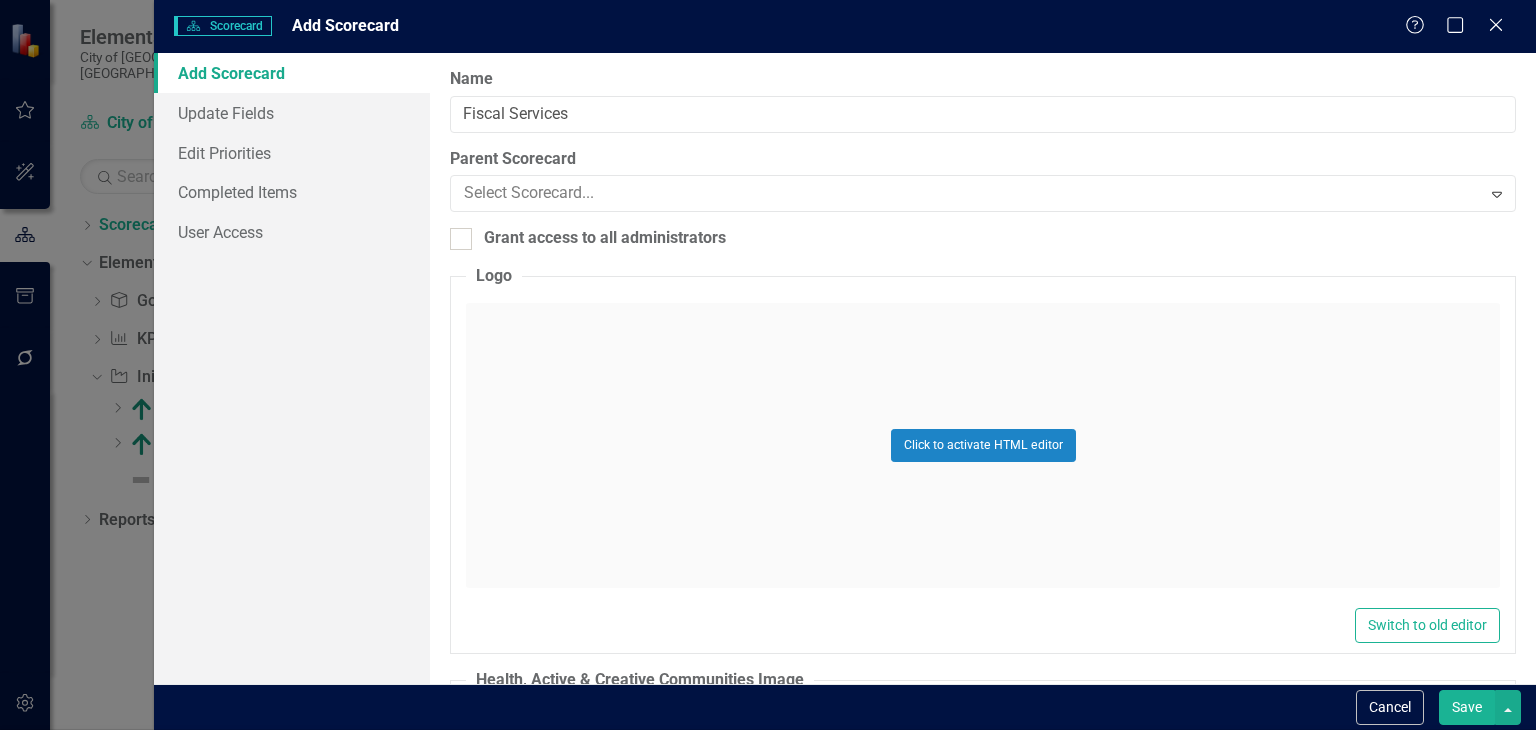 click on "City of [GEOGRAPHIC_DATA], [GEOGRAPHIC_DATA]" at bounding box center (772, 812) 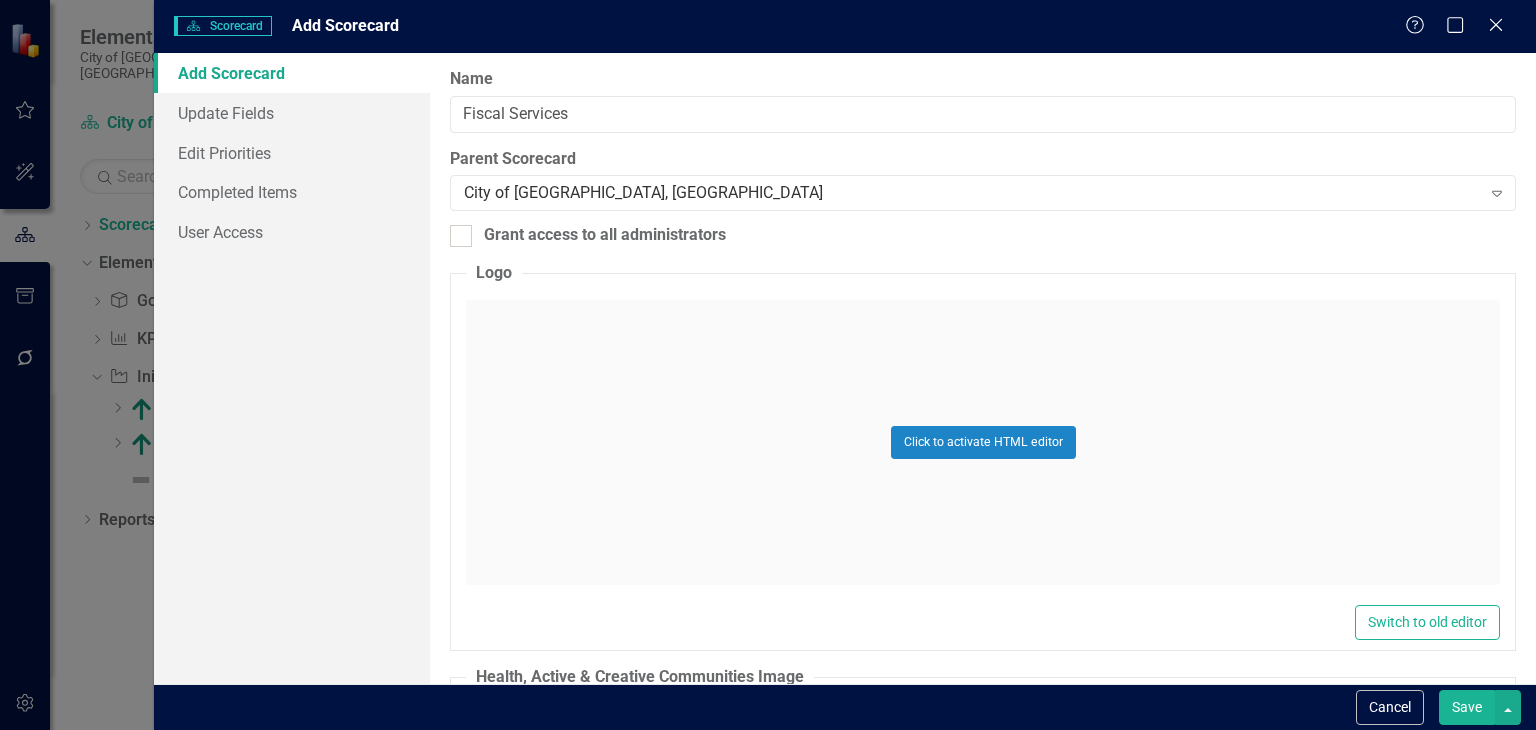 click on "Save" at bounding box center [1467, 707] 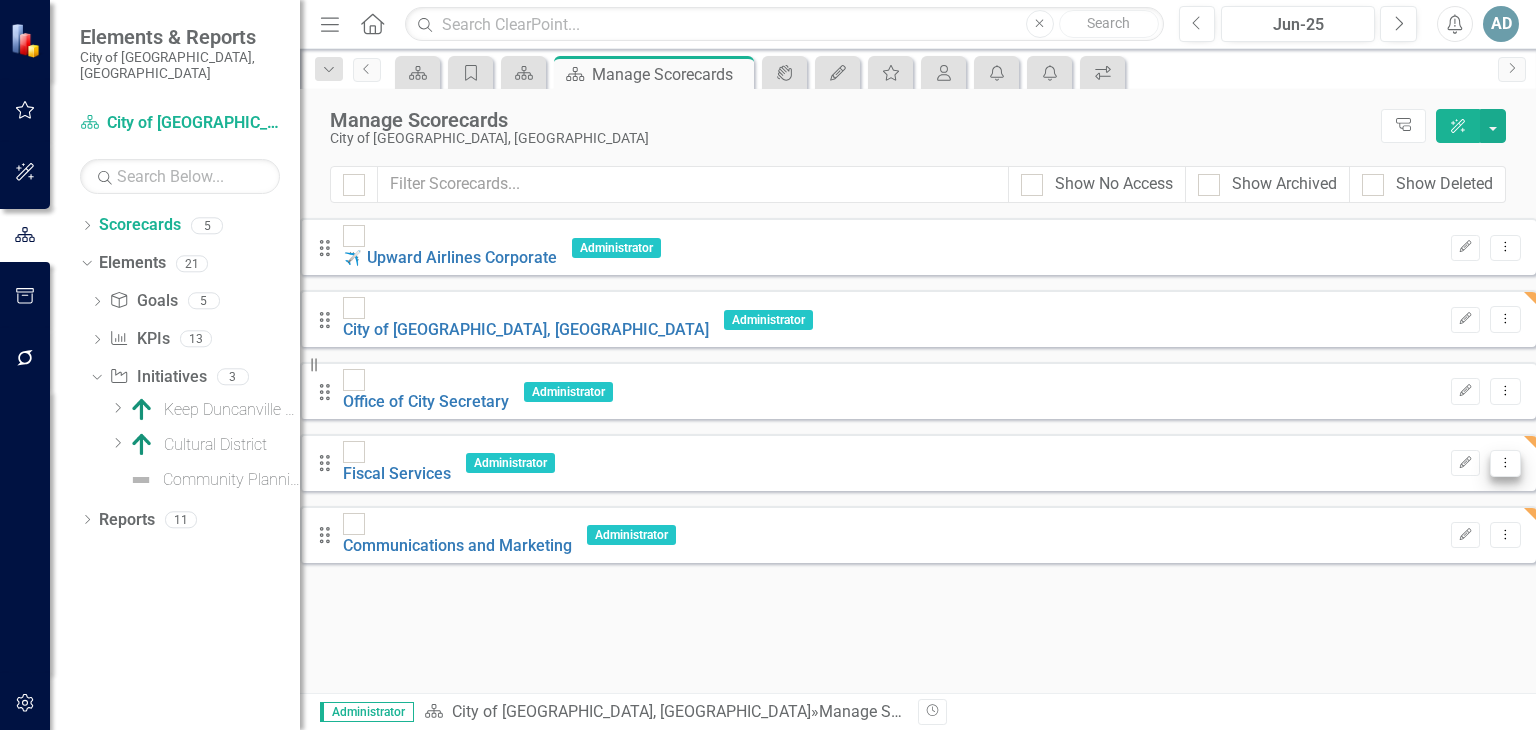 click on "Dropdown Menu" 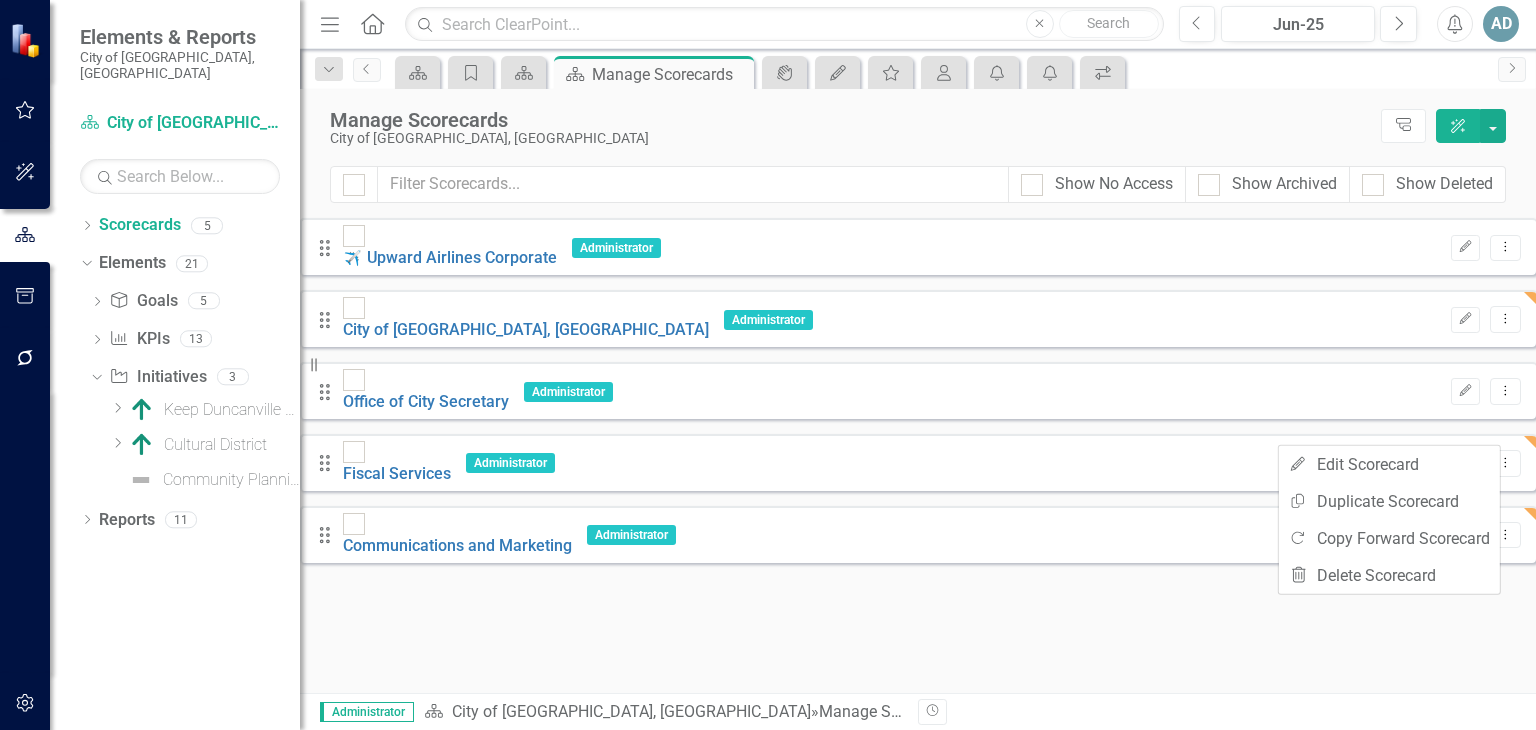 click on "Looks like you don't have any Scorecards set up yet. Why don't you add a Scorecard or learn more about Scorecards. Drag ✈️ Upward Airlines Corporate Administrator Edit Dropdown Menu Drag City of [GEOGRAPHIC_DATA], [GEOGRAPHIC_DATA] Administrator Edit Dropdown Menu Drag Office of City Secretary Administrator Edit Dropdown Menu Drag Fiscal Services Administrator Edit Dropdown Menu Drag Communications and Marketing Administrator Edit Dropdown Menu" at bounding box center (918, 397) 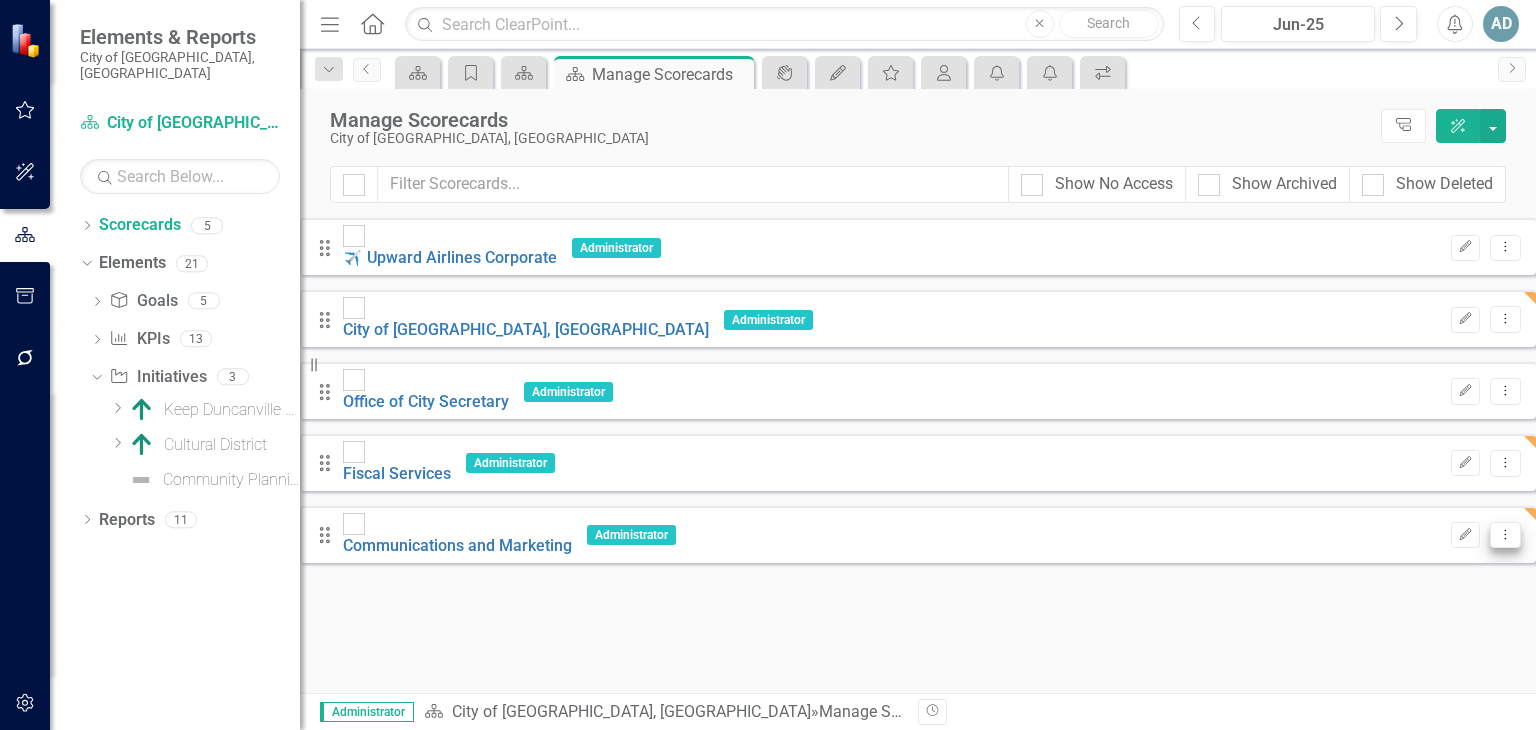 click on "Dropdown Menu" 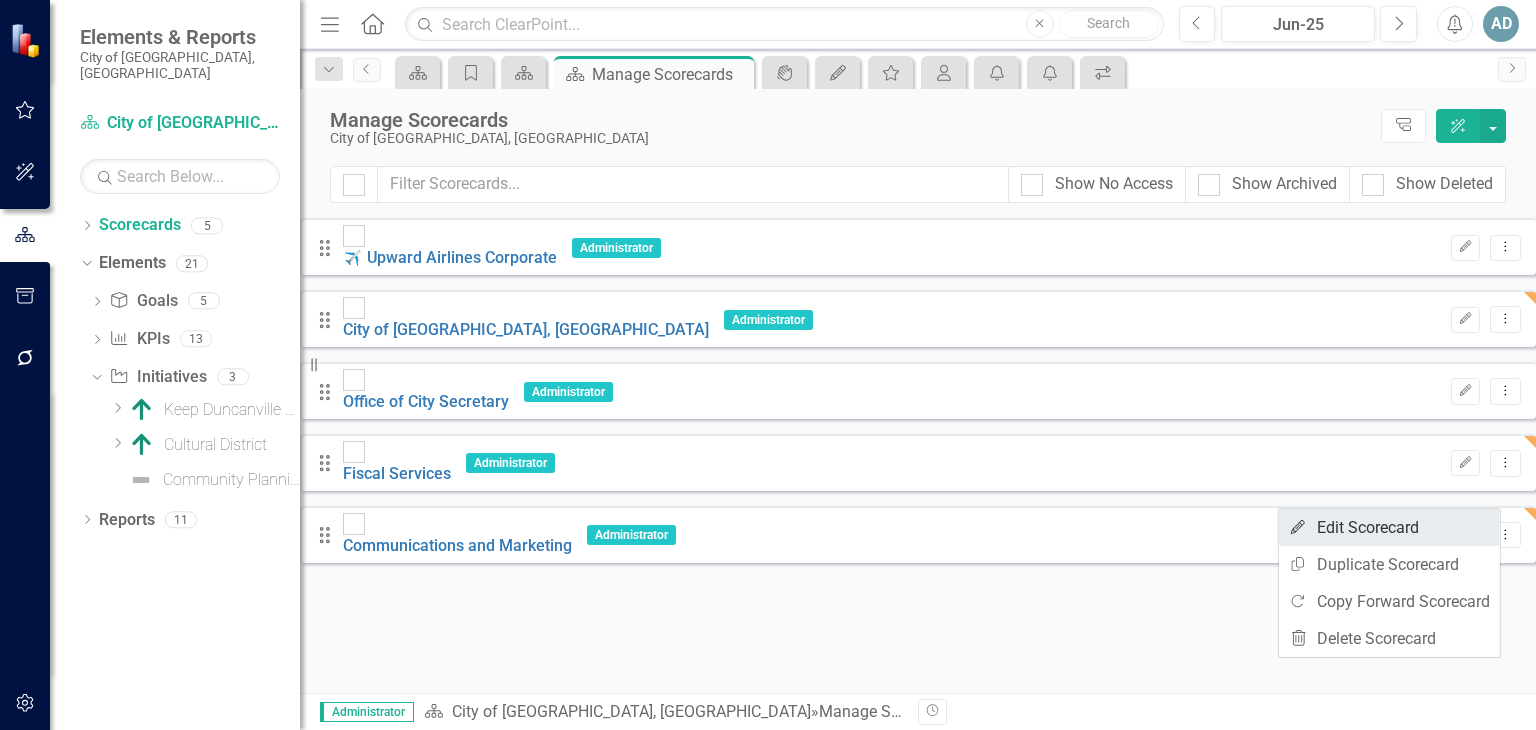 click on "Edit Edit Scorecard" at bounding box center (1389, 527) 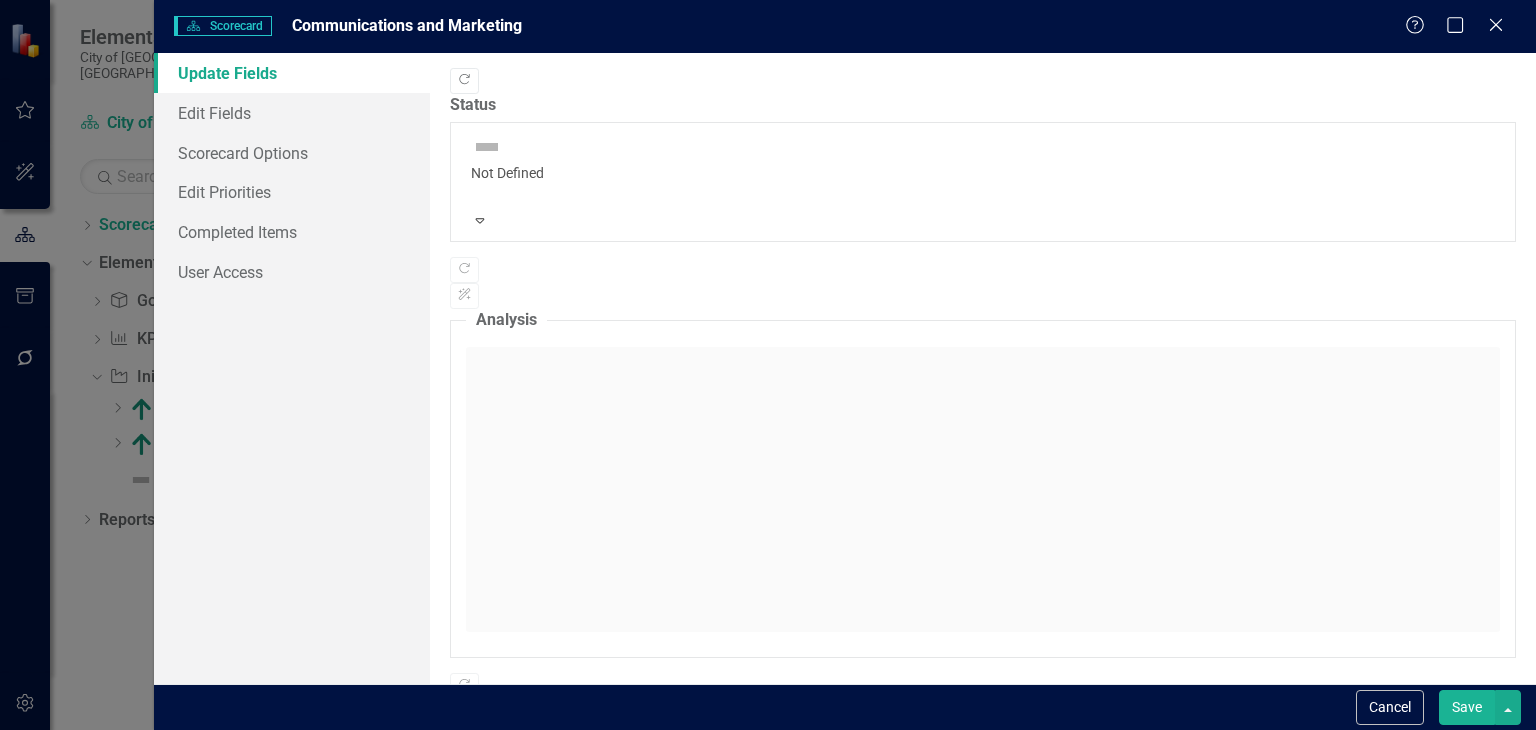 click on "Not Defined Expand" at bounding box center (983, 182) 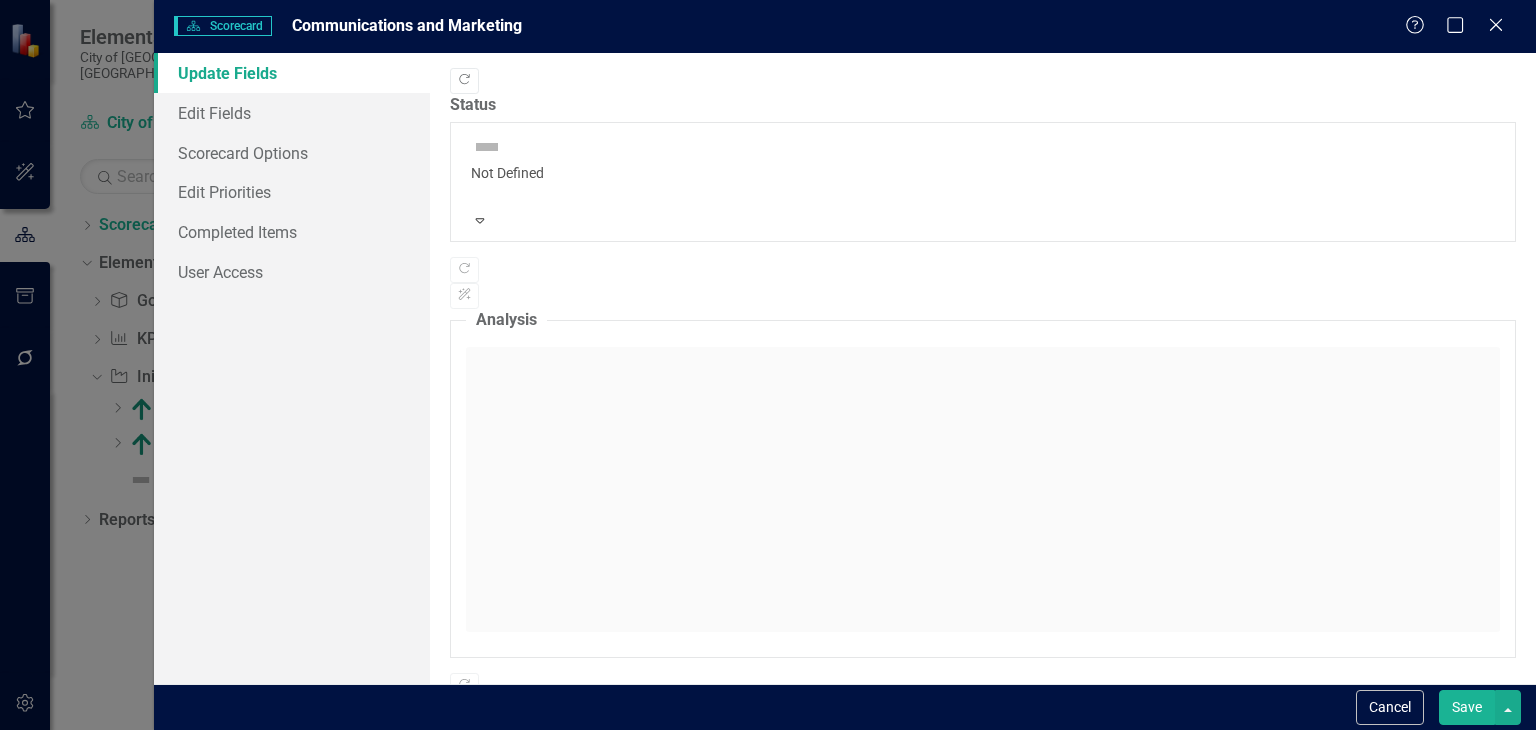 click on "Not Defined Expand" at bounding box center [983, 182] 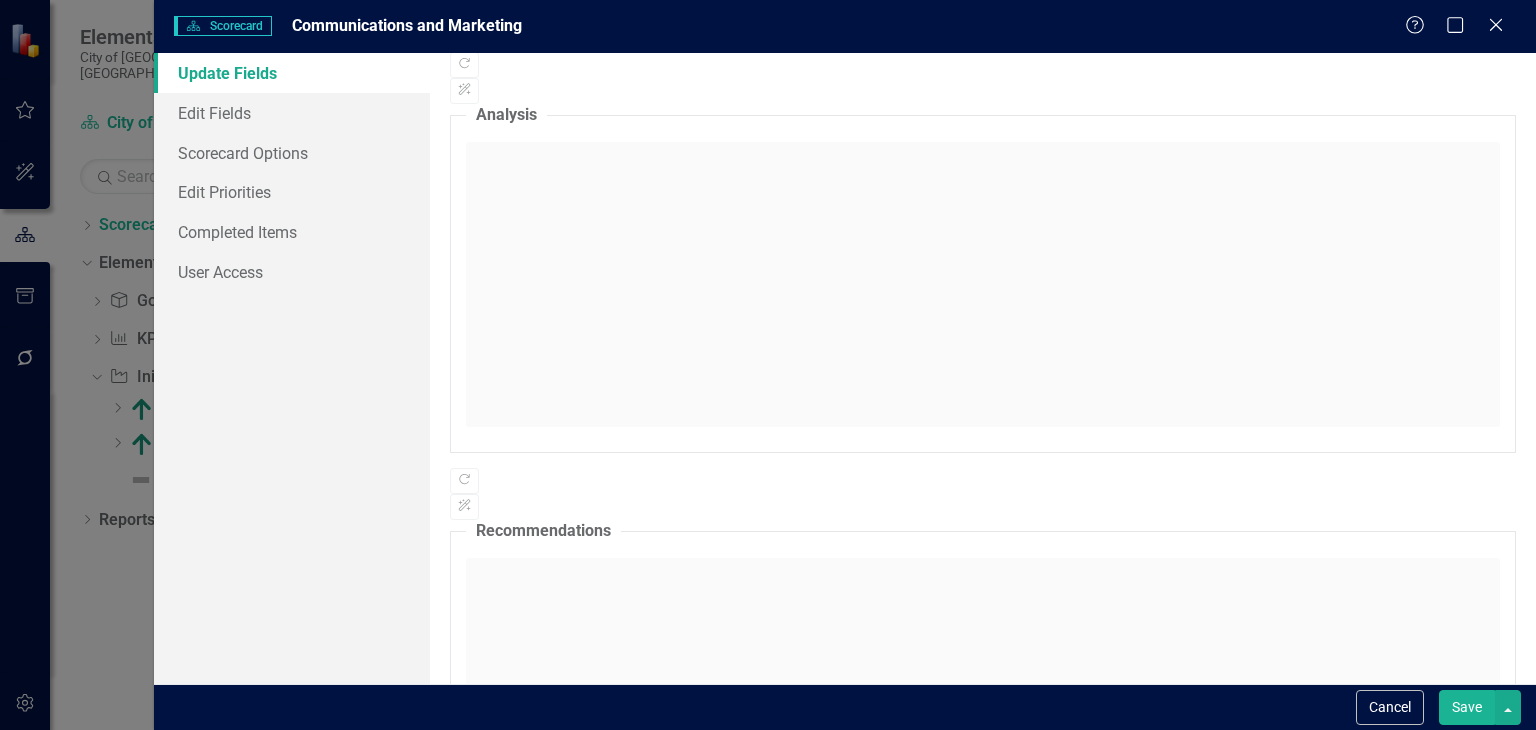 scroll, scrollTop: 5, scrollLeft: 0, axis: vertical 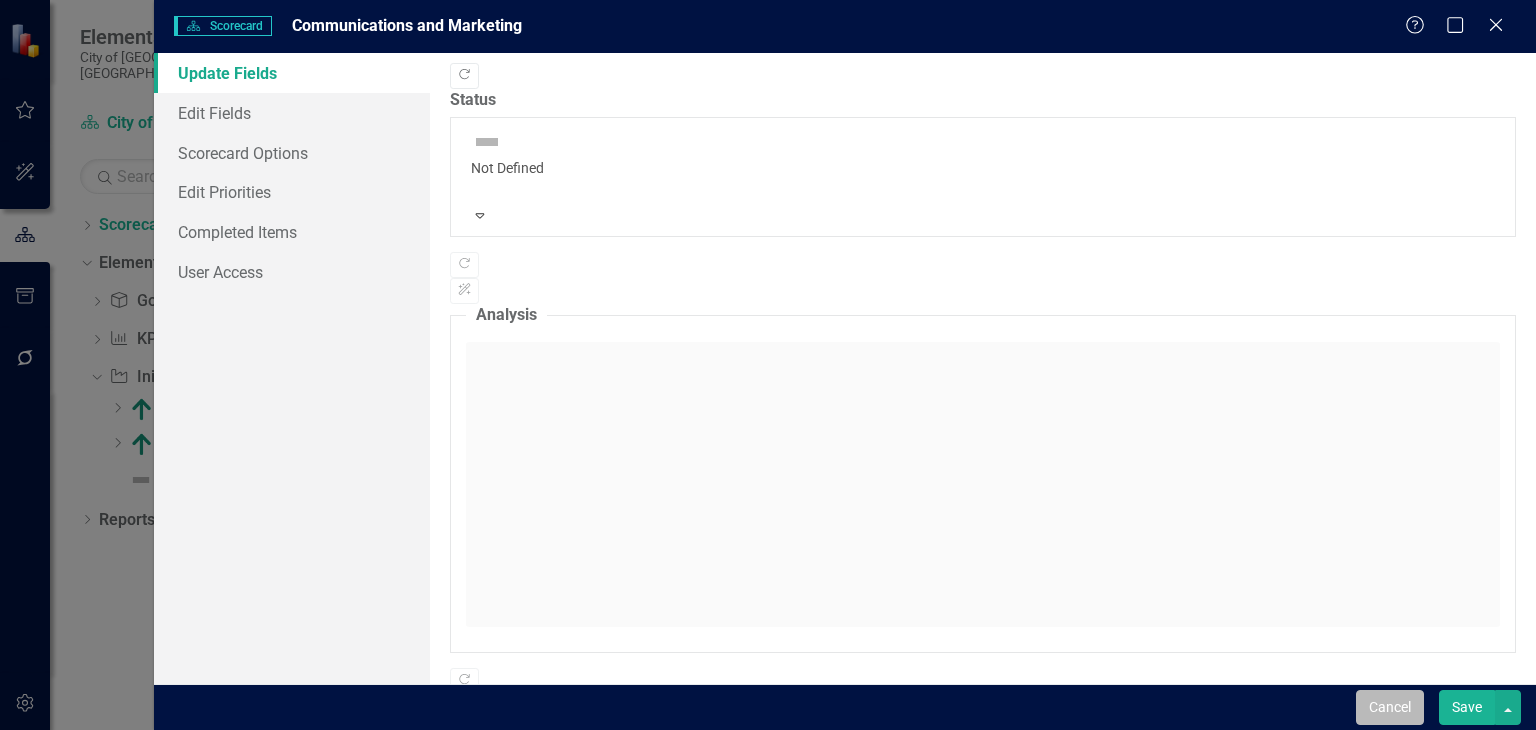 click on "Cancel" at bounding box center [1390, 707] 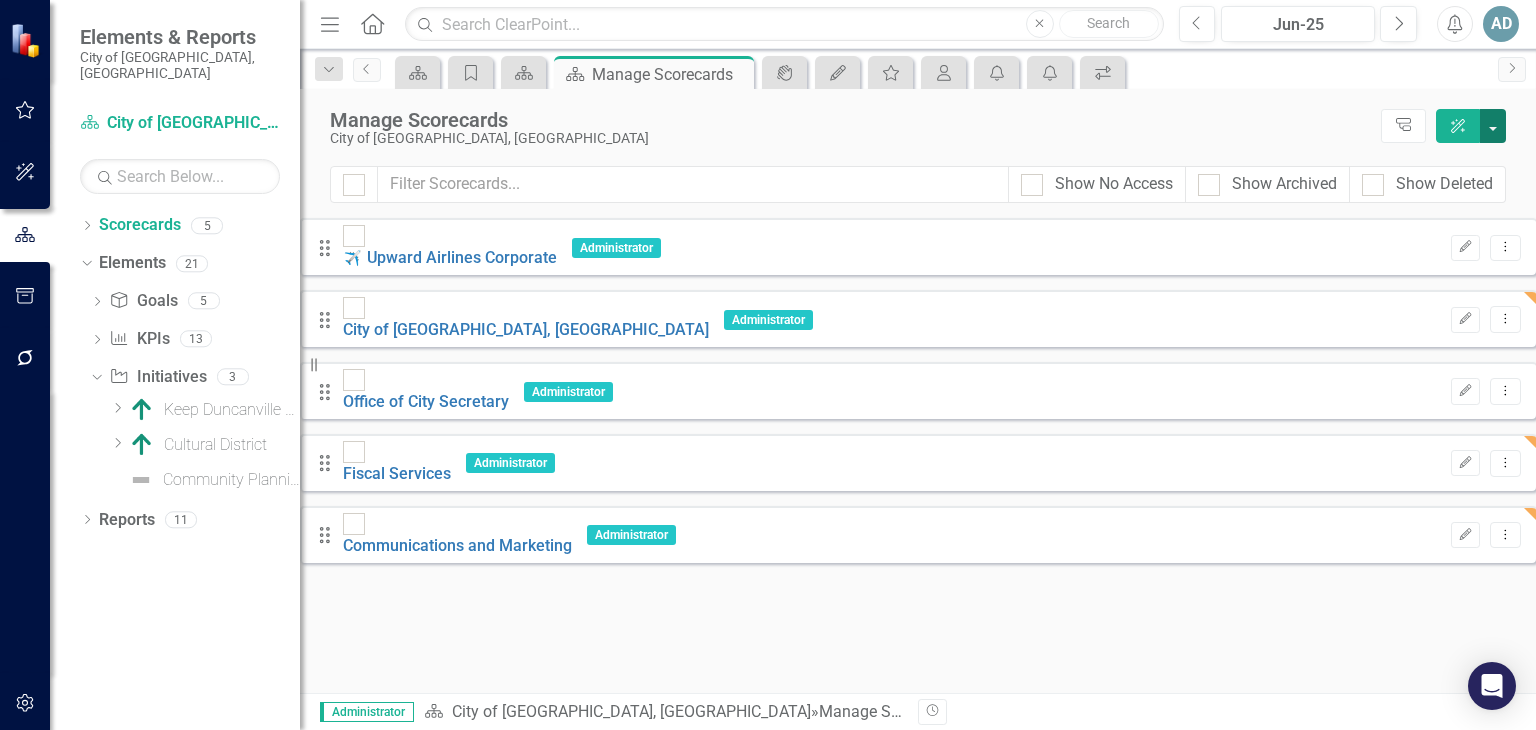 click at bounding box center [1493, 126] 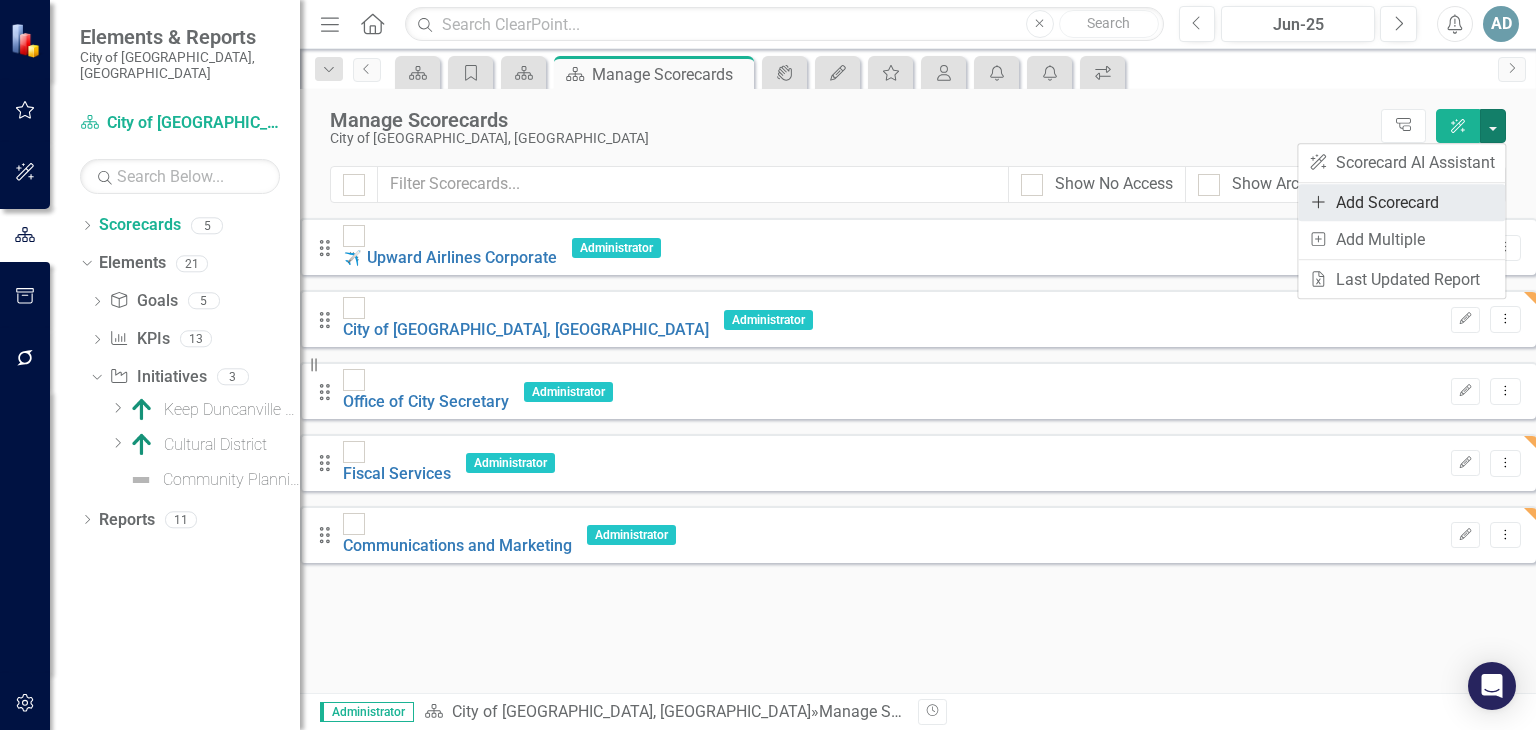 click on "Add Add   Scorecard" at bounding box center (1401, 202) 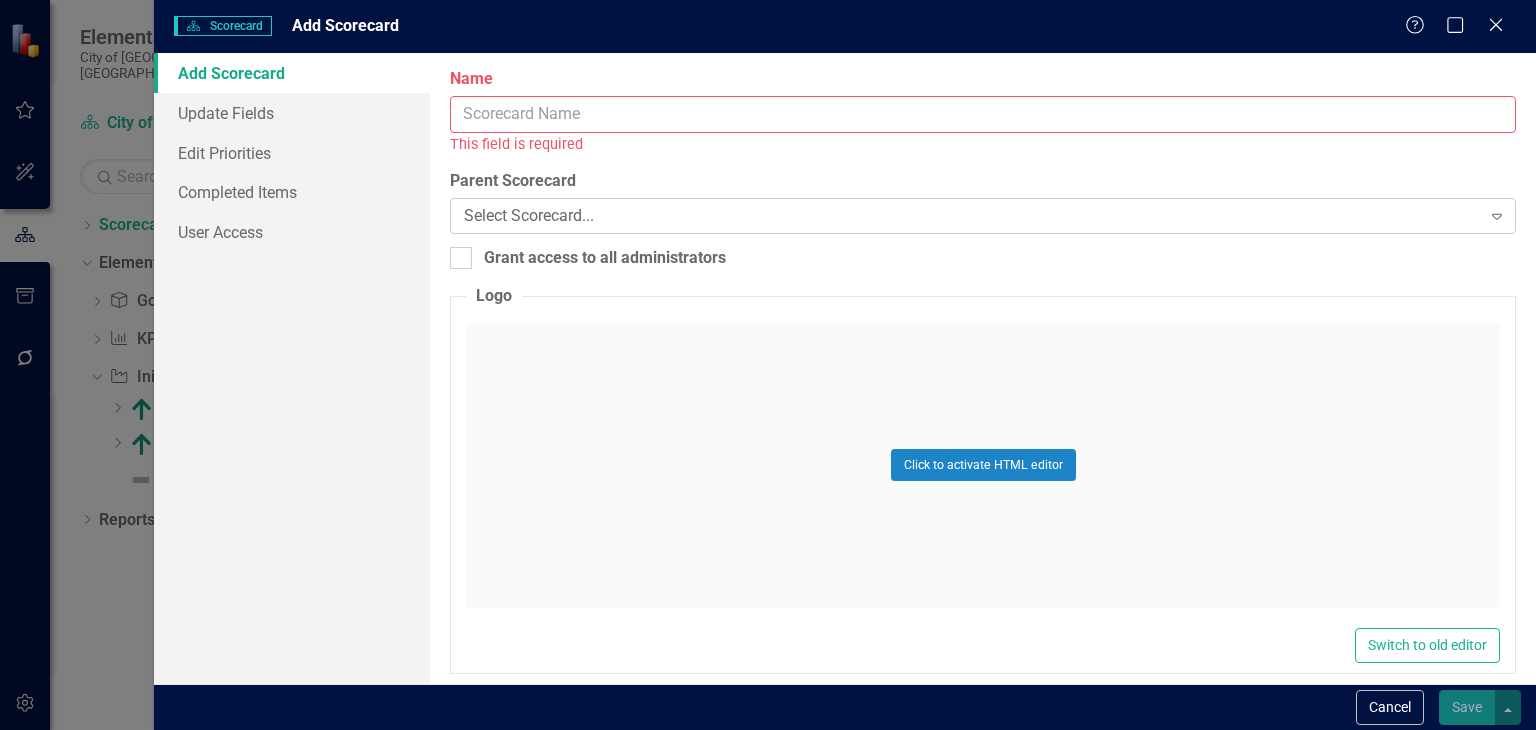 click on "Expand" 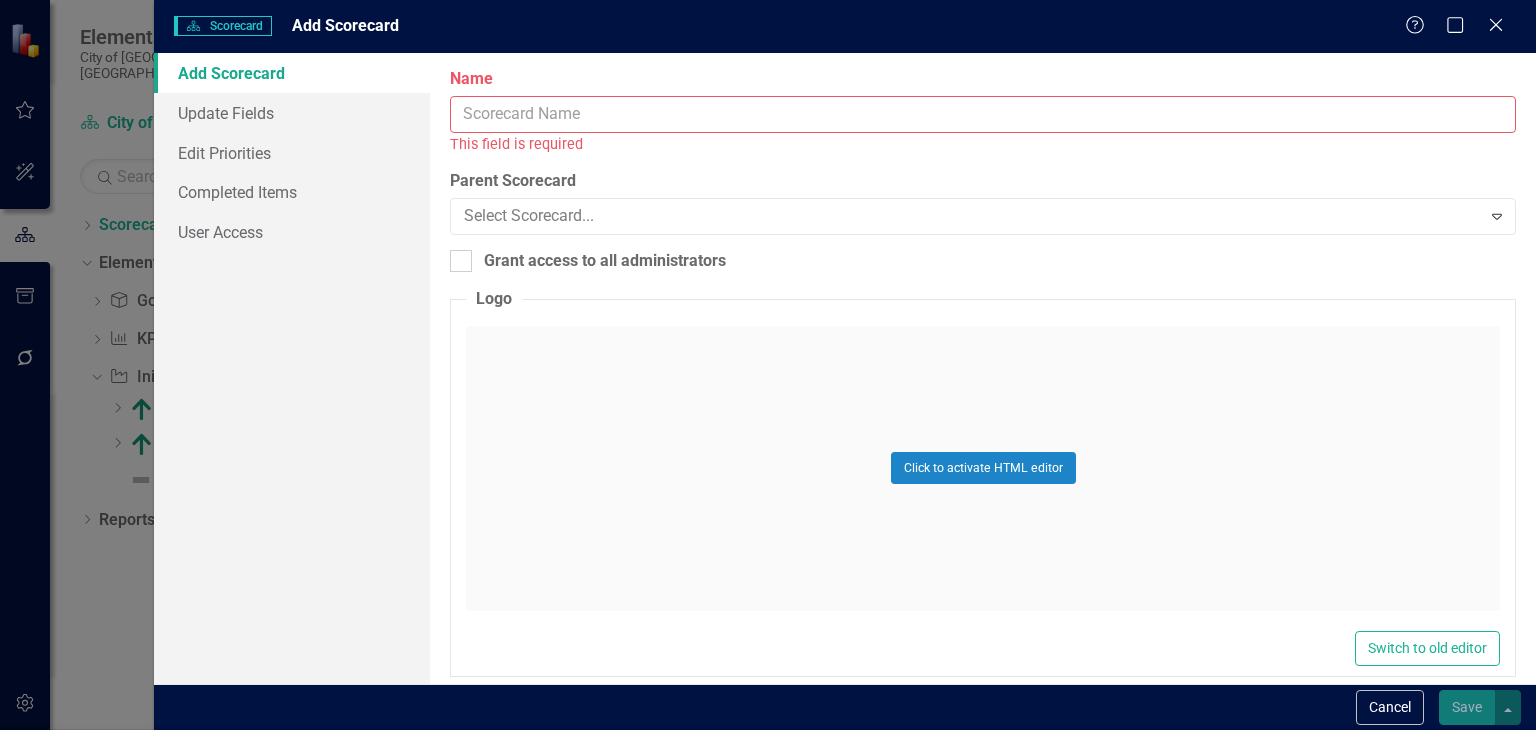 click on "City of [GEOGRAPHIC_DATA], [GEOGRAPHIC_DATA]" at bounding box center [772, 812] 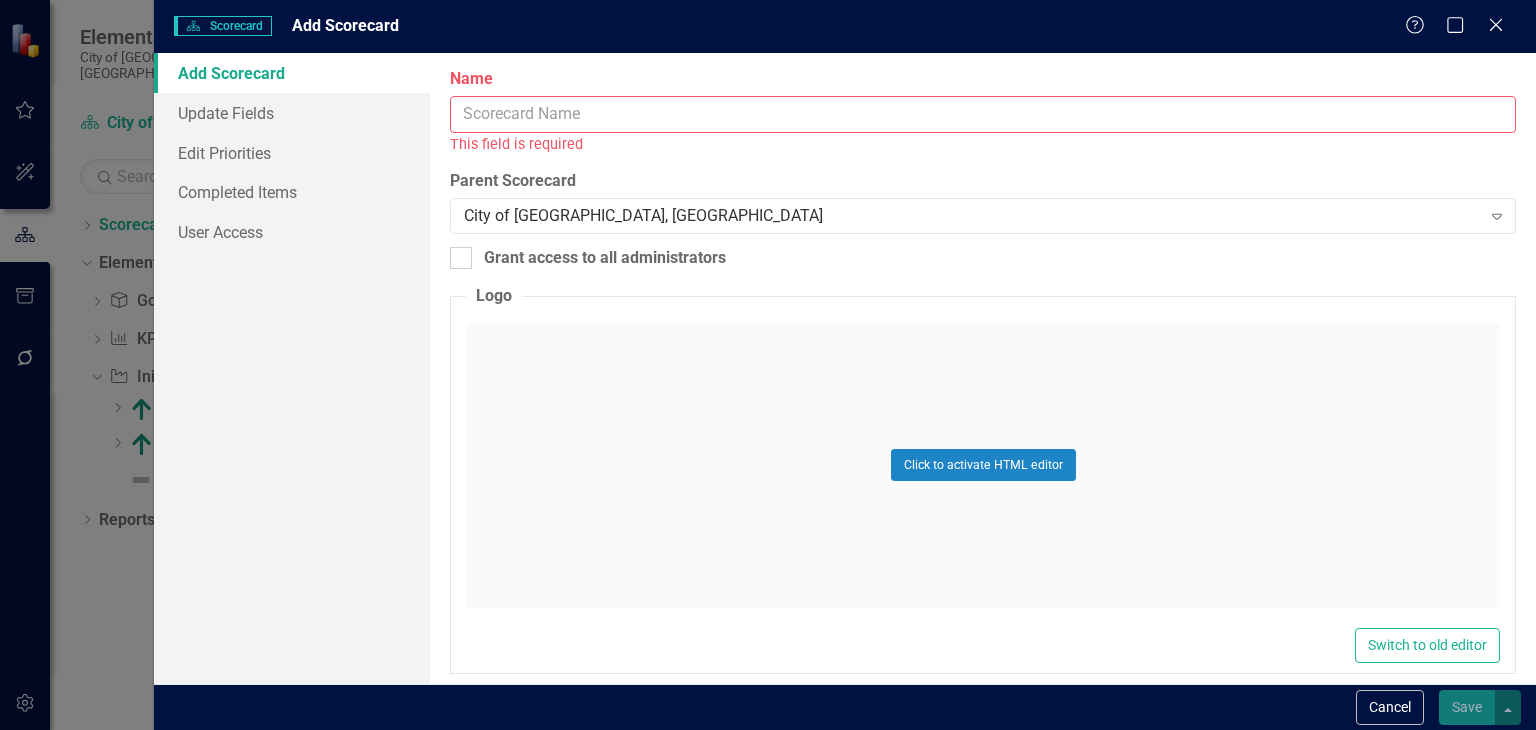 click on "Name" at bounding box center [983, 114] 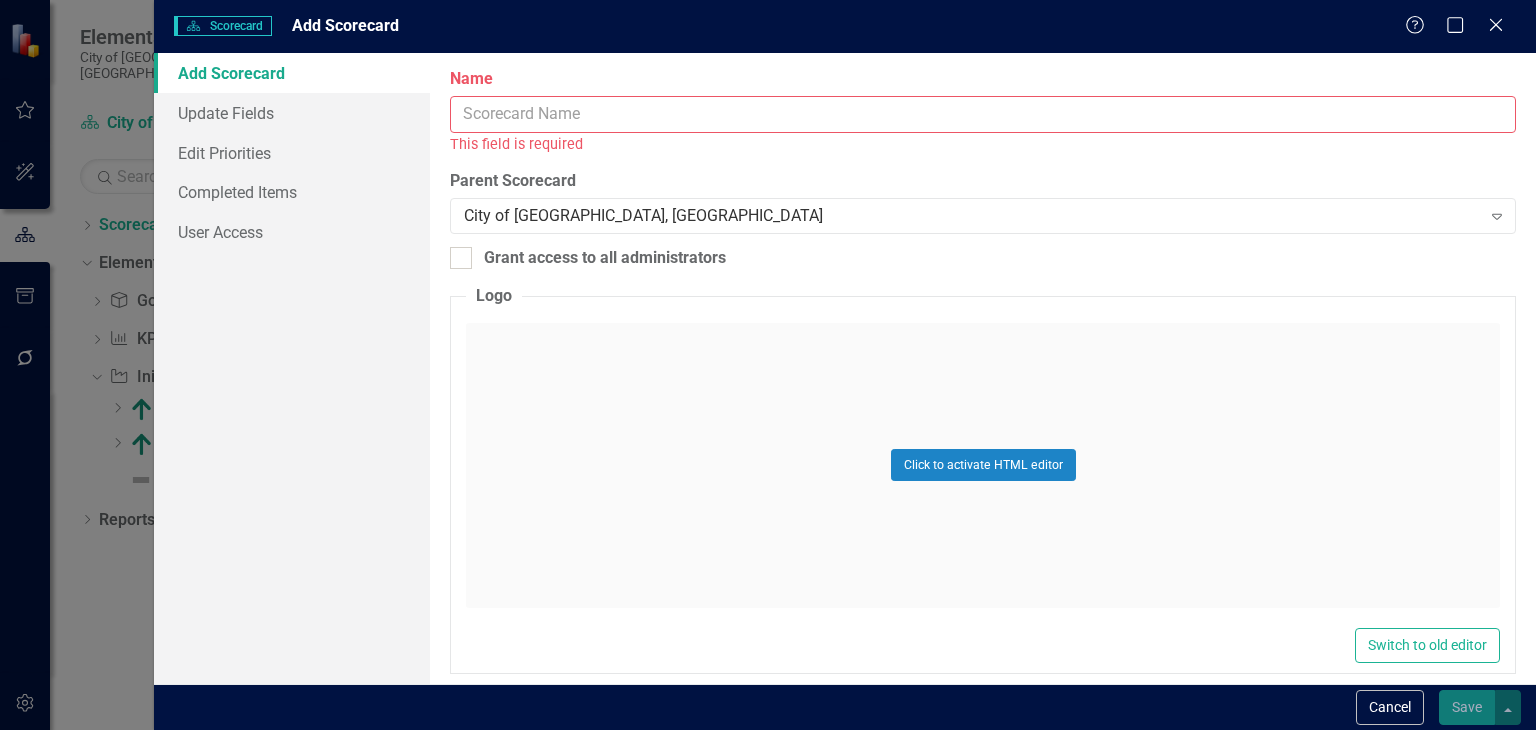 click on "Name" at bounding box center [983, 114] 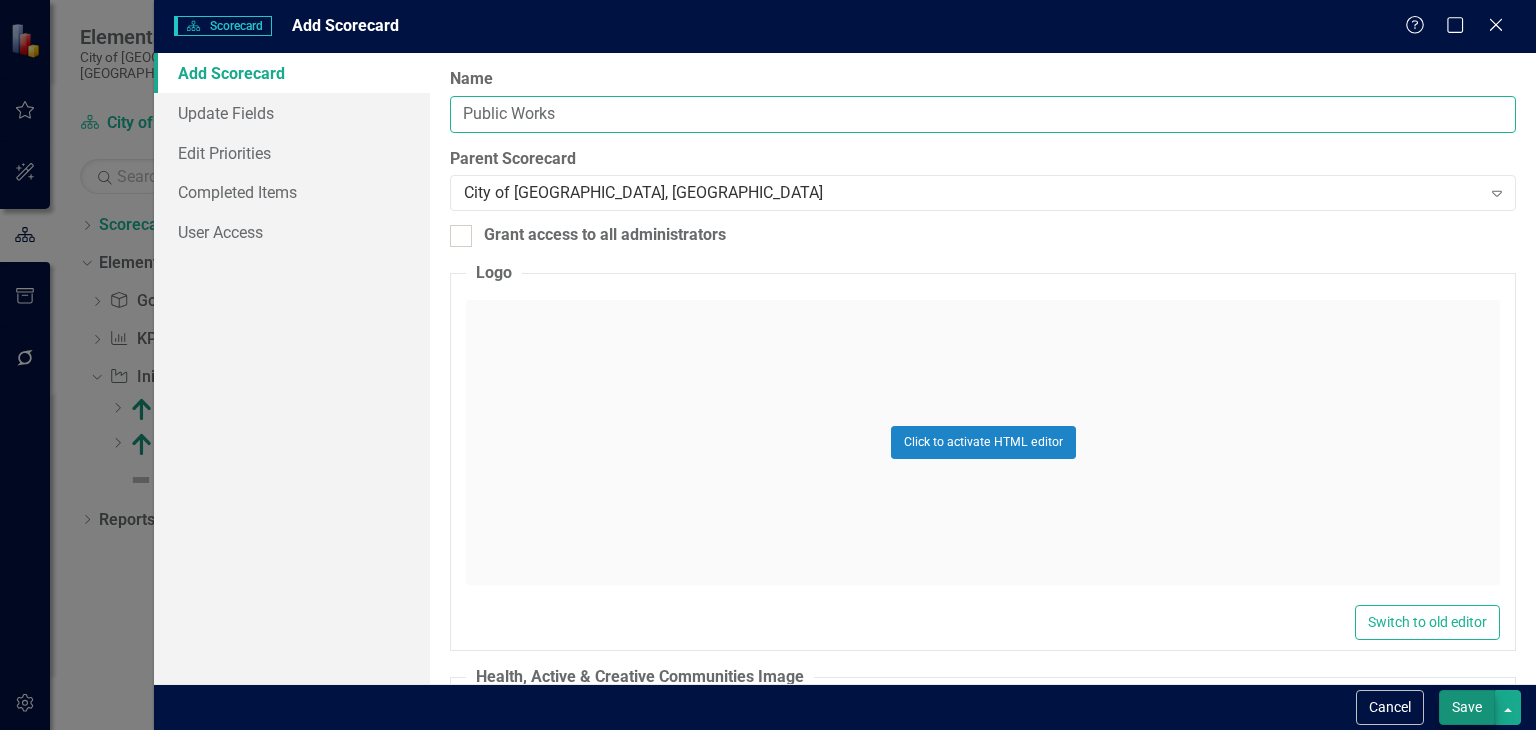 type on "Public Works" 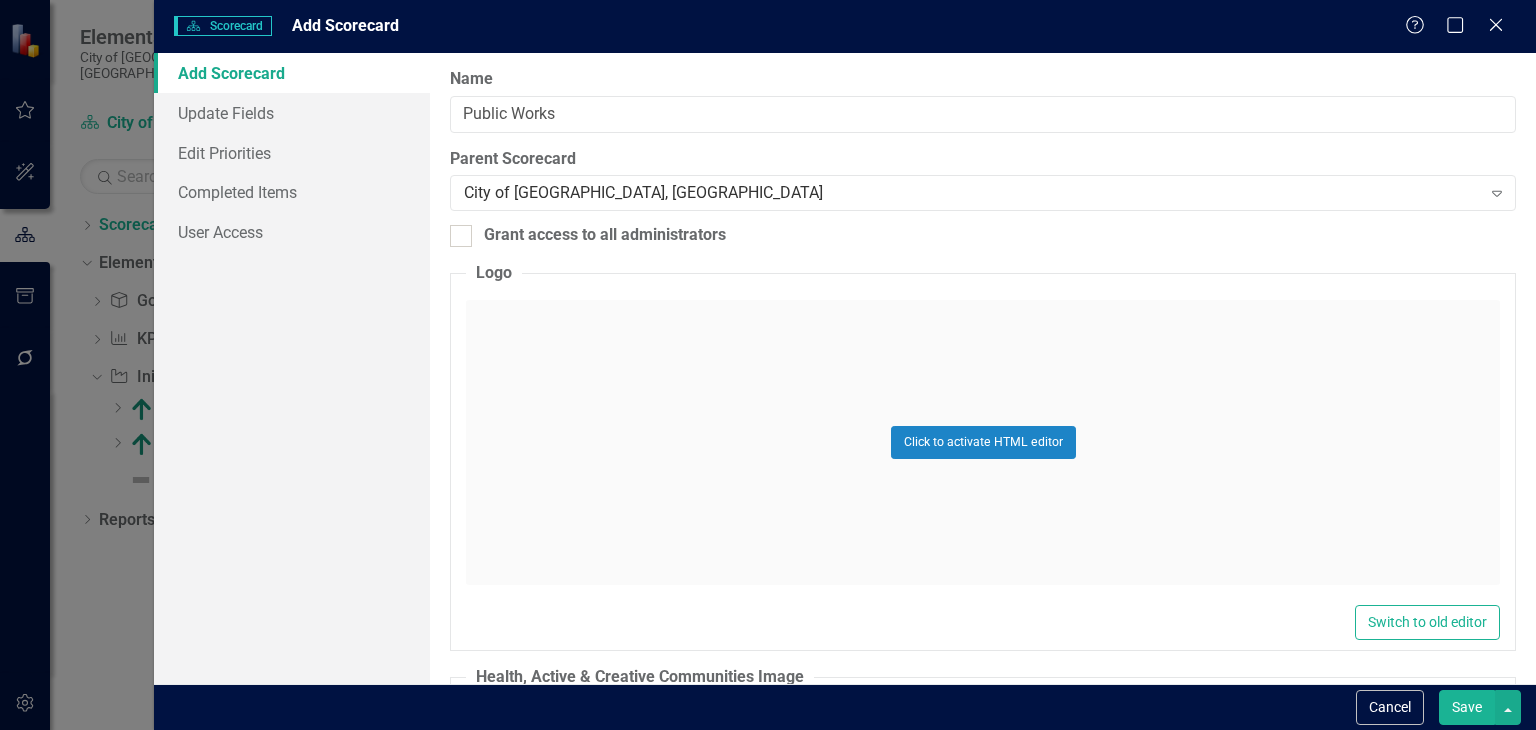 click on "Save" at bounding box center [1467, 707] 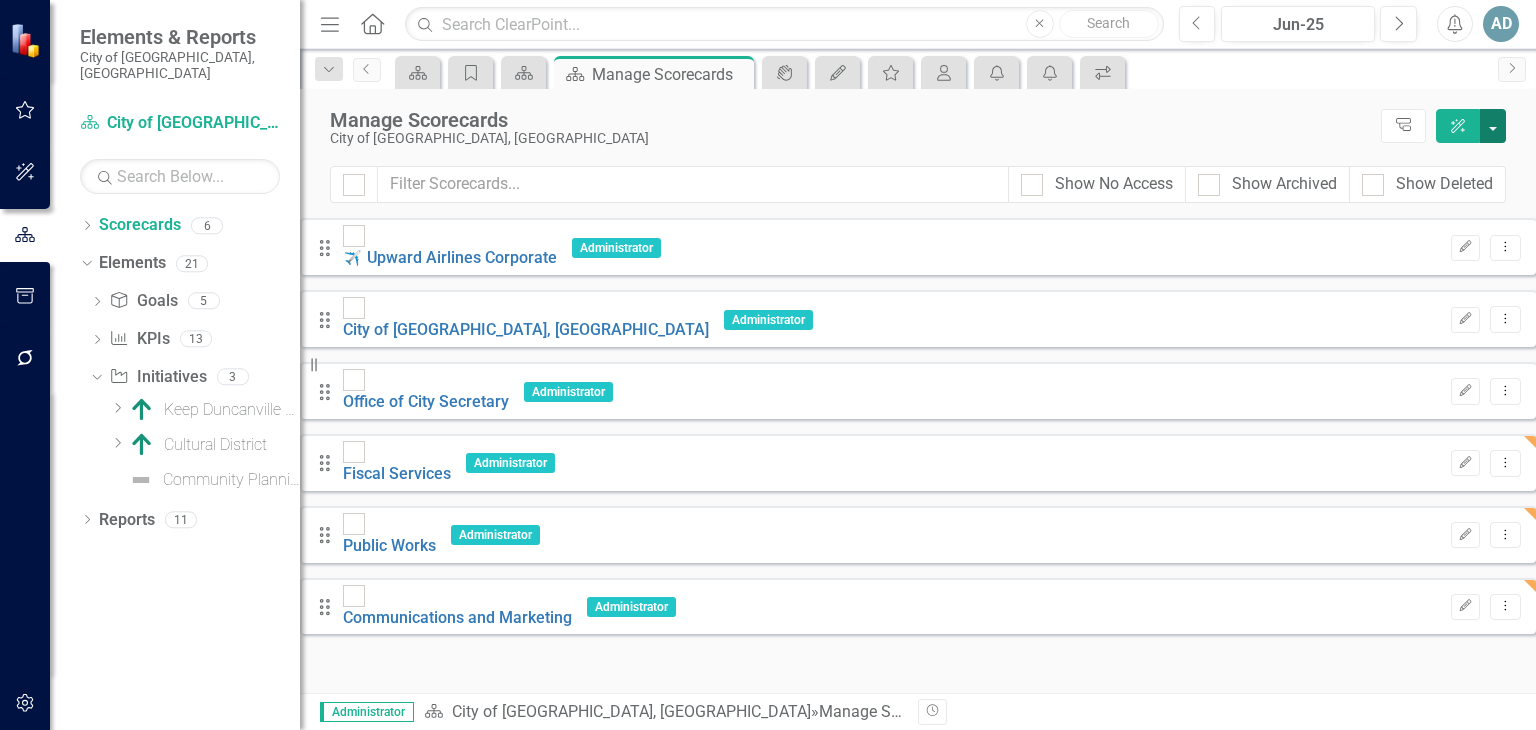 click at bounding box center [1493, 126] 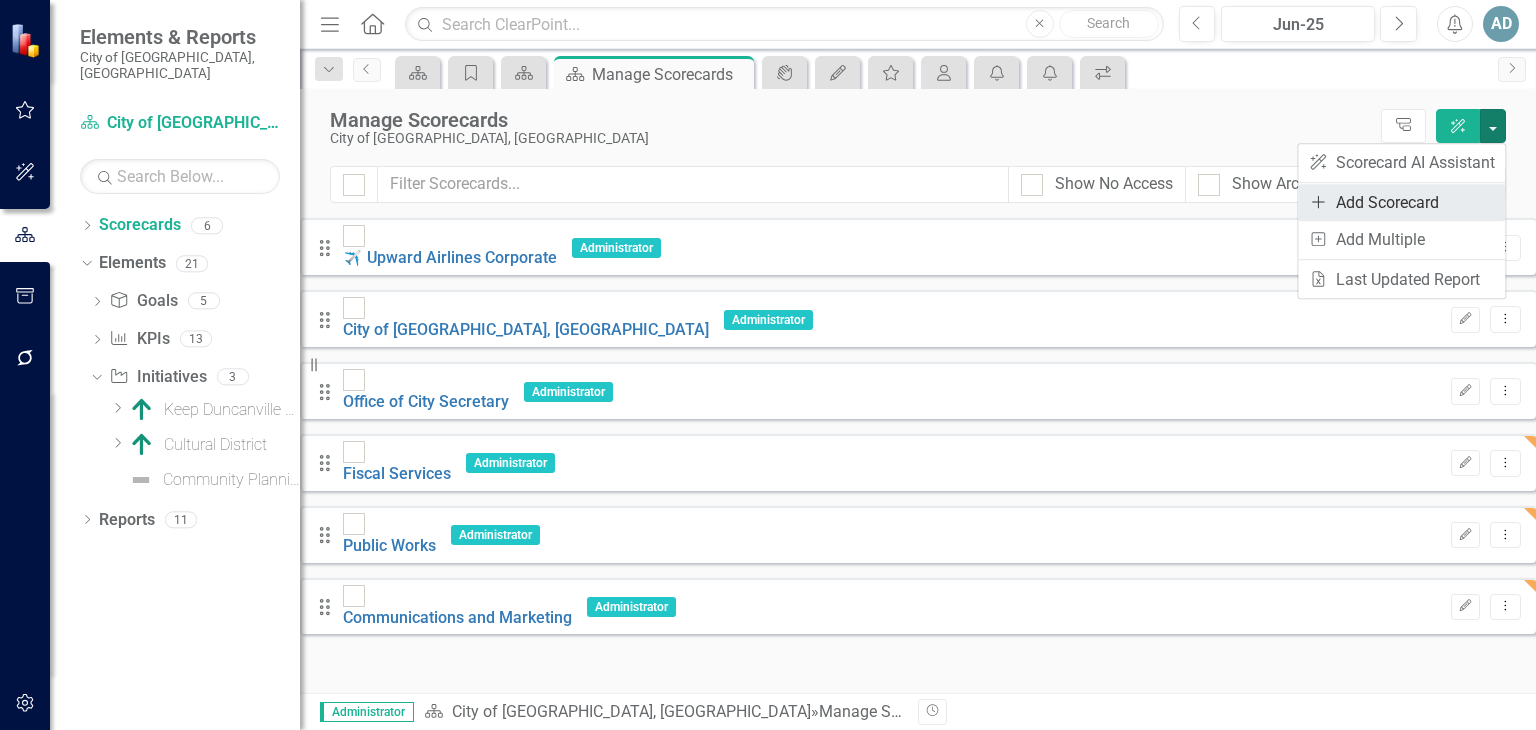 click on "Add Add   Scorecard" at bounding box center (1401, 202) 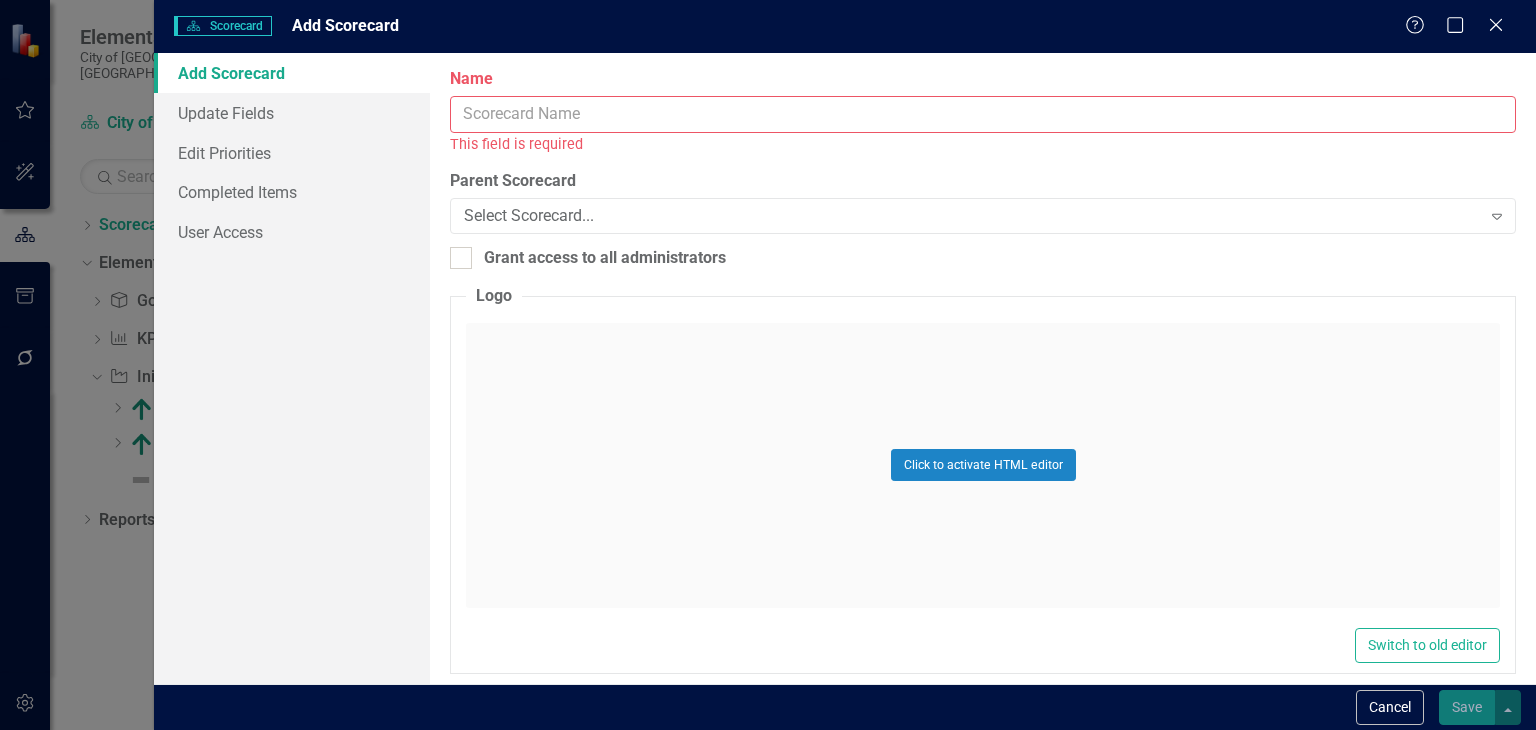 click on "Name" at bounding box center [983, 114] 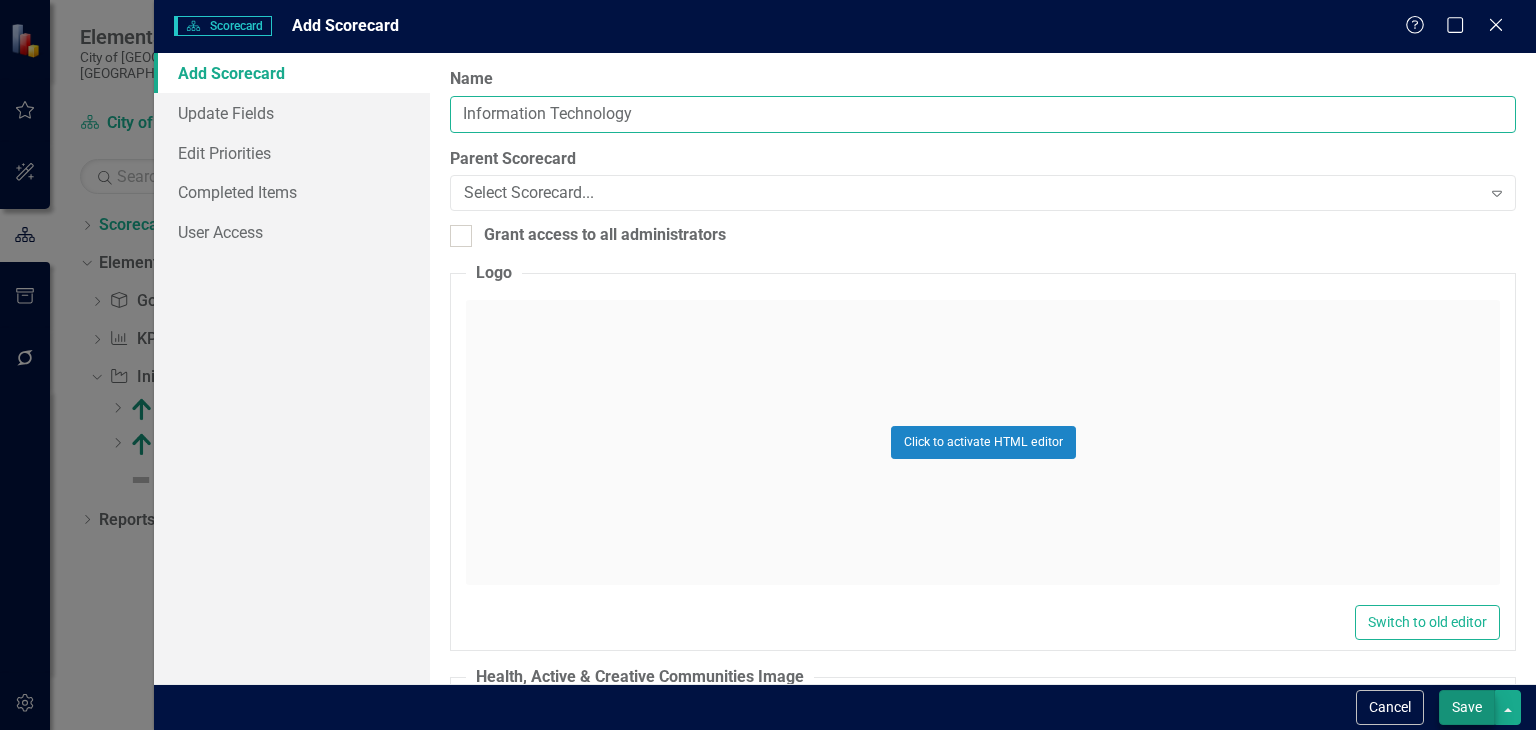 type on "Information Technology" 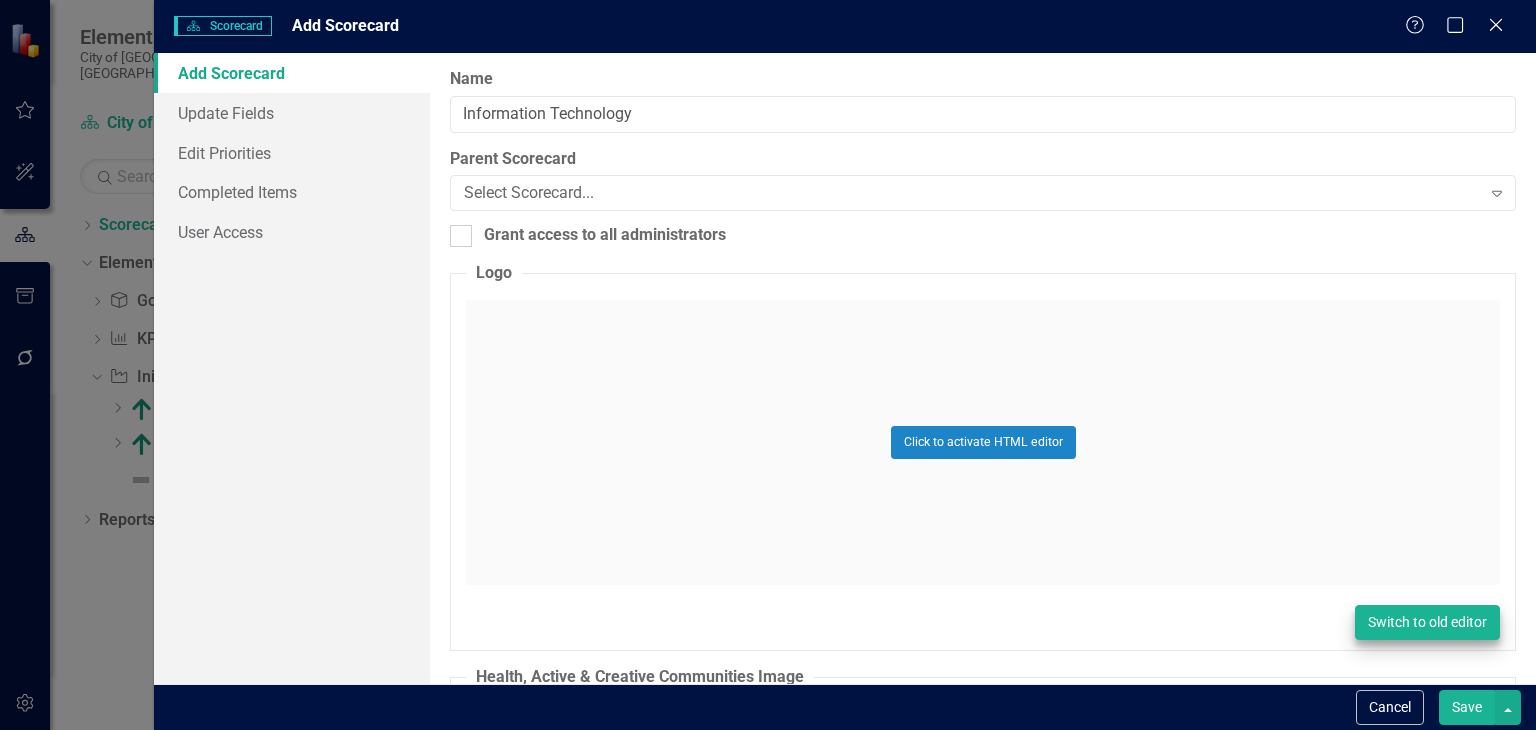 drag, startPoint x: 1464, startPoint y: 706, endPoint x: 1458, endPoint y: 634, distance: 72.249565 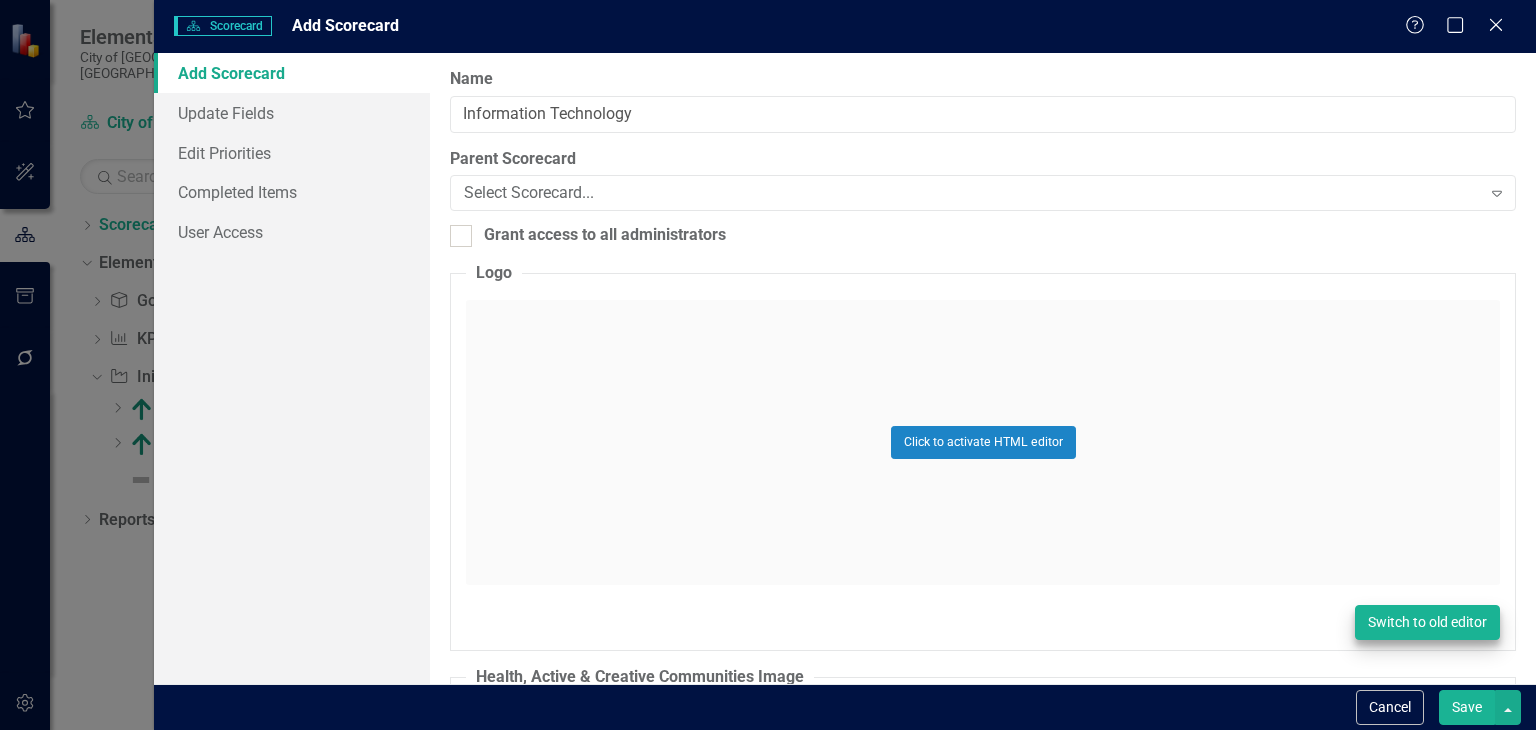 click on "Save" at bounding box center [1467, 707] 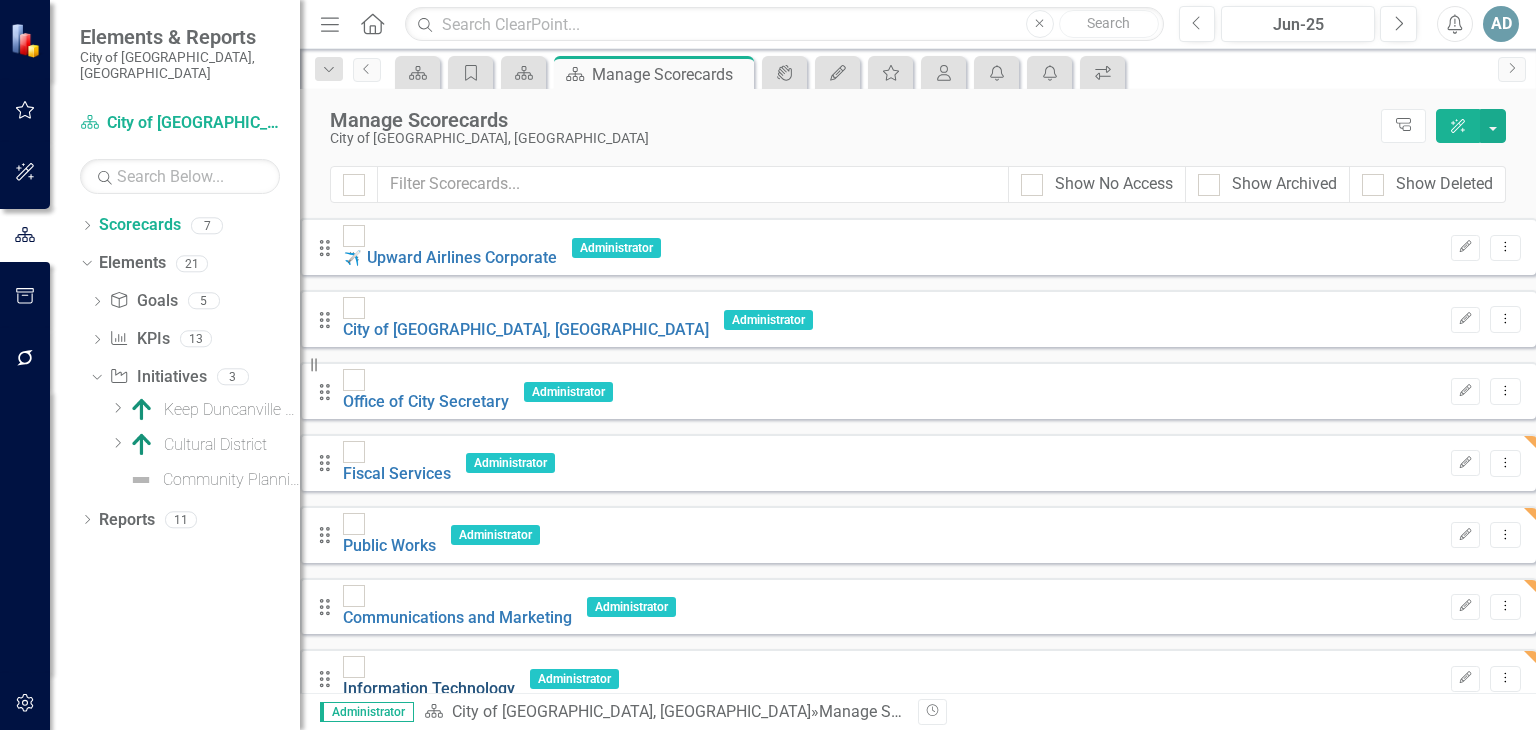 click on "Information Technology" at bounding box center [429, 688] 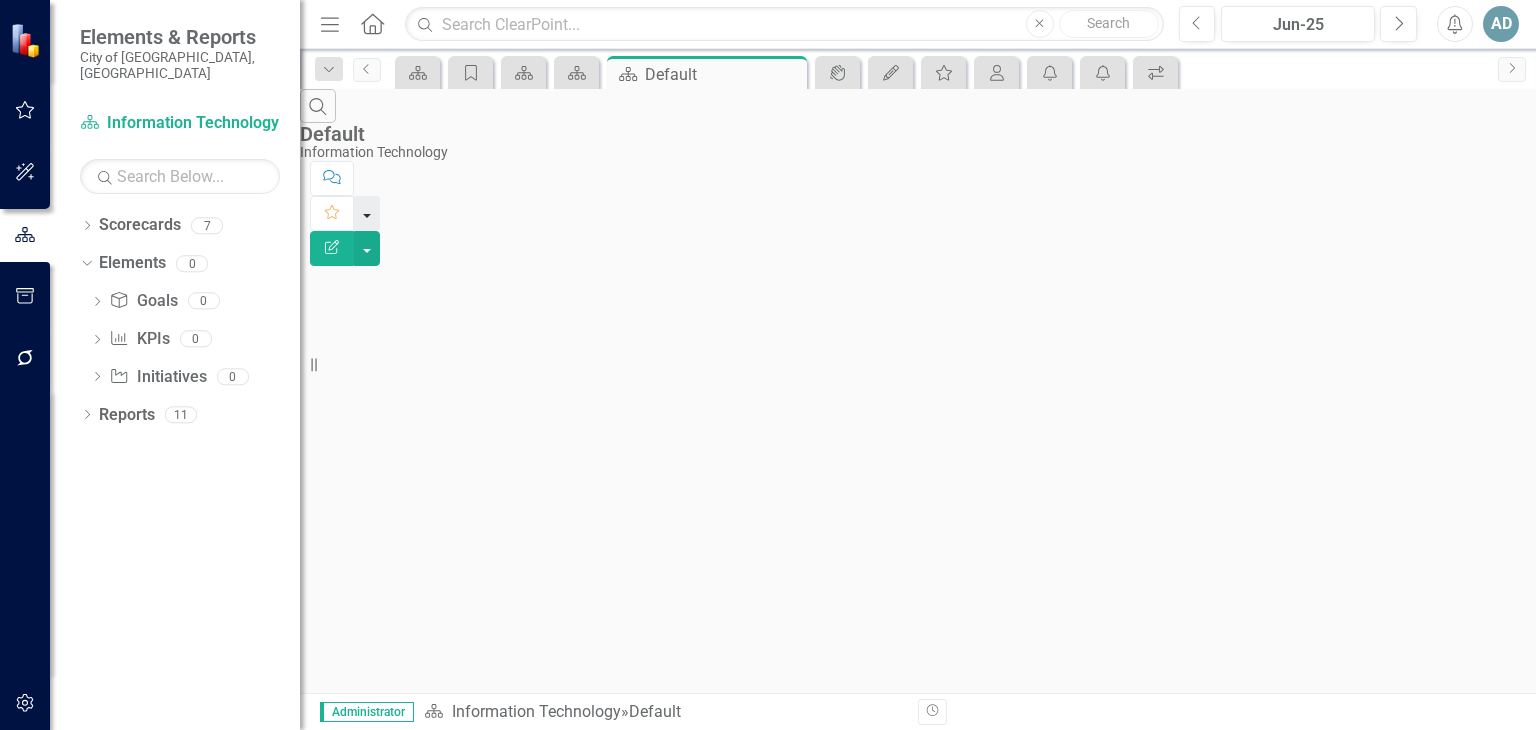 click at bounding box center (367, 213) 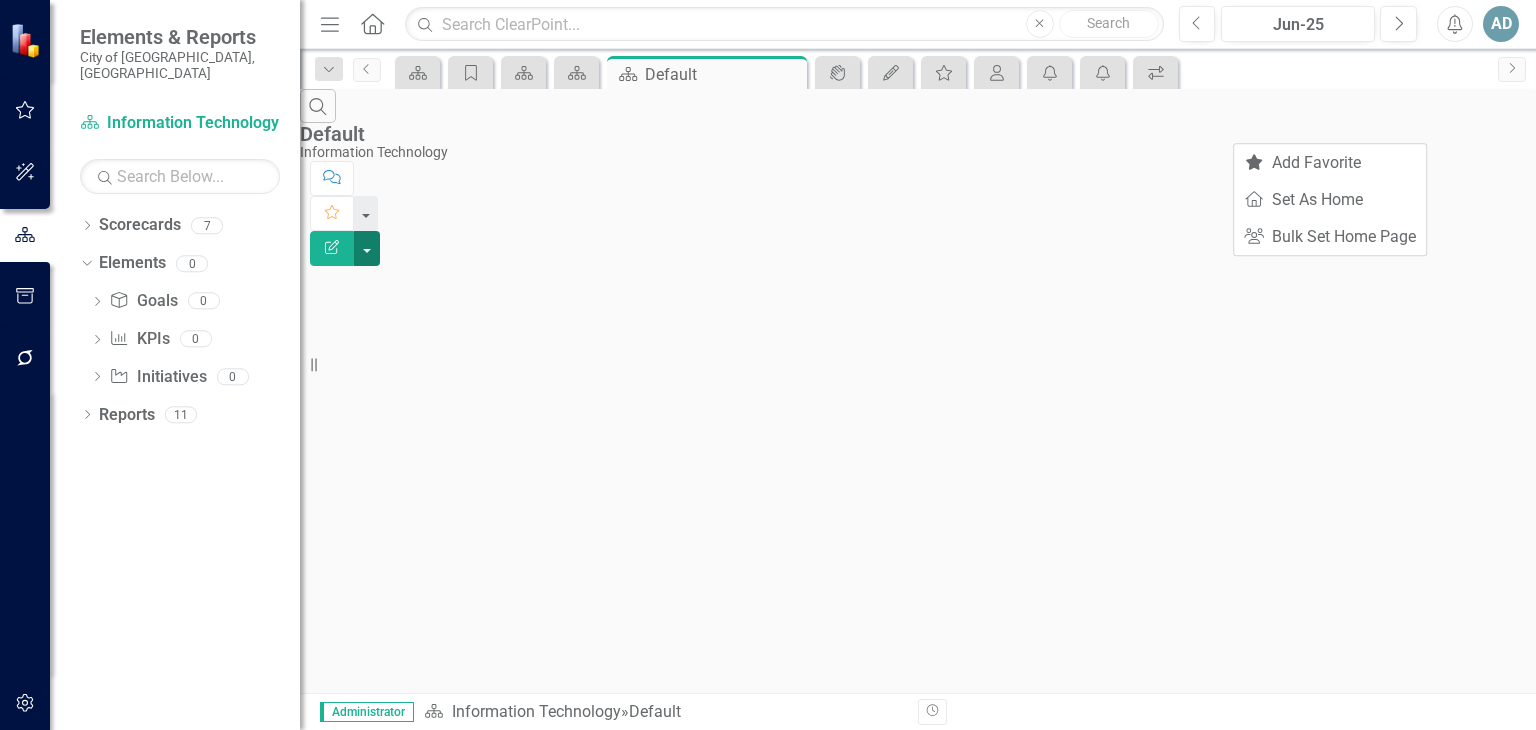 click at bounding box center [367, 248] 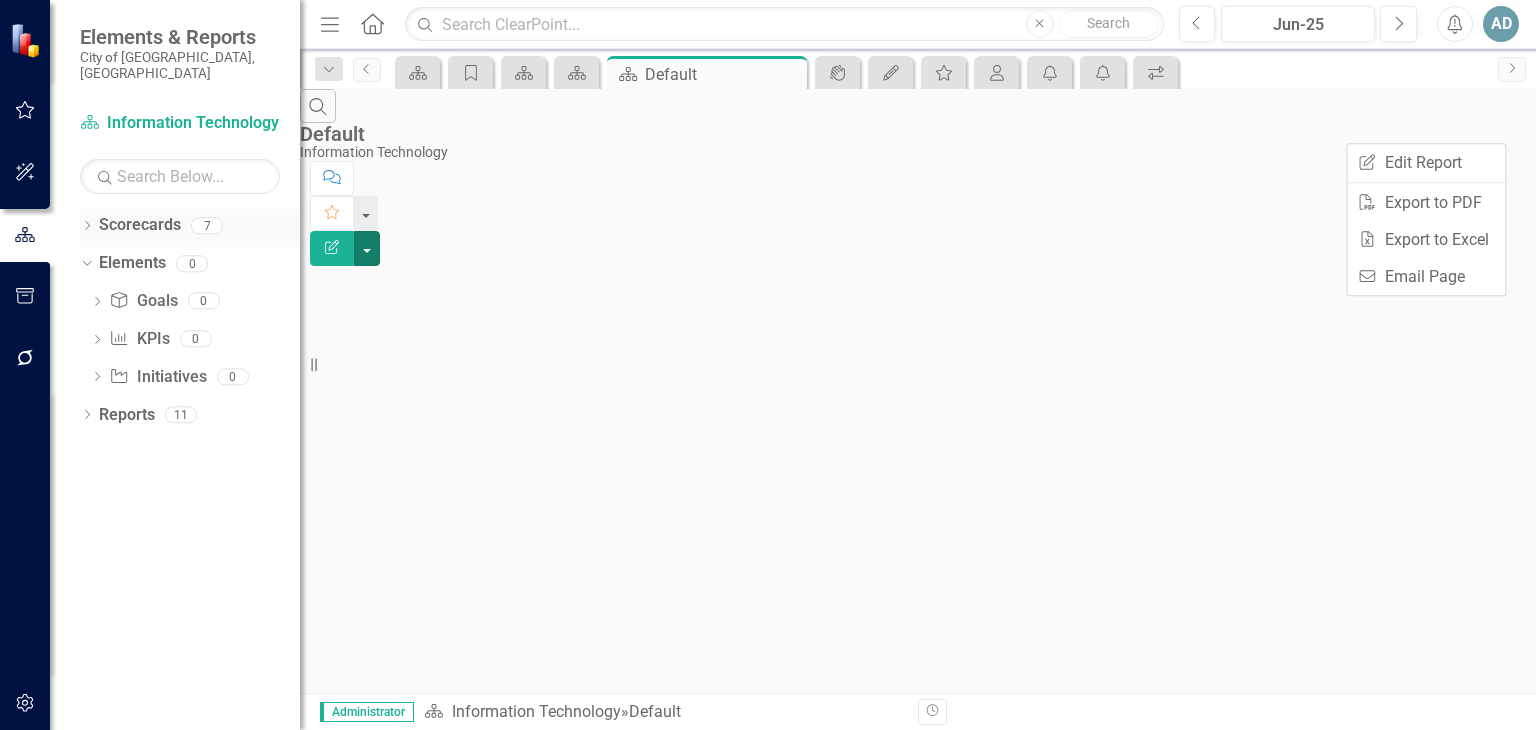 click on "Scorecards" at bounding box center (140, 225) 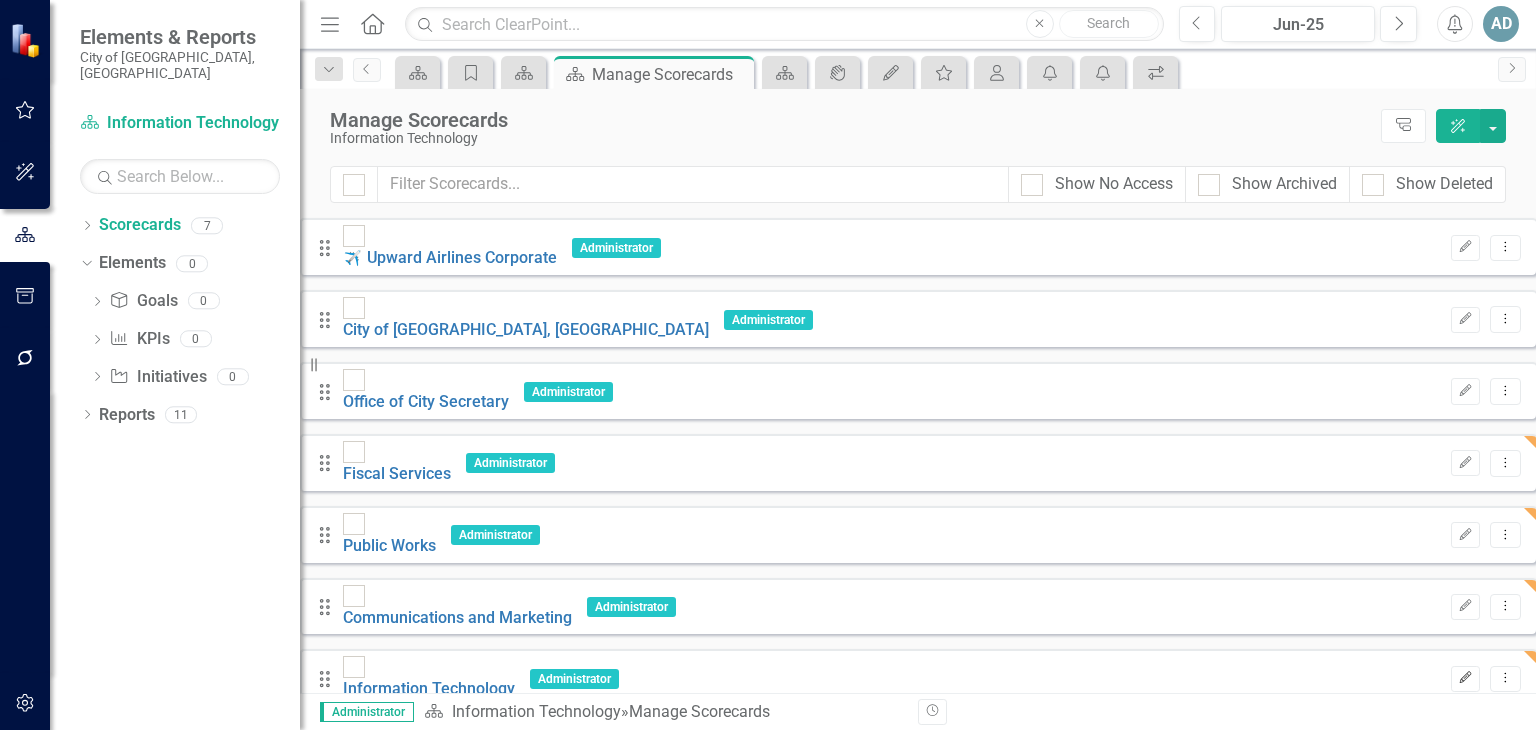 click on "Edit" 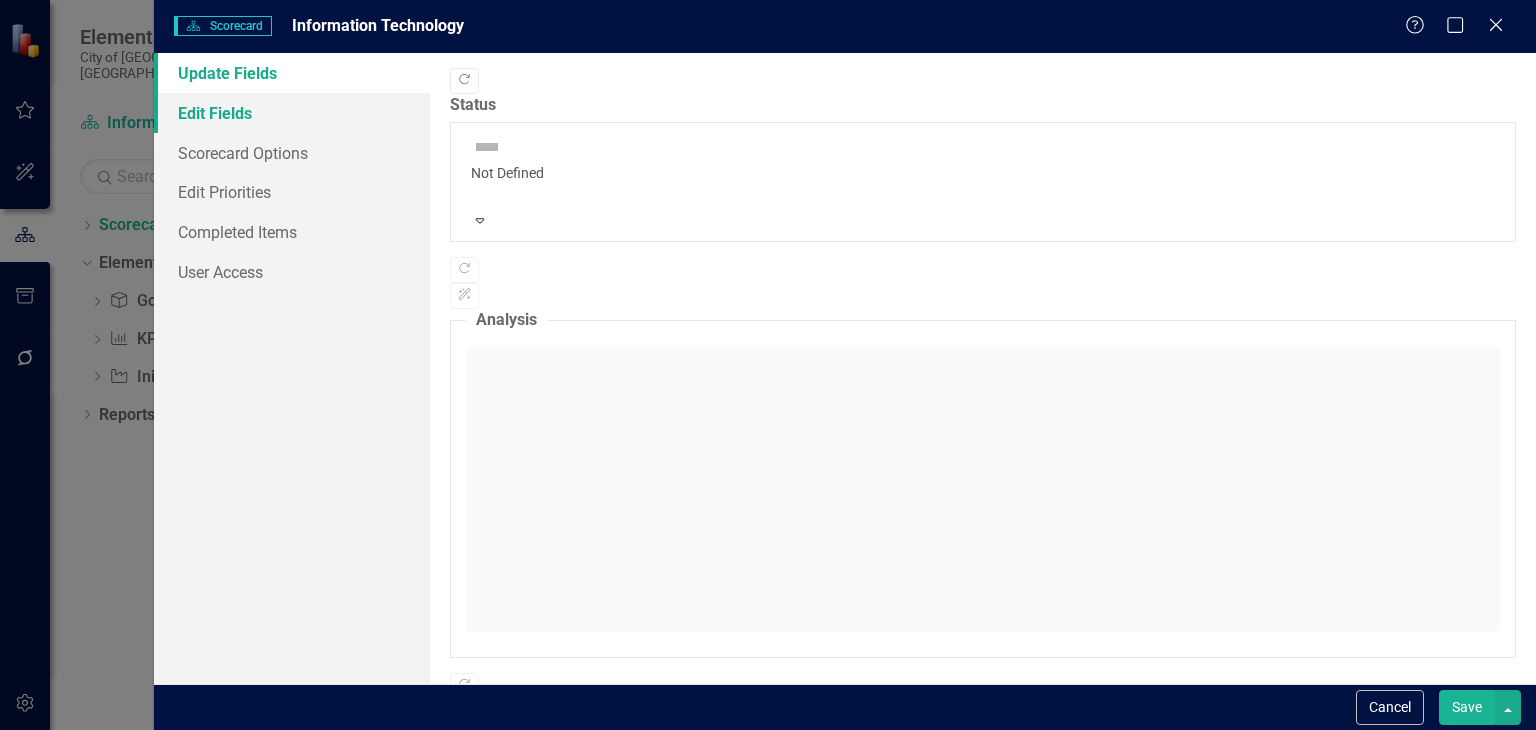 click on "Edit Fields" at bounding box center (292, 113) 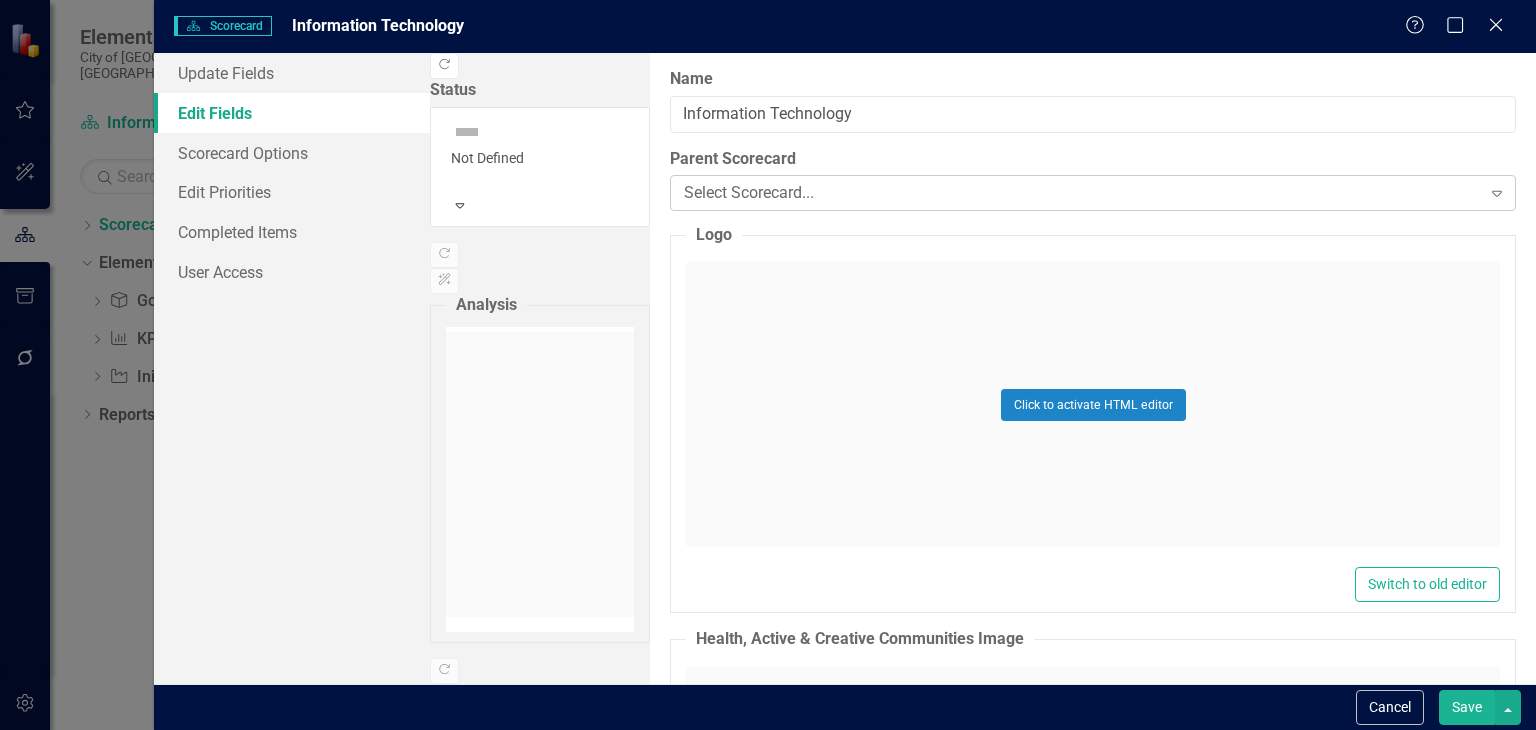 click on "Select Scorecard..." at bounding box center [1082, 193] 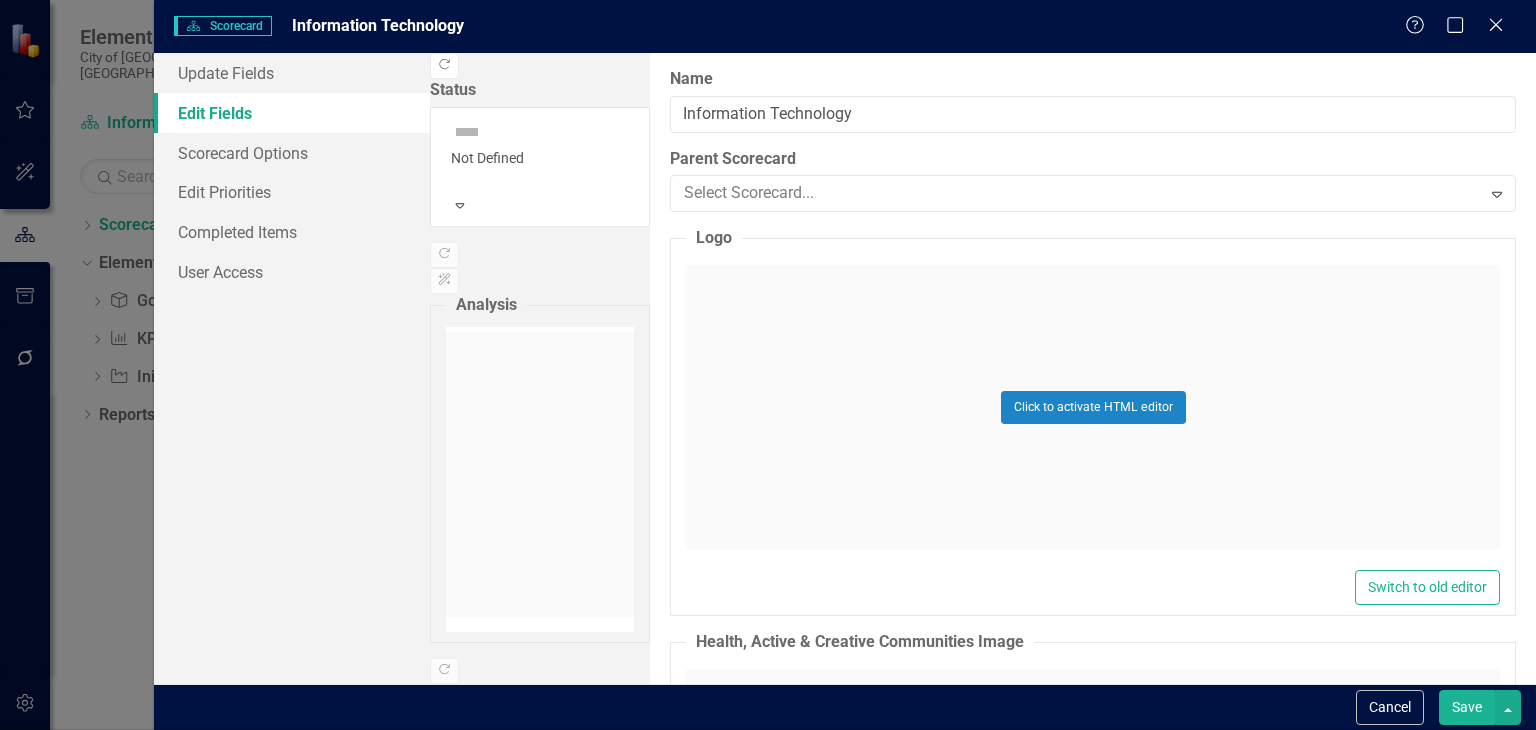click on "City of [GEOGRAPHIC_DATA], [GEOGRAPHIC_DATA]" at bounding box center [772, 812] 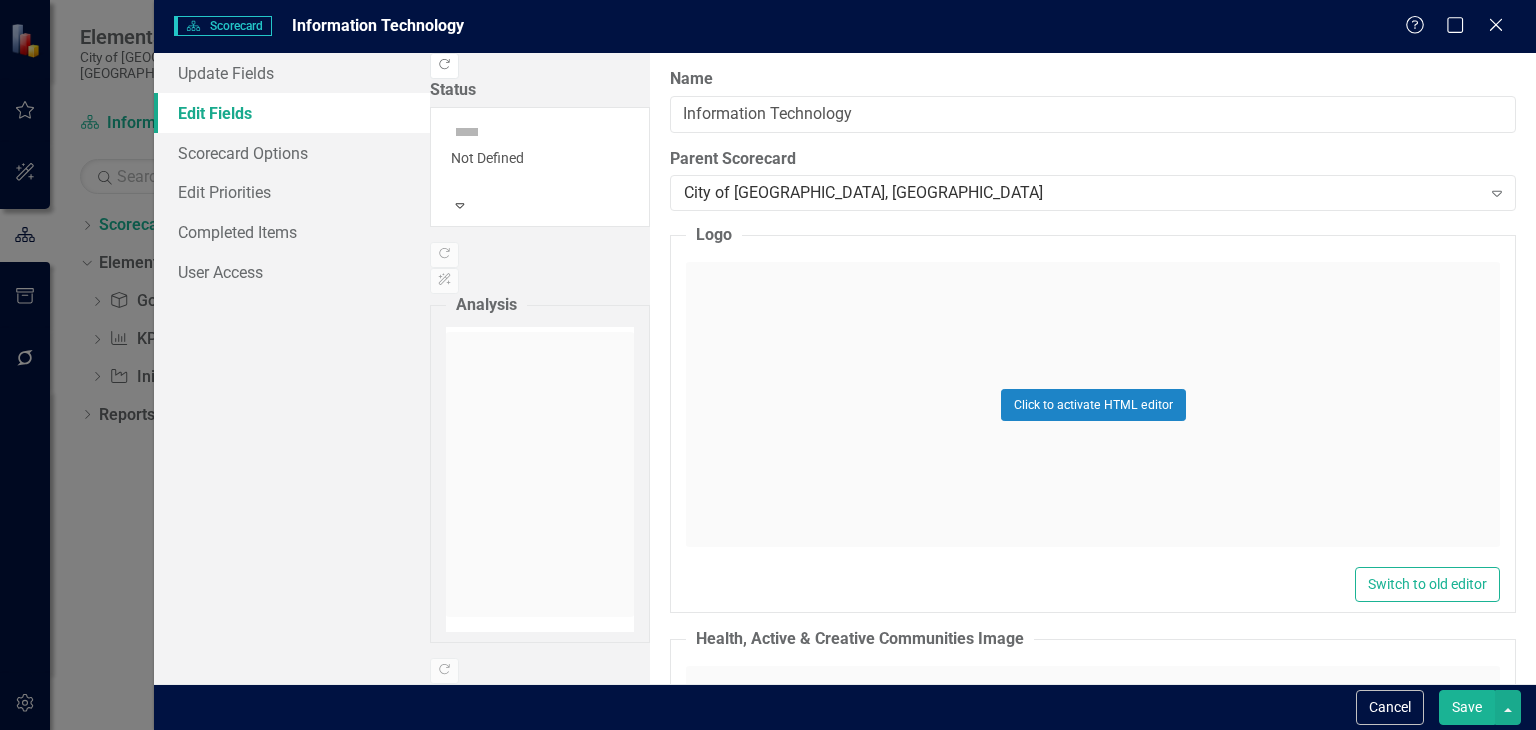 click on "Save" at bounding box center (1467, 707) 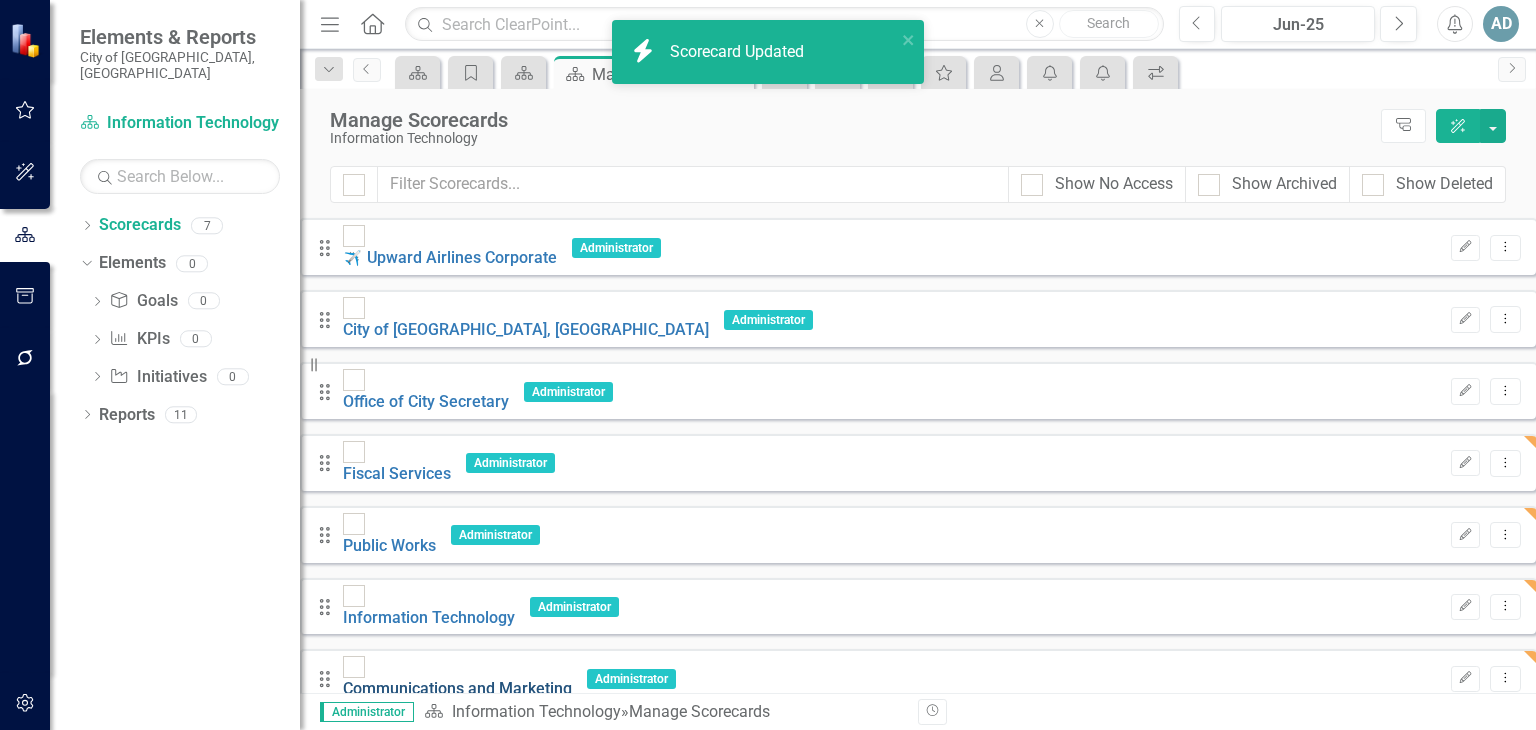 click on "Communications and Marketing" at bounding box center (457, 688) 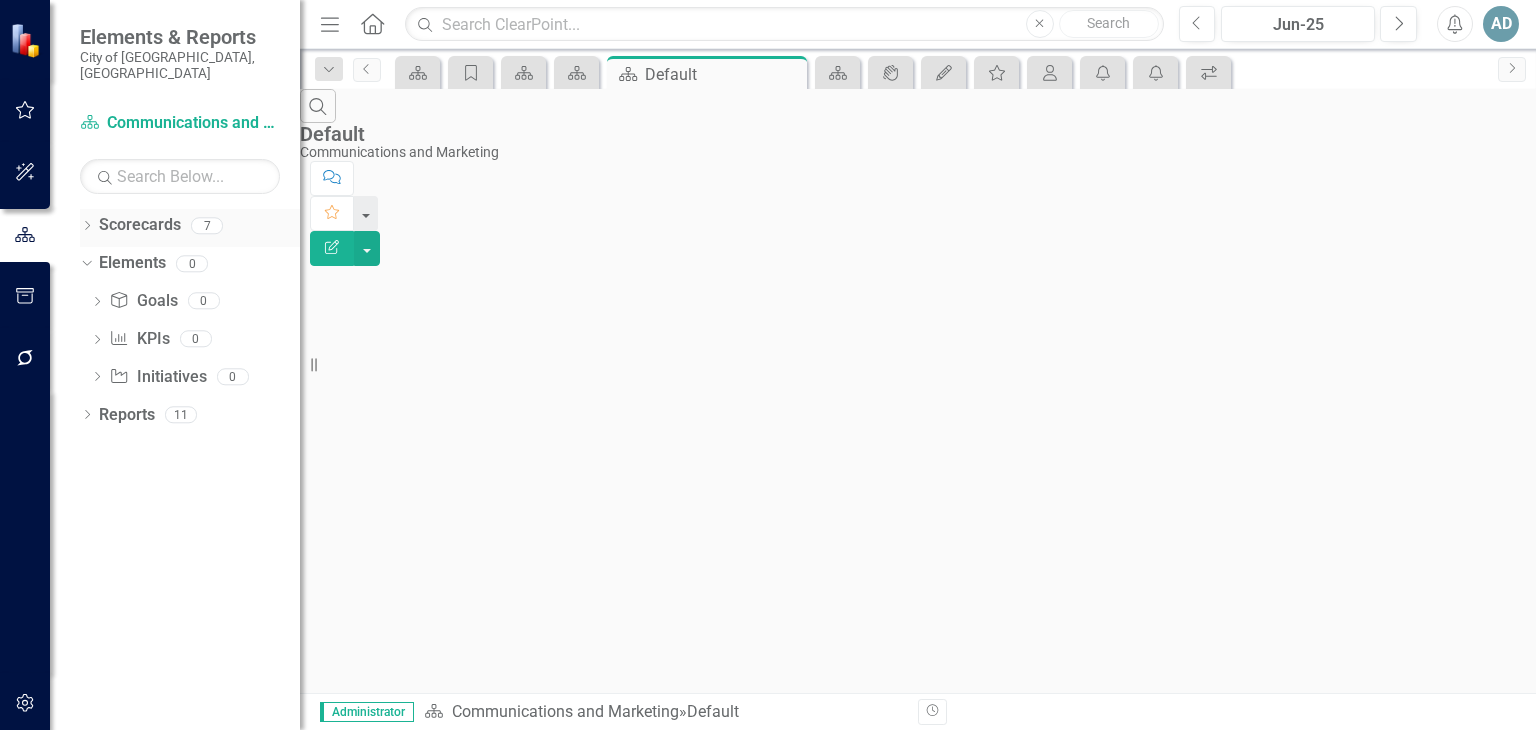 click on "Scorecards" at bounding box center (140, 225) 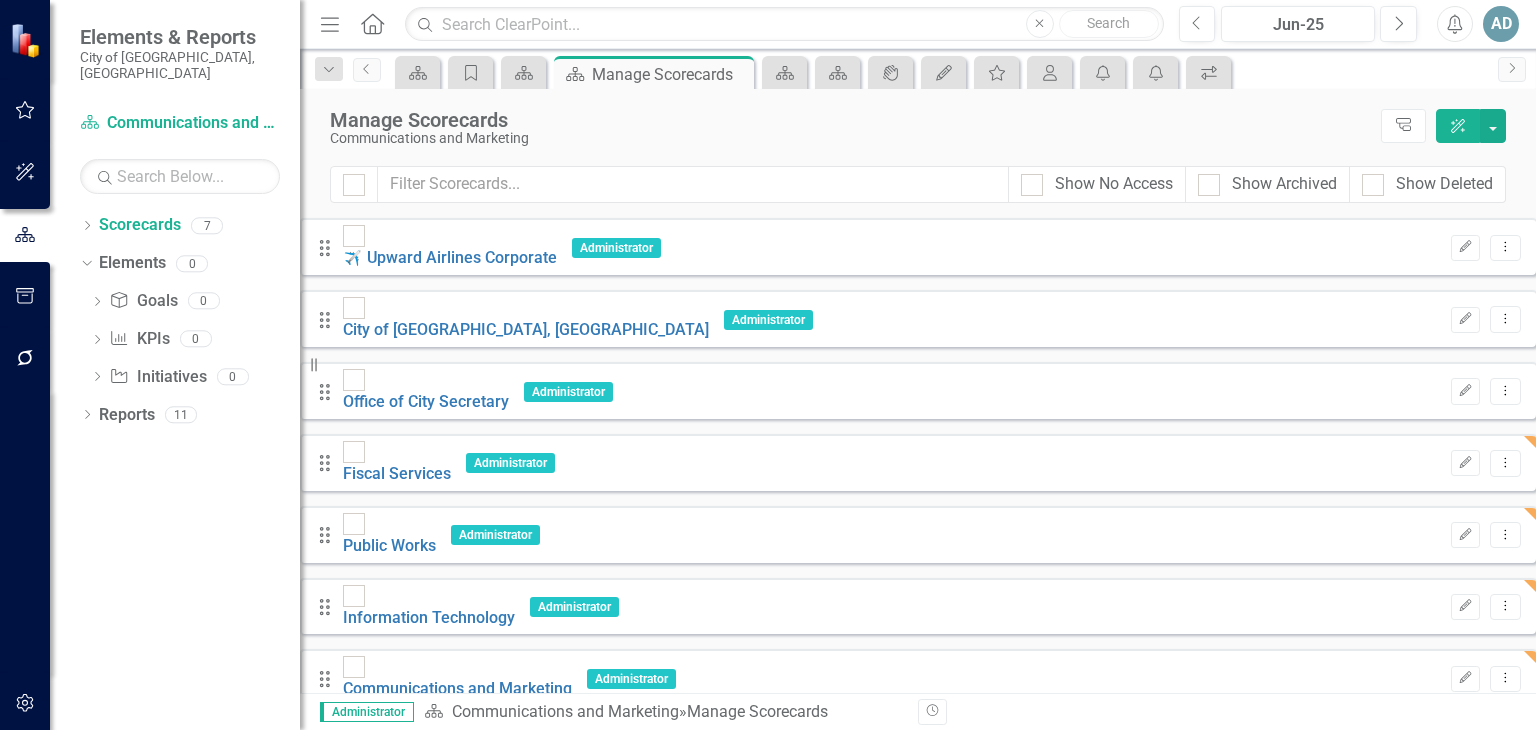 drag, startPoint x: 187, startPoint y: 209, endPoint x: 691, endPoint y: 671, distance: 683.71045 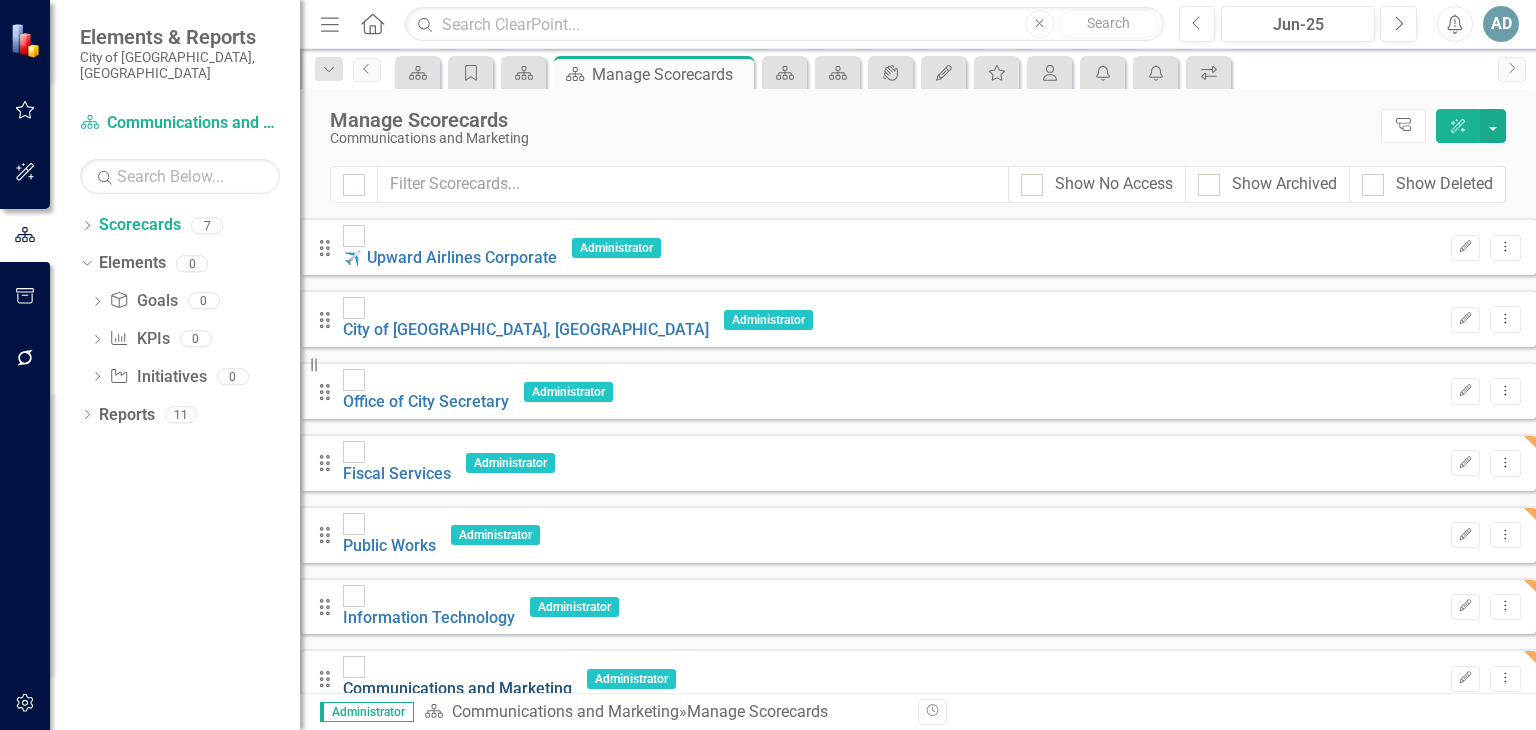 drag, startPoint x: 691, startPoint y: 671, endPoint x: 508, endPoint y: 614, distance: 191.6716 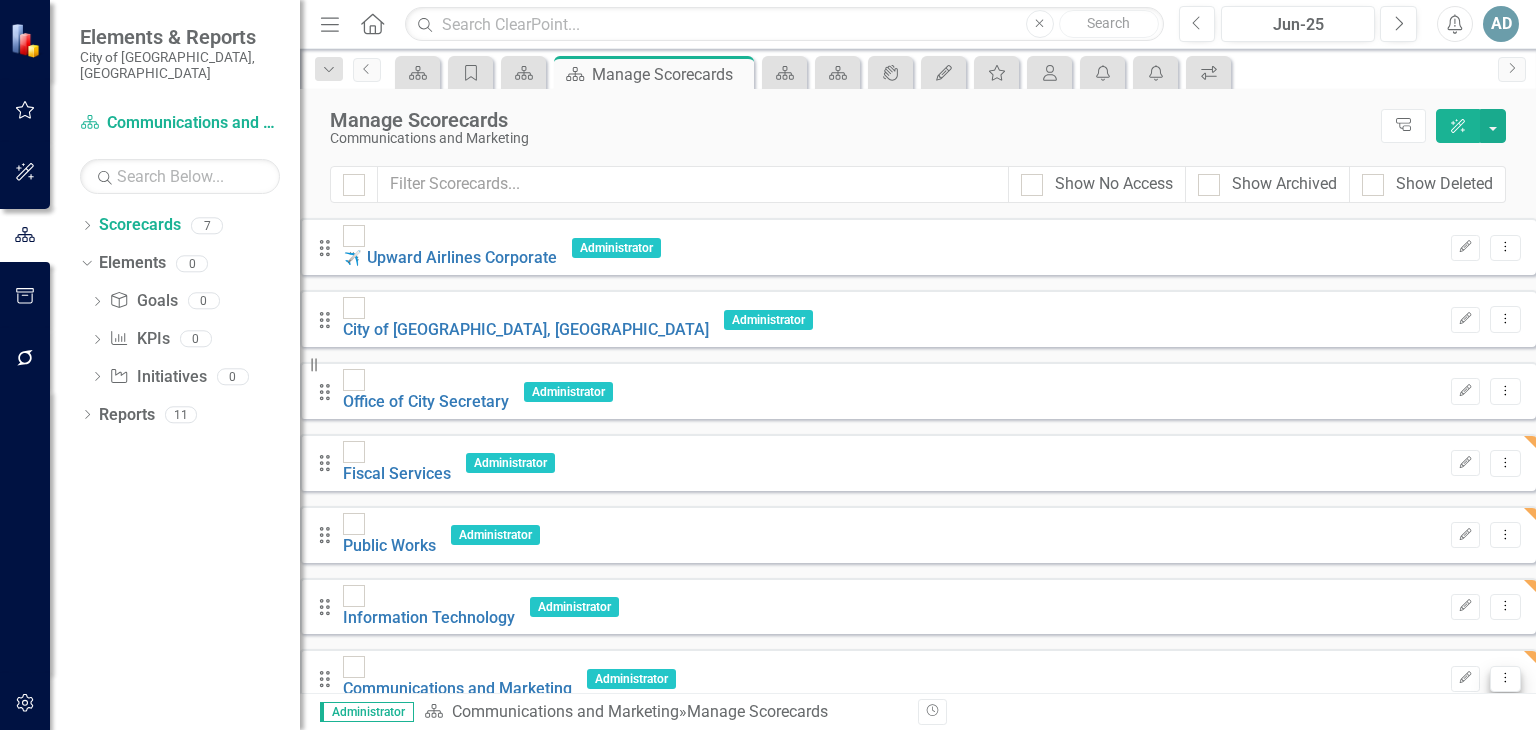 drag, startPoint x: 508, startPoint y: 614, endPoint x: 1487, endPoint y: 621, distance: 979.025 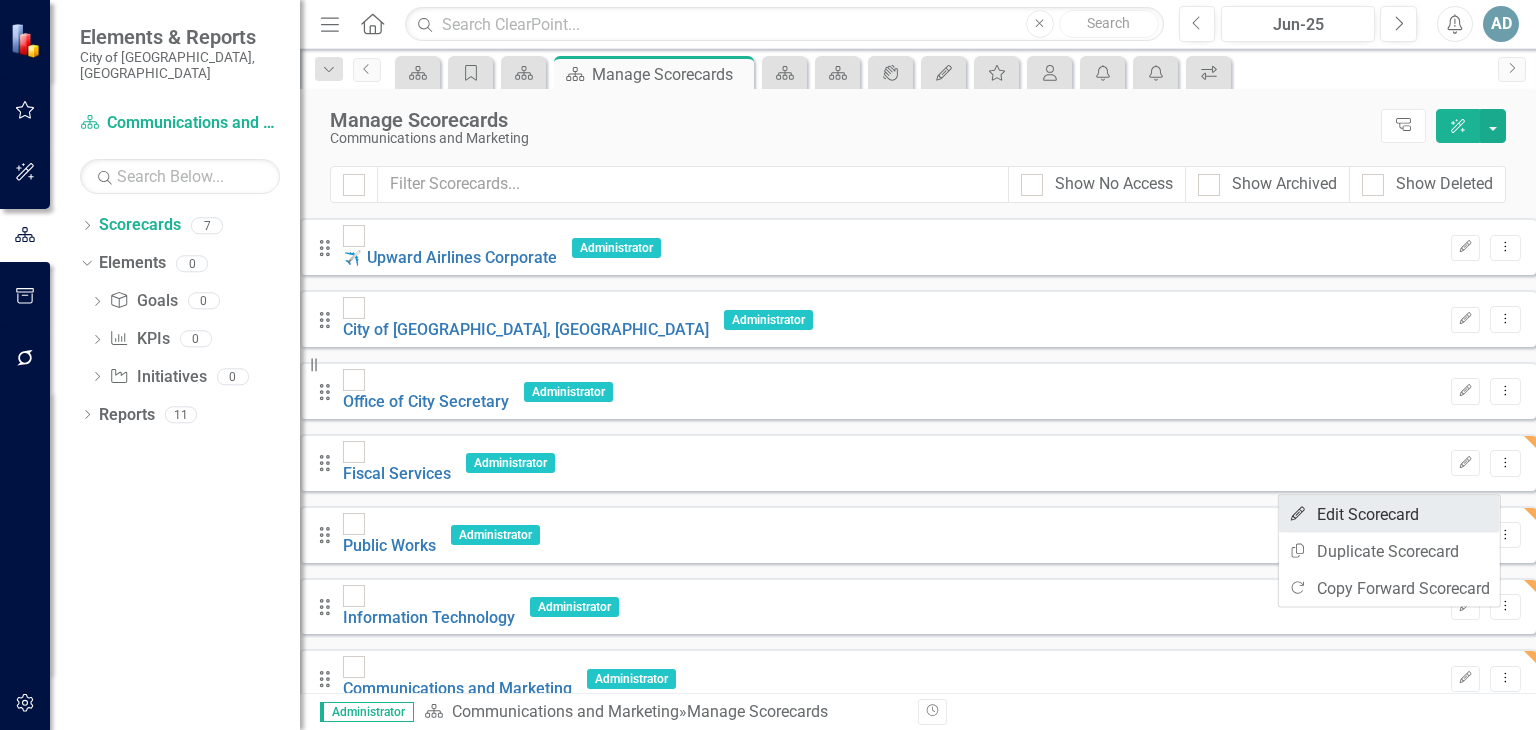 click on "Edit Edit Scorecard" at bounding box center [1389, 514] 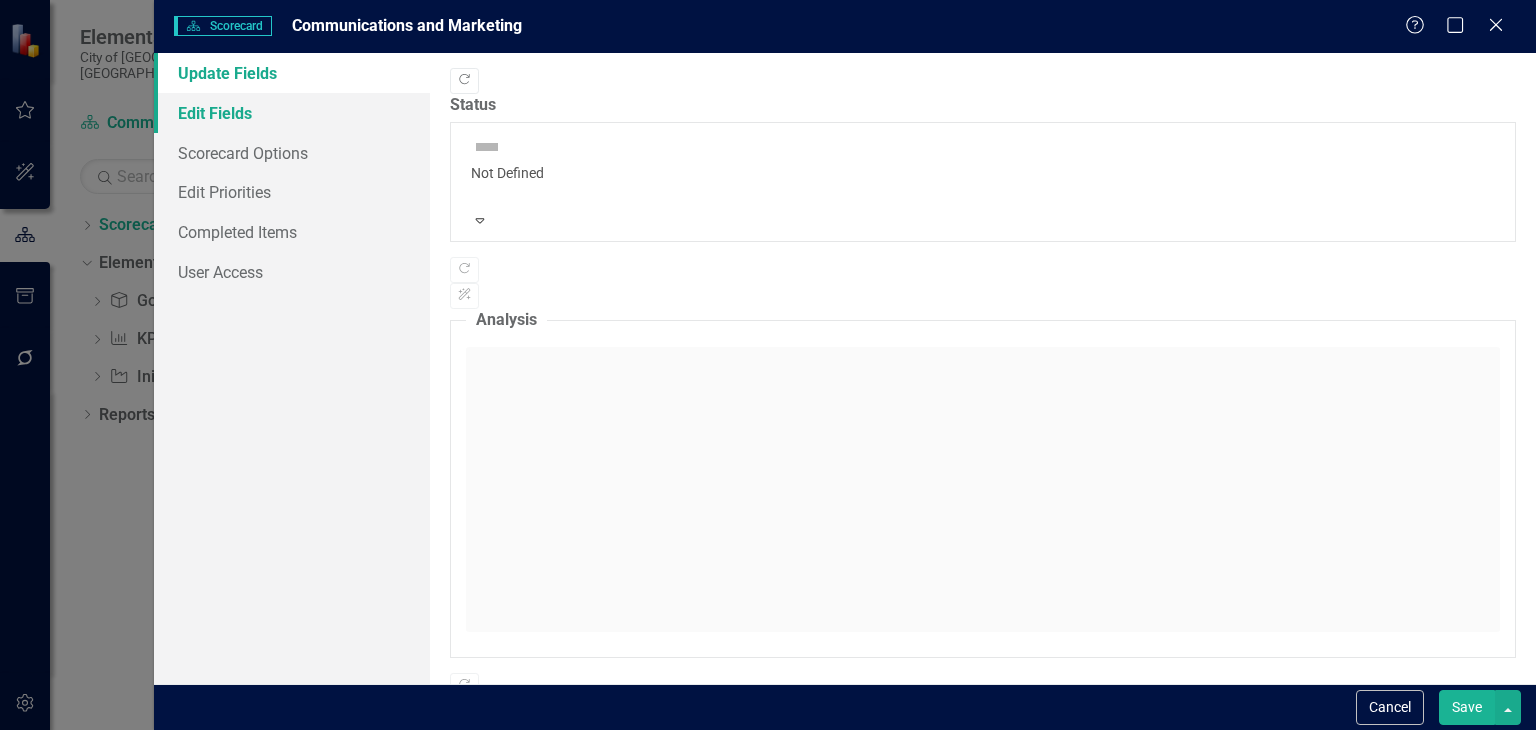 click on "Edit Fields" at bounding box center [292, 113] 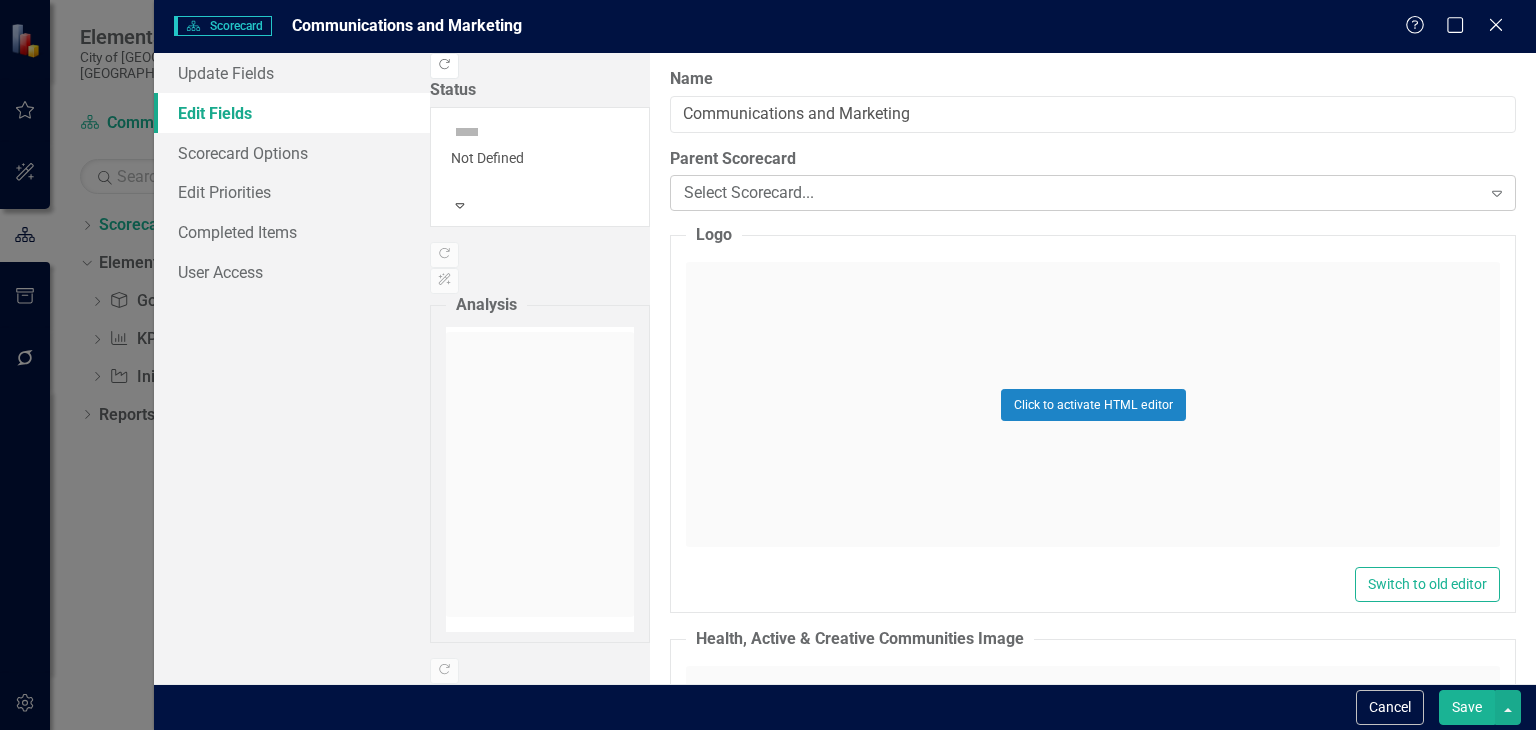 click on "Select Scorecard..." at bounding box center (1082, 193) 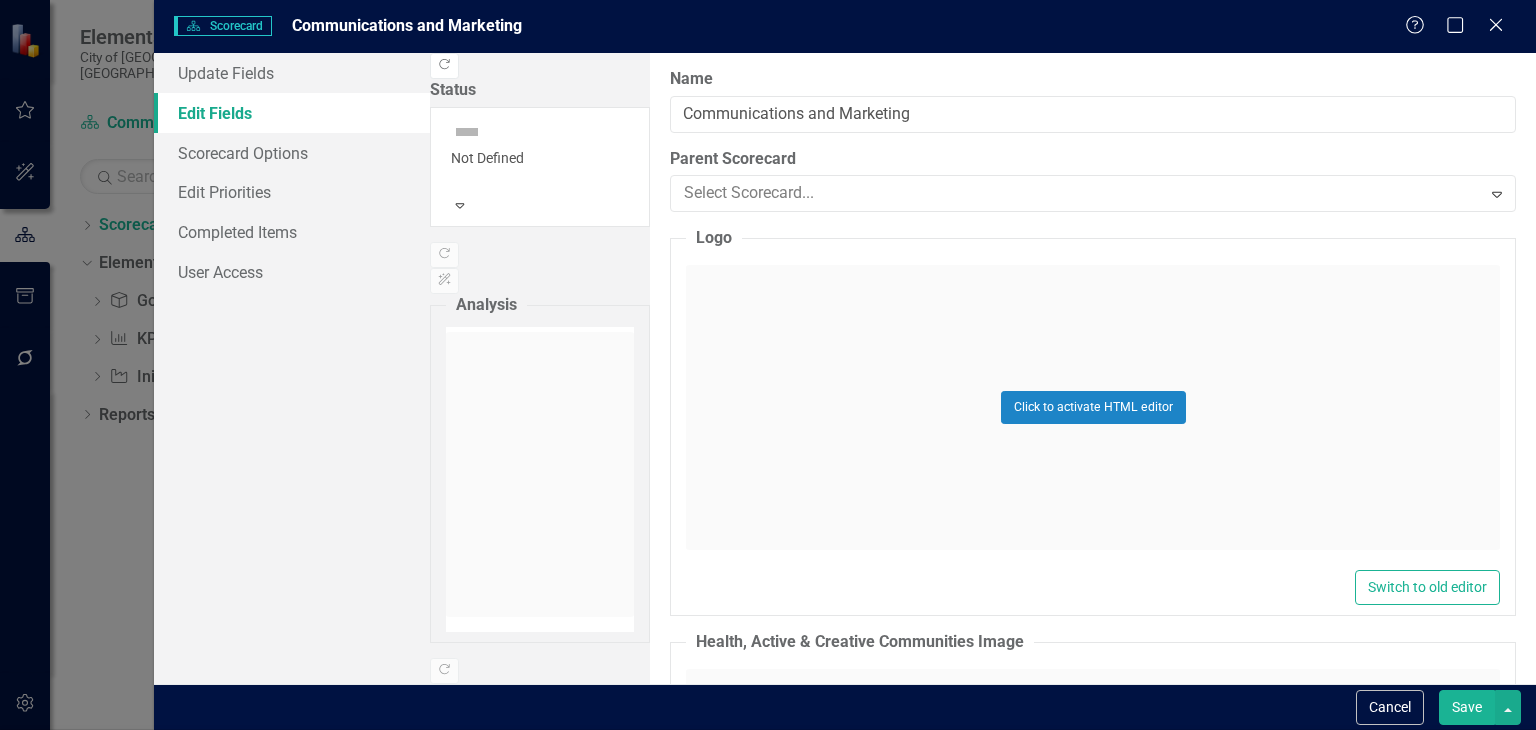 click on "City of [GEOGRAPHIC_DATA], [GEOGRAPHIC_DATA]" at bounding box center (772, 812) 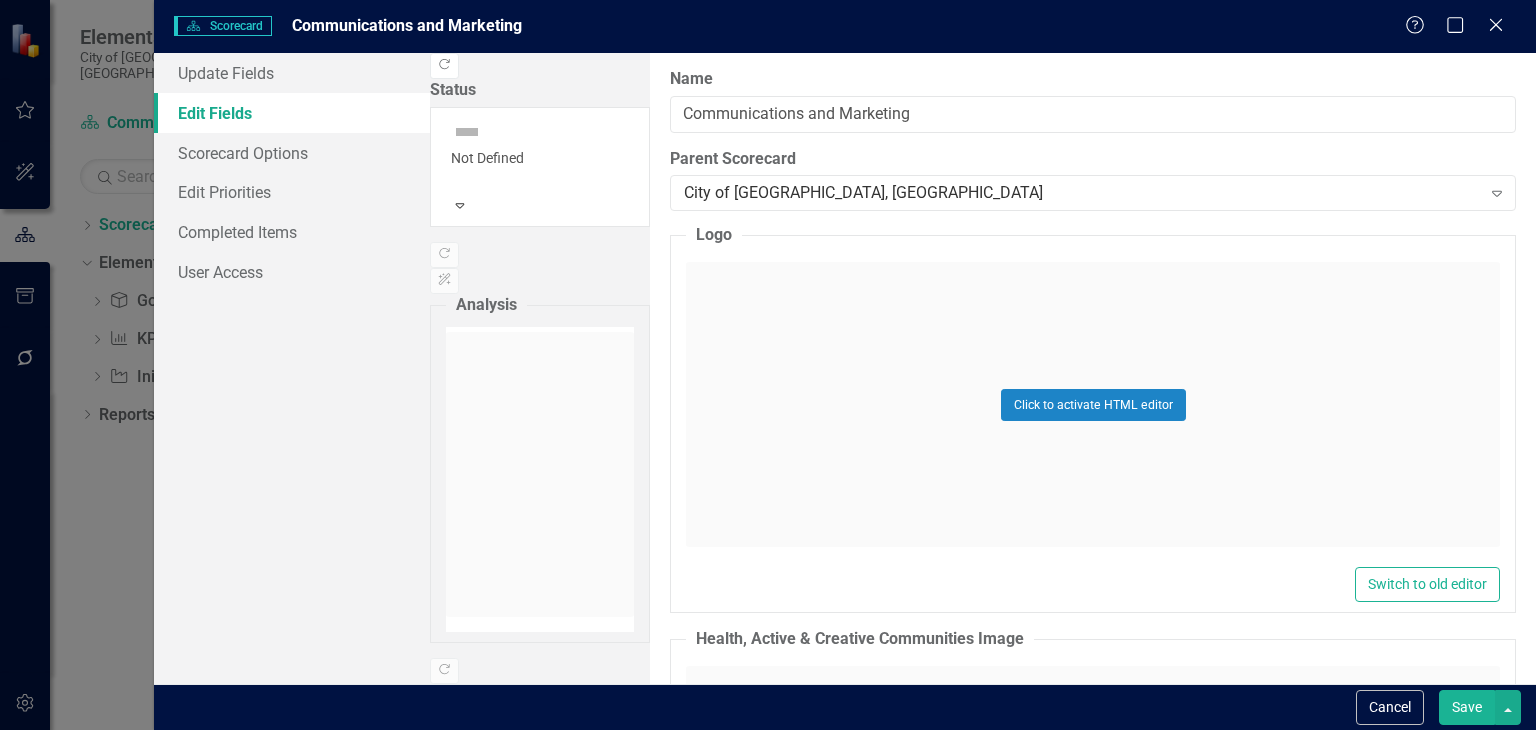 click on "Save" at bounding box center [1467, 707] 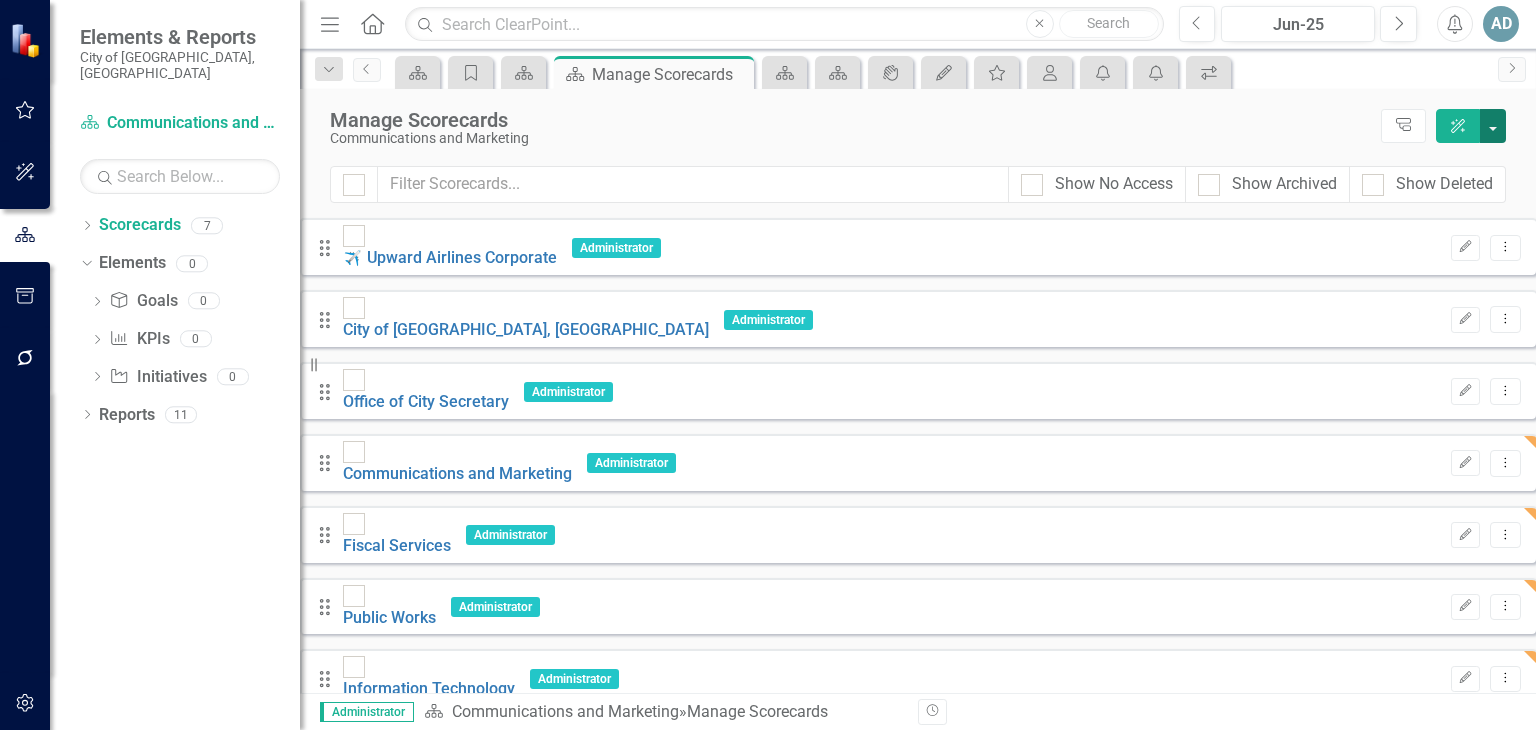 click at bounding box center [1493, 126] 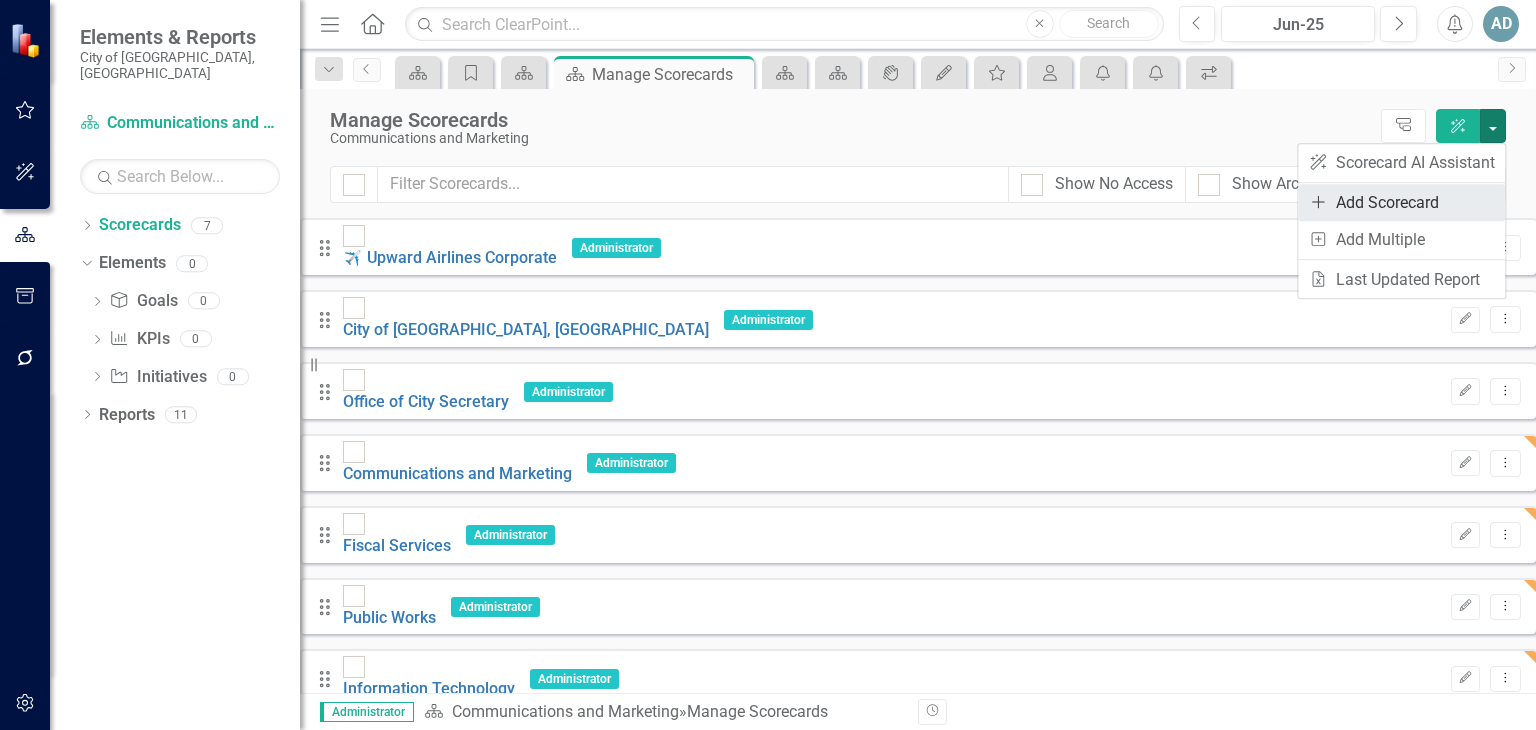 click on "Add Add   Scorecard" at bounding box center [1401, 202] 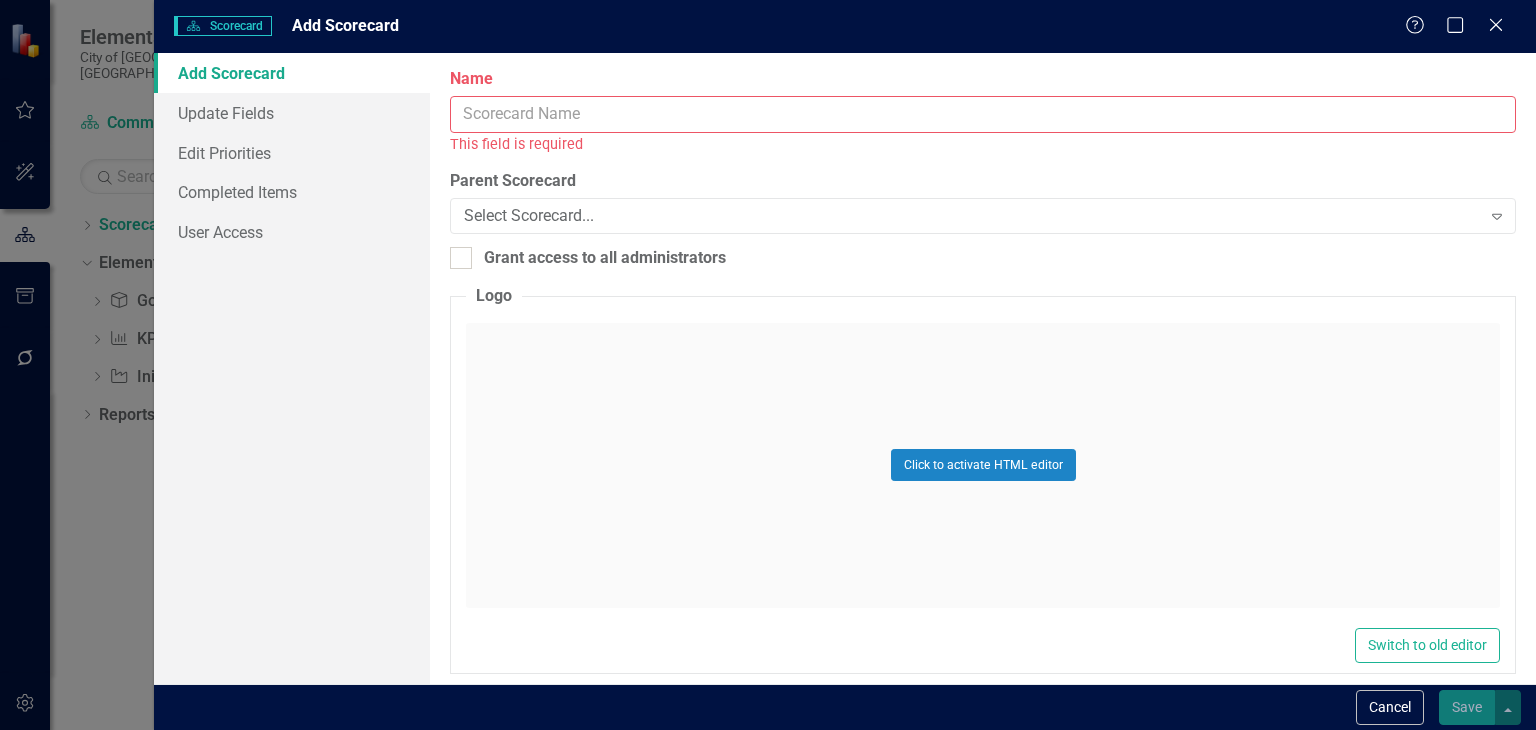 click on "Name" at bounding box center [983, 114] 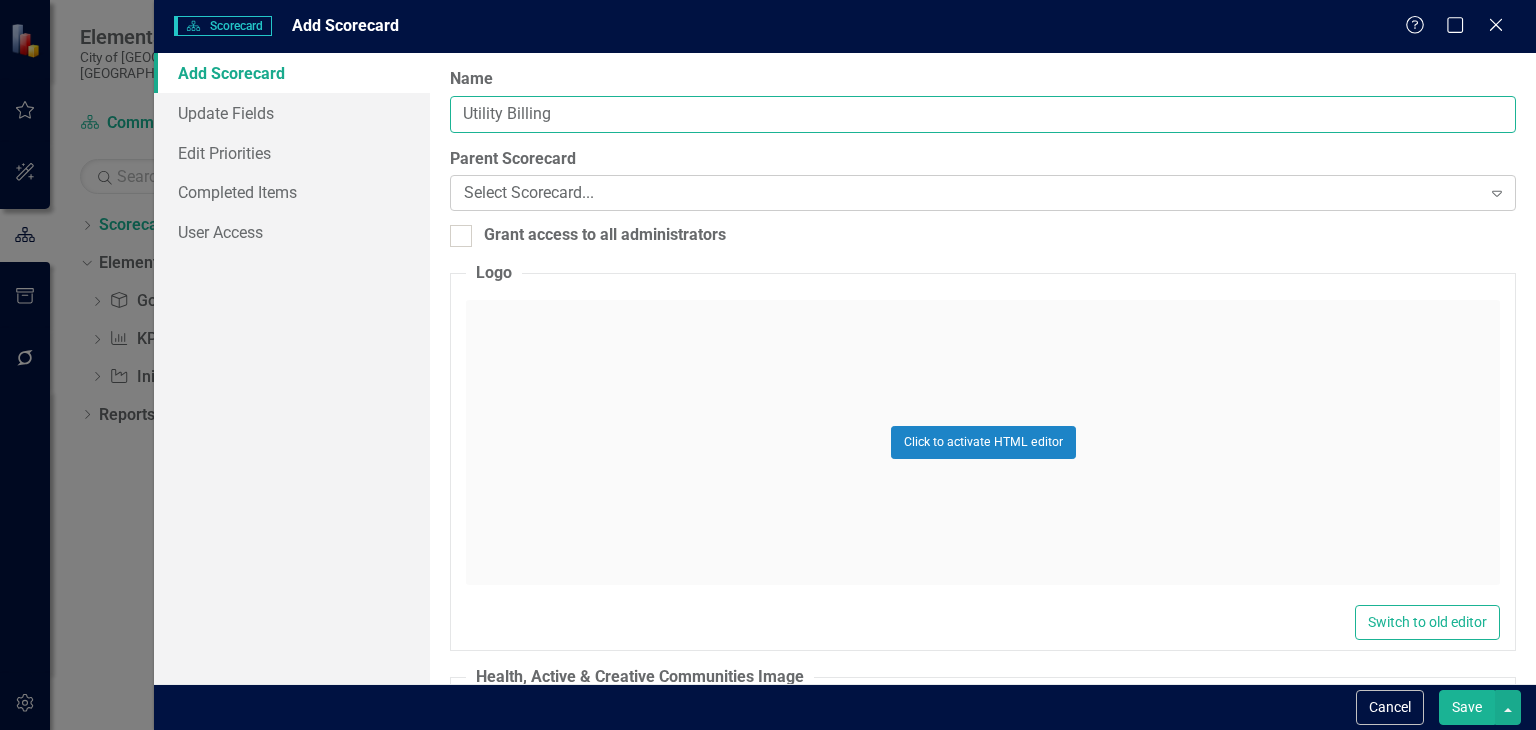 type on "Utility Billing" 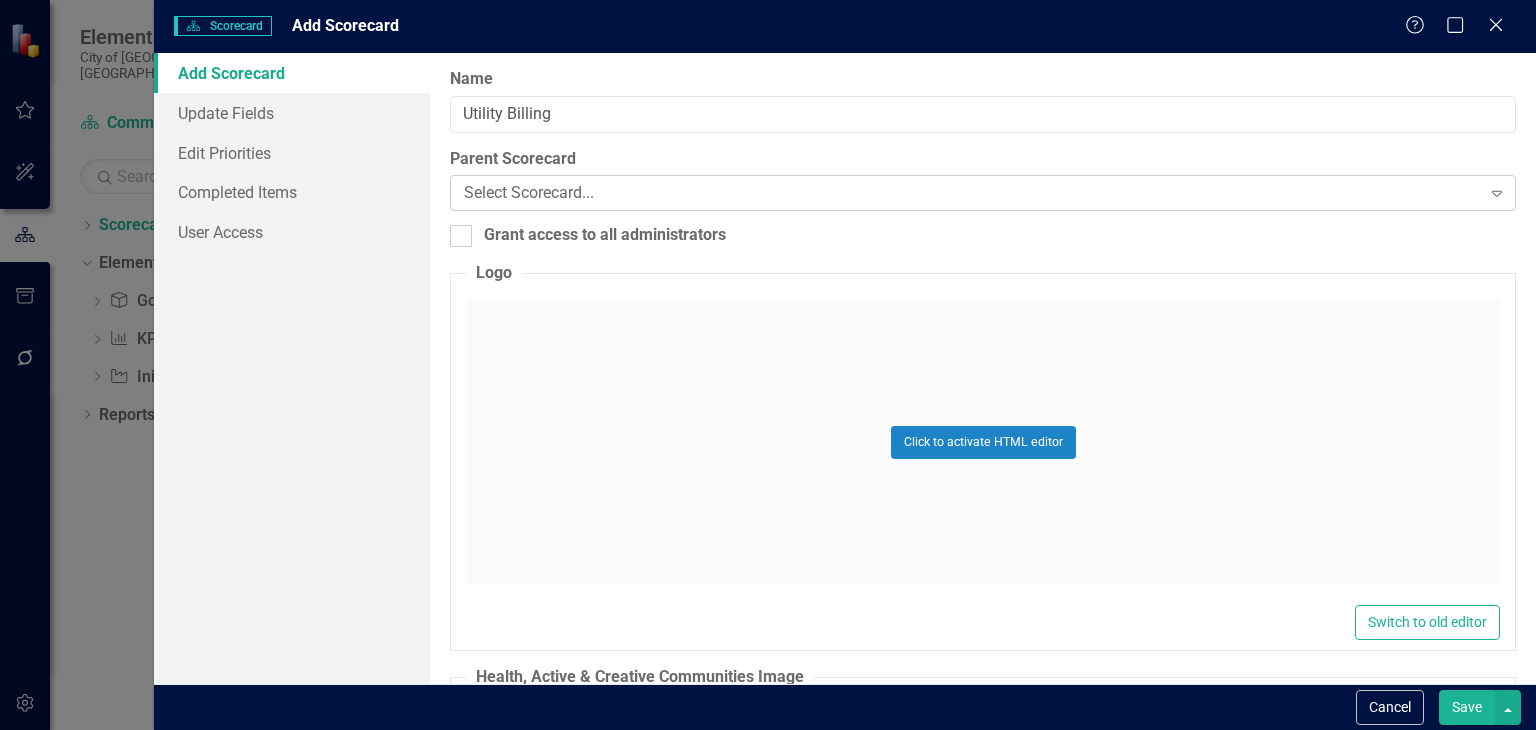 click on "Select Scorecard..." at bounding box center (972, 193) 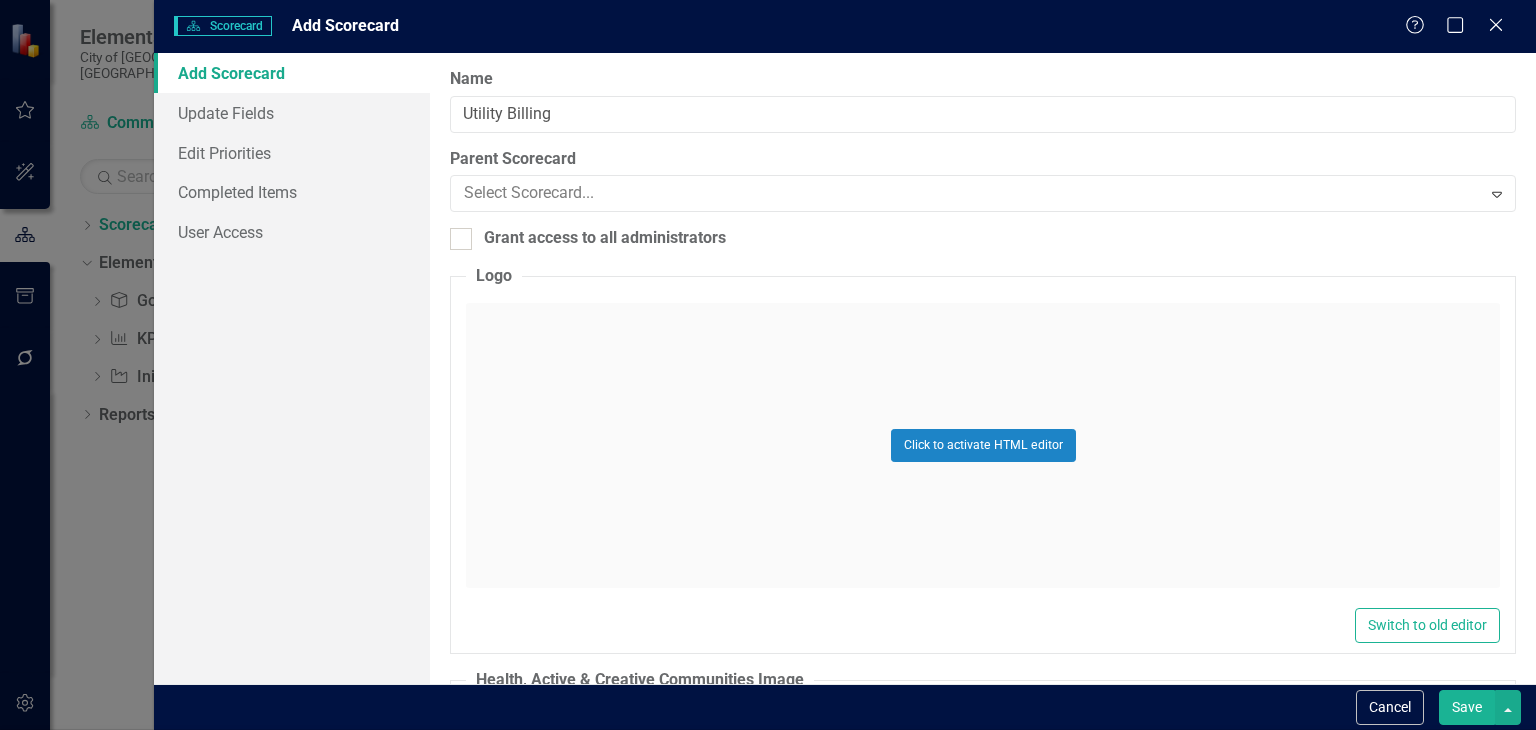 click on "Fiscal Services" at bounding box center (772, 910) 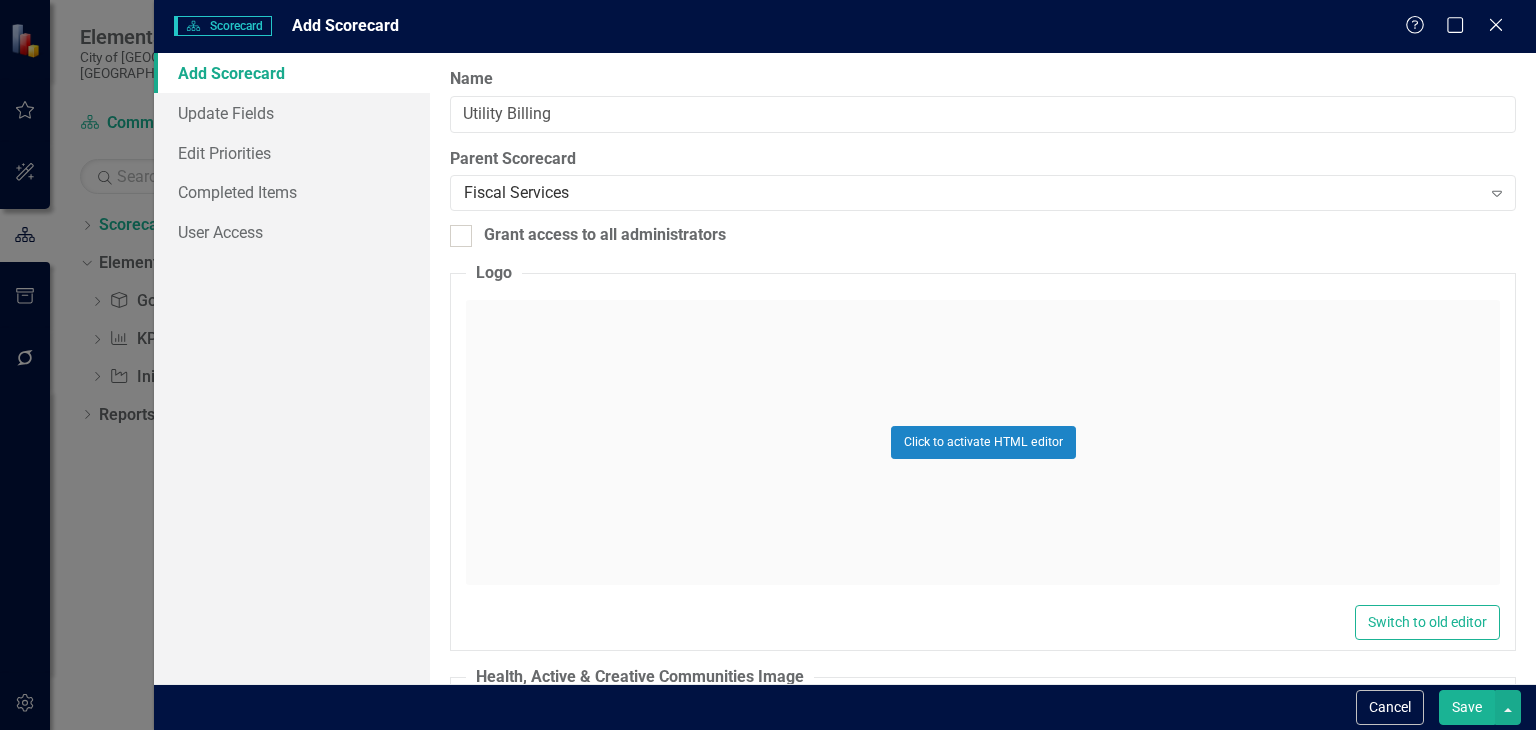 click on "Save" at bounding box center [1467, 707] 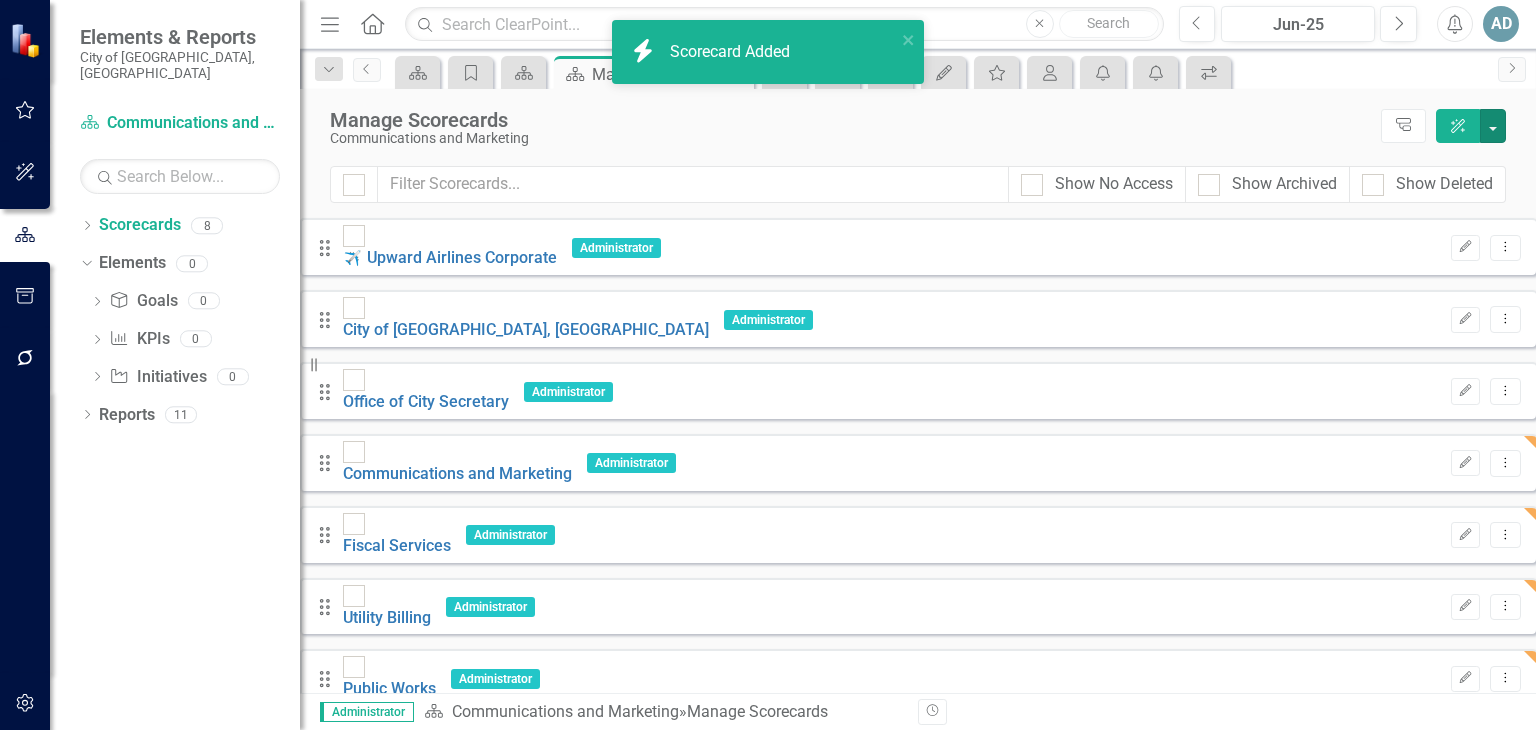 scroll, scrollTop: 28, scrollLeft: 0, axis: vertical 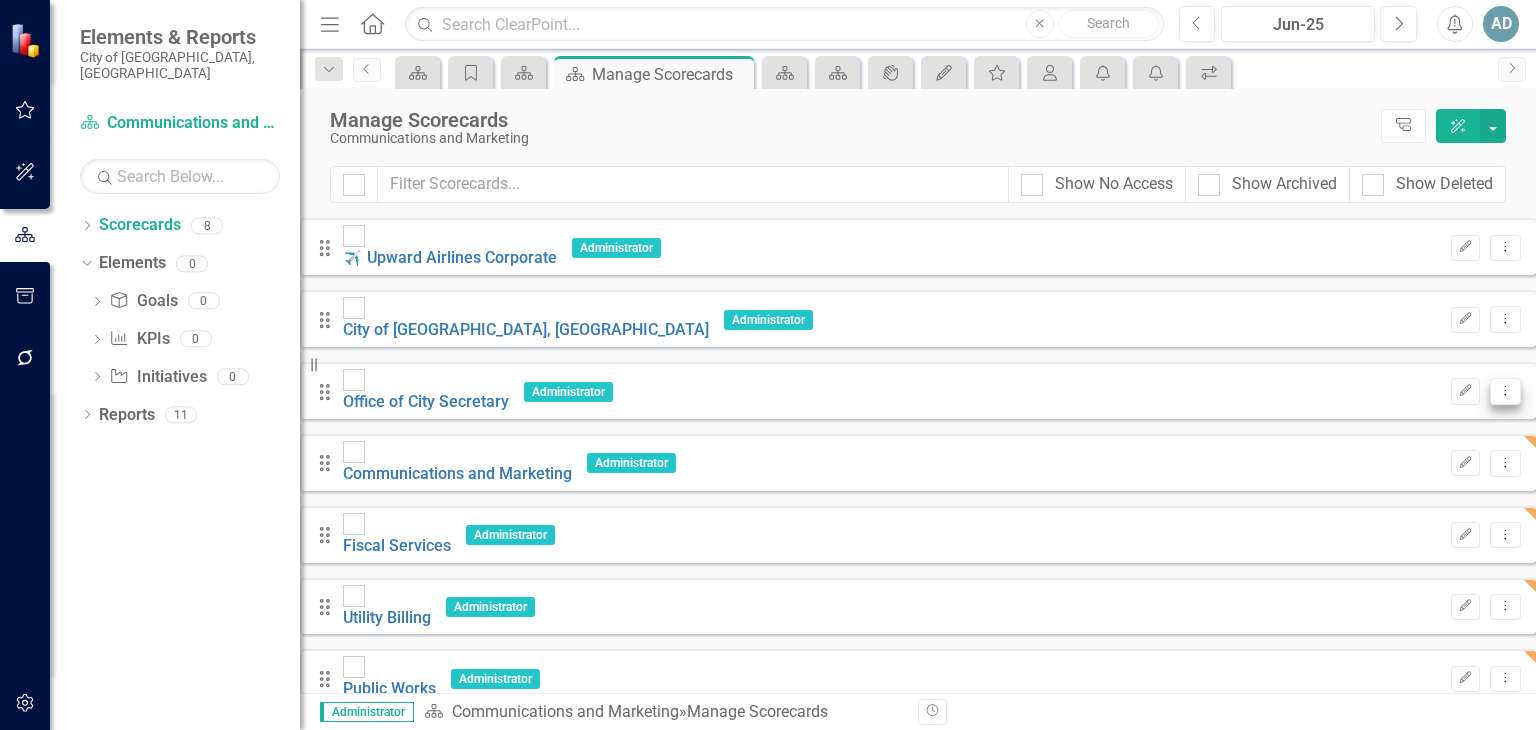 click on "Dropdown Menu" 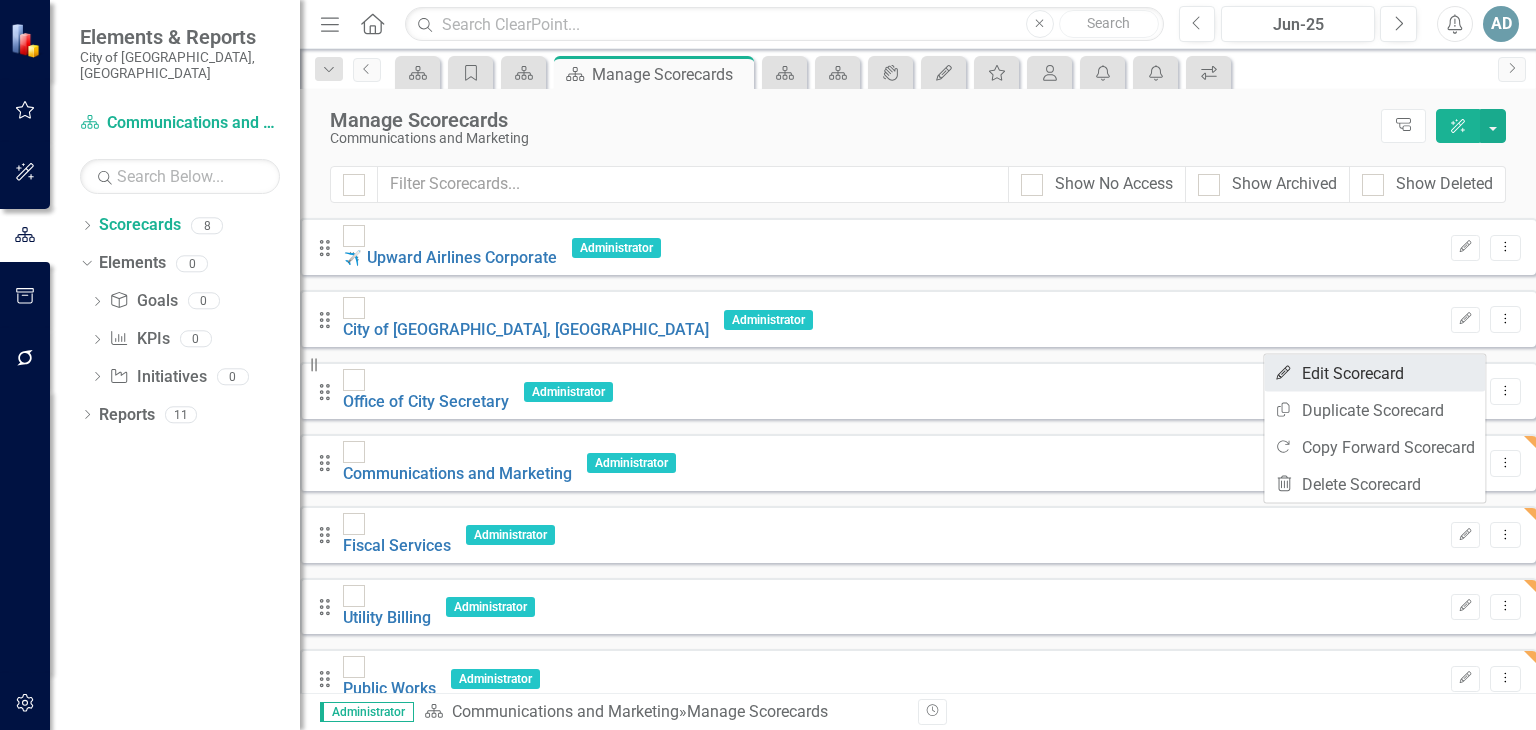 click on "Edit Edit Scorecard" at bounding box center [1374, 373] 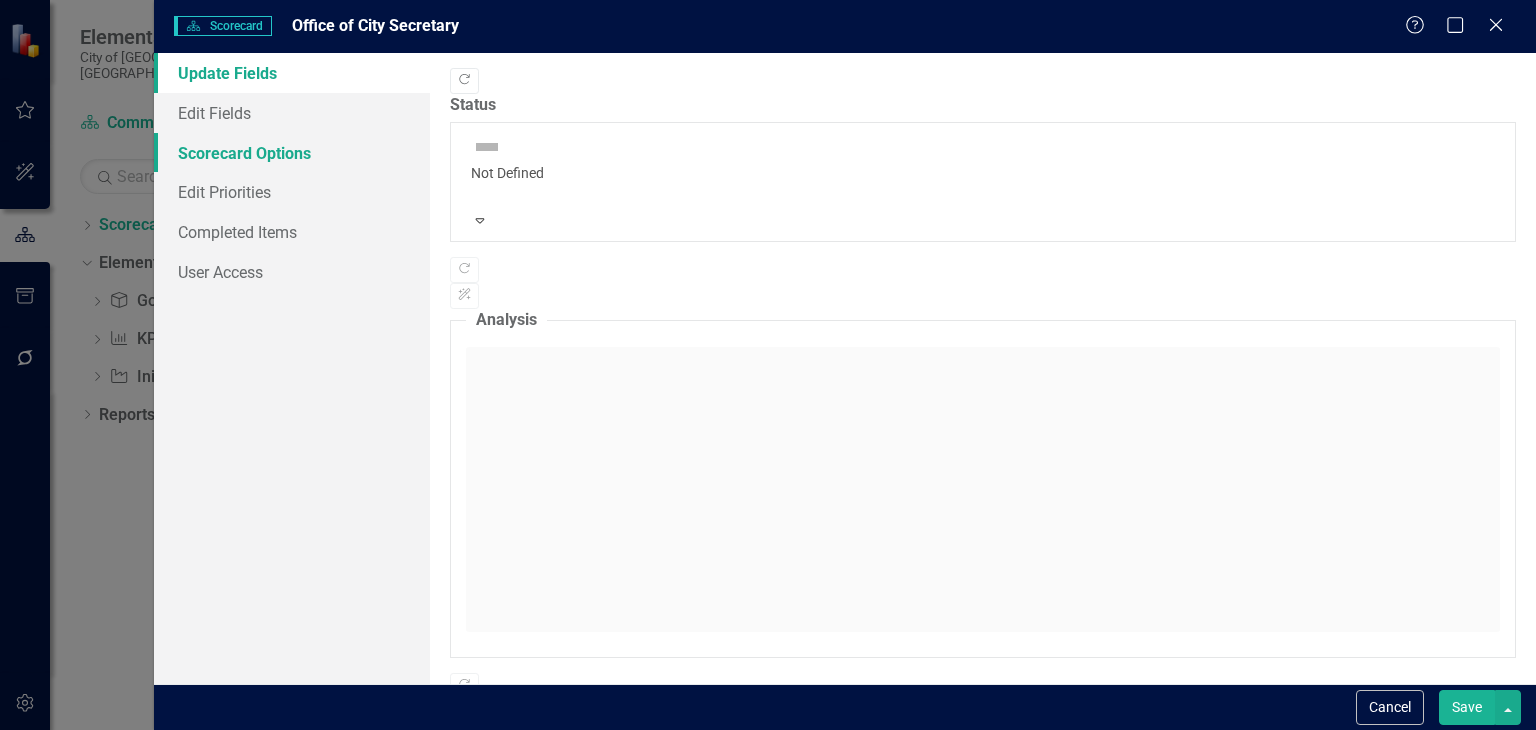click on "Scorecard Options" at bounding box center (292, 153) 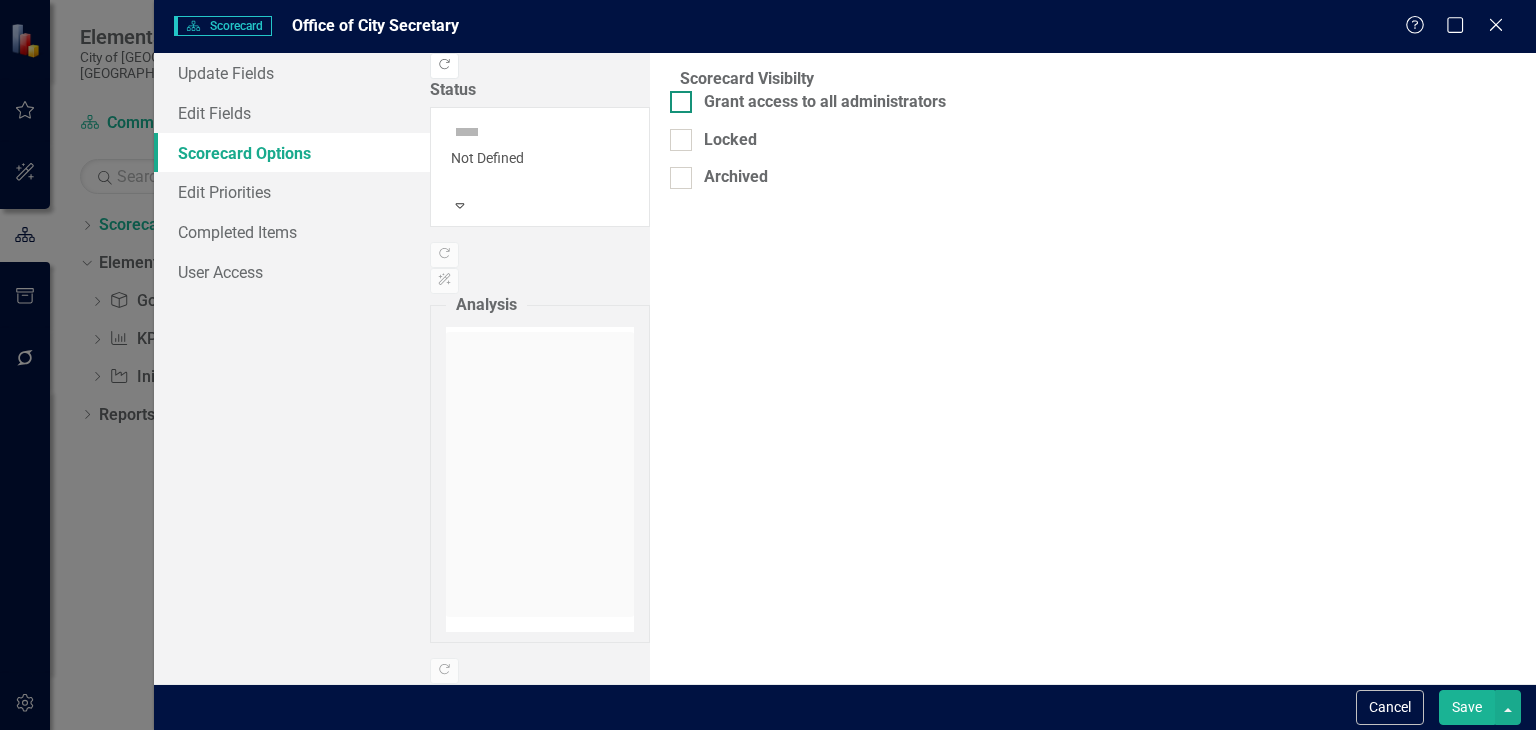 click at bounding box center [681, 102] 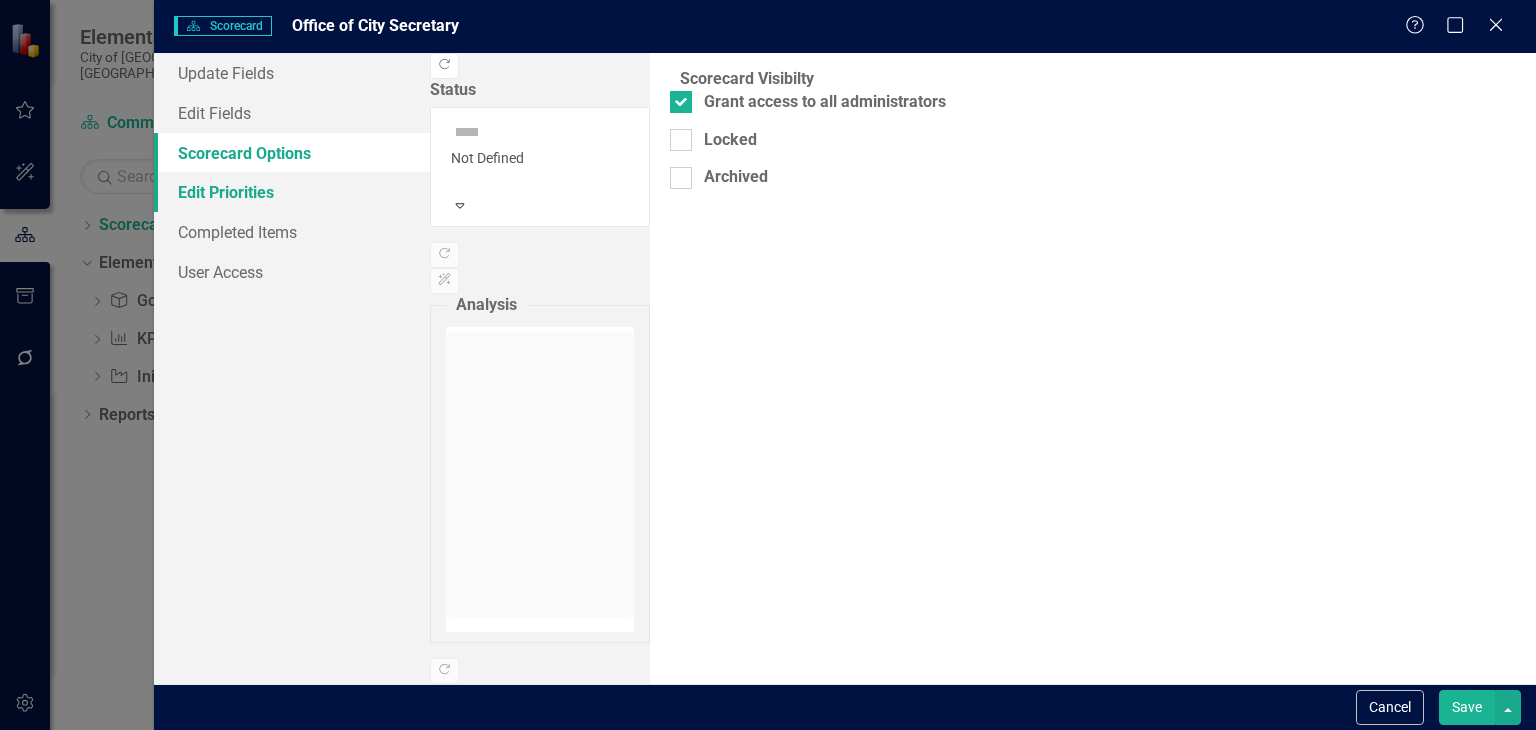 click on "Edit Priorities" at bounding box center [292, 192] 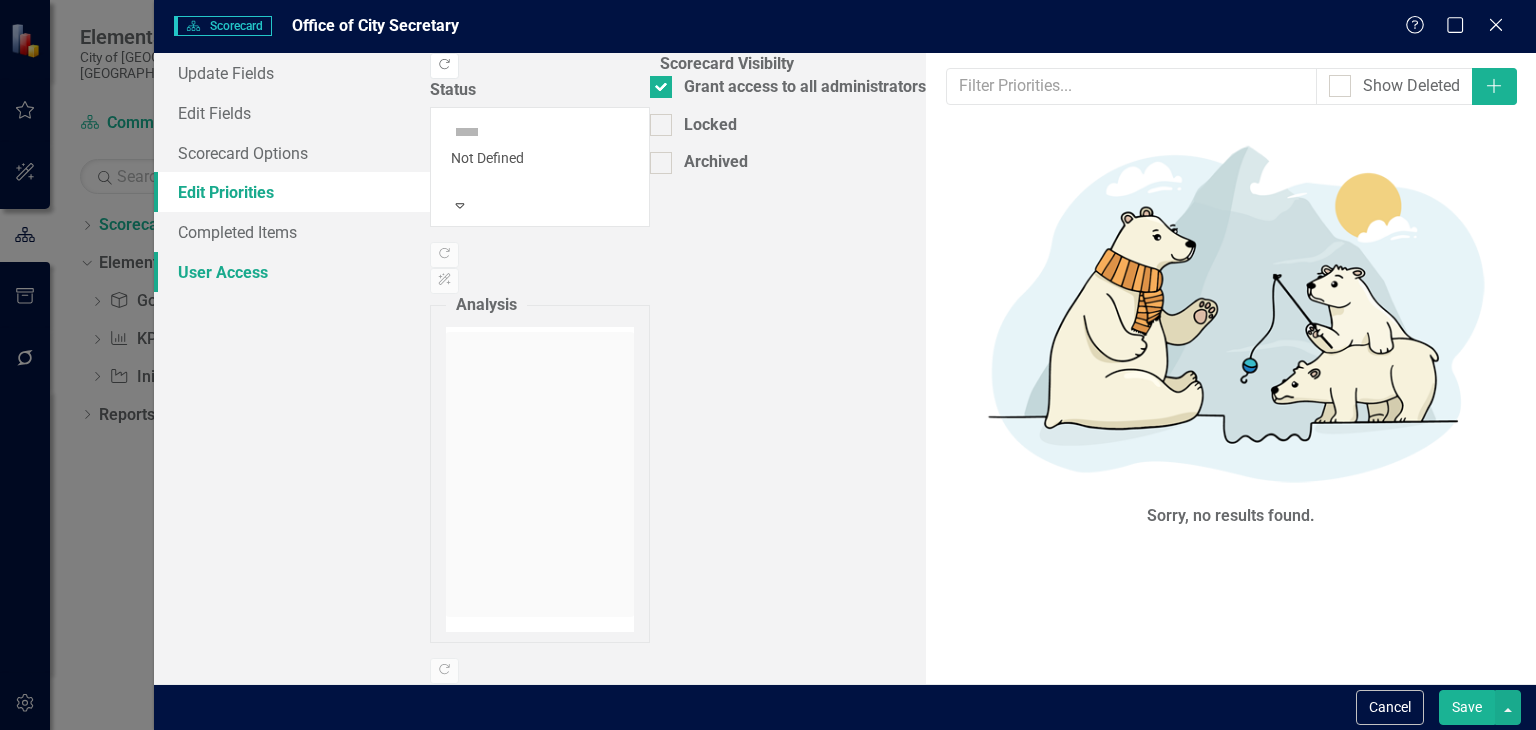 click on "User Access" at bounding box center (292, 272) 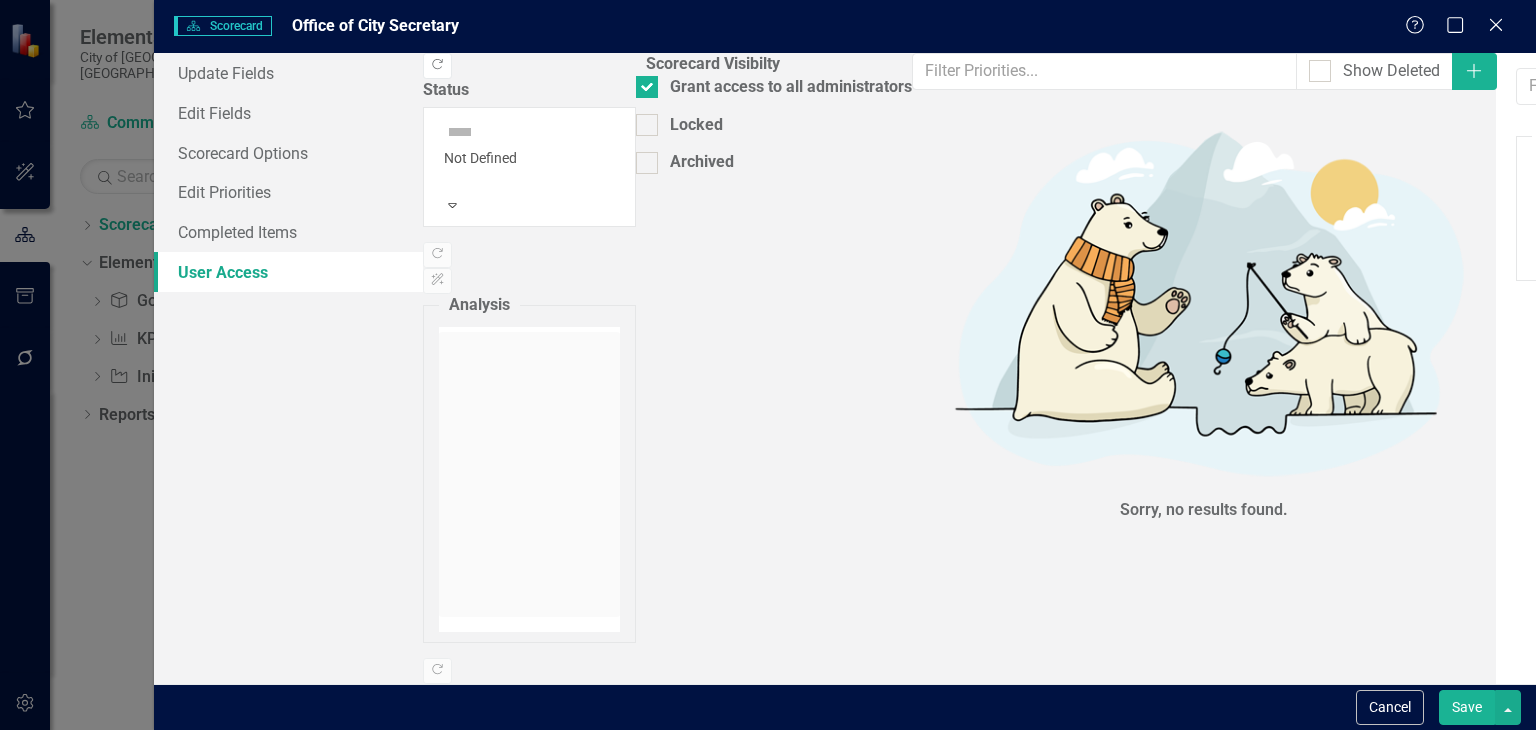 checkbox on "false" 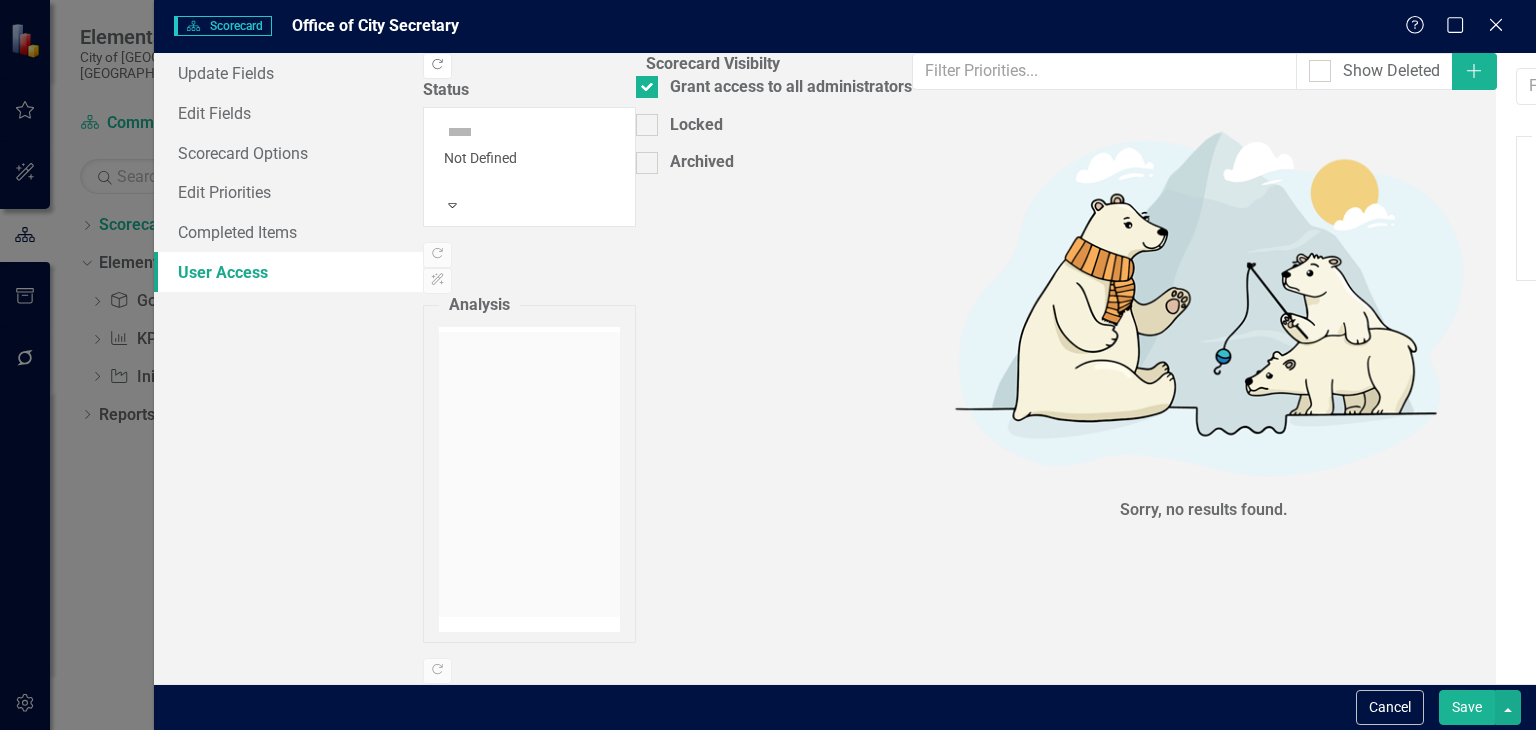 click on "Angel Deal (City Administration)" at bounding box center [1538, 201] 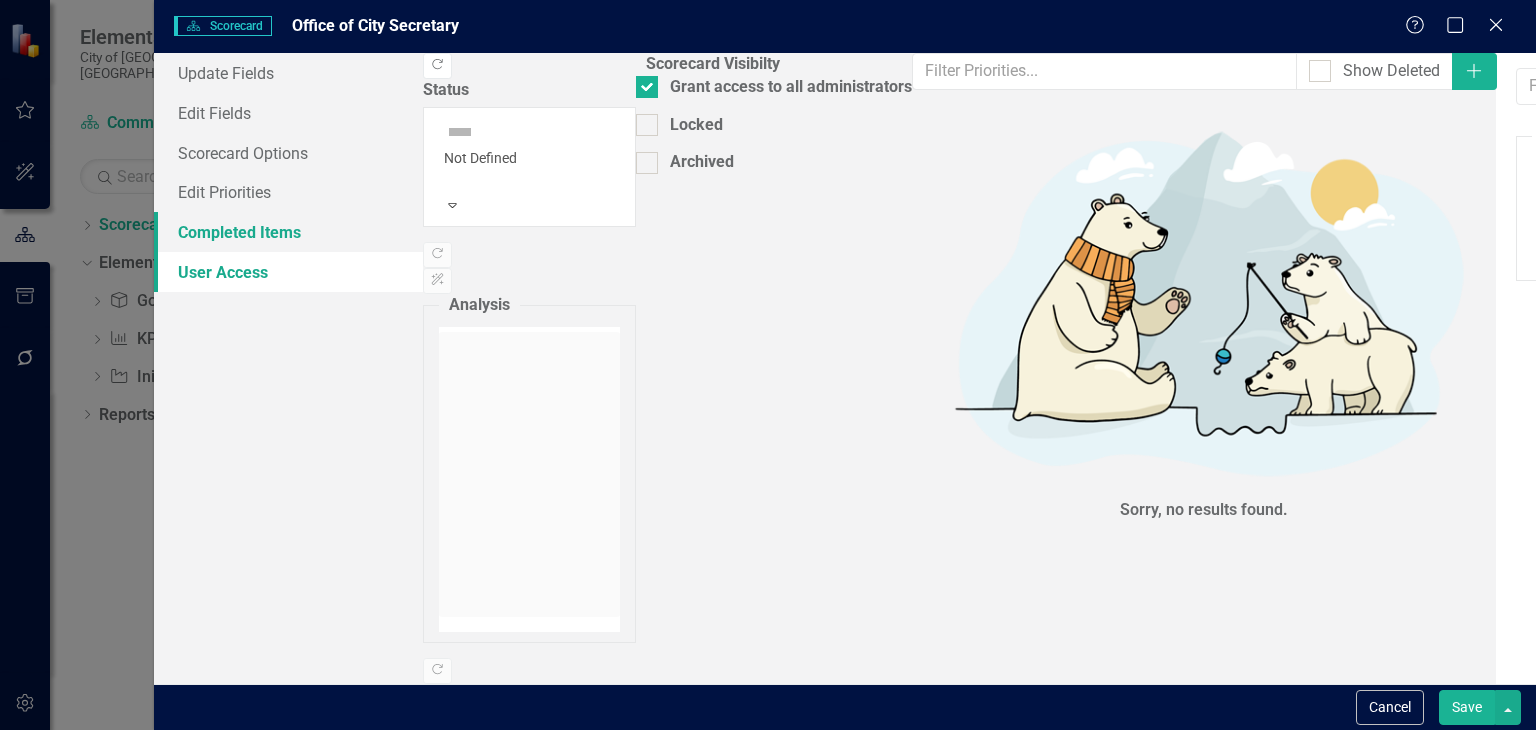 click on "Completed Items" at bounding box center (288, 232) 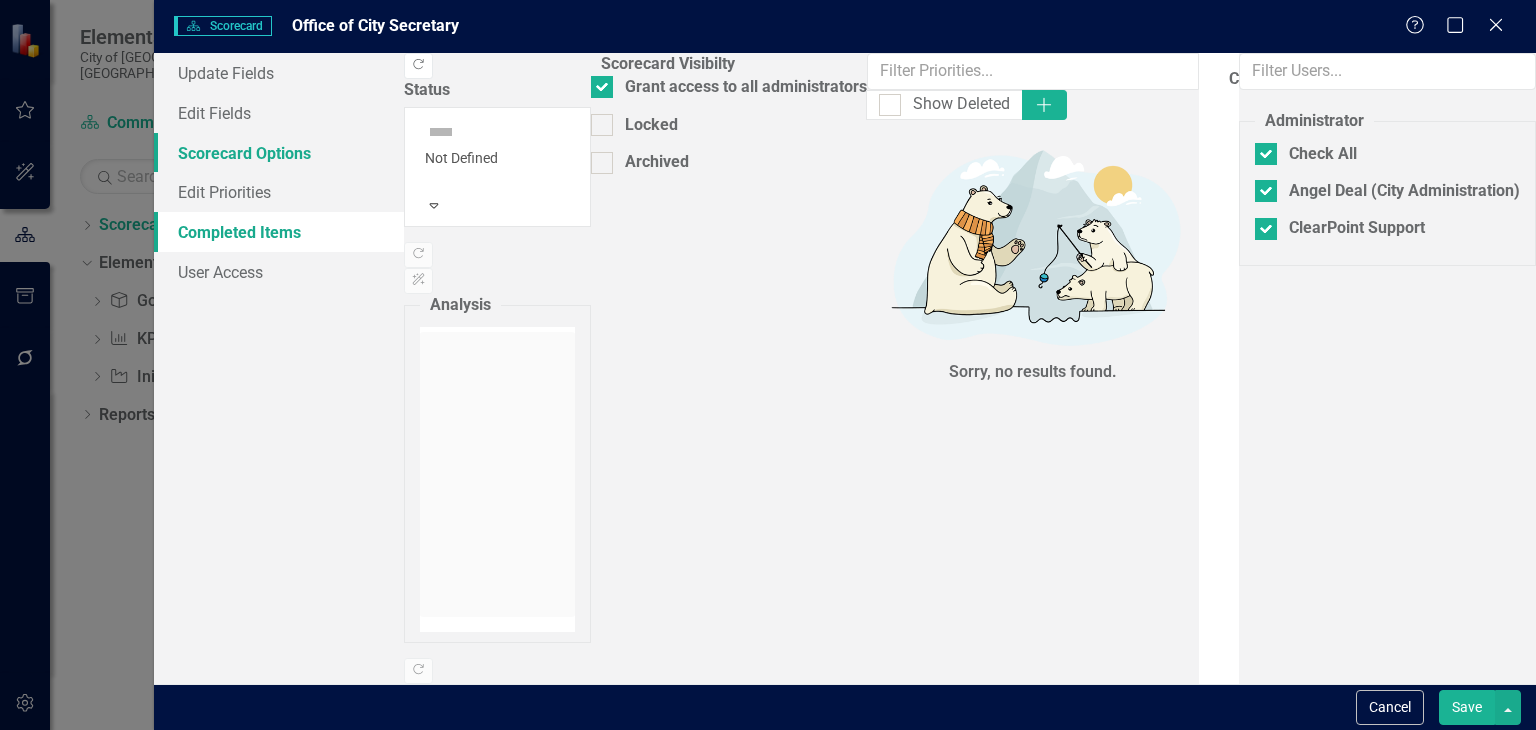 click on "Scorecard Options" at bounding box center (279, 153) 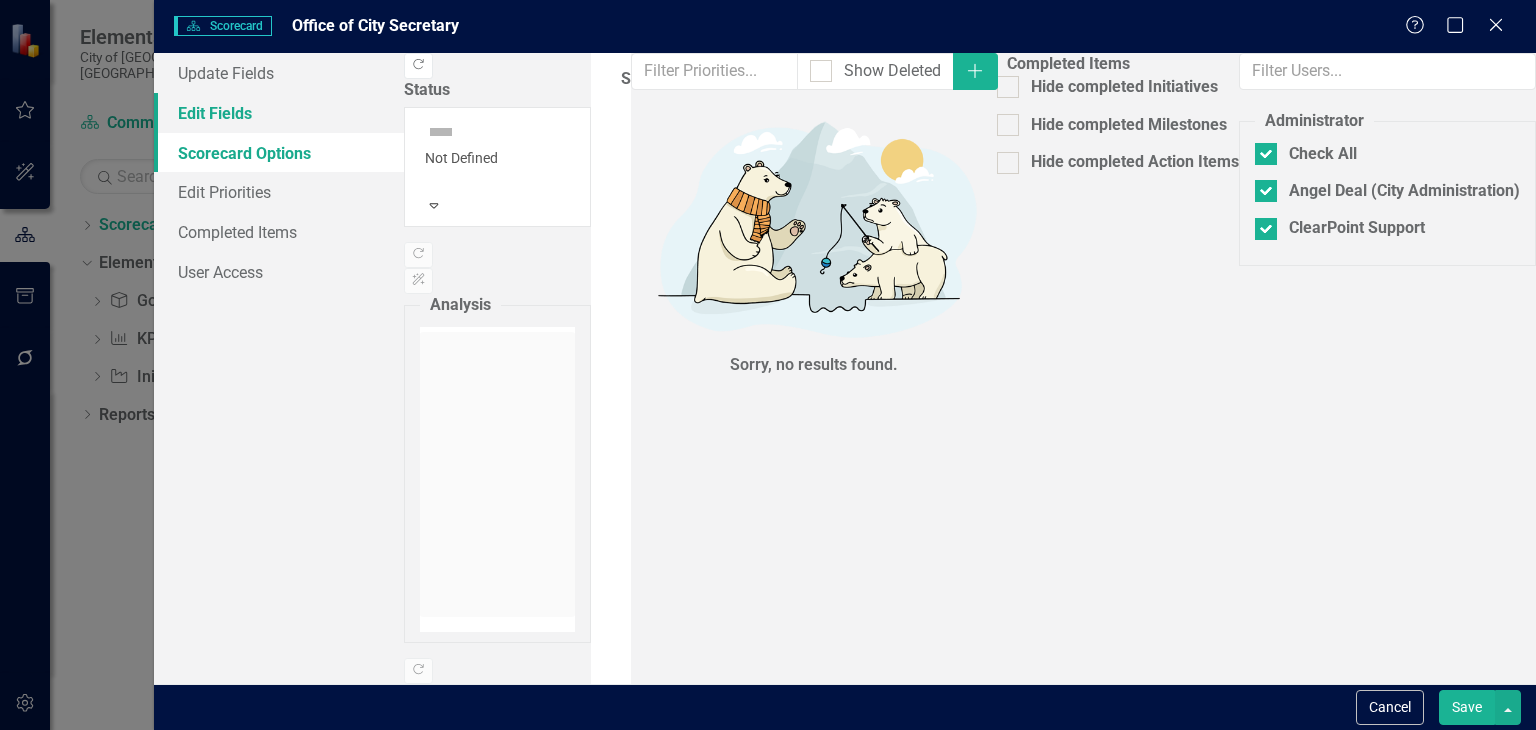 click on "Edit Fields" at bounding box center (279, 113) 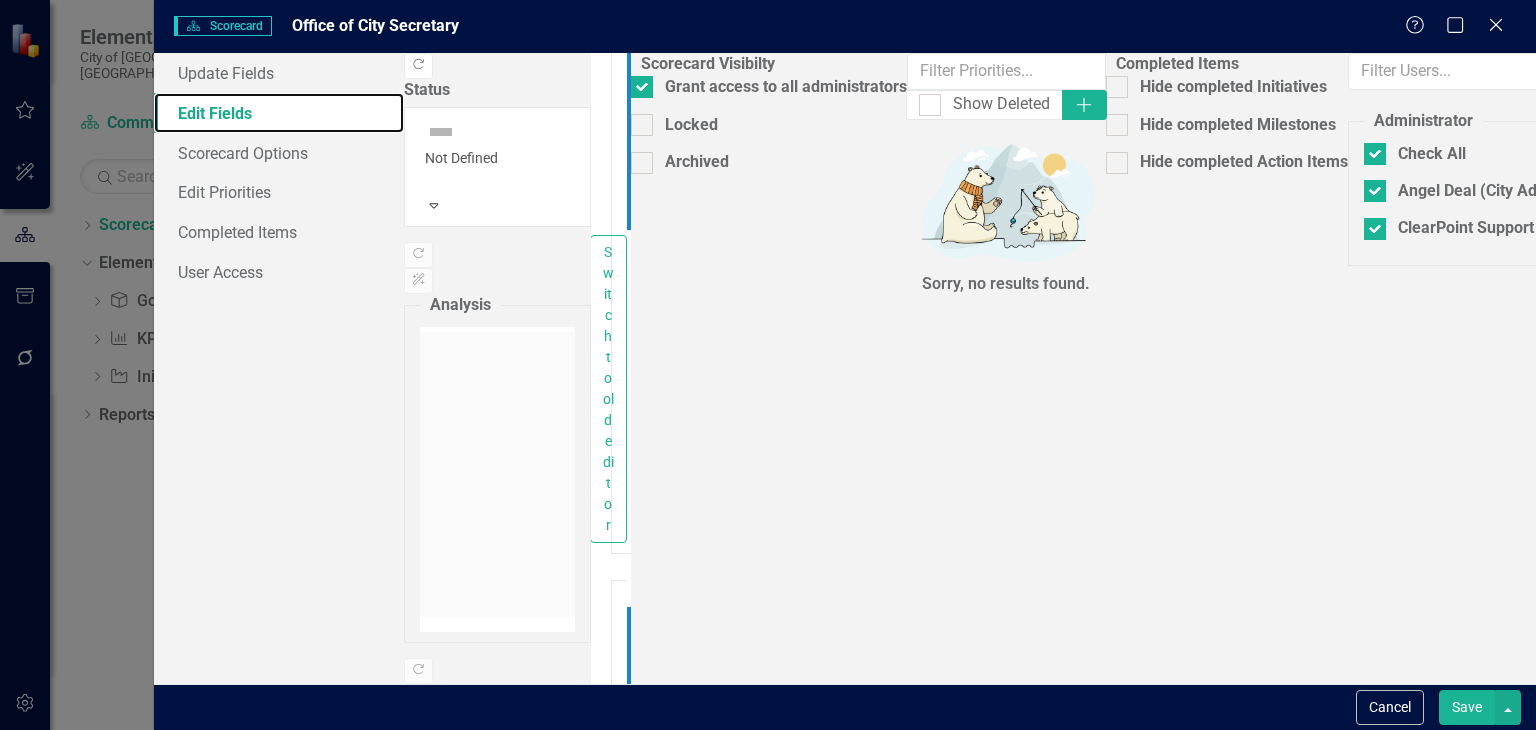 scroll, scrollTop: 2100, scrollLeft: 0, axis: vertical 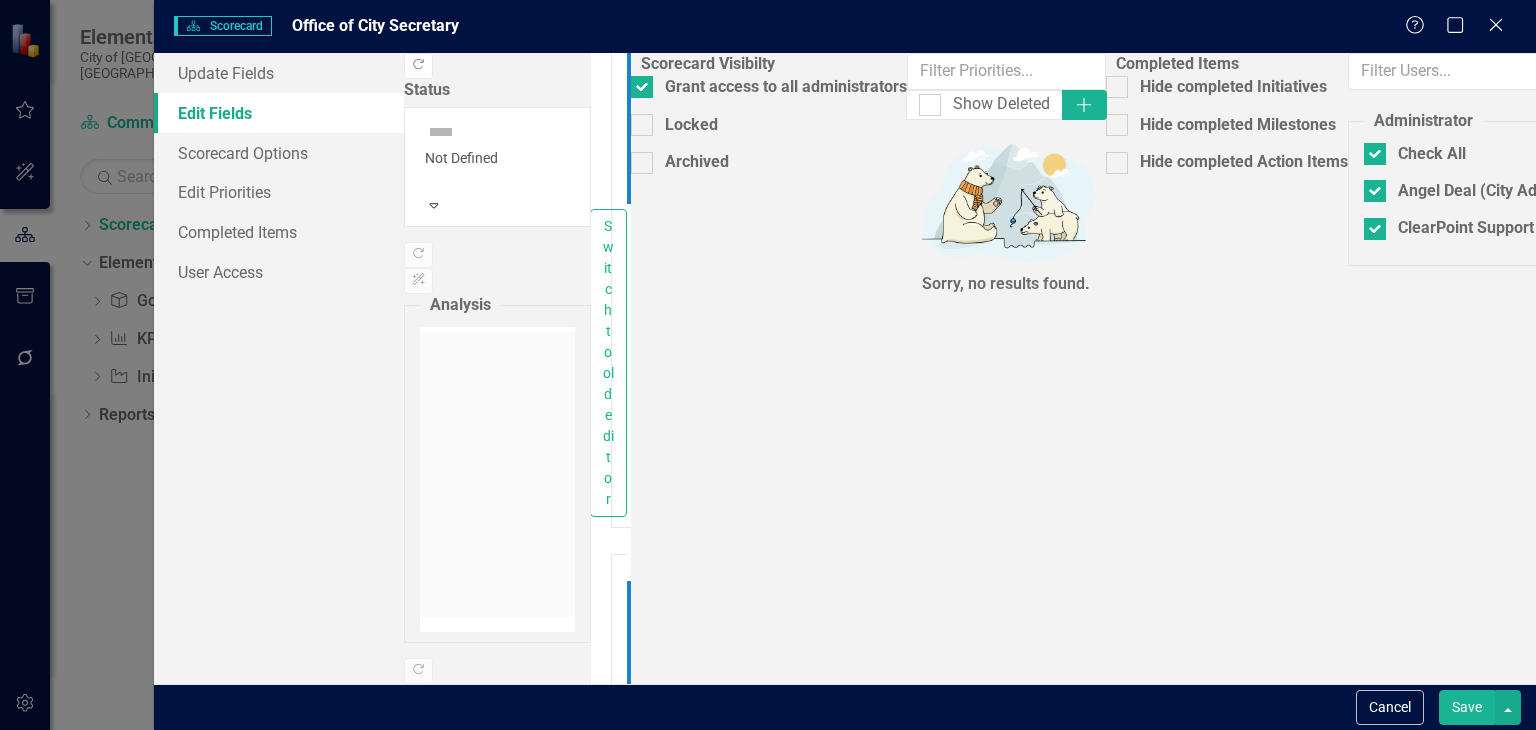 click on "Select Scorecard..." at bounding box center [629, 2133] 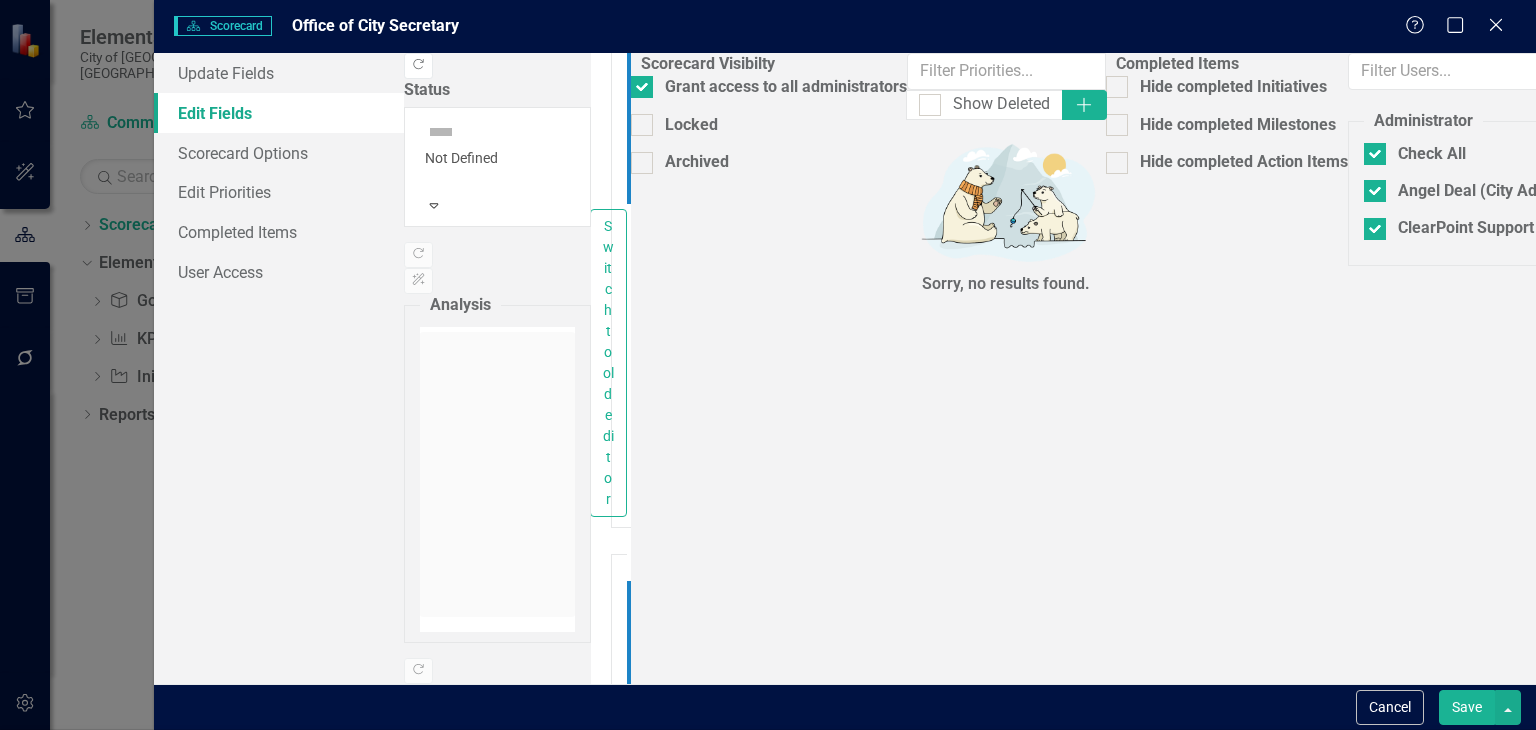click on "Office of City Secretary" at bounding box center [772, 812] 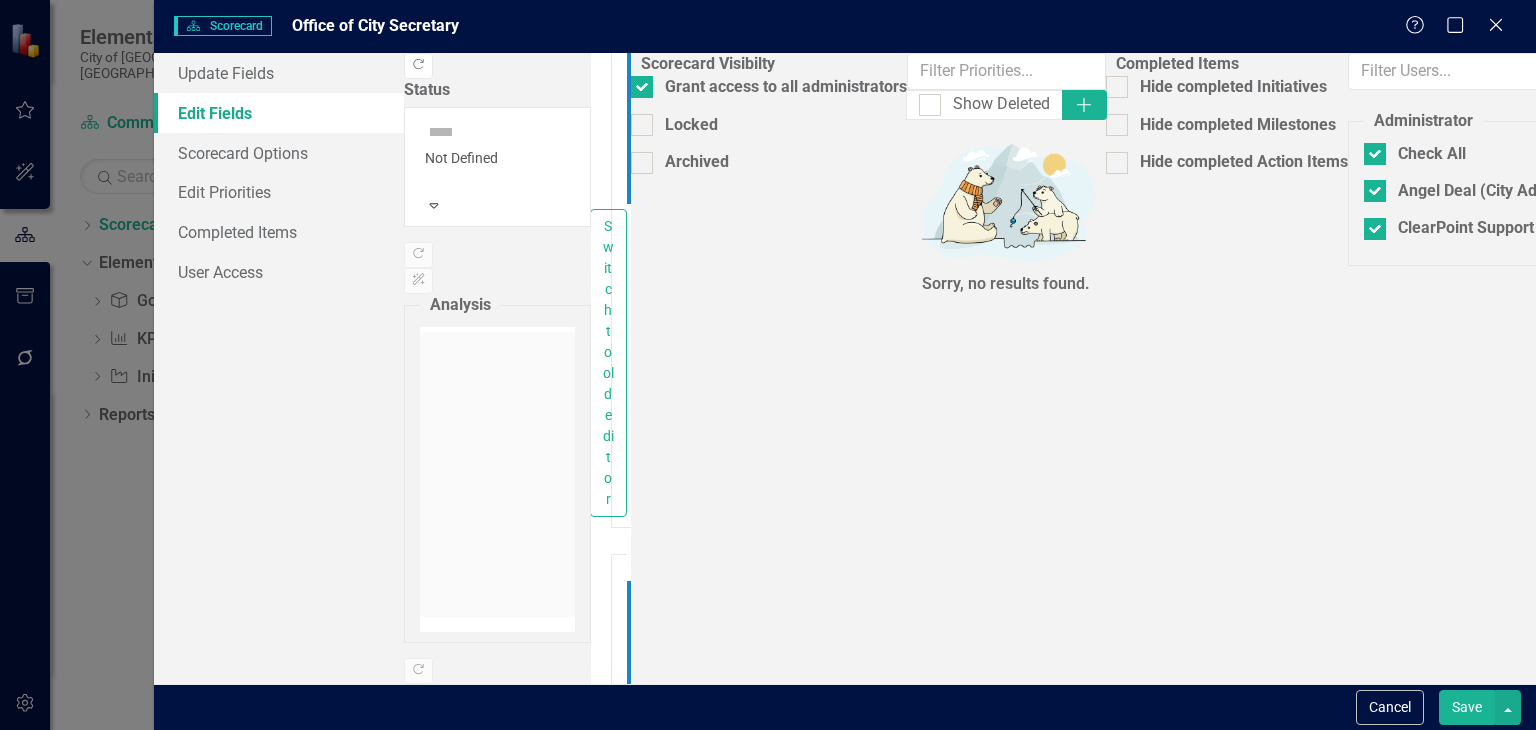 click at bounding box center (623, 2439) 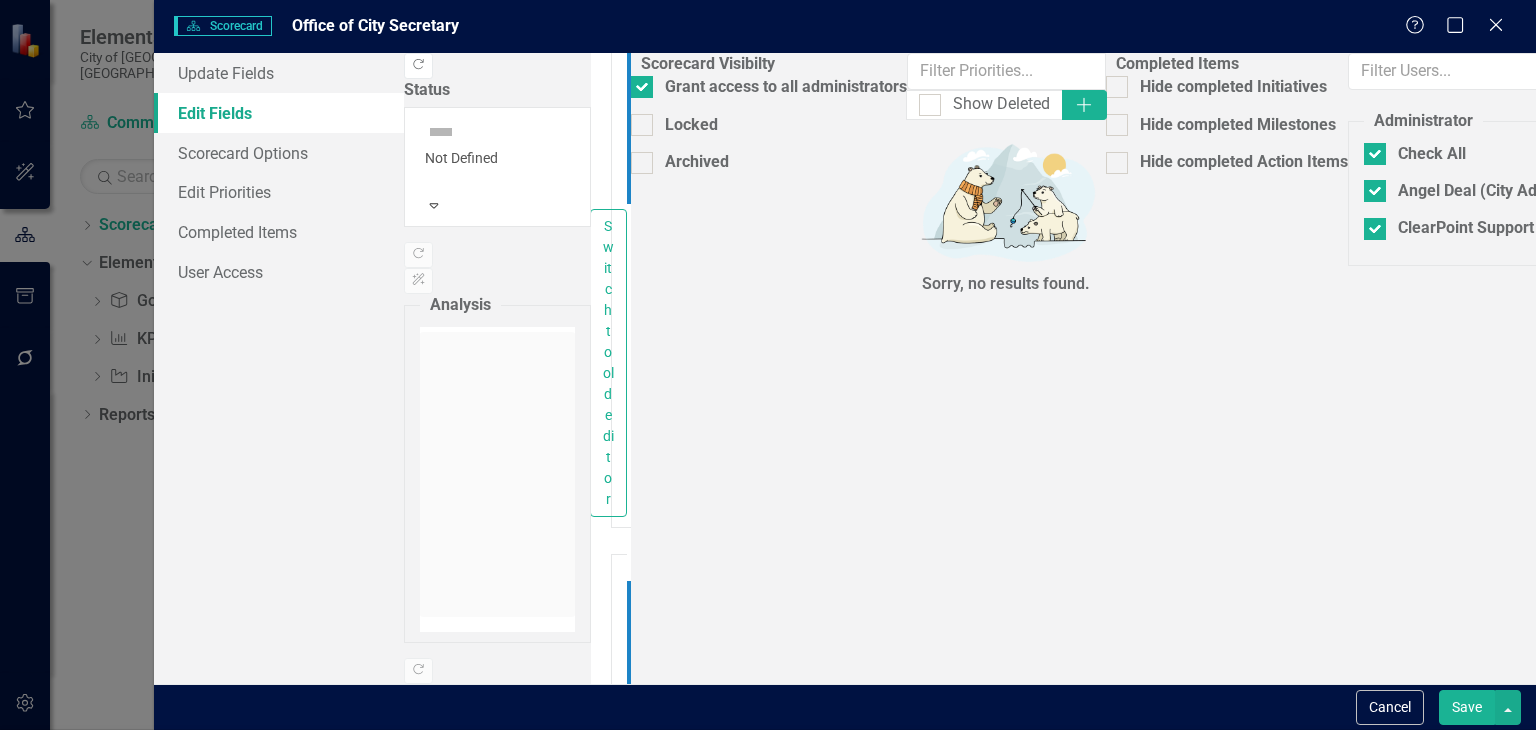 click on "Initiative" at bounding box center [772, 812] 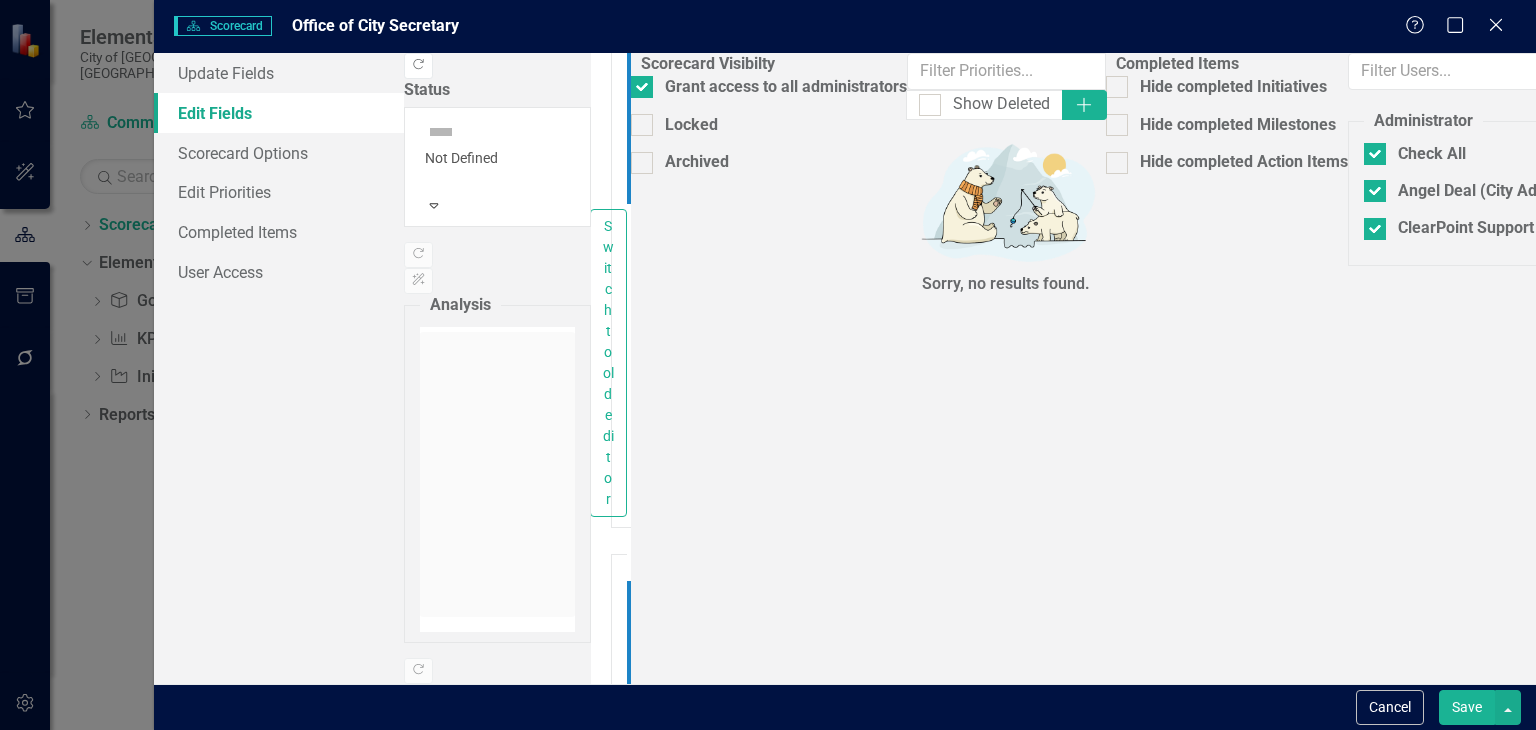 click on "Select Report..." at bounding box center [629, 2629] 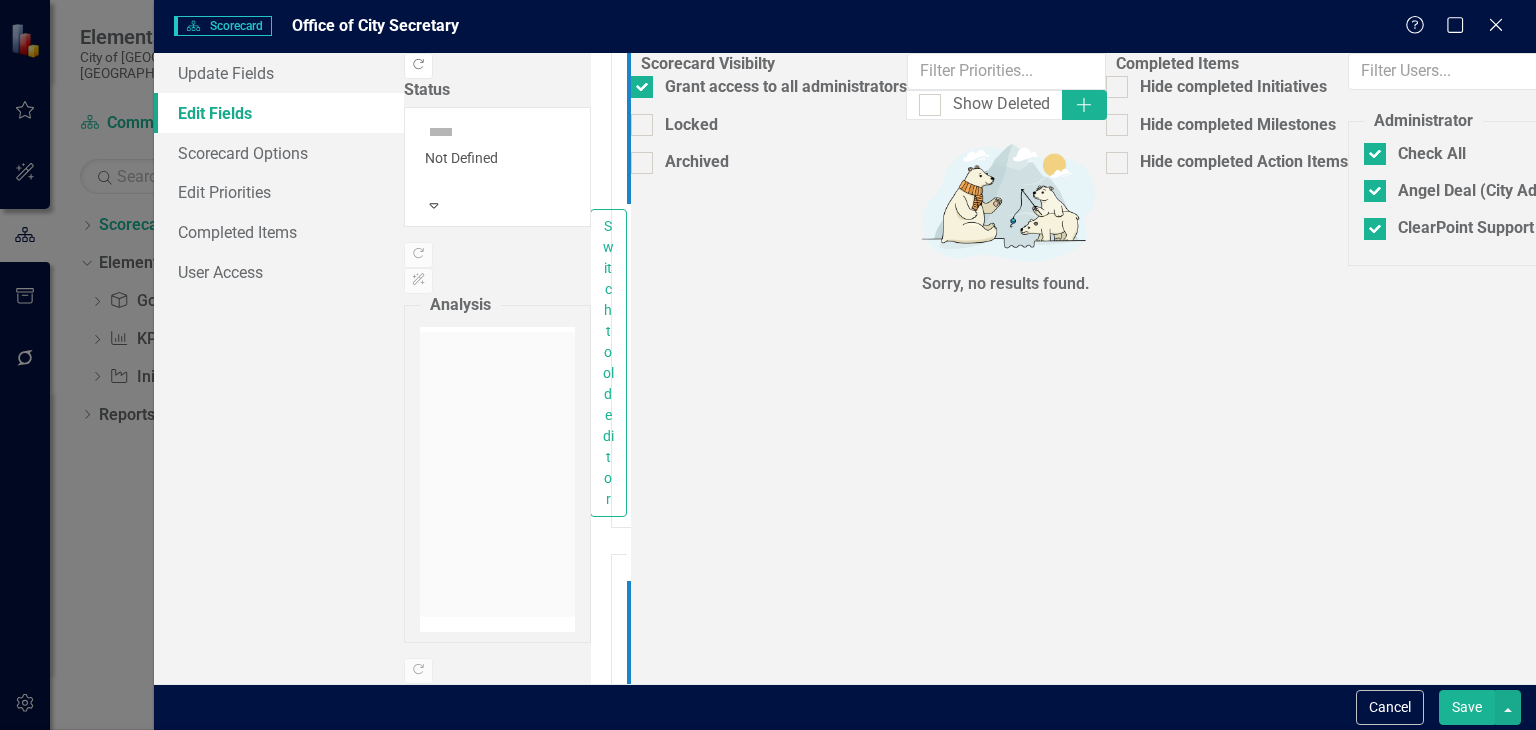 click on "Initiatives" at bounding box center (772, 779) 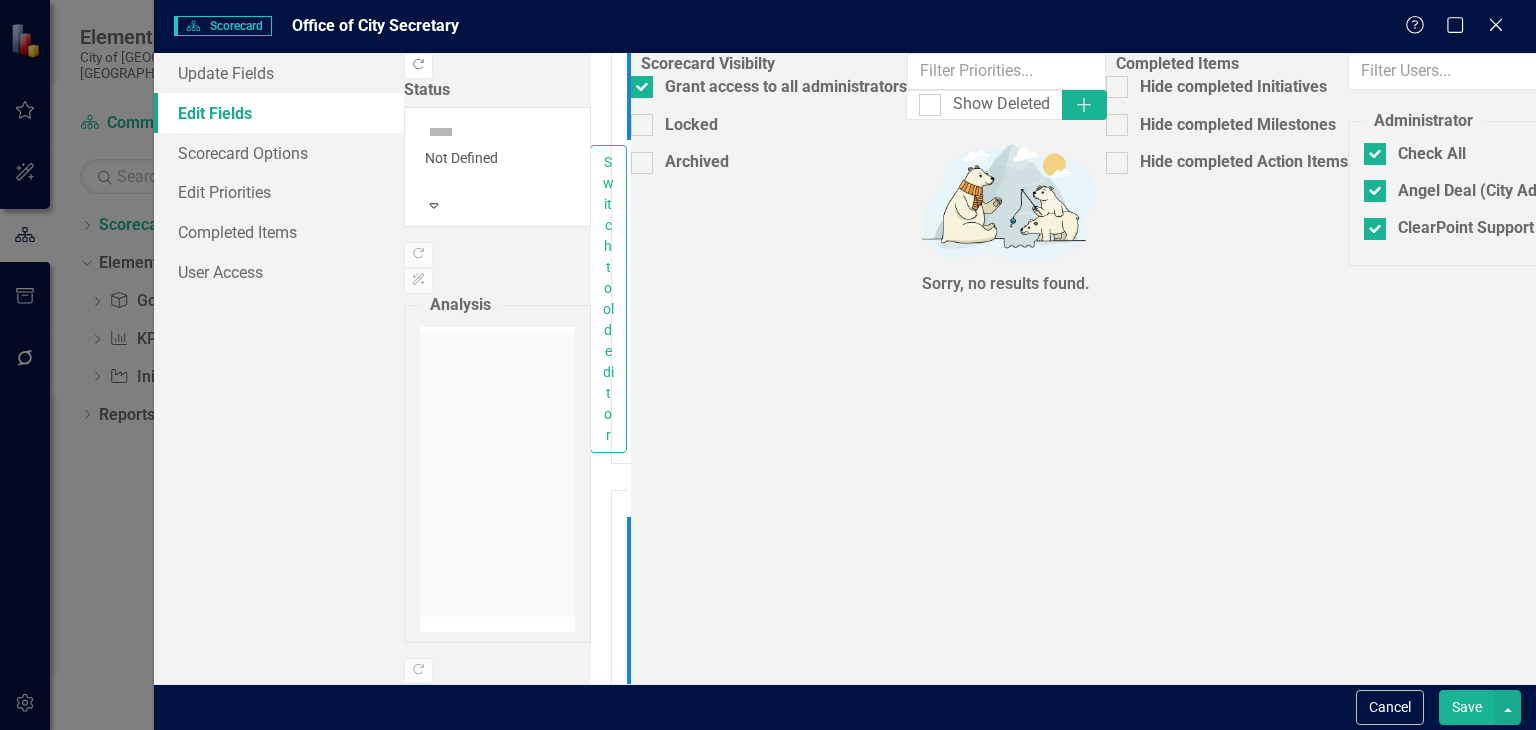 scroll, scrollTop: 2200, scrollLeft: 0, axis: vertical 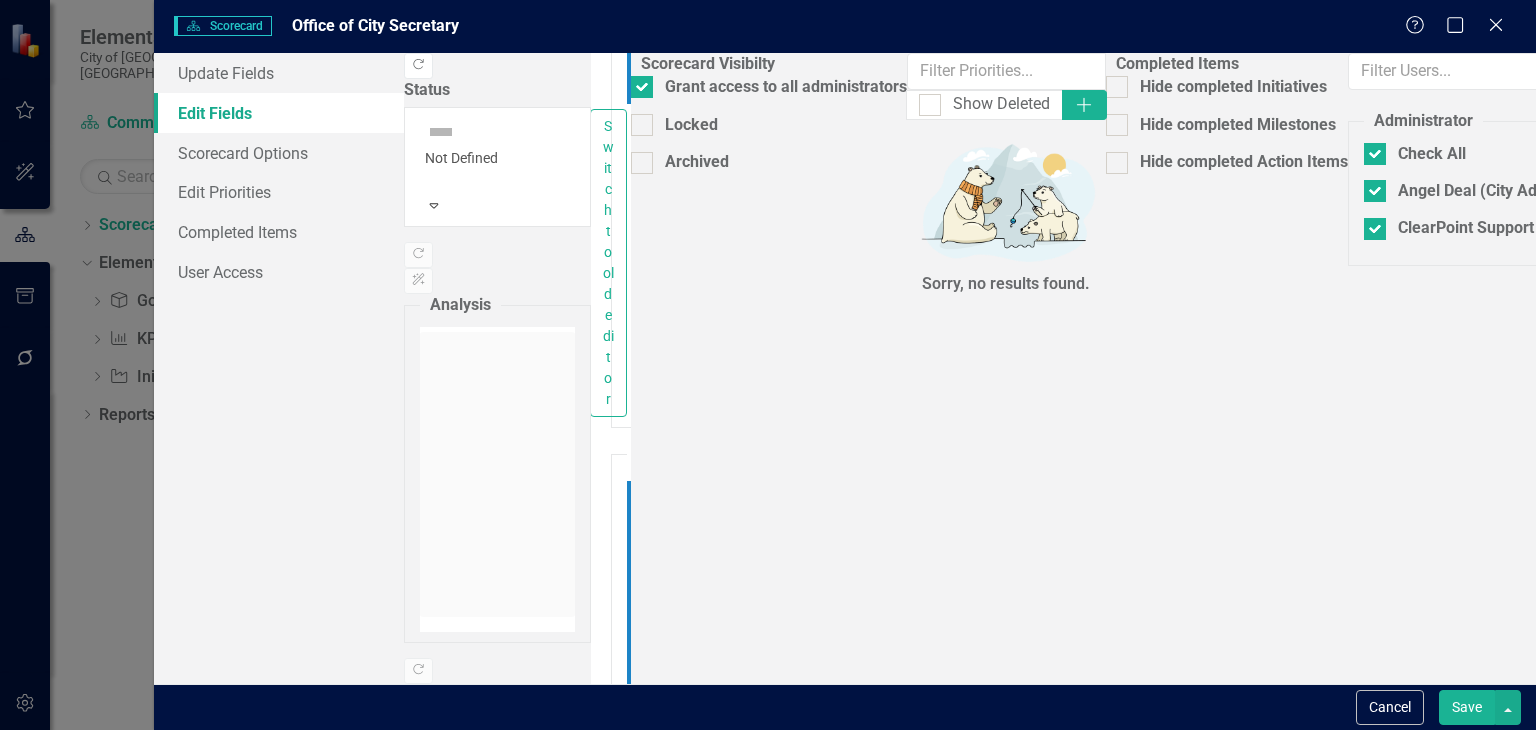 click on "Select Scorecard..." at bounding box center [629, 2812] 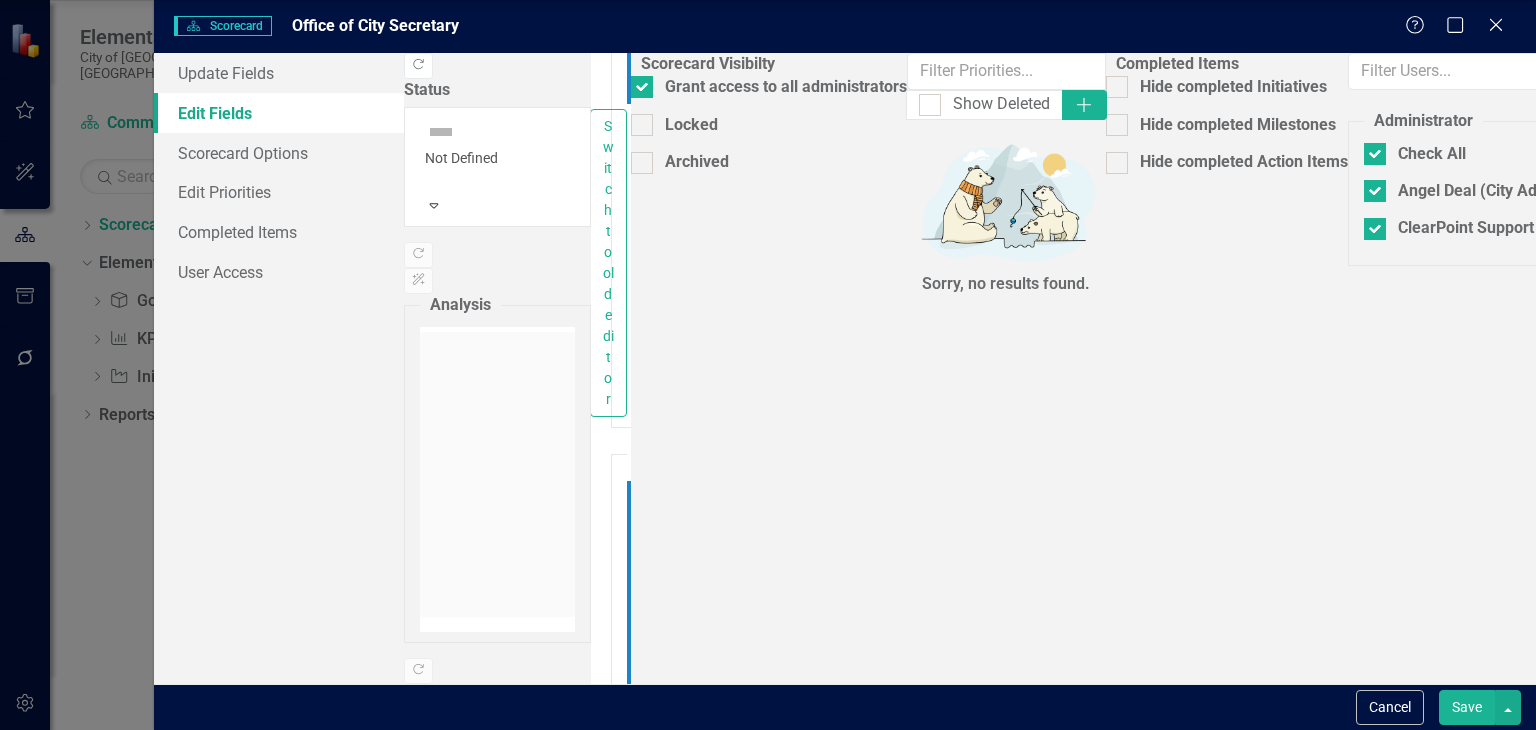 click on "Office of City Secretary" at bounding box center (772, -181) 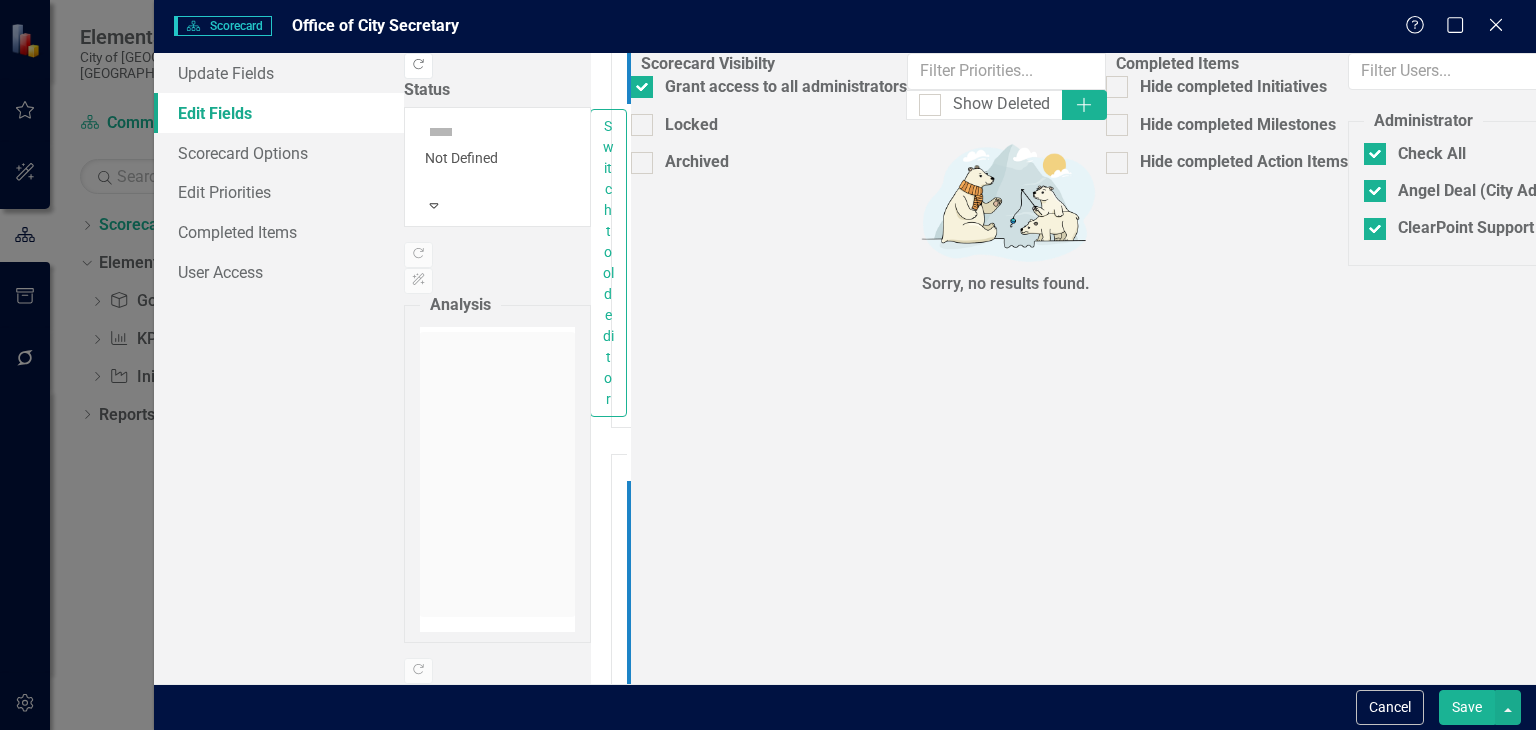 scroll, scrollTop: 2300, scrollLeft: 0, axis: vertical 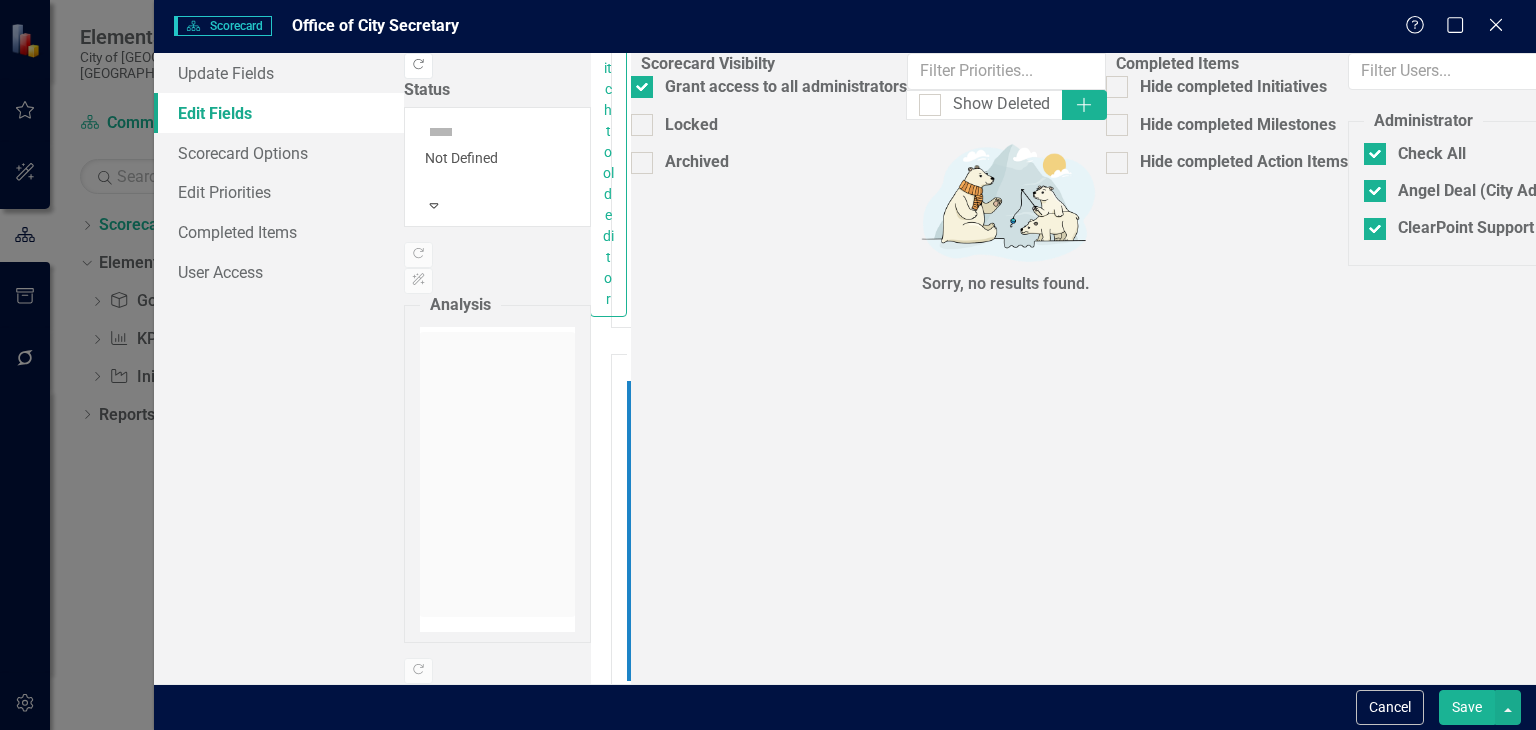 click on "Select Chart... Expand" at bounding box center [613, 2896] 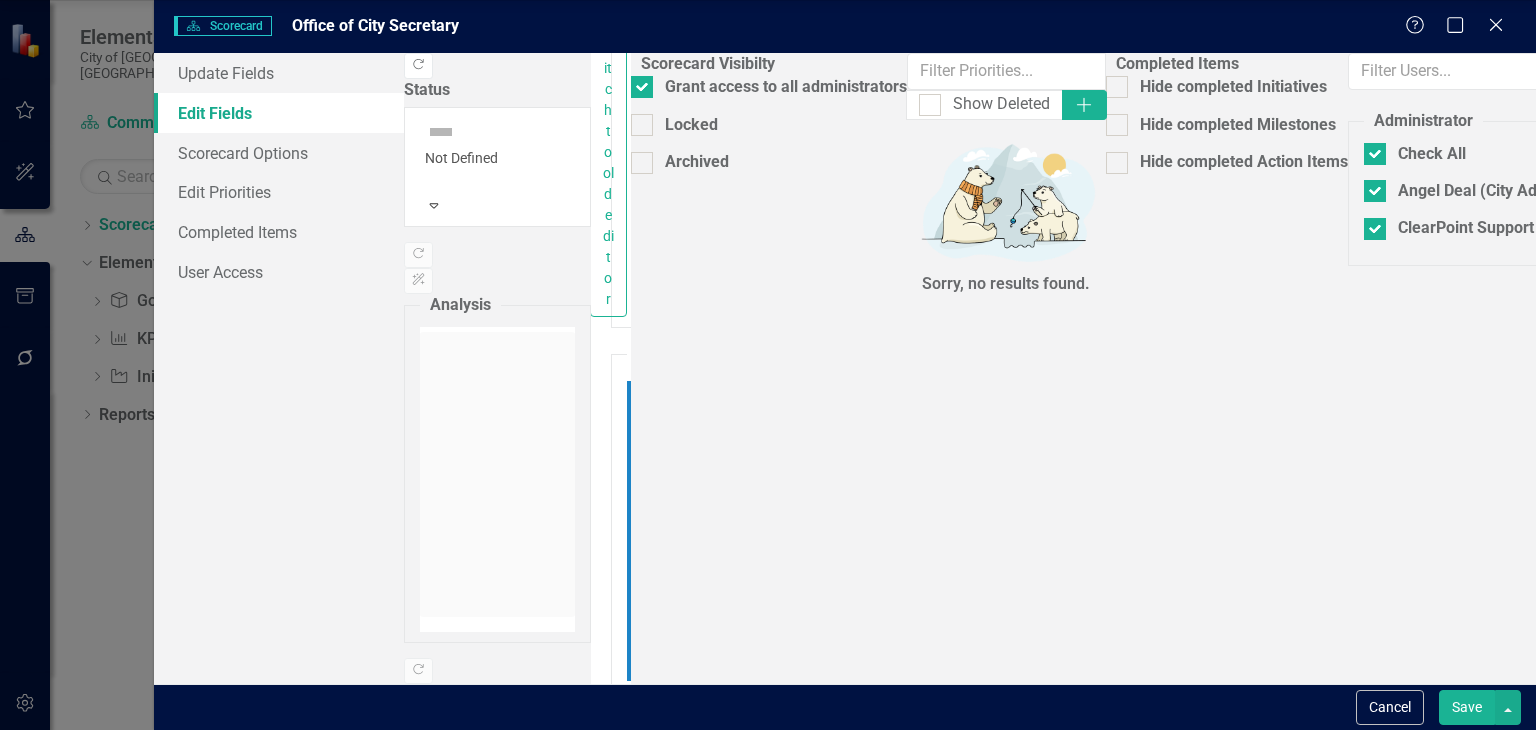 click on "City of [GEOGRAPHIC_DATA], [GEOGRAPHIC_DATA]" at bounding box center [772, -214] 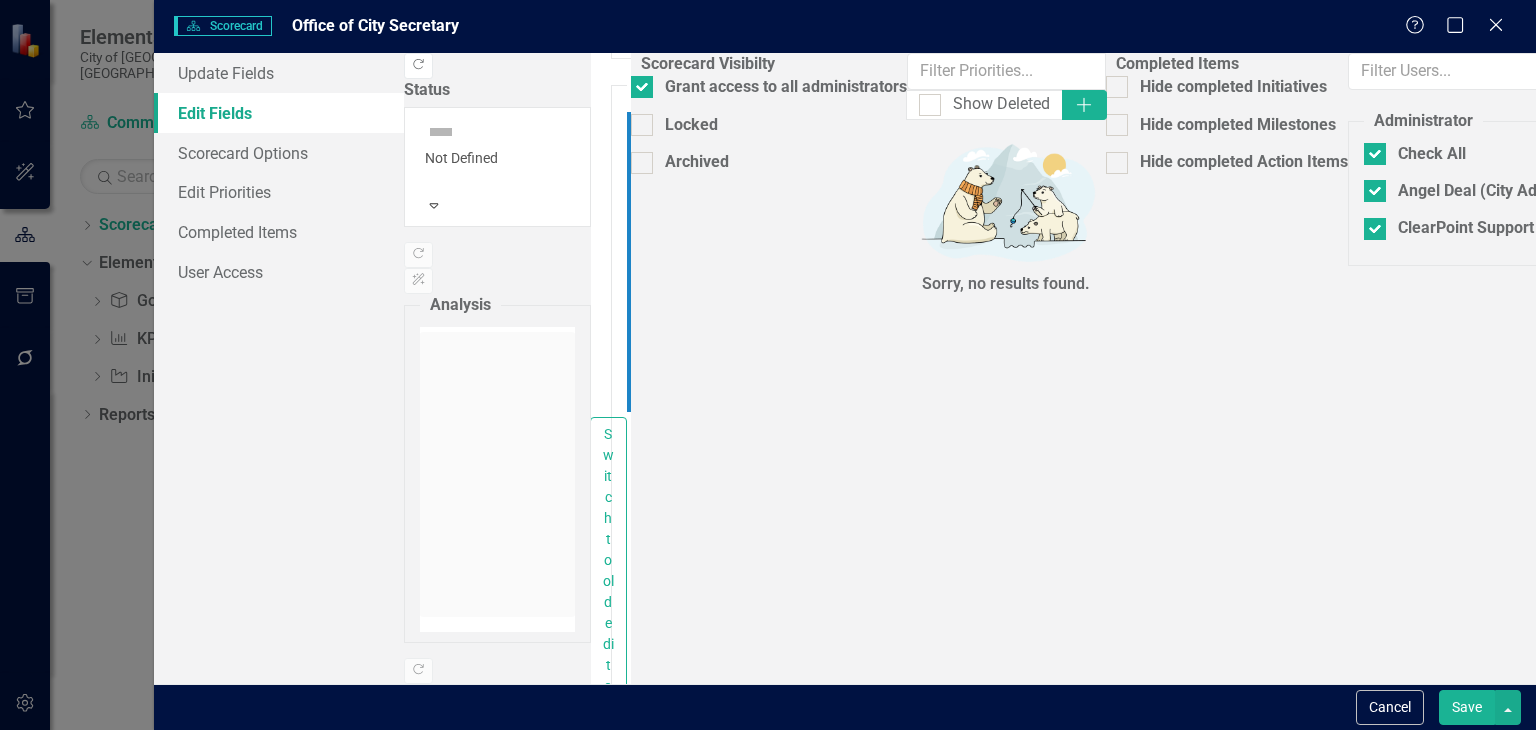 scroll, scrollTop: 2600, scrollLeft: 0, axis: vertical 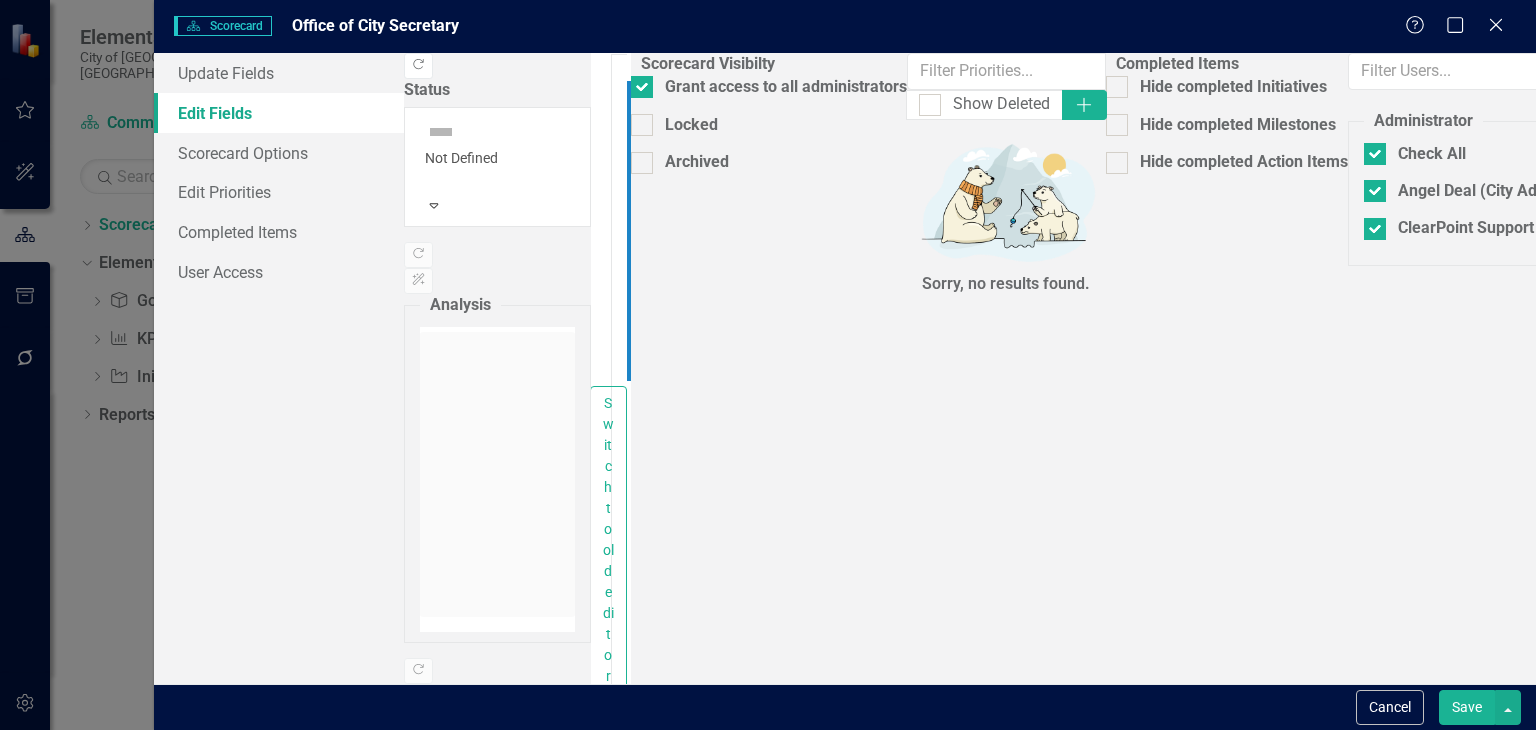 click 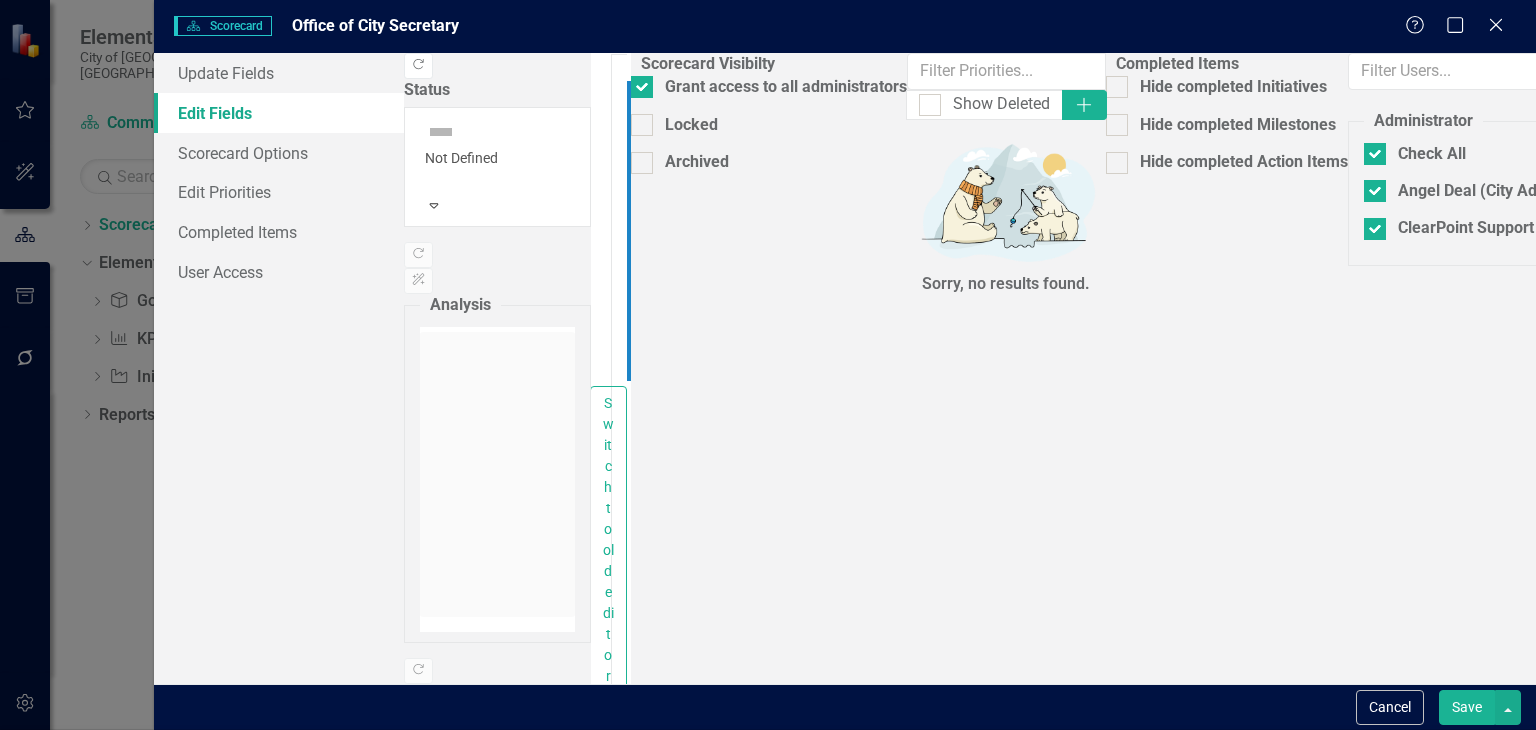 click on "Initiative" at bounding box center [772, 812] 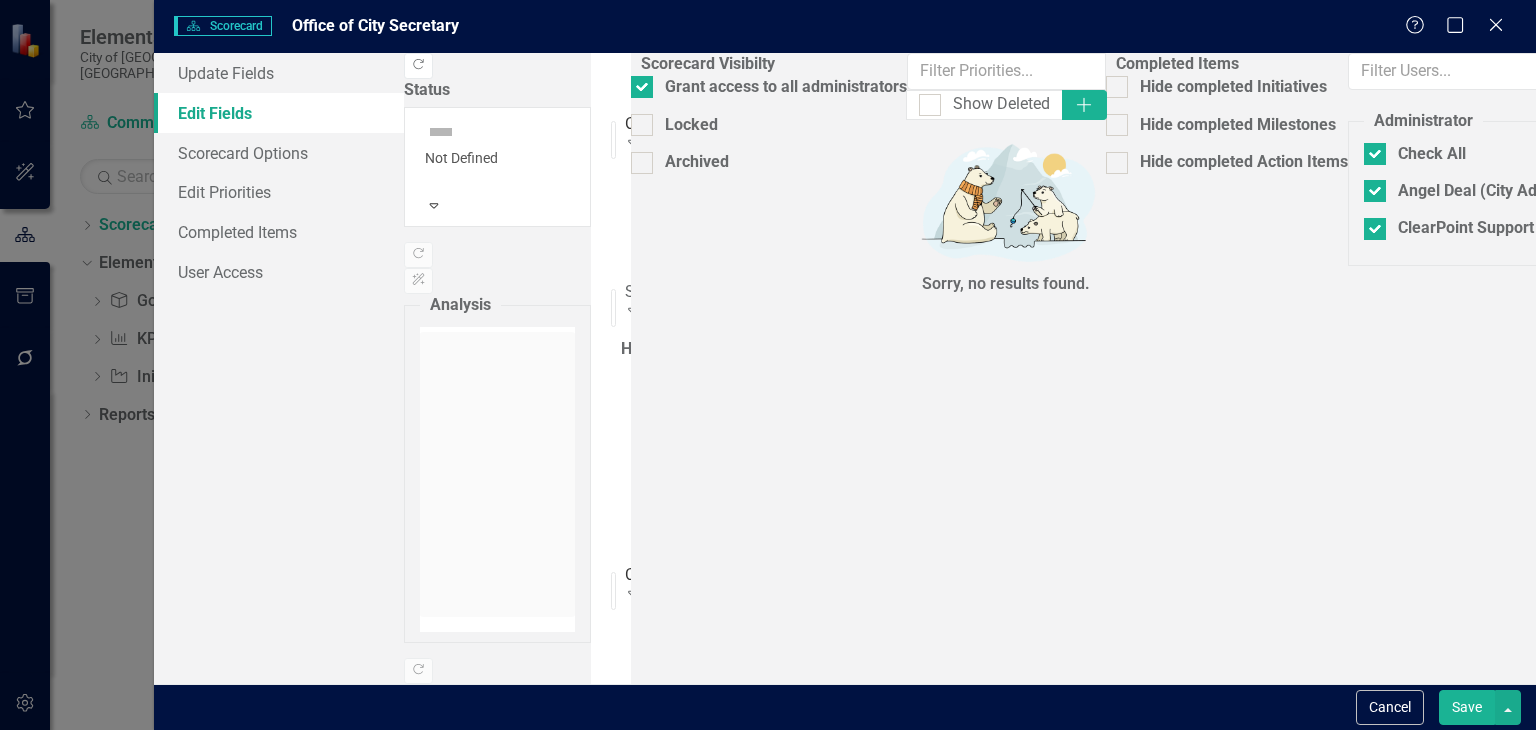 scroll, scrollTop: 5015, scrollLeft: 0, axis: vertical 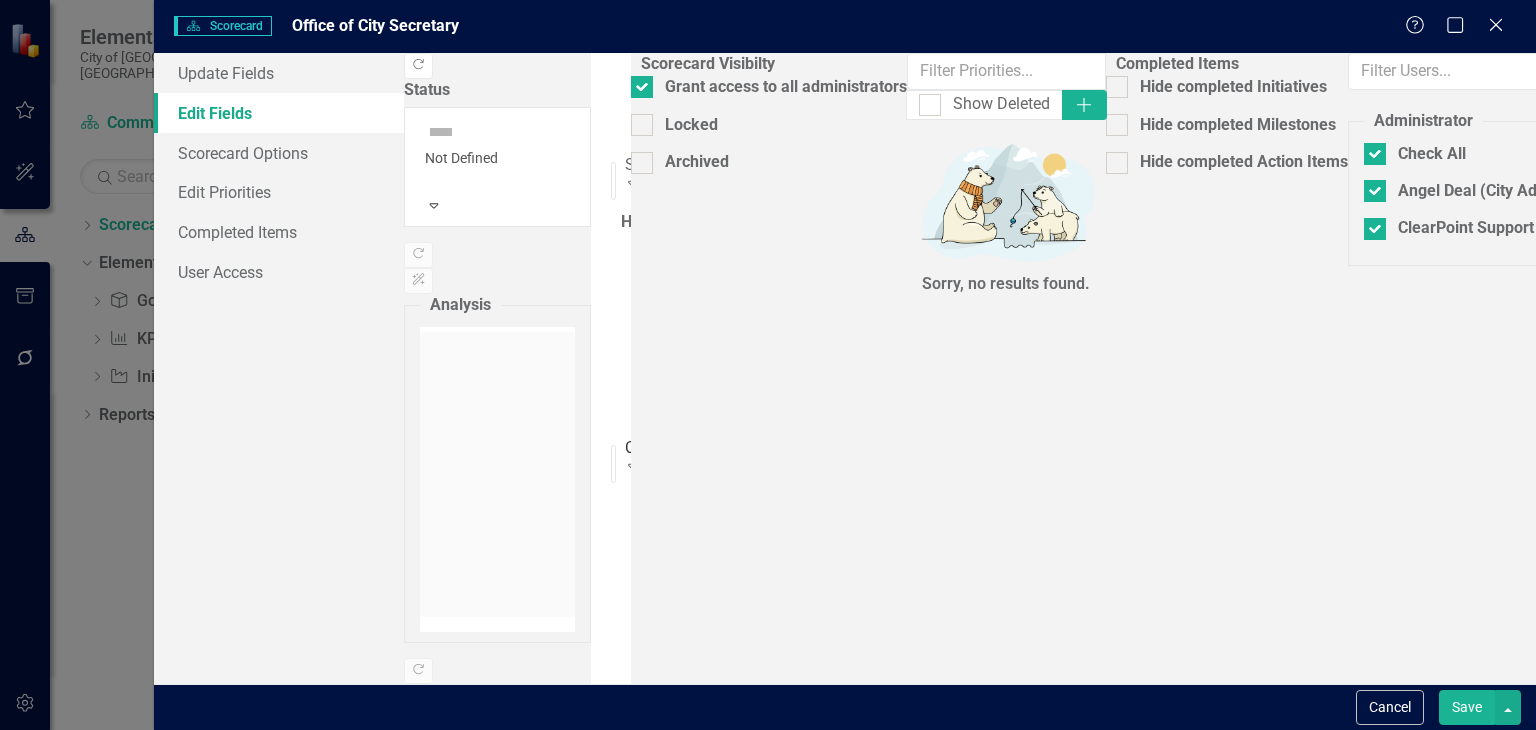 click on "Save" at bounding box center (1467, 707) 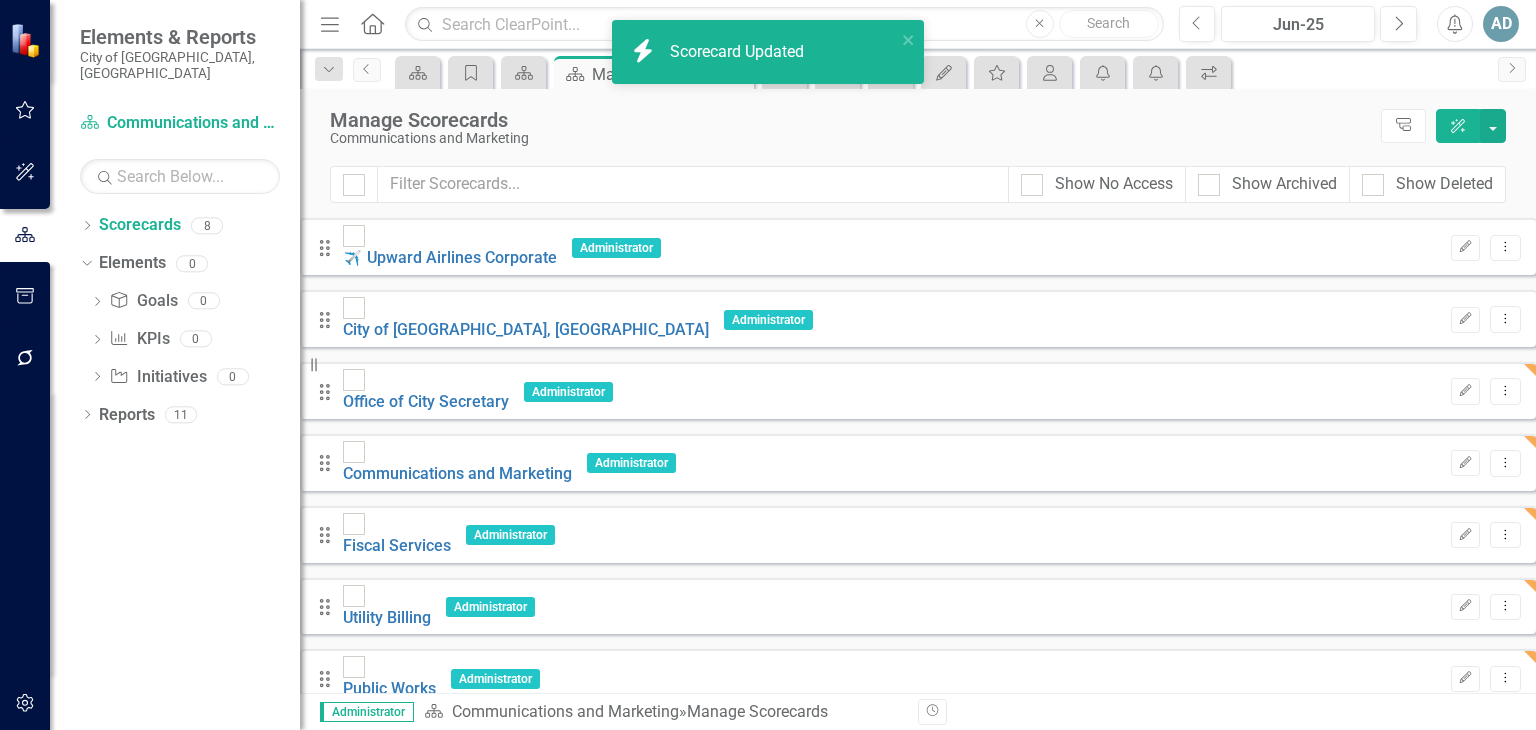 scroll, scrollTop: 0, scrollLeft: 0, axis: both 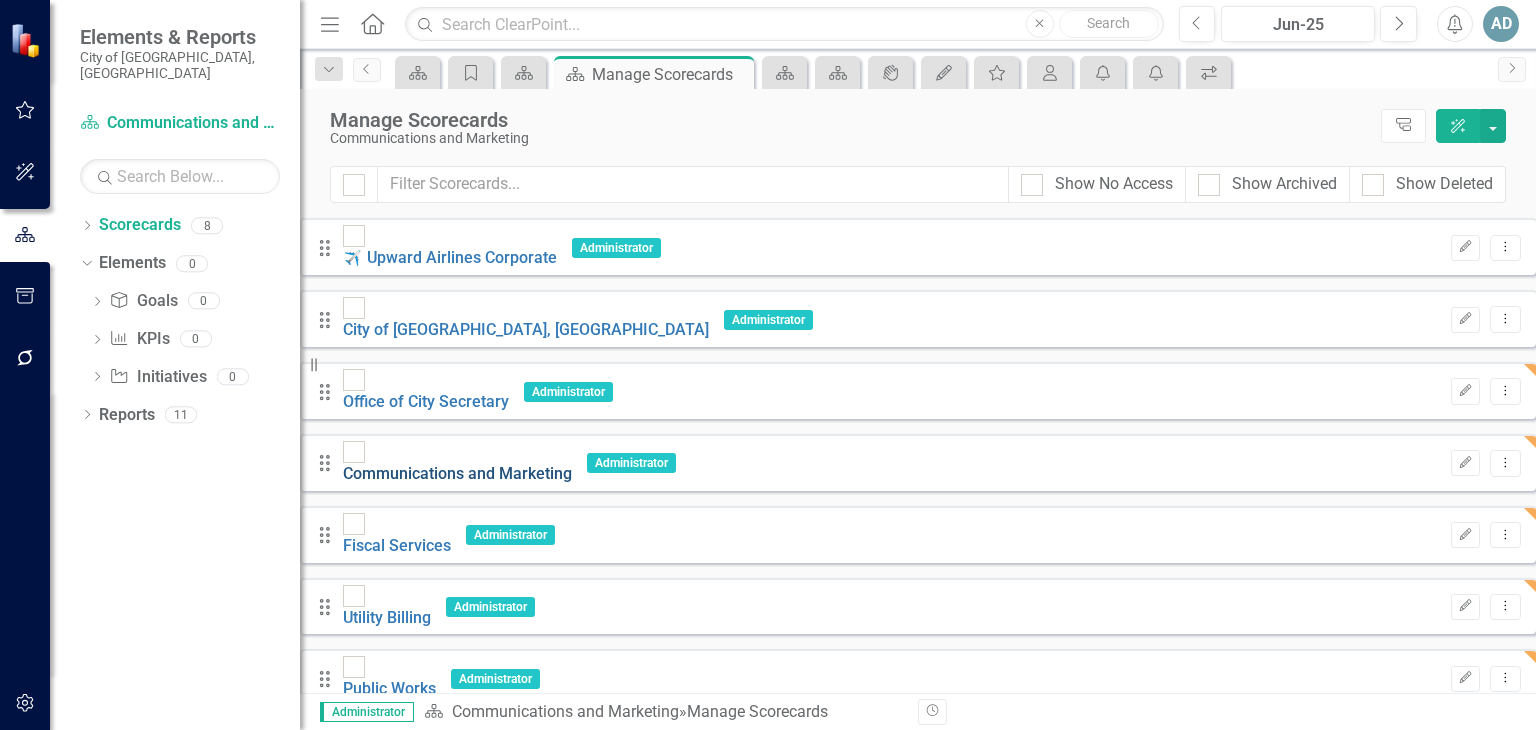 click on "Communications and Marketing" at bounding box center (457, 473) 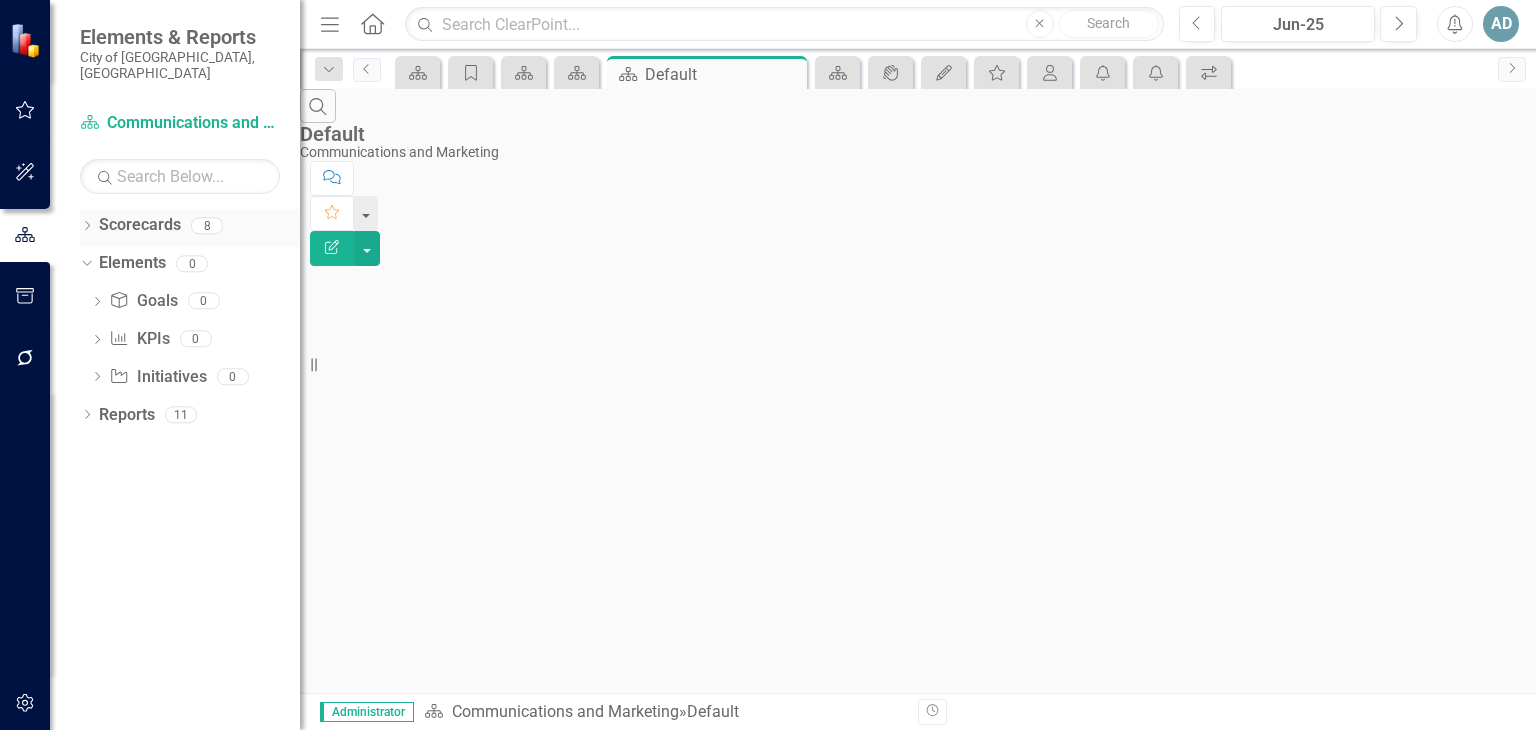 click on "Scorecards 8" at bounding box center [199, 228] 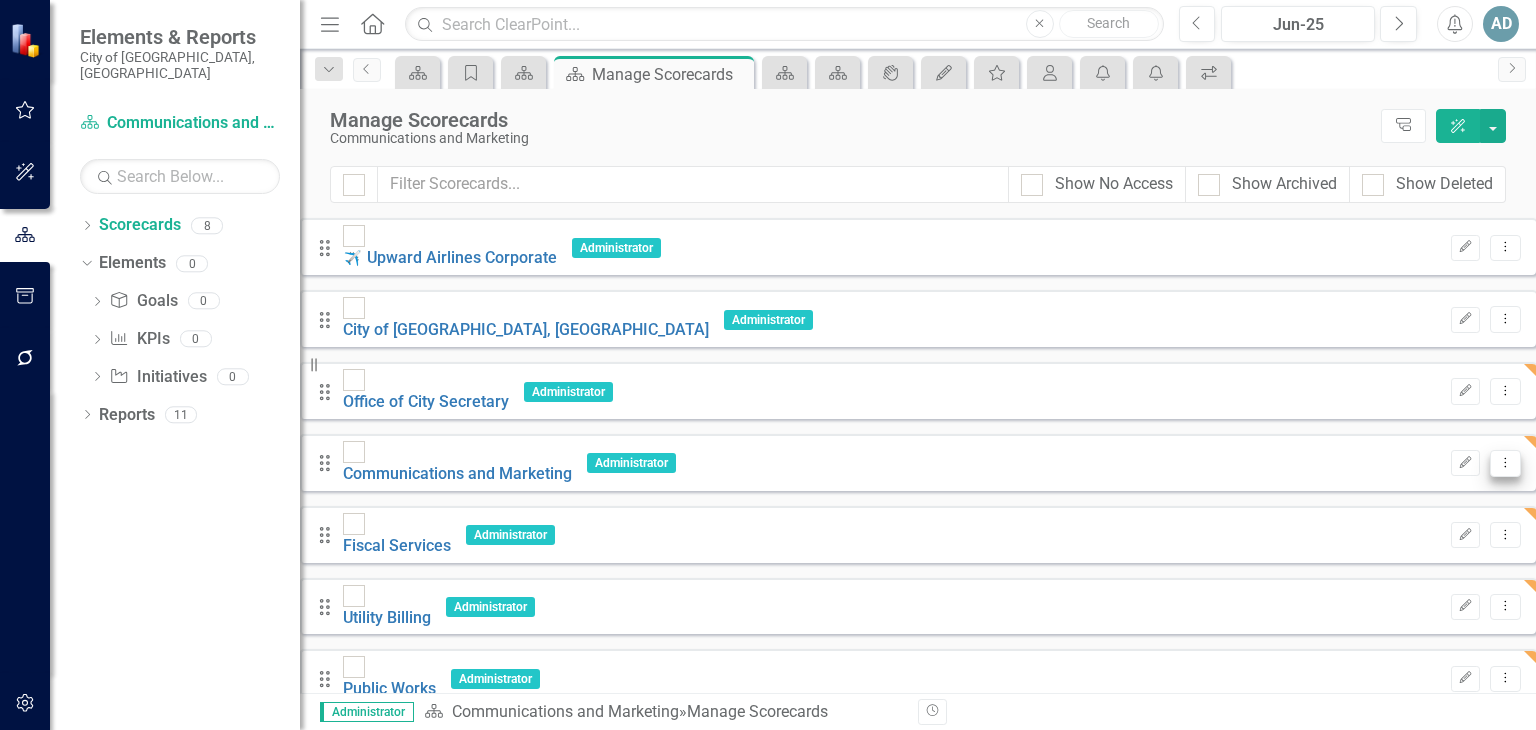 click on "Dropdown Menu" 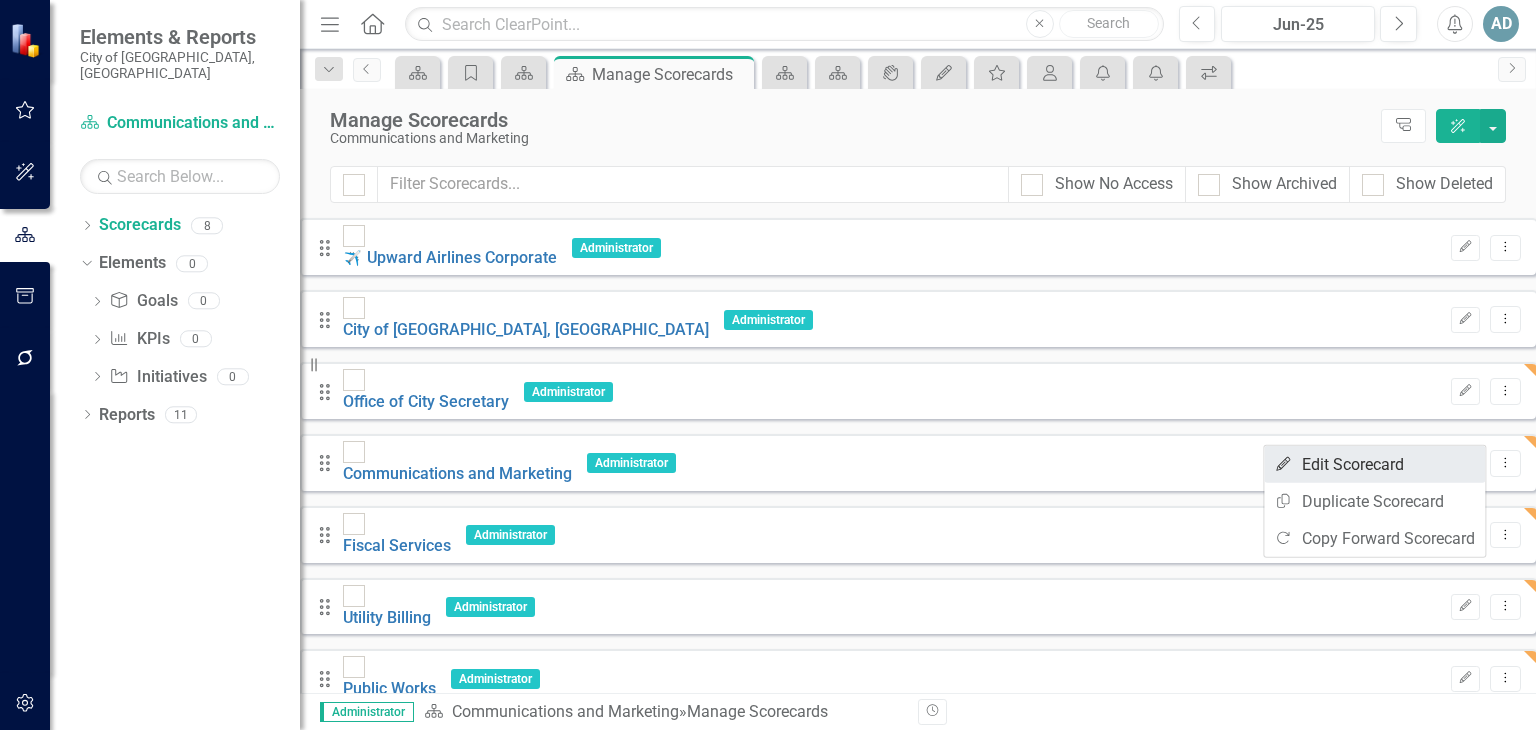 click on "Edit Edit Scorecard" at bounding box center (1374, 464) 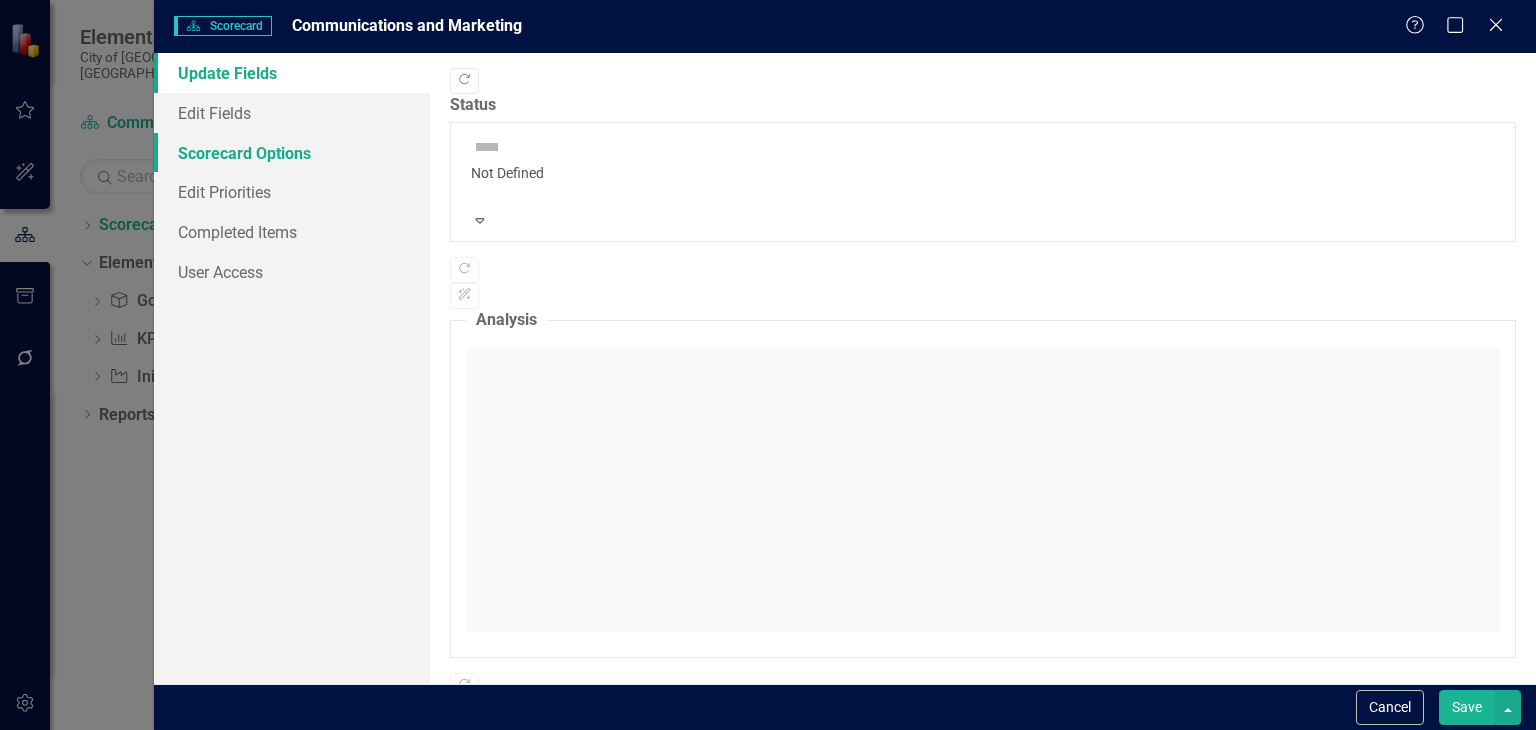click on "Scorecard Options" at bounding box center [292, 153] 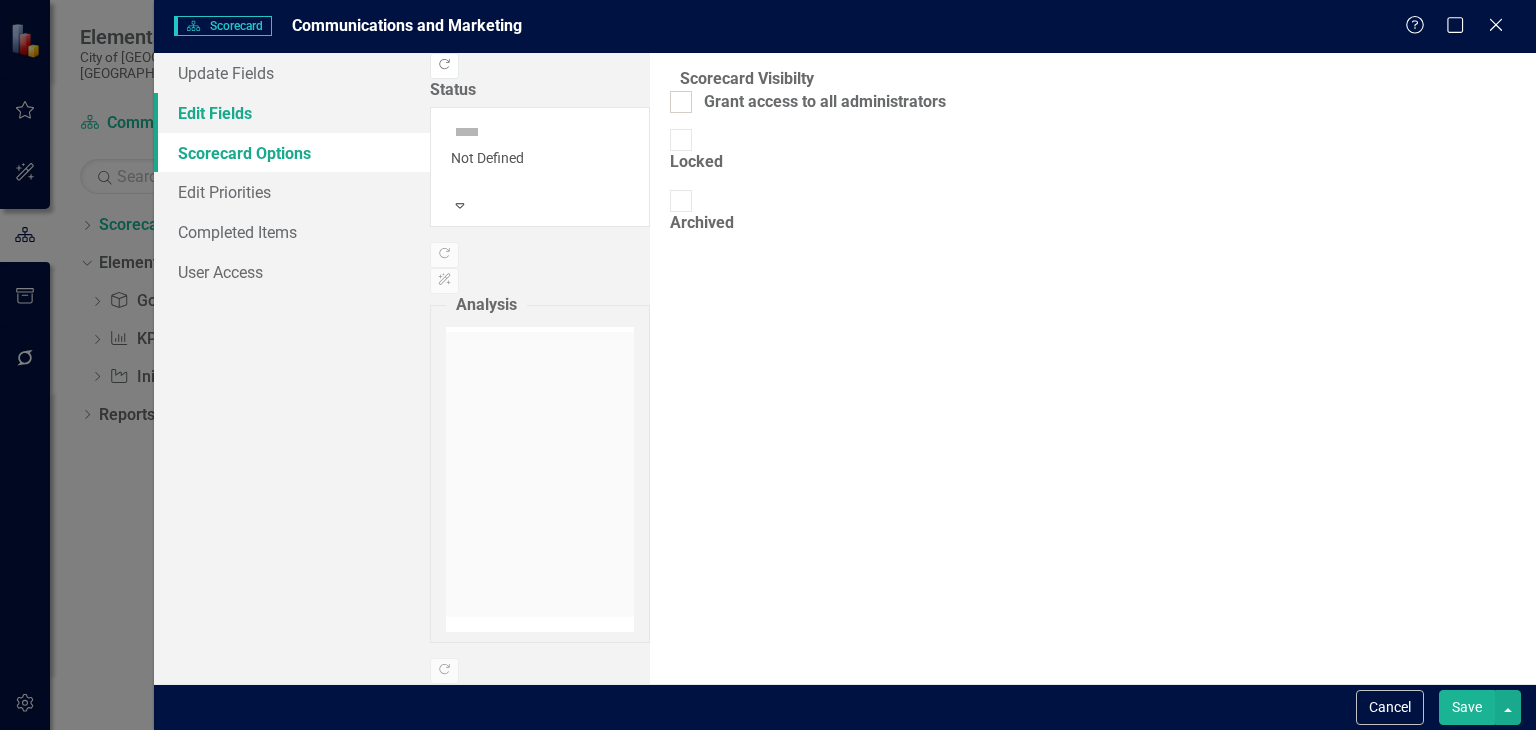 click on "Edit Fields" at bounding box center [292, 113] 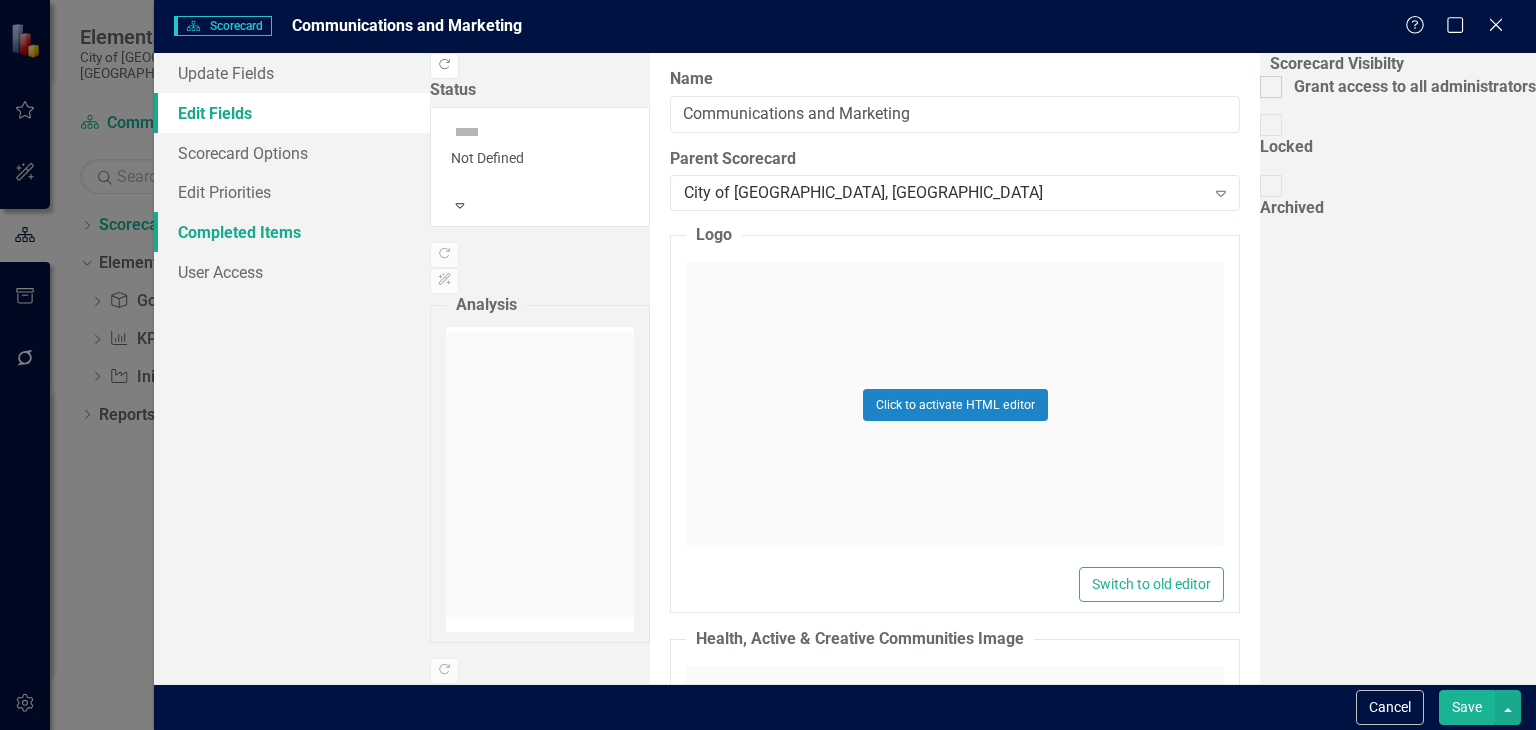 click on "Completed Items" at bounding box center [292, 232] 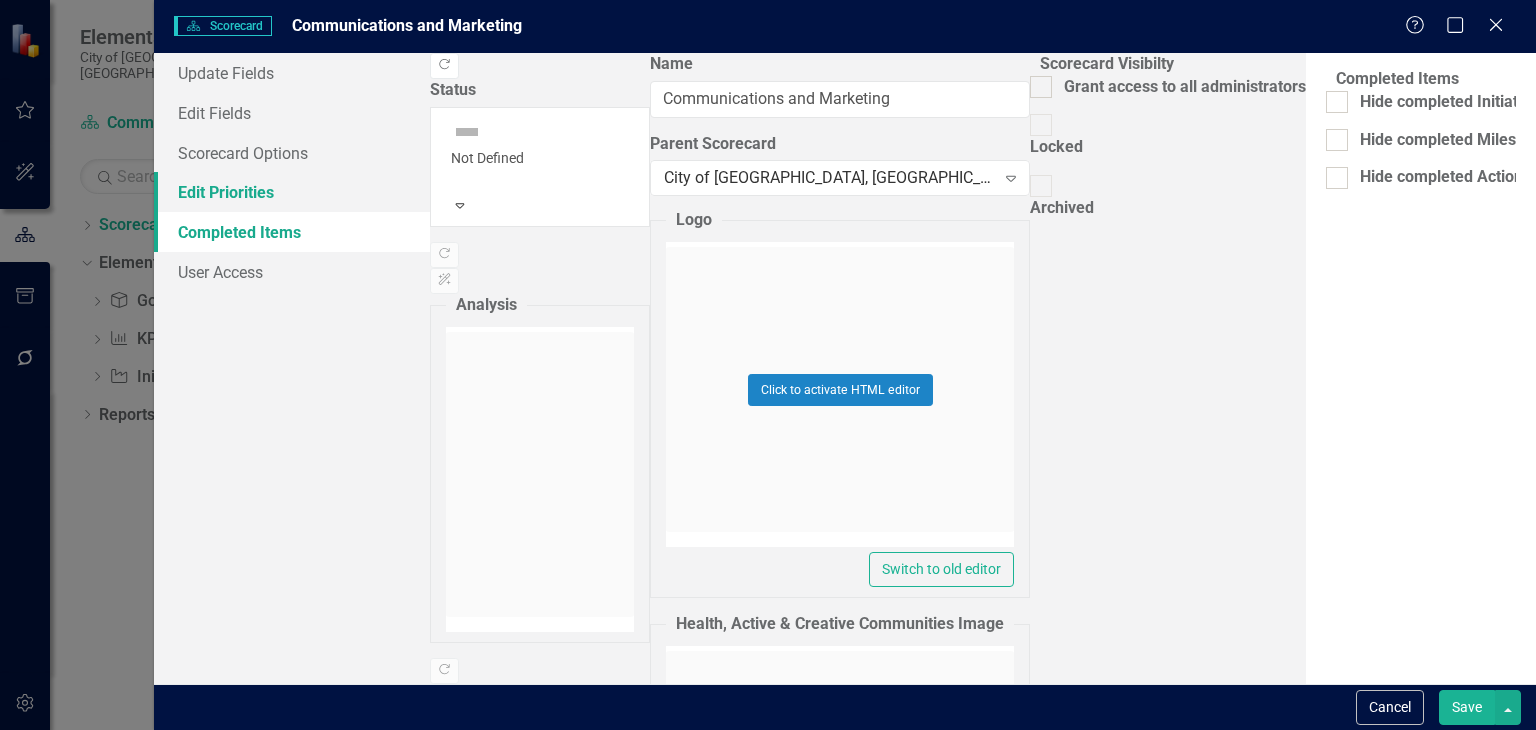 click on "Edit Priorities" at bounding box center [292, 192] 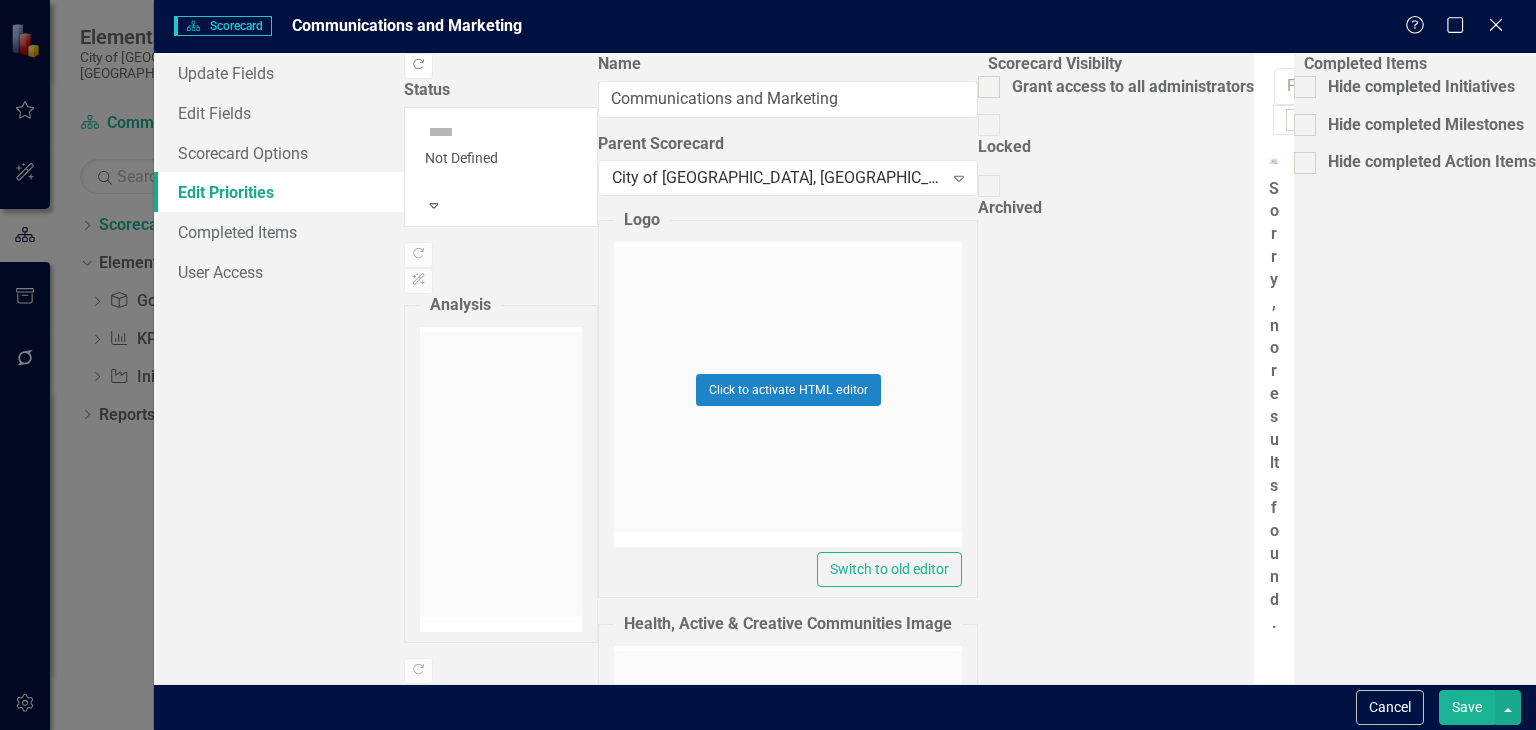 click 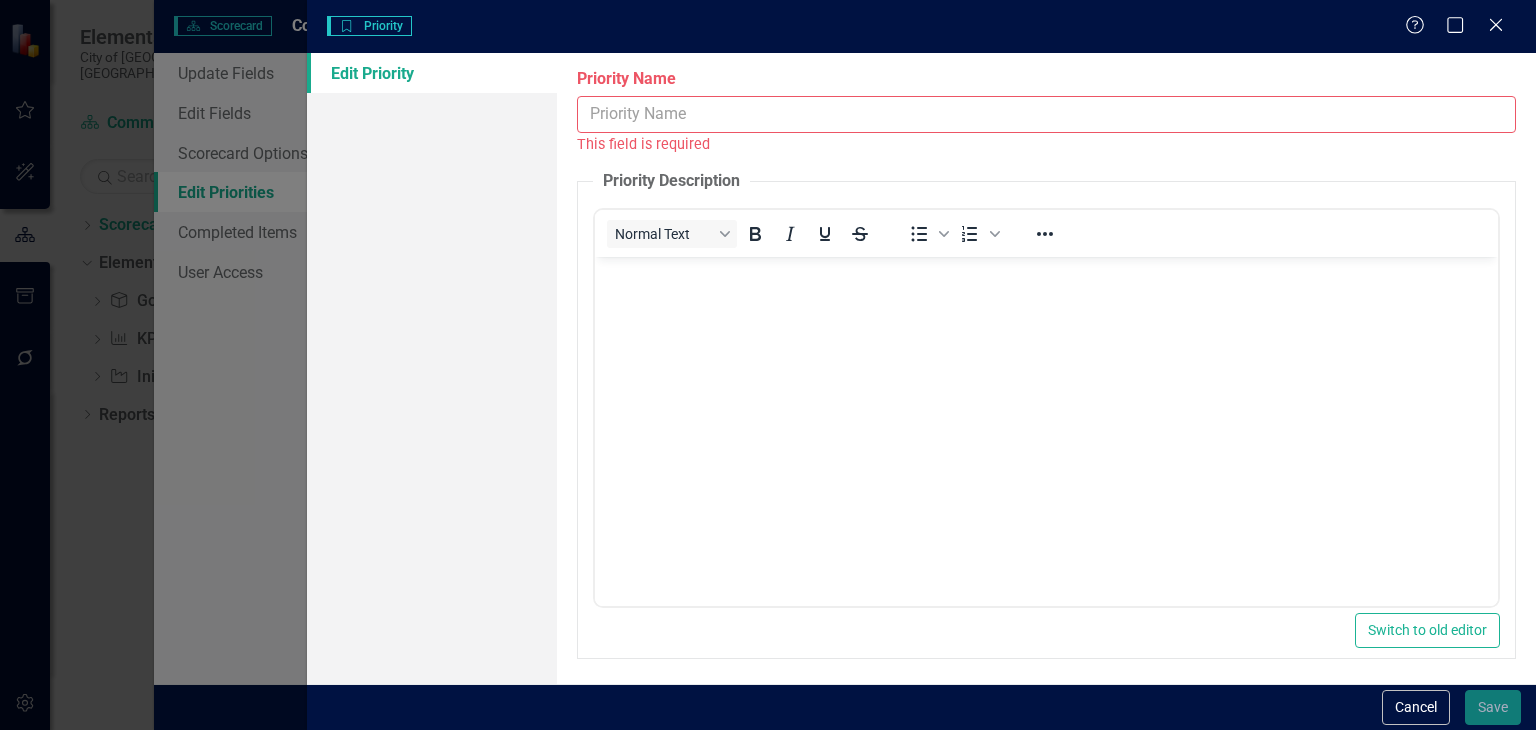scroll, scrollTop: 0, scrollLeft: 0, axis: both 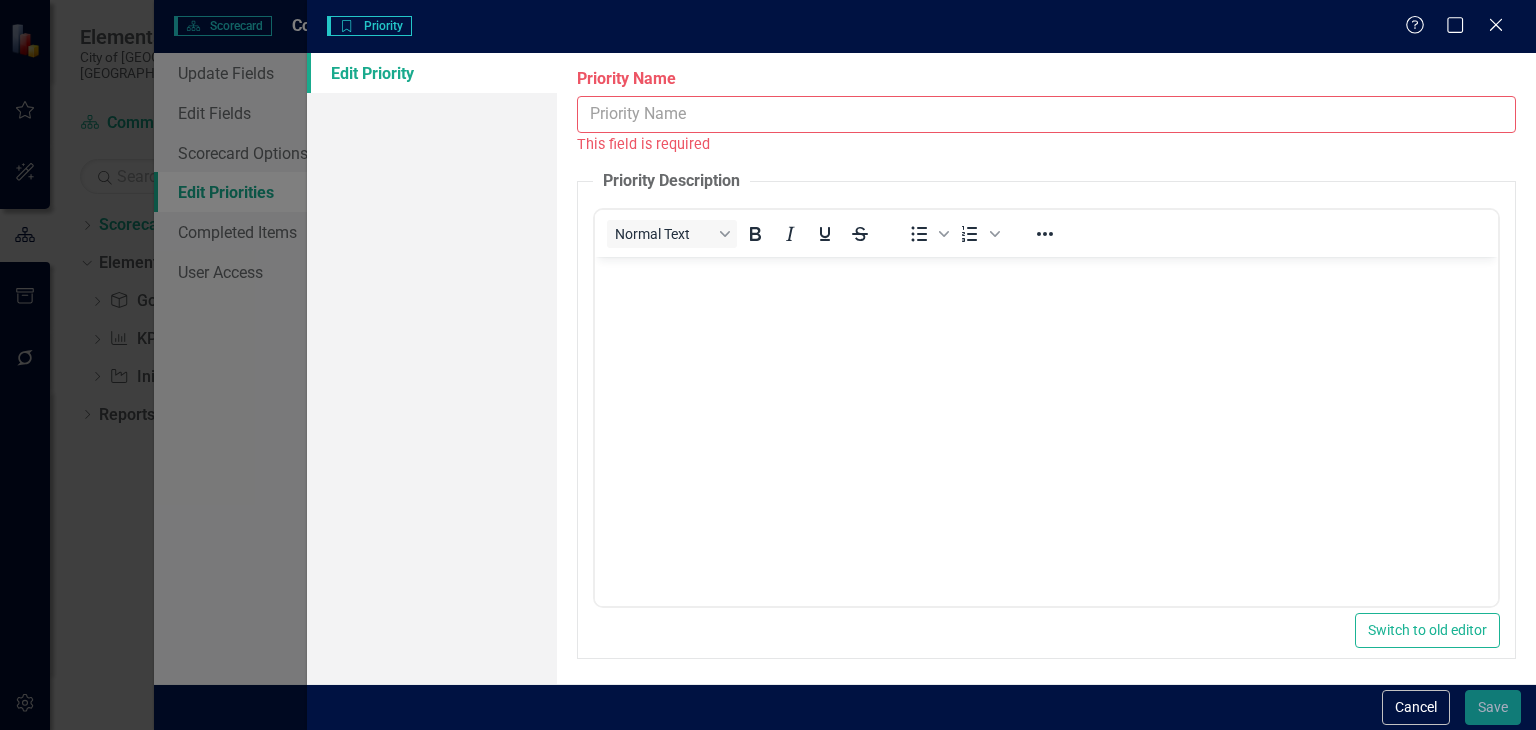 click on "Name" at bounding box center (1046, 114) 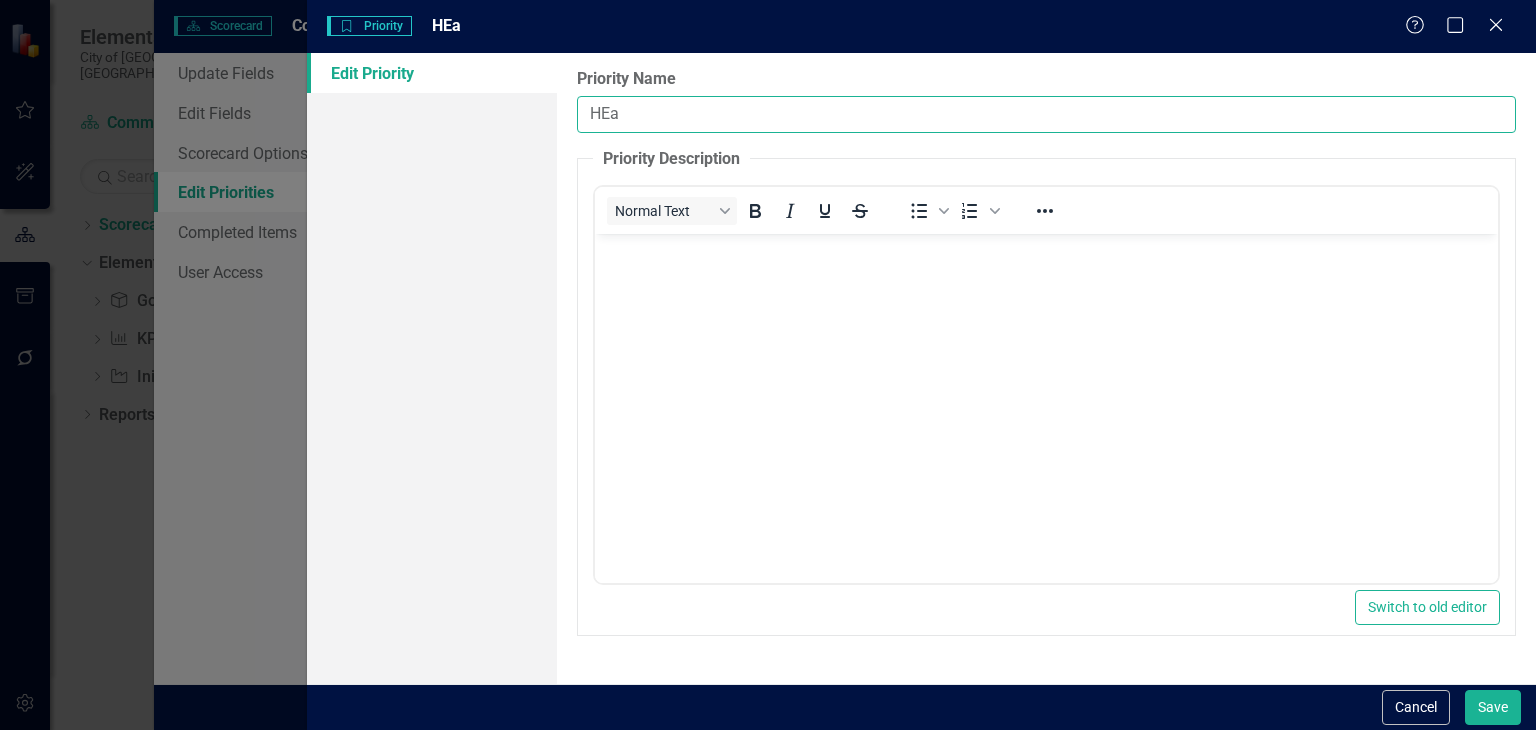 type on "Healthy, Active and Creative Communities" 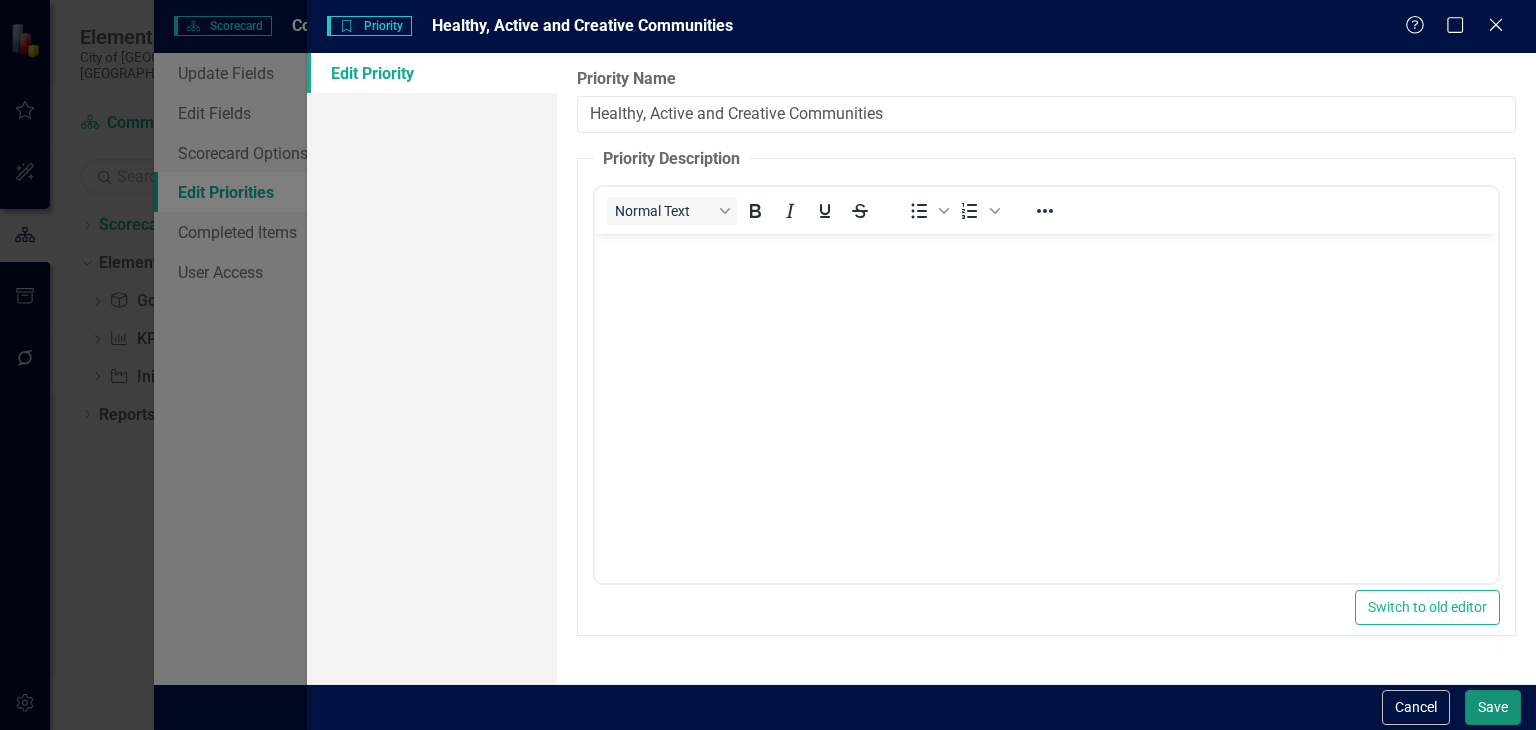 click on "Save" at bounding box center [1493, 707] 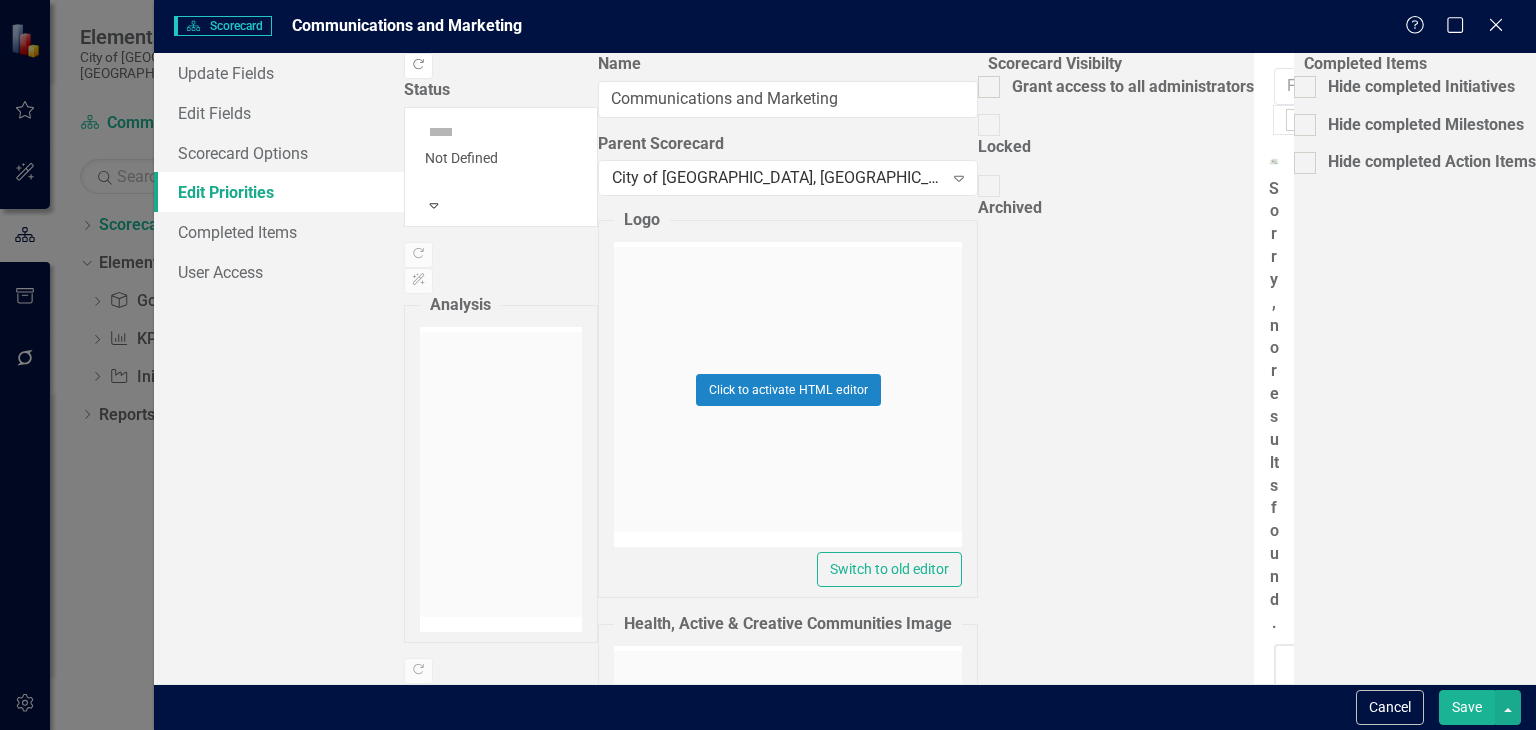 click on "Dropdown Menu" 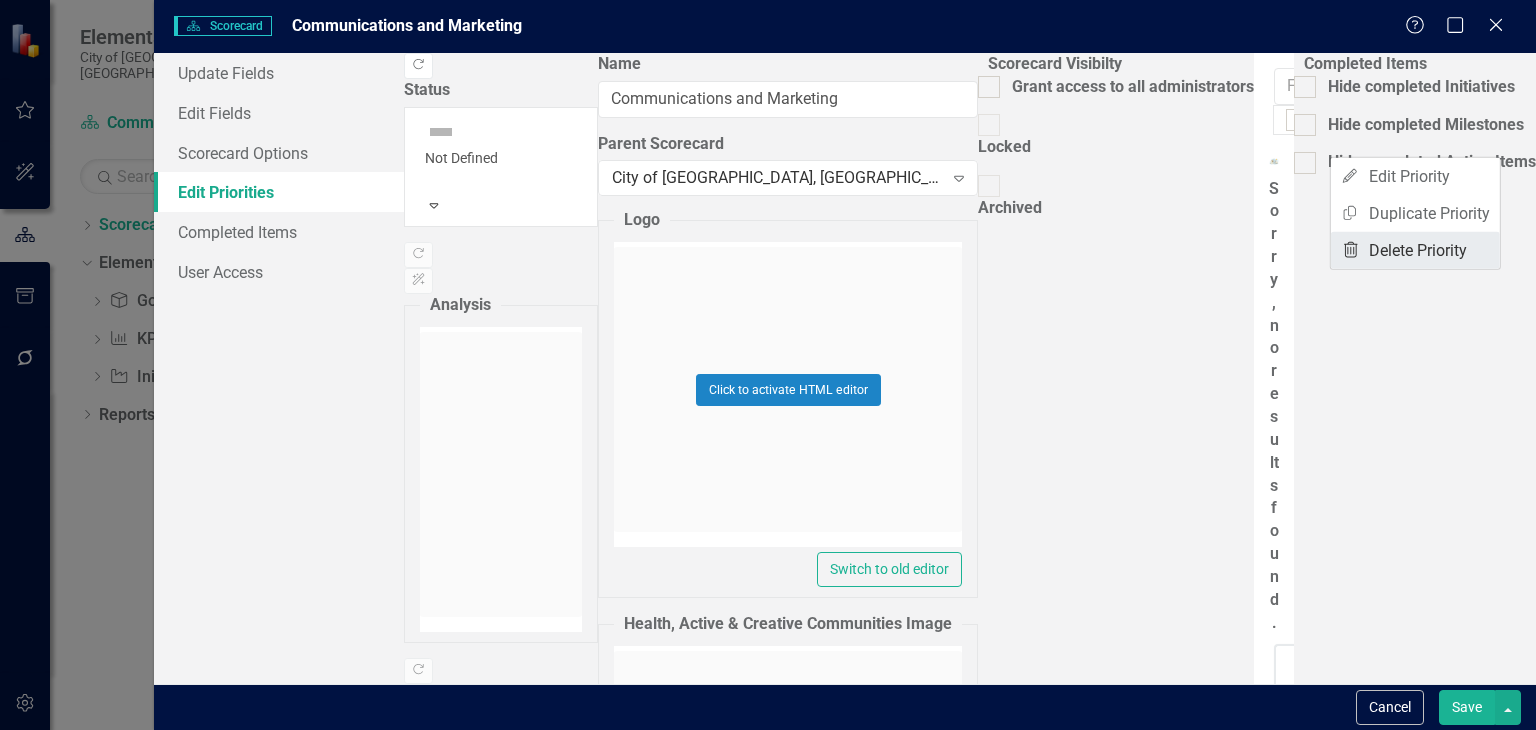 click on "Trash Delete Priority" at bounding box center [1415, 250] 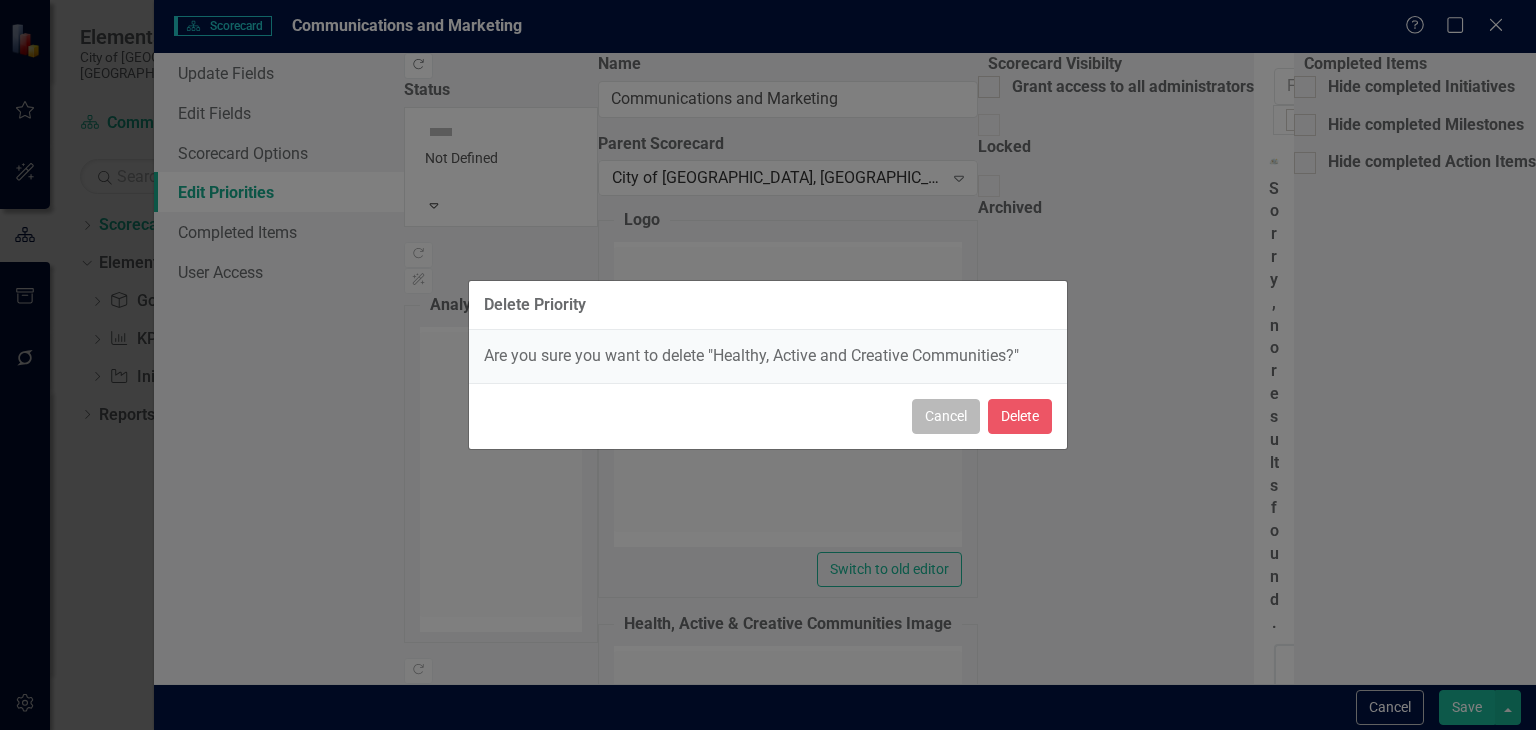 drag, startPoint x: 960, startPoint y: 419, endPoint x: 932, endPoint y: 382, distance: 46.400433 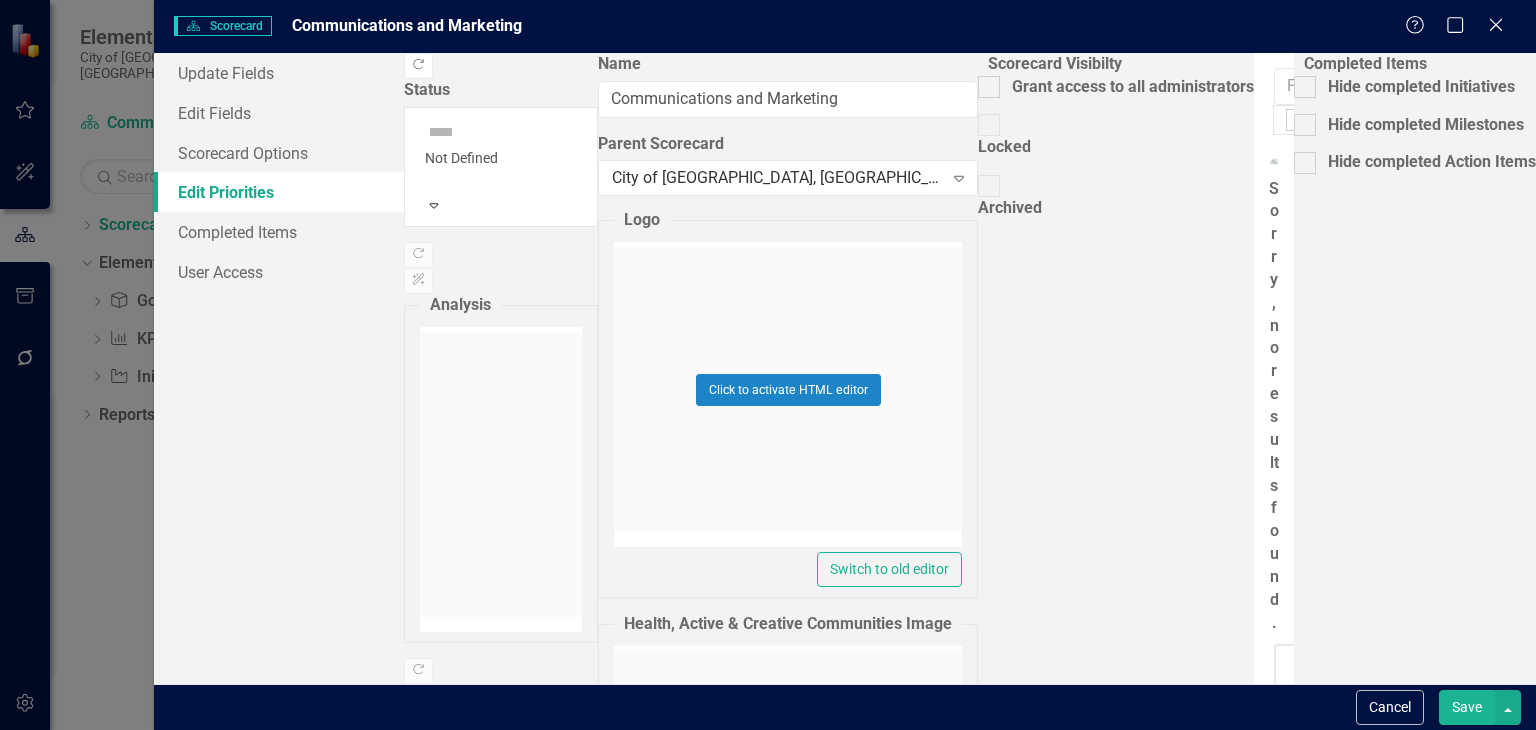 click on "Drag" 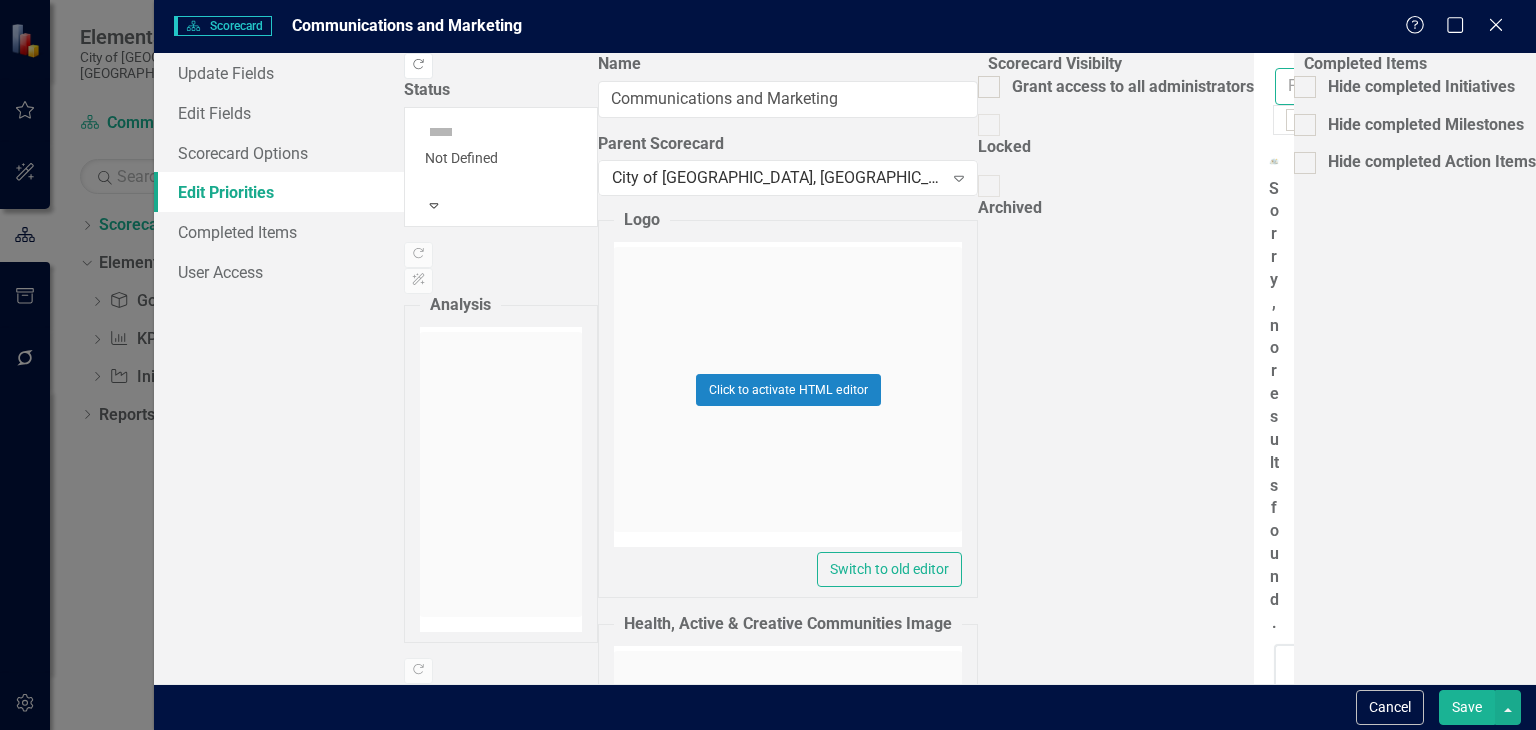 click at bounding box center (1350, 86) 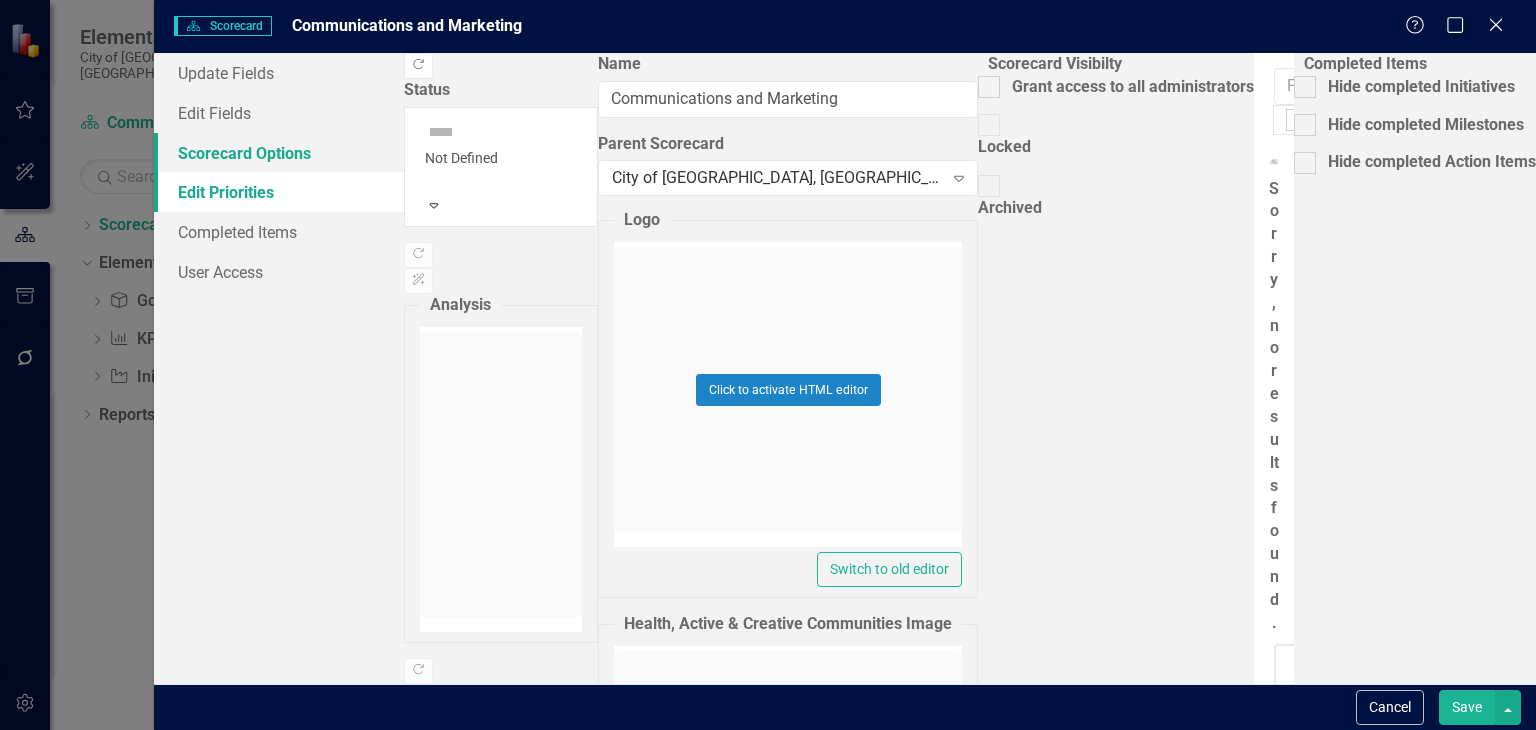 click on "Scorecard Options" at bounding box center (279, 153) 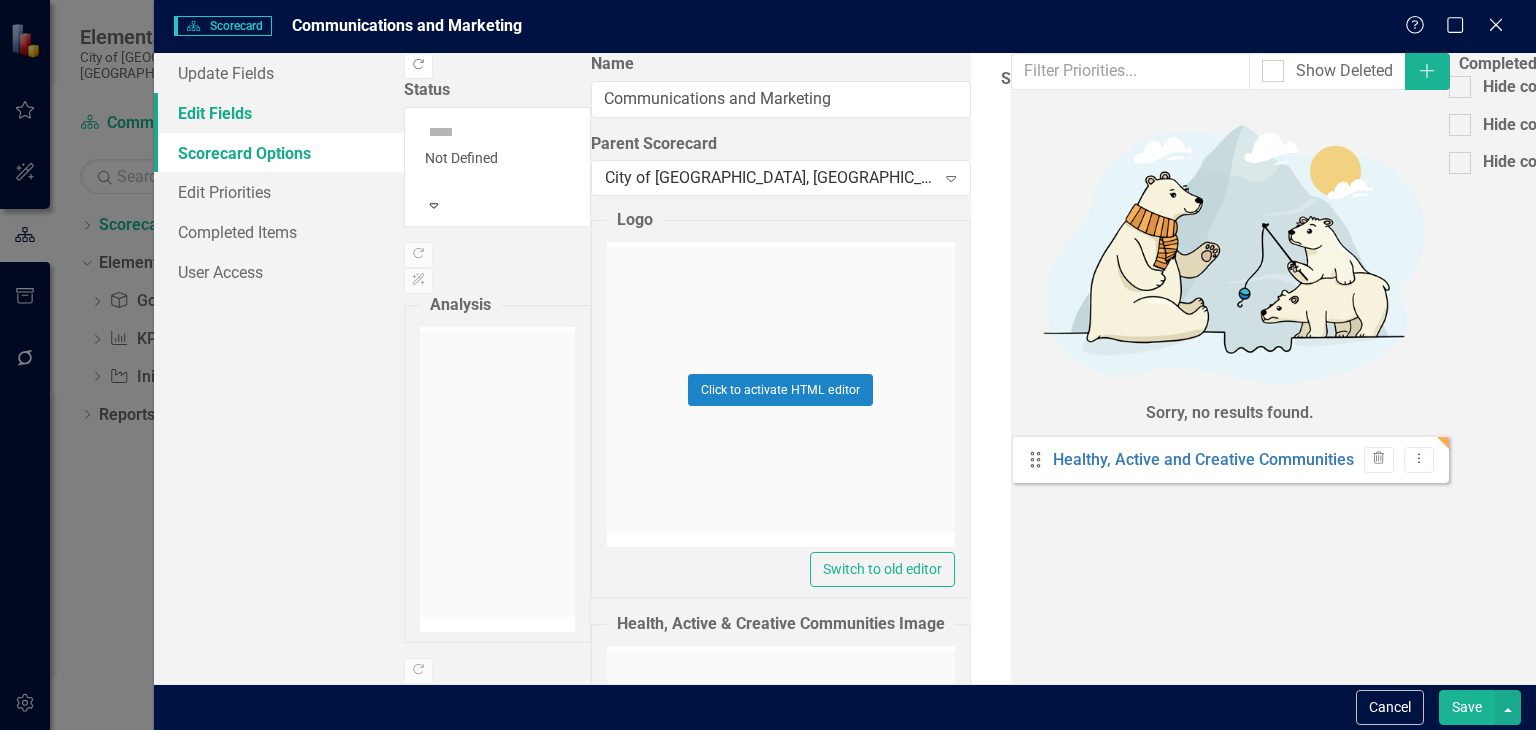 click on "Edit Fields" at bounding box center [279, 113] 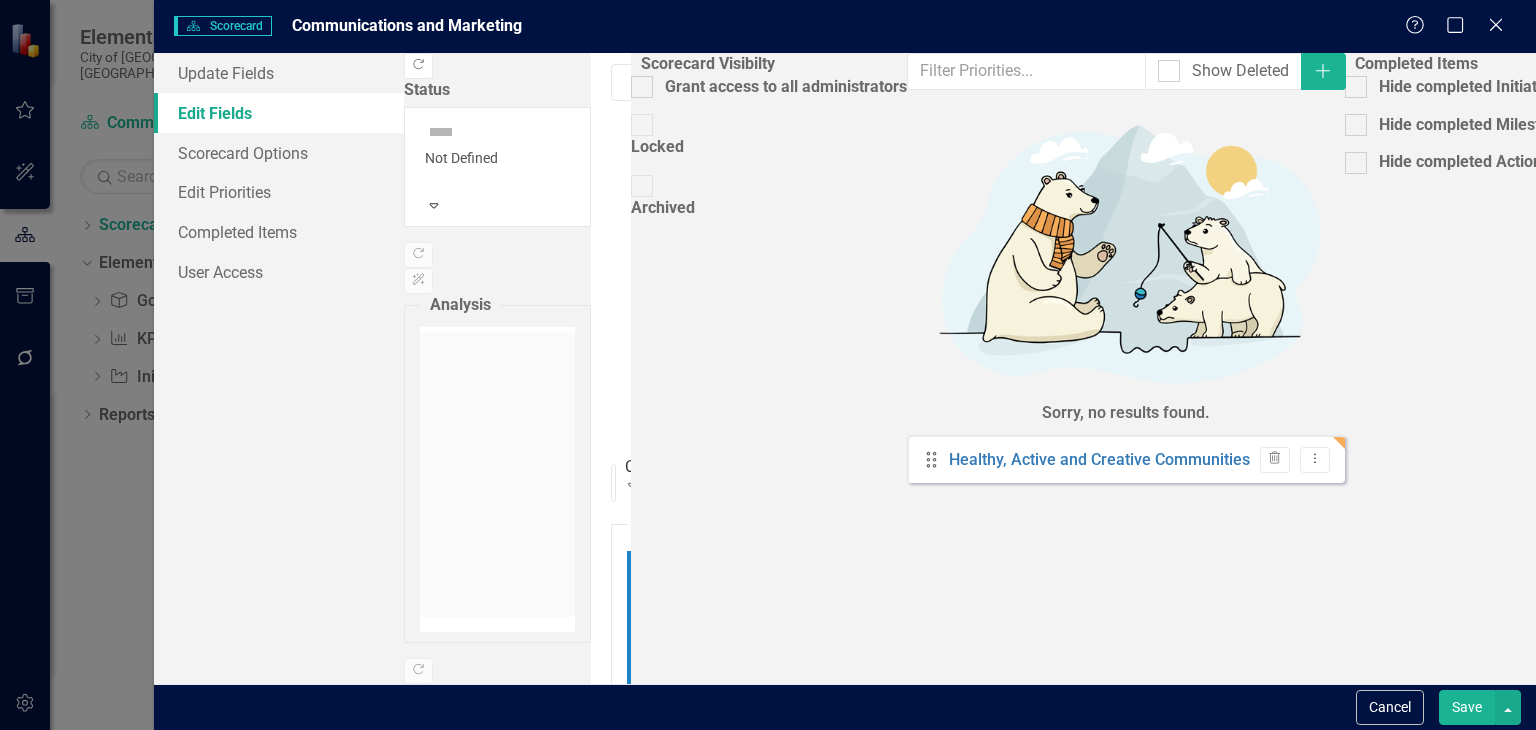 scroll, scrollTop: 0, scrollLeft: 0, axis: both 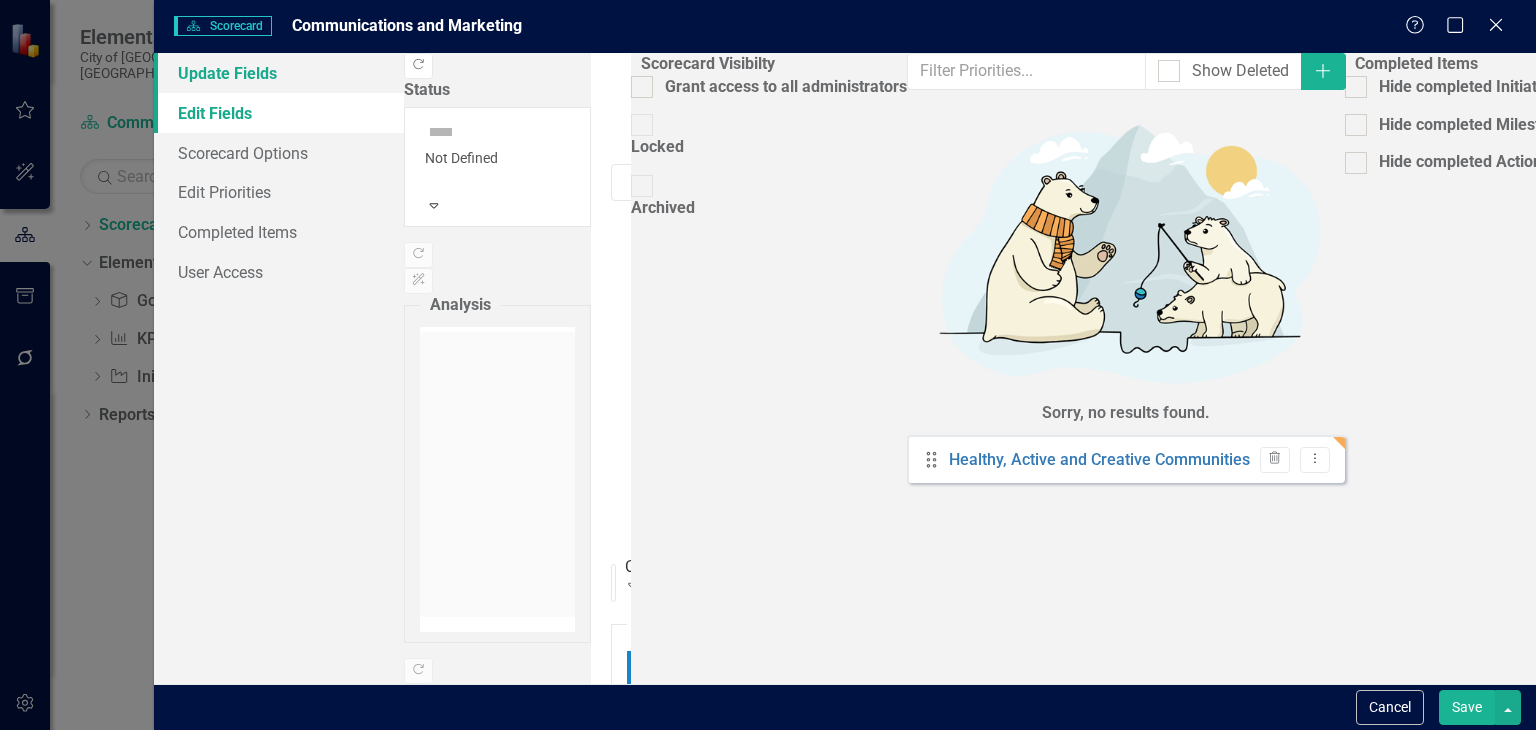click on "Update Fields" at bounding box center (279, 73) 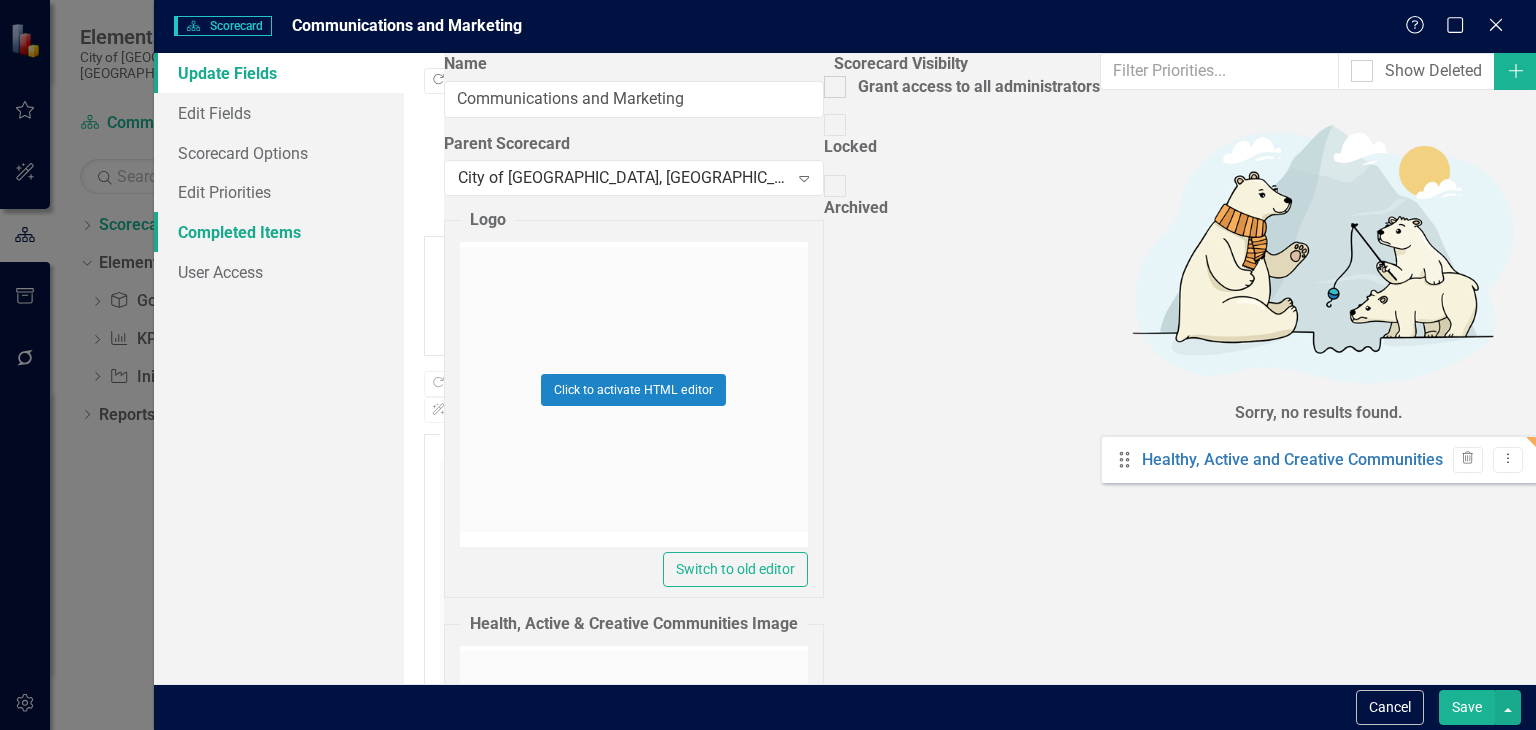 click on "Completed Items" at bounding box center (279, 232) 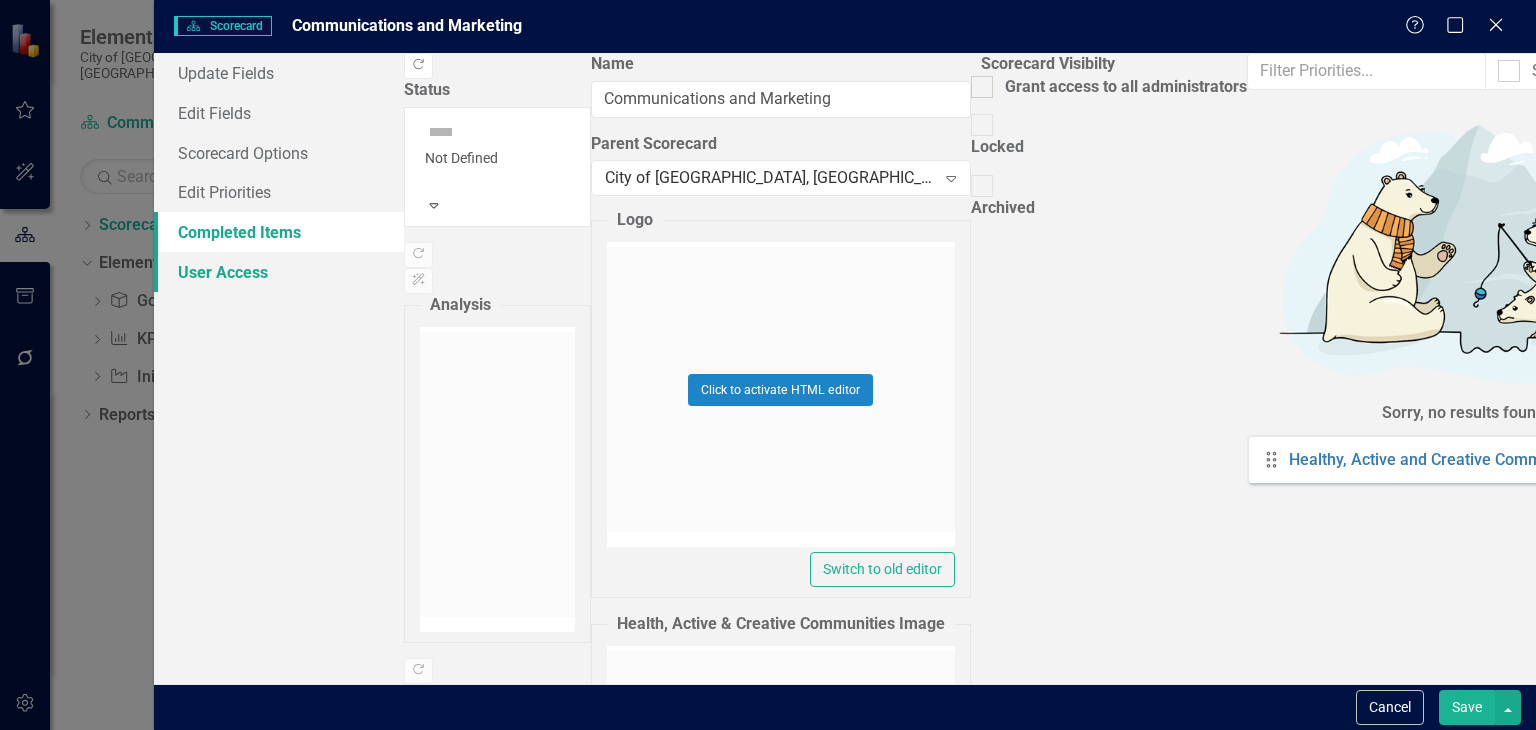 click on "User Access" at bounding box center [279, 272] 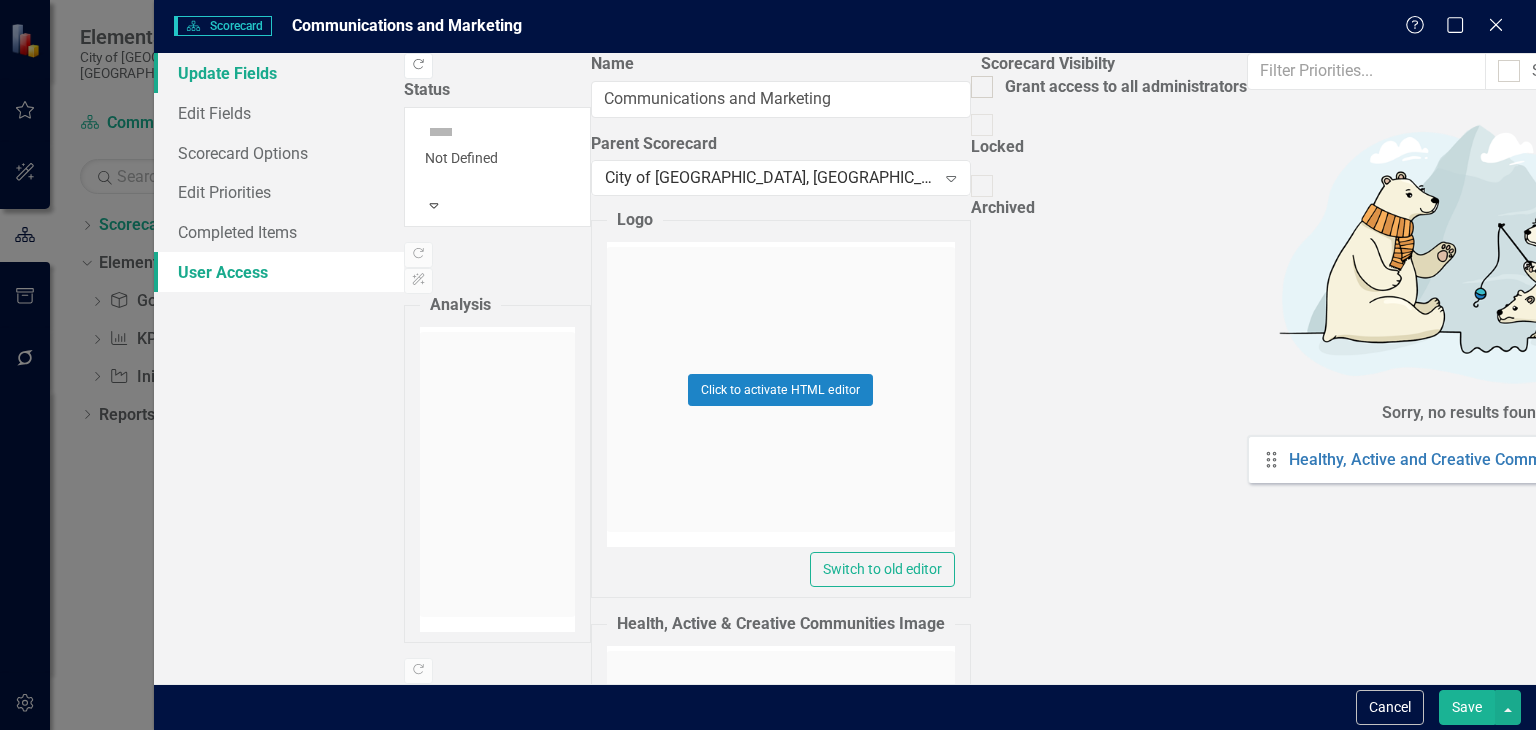 click on "Update Fields" at bounding box center (279, 73) 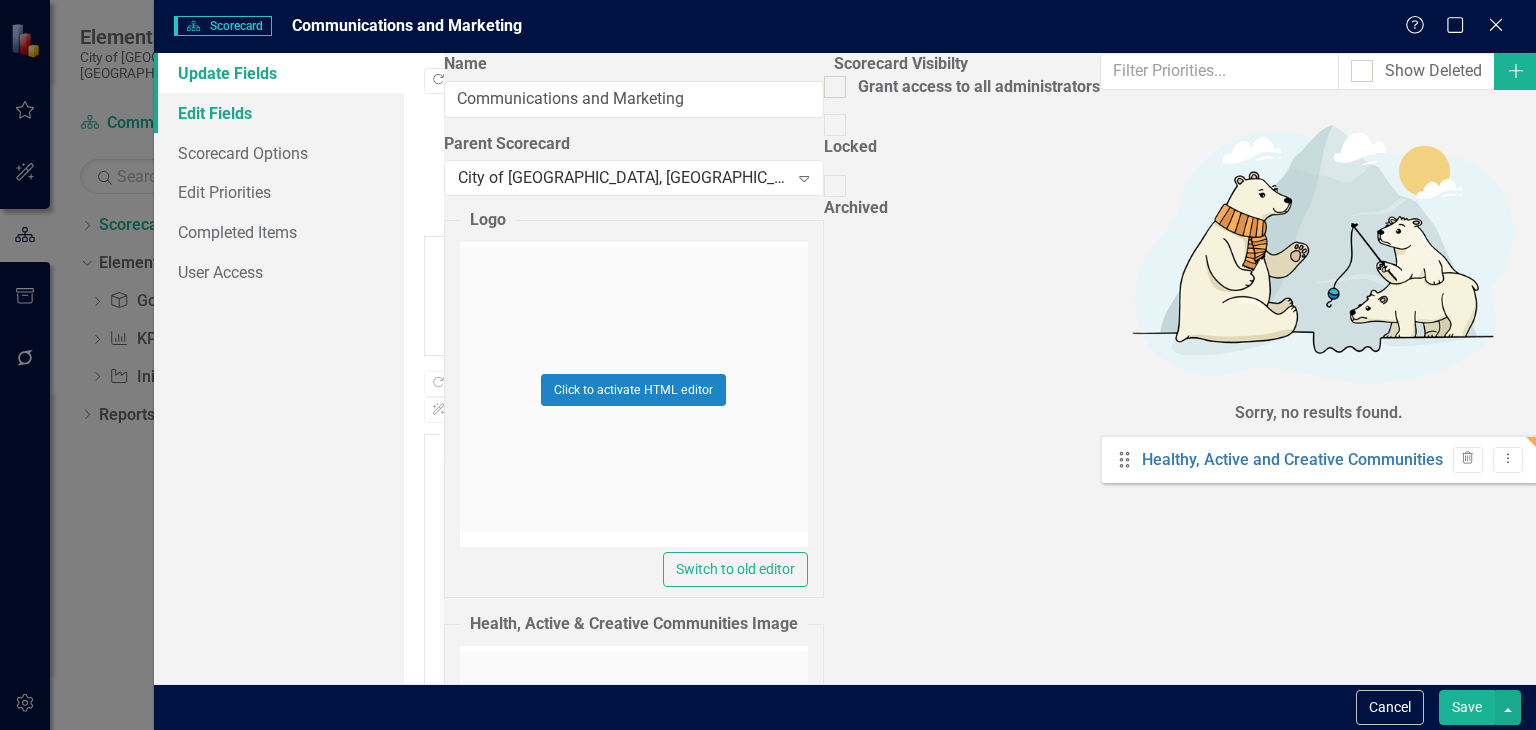 click on "Edit Fields" at bounding box center (279, 113) 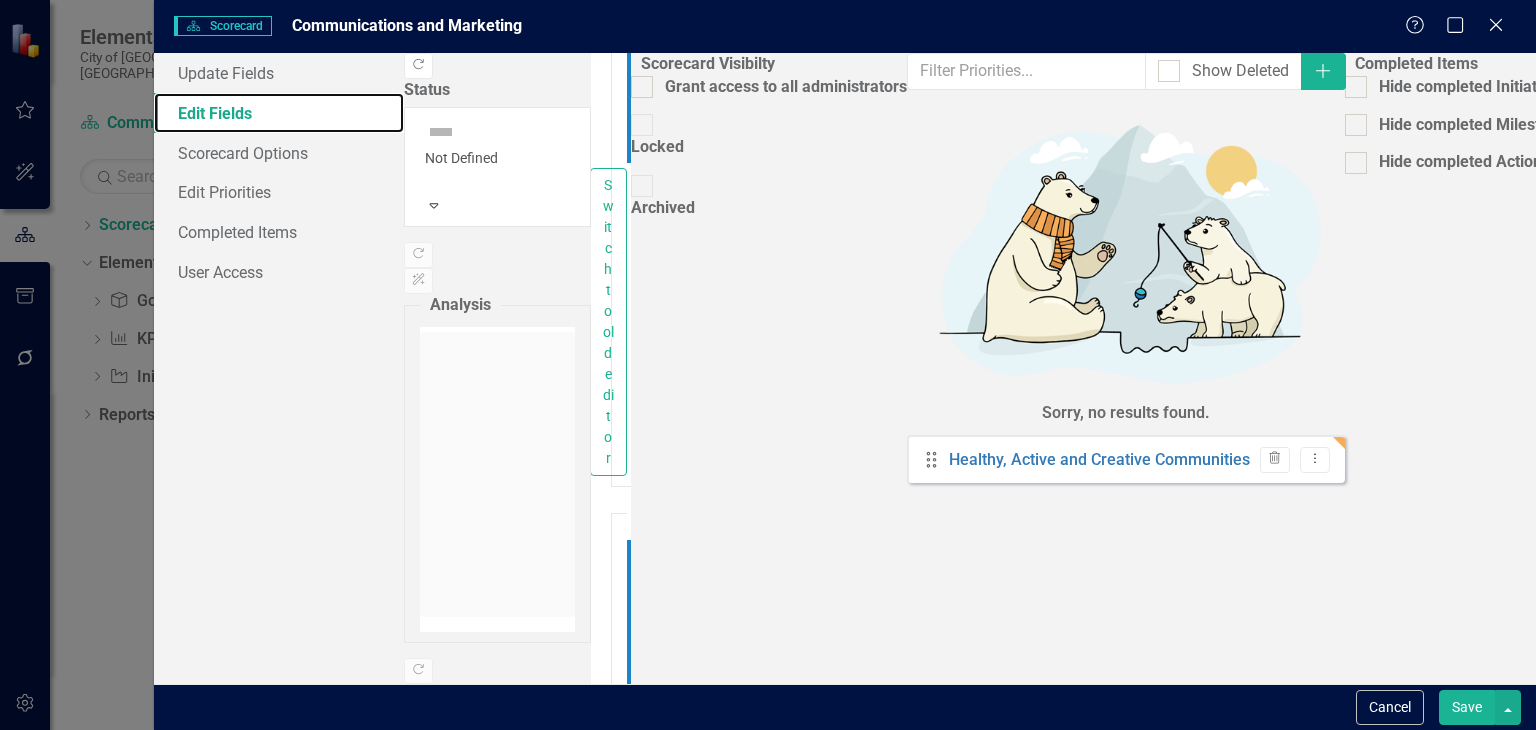 scroll, scrollTop: 1500, scrollLeft: 0, axis: vertical 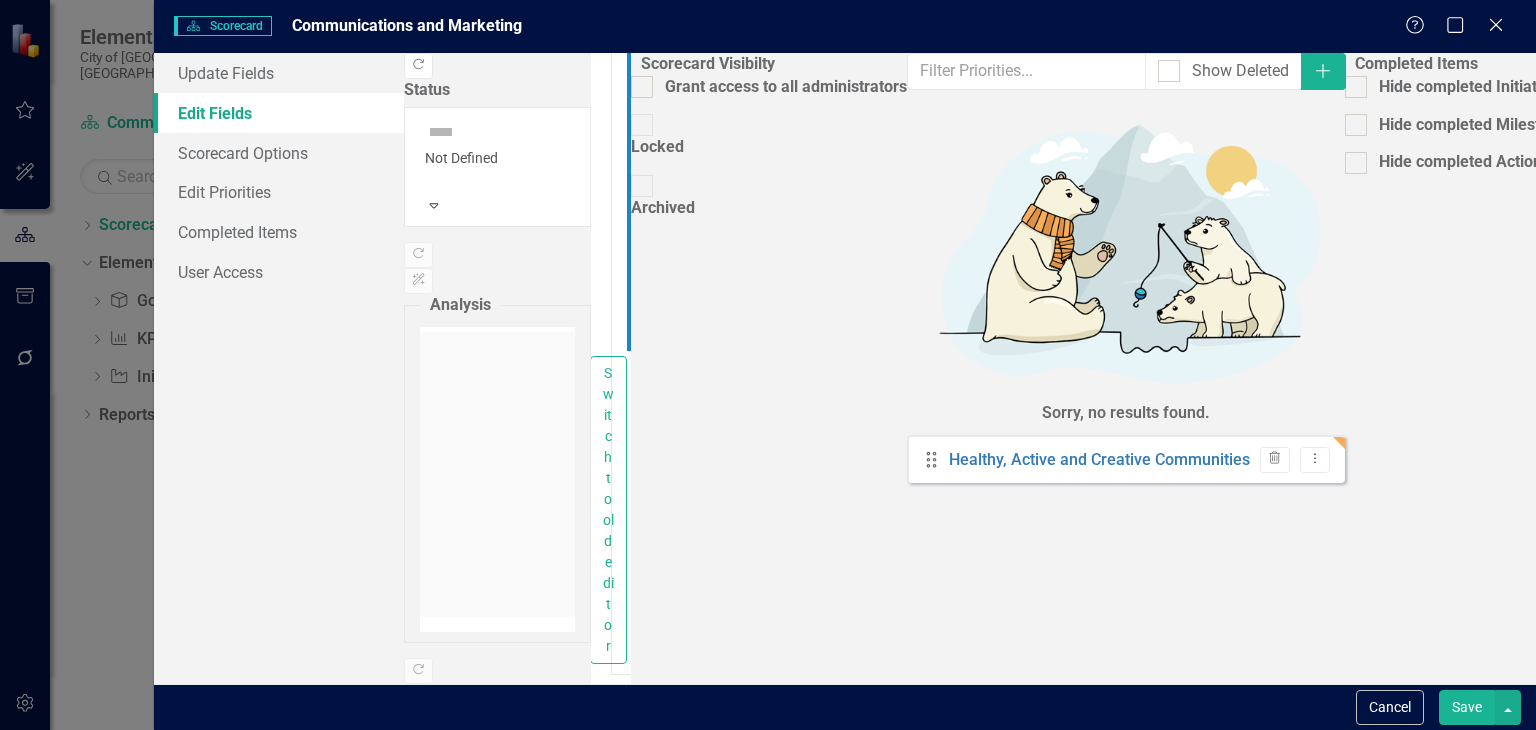 click on "Click to activate HTML editor" at bounding box center (637, 1546) 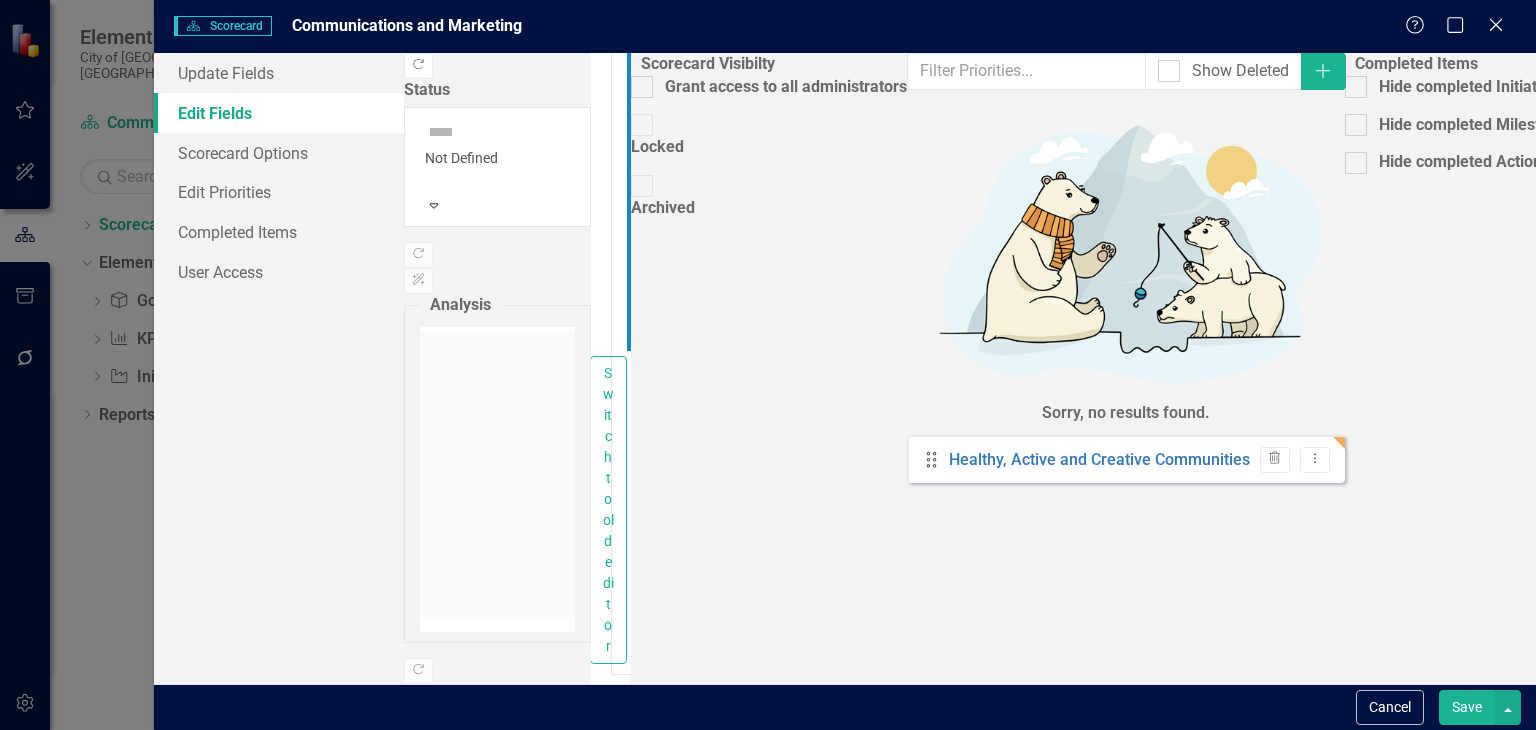 scroll, scrollTop: 0, scrollLeft: 0, axis: both 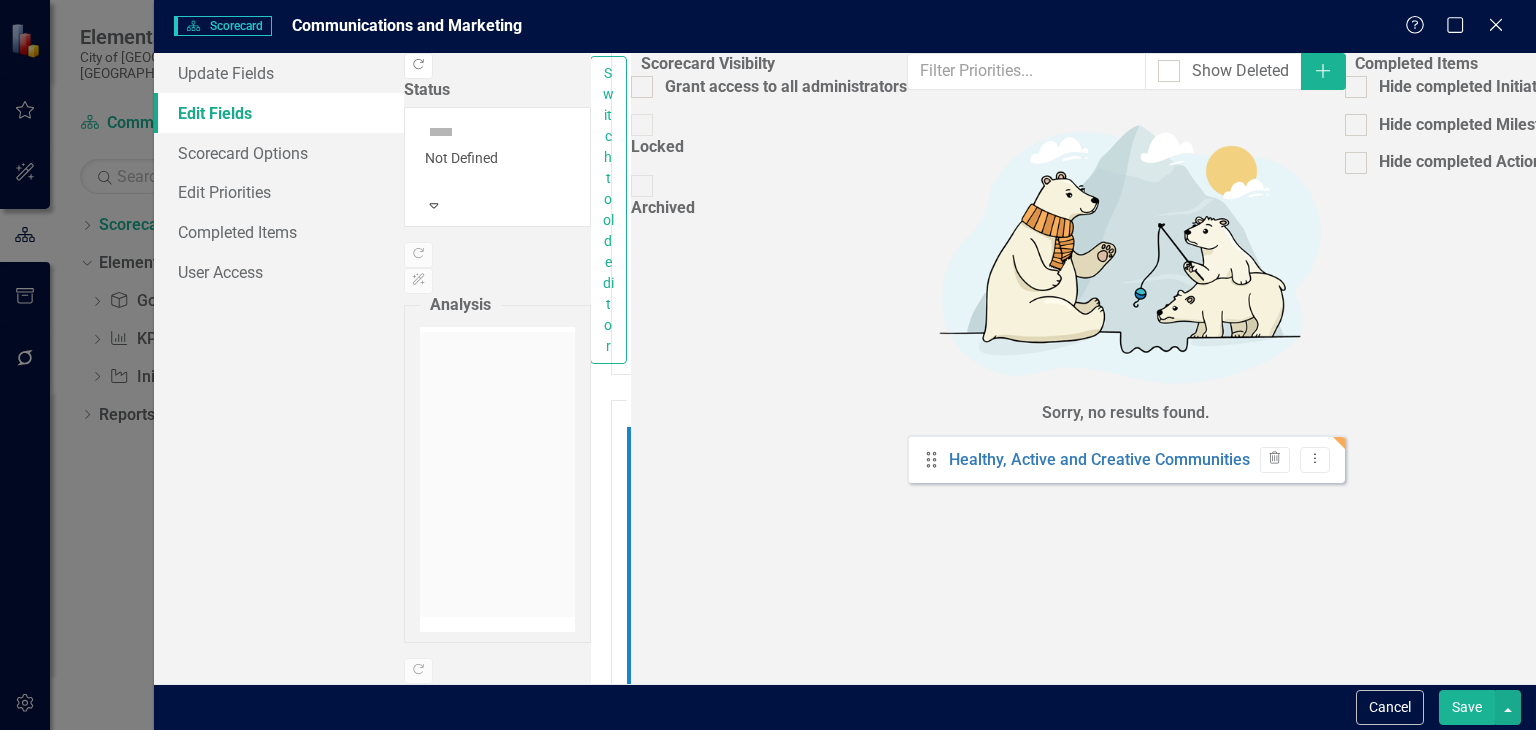 click on "The Marketing and Communications Department is dedicated to fostering transparent, engaging, and inclusive communication between the City and its community. Through strategic messaging, visual storytelling, and multi-channel outreach—including public information, social media, web platforms, graphic design, and branding—we amplify the City’s vision, promote civic participation, and celebrate the people, places, and progress that define our identity. We ensure timely, accurate information is accessible to all, and we elevate the community experience through cohesive design, dynamic content, and intentional collaboration." at bounding box center [633, 7941] 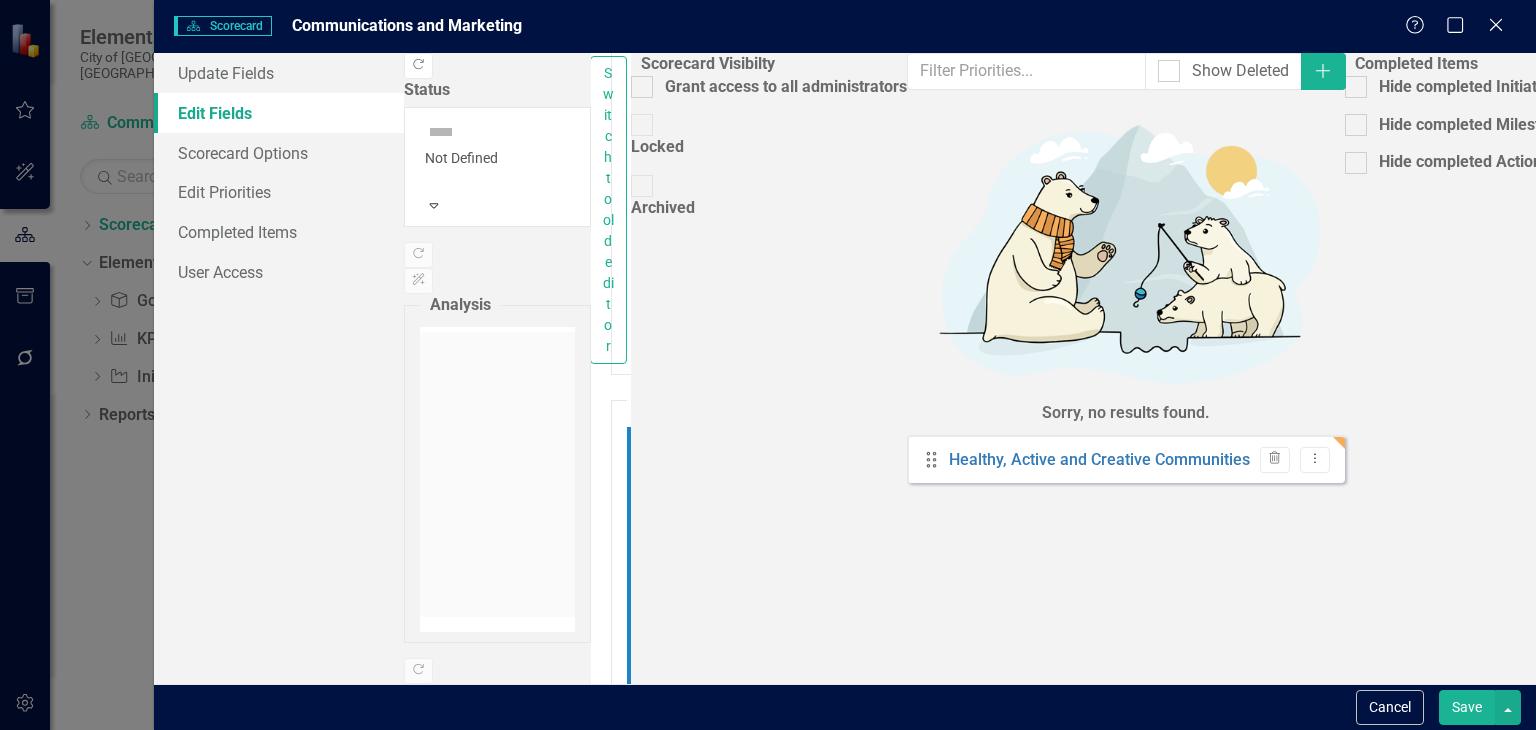 drag, startPoint x: 979, startPoint y: 1361, endPoint x: 694, endPoint y: 1355, distance: 285.06314 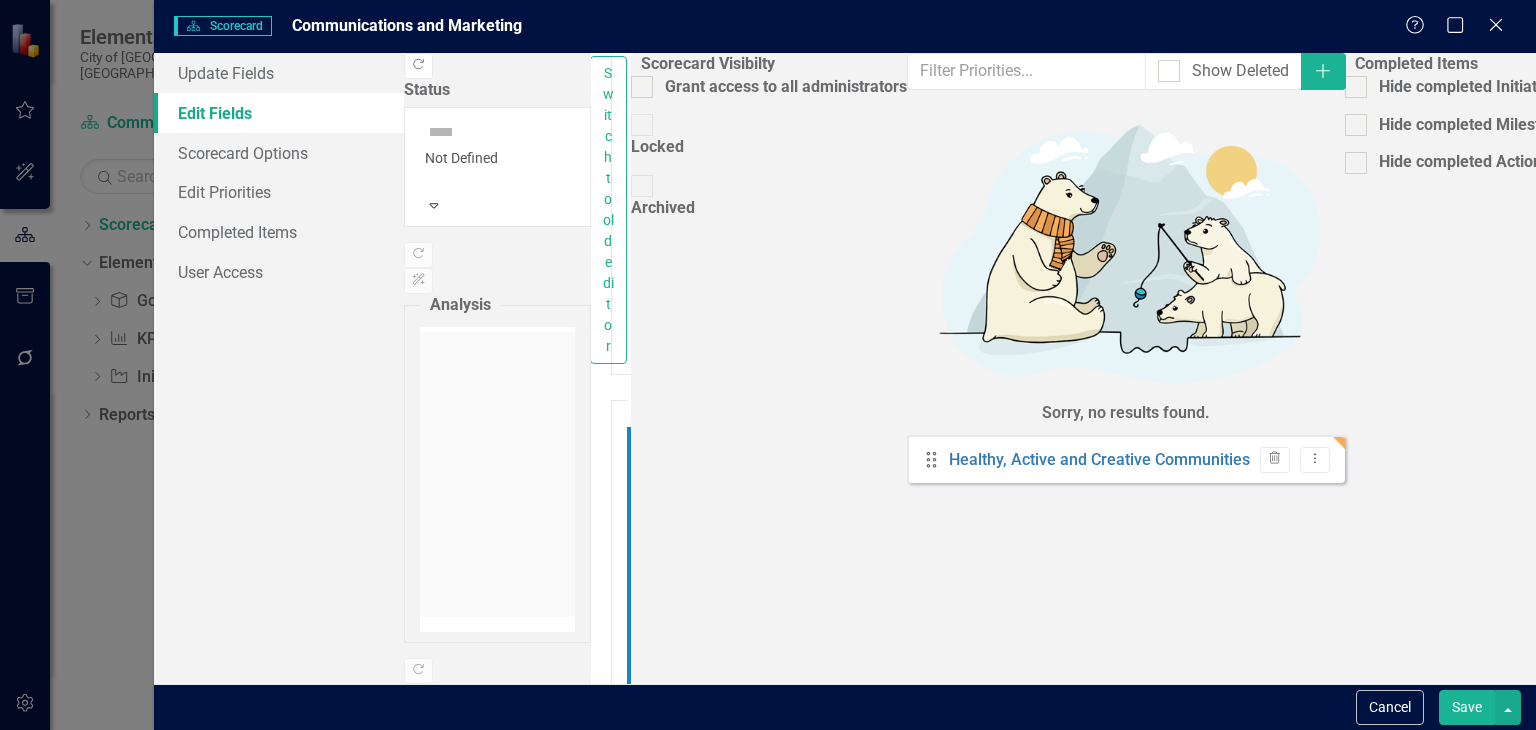 click on "The Marketing and Communications Department is dedicated to fostering transparent, engaging, and inclusive communication between the City and its community. Through strategic messaging, visual storytelling, and multi-channel outreach—including public information, social media, web platforms, graphic design, and branding—we amplify the City’s vision, promote civic participation, and celebrate the people, places, and progress that define our identity. We ensure timely, accurate information is accessible to all, and we elevate the community experience through cohesive design, dynamic content, and intentional collaboration." at bounding box center [633, 7941] 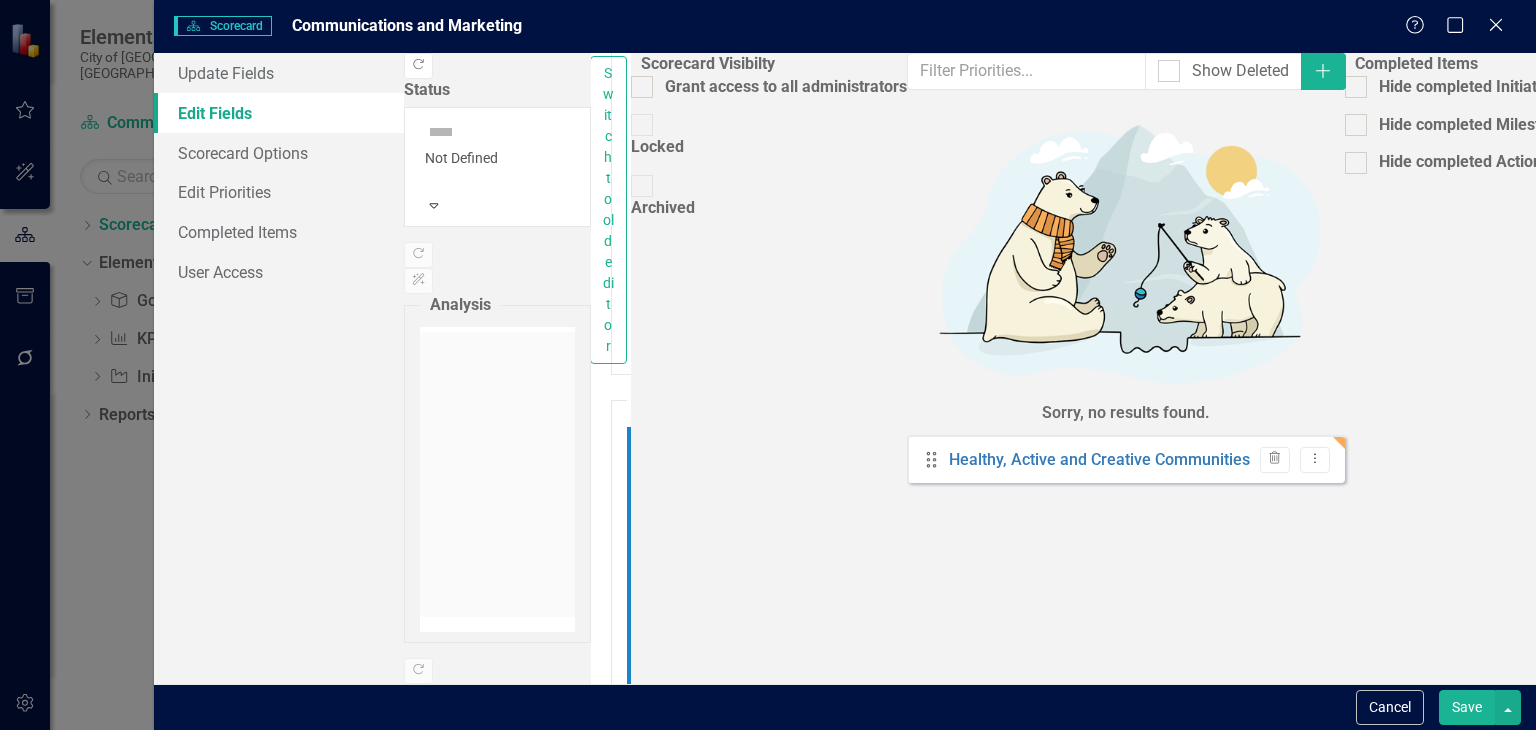 drag, startPoint x: 663, startPoint y: 1364, endPoint x: 1000, endPoint y: 1364, distance: 337 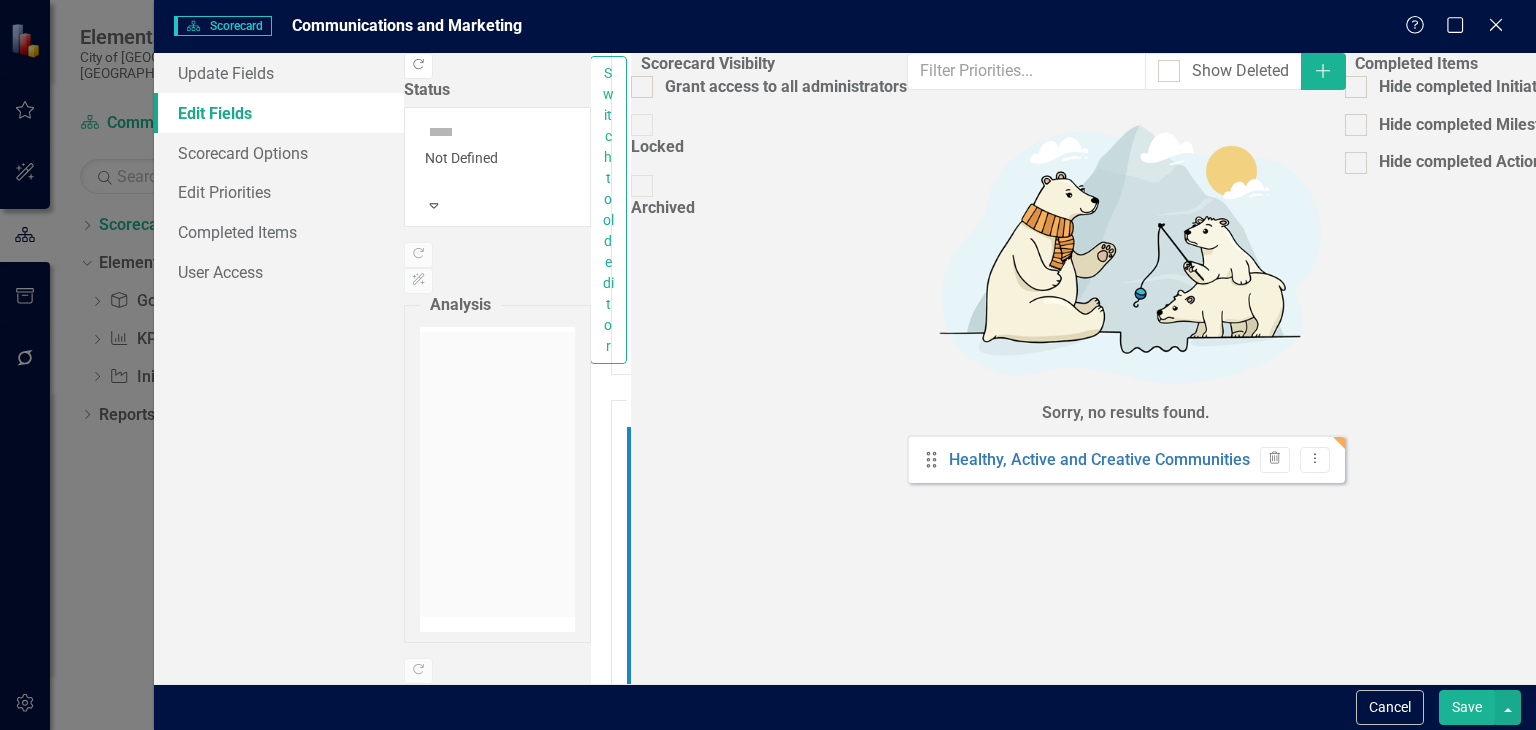 click on "The M arketing and Communications Department  is dedicated to fostering transparent, engaging, and inclusive communication between the City and its community. Through strategic messaging, visual storytelling, and multi-channel outreach—including public information, social media, web platforms, graphic design, and branding—we amplify the City’s vision, promote civic participation, and celebrate the people, places, and progress that define our identity. We ensure timely, accurate information is accessible to all, and we elevate the community experience through cohesive design, dynamic content, and intentional collaboration." at bounding box center (633, 7941) 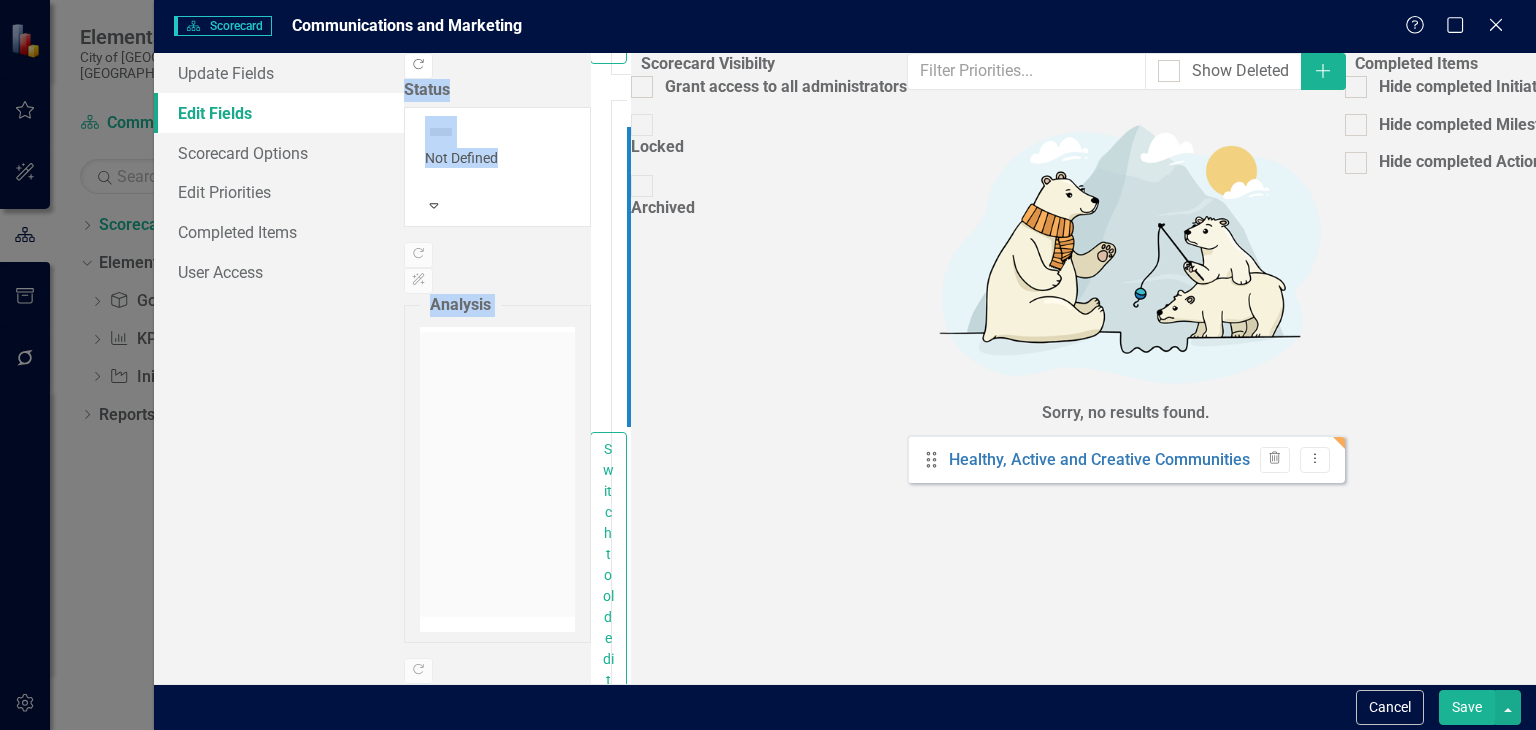 drag, startPoint x: 1444, startPoint y: 478, endPoint x: 564, endPoint y: 527, distance: 881.36316 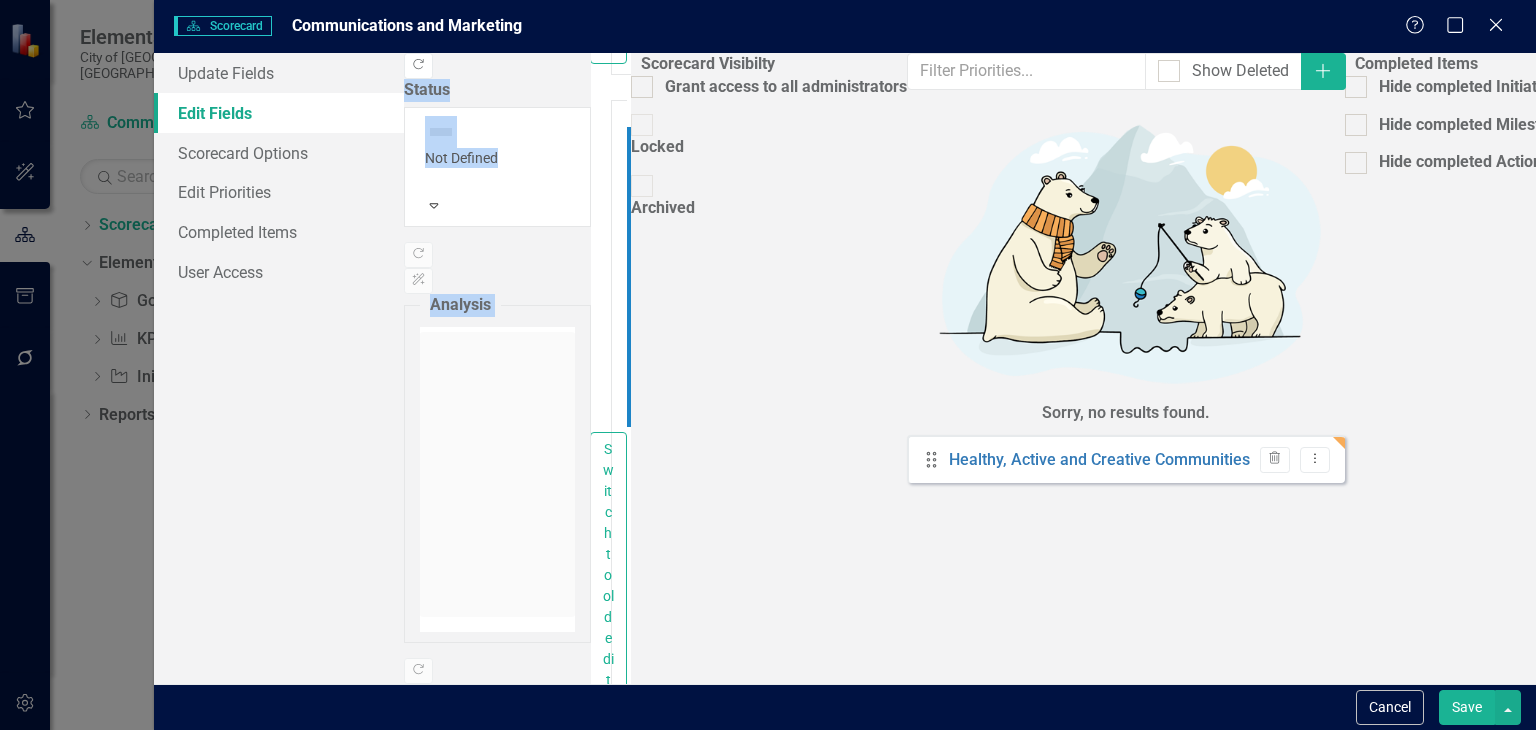 scroll, scrollTop: 0, scrollLeft: 0, axis: both 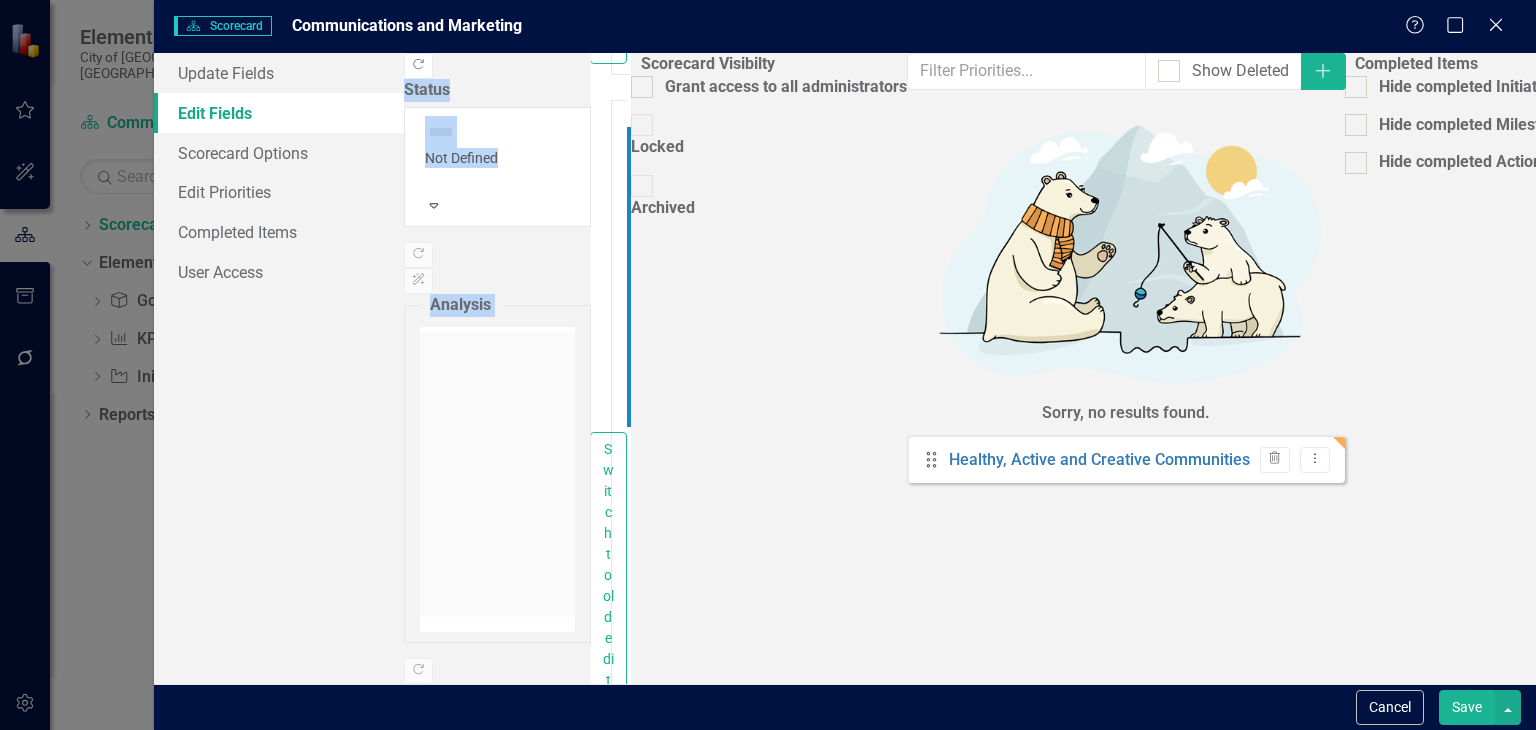 click on "Normal Text To open the popup, press Shift+Enter To open the popup, press Shift+Enter" at bounding box center [629, 1784] 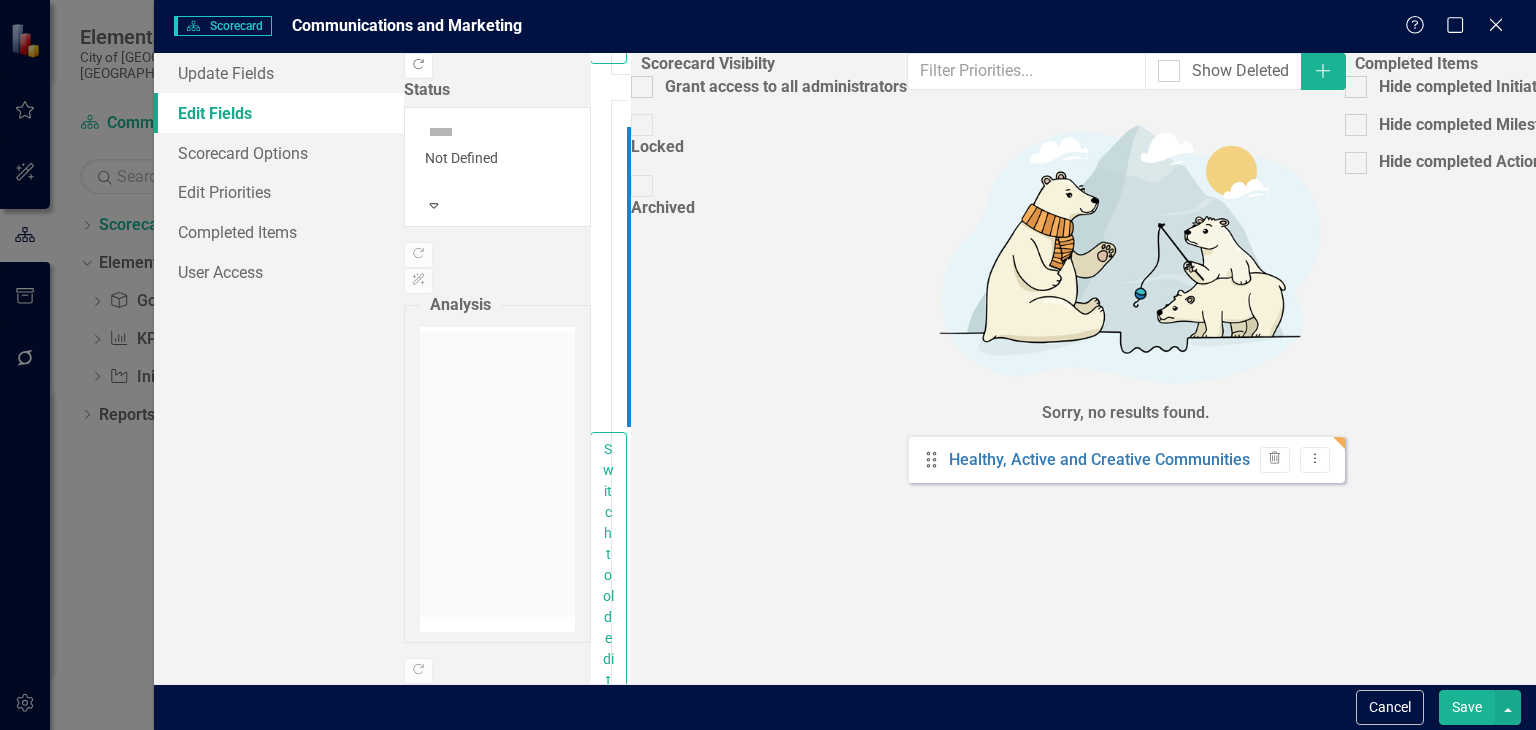 click at bounding box center [633, 2055] 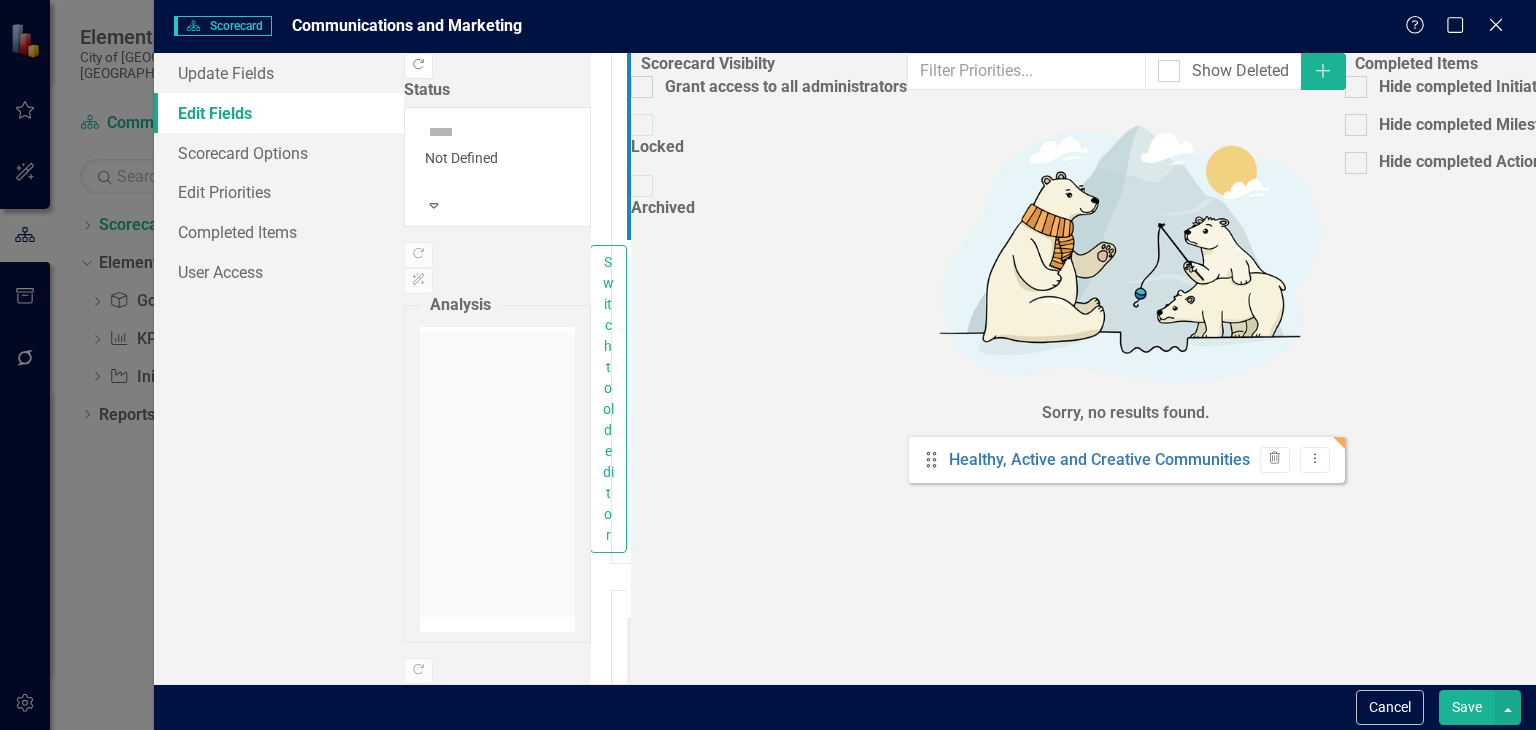 scroll, scrollTop: 1400, scrollLeft: 0, axis: vertical 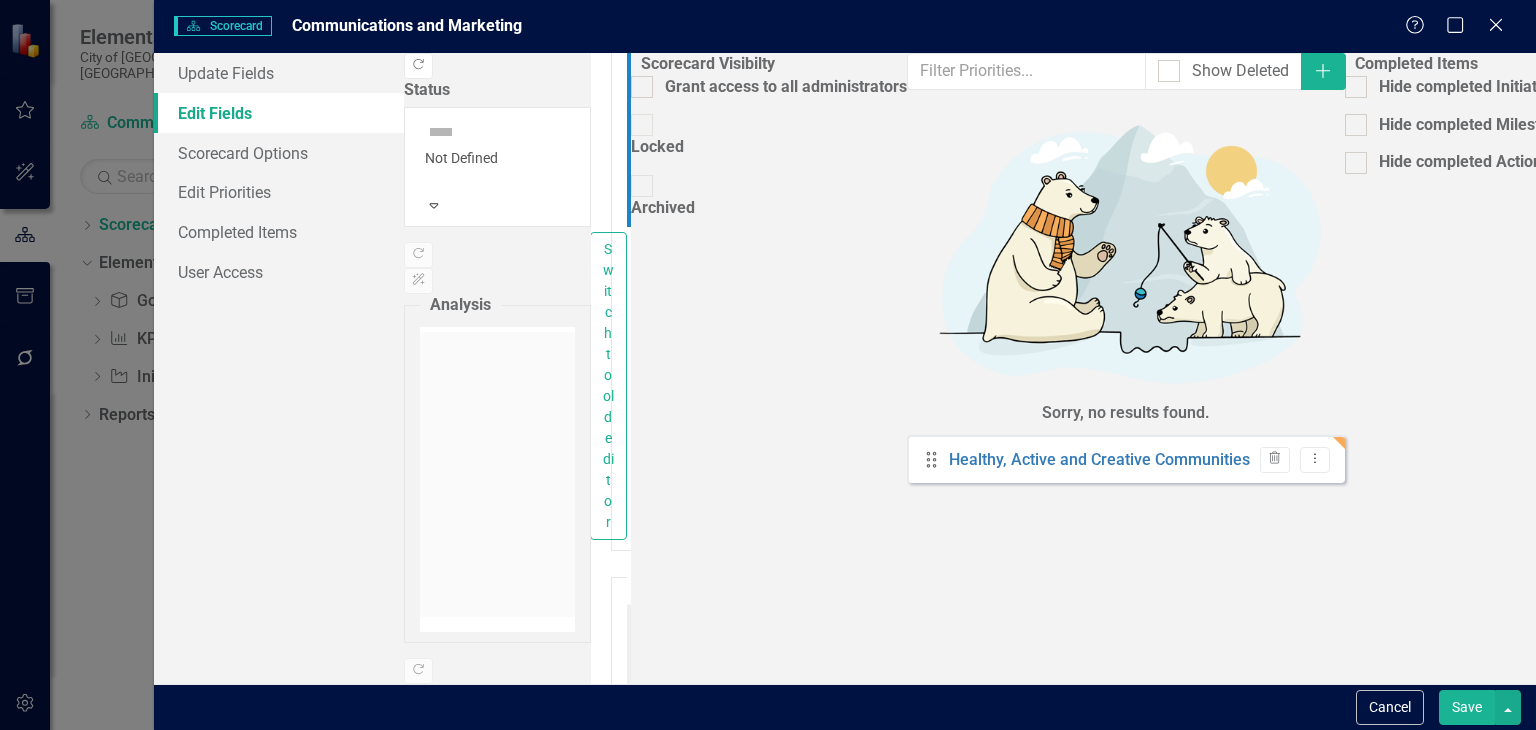 type 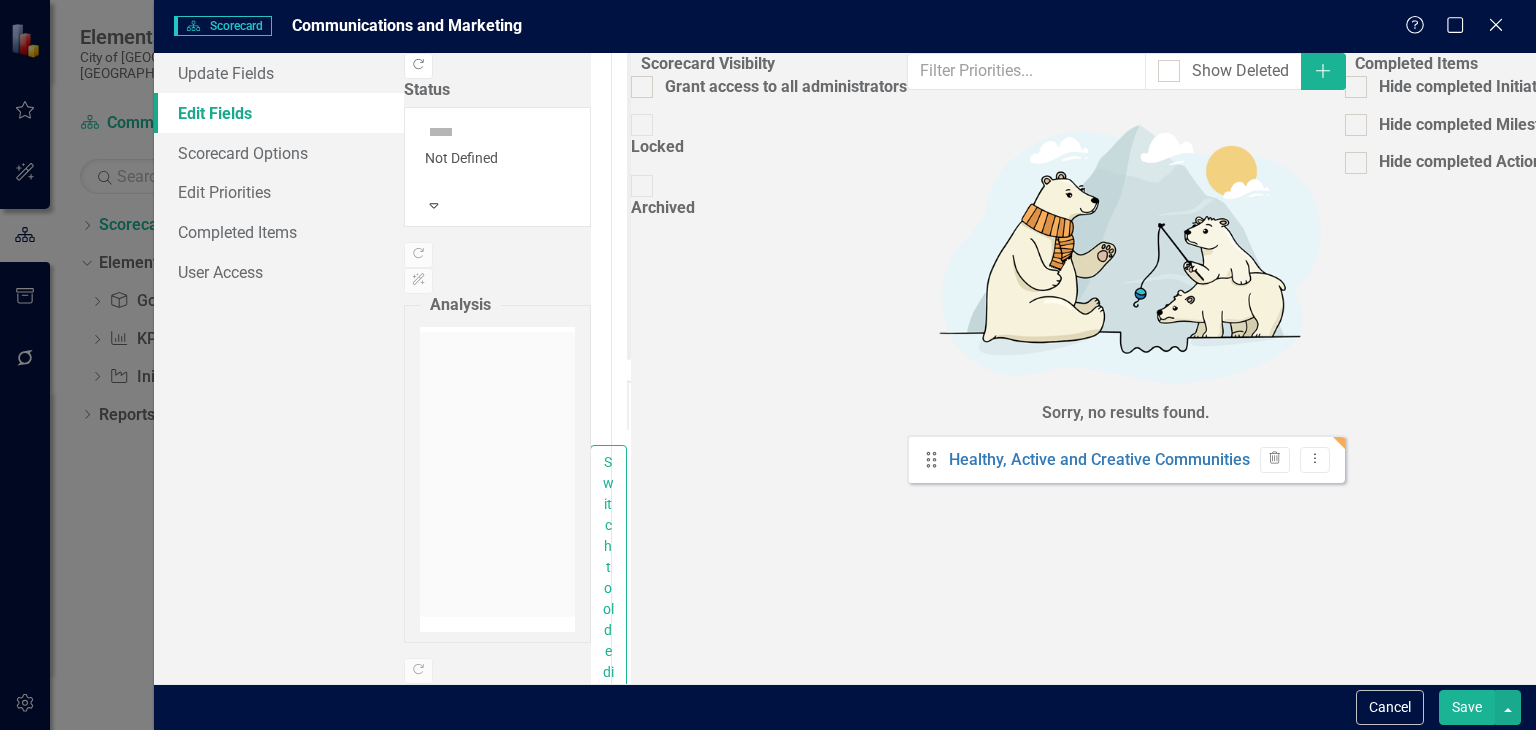 scroll, scrollTop: 1900, scrollLeft: 0, axis: vertical 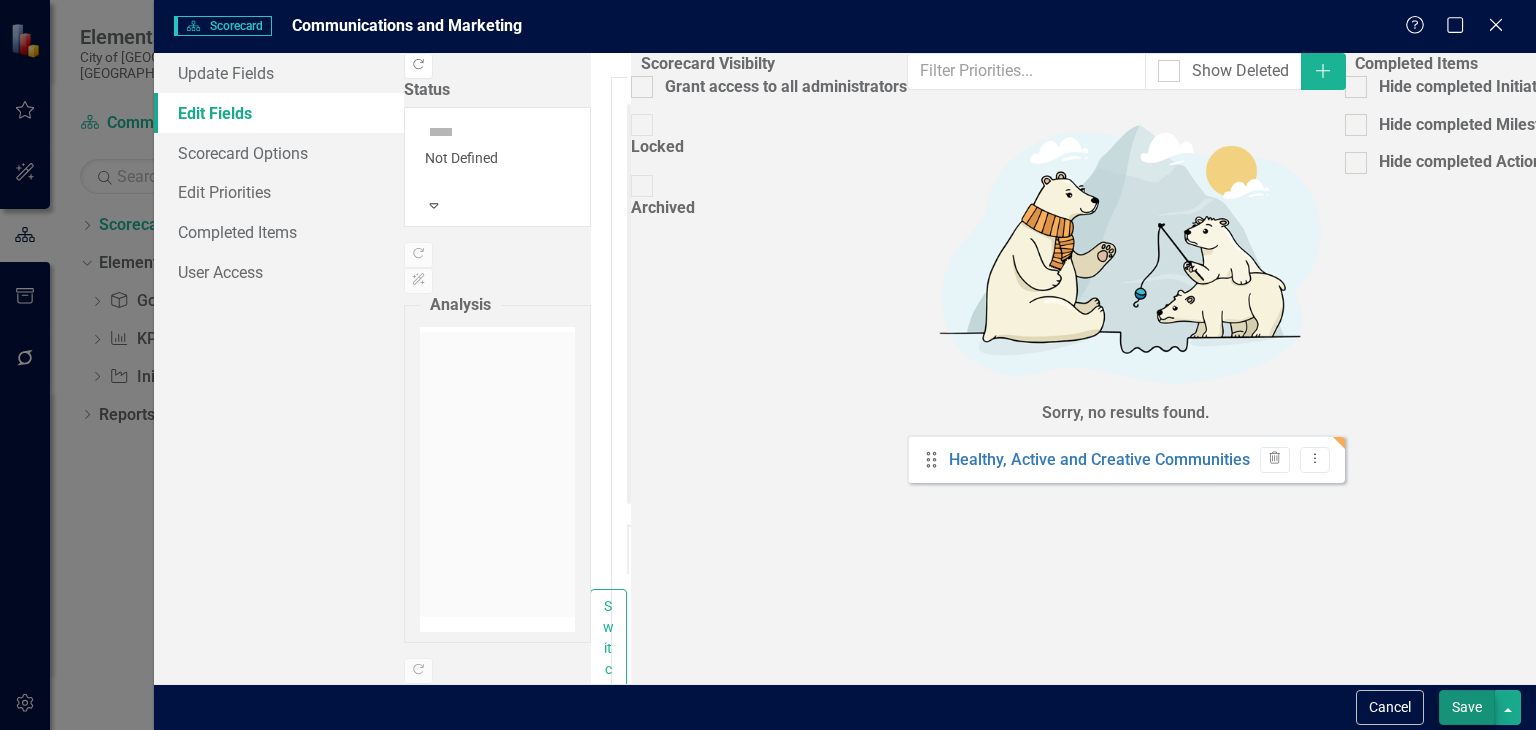 click on "Save" at bounding box center (1467, 707) 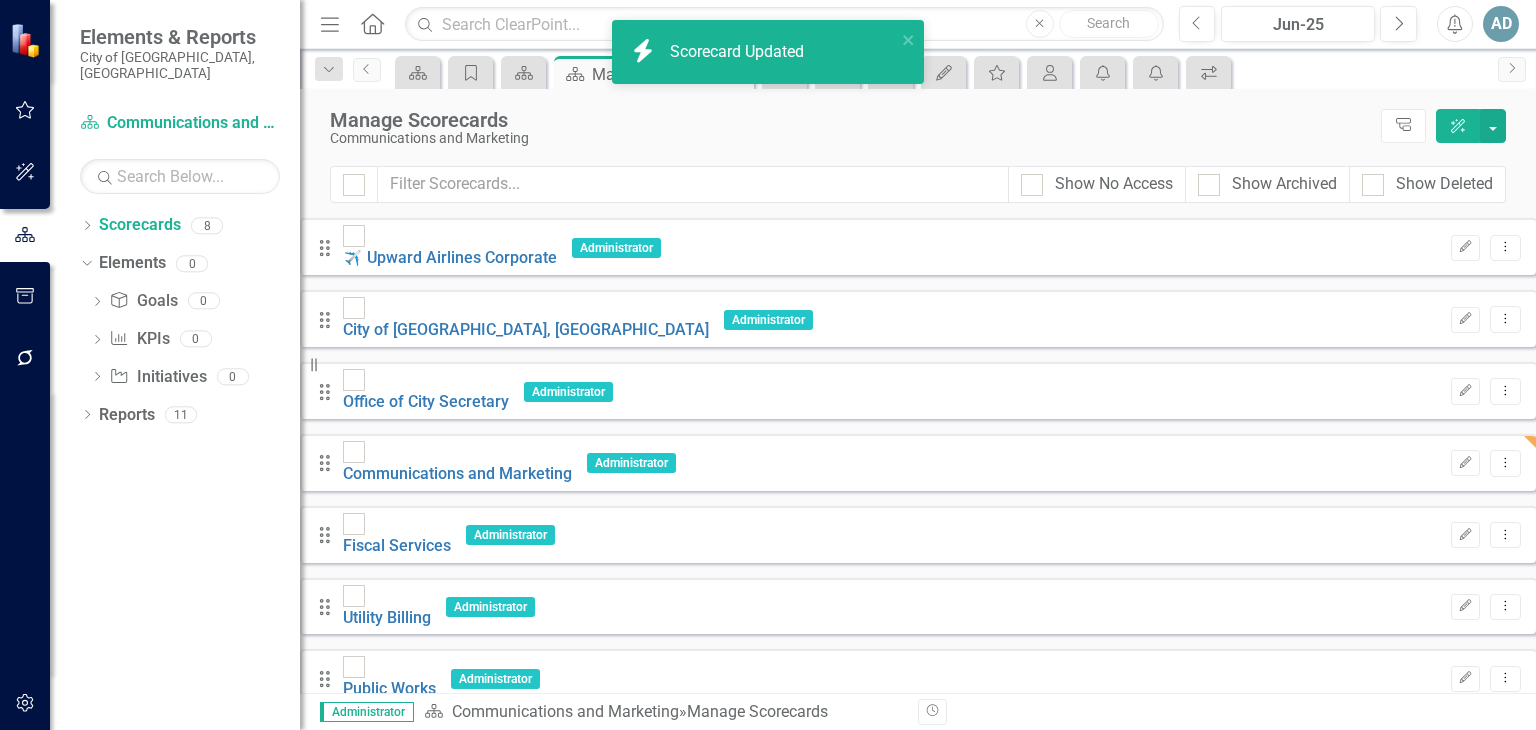 scroll, scrollTop: 28, scrollLeft: 0, axis: vertical 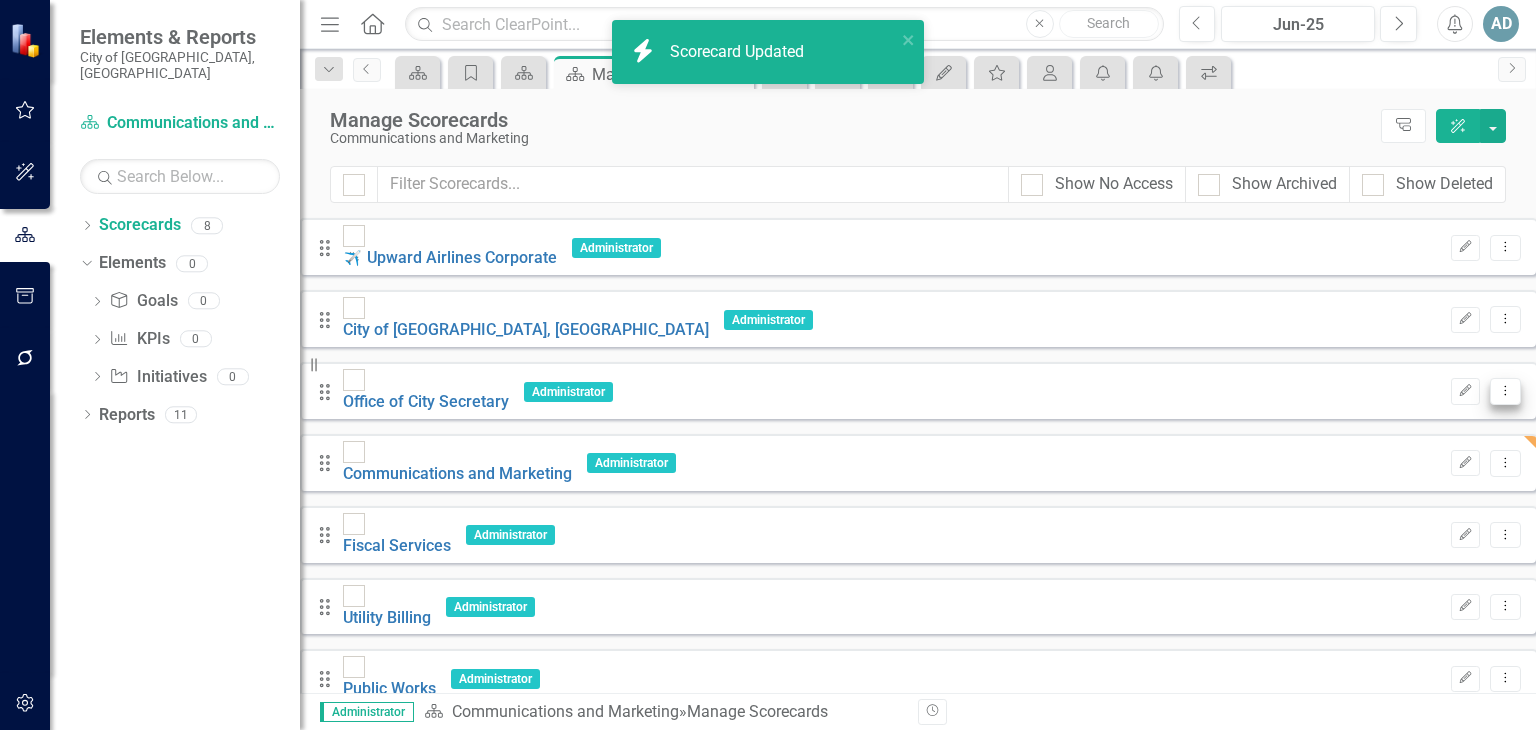 drag, startPoint x: 1519, startPoint y: 460, endPoint x: 1470, endPoint y: 345, distance: 125.004 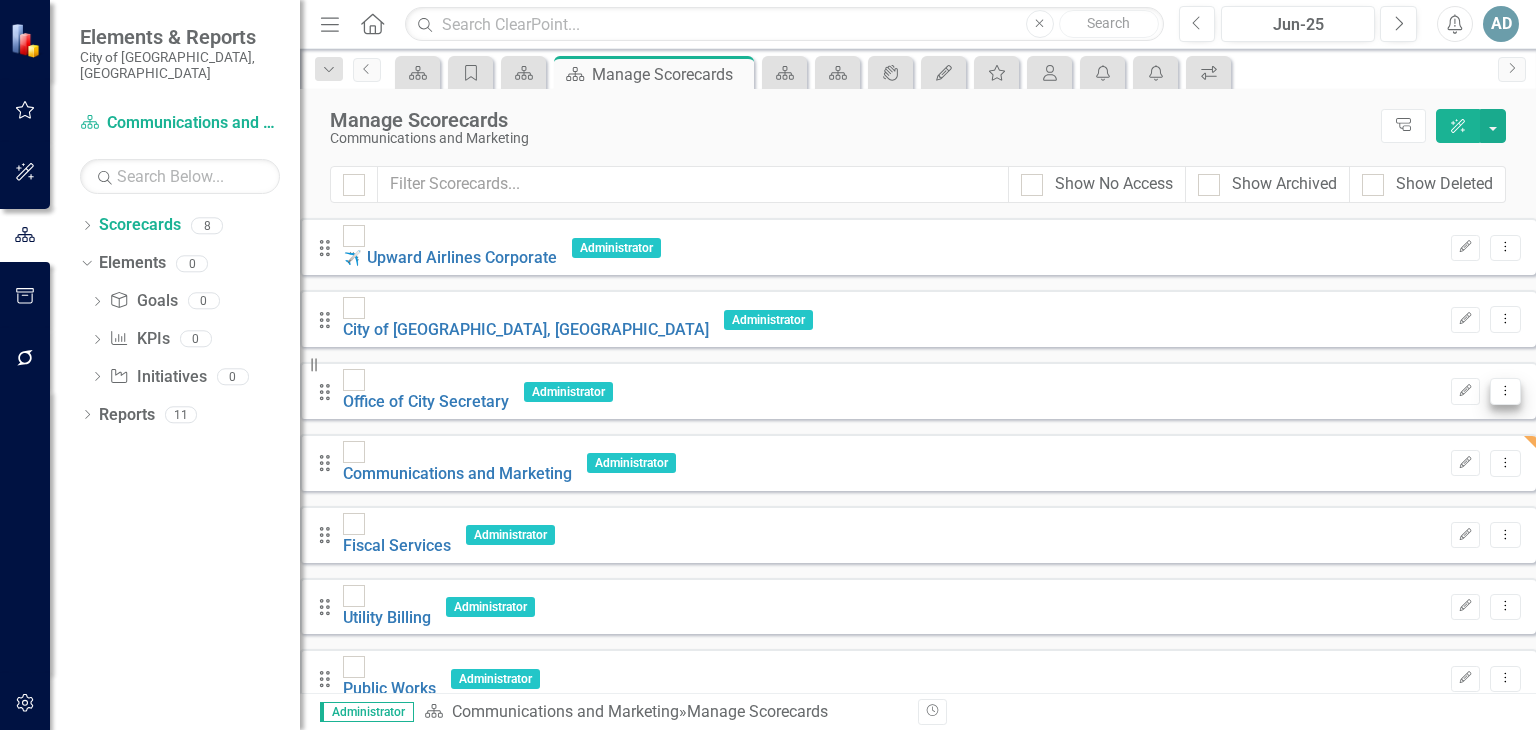 click on "Dropdown Menu" 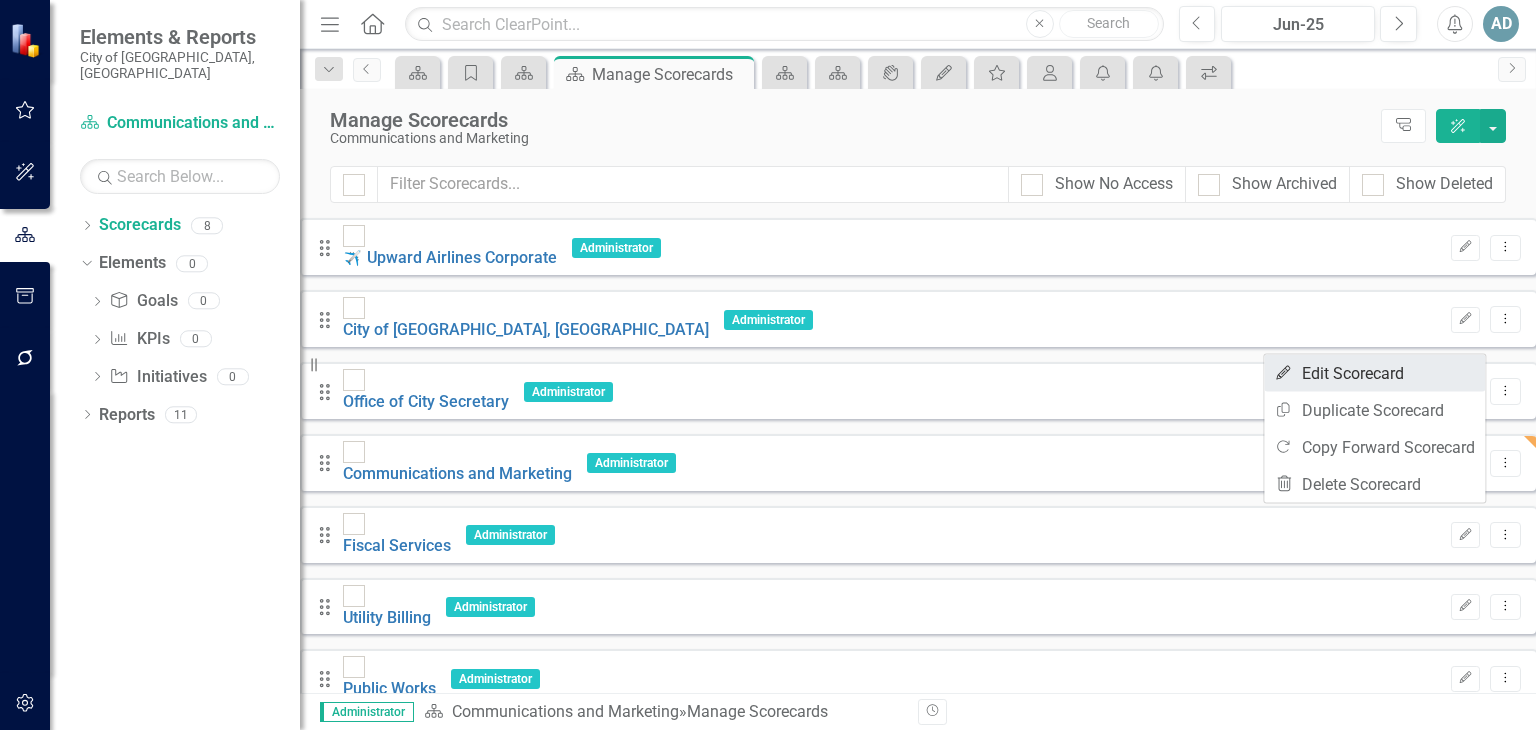 click on "Edit Edit Scorecard" at bounding box center [1374, 373] 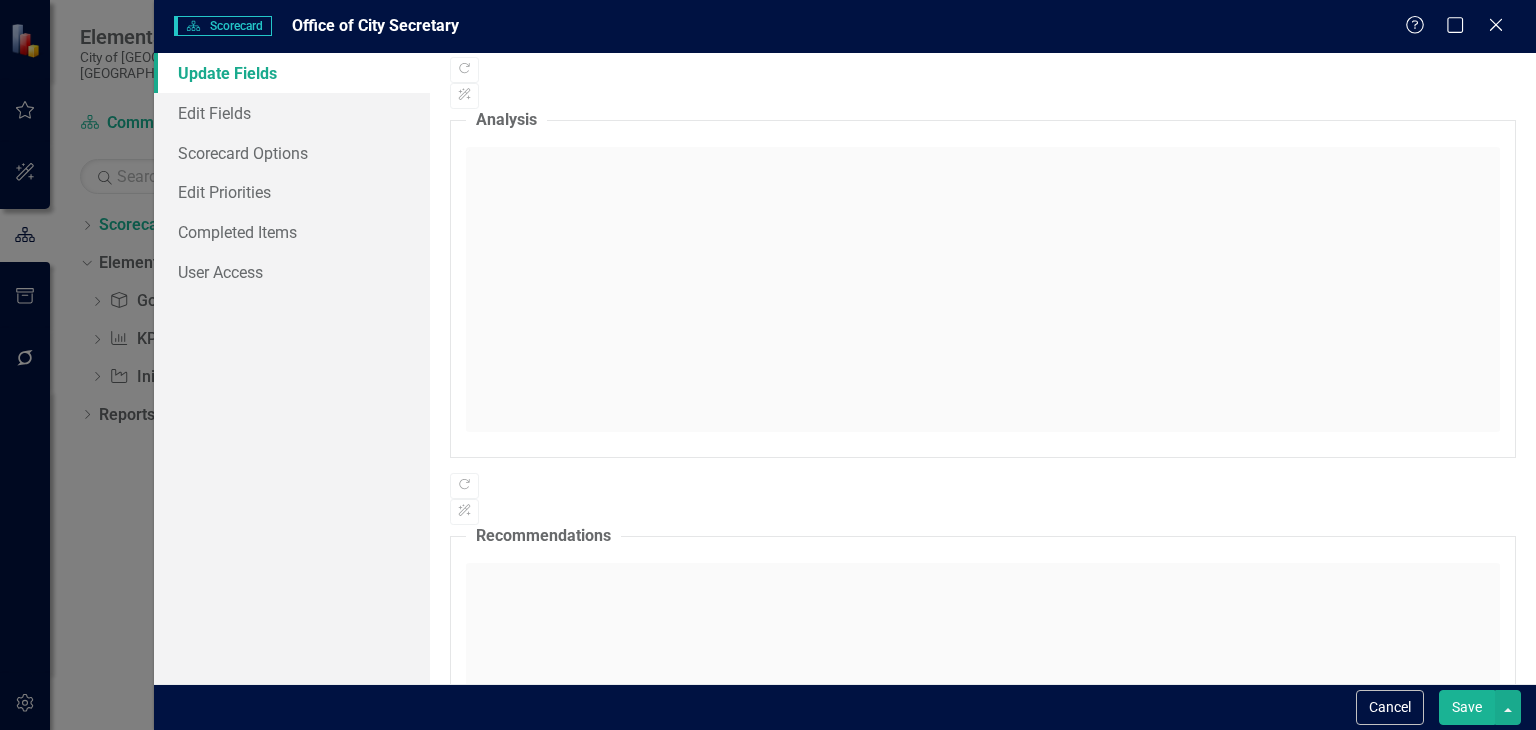 scroll, scrollTop: 205, scrollLeft: 0, axis: vertical 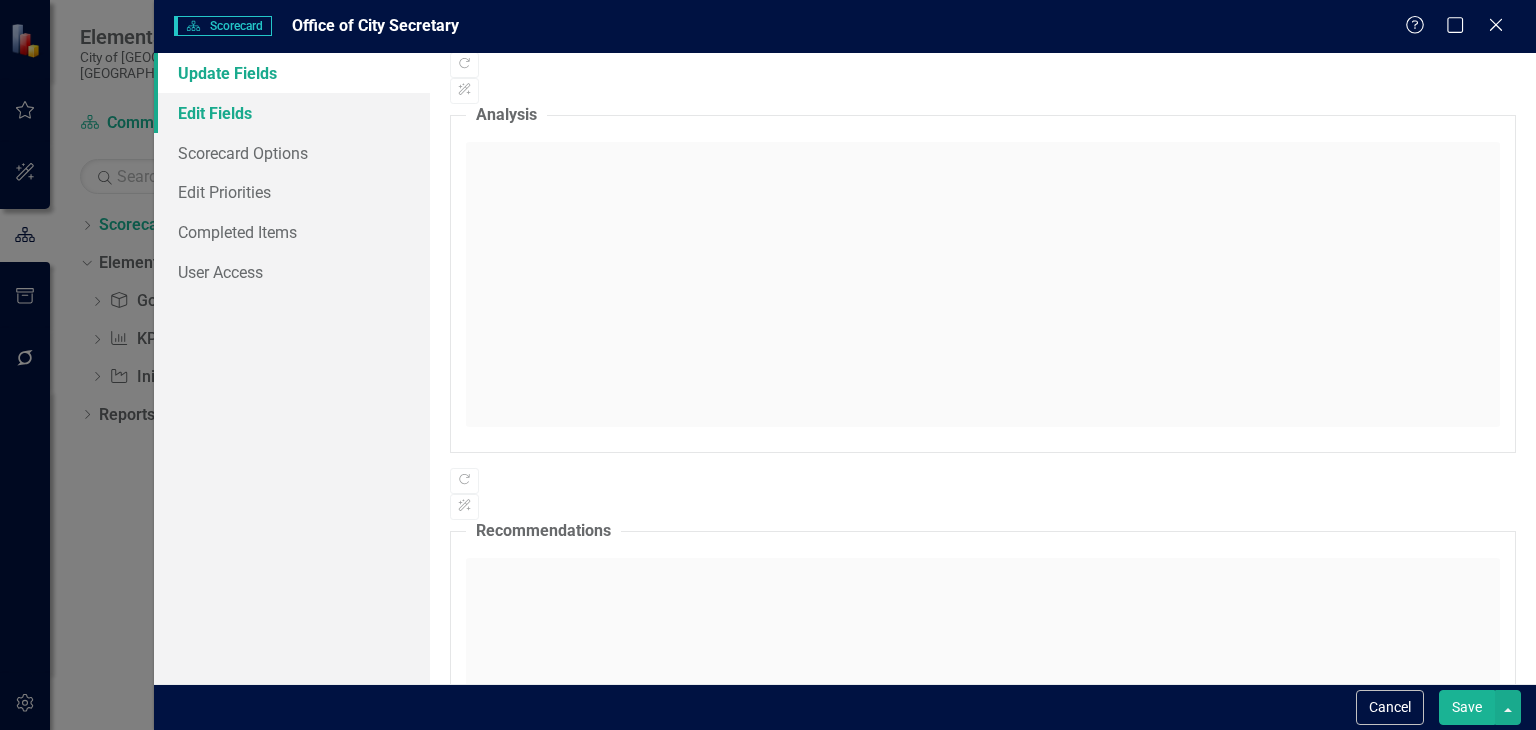 click on "Edit Fields" at bounding box center [292, 113] 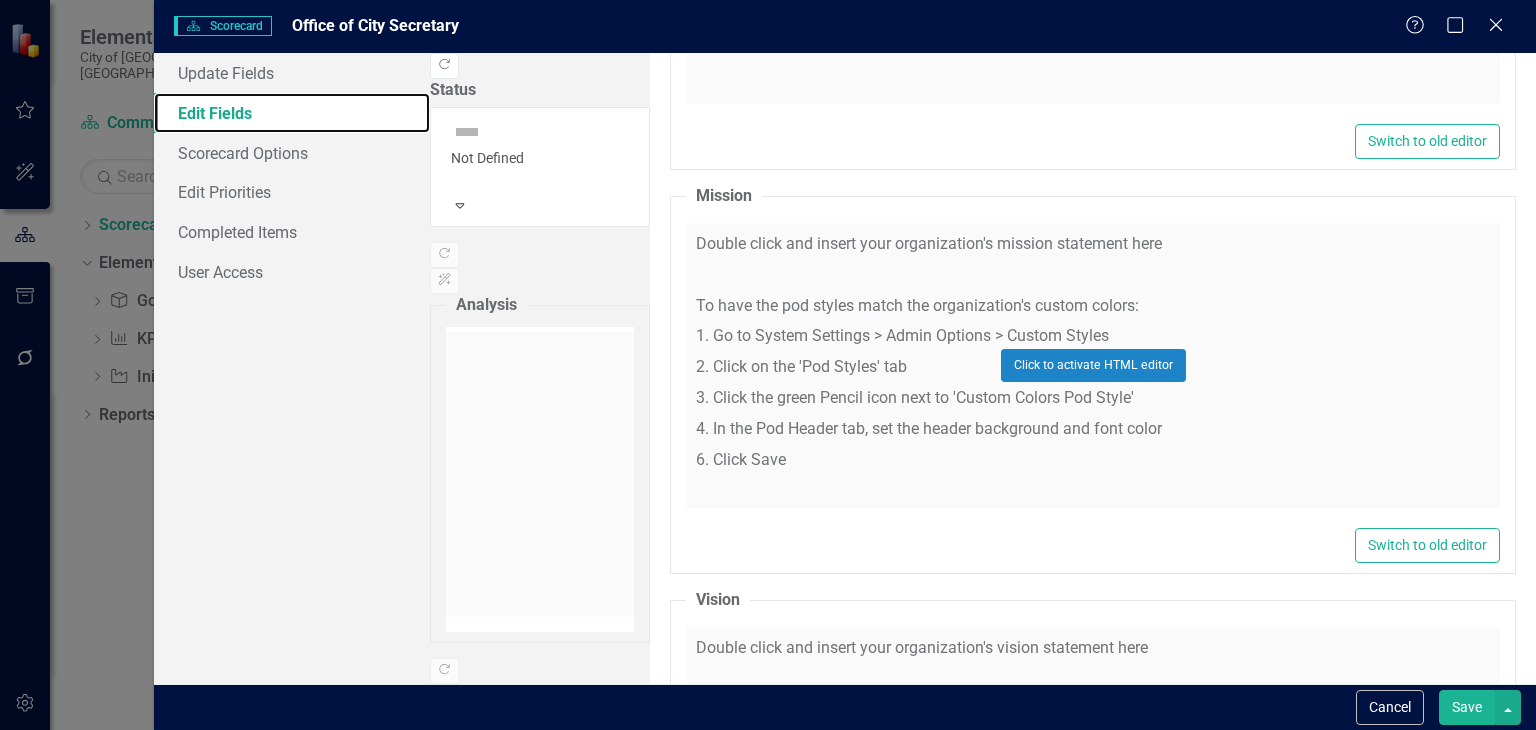 scroll, scrollTop: 800, scrollLeft: 0, axis: vertical 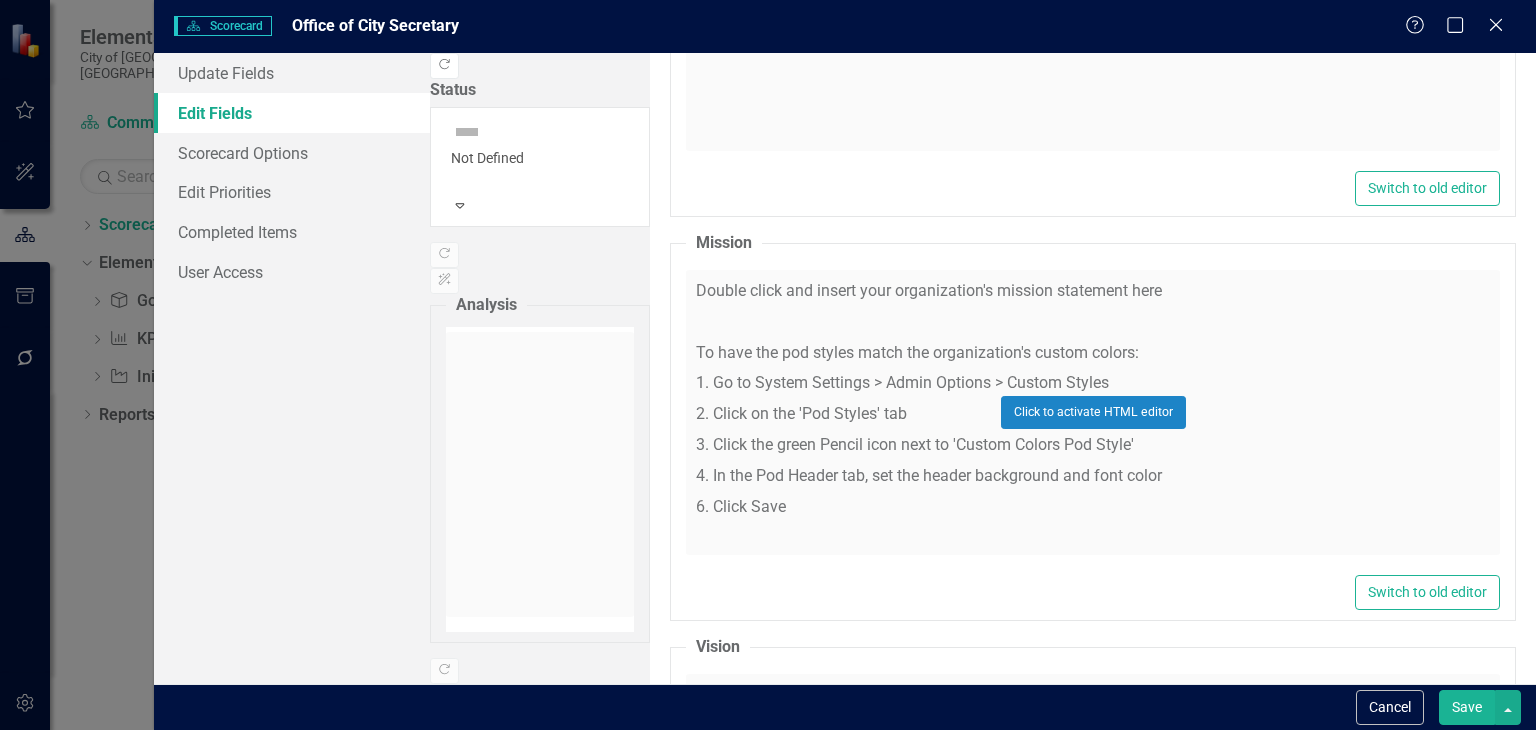 click on "Click to activate HTML editor" at bounding box center [1093, 412] 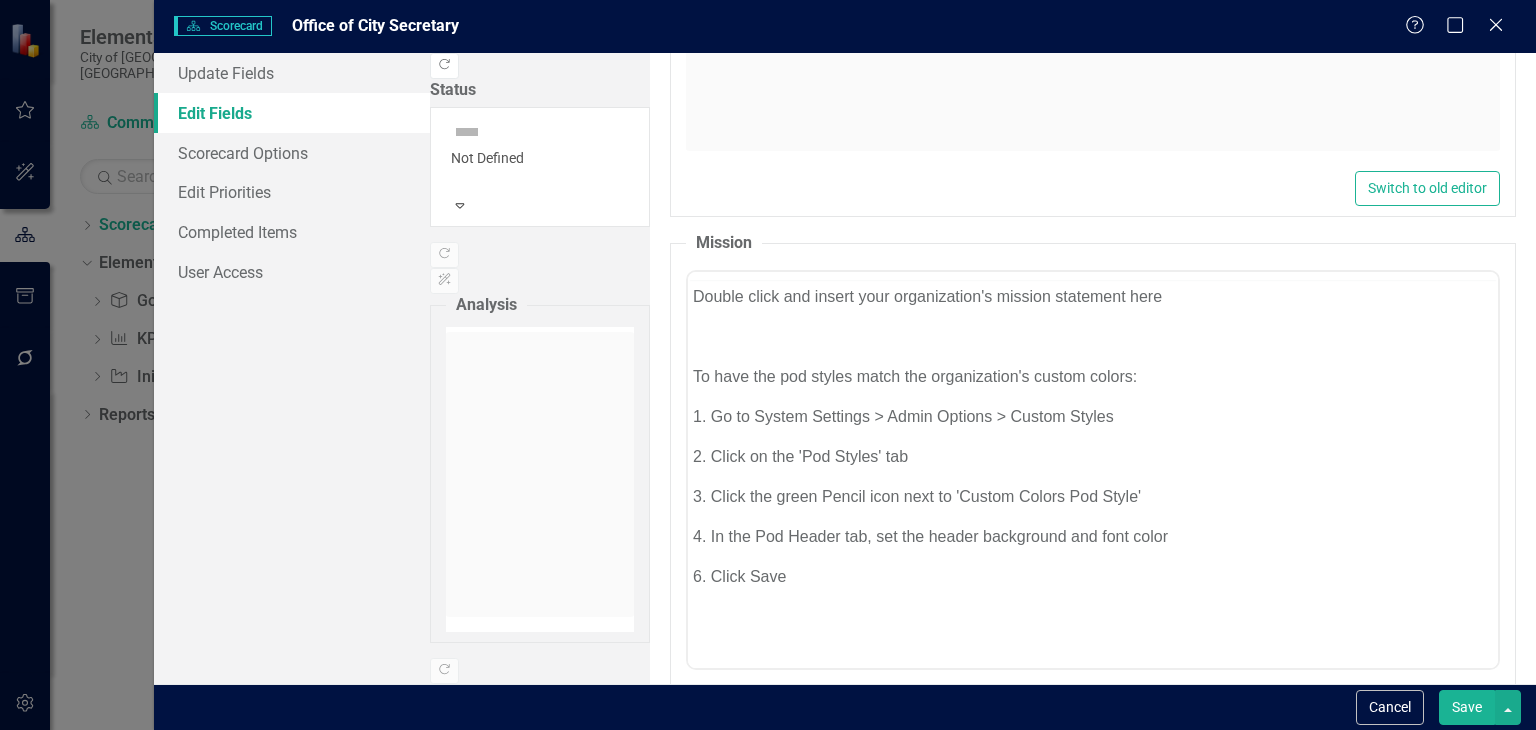 scroll, scrollTop: 0, scrollLeft: 0, axis: both 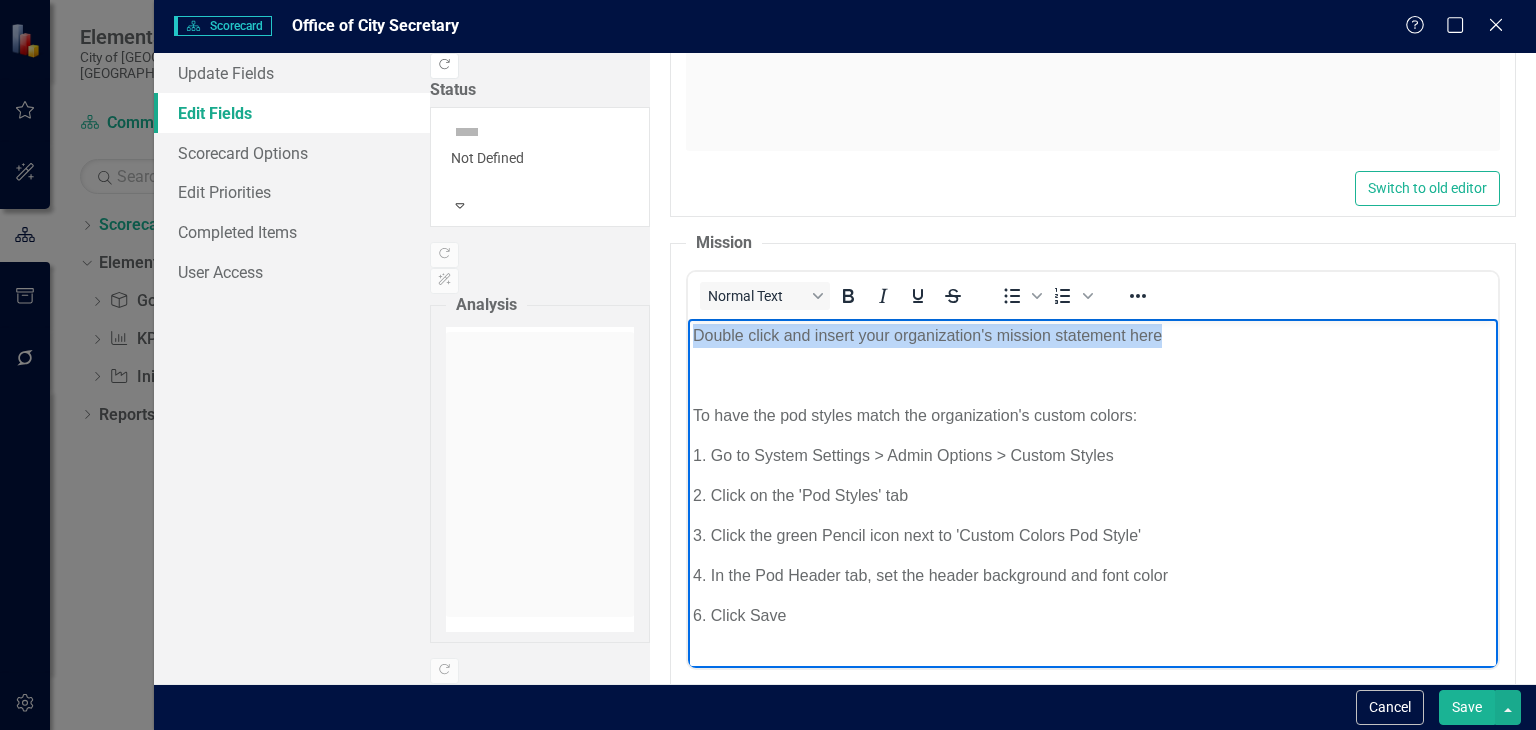 drag, startPoint x: 1178, startPoint y: 335, endPoint x: 662, endPoint y: 330, distance: 516.02423 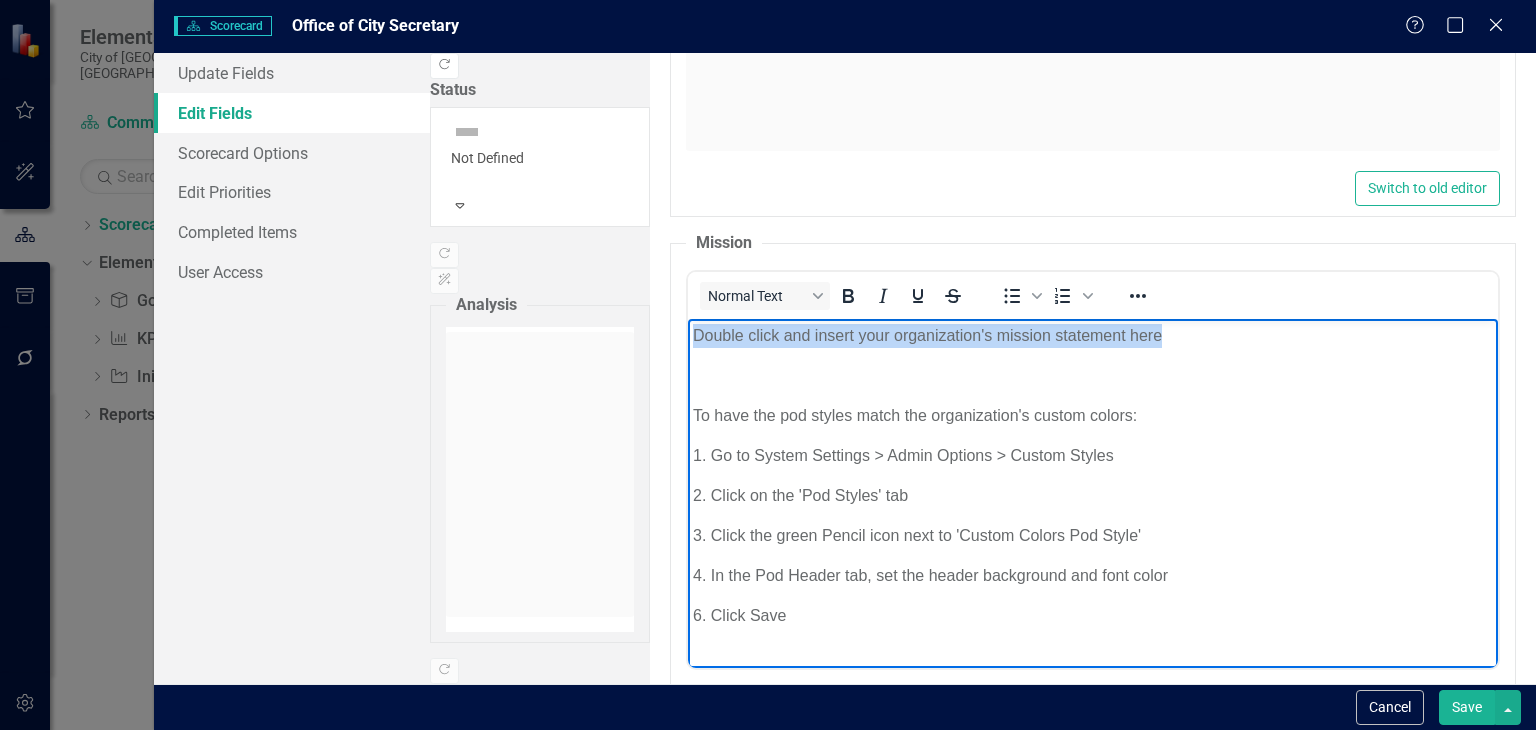click on "Double click and insert your organization's mission statement here To have the pod styles match the organization's custom colors: 1. Go to System Settings > Admin Options > Custom Styles 2. Click on the 'Pod Styles' tab 3. Click the green Pencil icon next to 'Custom Colors Pod Style' 4. In the Pod Header tab, set the header background and font color 6. Click Save" at bounding box center (1093, 503) 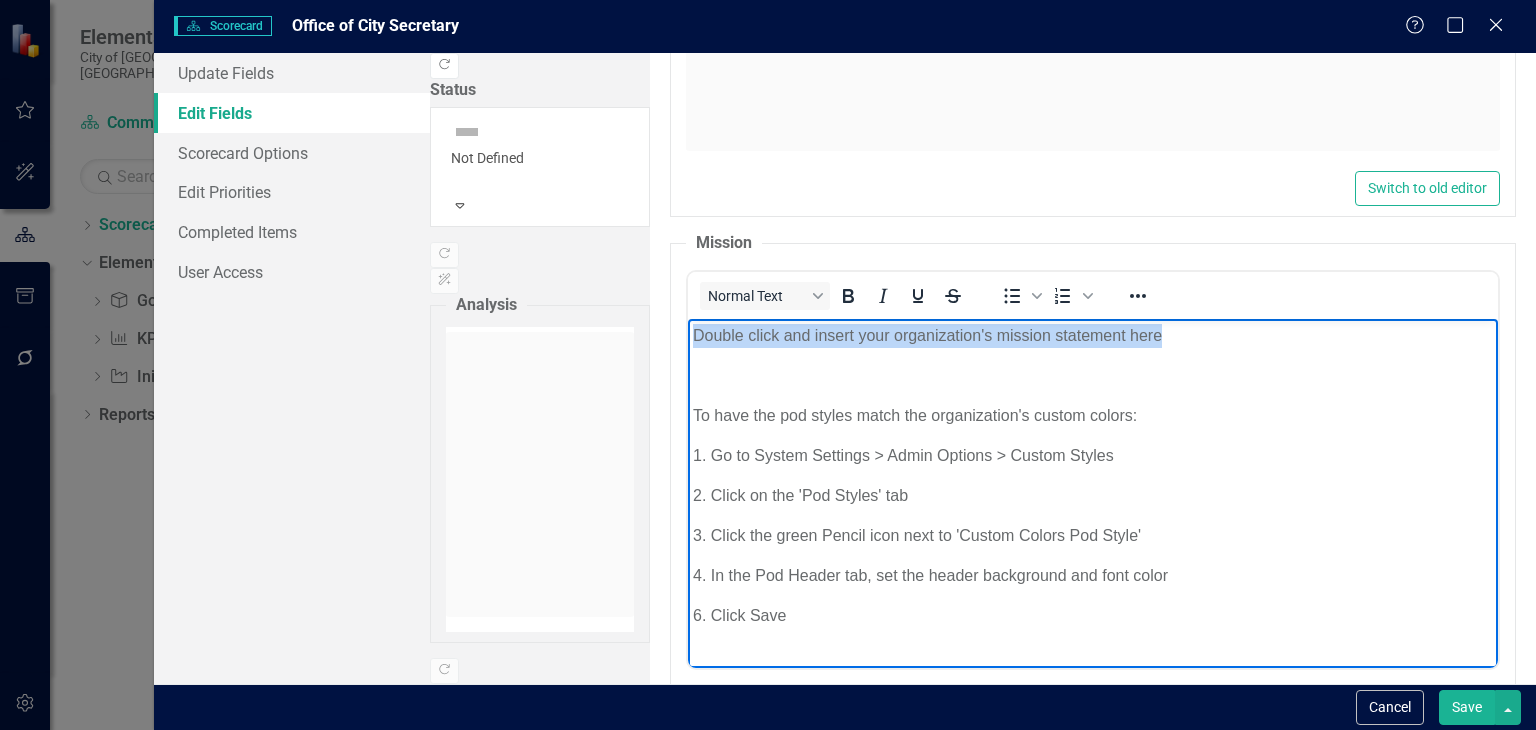 type 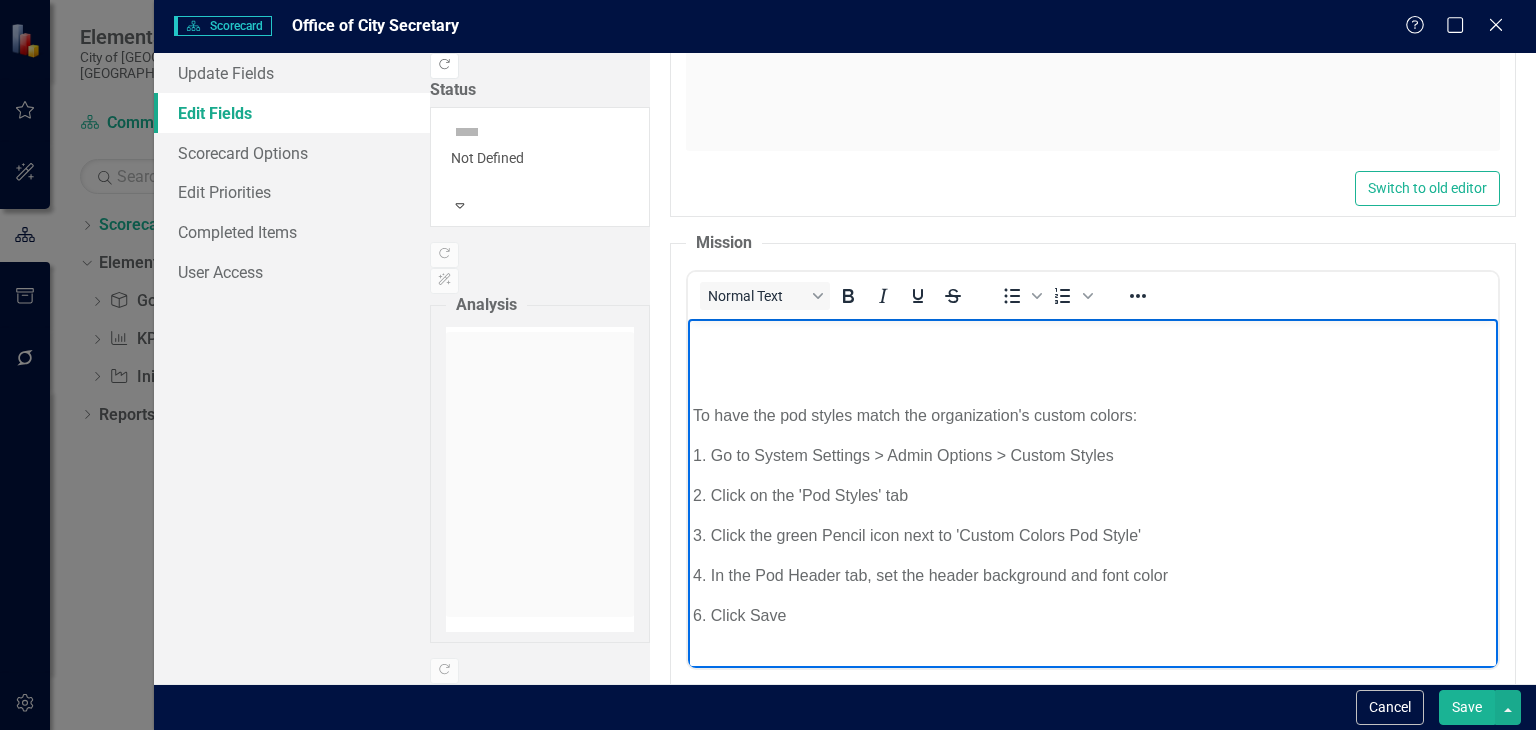 drag, startPoint x: 790, startPoint y: 330, endPoint x: 777, endPoint y: 354, distance: 27.294687 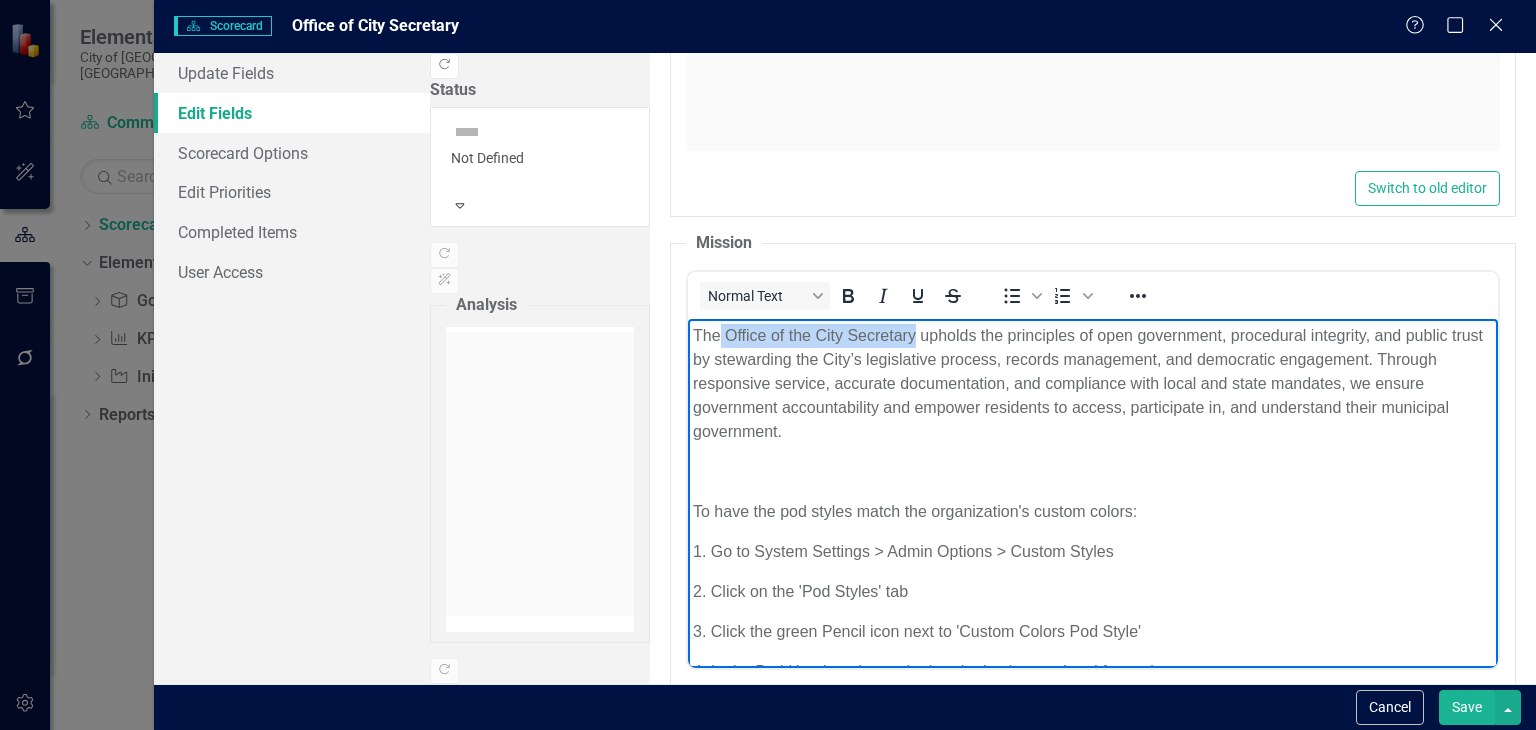 drag, startPoint x: 916, startPoint y: 329, endPoint x: 746, endPoint y: 323, distance: 170.10585 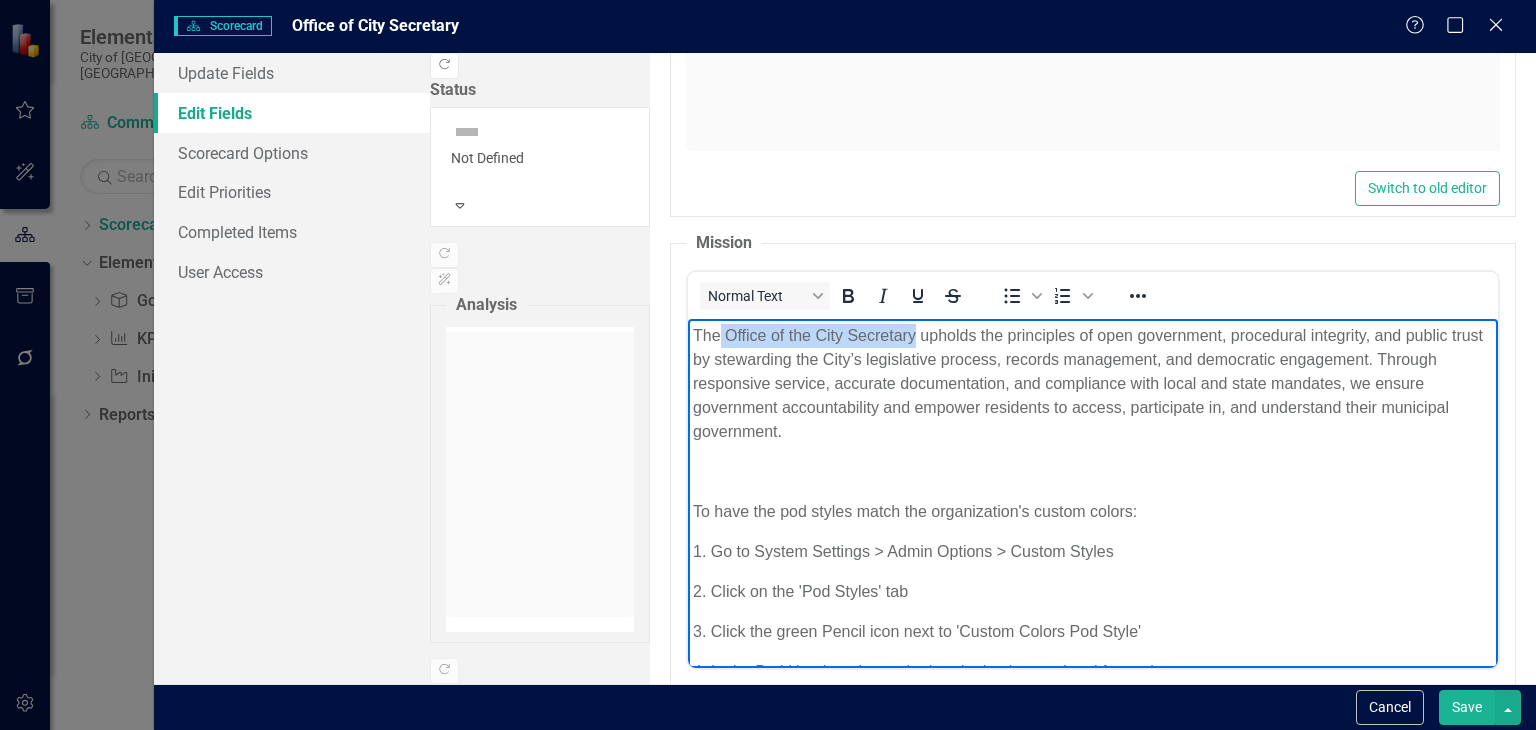 click on "The Office of the City Secretary upholds the principles of open government, procedural integrity, and public trust by stewarding the City’s legislative process, records management, and democratic engagement. Through responsive service, accurate documentation, and compliance with local and state mandates, we ensure government accountability and empower residents to access, participate in, and understand their municipal government." at bounding box center [1093, 383] 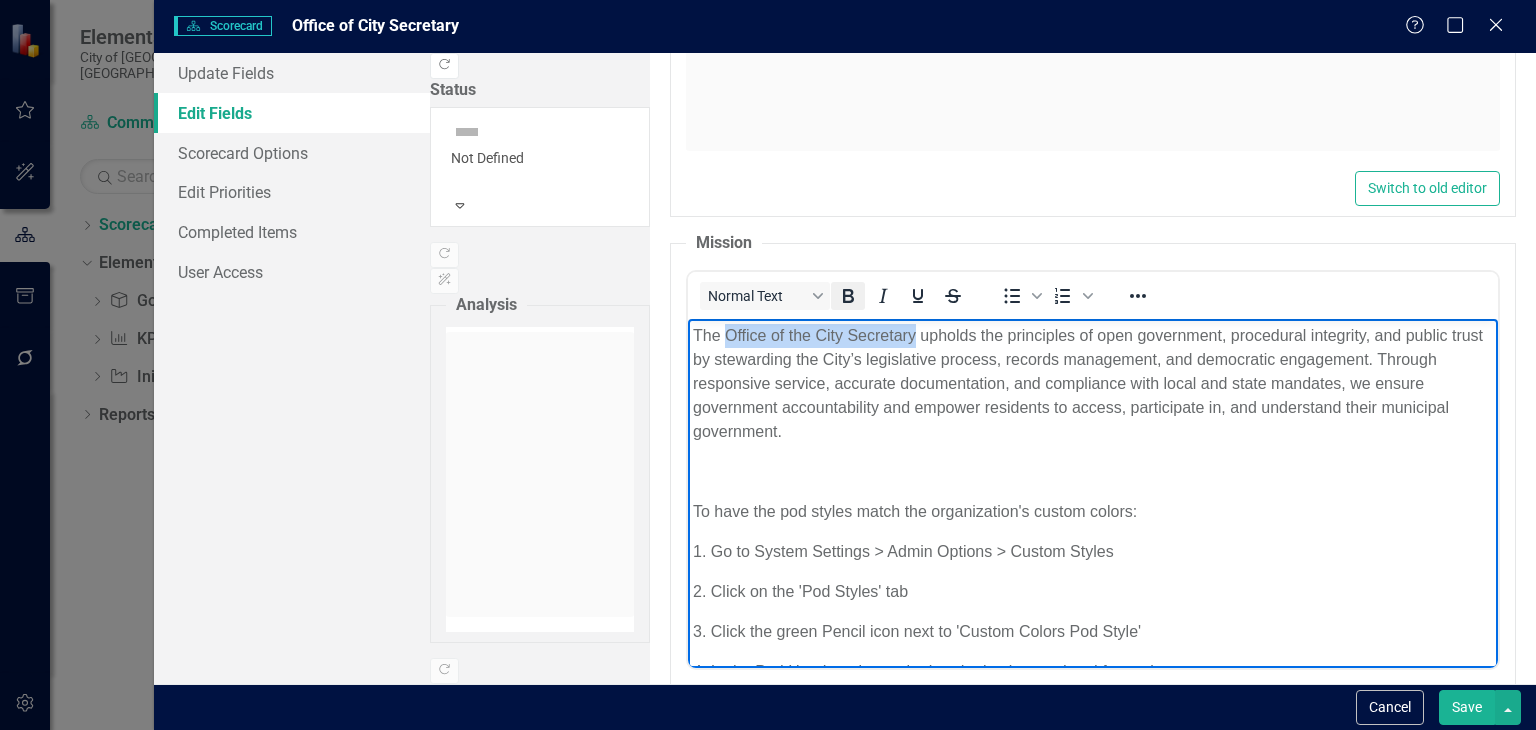 click 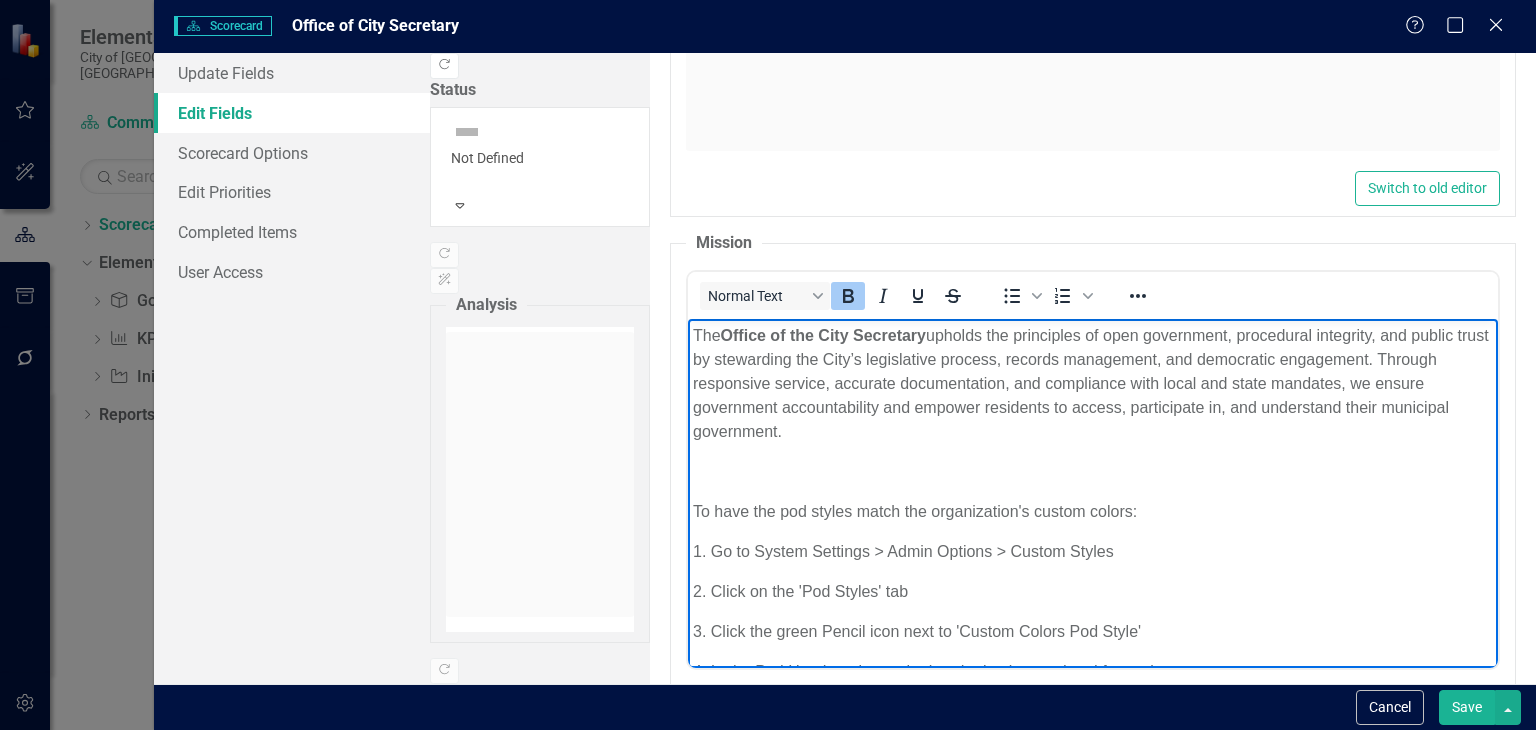 click on "The  Office of the City Secretary  upholds the principles of open government, procedural integrity, and public trust by stewarding the City’s legislative process, records management, and democratic engagement. Through responsive service, accurate documentation, and compliance with local and state mandates, we ensure government accountability and empower residents to access, participate in, and understand their municipal government. To have the pod styles match the organization's custom colors: 1. Go to System Settings > Admin Options > Custom Styles 2. Click on the 'Pod Styles' tab 3. Click the green Pencil icon next to 'Custom Colors Pod Style' 4. In the Pod Header tab, set the header background and font color 6. Click Save" at bounding box center [1093, 551] 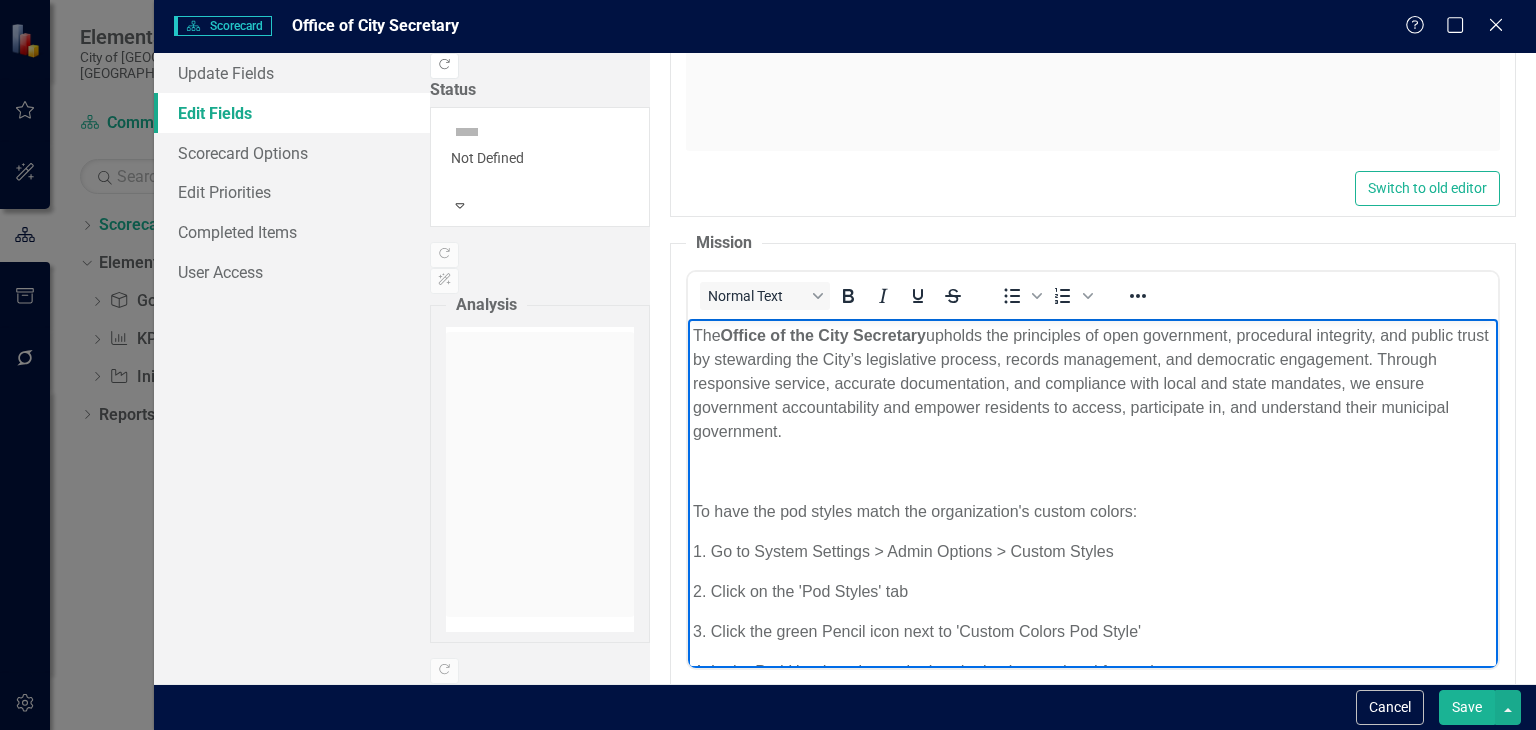 scroll, scrollTop: 92, scrollLeft: 0, axis: vertical 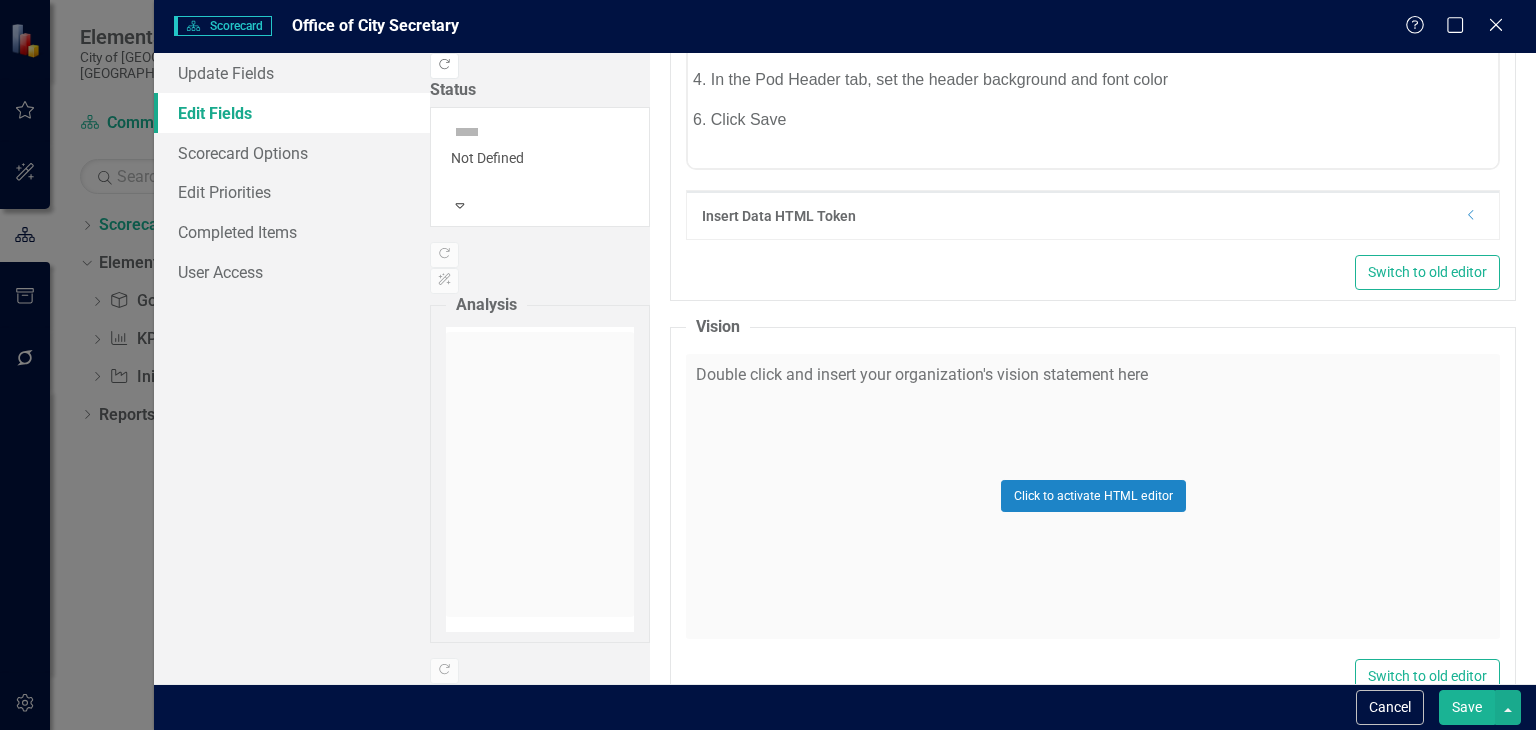 click on "Click to activate HTML editor" at bounding box center (1093, 496) 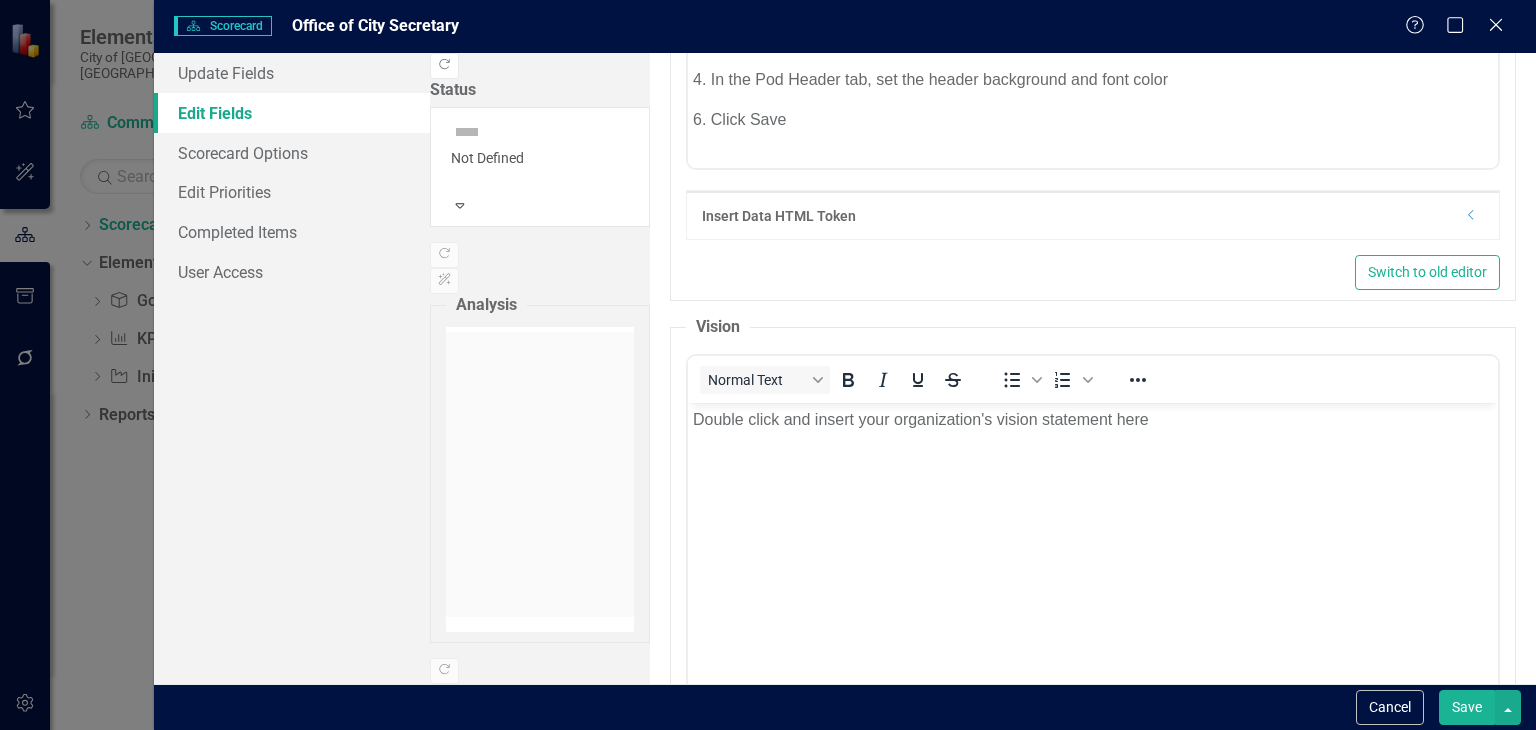 scroll, scrollTop: 0, scrollLeft: 0, axis: both 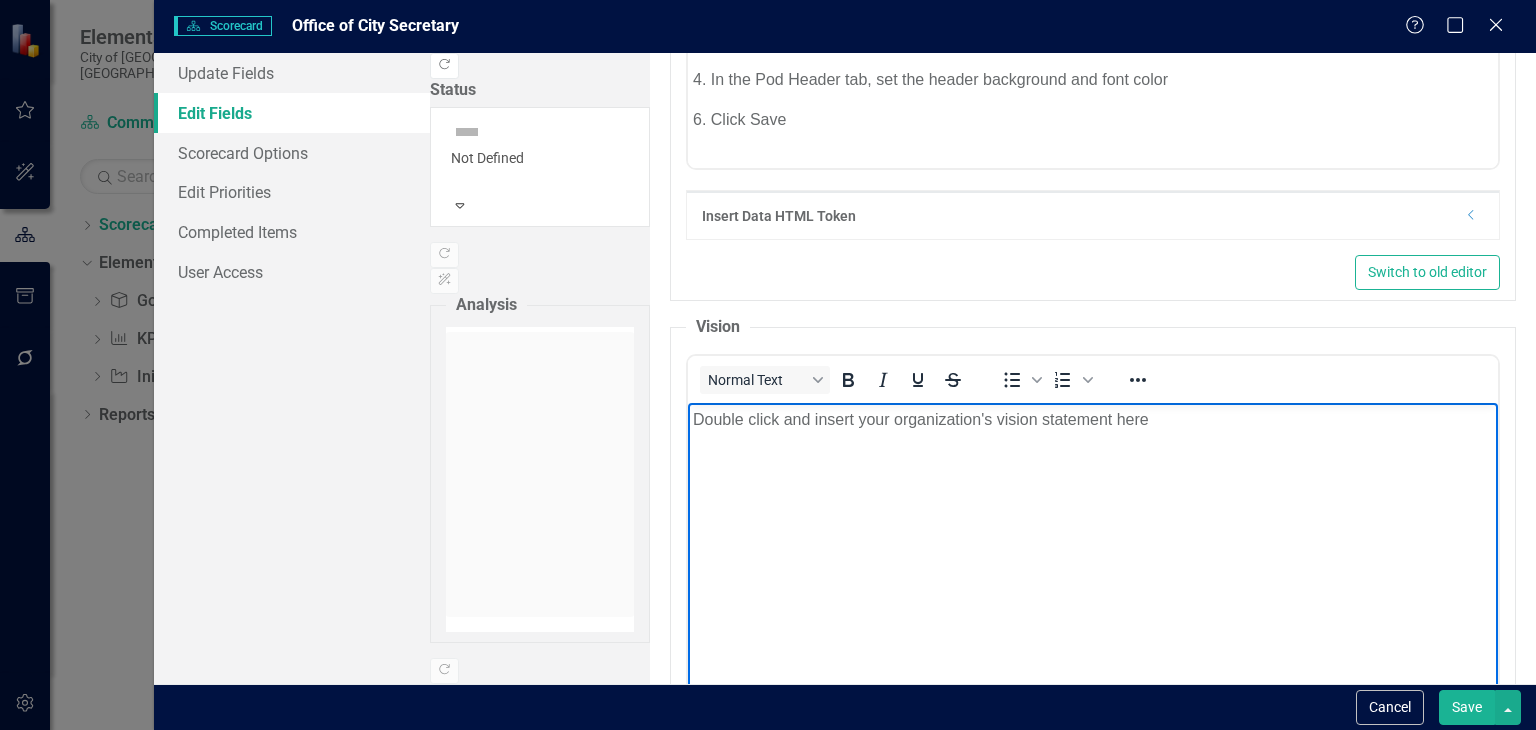 click on "Double click and insert your organization's vision statement here" at bounding box center [1093, 552] 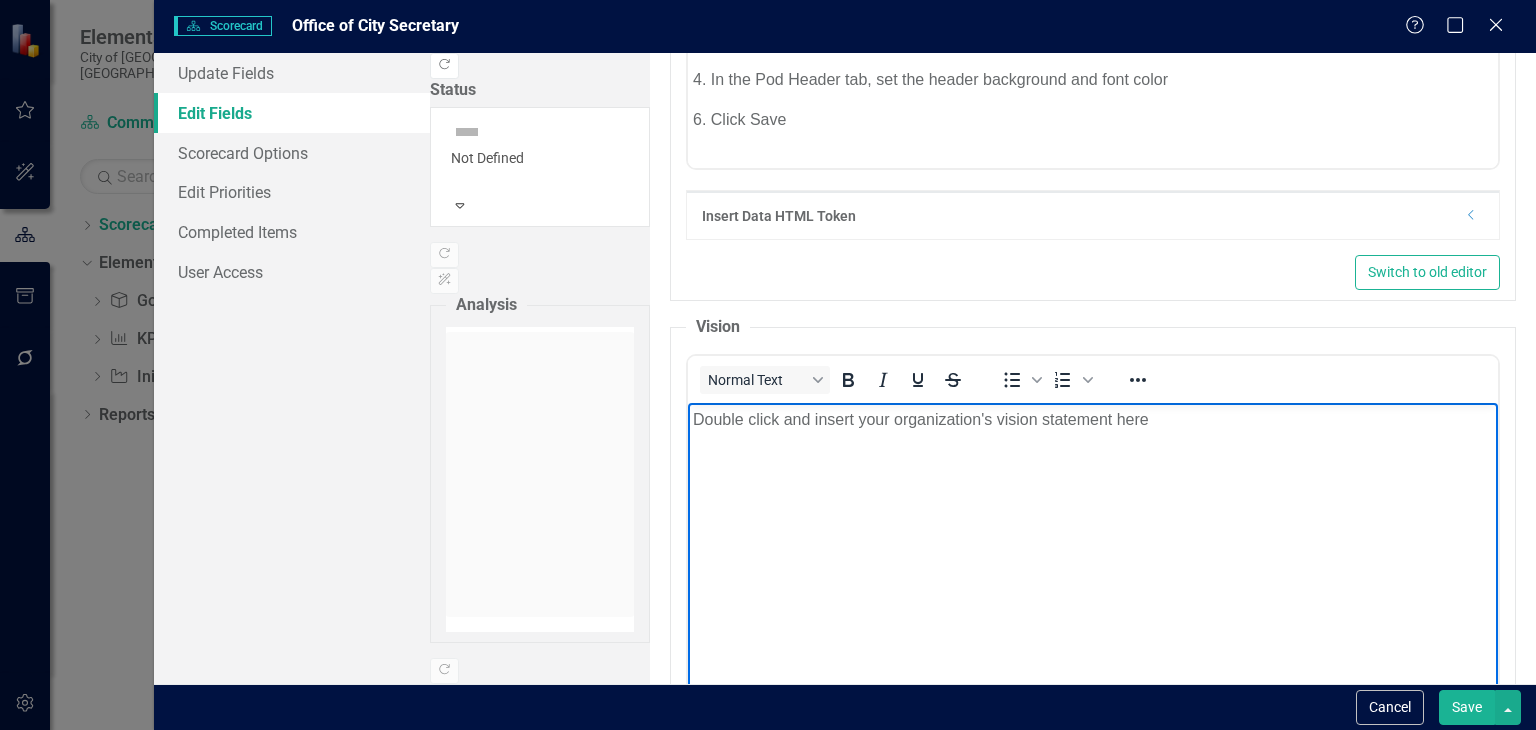 click on "Double click and insert your organization's vision statement here" at bounding box center (1093, 419) 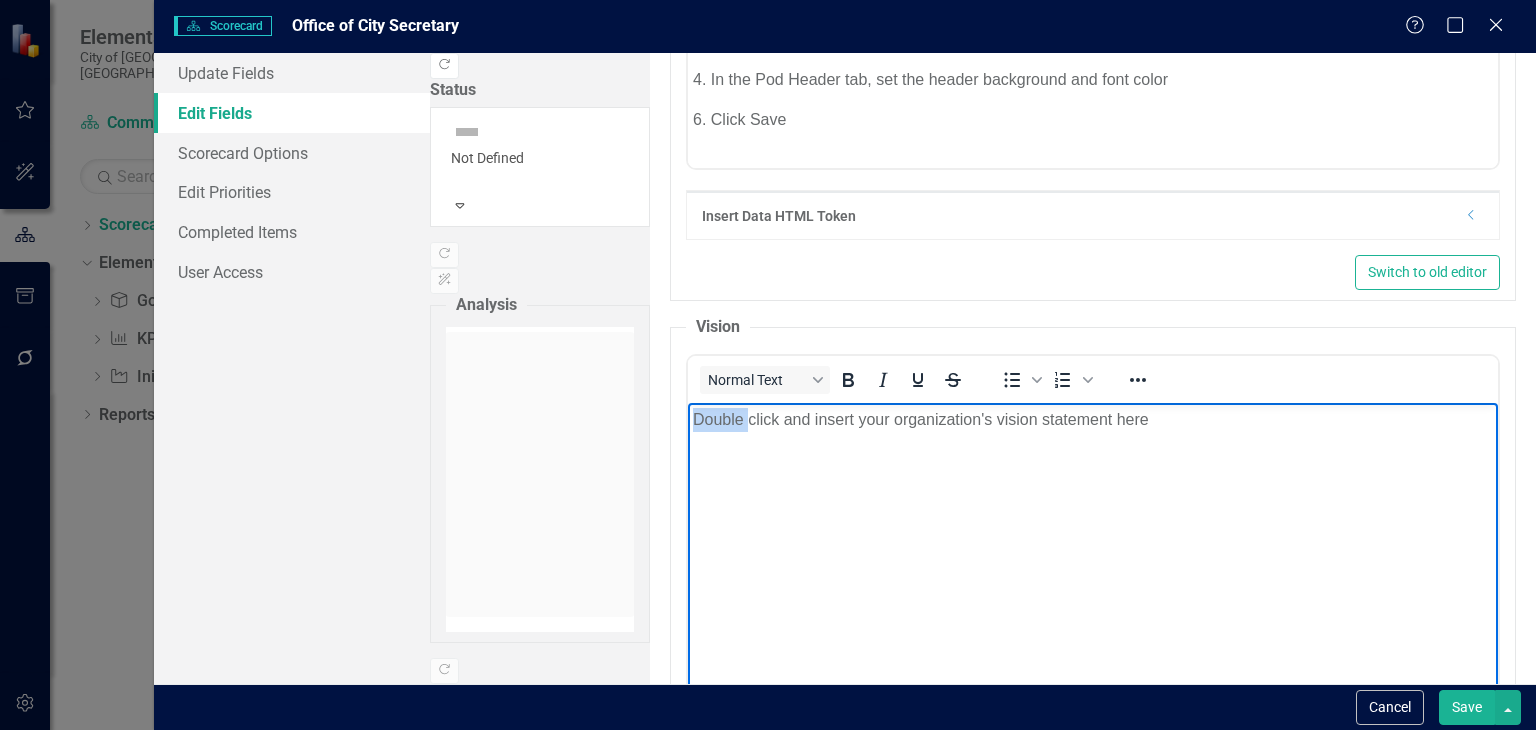 click on "Double click and insert your organization's vision statement here" at bounding box center (1093, 419) 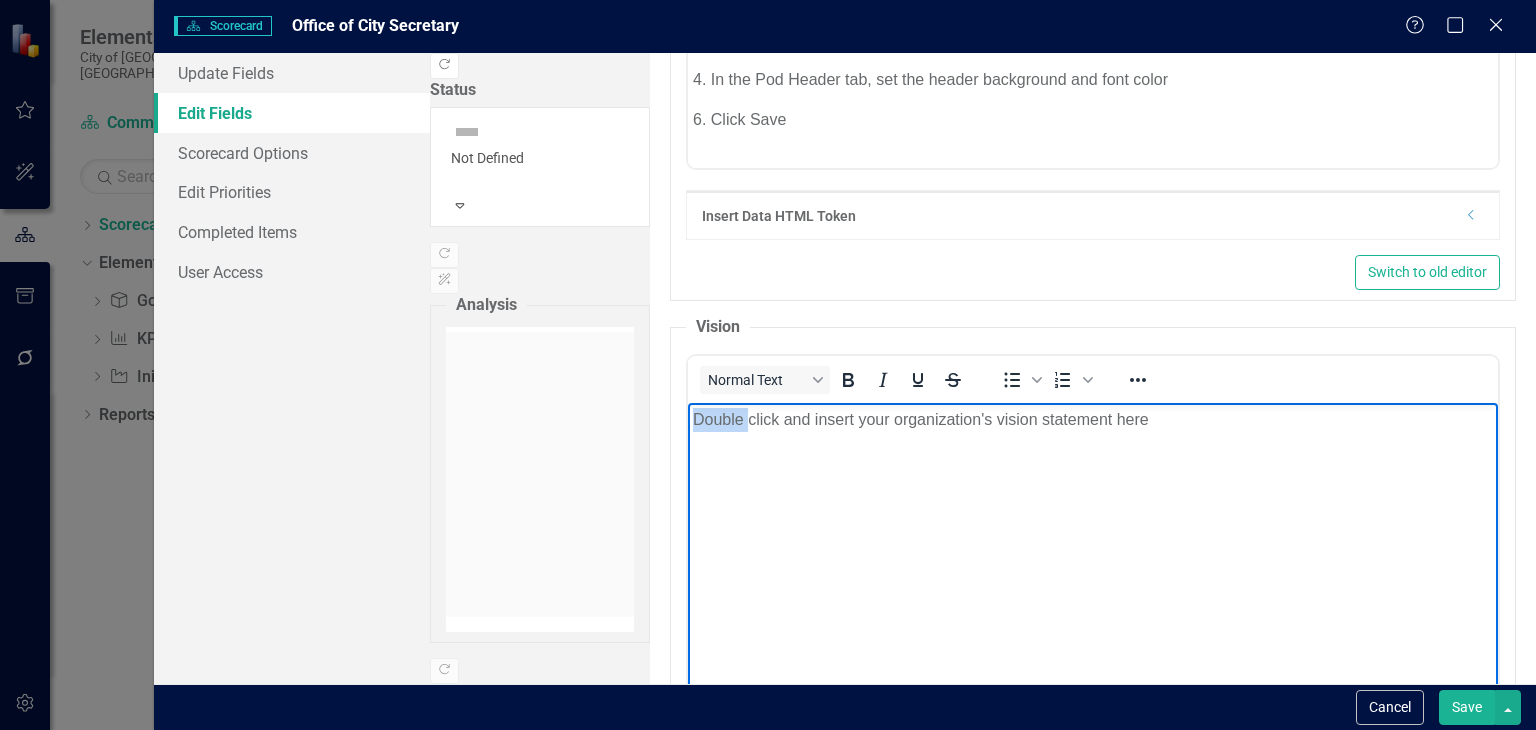 type 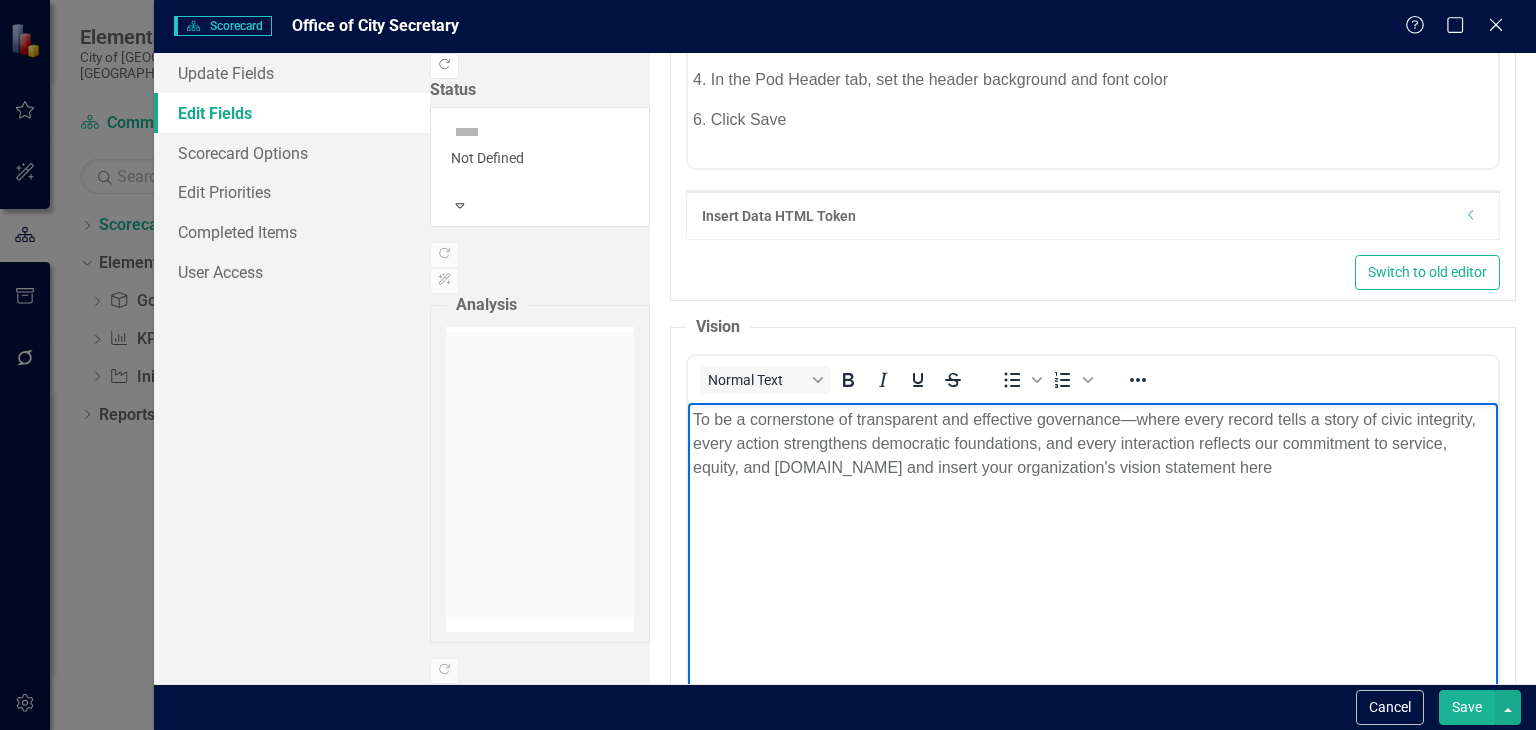 drag, startPoint x: 1406, startPoint y: 437, endPoint x: 1441, endPoint y: 503, distance: 74.70609 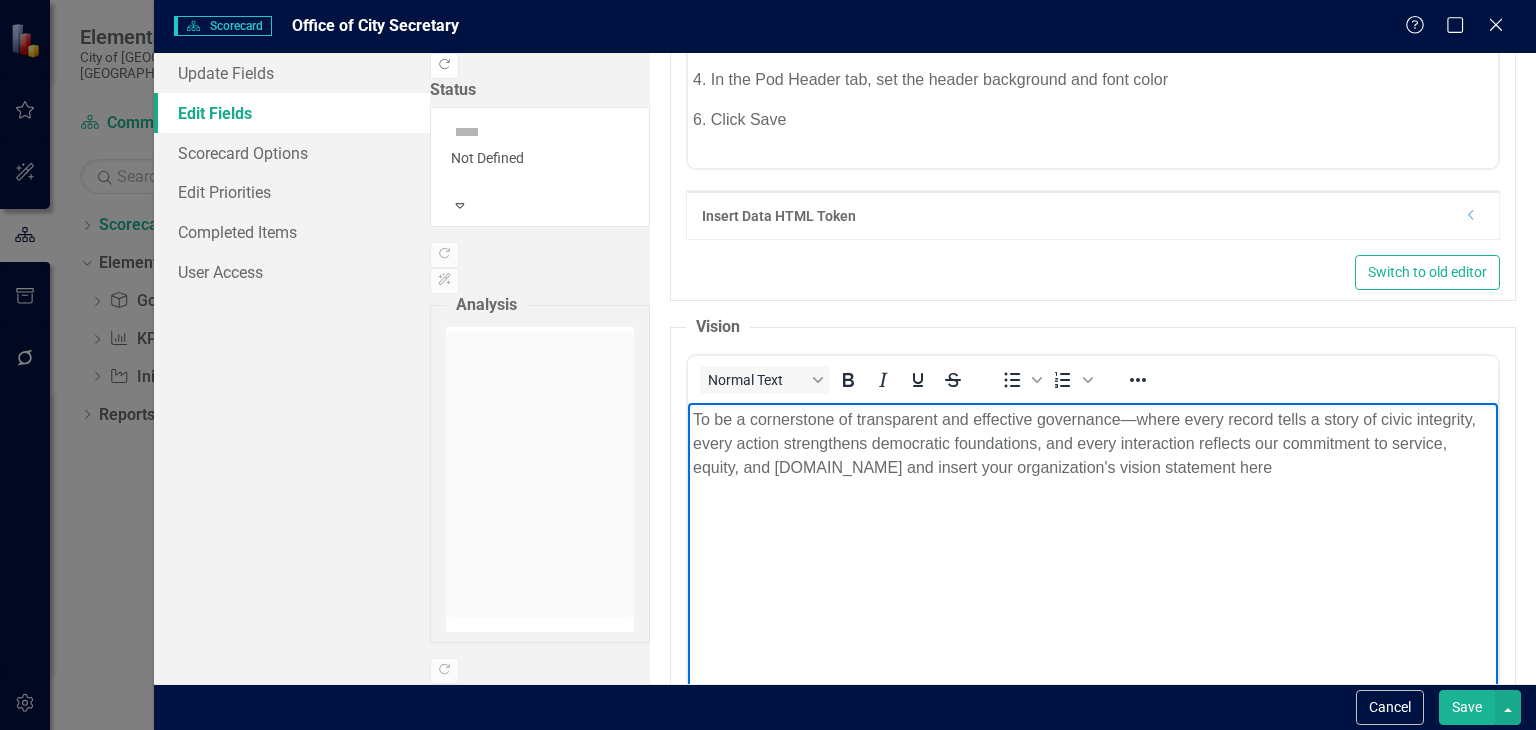 click on "To be a cornerstone of transparent and effective governance—where every record tells a story of civic integrity, every action strengthens democratic foundations, and every interaction reflects our commitment to service, equity, and [DOMAIN_NAME] and insert your organization's vision statement here" at bounding box center [1093, 552] 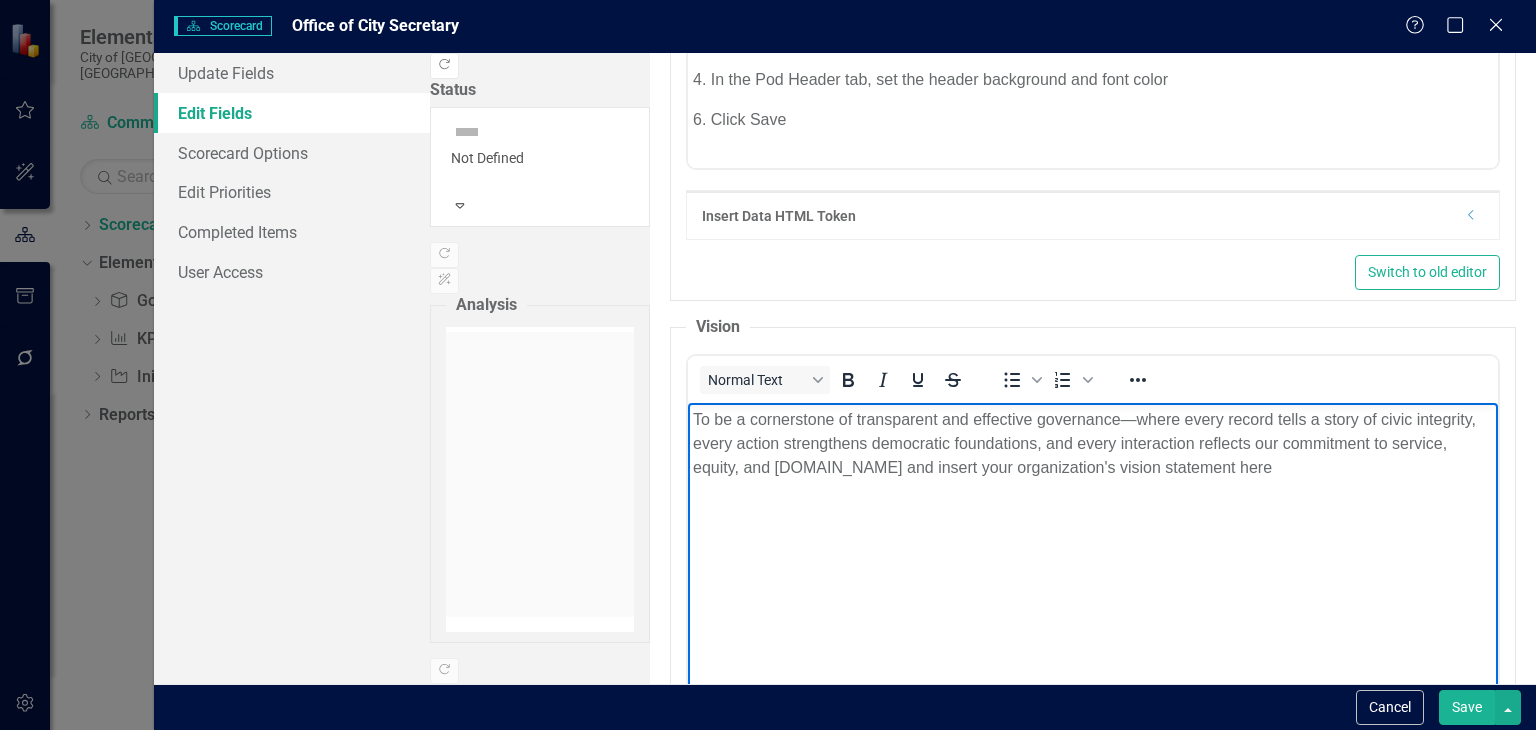 drag, startPoint x: 1438, startPoint y: 449, endPoint x: 1458, endPoint y: 472, distance: 30.479502 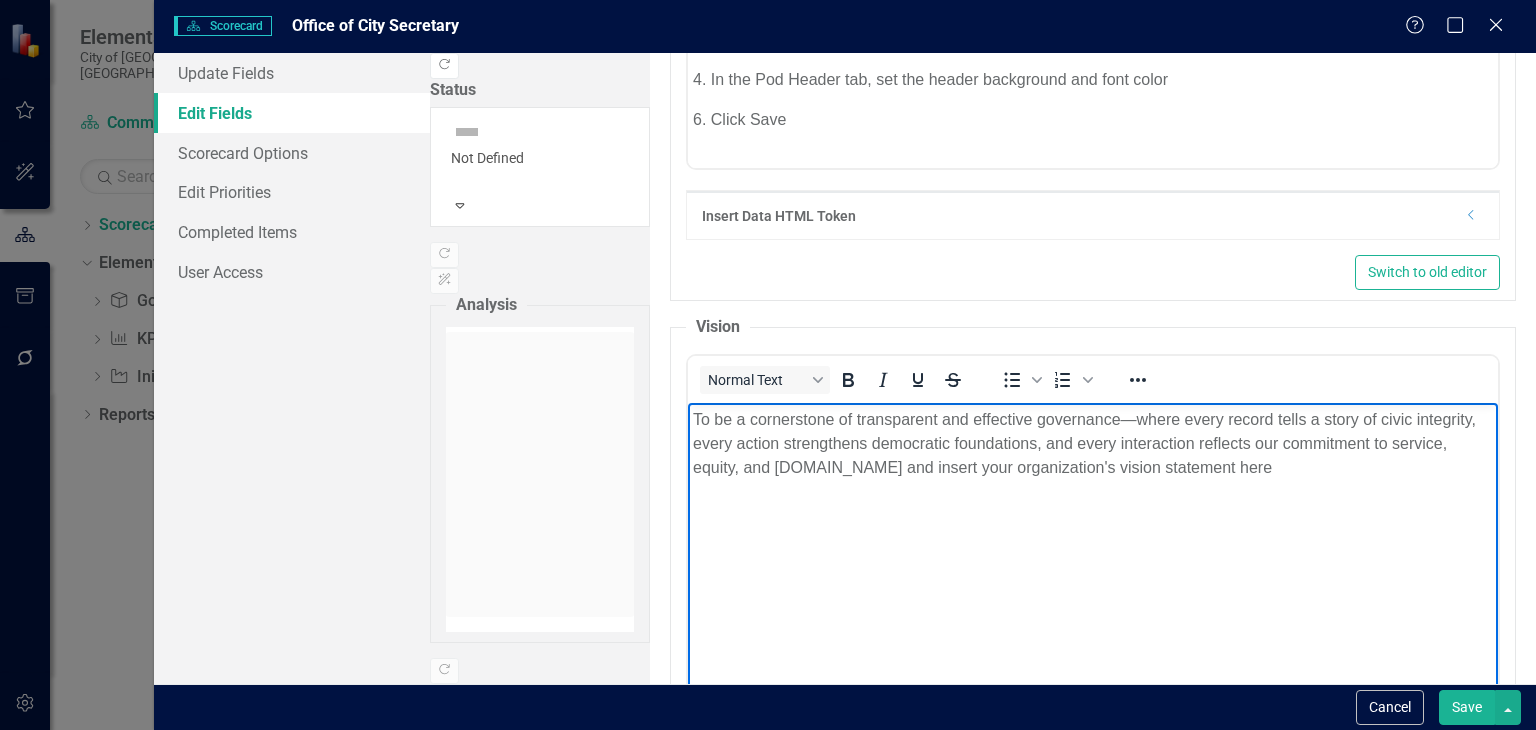 click on "To be a cornerstone of transparent and effective governance—where every record tells a story of civic integrity, every action strengthens democratic foundations, and every interaction reflects our commitment to service, equity, and [DOMAIN_NAME] and insert your organization's vision statement here" at bounding box center (1093, 443) 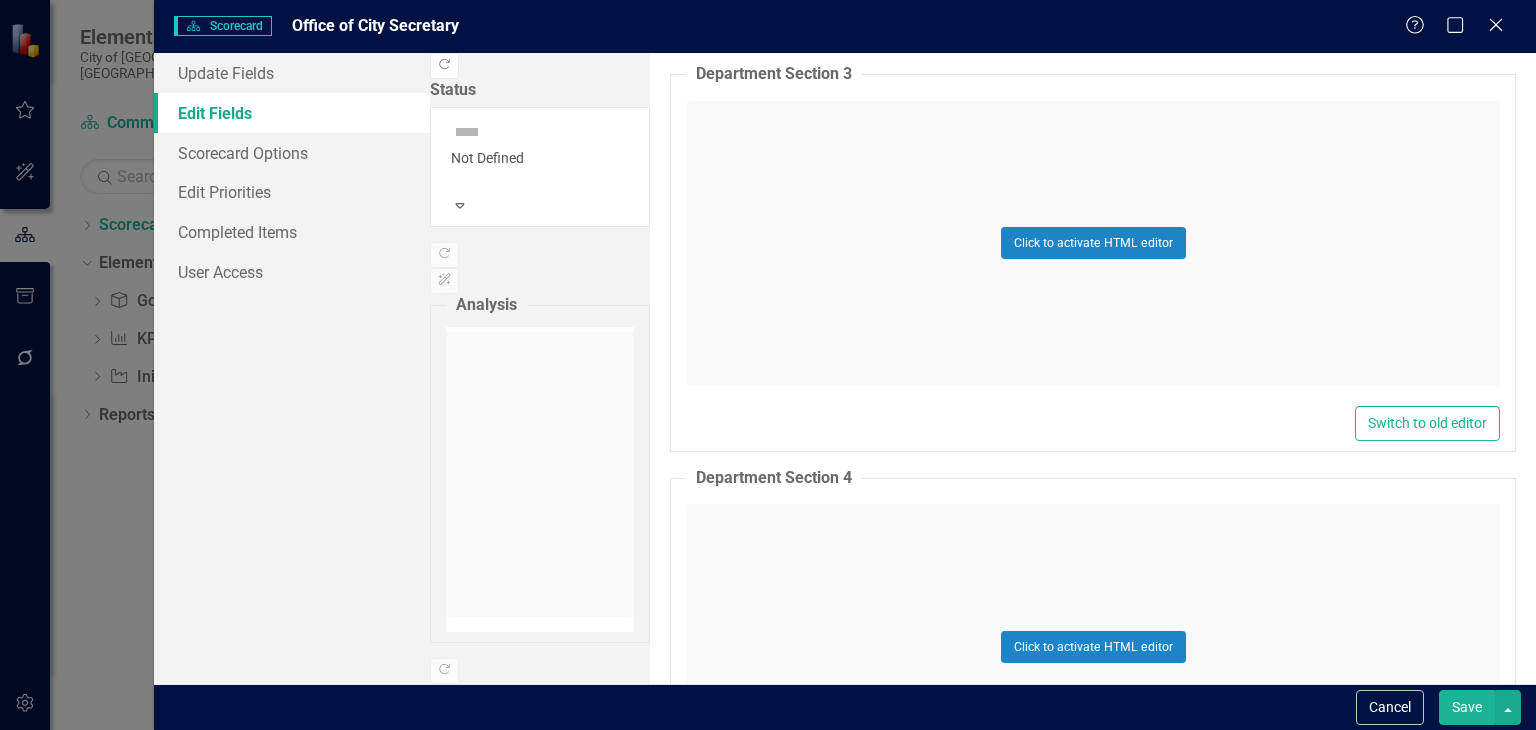scroll, scrollTop: 3700, scrollLeft: 0, axis: vertical 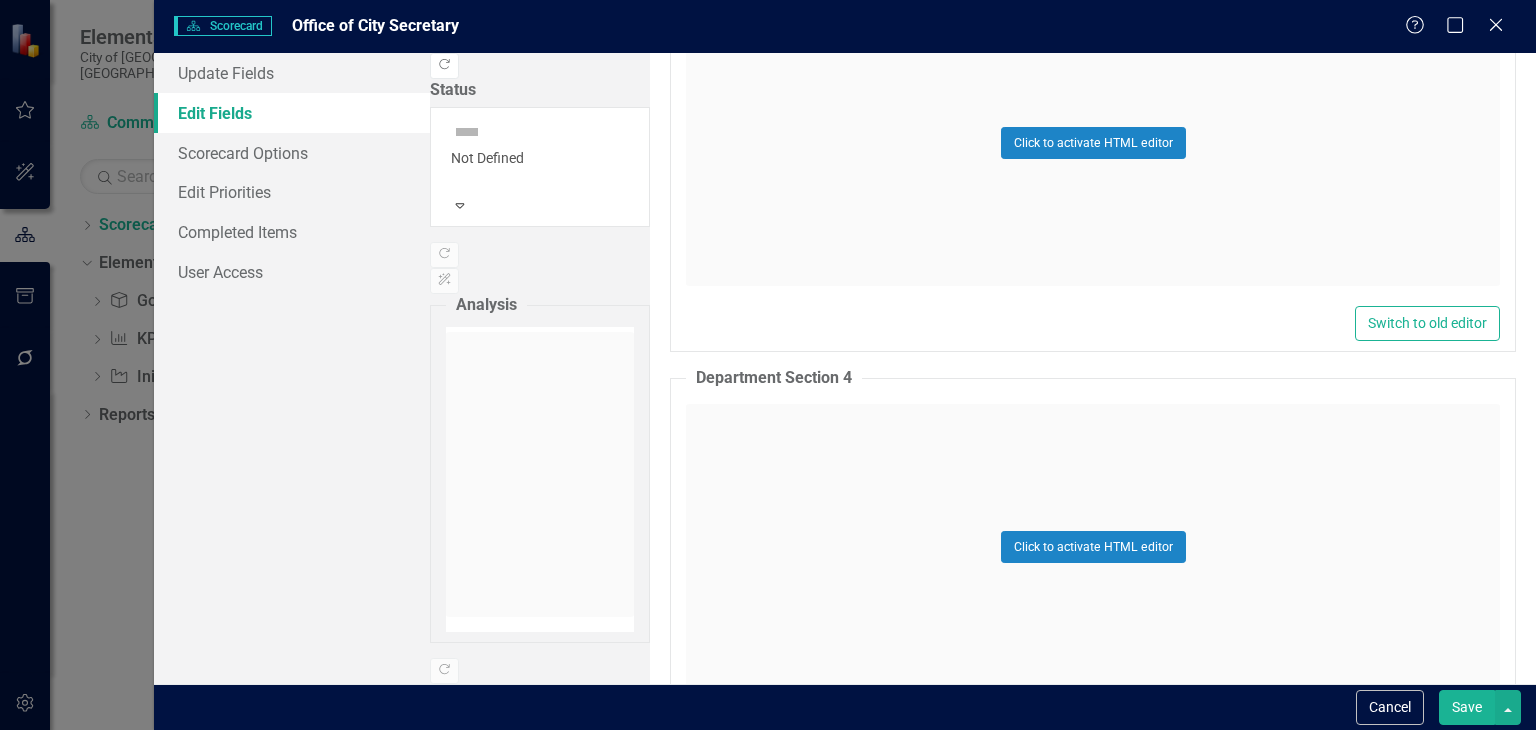 click on "Click to activate HTML editor" at bounding box center (1093, 143) 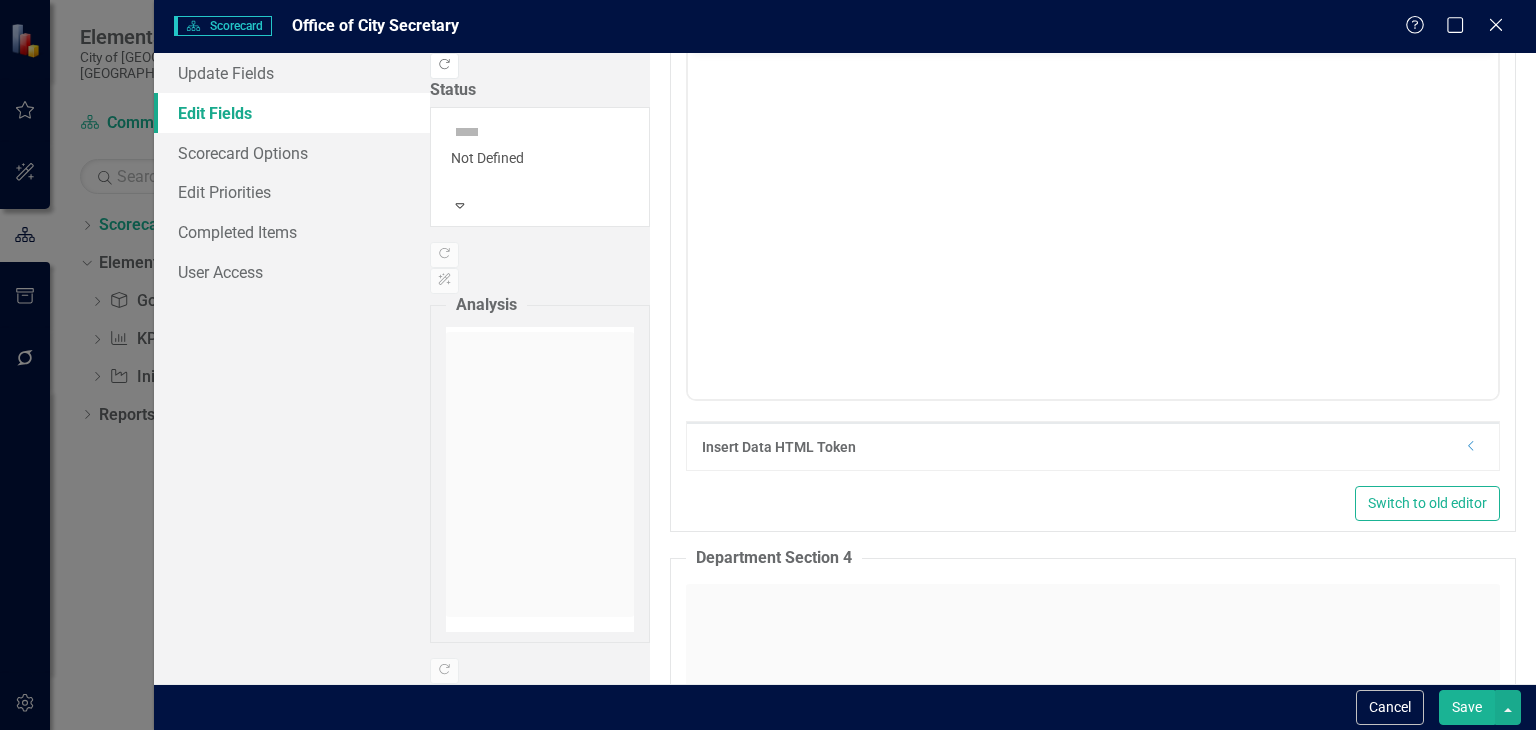 scroll, scrollTop: 0, scrollLeft: 0, axis: both 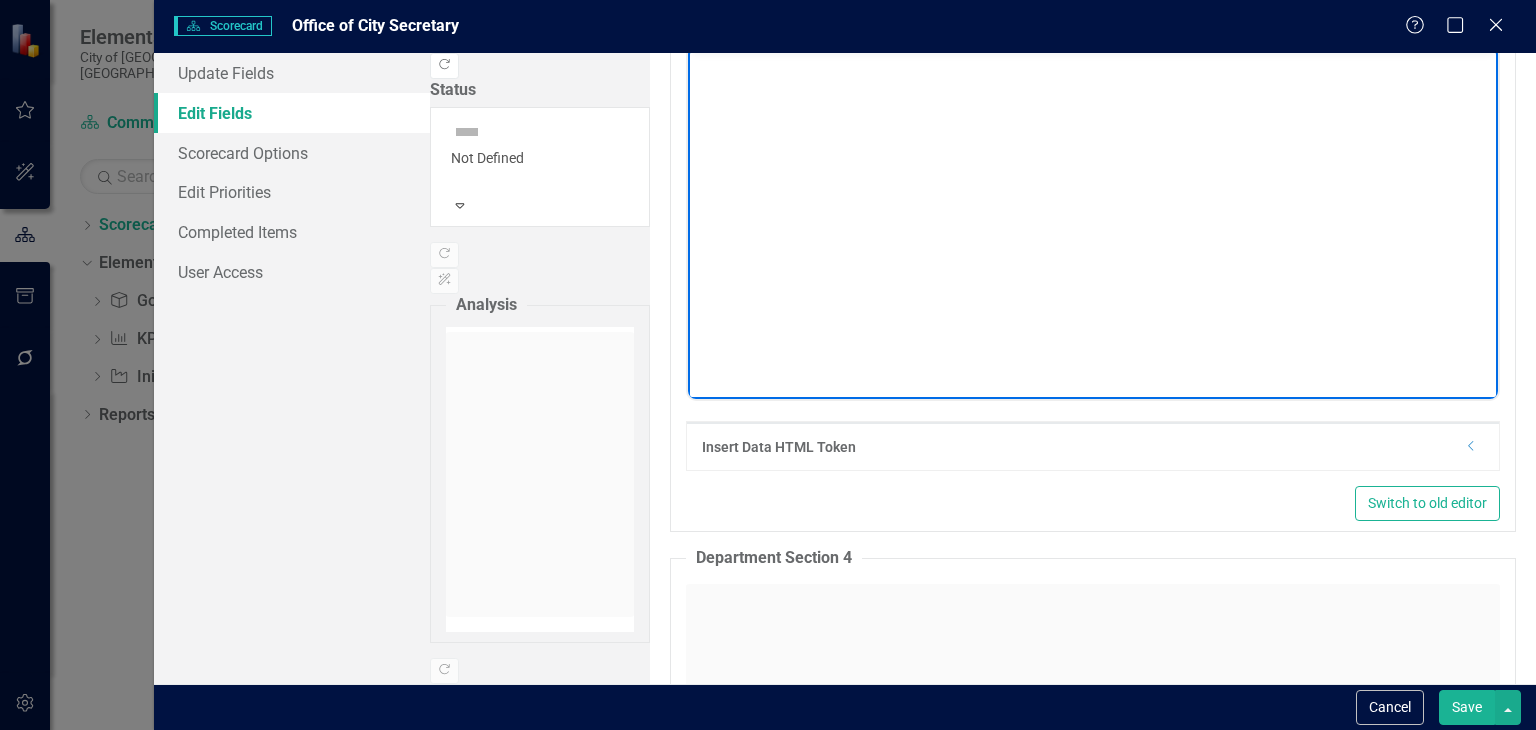 drag, startPoint x: 785, startPoint y: 82, endPoint x: 1248, endPoint y: 82, distance: 463 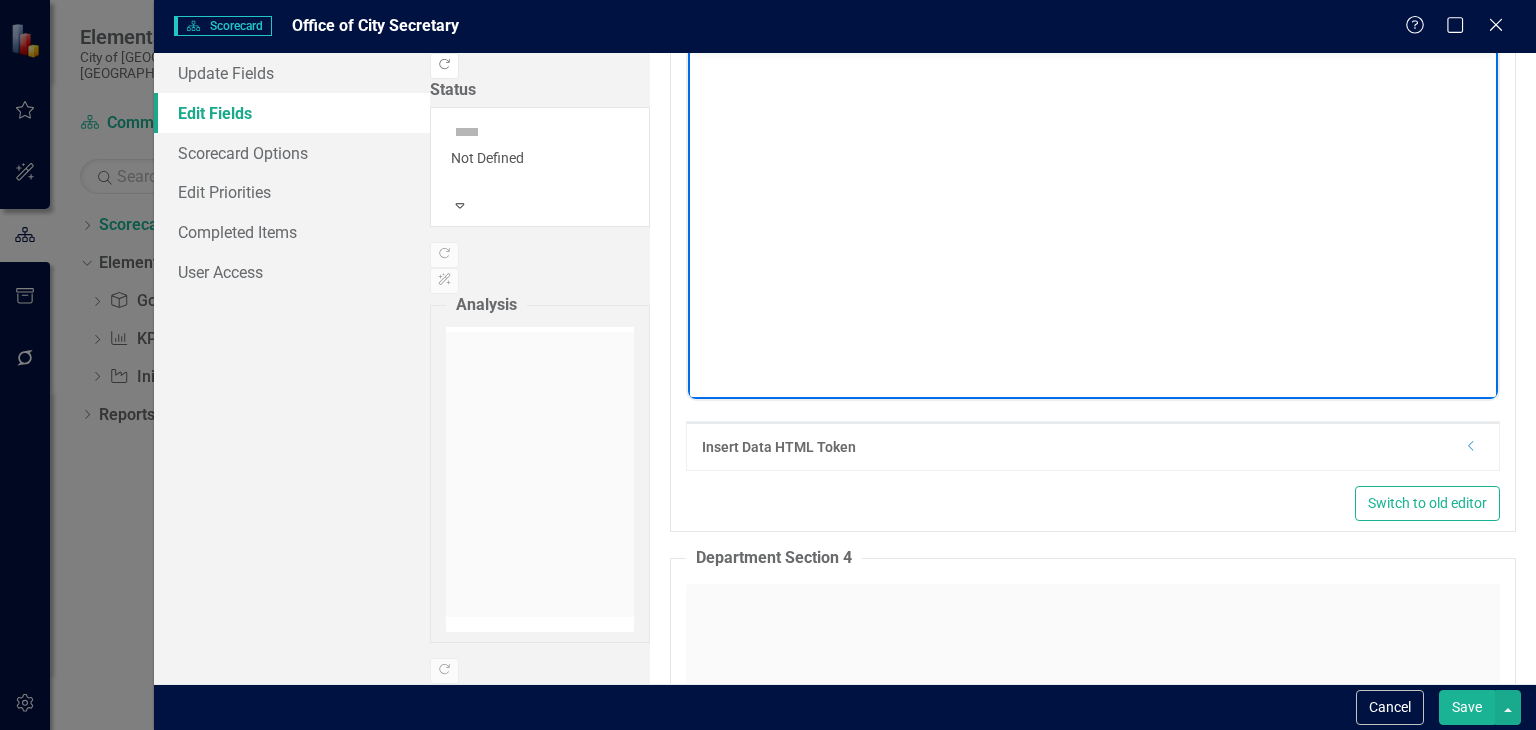 type 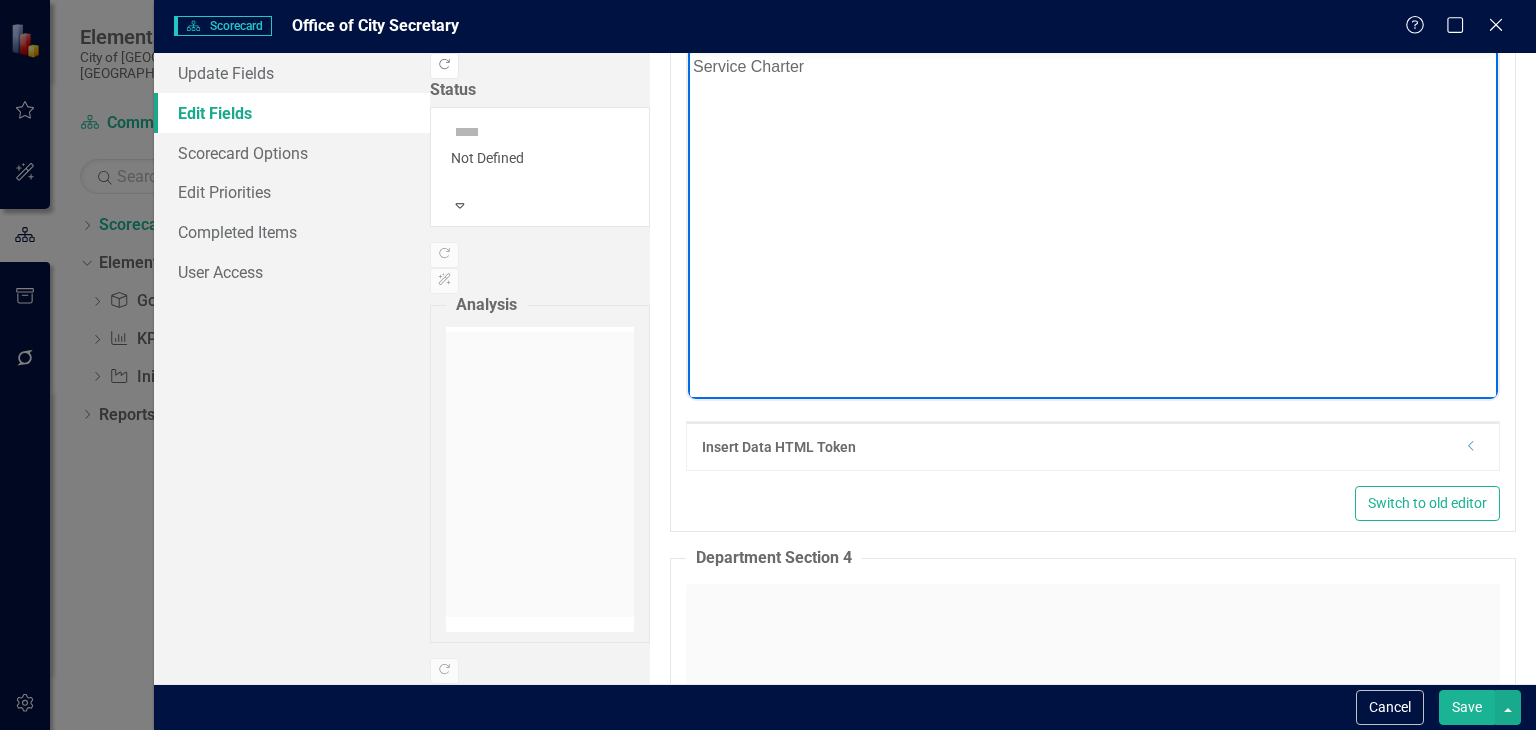 click 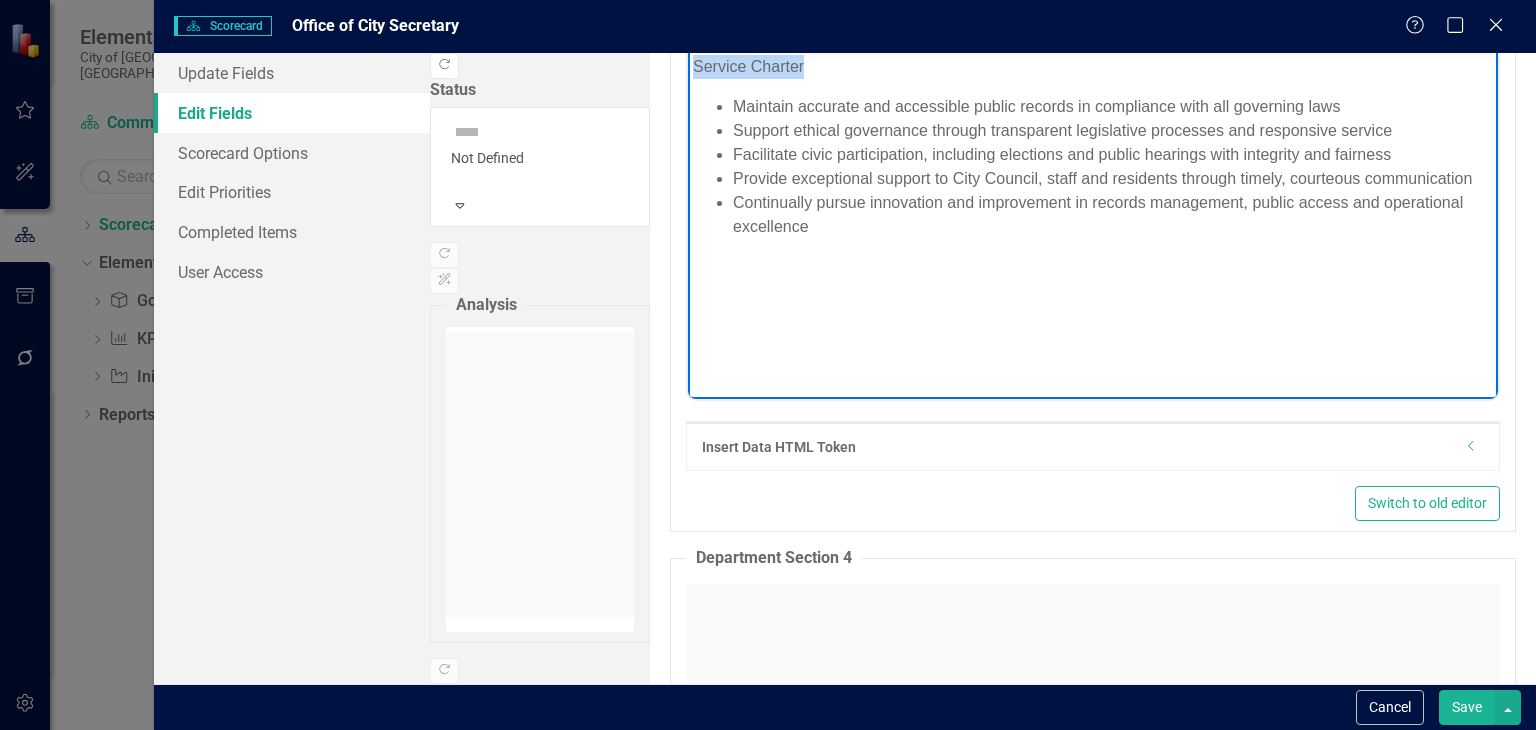 drag, startPoint x: 811, startPoint y: 58, endPoint x: 755, endPoint y: 61, distance: 56.0803 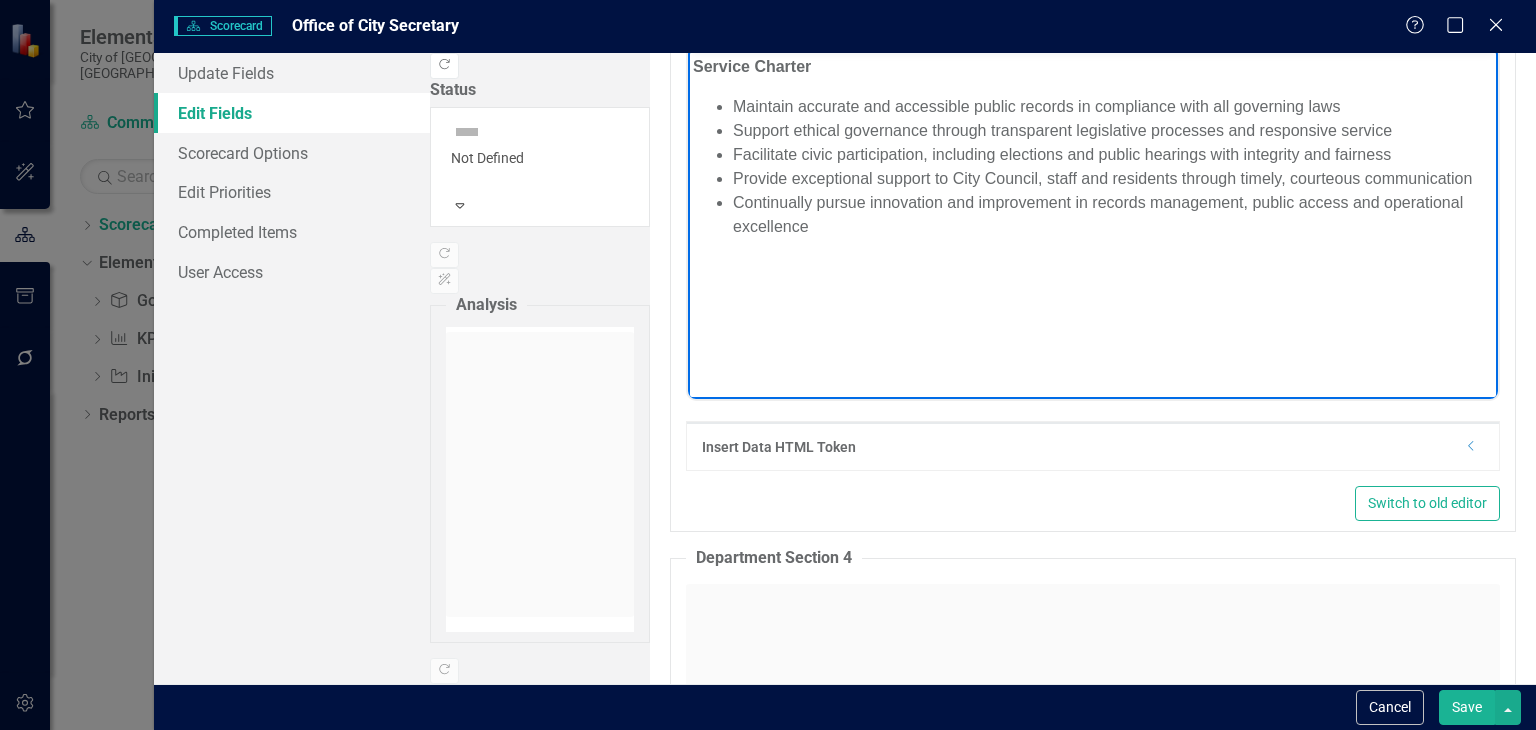 click on "Save" at bounding box center [1467, 707] 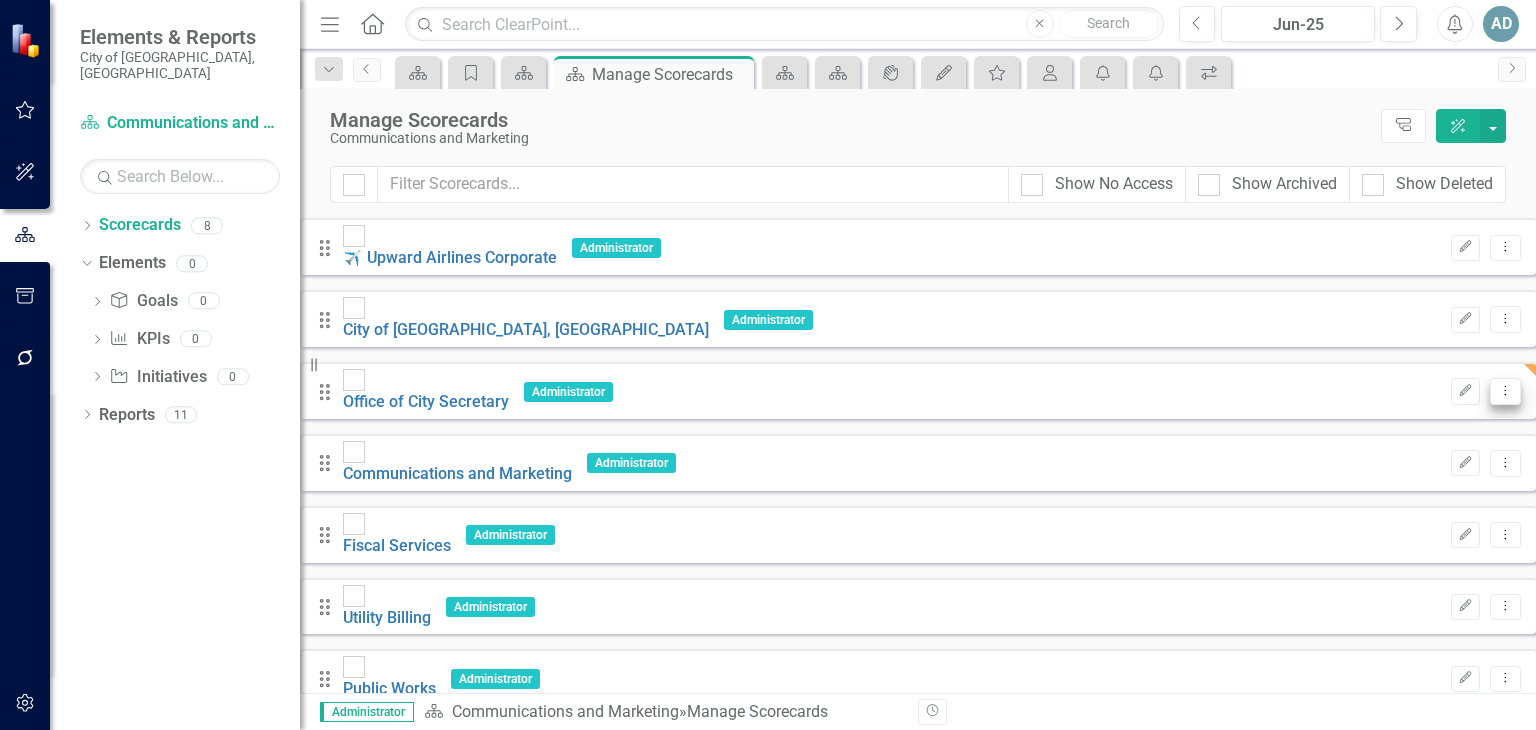 click on "Dropdown Menu" 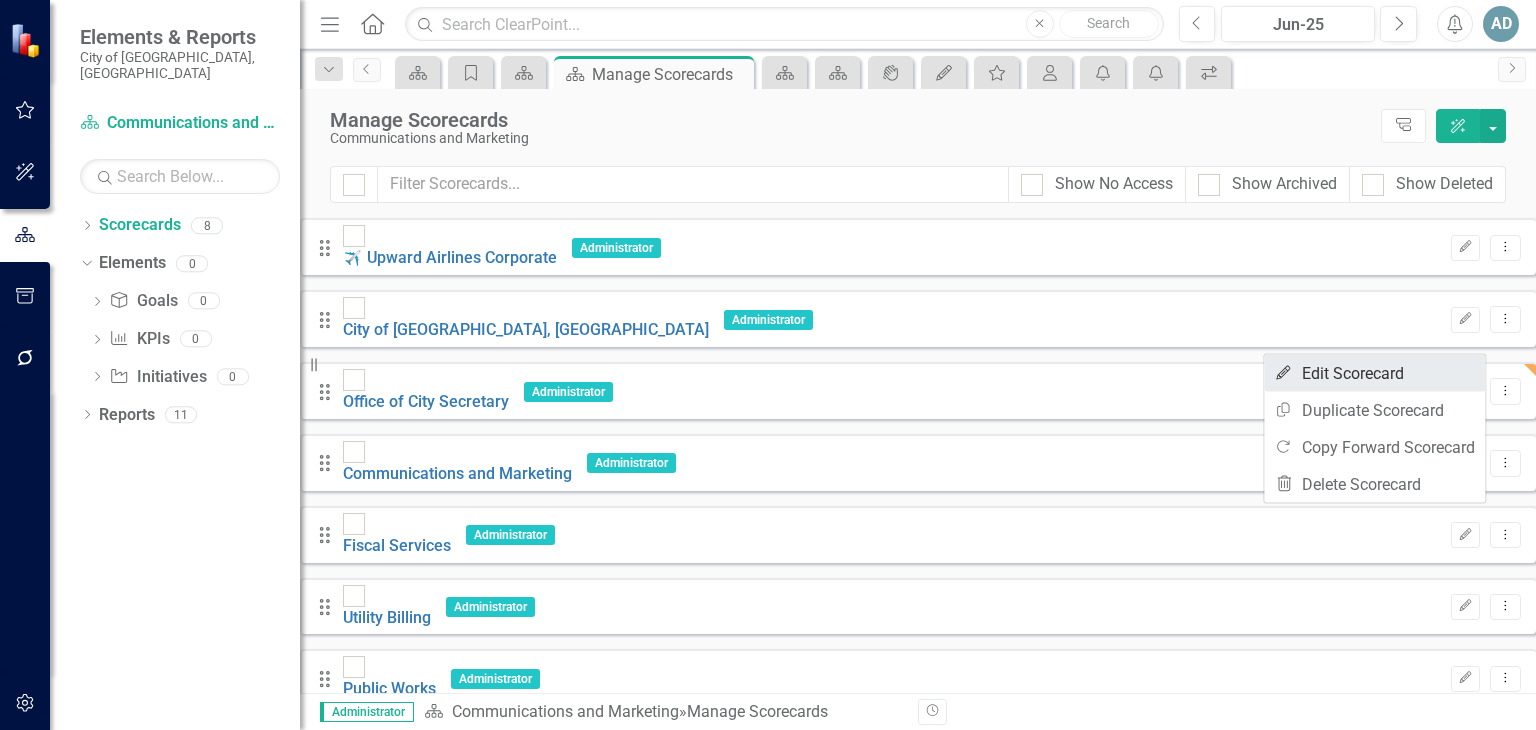 click on "Edit Edit Scorecard" at bounding box center [1374, 373] 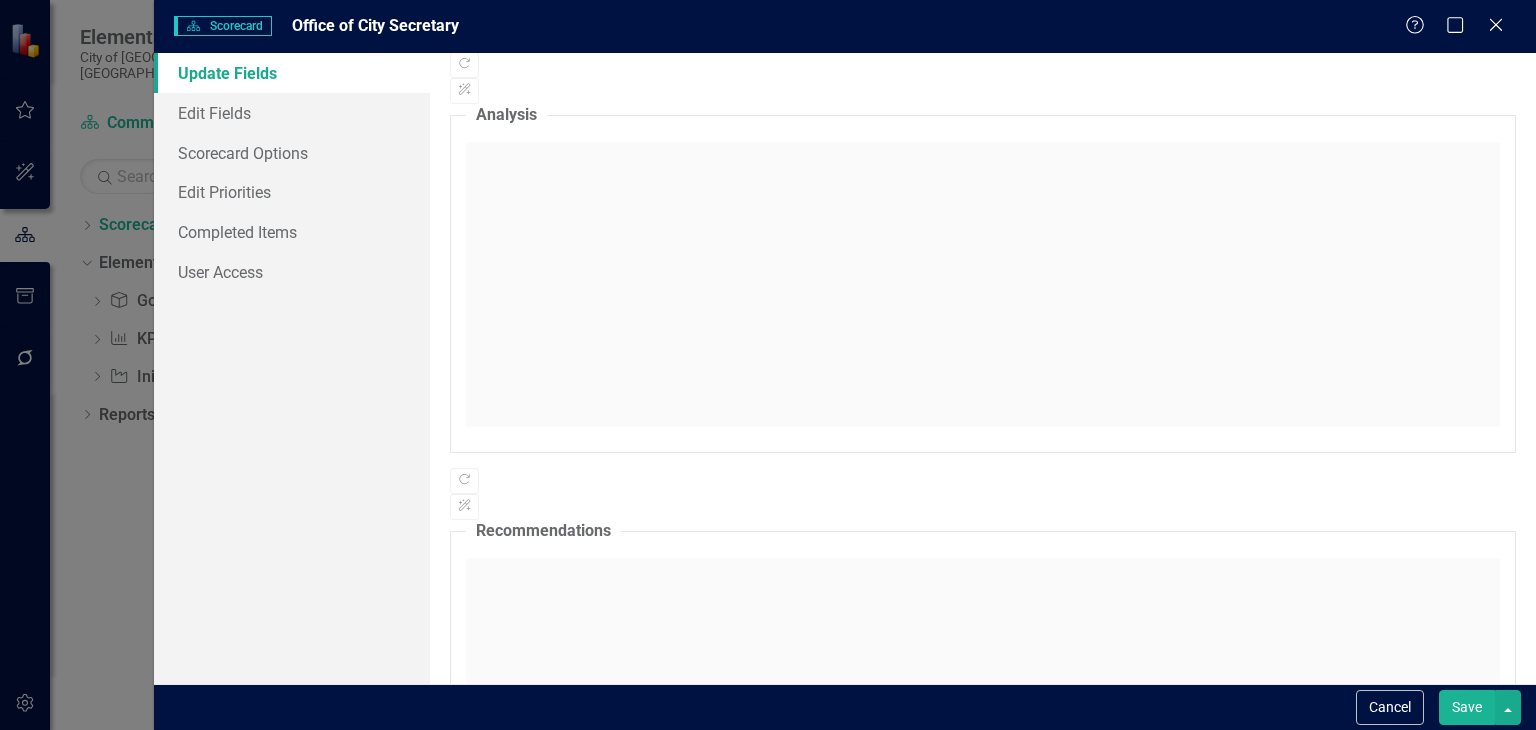 scroll, scrollTop: 0, scrollLeft: 0, axis: both 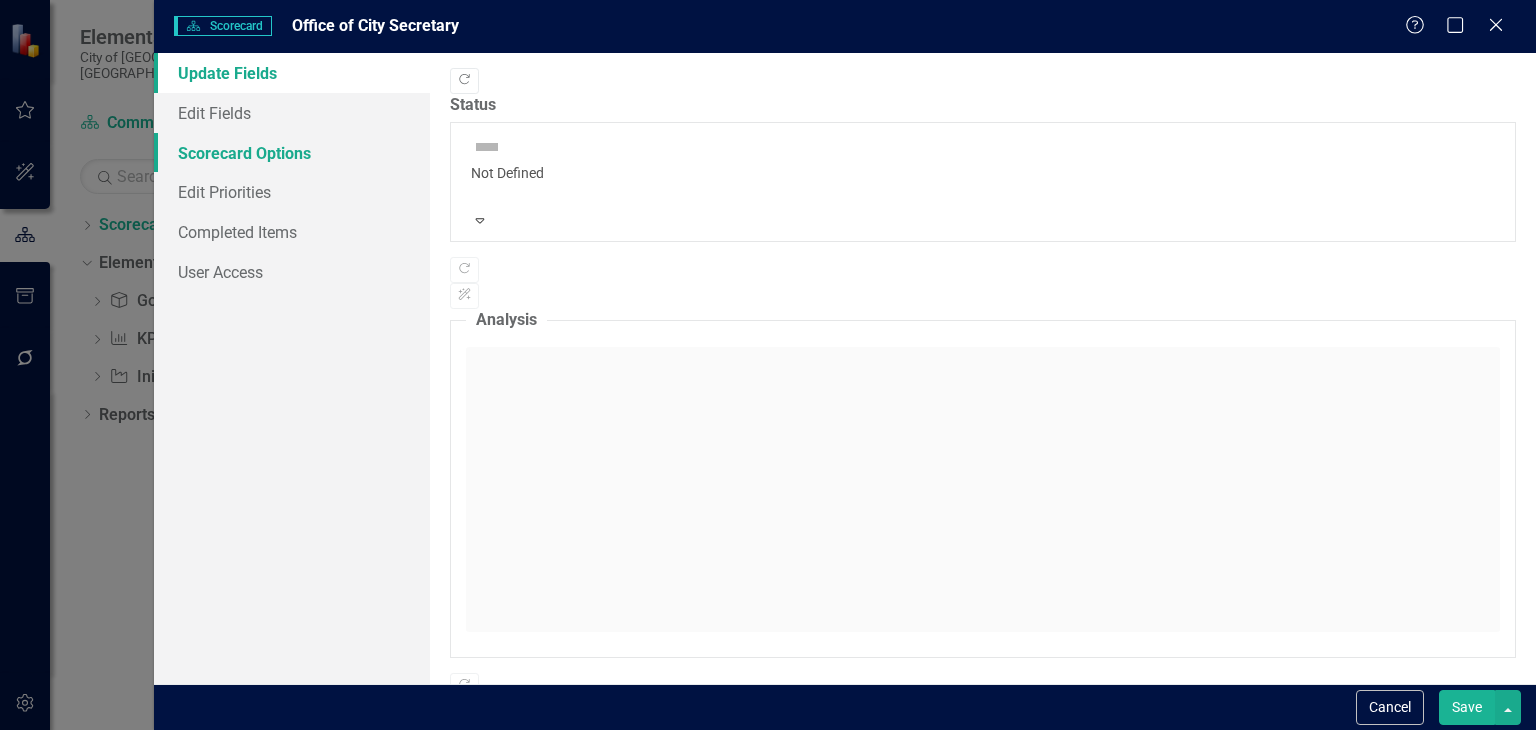 click on "Scorecard Options" at bounding box center [292, 153] 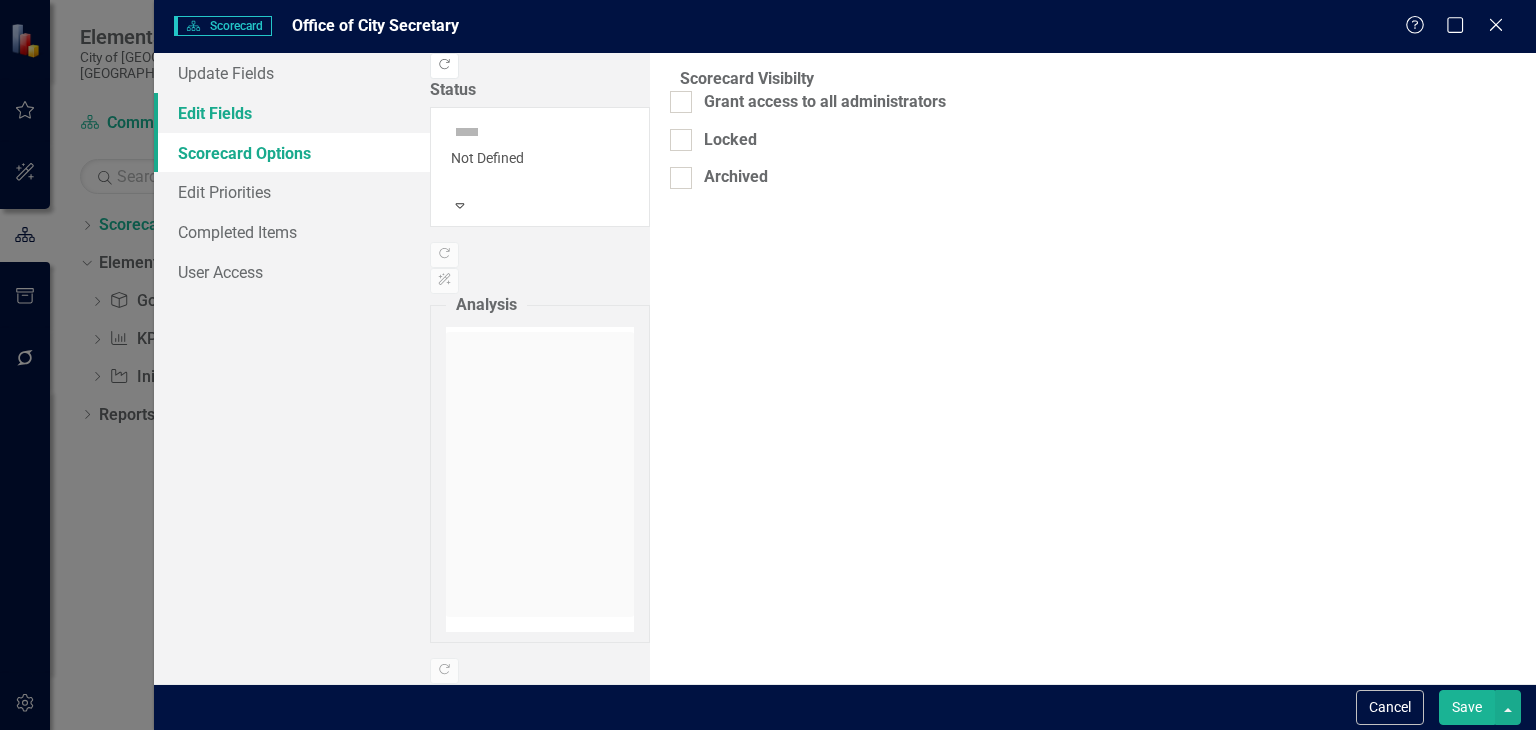 click on "Edit Fields" at bounding box center (292, 113) 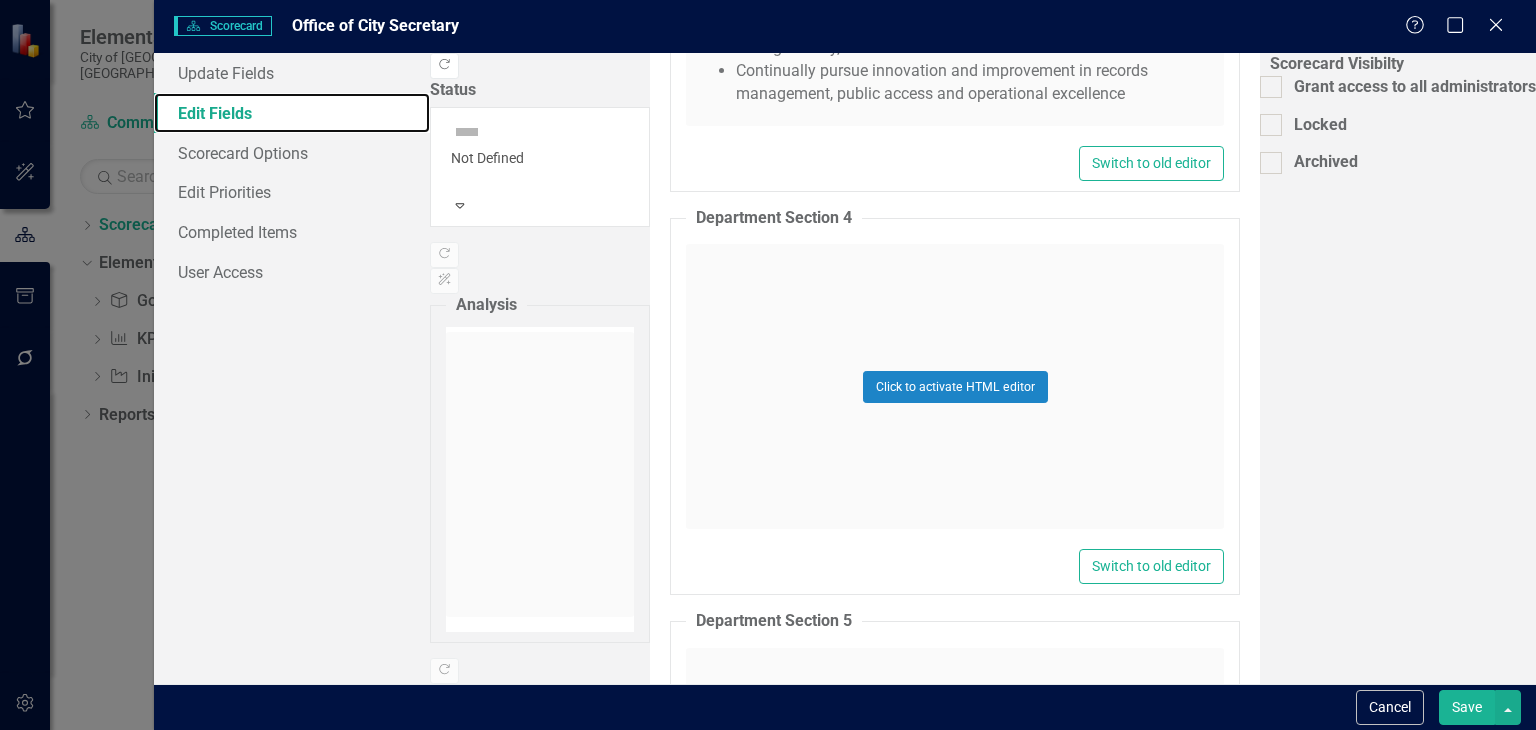 scroll, scrollTop: 3400, scrollLeft: 0, axis: vertical 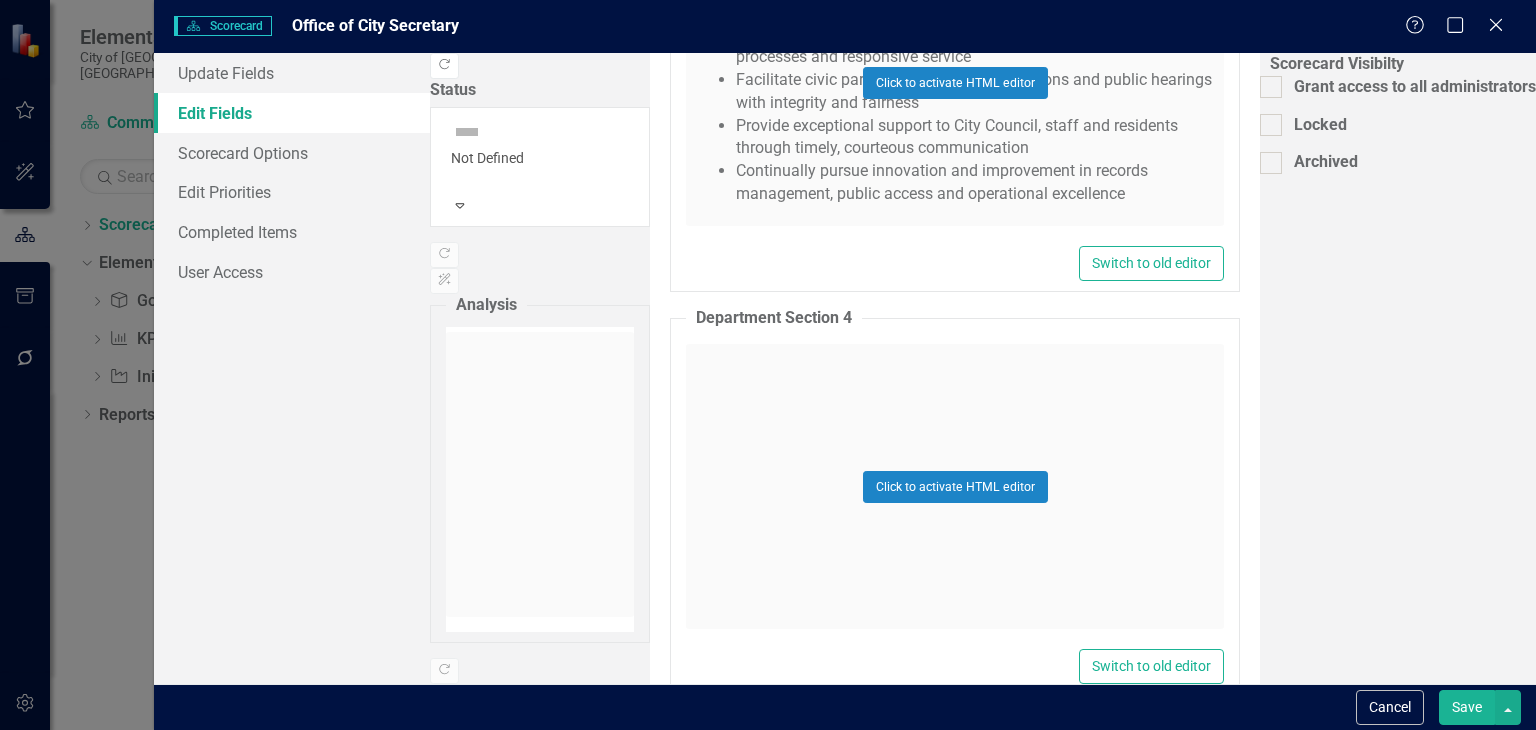 click on "Click to activate HTML editor" at bounding box center (955, 83) 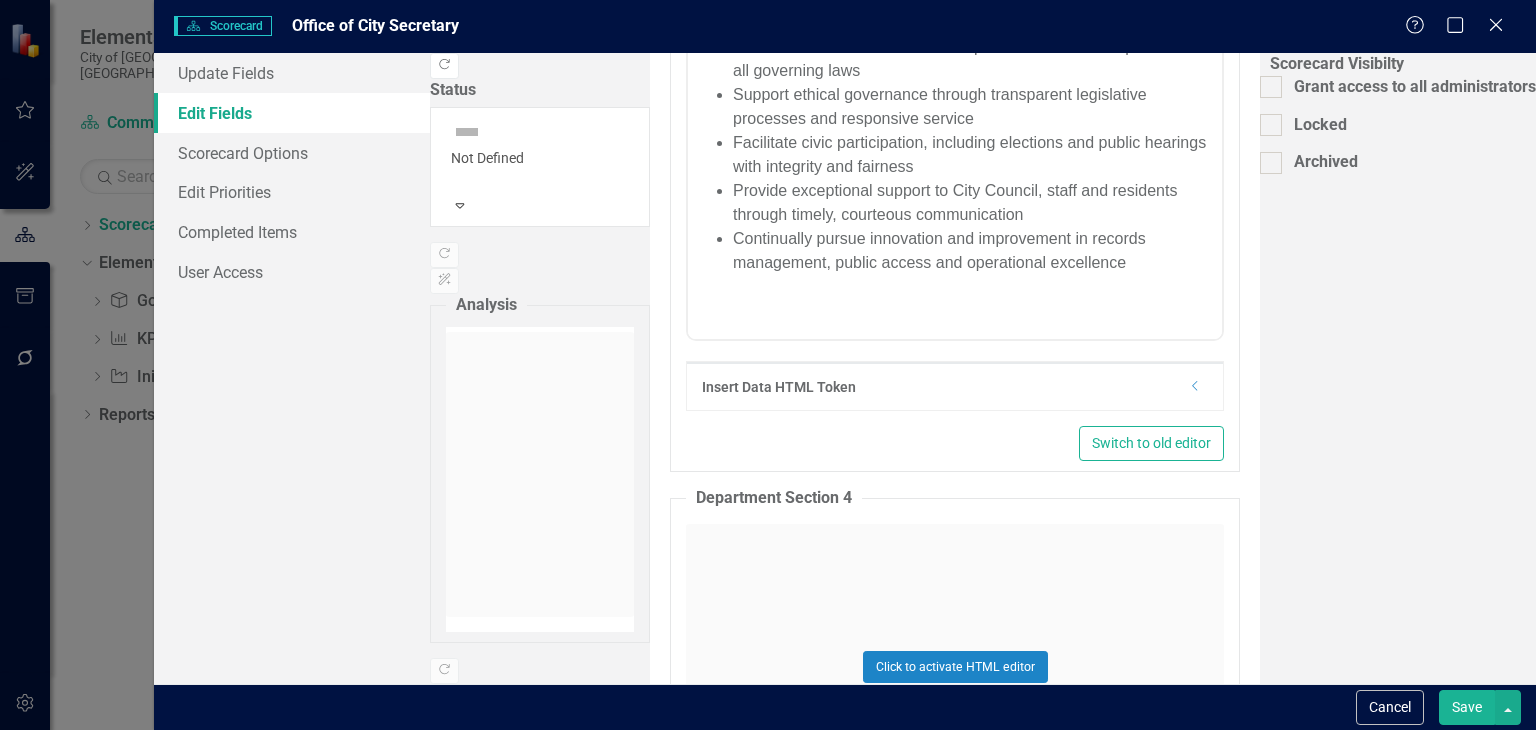 scroll, scrollTop: 0, scrollLeft: 0, axis: both 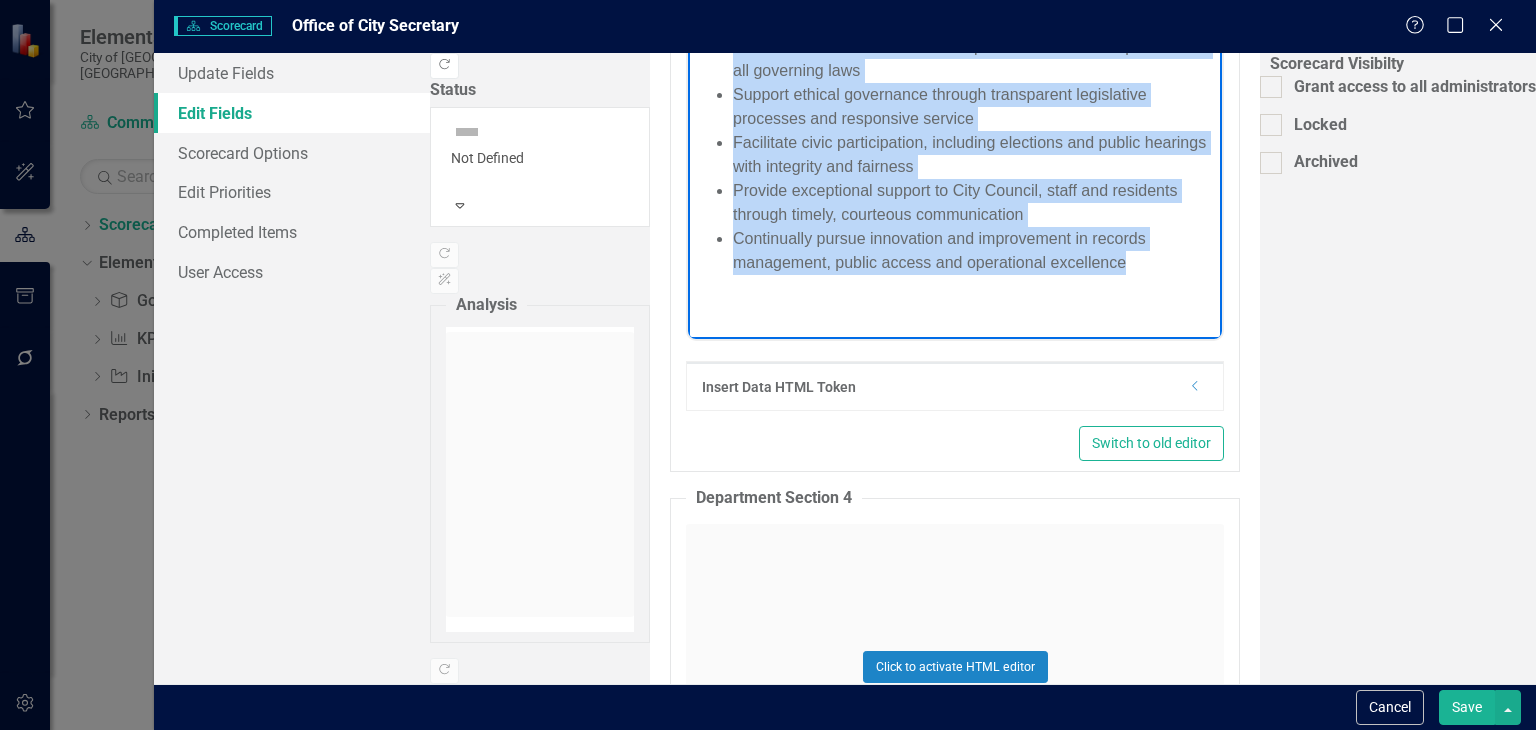 drag, startPoint x: 1553, startPoint y: 149, endPoint x: 688, endPoint y: 12, distance: 875.7819 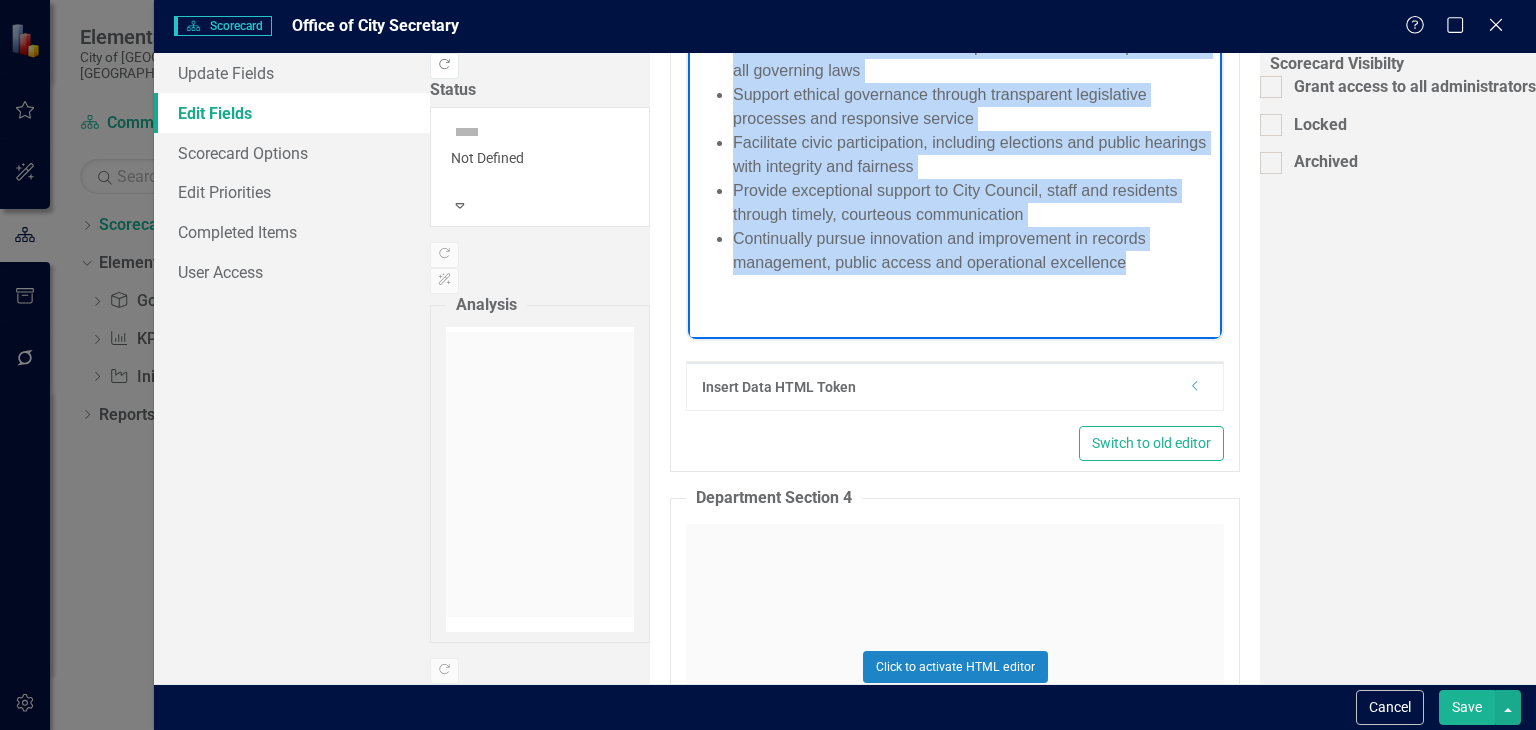 click on "Service Charter Maintain accurate and accessible public records in compliance with all governing laws Support ethical governance through transparent legislative processes and responsive service Facilitate civic participation, including elections and public hearings with integrity and fairness Provide exceptional support to City Council, staff and residents through timely, courteous communication Continually pursue innovation and improvement in records management, public access and operational excellence" at bounding box center (955, 143) 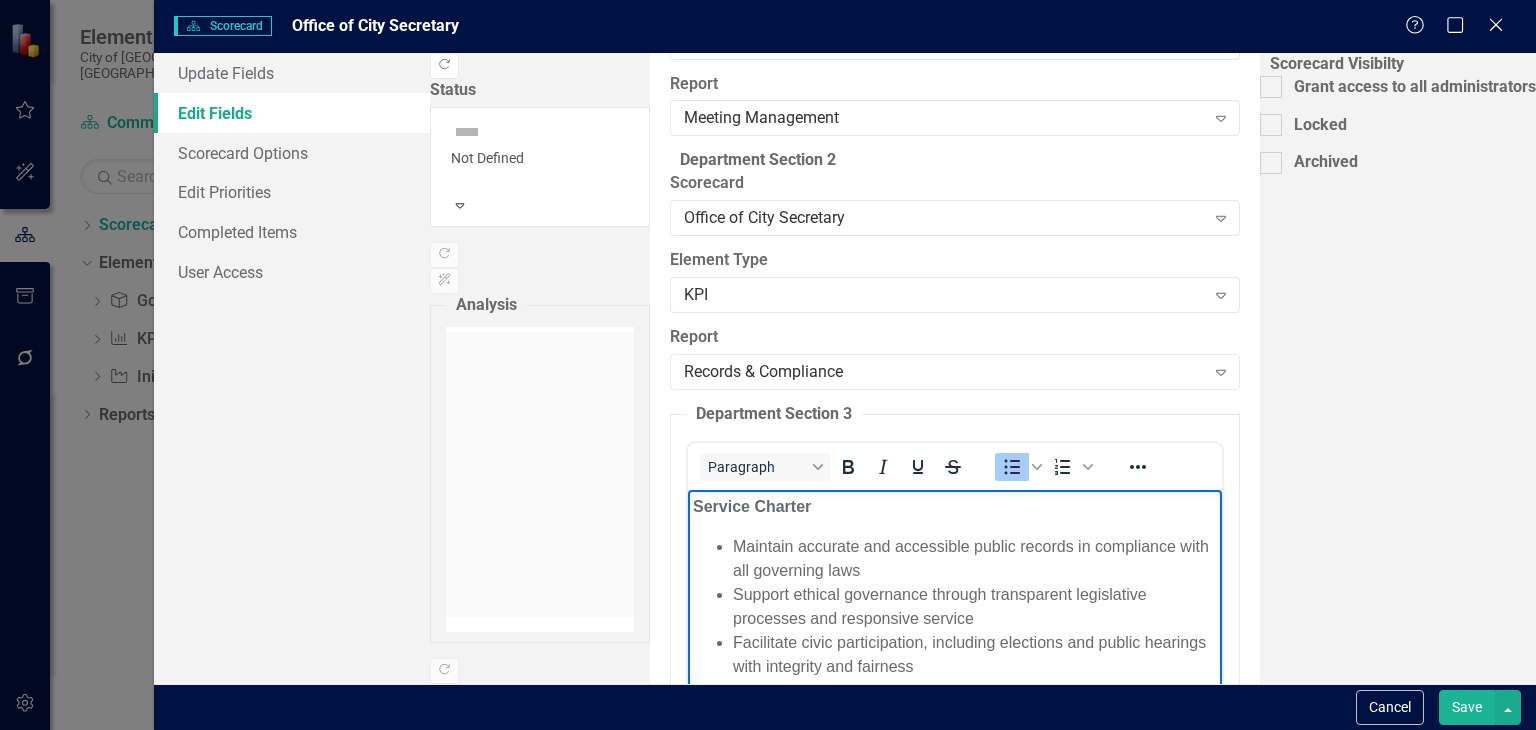 scroll, scrollTop: 2800, scrollLeft: 0, axis: vertical 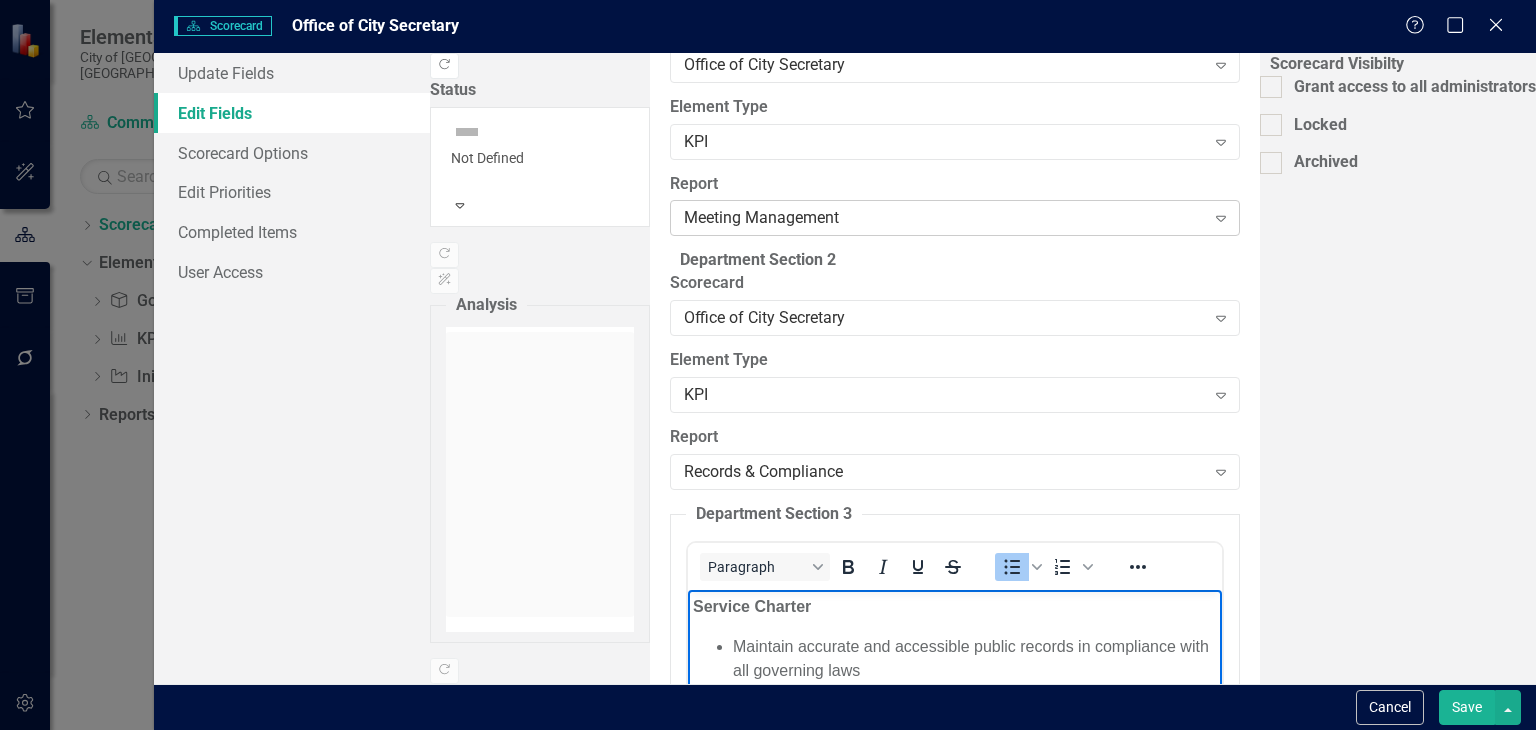 click on "Expand" at bounding box center (1221, 218) 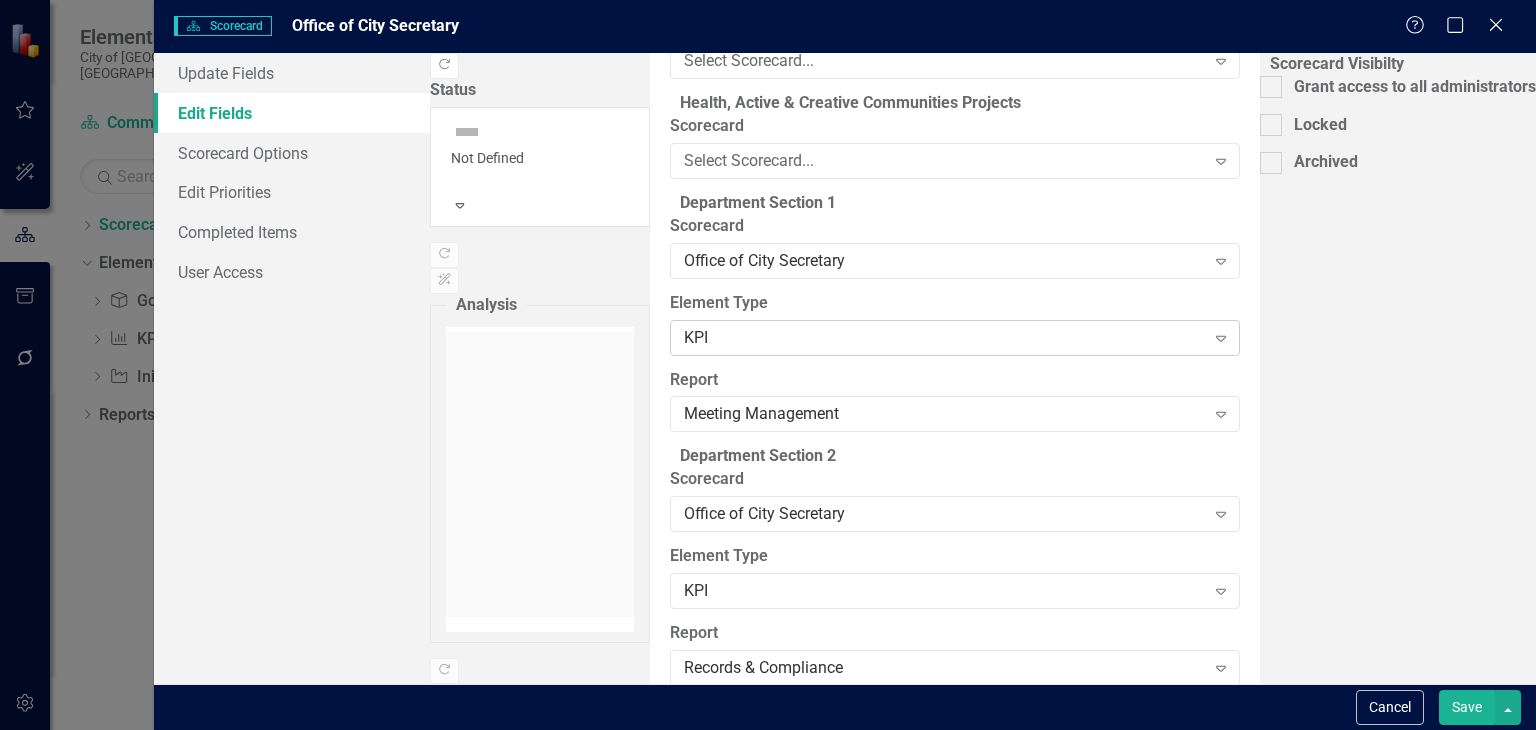scroll, scrollTop: 2600, scrollLeft: 0, axis: vertical 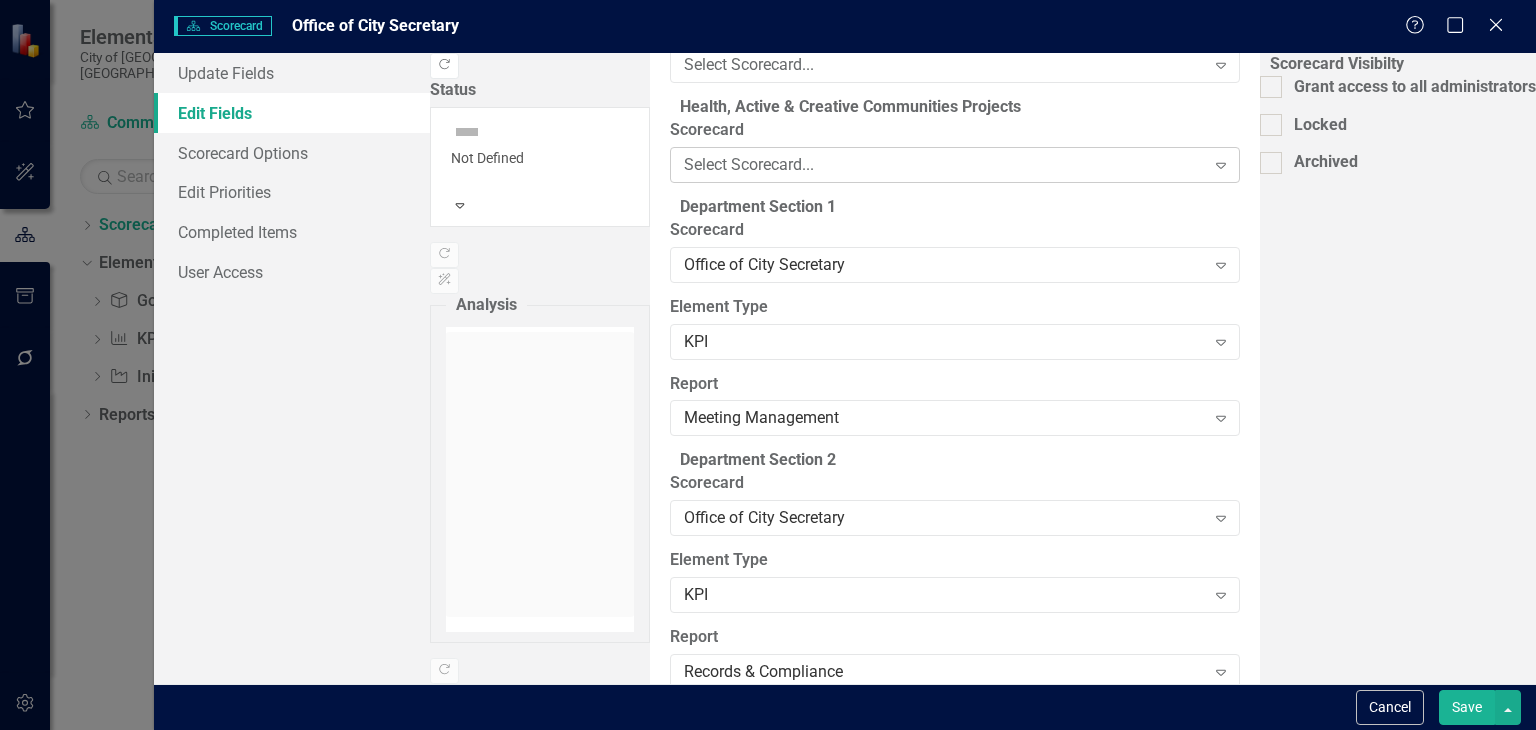 click on "Select Scorecard..." at bounding box center (944, 165) 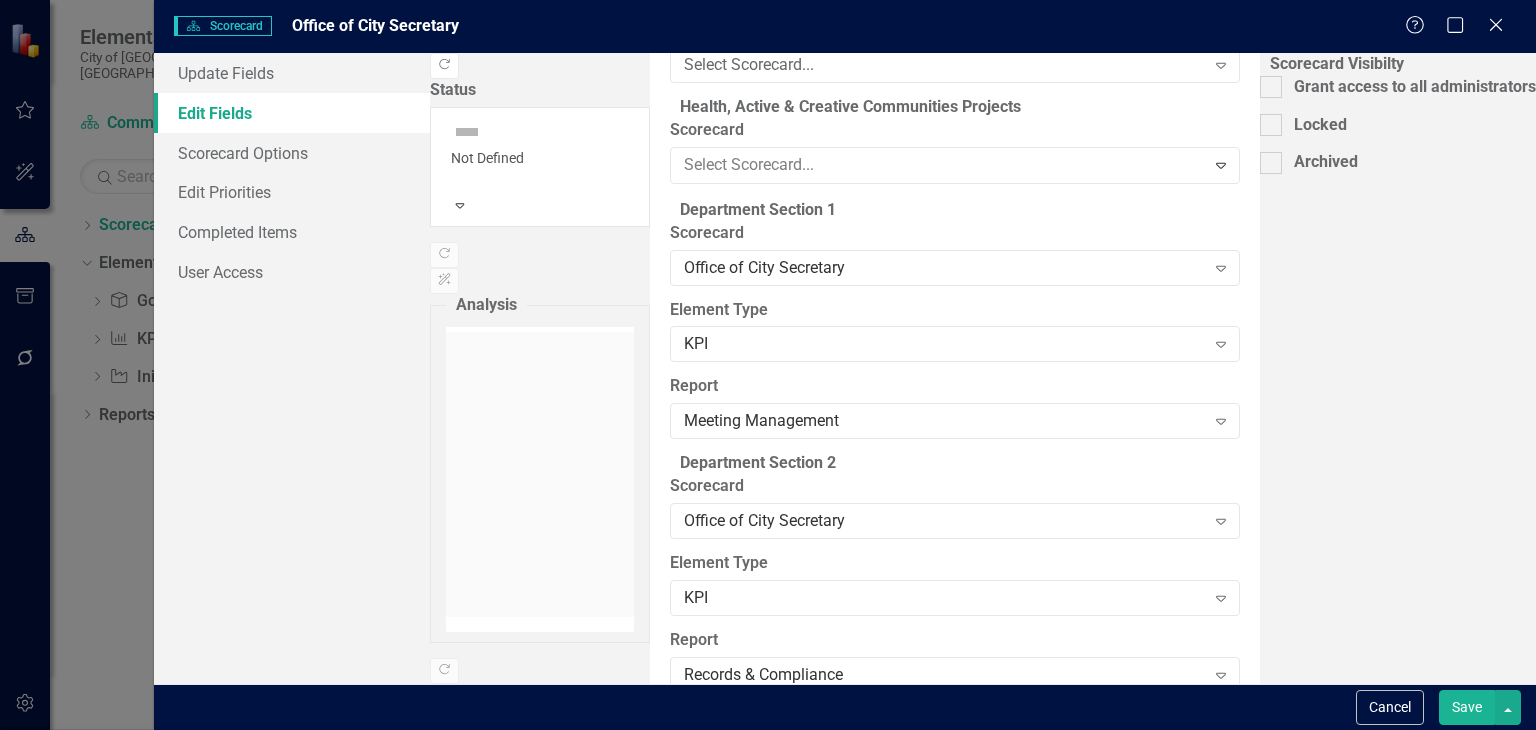 click on "City of [GEOGRAPHIC_DATA], [GEOGRAPHIC_DATA]" at bounding box center (772, 779) 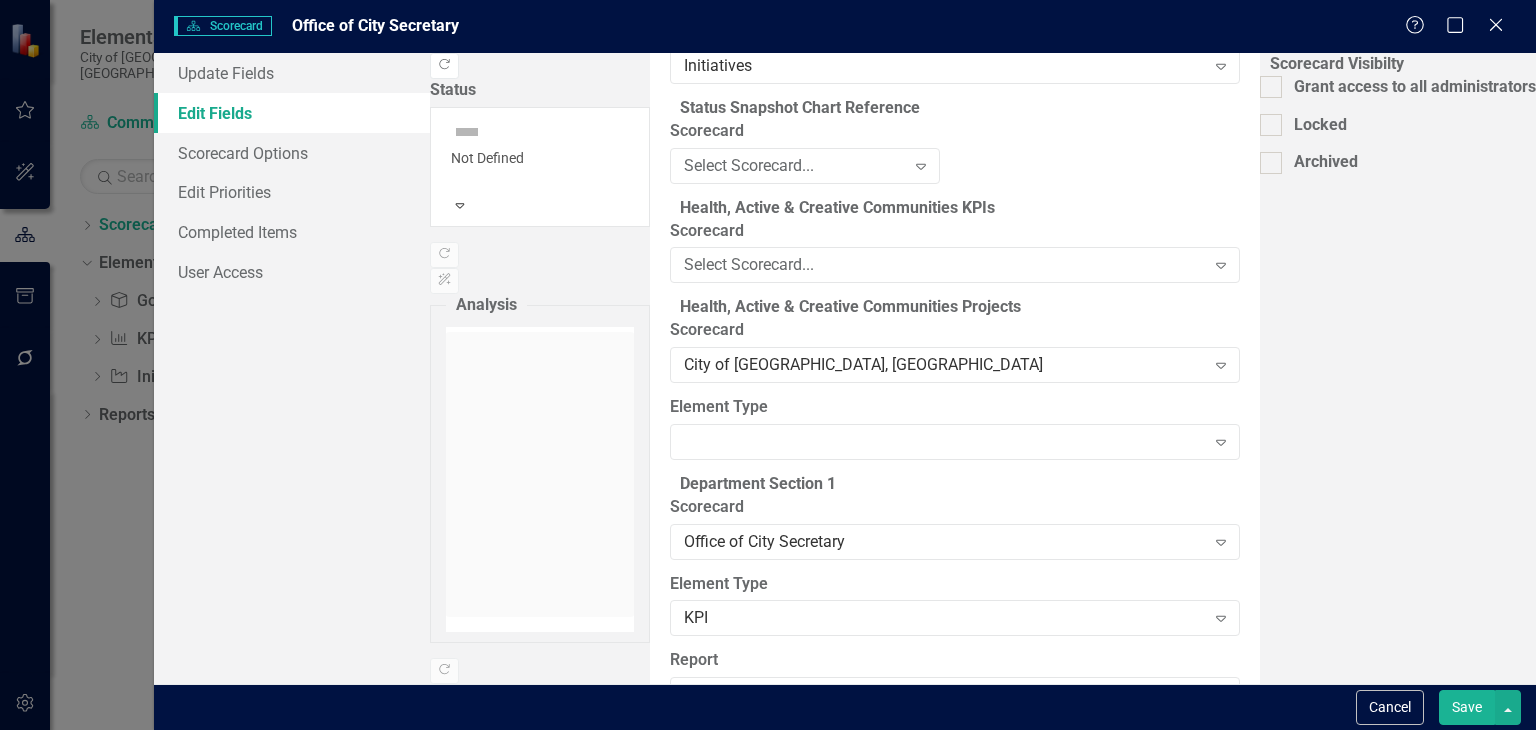 scroll, scrollTop: 2500, scrollLeft: 0, axis: vertical 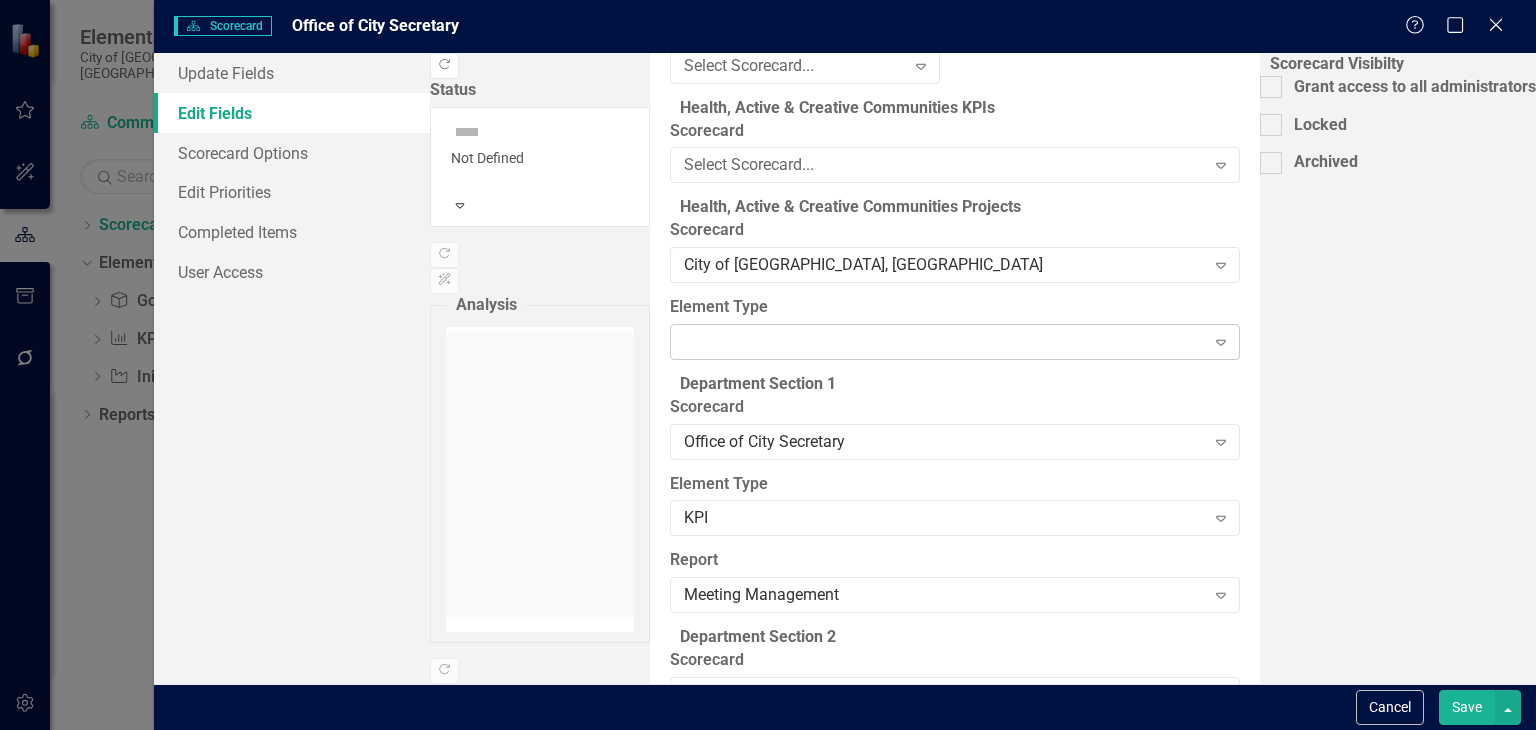 click at bounding box center [938, 342] 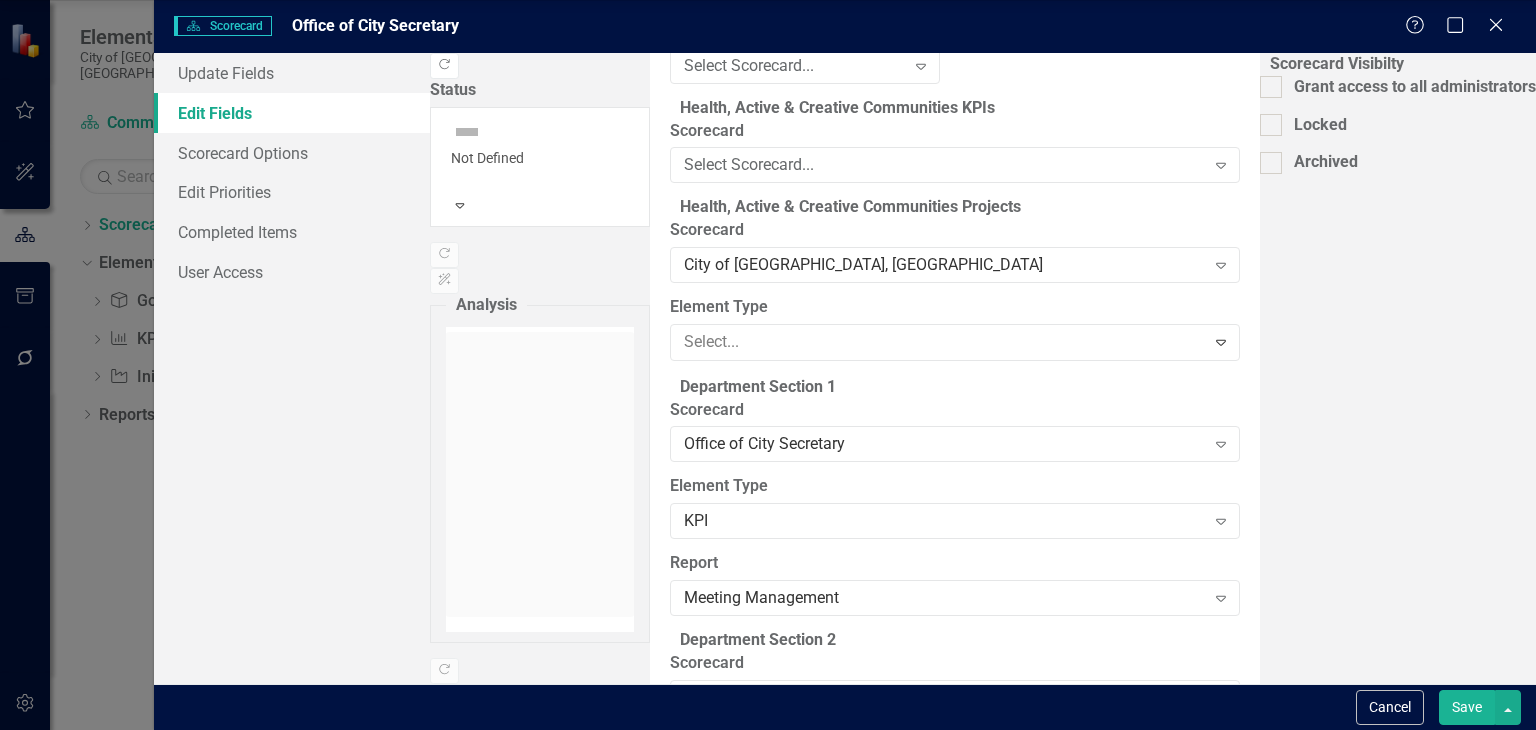 click on "Goal" at bounding box center [768, -148] 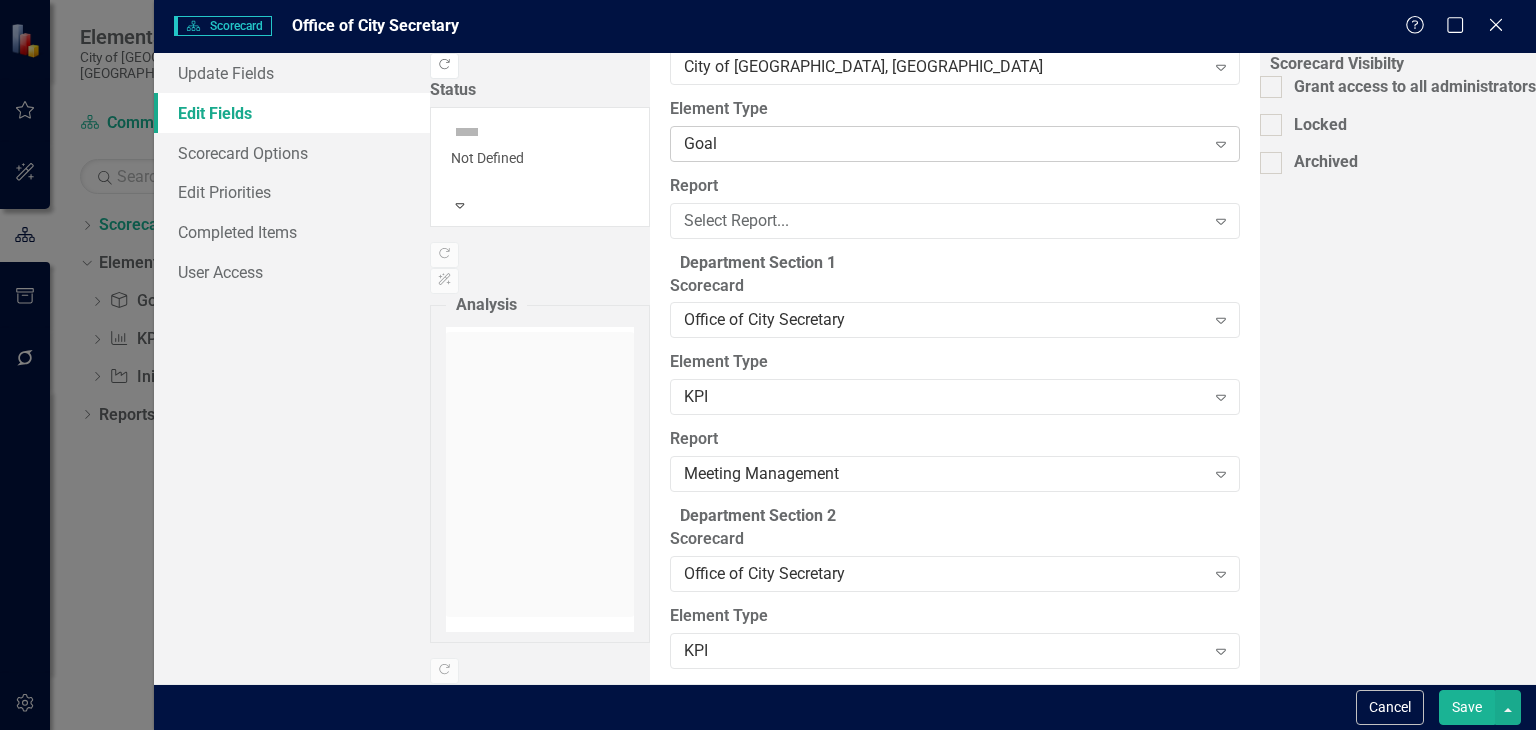 scroll, scrollTop: 2700, scrollLeft: 0, axis: vertical 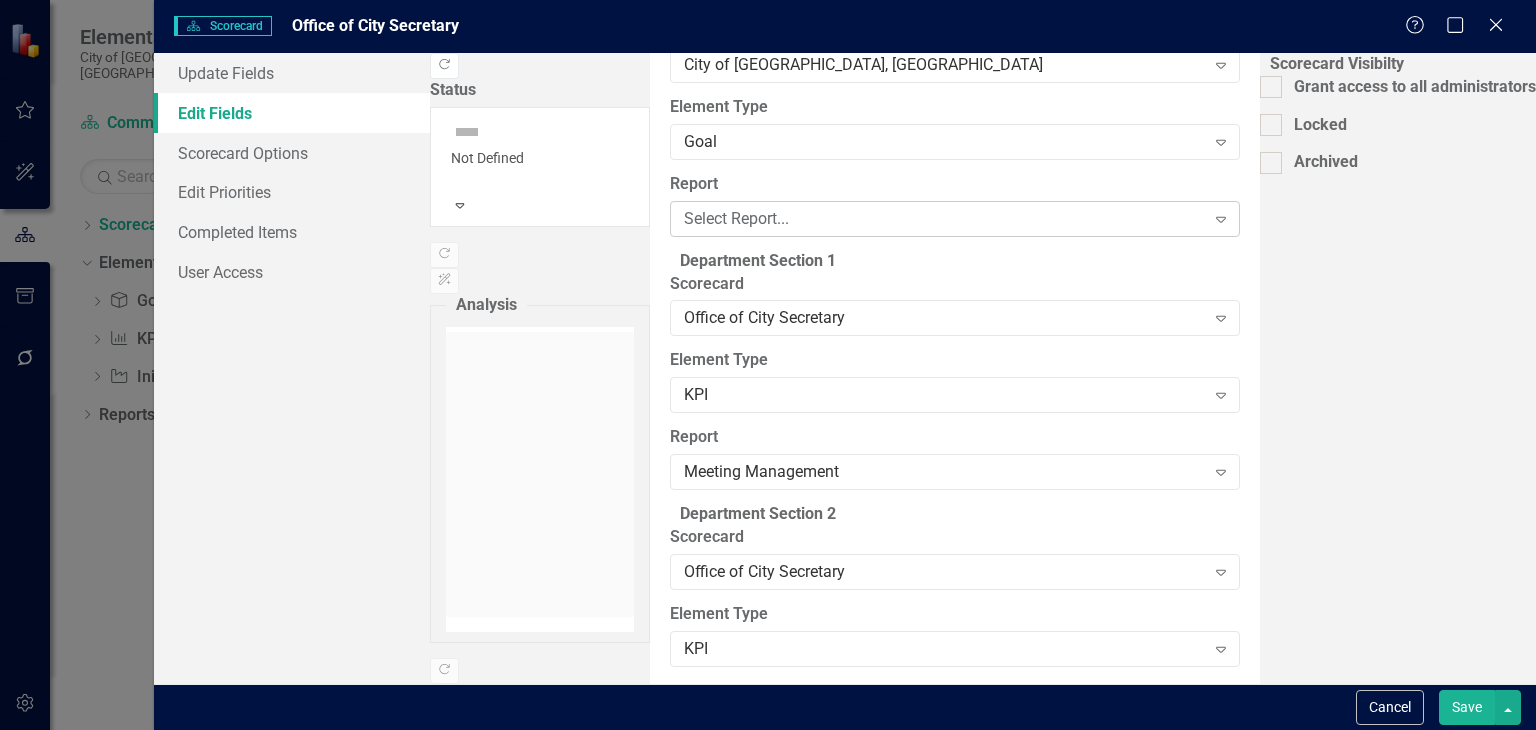click on "Select Report..." at bounding box center [944, 218] 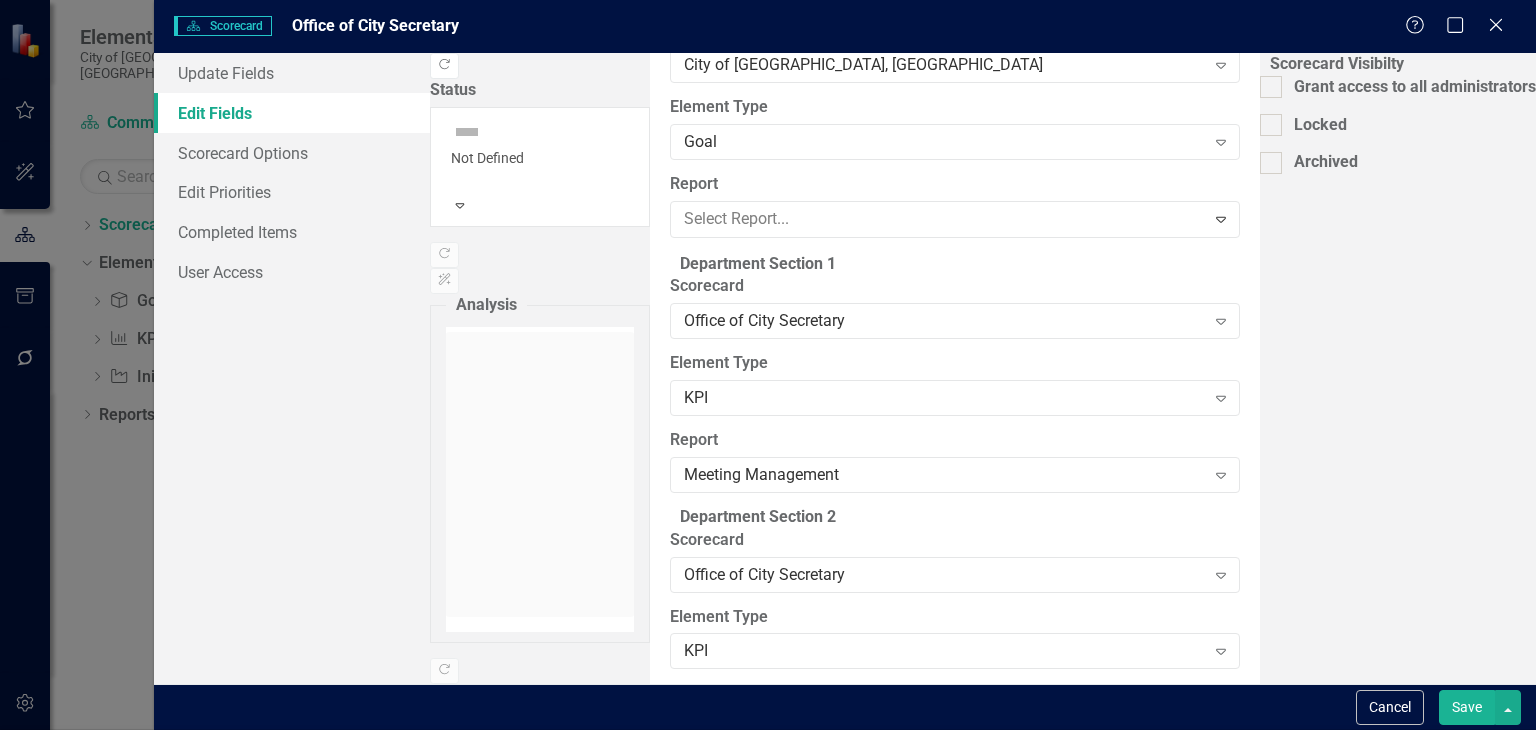 click on "Strategy Alignment Report" at bounding box center (772, 746) 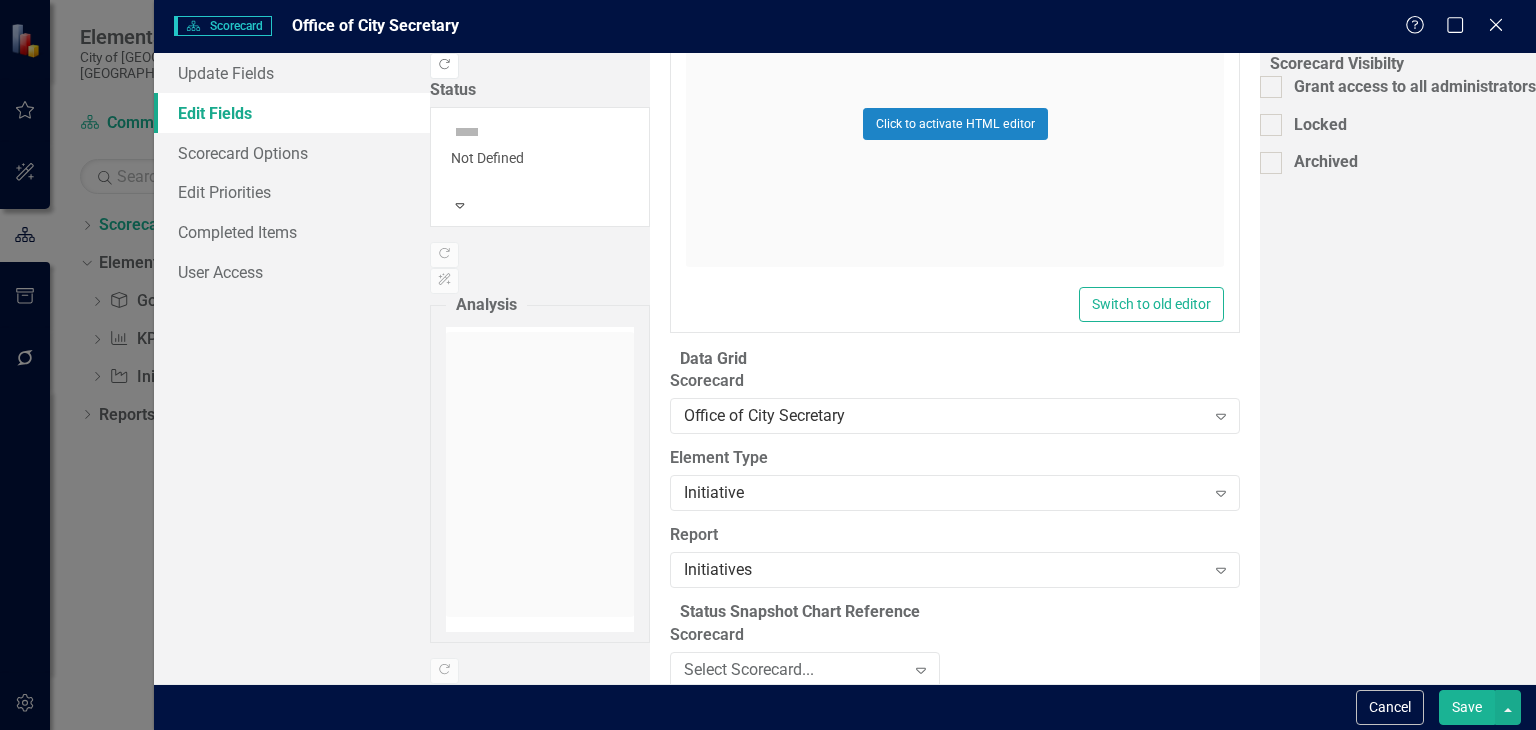 scroll, scrollTop: 1895, scrollLeft: 0, axis: vertical 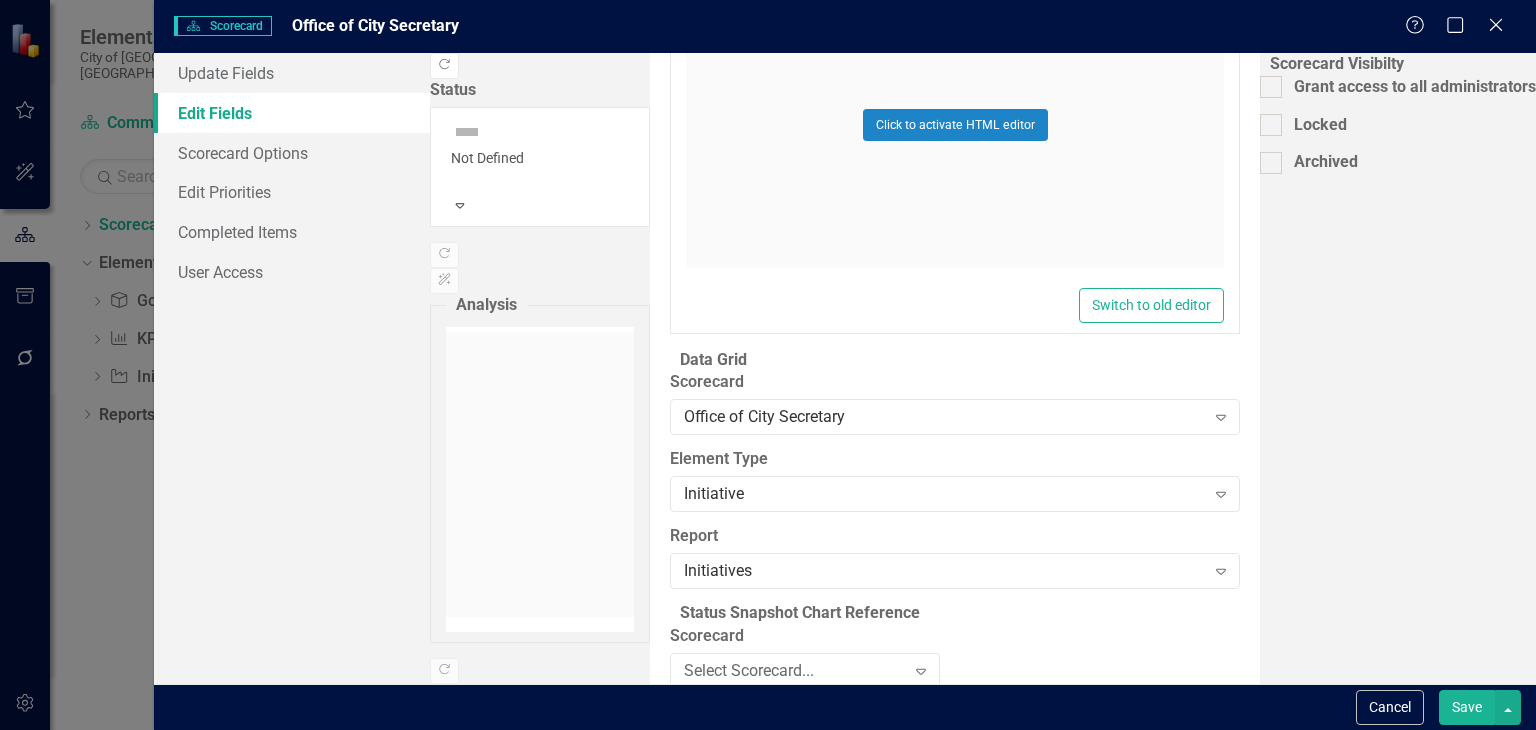 click on "Save" at bounding box center [1467, 707] 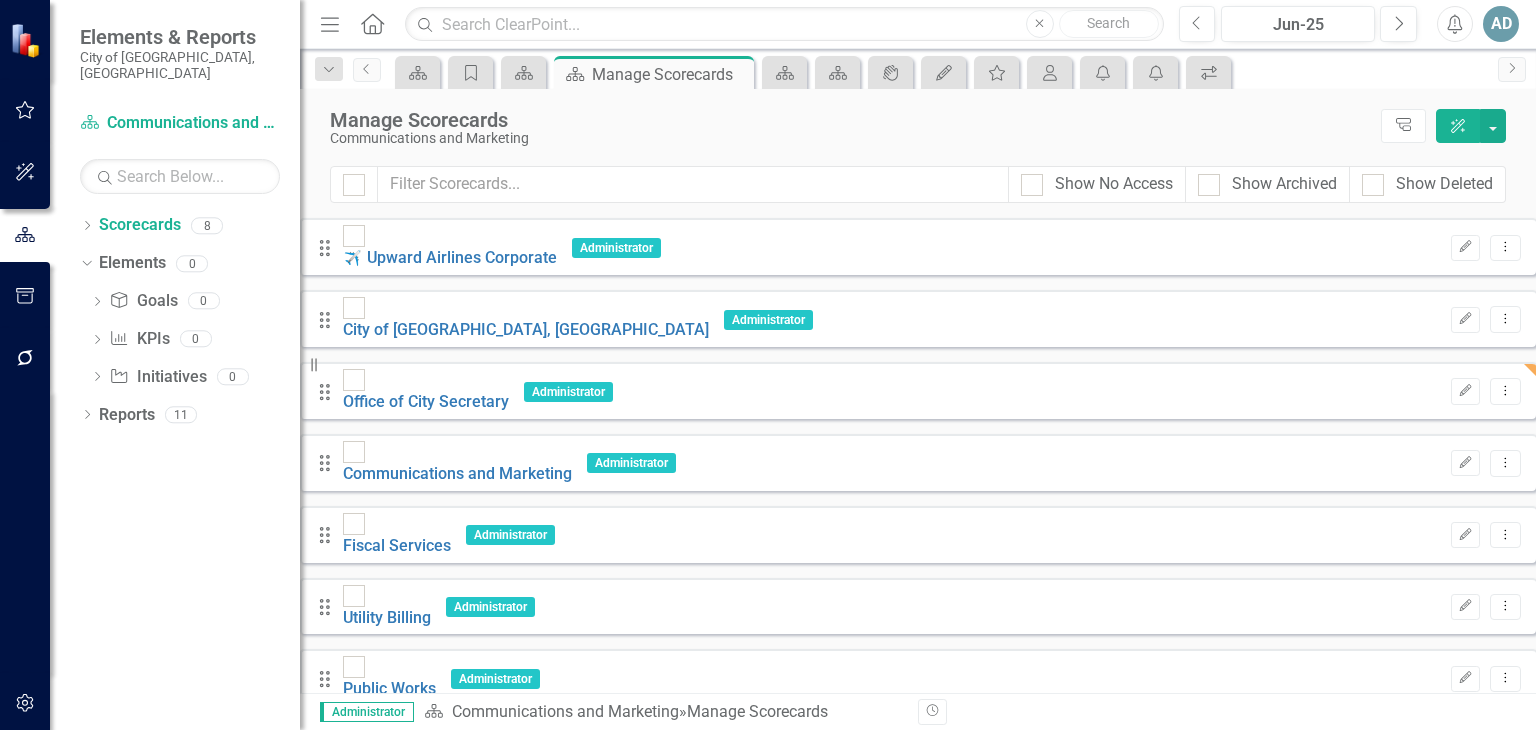 click on "Home" 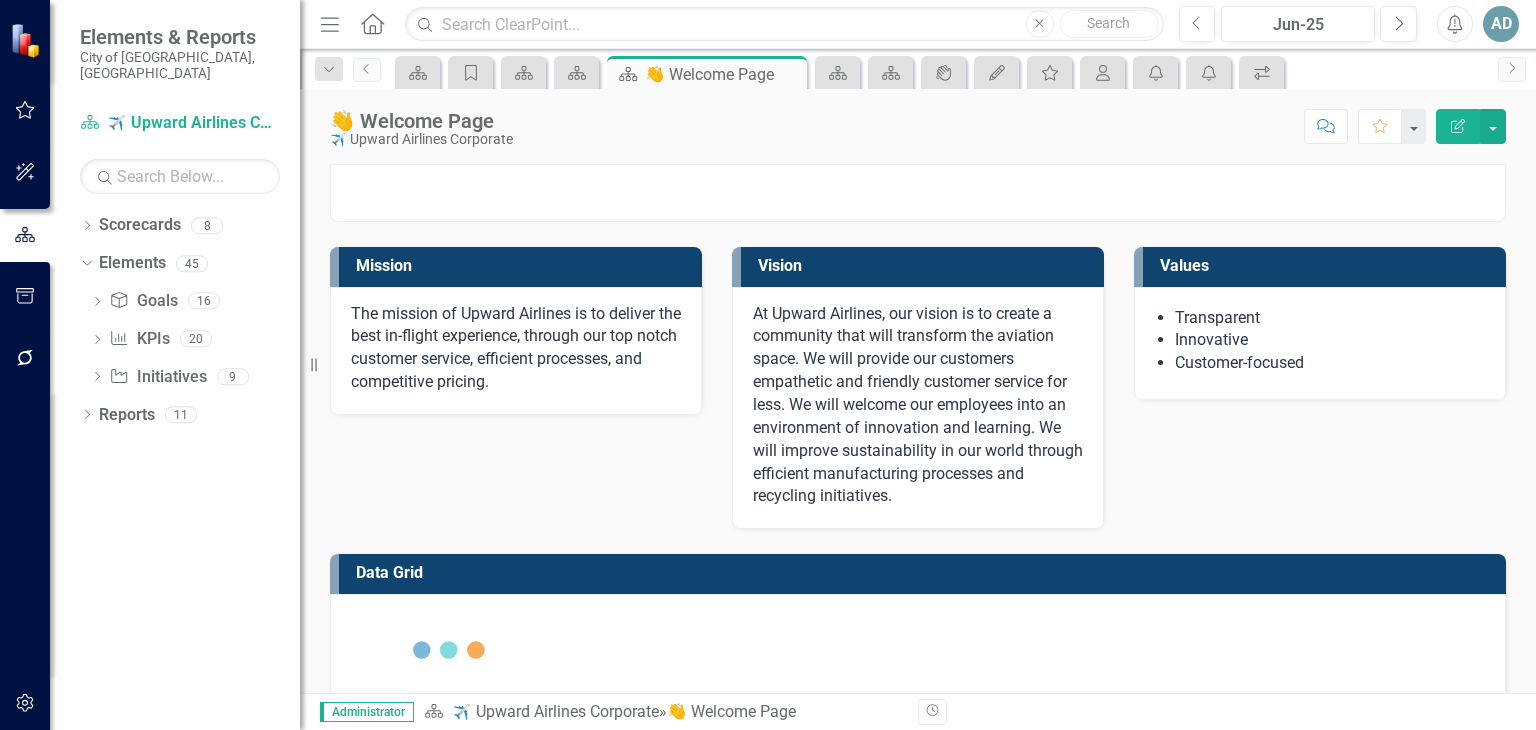 click on "Menu" 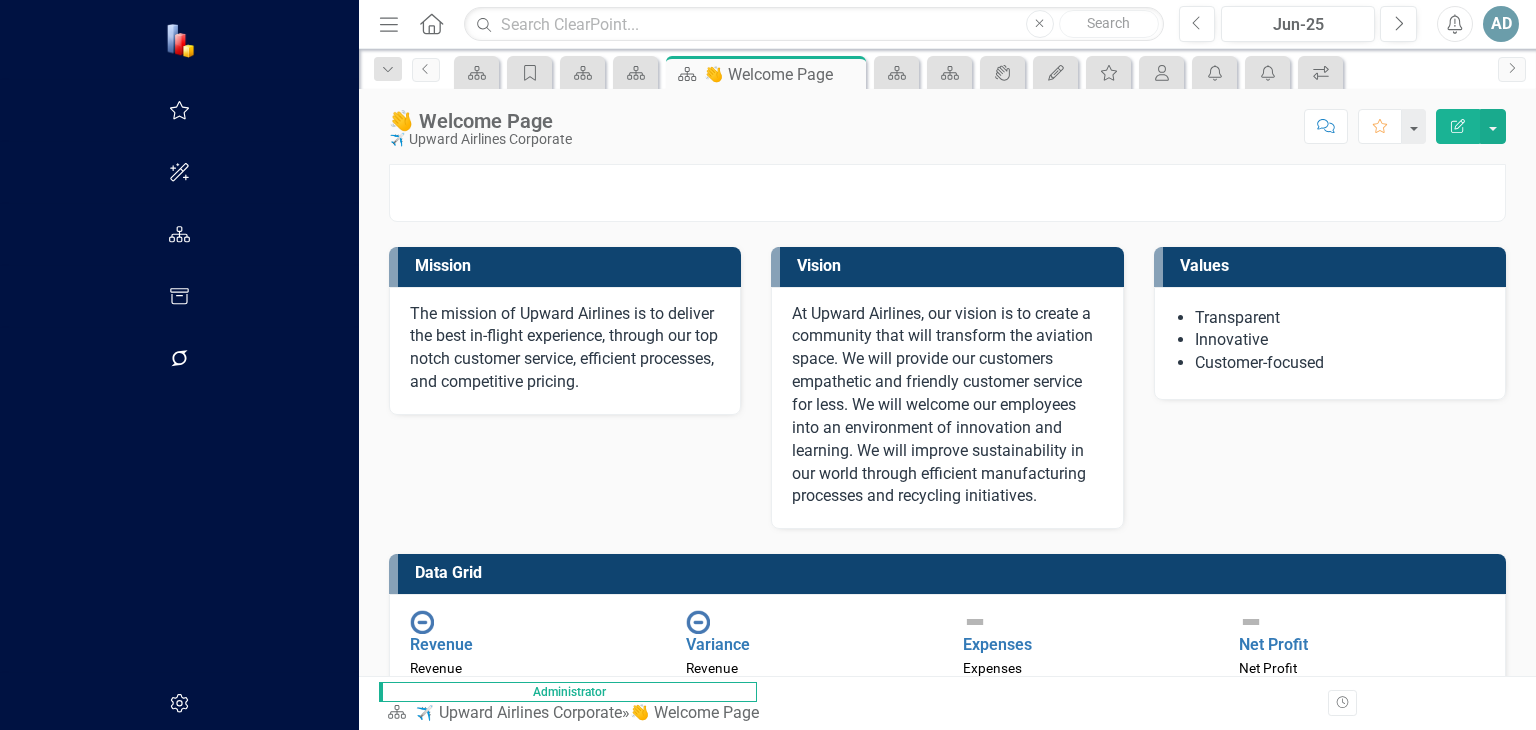 click on "Home" 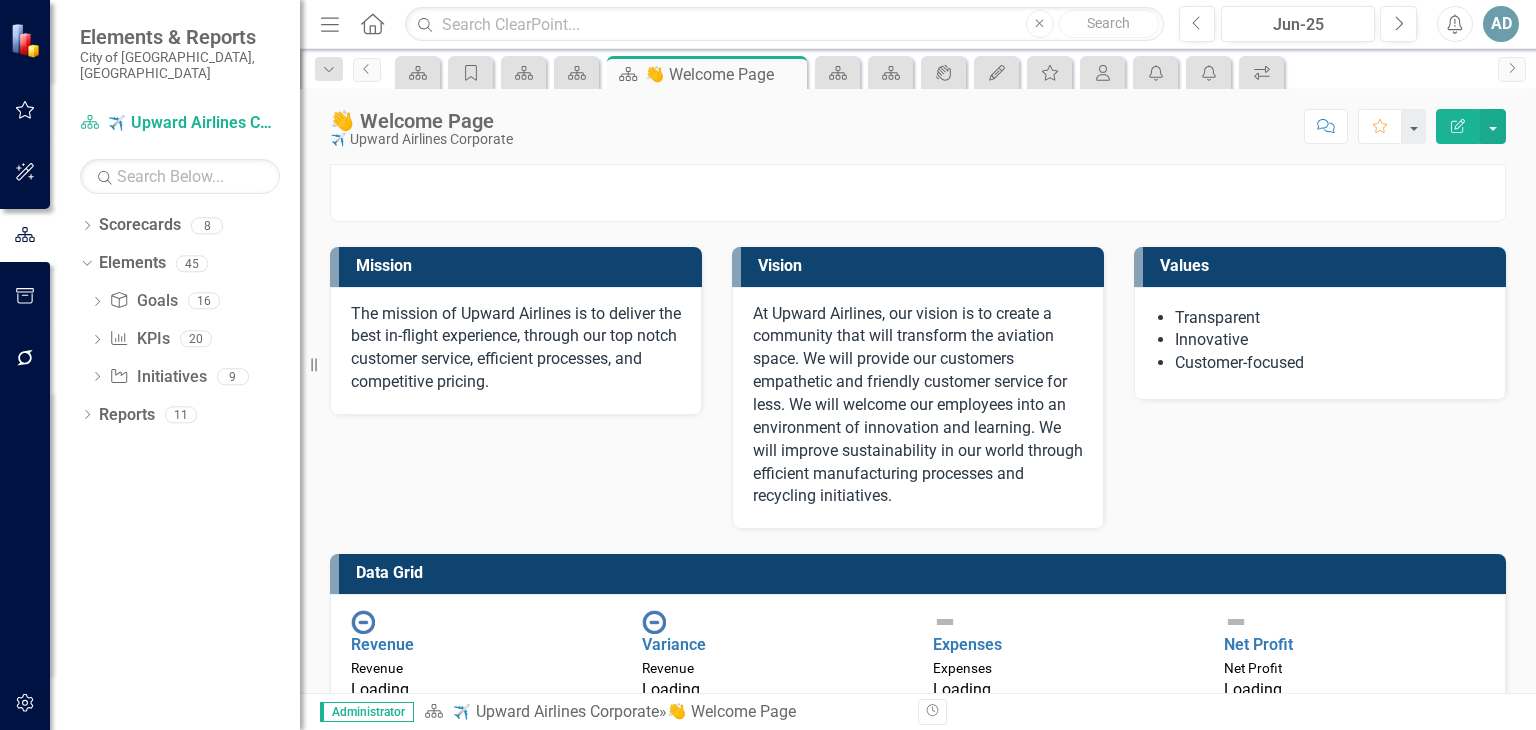 click on "Elements & Reports" at bounding box center (180, 37) 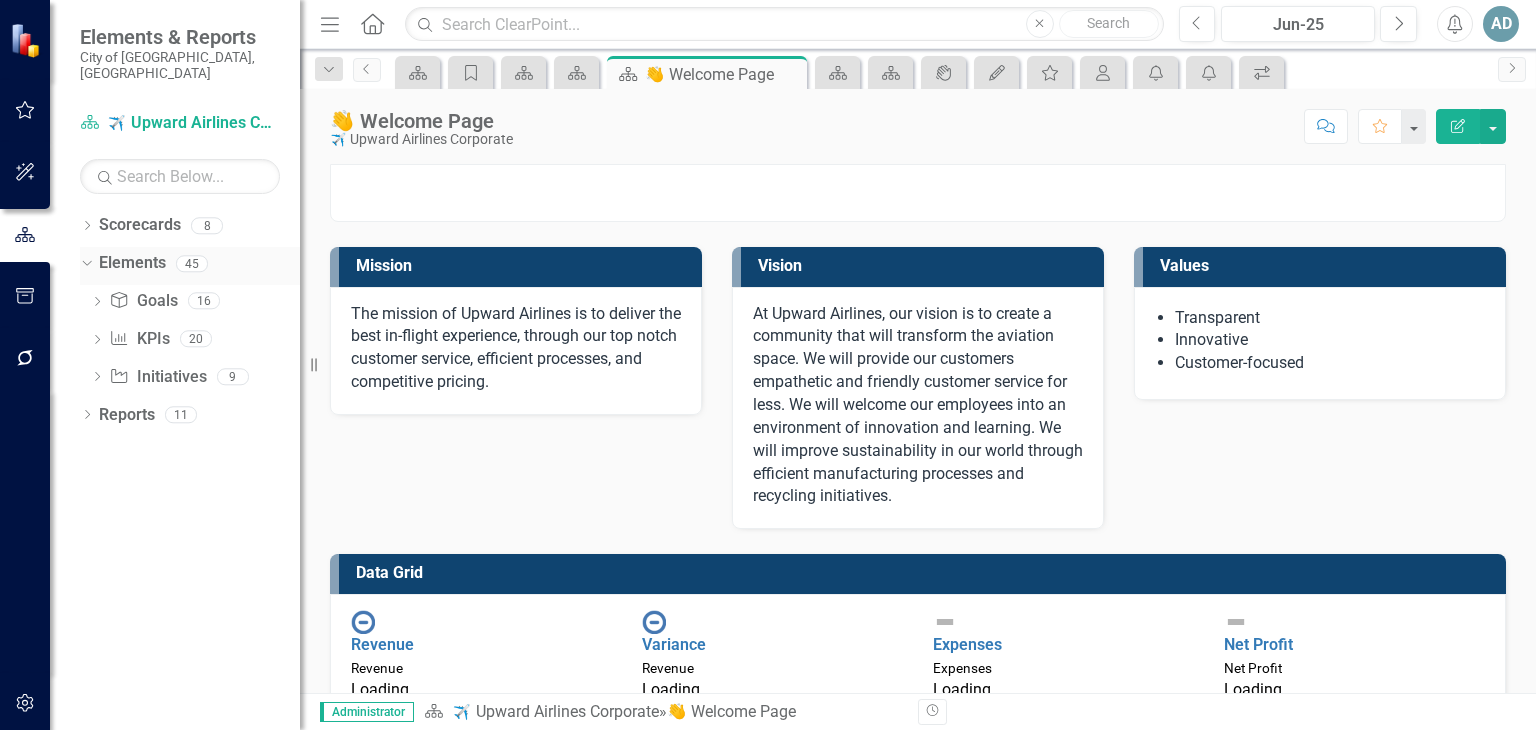 click on "Elements" at bounding box center [132, 263] 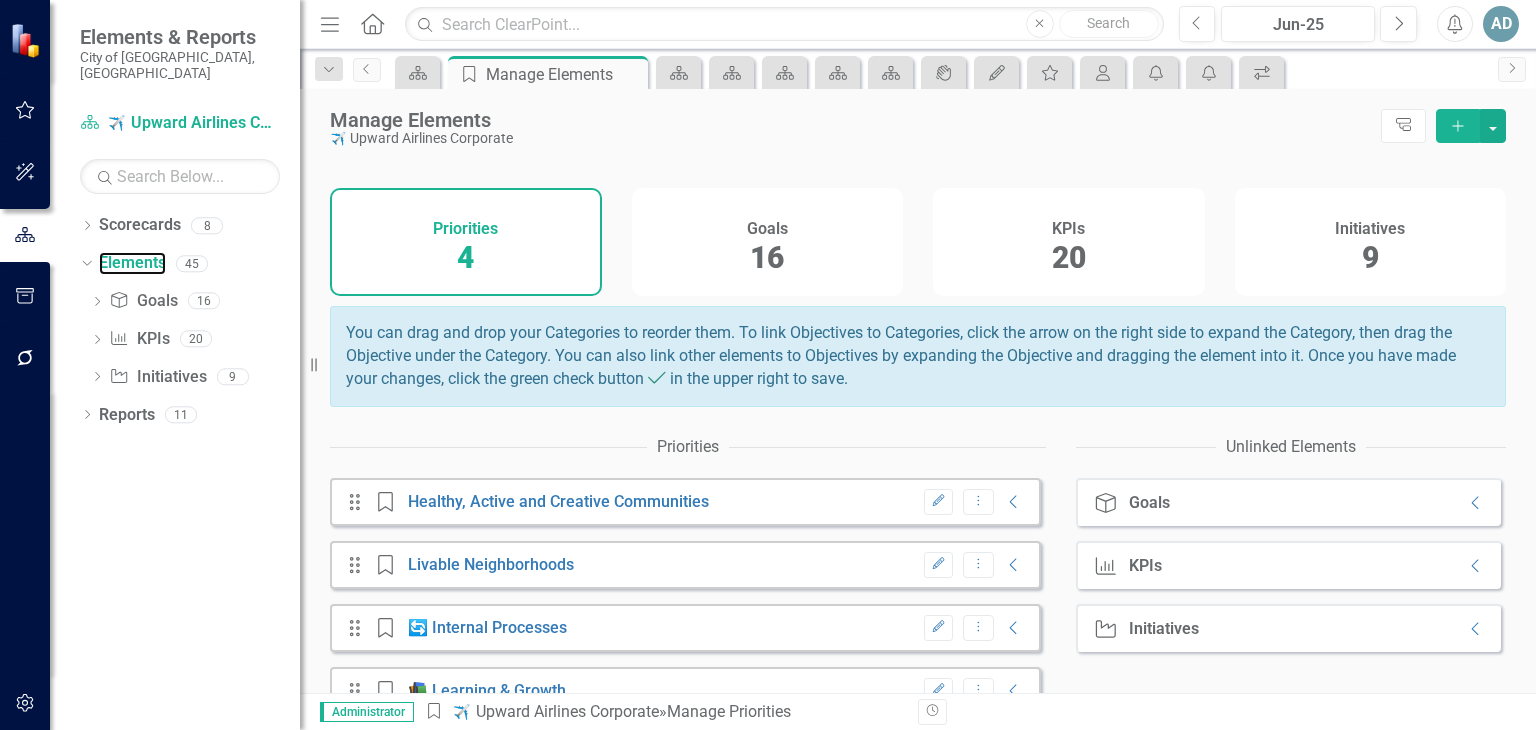 scroll, scrollTop: 0, scrollLeft: 0, axis: both 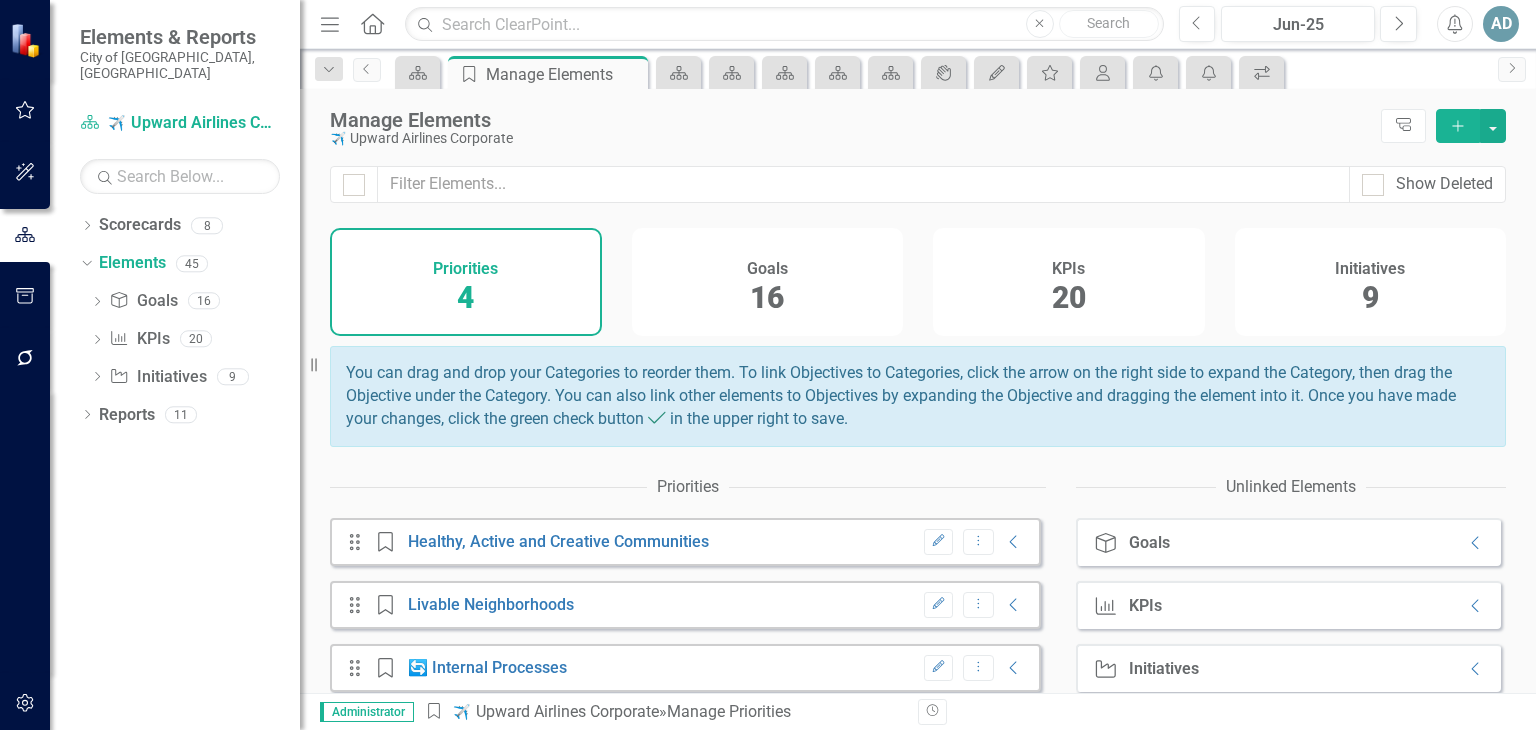 click on "20" at bounding box center [1069, 297] 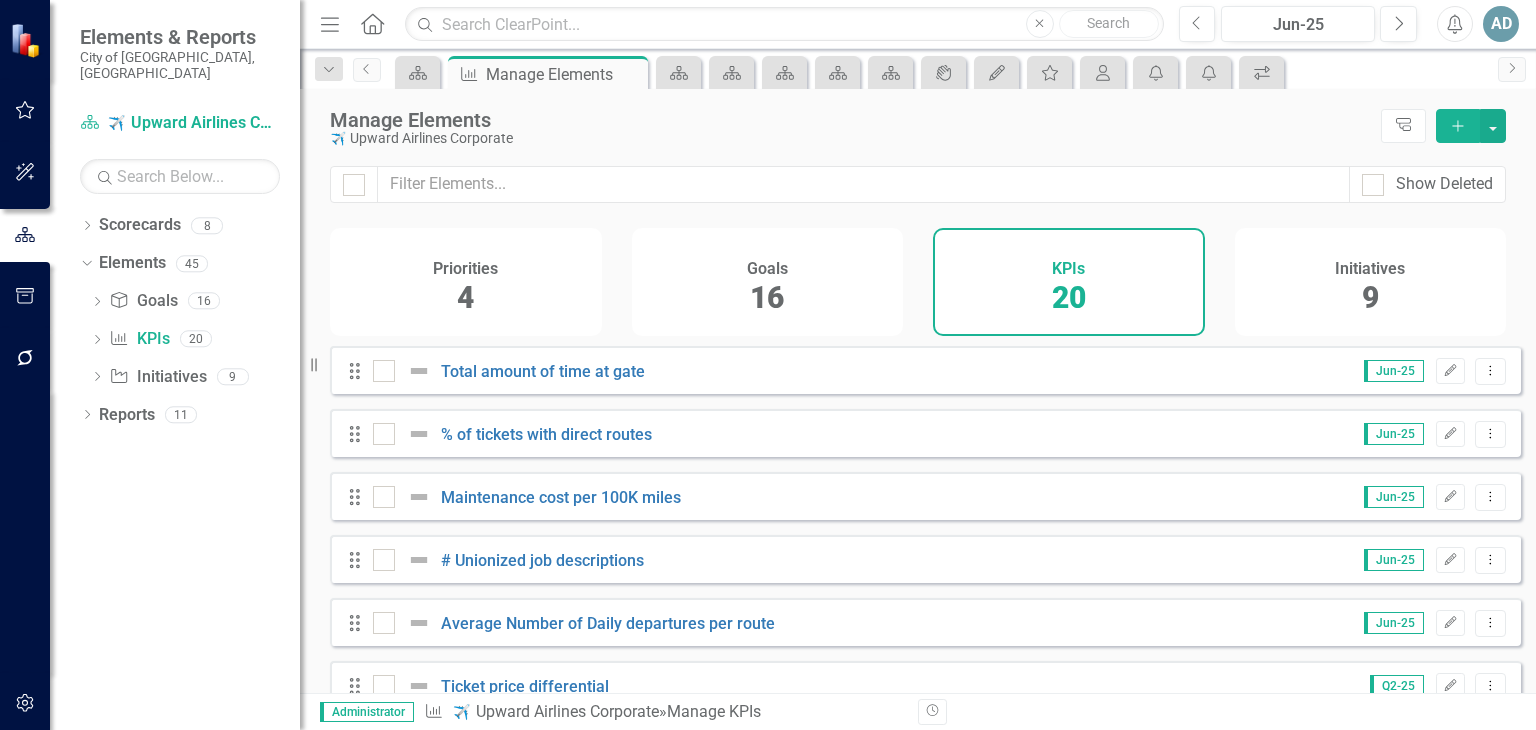 scroll, scrollTop: 592, scrollLeft: 0, axis: vertical 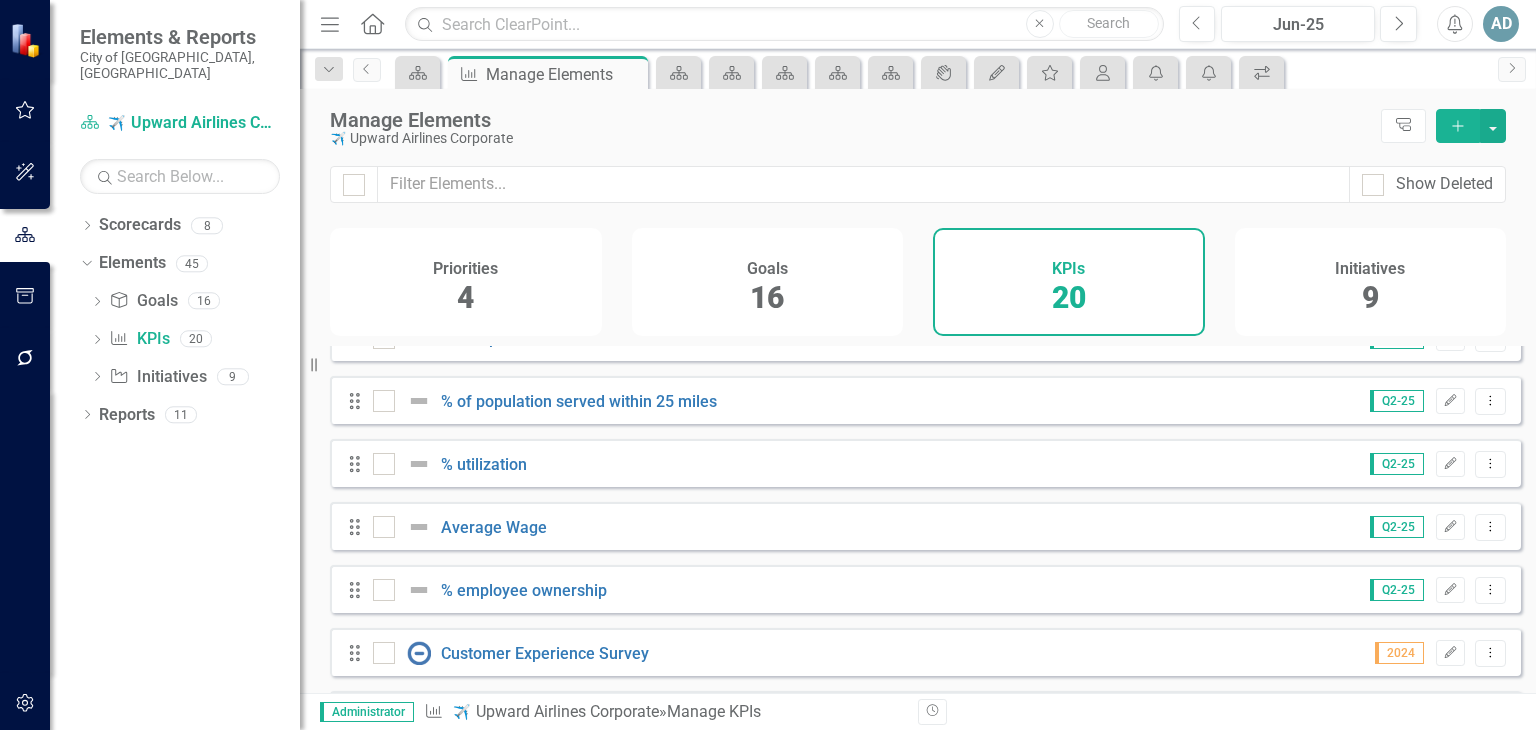 click on "Home" 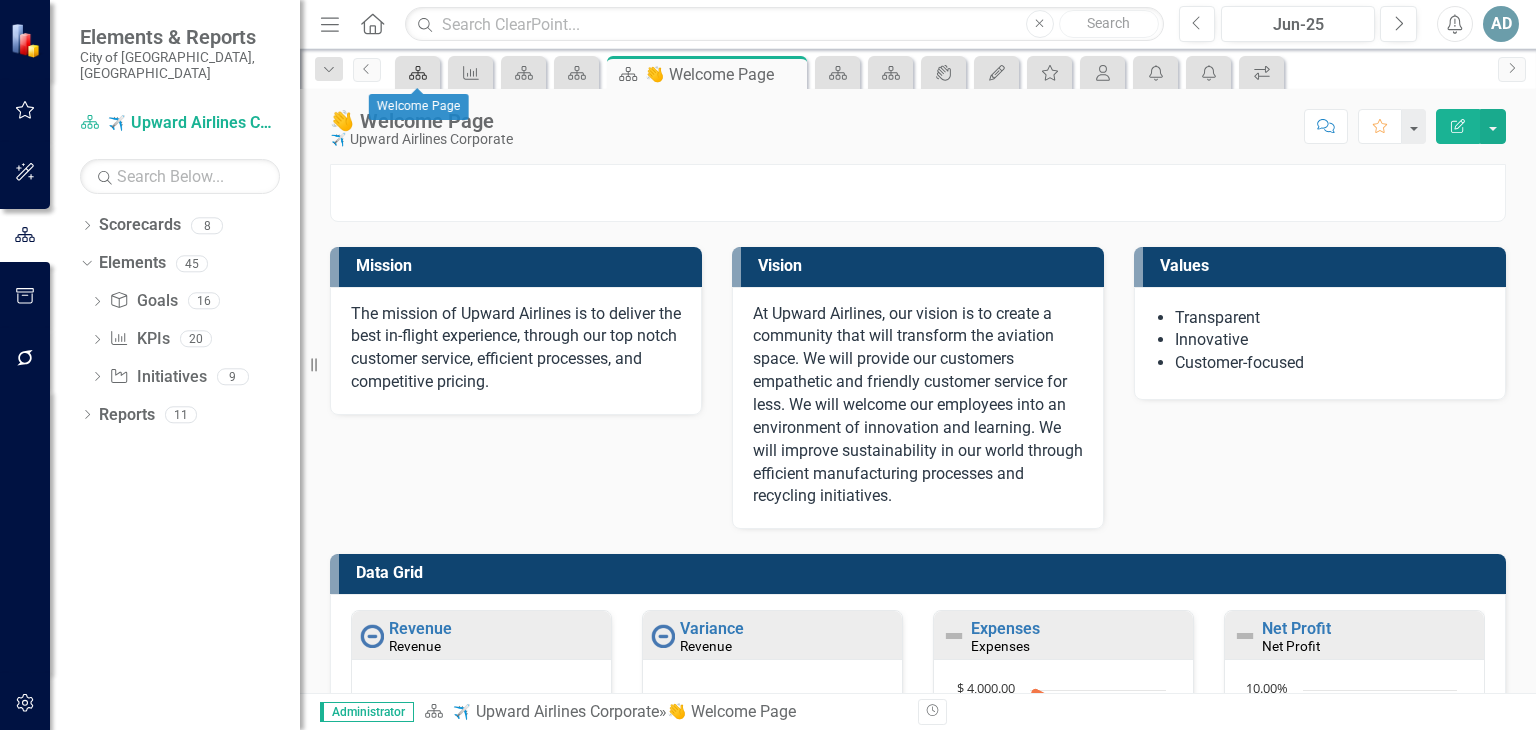 click on "Scorecard" 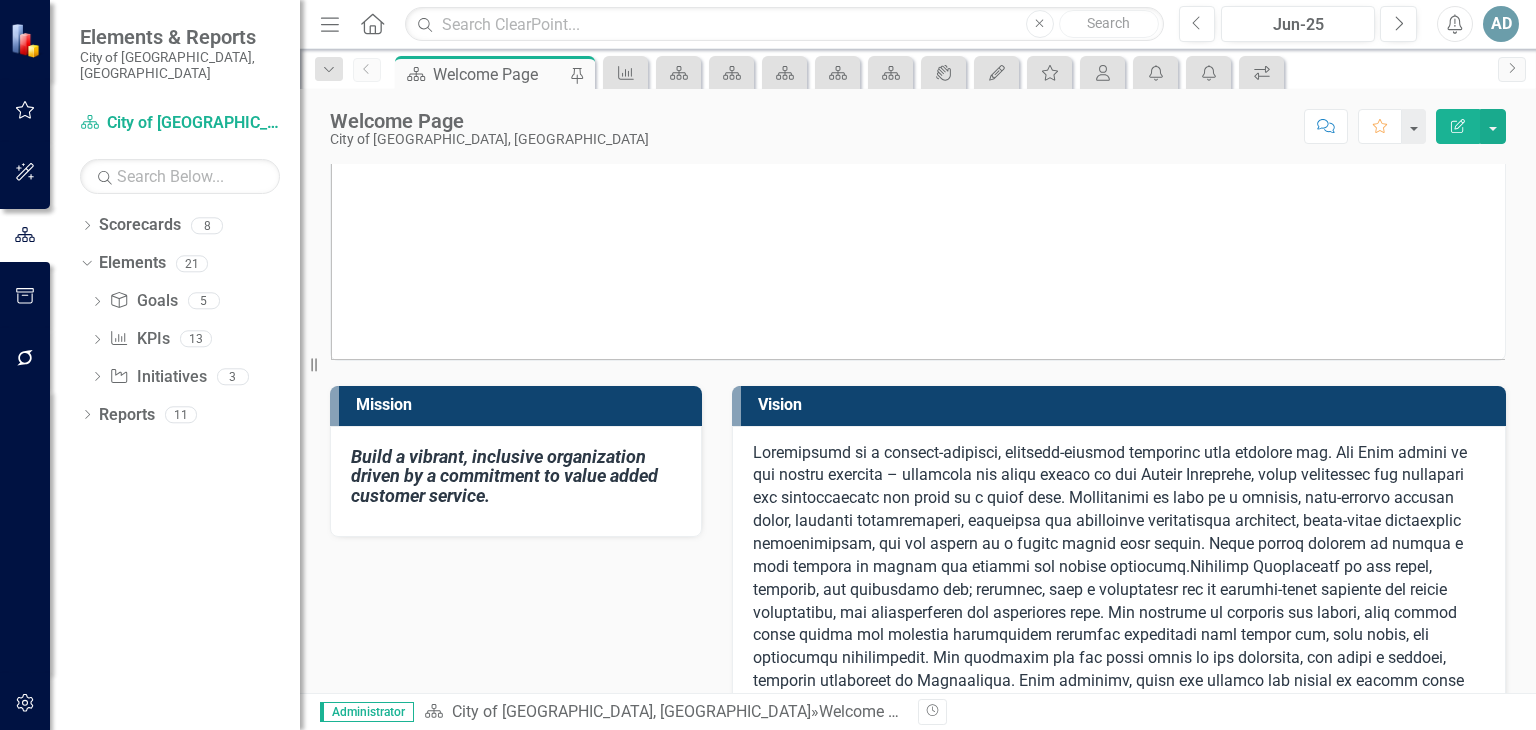 scroll, scrollTop: 200, scrollLeft: 0, axis: vertical 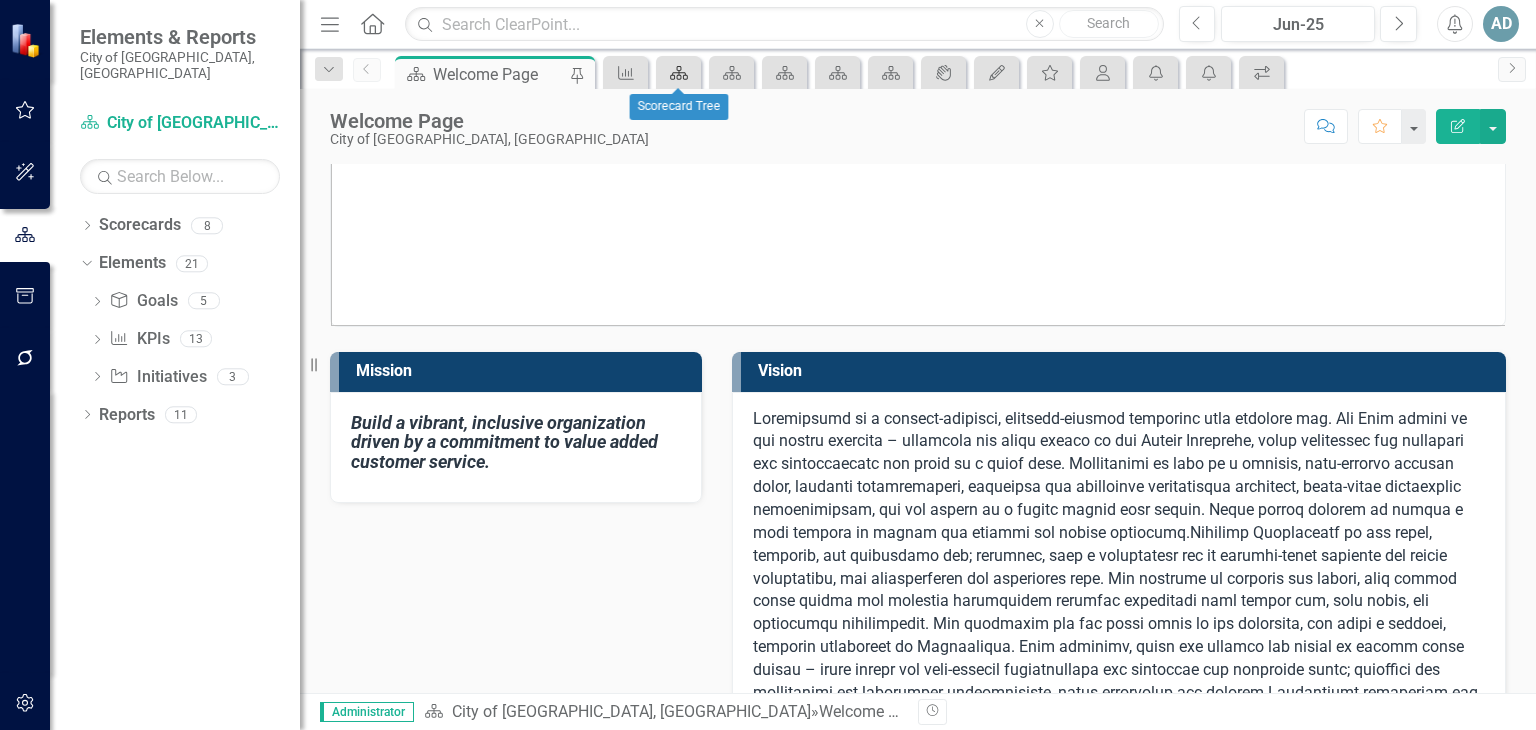 click on "Scorecard" at bounding box center [675, 72] 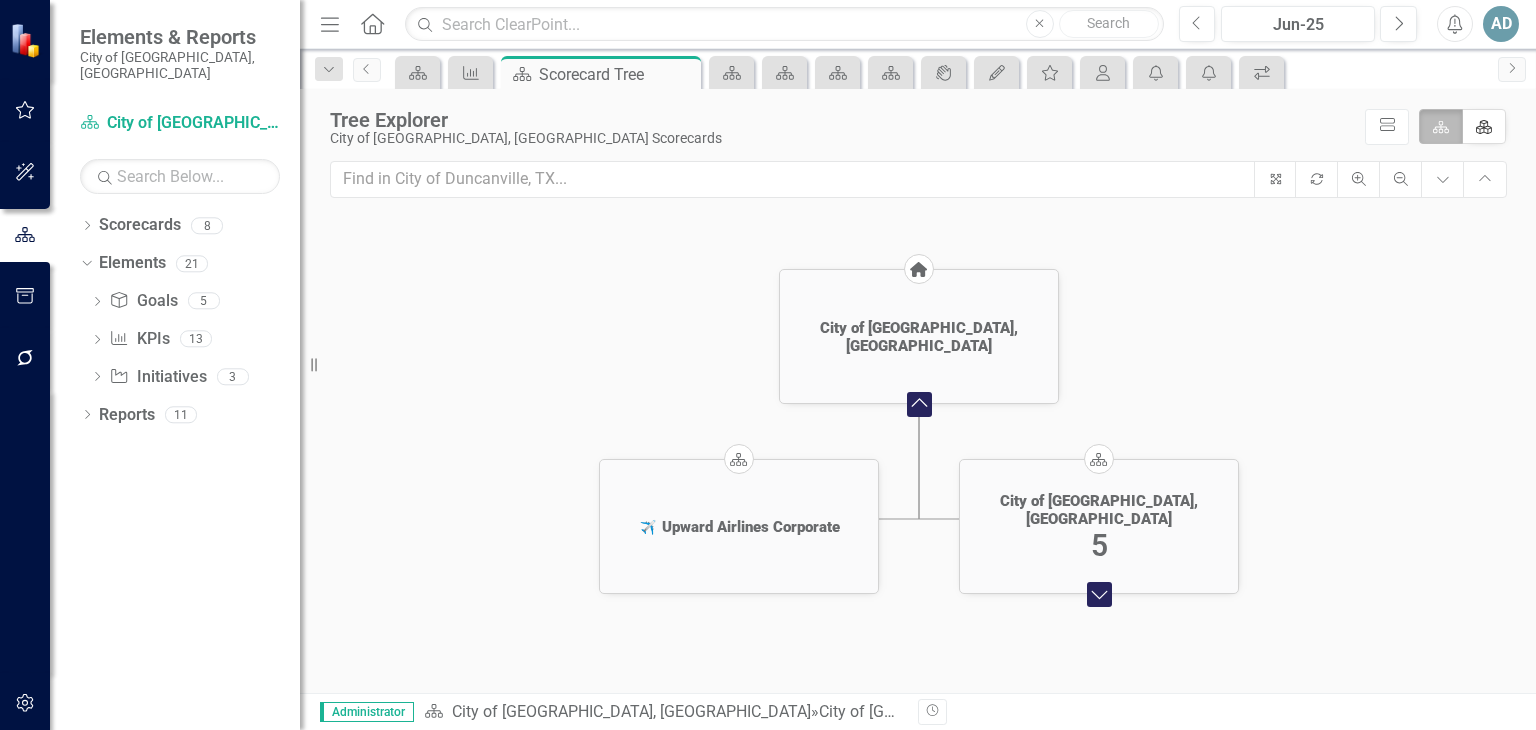 drag, startPoint x: 759, startPoint y: 512, endPoint x: 657, endPoint y: 354, distance: 188.06381 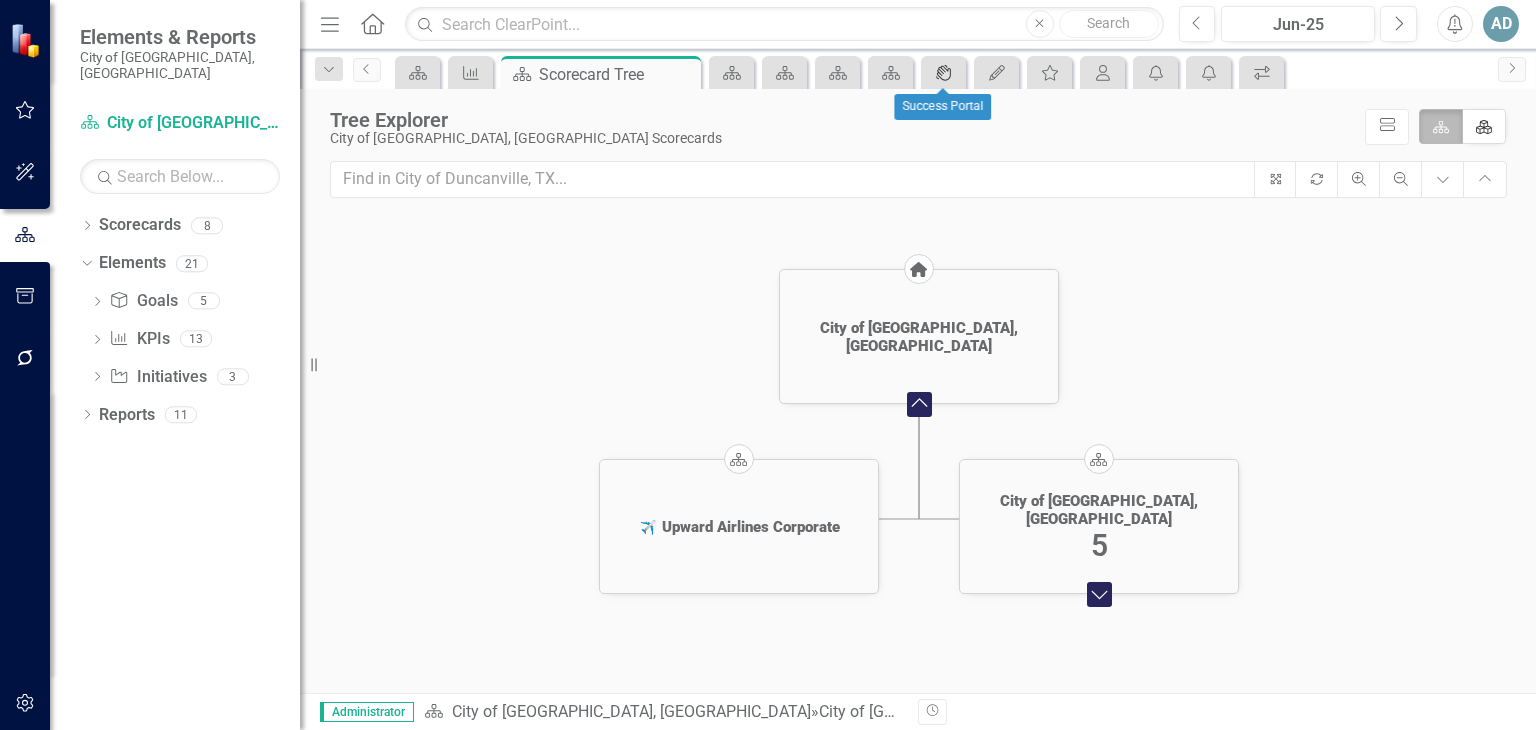click on "icon.portal" 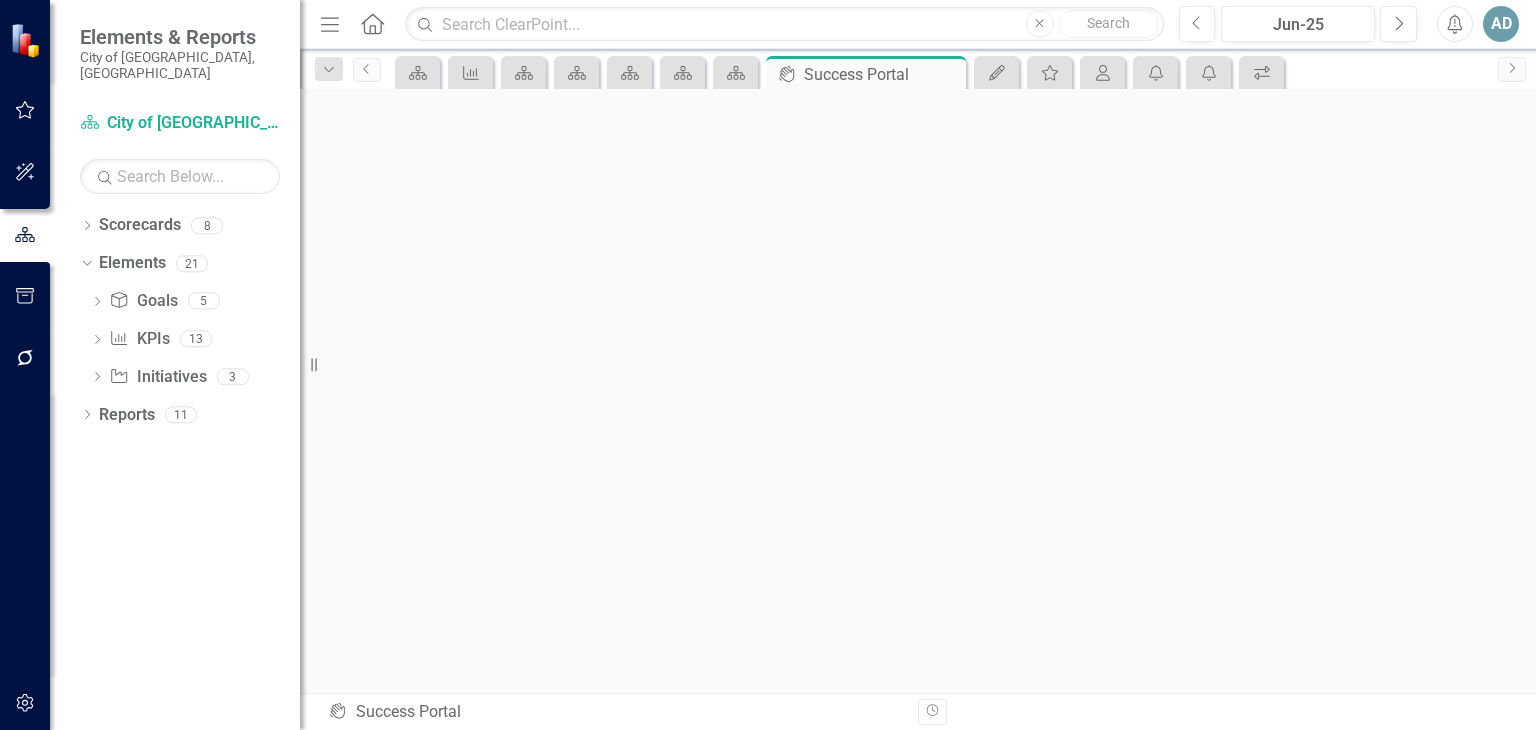 scroll, scrollTop: 6, scrollLeft: 0, axis: vertical 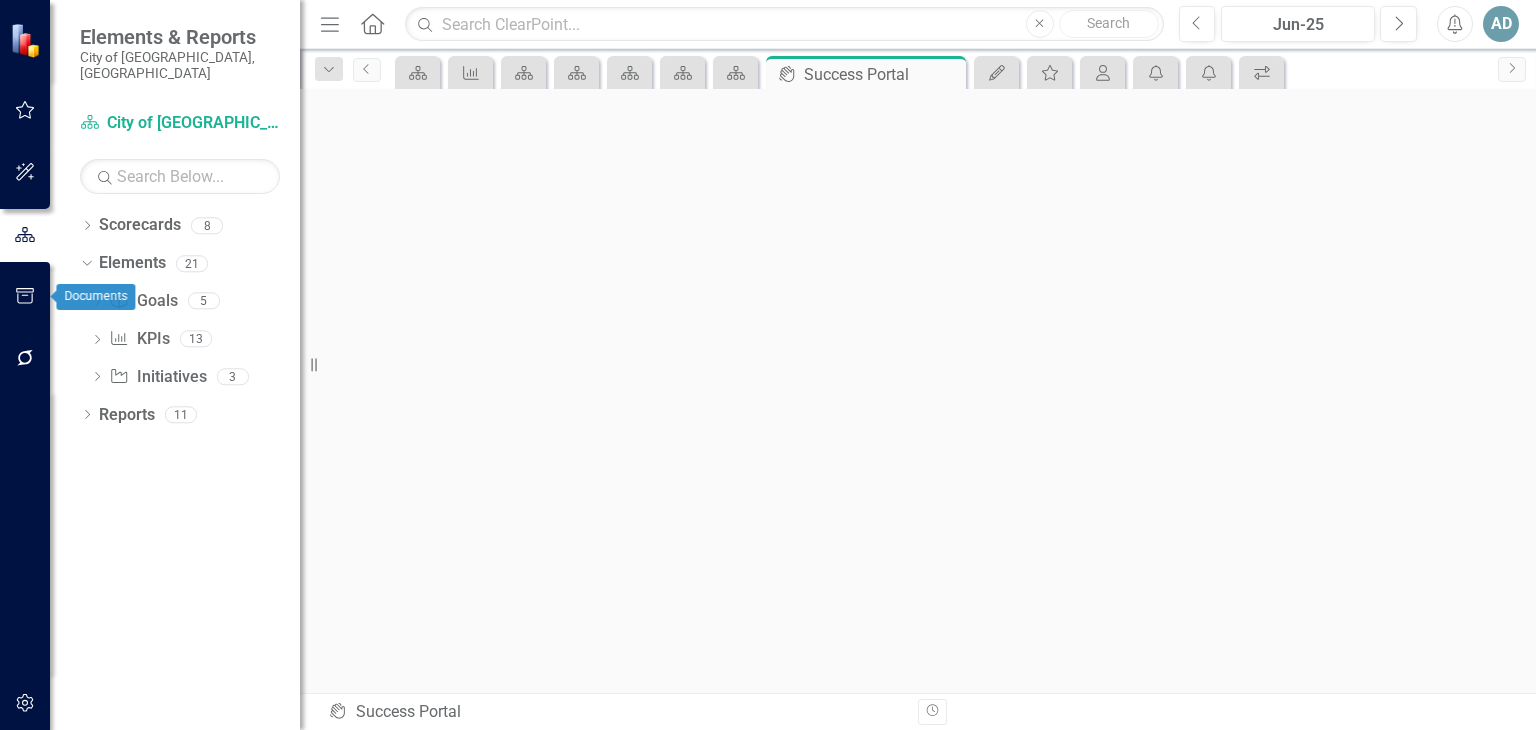 click 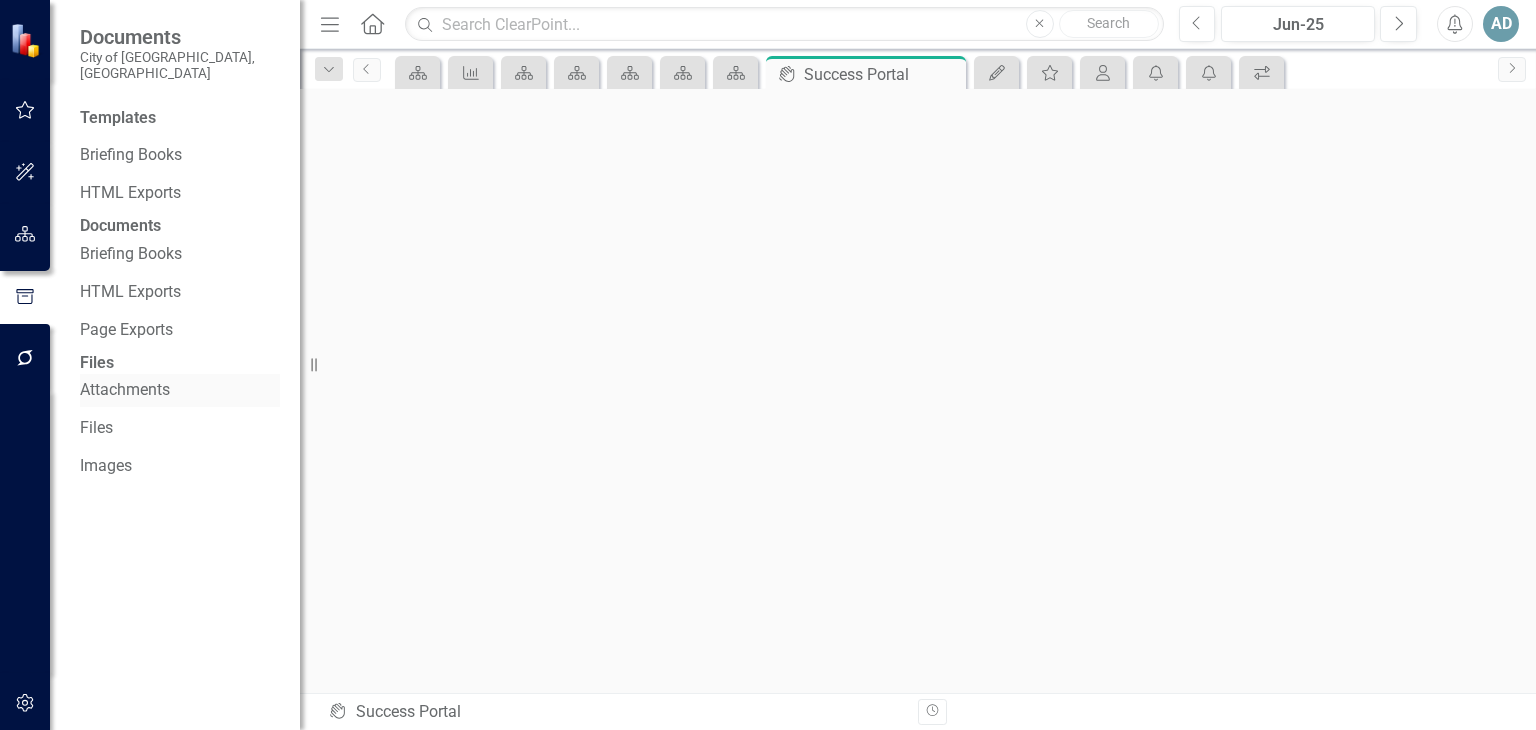 click on "Attachments" at bounding box center (180, 390) 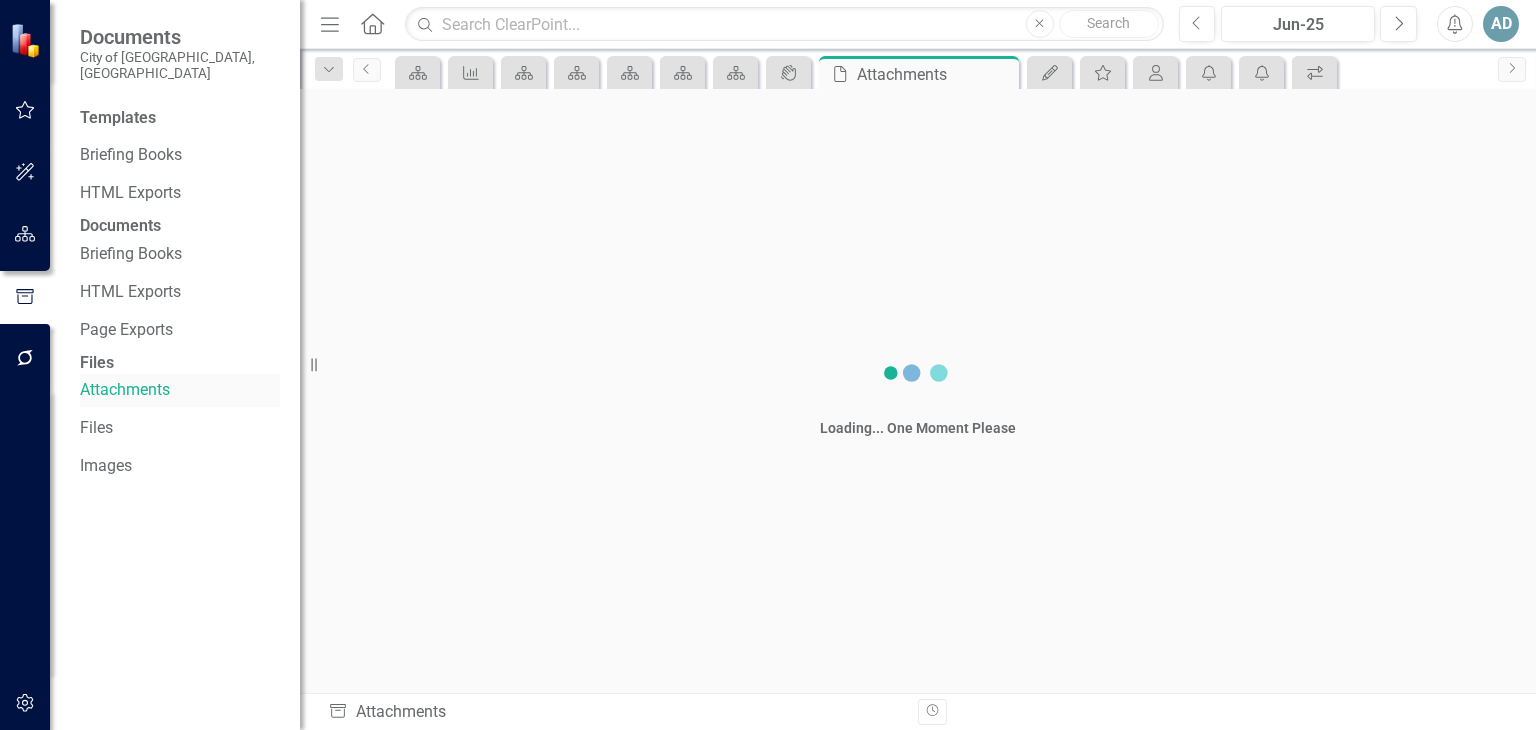 scroll, scrollTop: 0, scrollLeft: 0, axis: both 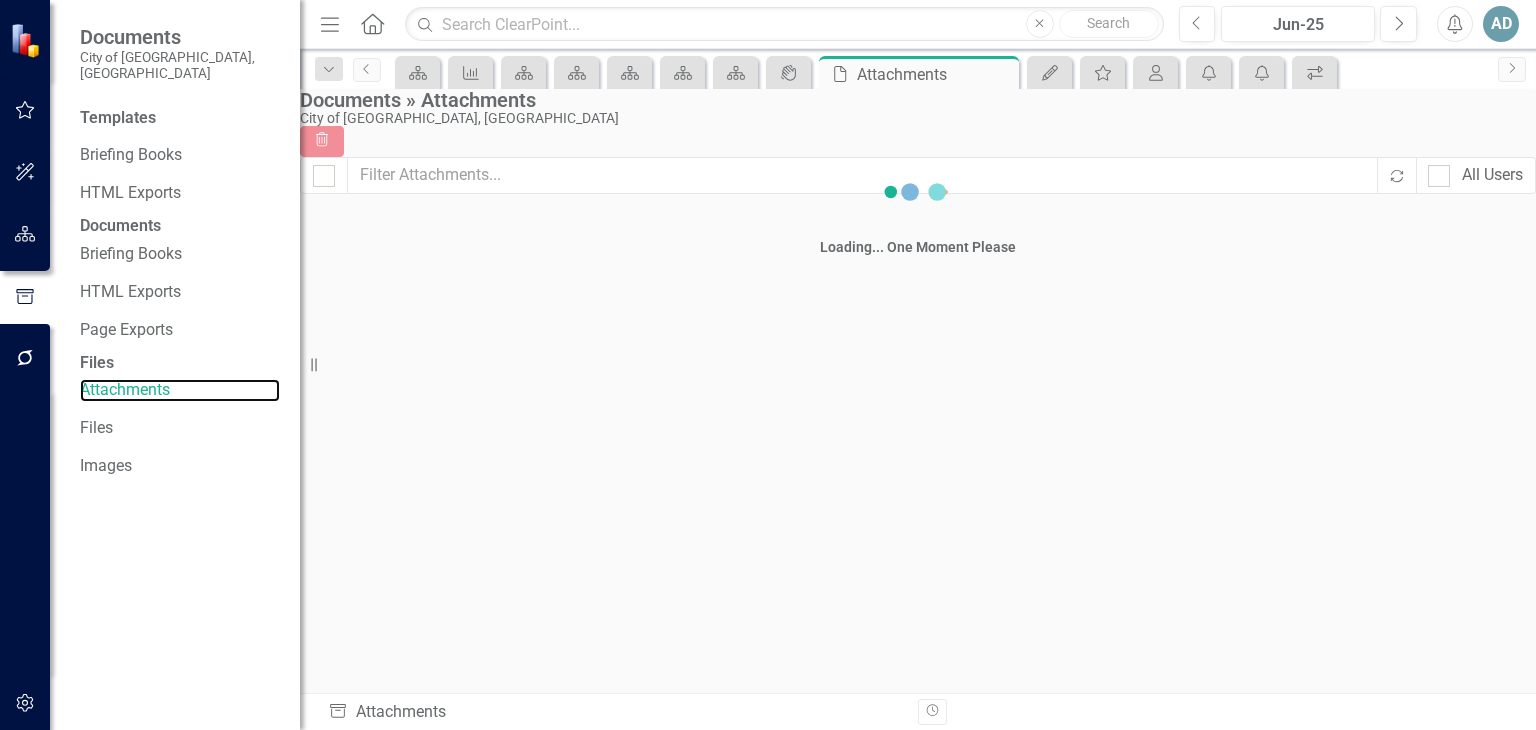 checkbox on "false" 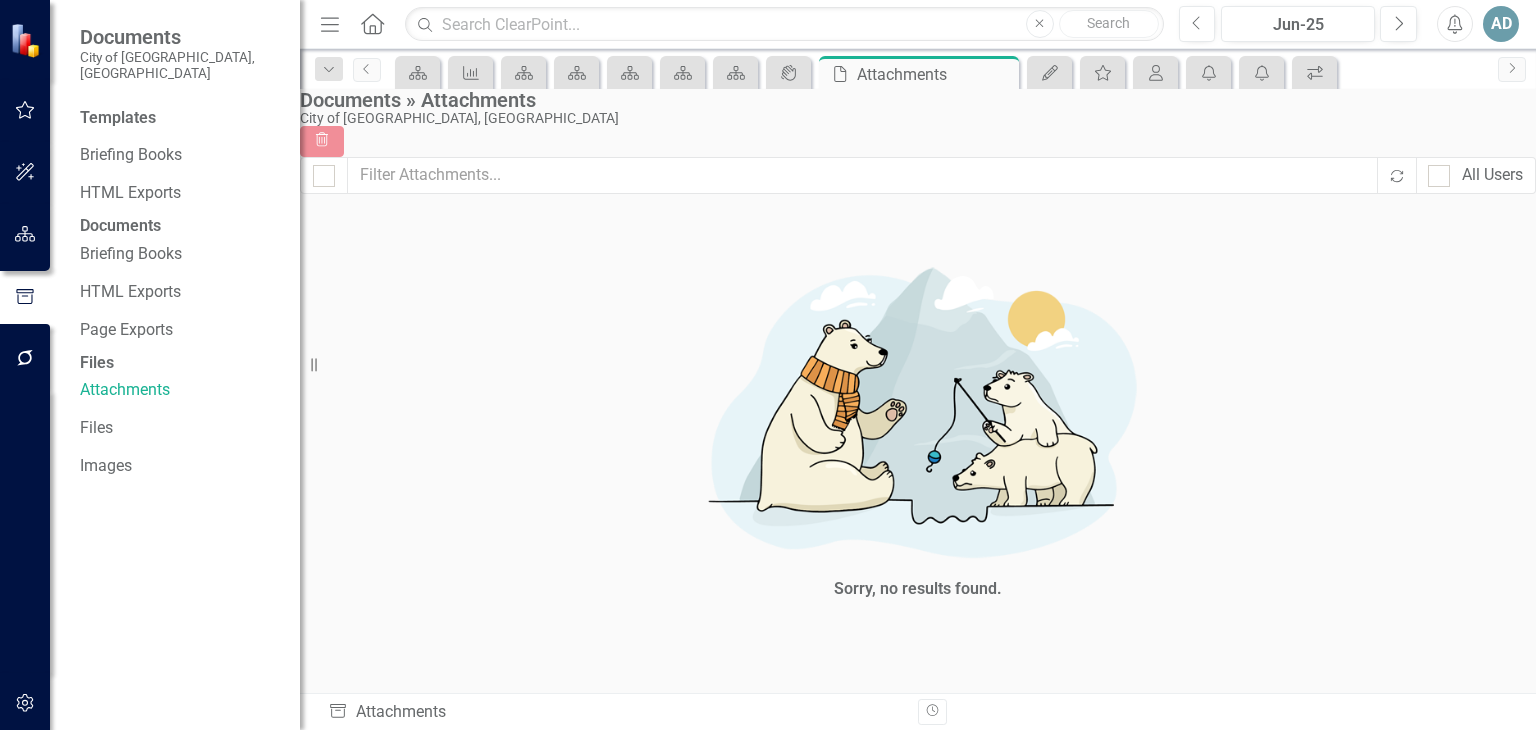 click on "Files" at bounding box center (180, 363) 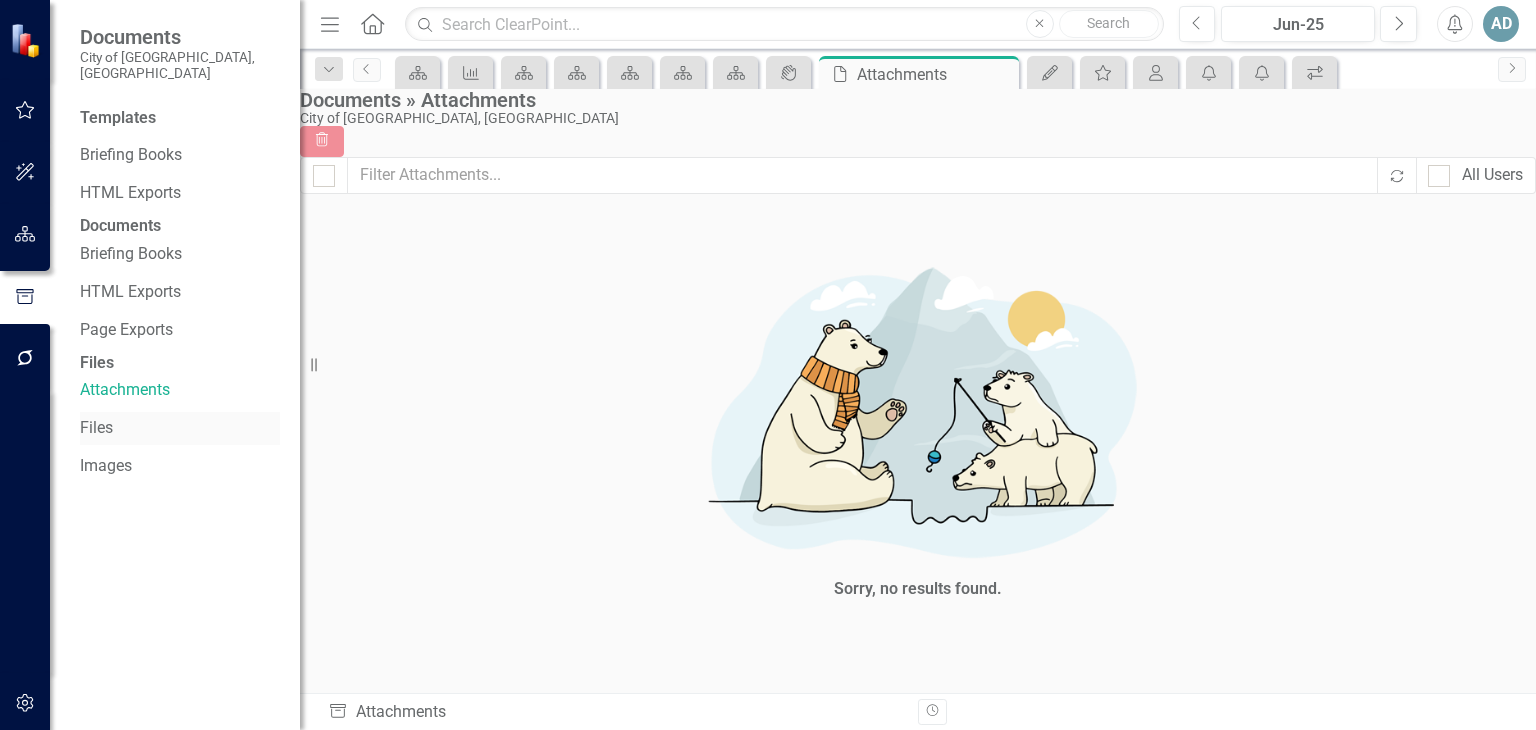 click on "Files" at bounding box center (180, 428) 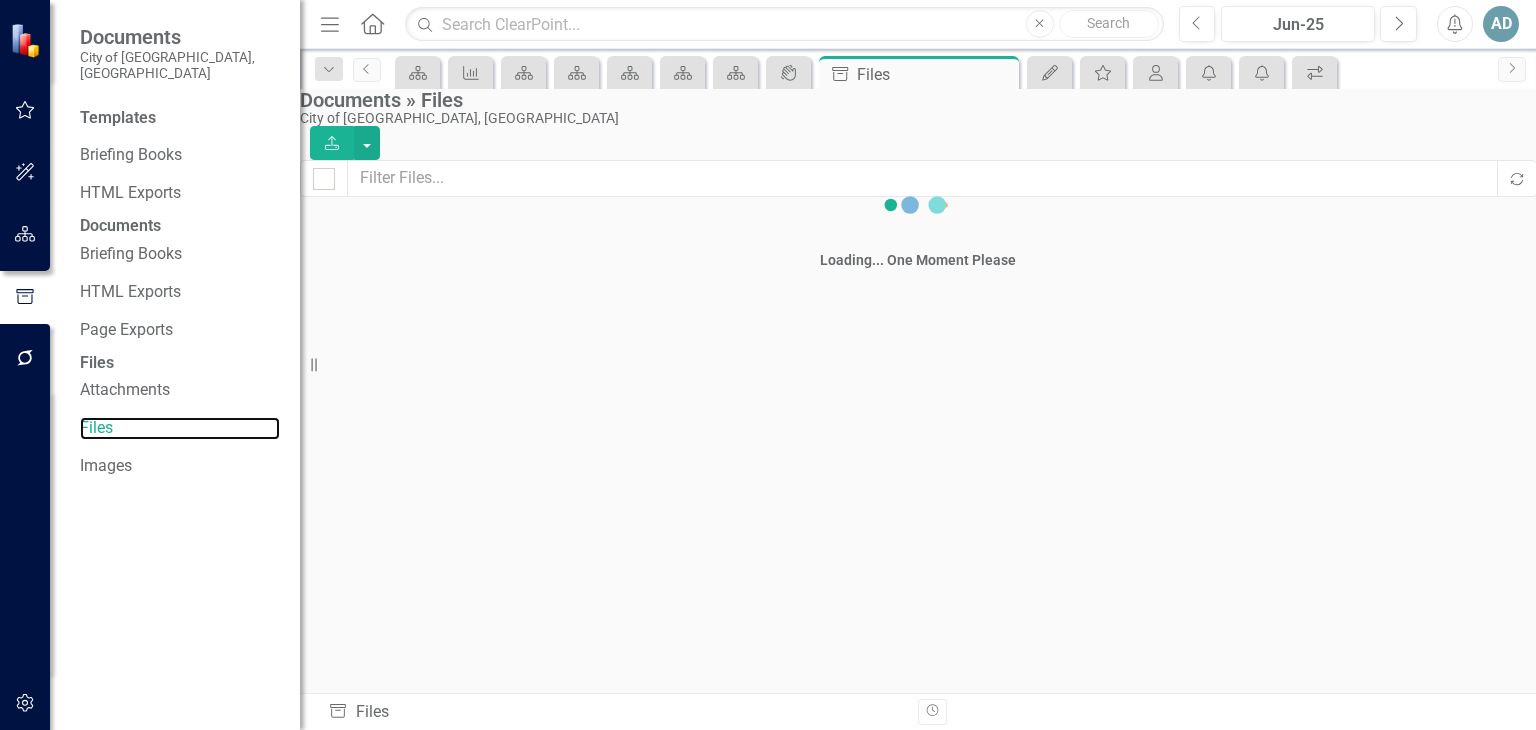 checkbox on "false" 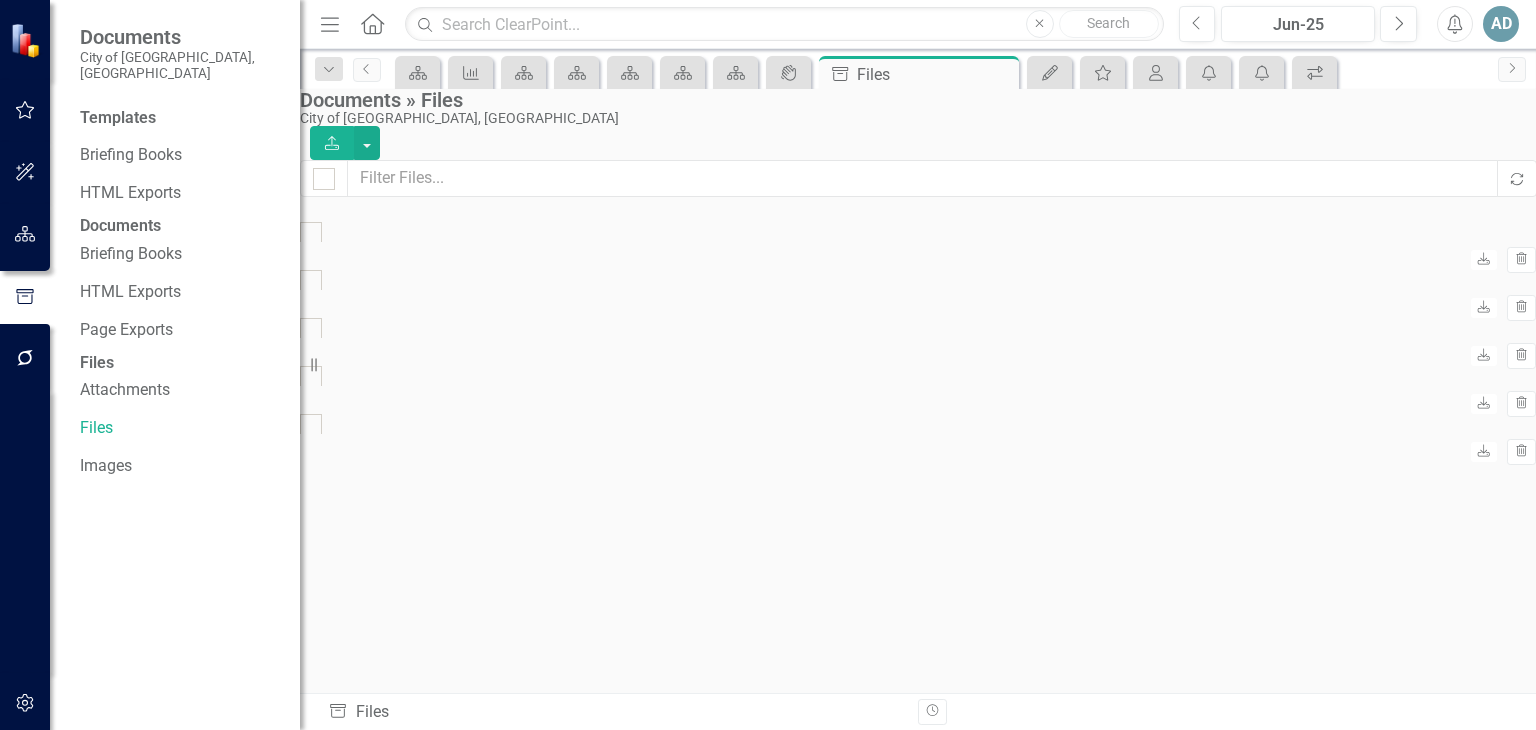 click on "Upload" 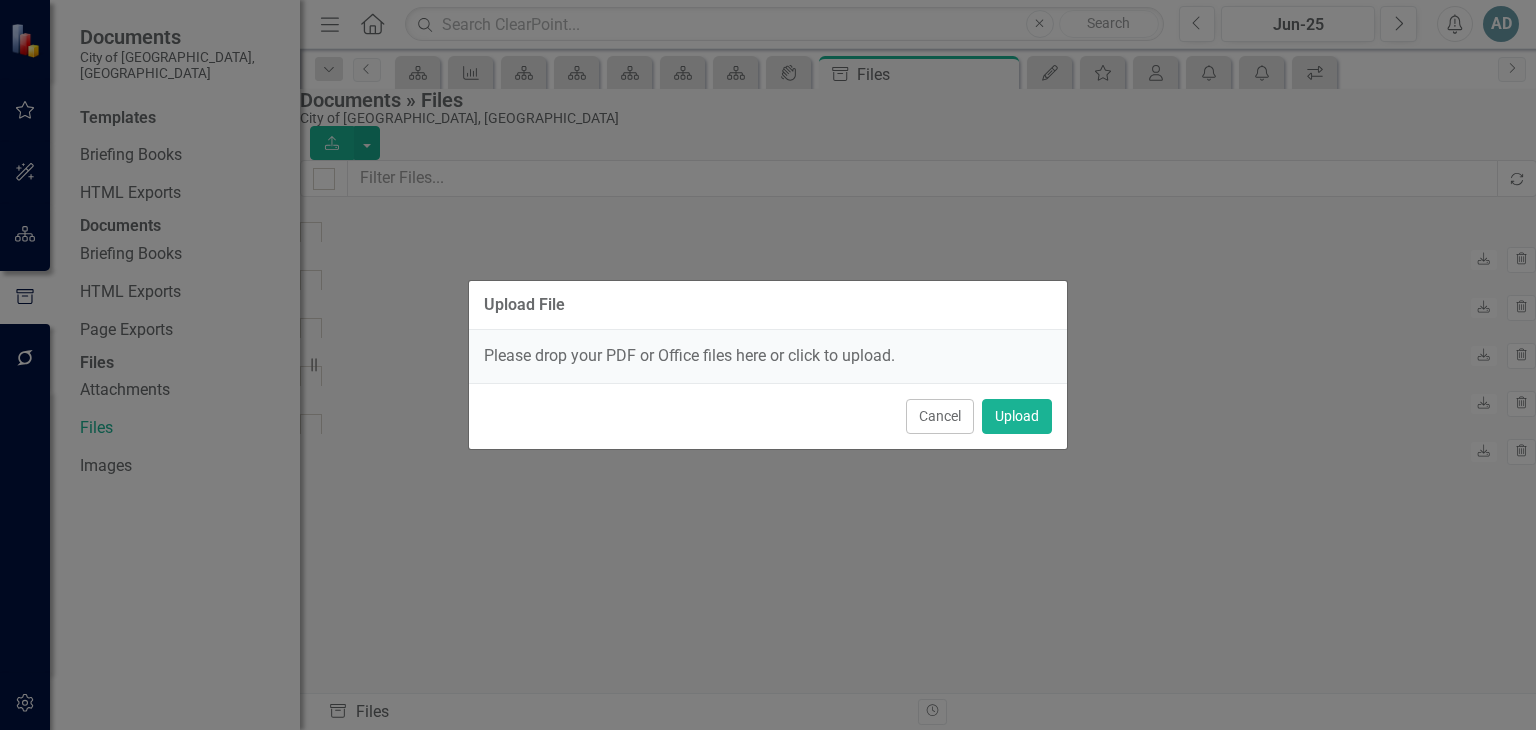 click on "Please drop your PDF or Office files here or click to upload." at bounding box center [768, 356] 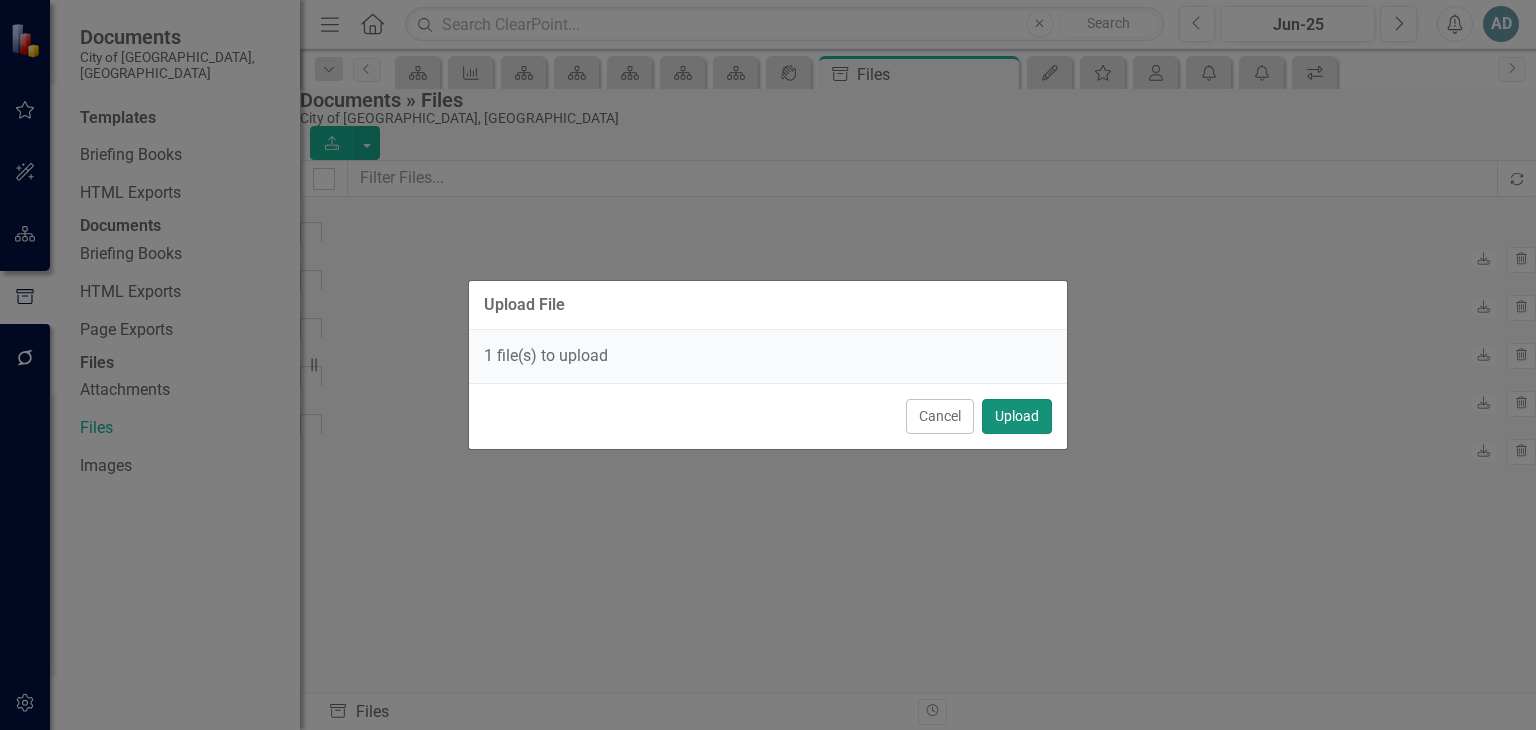 click on "Upload" at bounding box center [1017, 416] 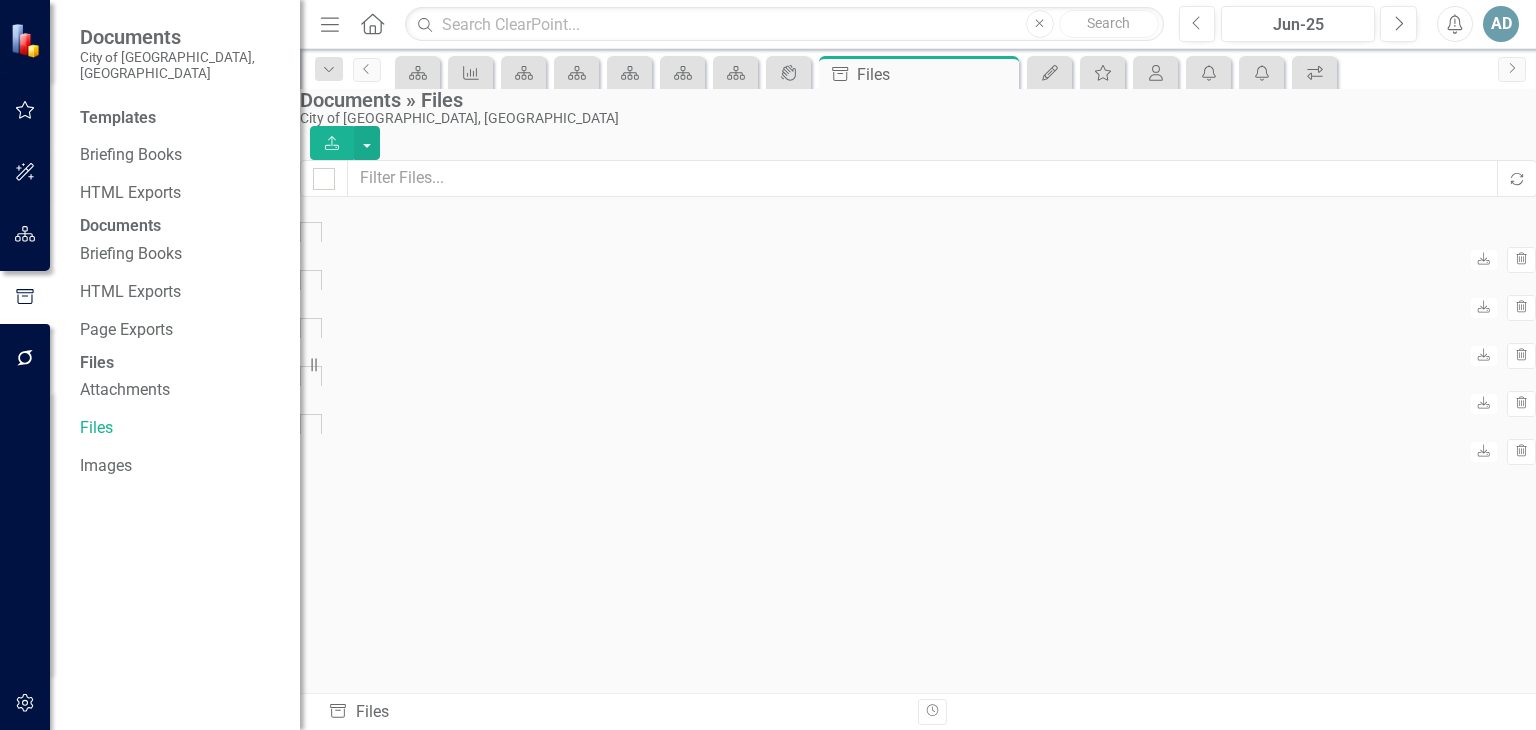 click on "Upload" 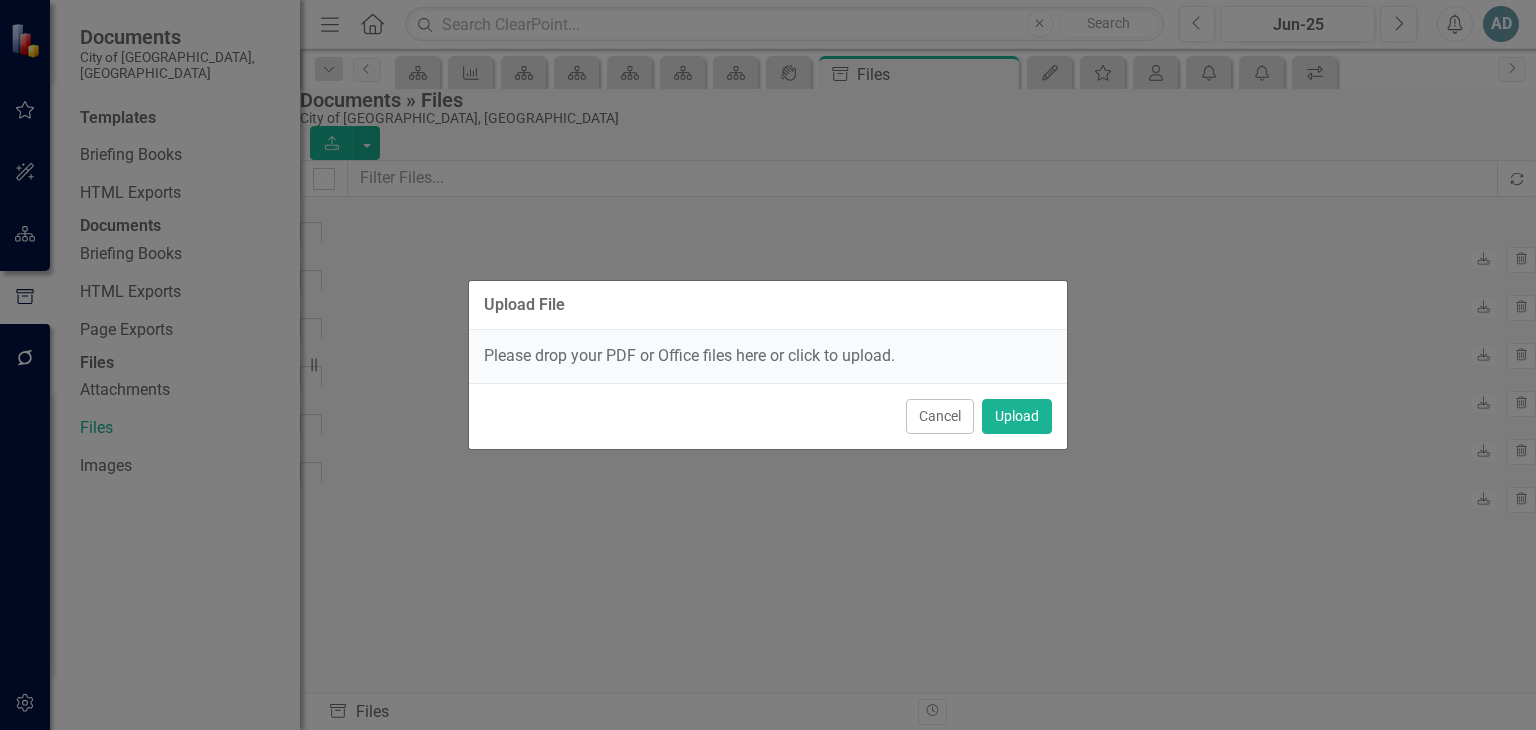click on "Please drop your PDF or Office files here or click to upload." at bounding box center (768, 356) 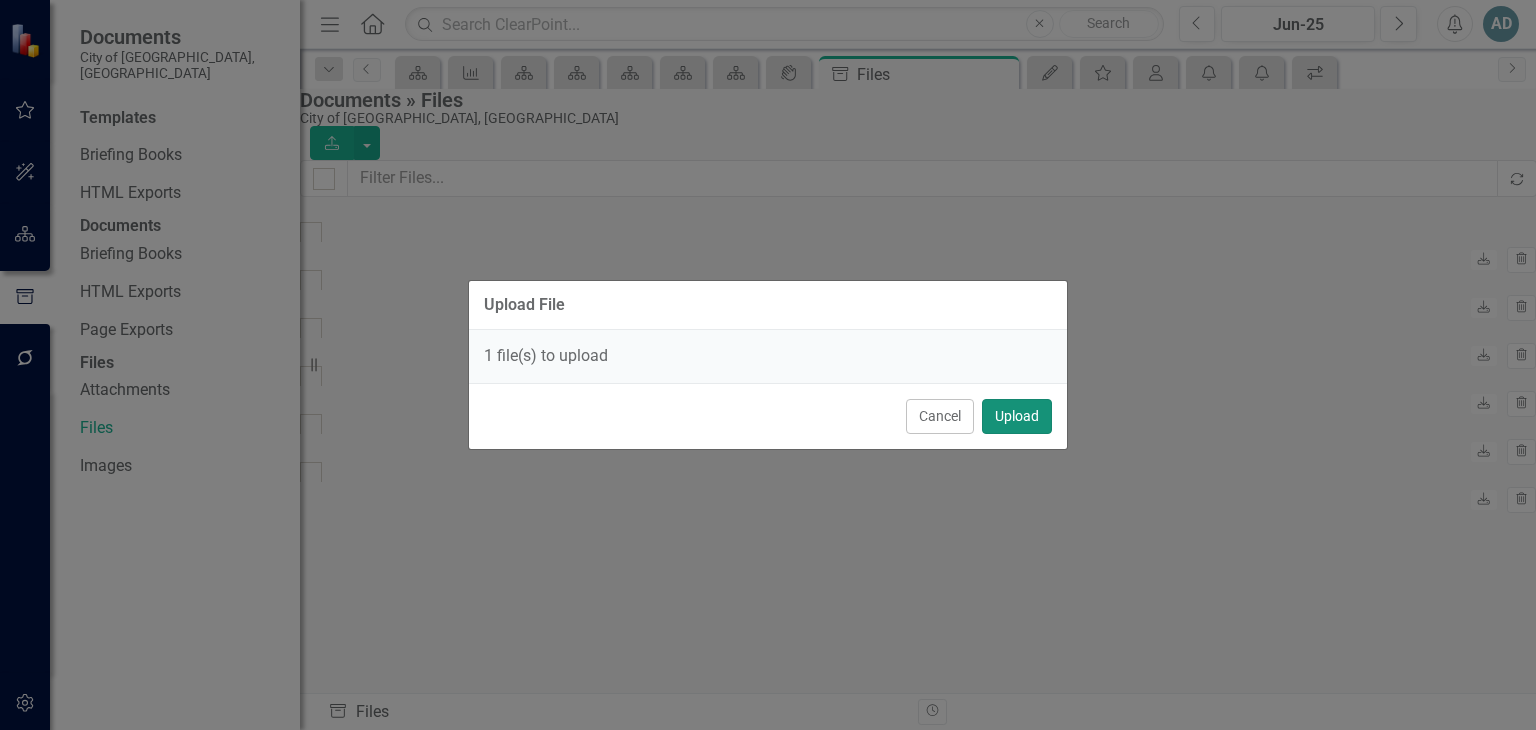 click on "Upload" at bounding box center (1017, 416) 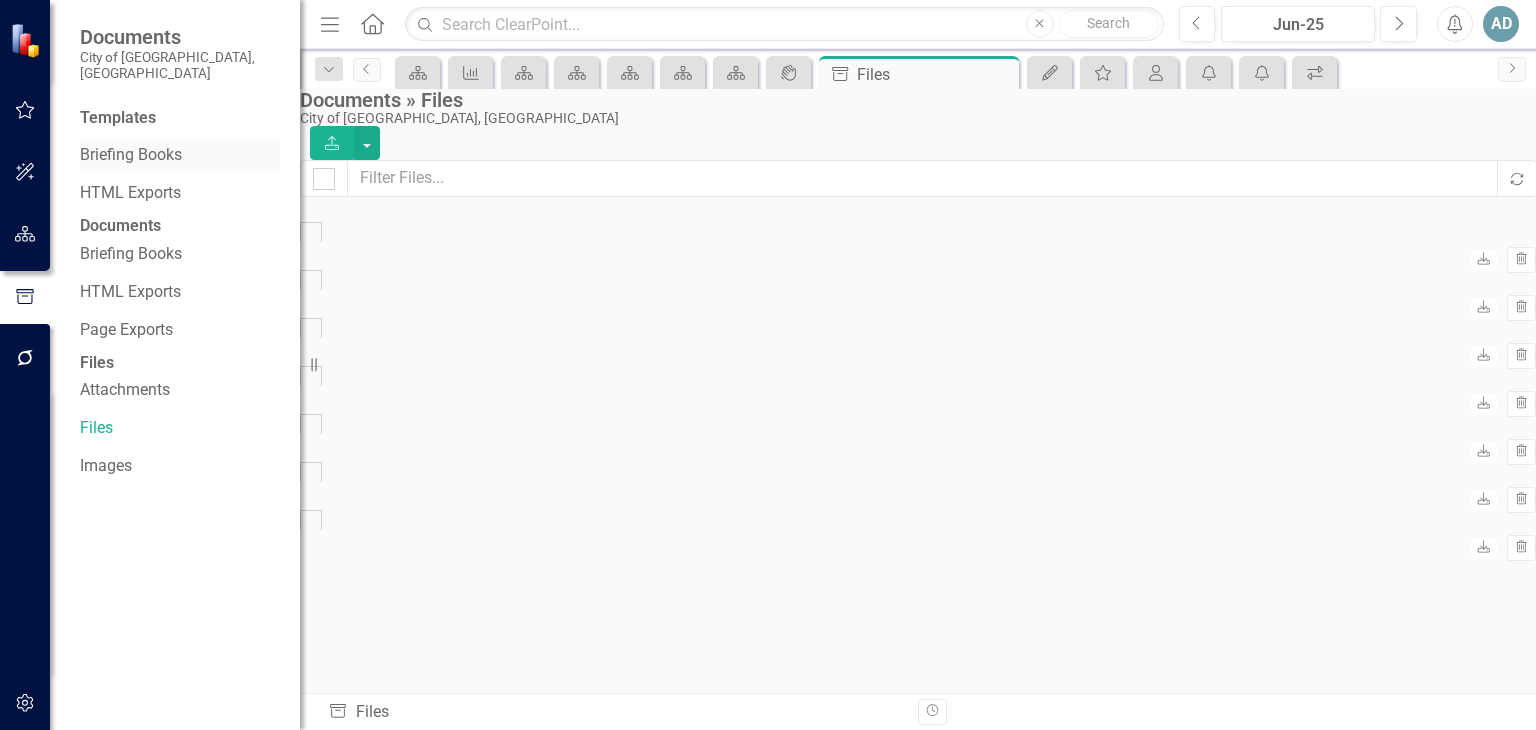 click on "Briefing Books" at bounding box center [180, 155] 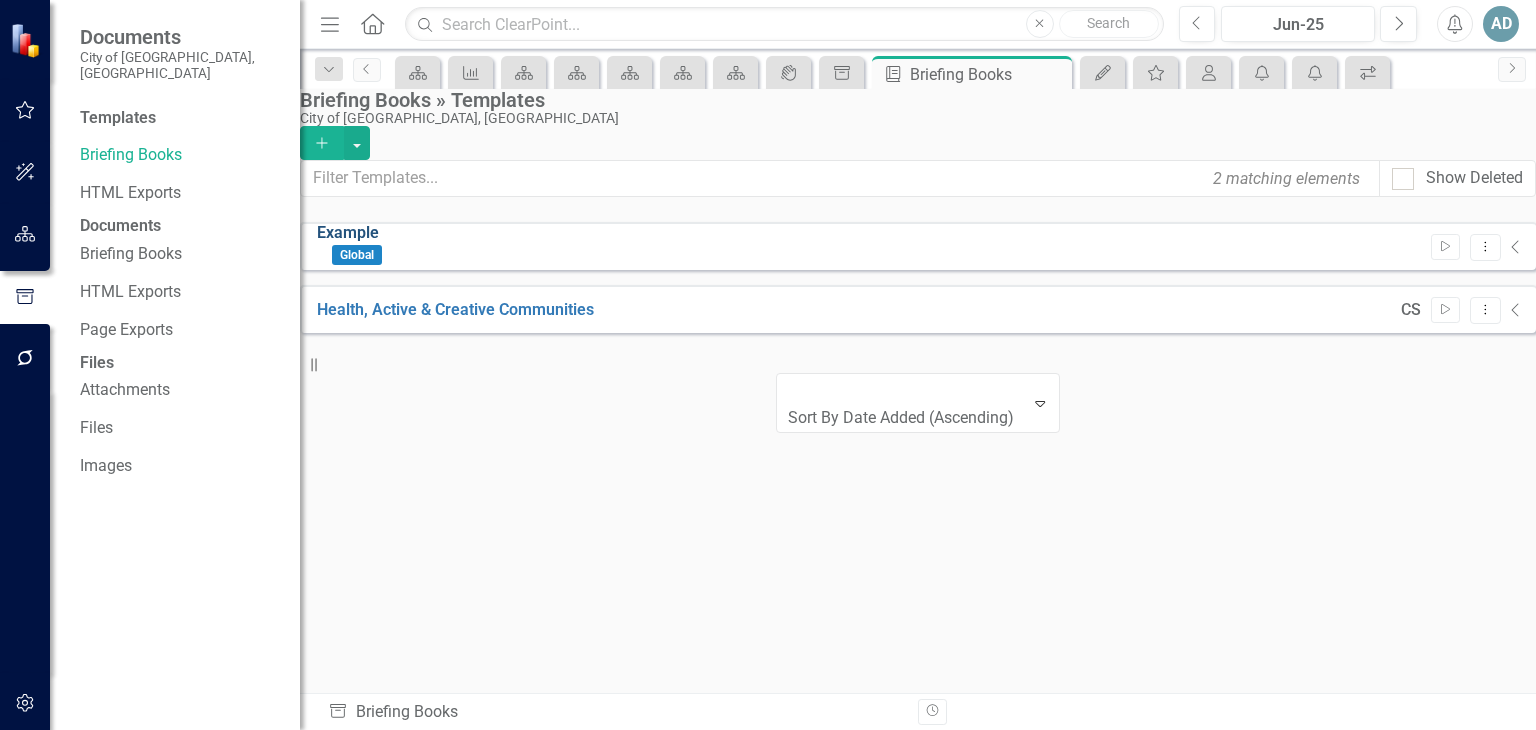 click on "Example" at bounding box center [348, 232] 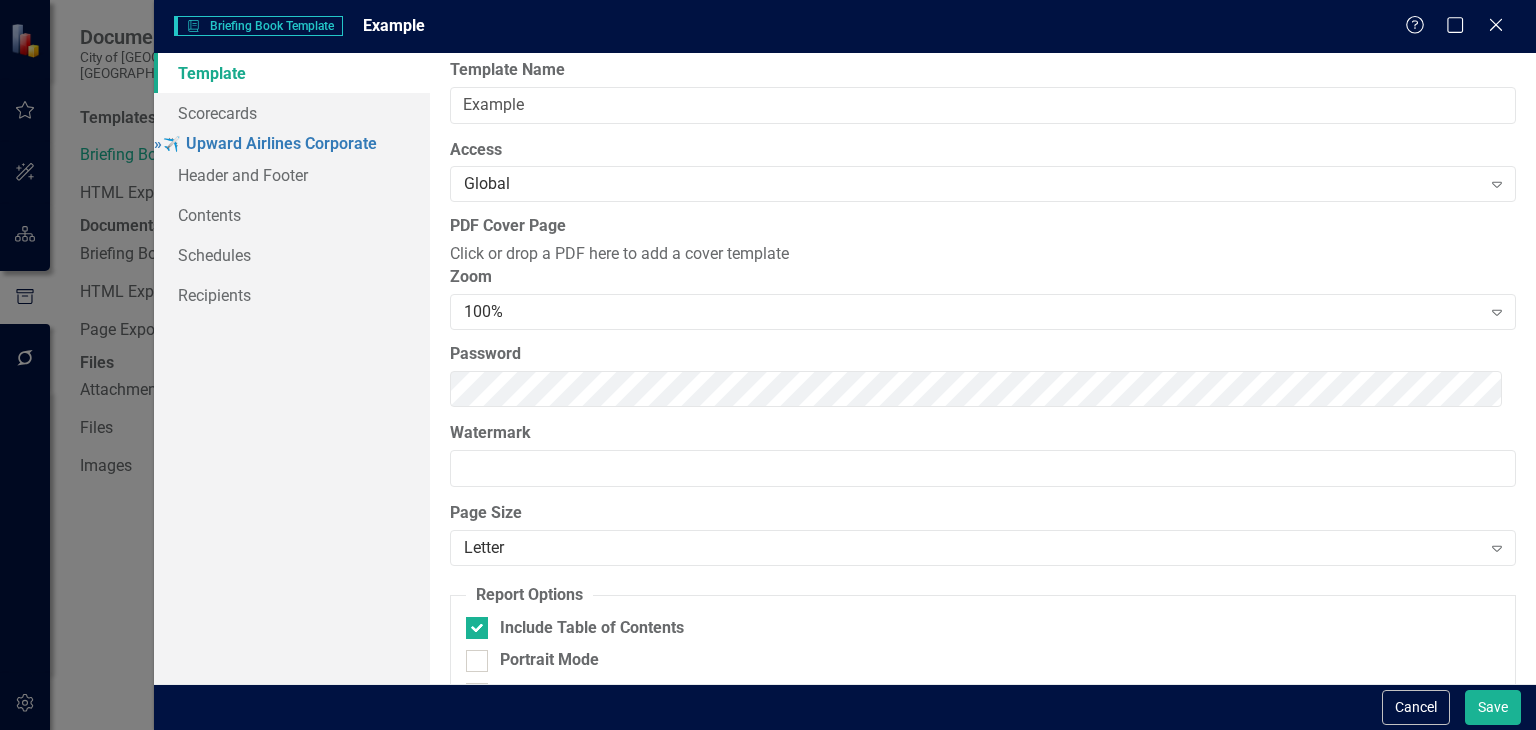 scroll, scrollTop: 0, scrollLeft: 0, axis: both 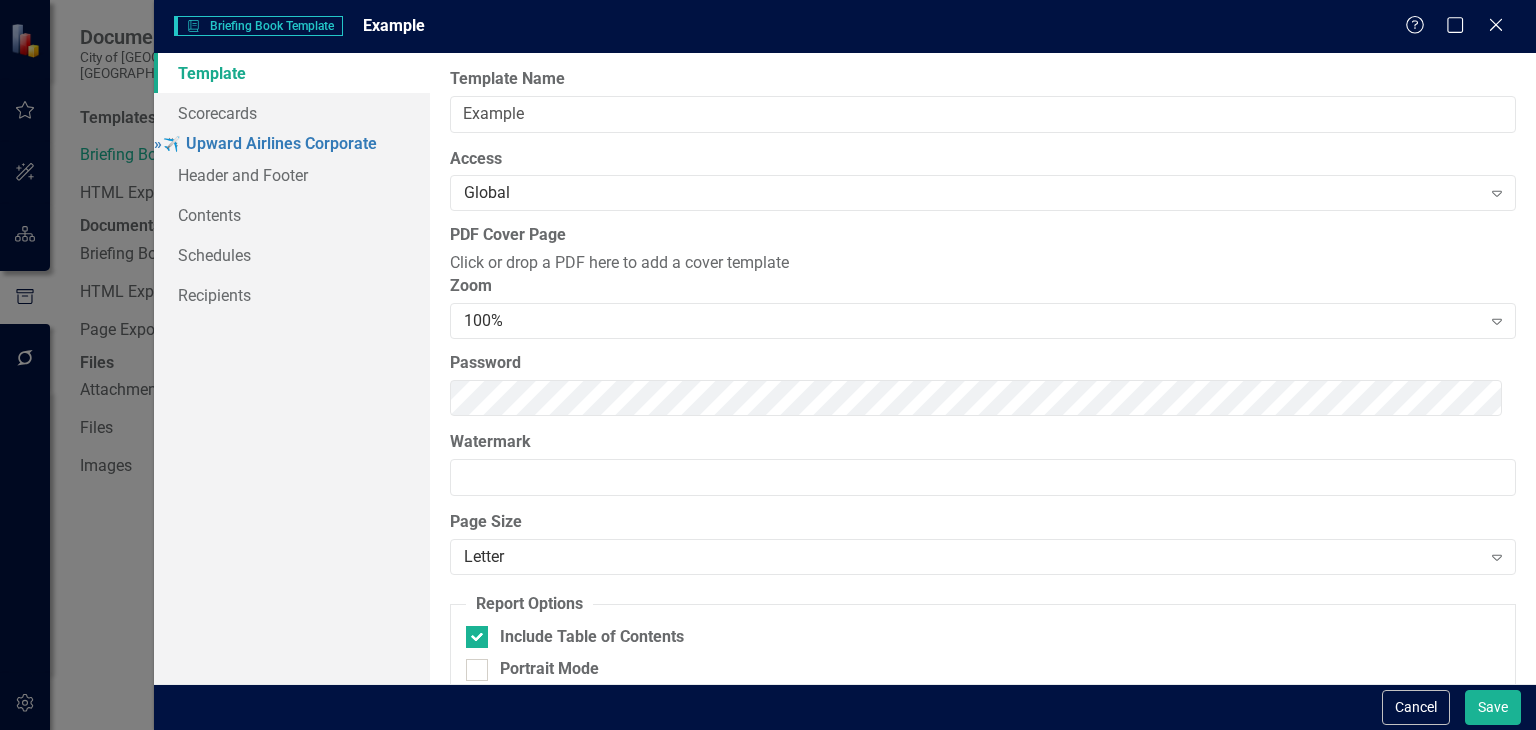click on "Briefing Book Template Briefing Book Template Example Help Maximize Close Template Scorecards »  ✈️ Upward Airlines Corporate Header and Footer Contents Schedules Recipients Report templates allow you to create PDF briefing books that include elements you select. By selecting the elements in your report that you want to include, ClearPoint can automatically create a linked report that you can distribute as a pre-read or use offline to run your management meetings.   Learn more in the ClearPoint Support Center. Close Help Template Name Example You can set up custom permissions for this template. Private templates are private to your login, Global templates can be viewed by all users, and Restricted Templates can be limited to certain users using Group Access rules.    Learn more in the ClearPoint Support Center. Close Help Access Global Expand PDF Cover Page Click or drop a PDF here to add a cover template Zoom 100% Expand Password Watermark Page Size Letter Expand Report Options Portrait Mode Cancel" at bounding box center (768, 365) 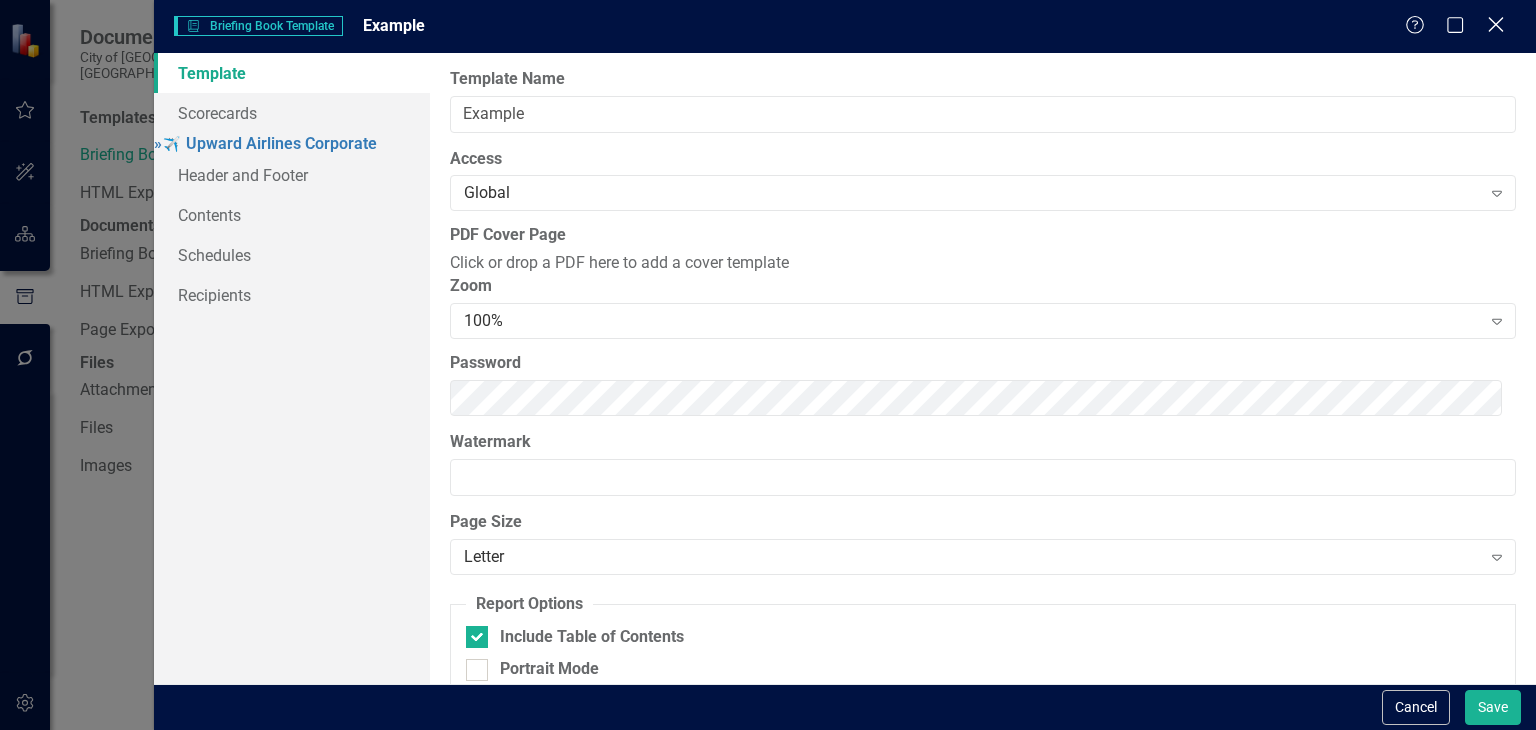 click on "Close" 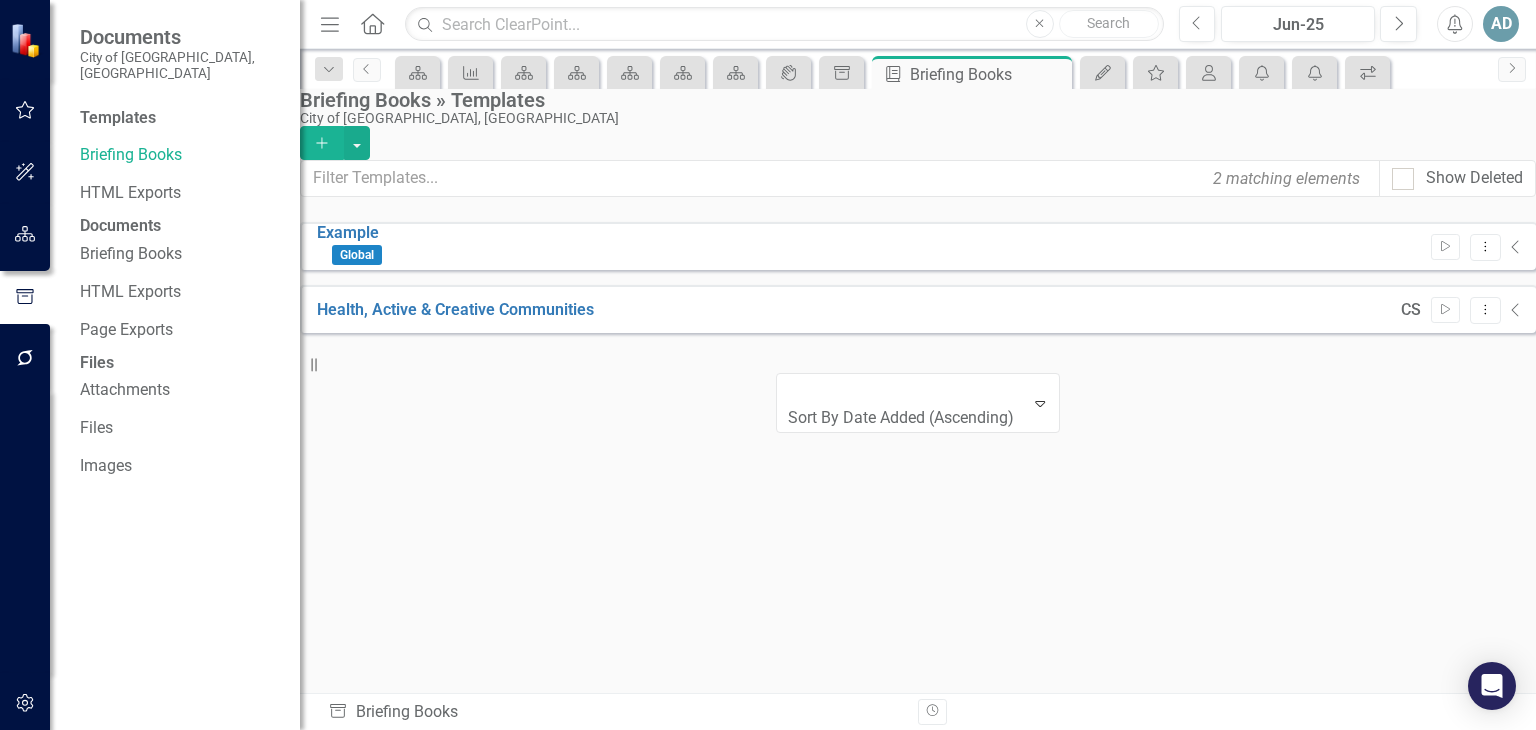 click on "Menu" 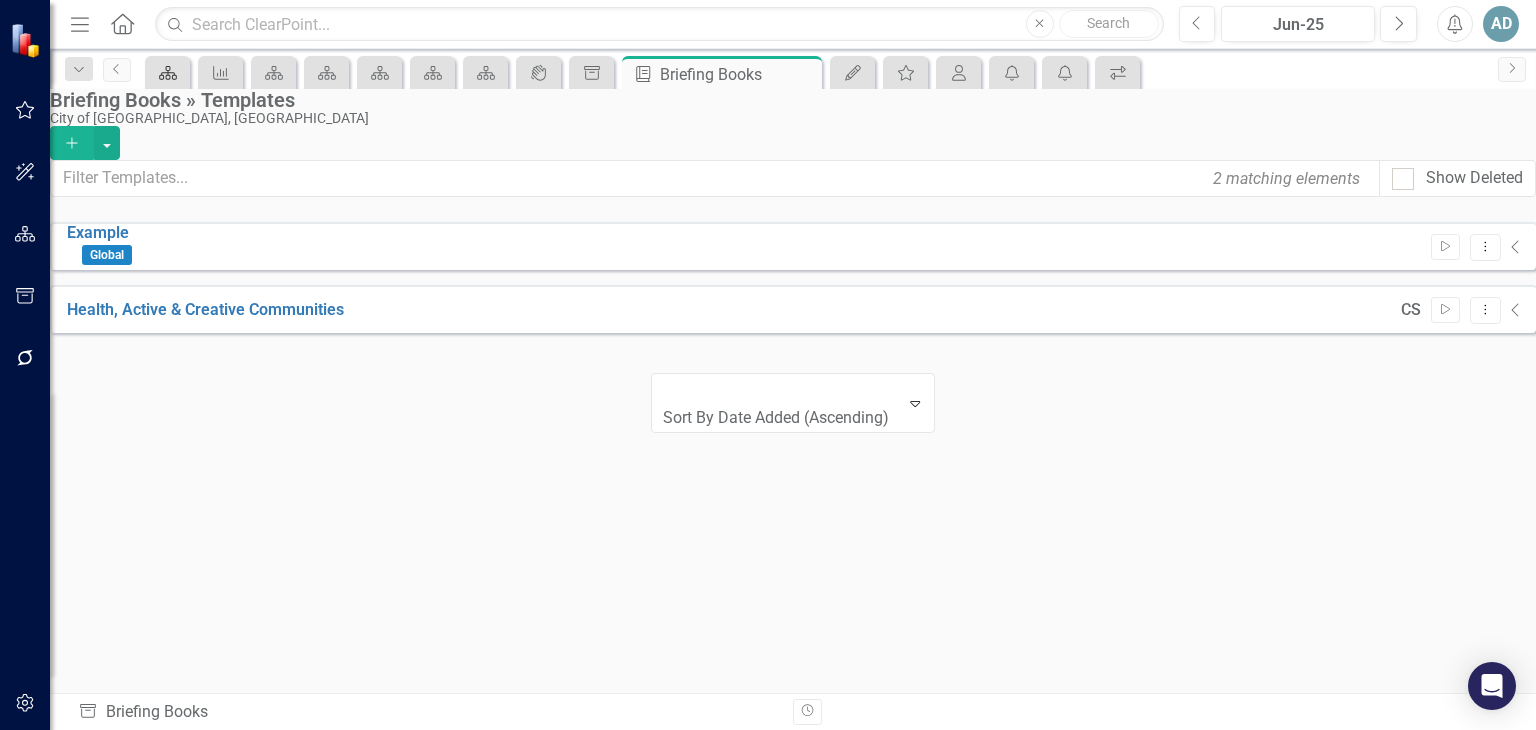 drag, startPoint x: 125, startPoint y: 29, endPoint x: 164, endPoint y: 74, distance: 59.548298 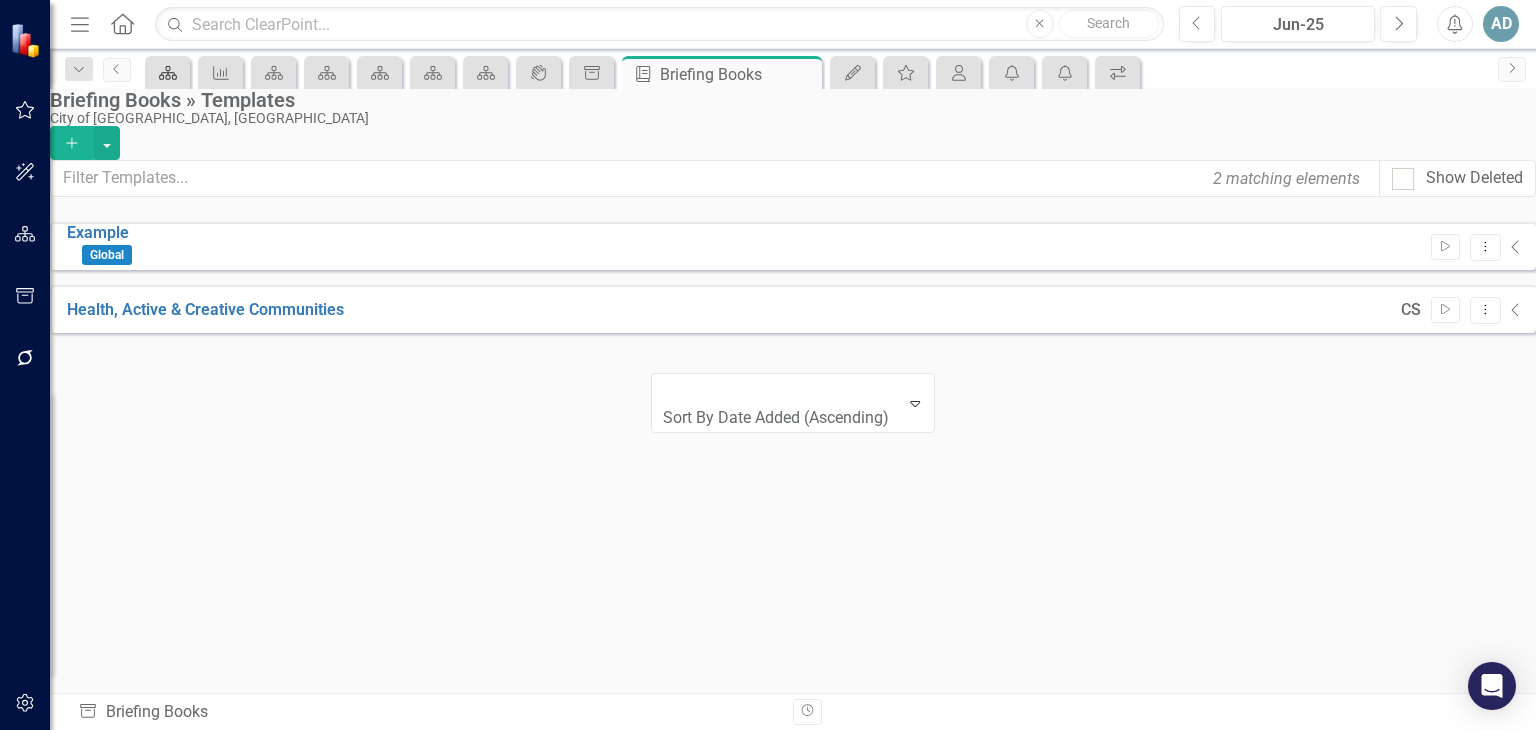 click 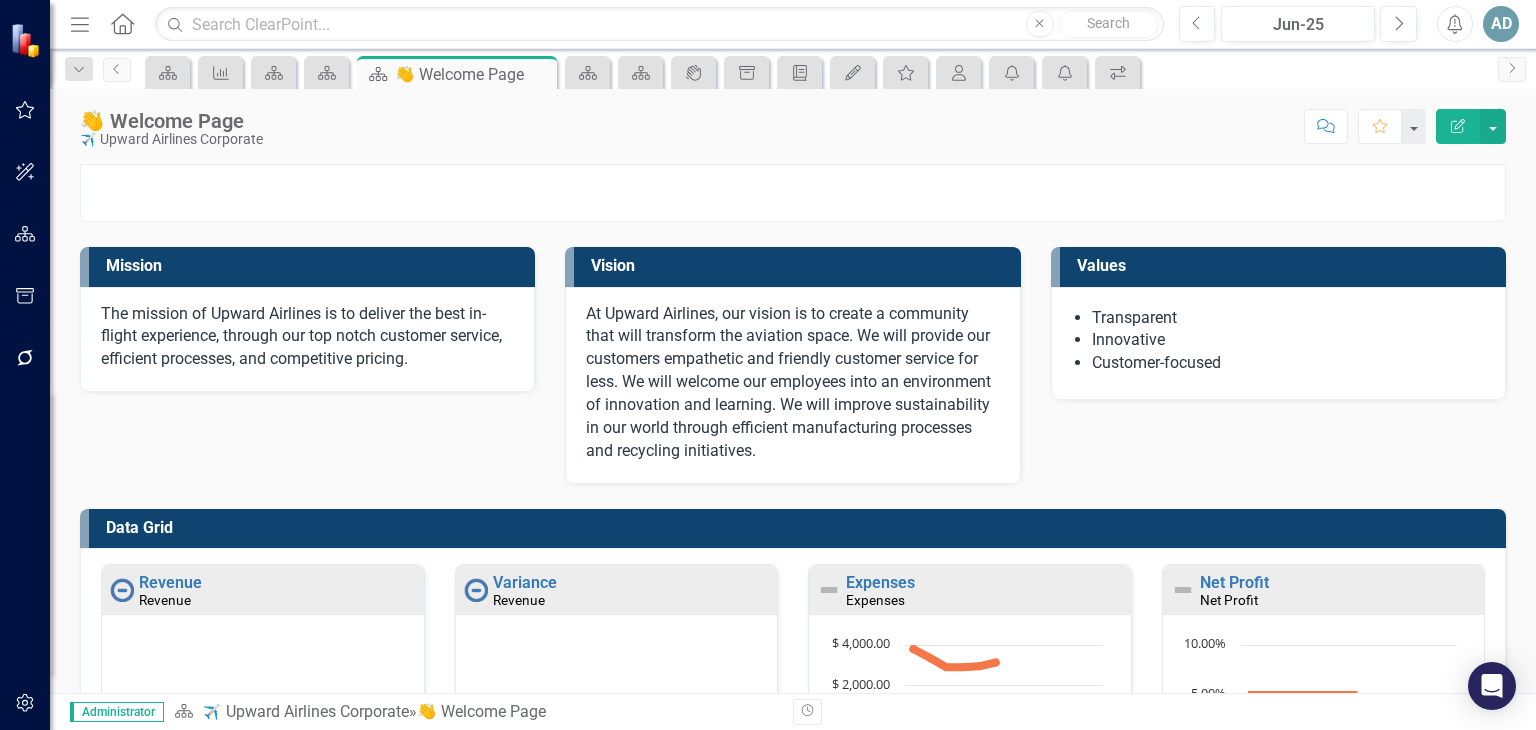 click 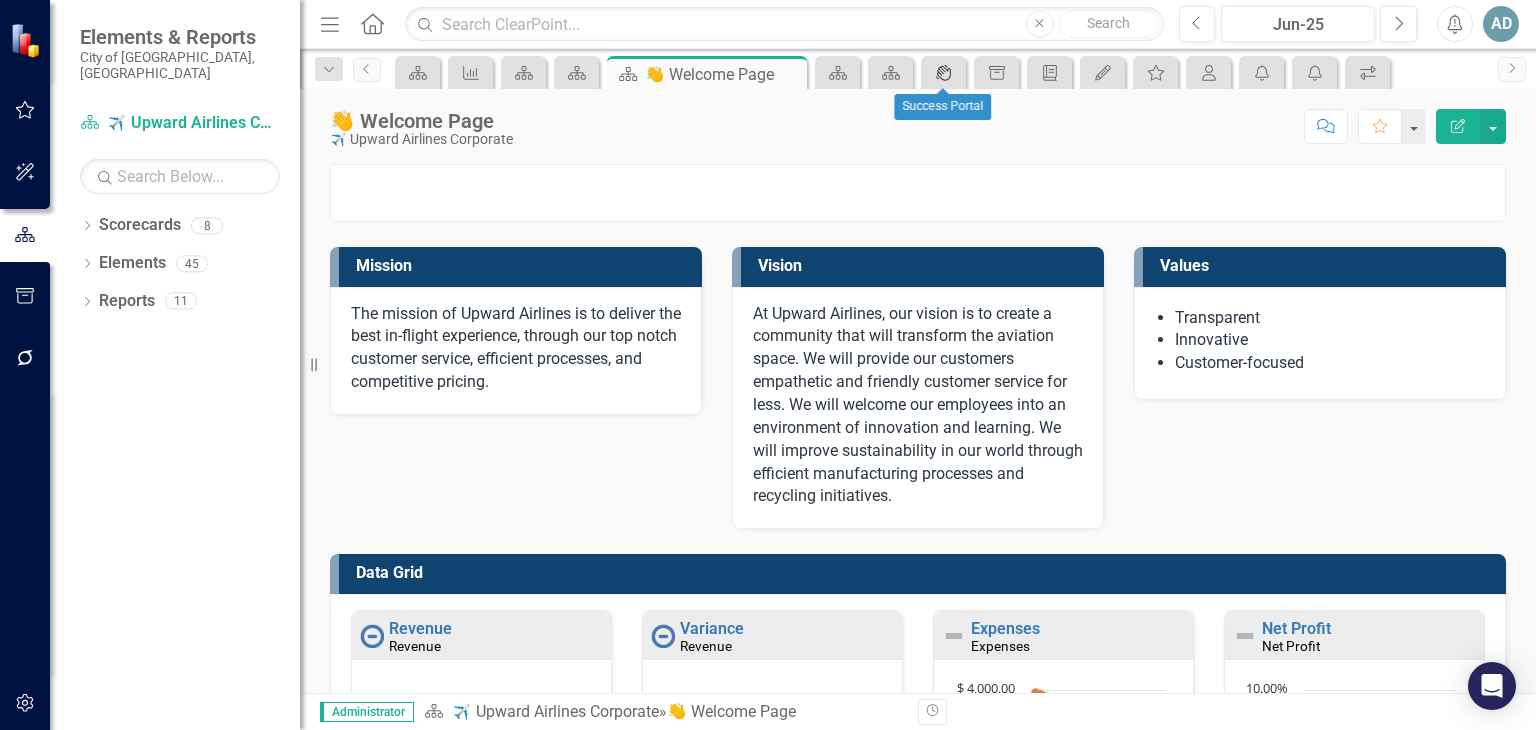 click 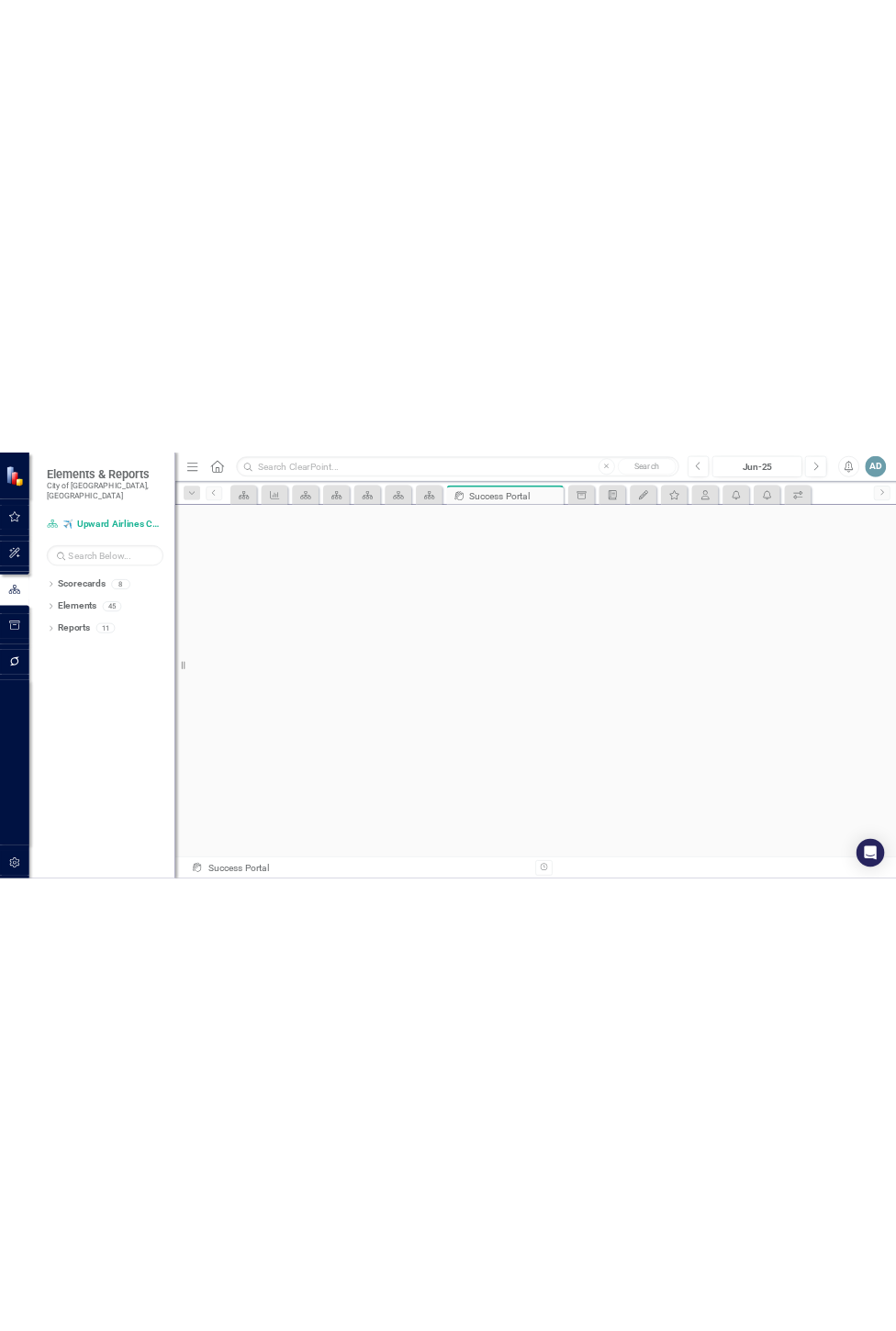 scroll, scrollTop: 6, scrollLeft: 0, axis: vertical 